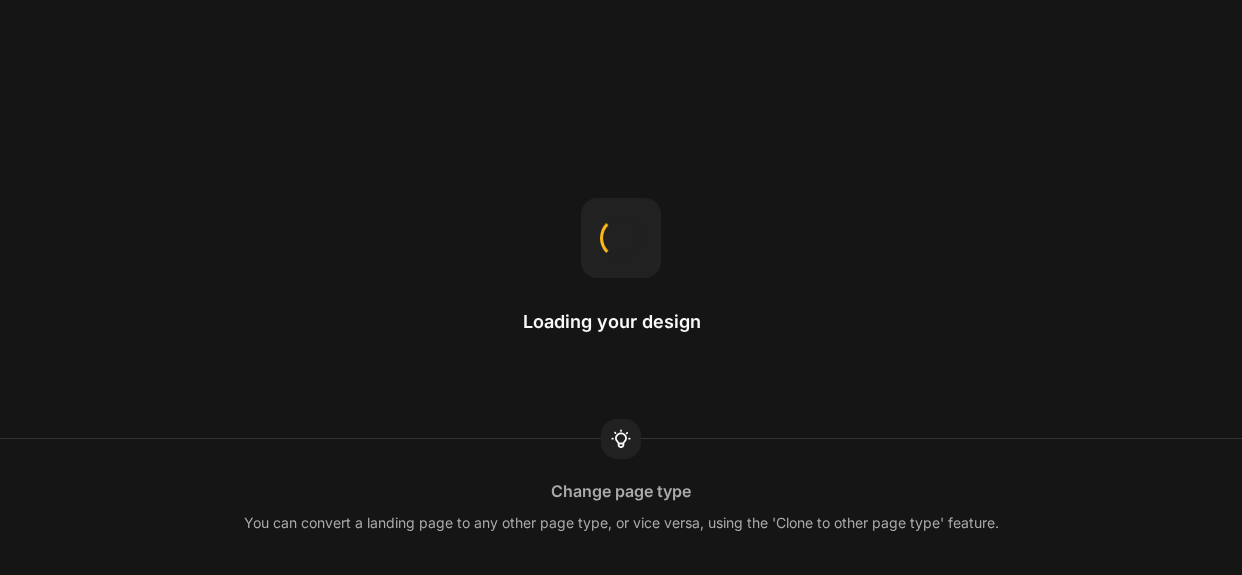 scroll, scrollTop: 0, scrollLeft: 0, axis: both 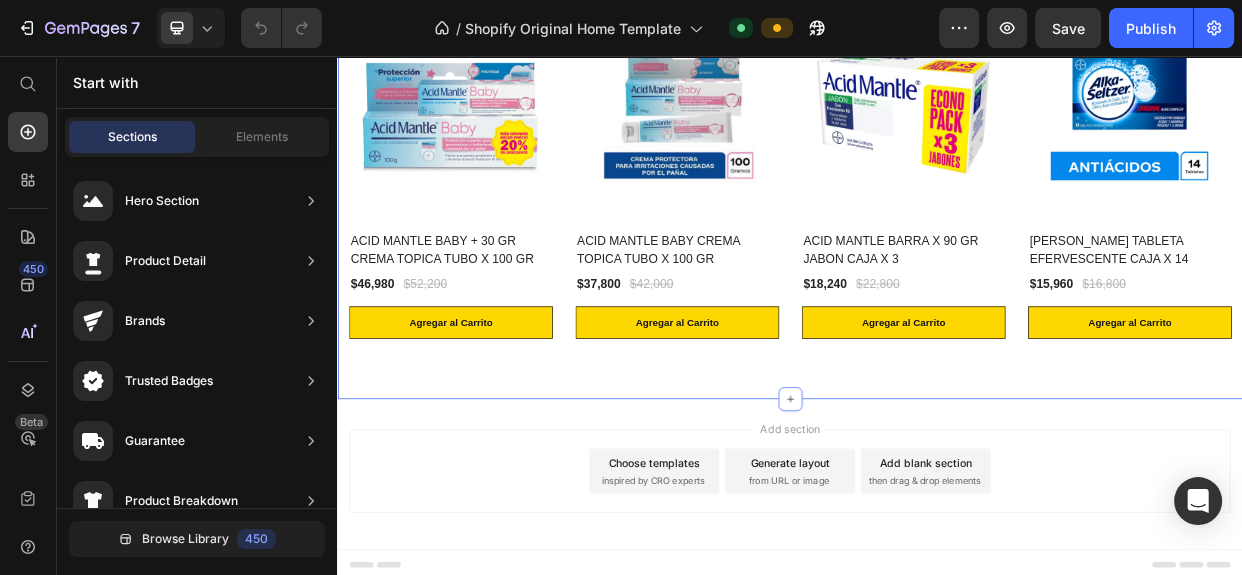 click on "Nuestros recomendados Heading 10% off (P) Tag (P) Images ACID MANTLE BABY + 30 GR CREMA TOPICA TUBO X 100 GR (P) Title $46,980 (P) Price $52,200 (P) Price Row Agregar al Carrito (P) Cart Button Row 10% off (P) Tag (P) Images ACID MANTLE BABY CREMA TOPICA TUBO X 100 GR (P) Title $37,800 (P) Price $42,000 (P) Price Row Agregar al Carrito (P) Cart Button Row 20% off (P) Tag (P) Images ACID MANTLE BARRA X 90 [PERSON_NAME] CAJA X 3 (P) Title $18,240 (P) Price $22,800 (P) Price Row Agregar al Carrito (P) Cart Button Row 5% off (P) Tag (P) Images [PERSON_NAME] TABLETA EFERVESCENTE CAJA X 14 (P) Title $15,960 (P) Price $16,800 (P) Price Row Agregar al Carrito (P) Cart Button Row Product List Row Section 17" at bounding box center (937, 210) 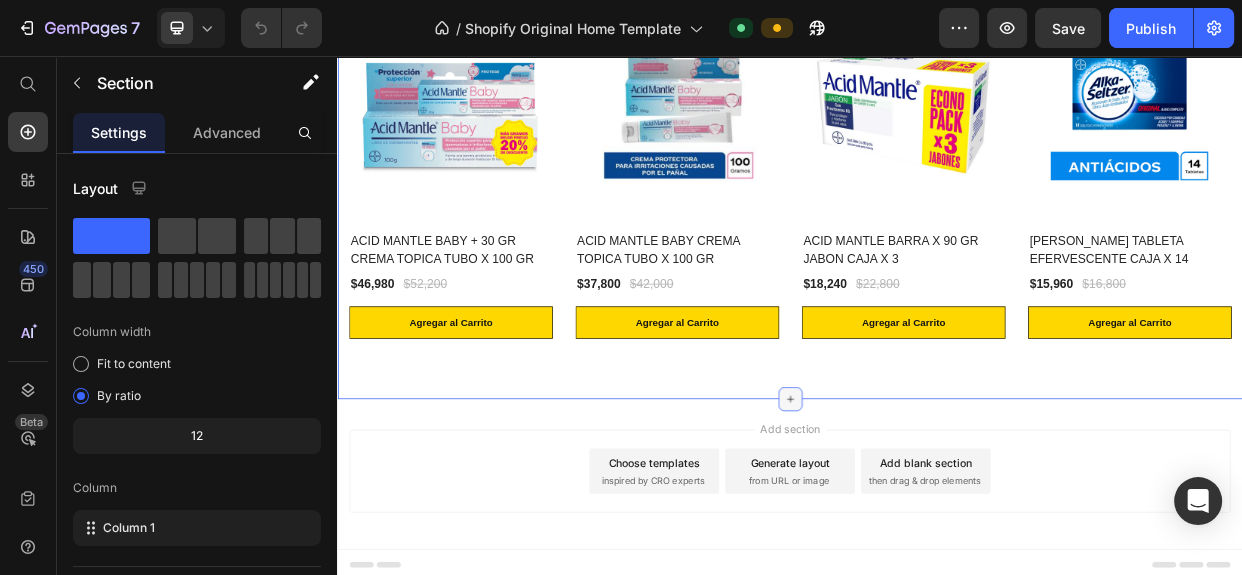 click 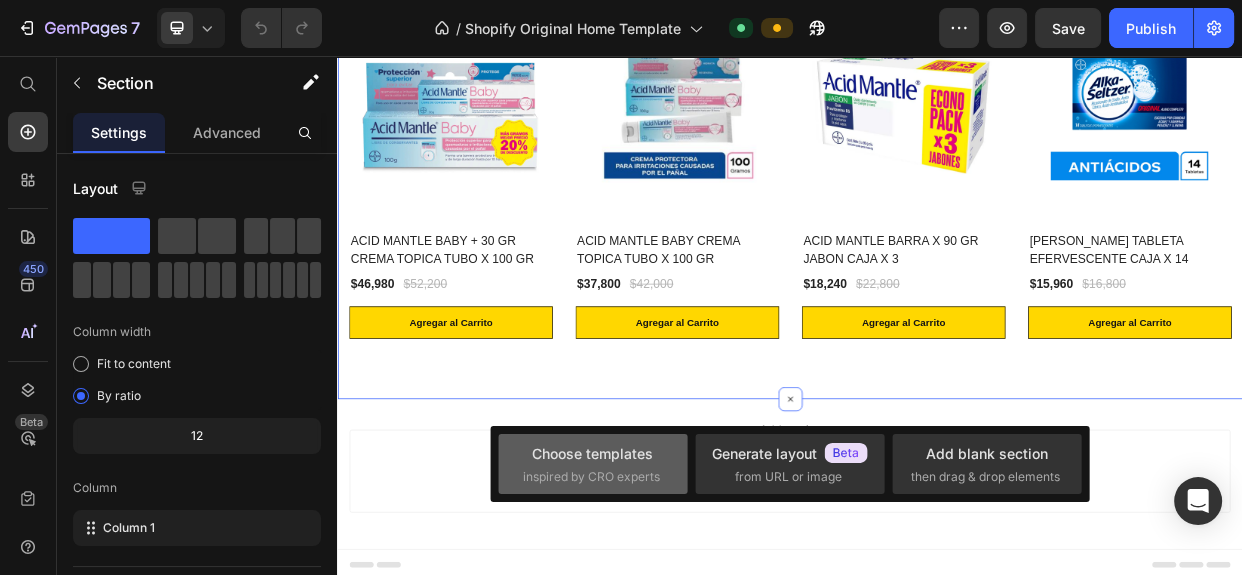 click on "inspired by CRO experts" at bounding box center [591, 477] 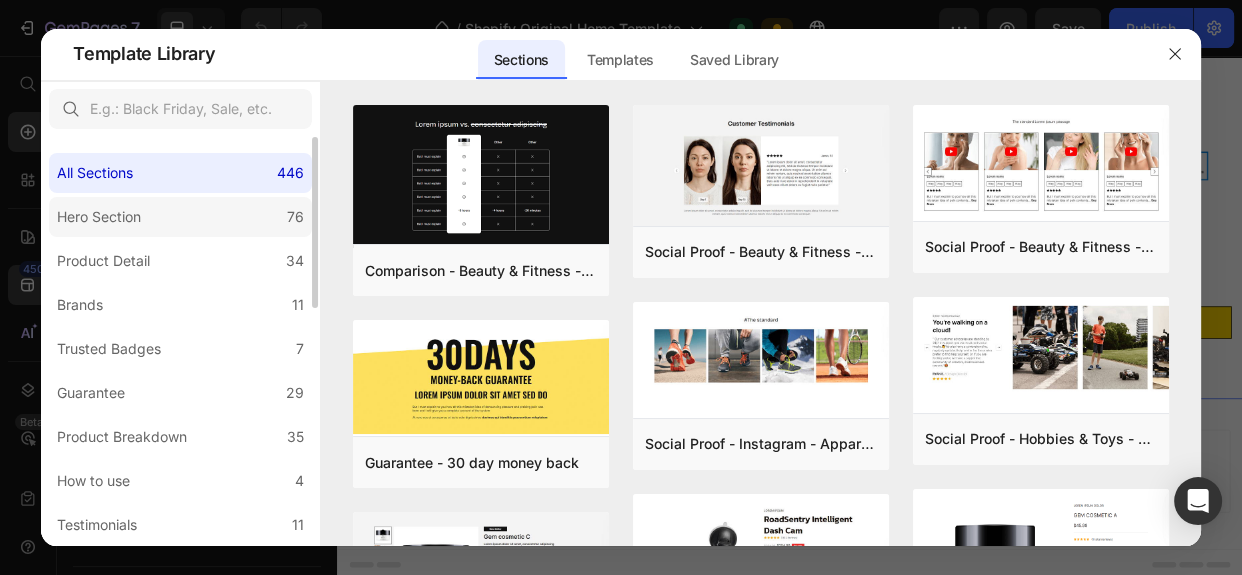 click on "Hero Section 76" 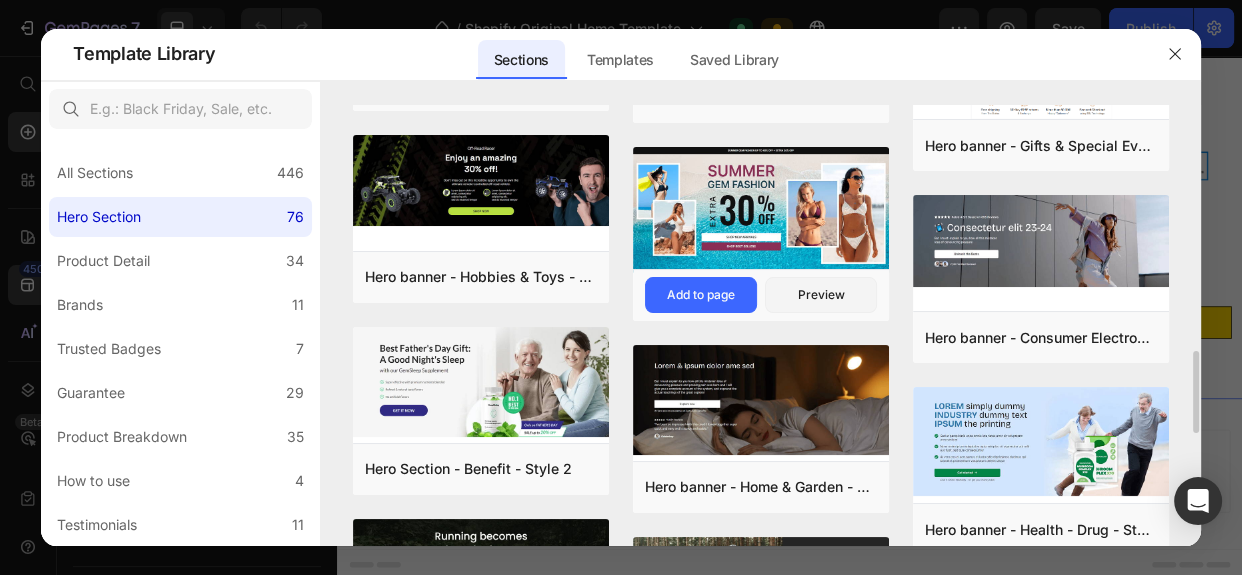 scroll, scrollTop: 1595, scrollLeft: 0, axis: vertical 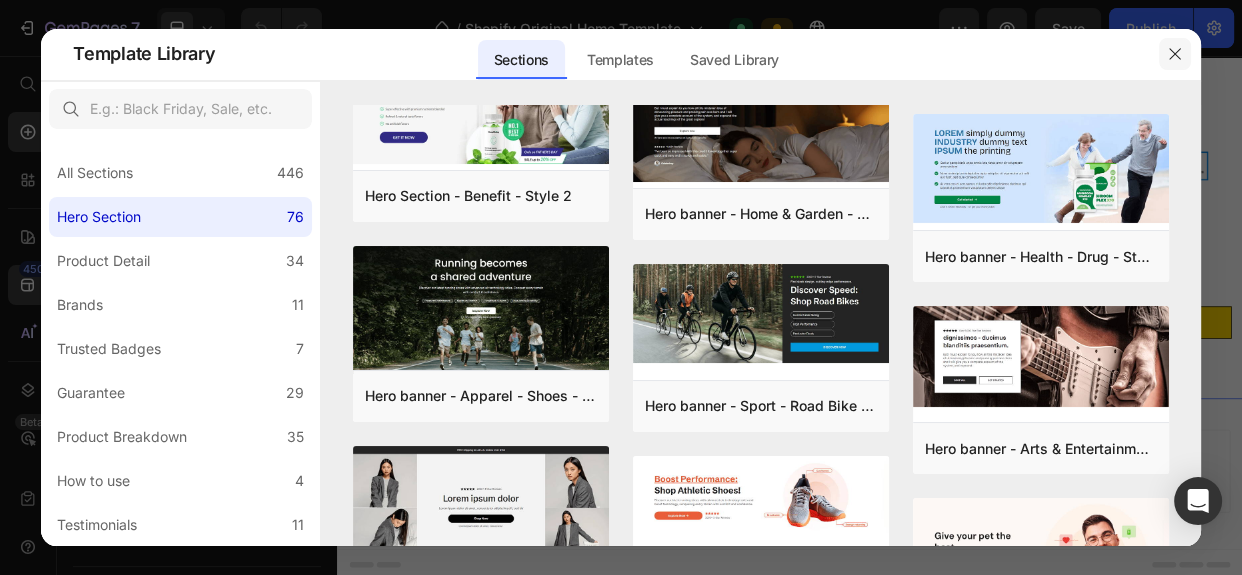 click 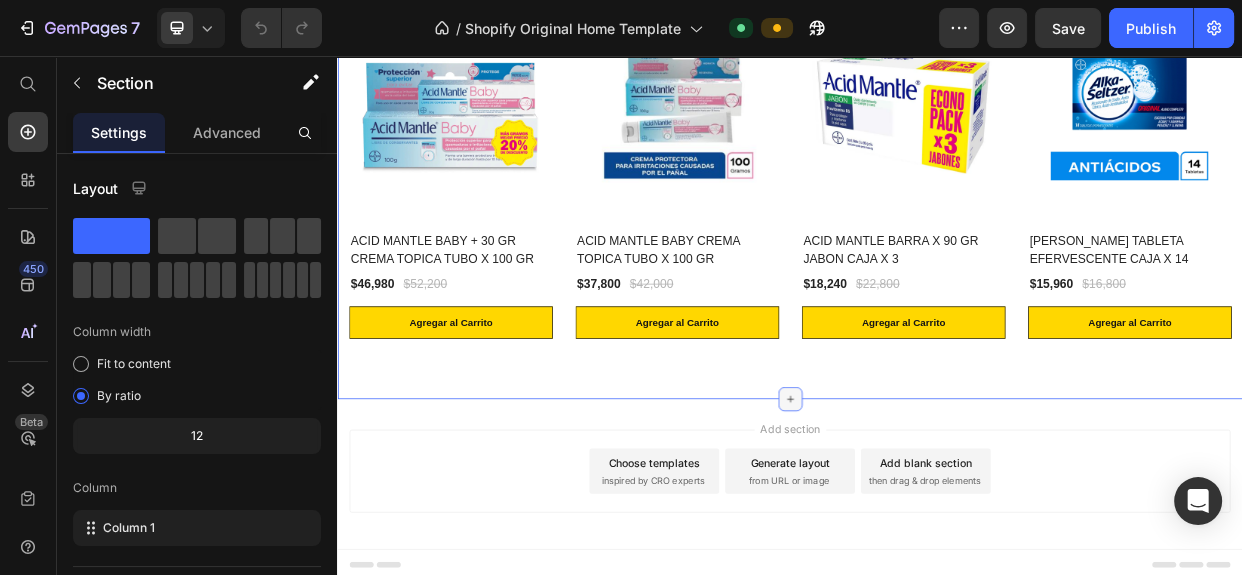 click 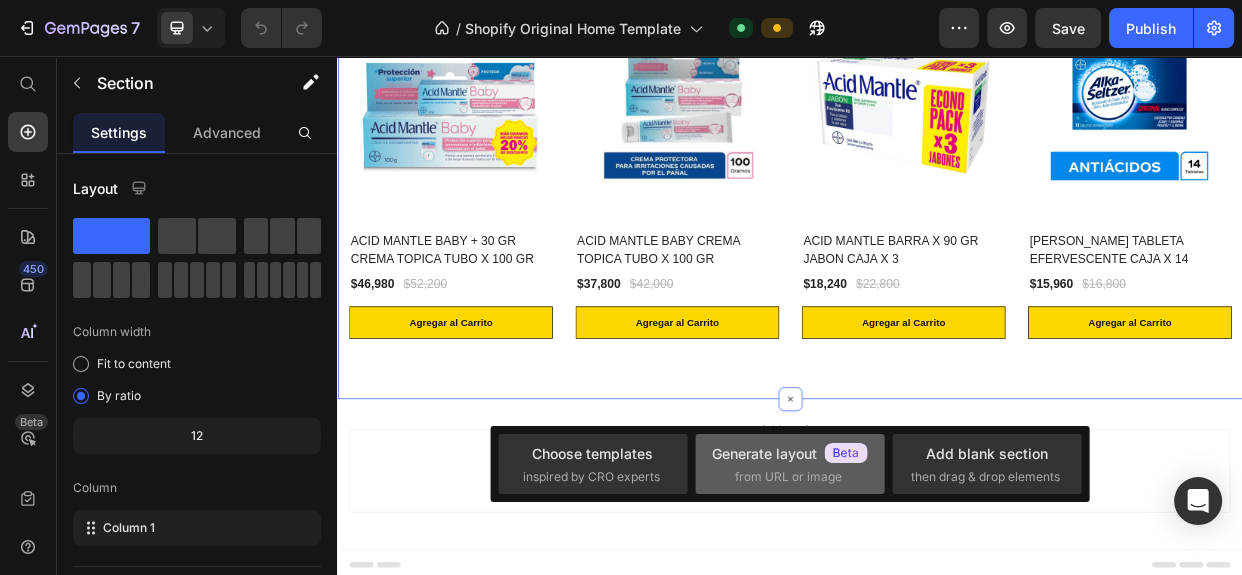 click on "Generate layout  from URL or image" at bounding box center [790, 464] 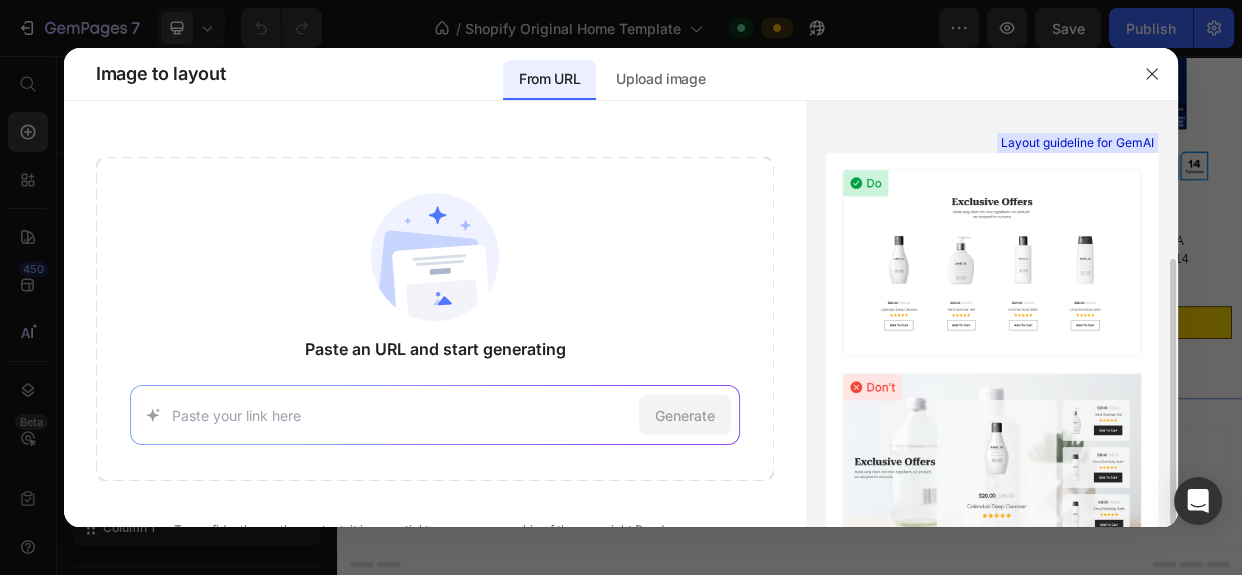 scroll, scrollTop: 136, scrollLeft: 0, axis: vertical 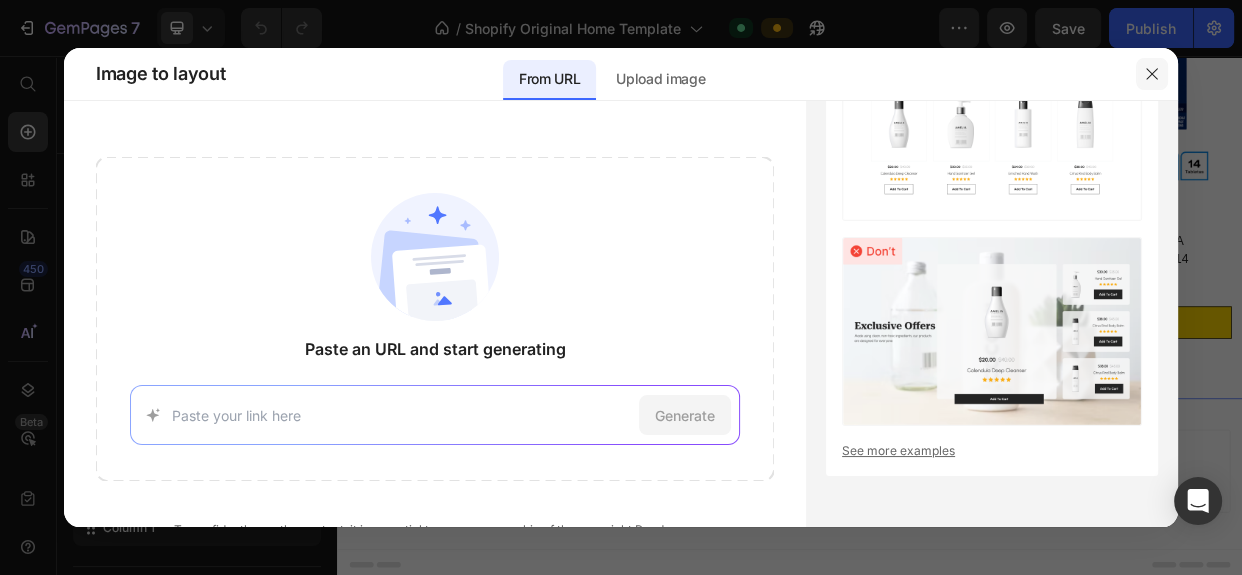 click 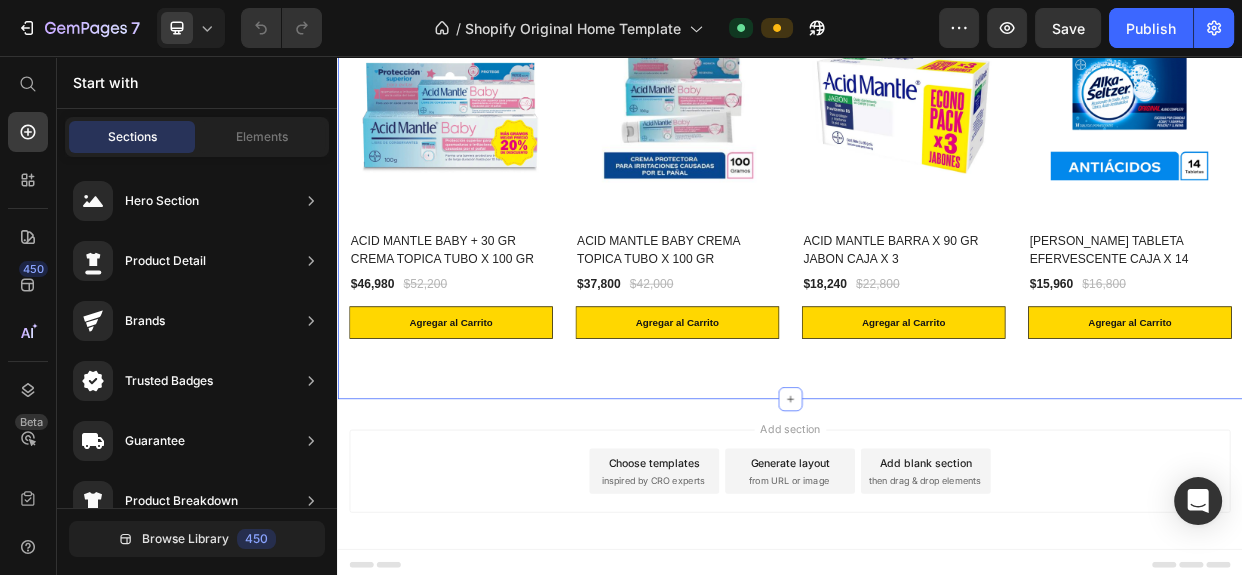 click on "Choose templates inspired by CRO experts" at bounding box center [757, 607] 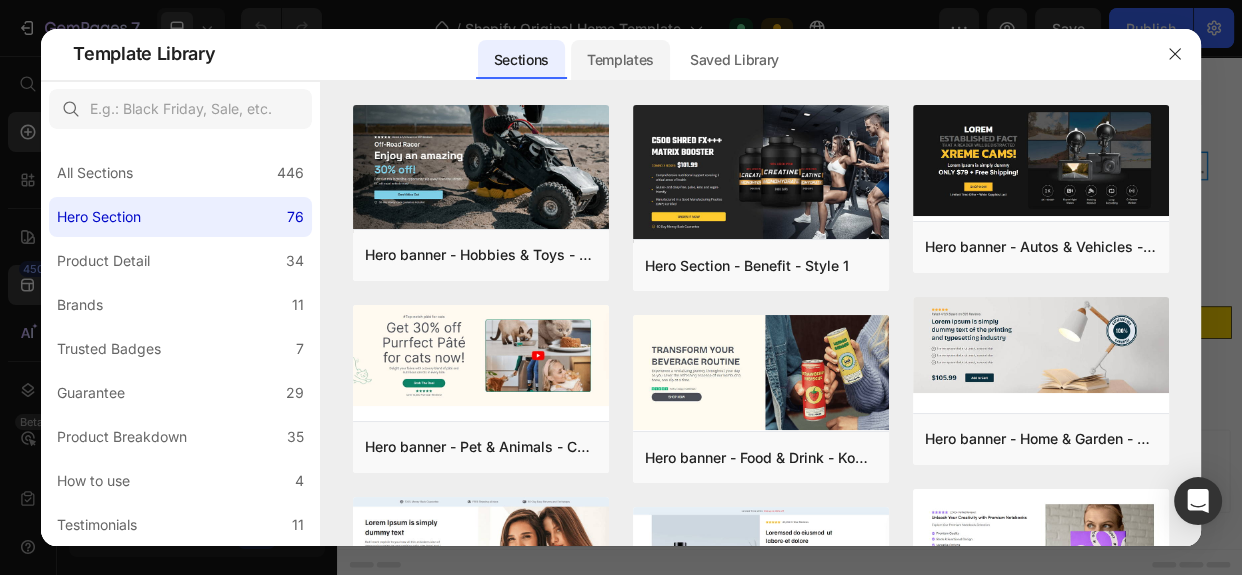 click on "Templates" 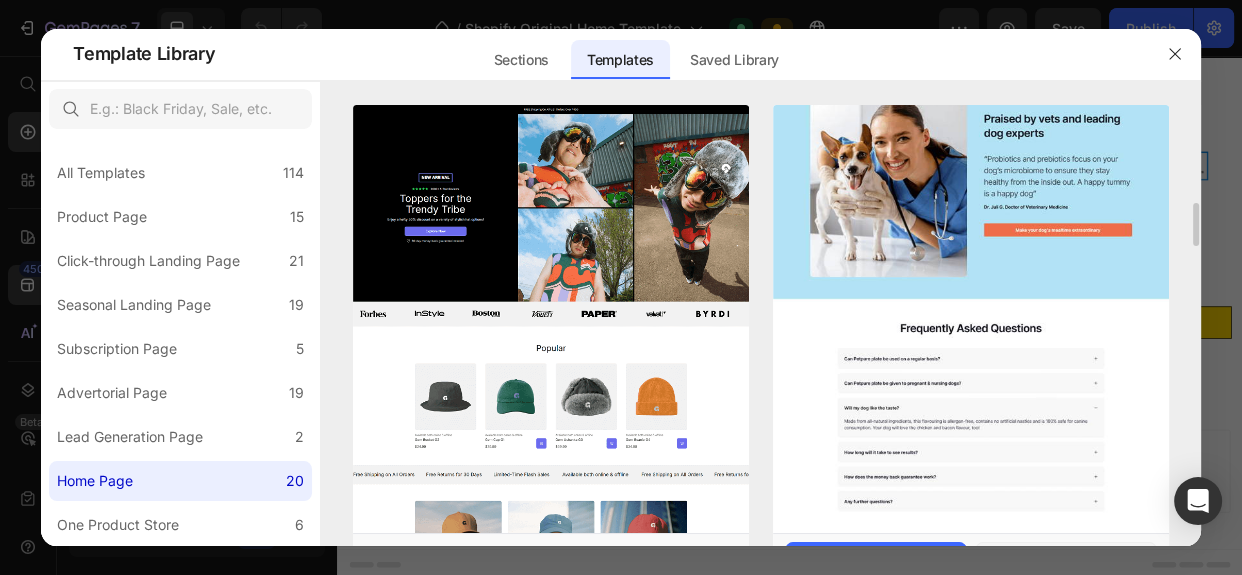 scroll, scrollTop: 272, scrollLeft: 0, axis: vertical 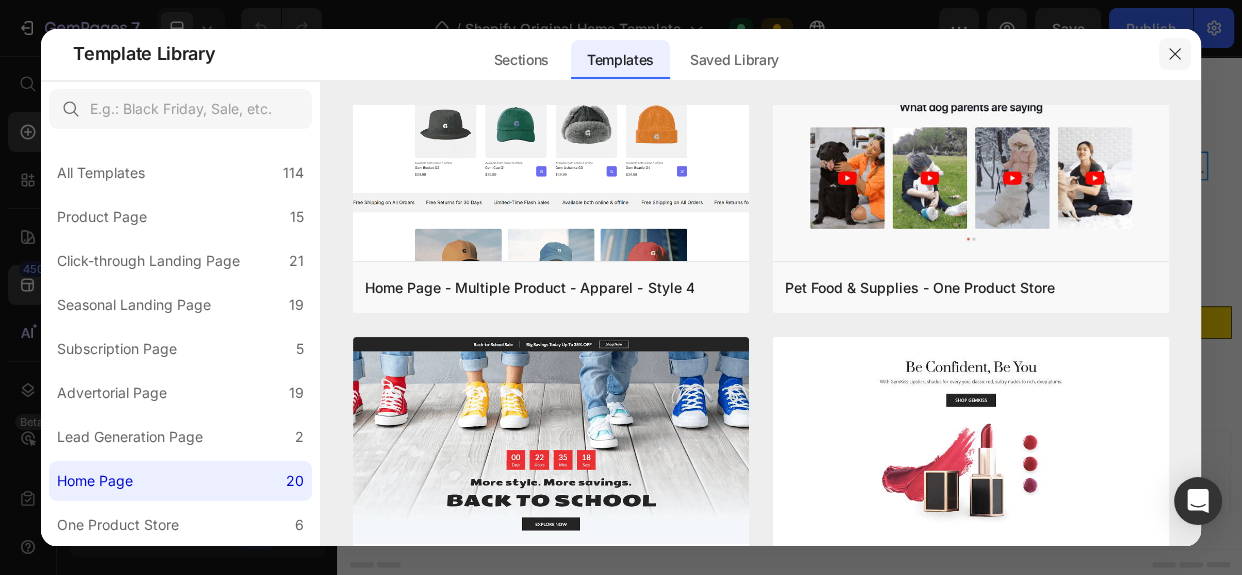click at bounding box center [1175, 54] 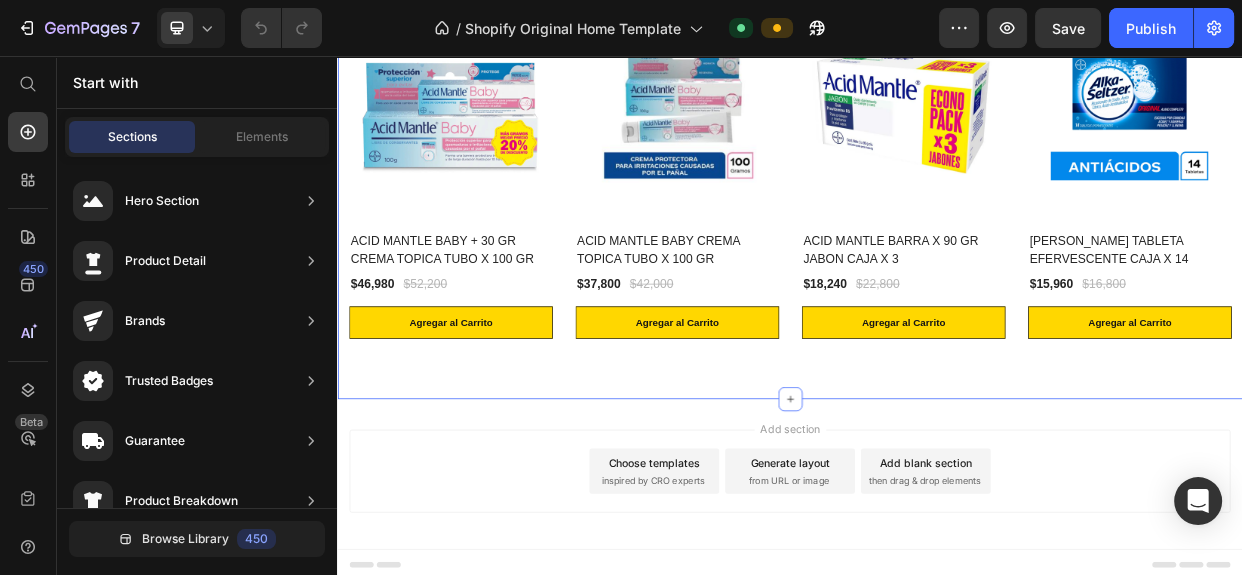 click on "Nuestros recomendados Heading 10% off (P) Tag (P) Images ACID MANTLE BABY + 30 GR CREMA TOPICA TUBO X 100 GR (P) Title $46,980 (P) Price $52,200 (P) Price Row Agregar al Carrito (P) Cart Button Row 10% off (P) Tag (P) Images ACID MANTLE BABY CREMA TOPICA TUBO X 100 GR (P) Title $37,800 (P) Price $42,000 (P) Price Row Agregar al Carrito (P) Cart Button Row 20% off (P) Tag (P) Images ACID MANTLE BARRA X 90 GR JABON CAJA X 3 (P) Title $18,240 (P) Price $22,800 (P) Price Row Agregar al Carrito (P) Cart Button Row 5% off (P) Tag (P) Images ALKA-SELTZER TABLETA EFERVESCENTE CAJA X 14 (P) Title $15,960 (P) Price $16,800 (P) Price Row Agregar al Carrito (P) Cart Button Row Product List Row Section 17" at bounding box center [937, 210] 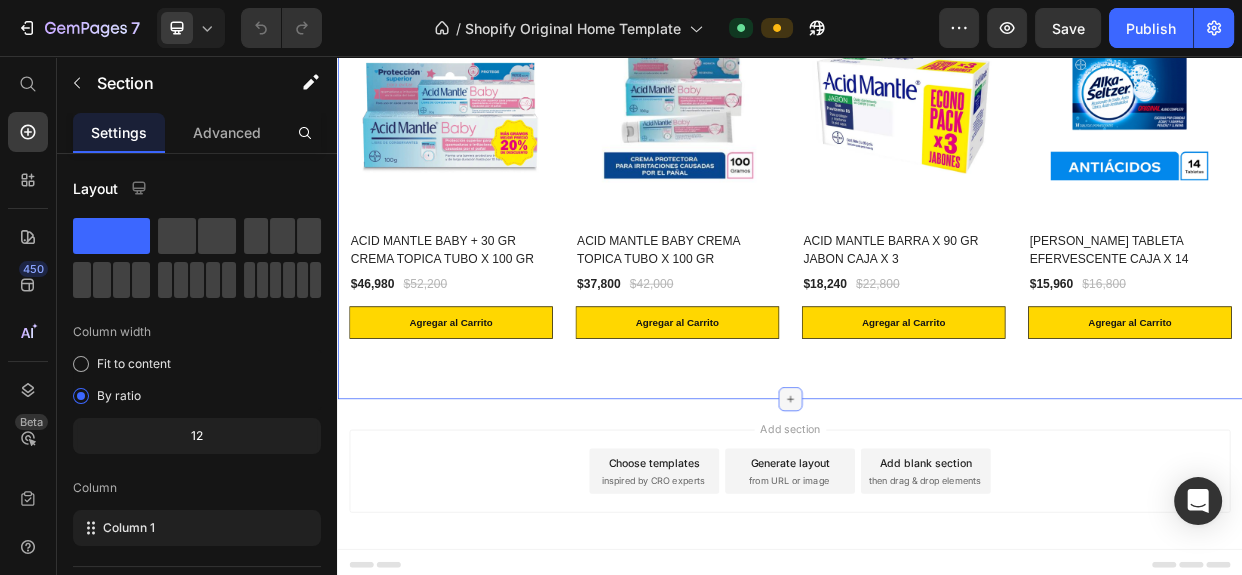 click 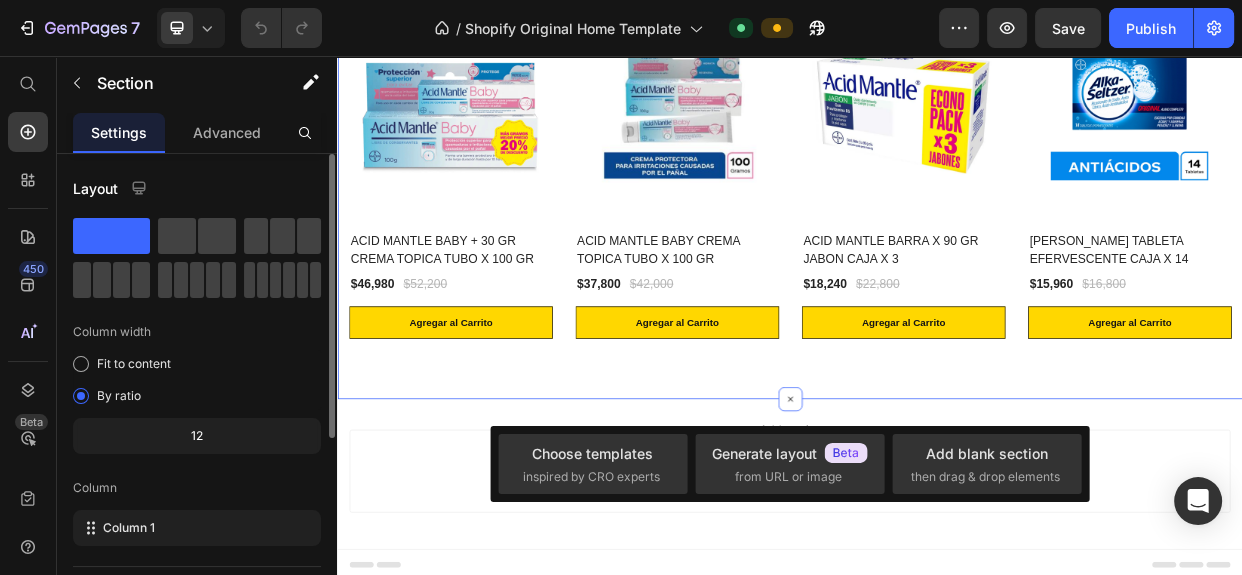click 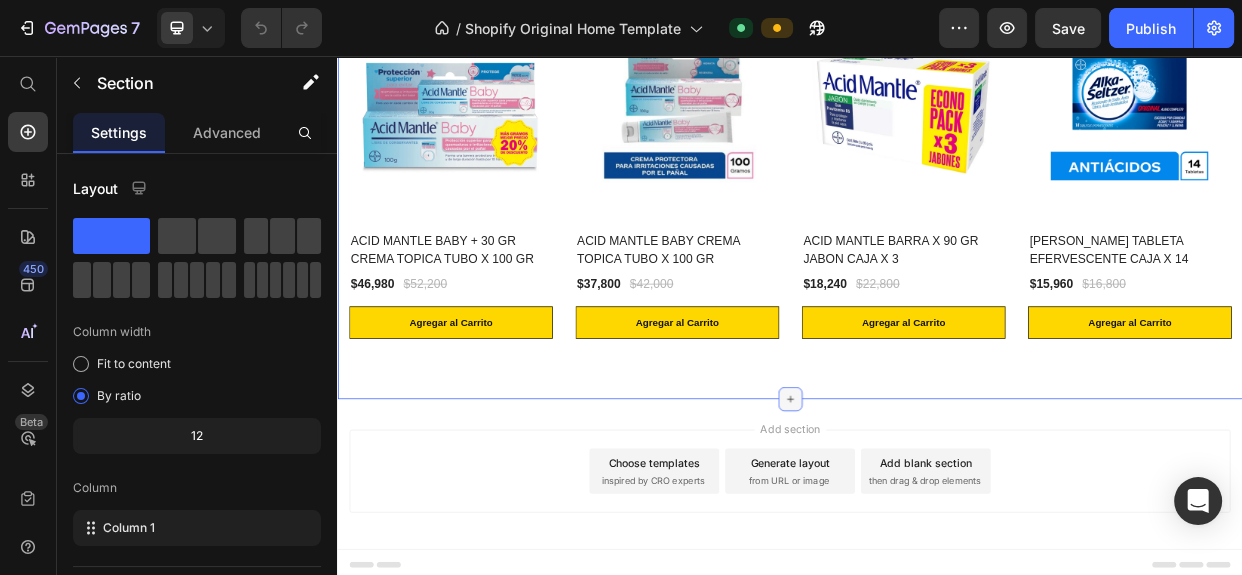 click 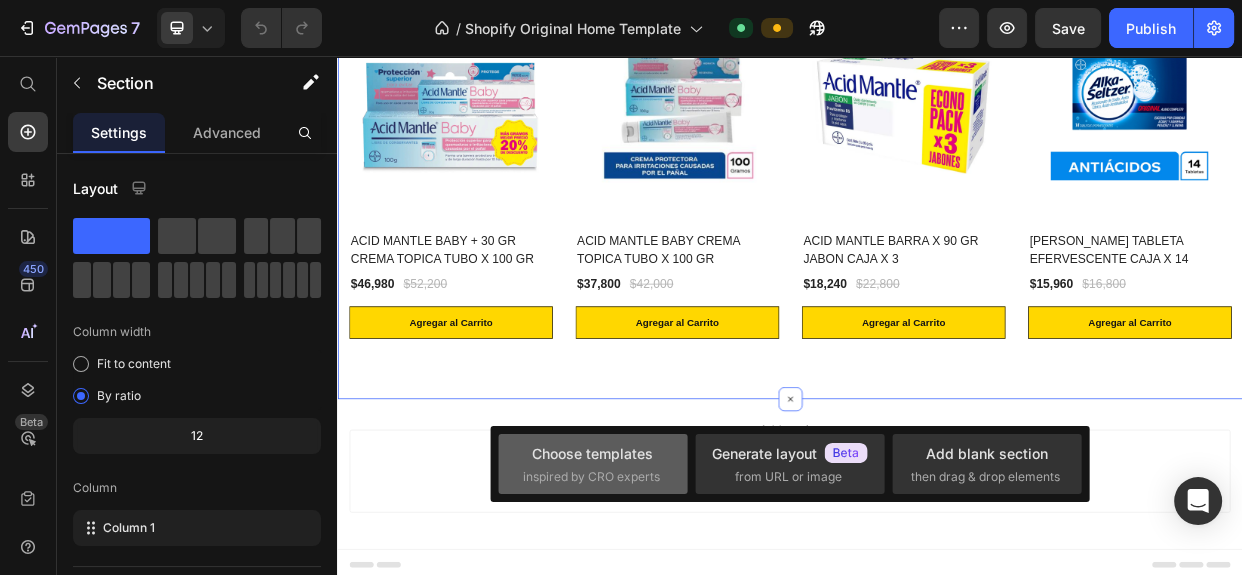 click on "inspired by CRO experts" at bounding box center (591, 477) 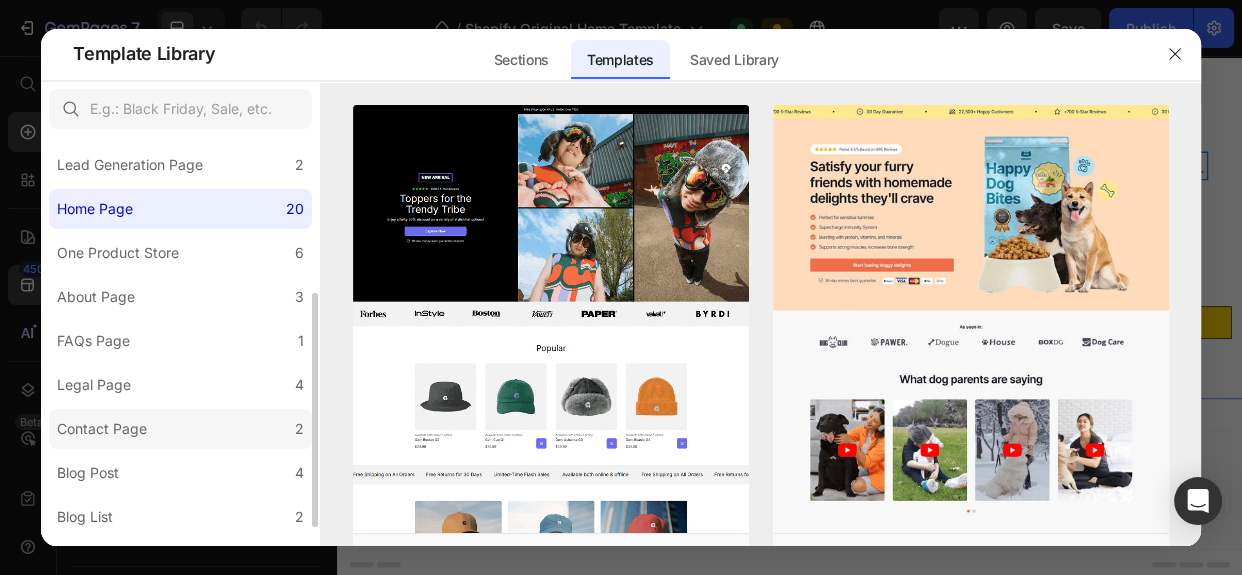 scroll, scrollTop: 305, scrollLeft: 0, axis: vertical 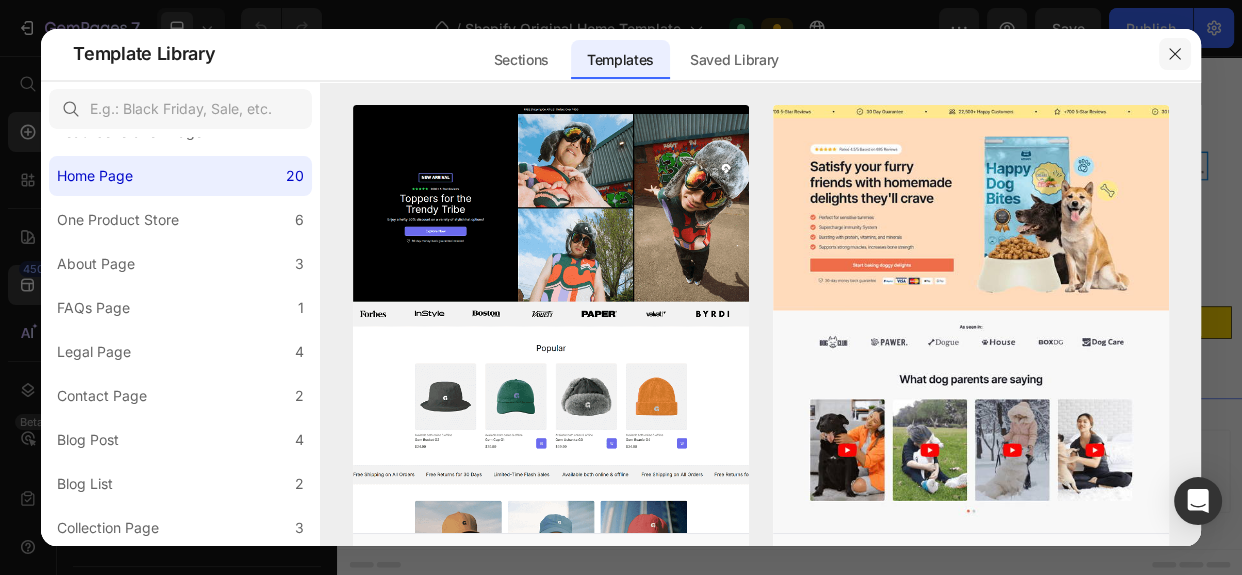 click at bounding box center [1175, 54] 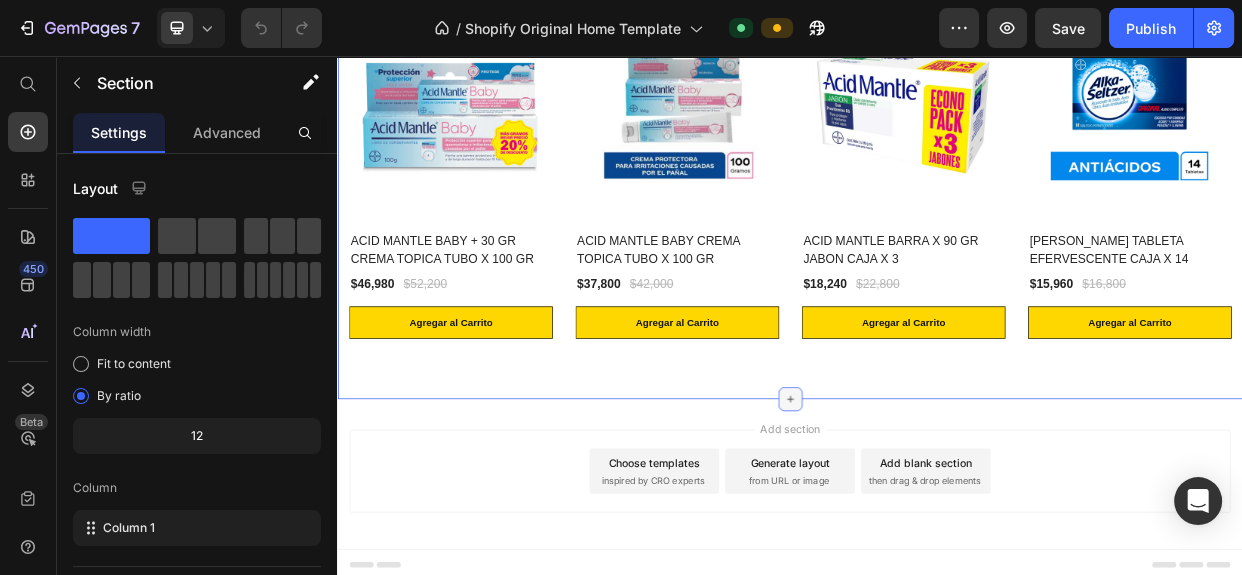 click at bounding box center (937, 512) 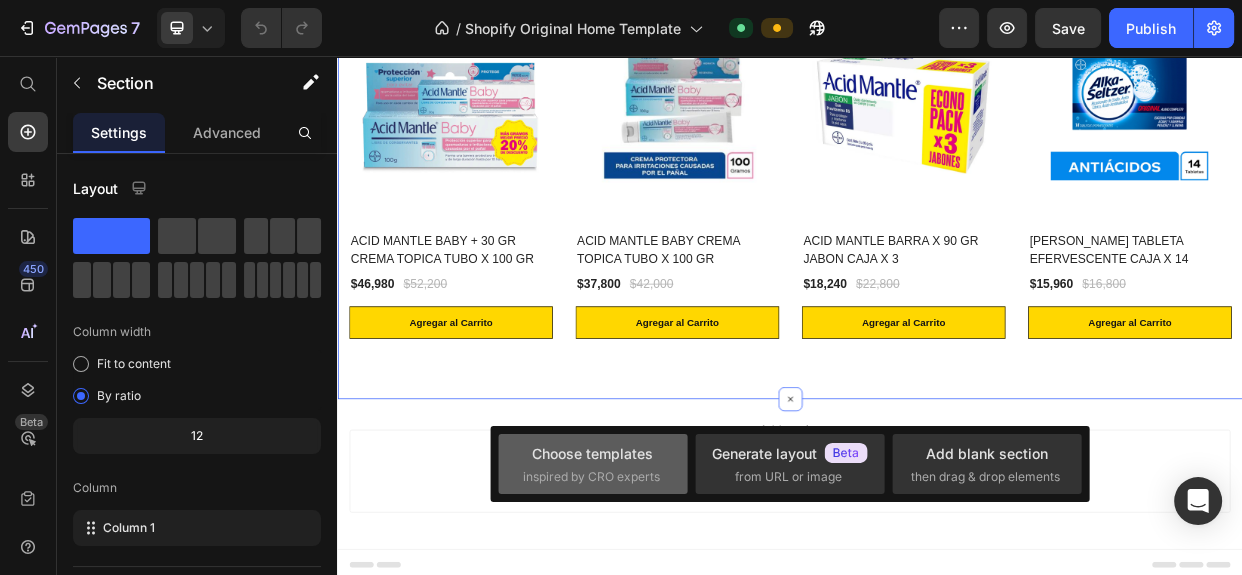 click on "inspired by CRO experts" at bounding box center (591, 477) 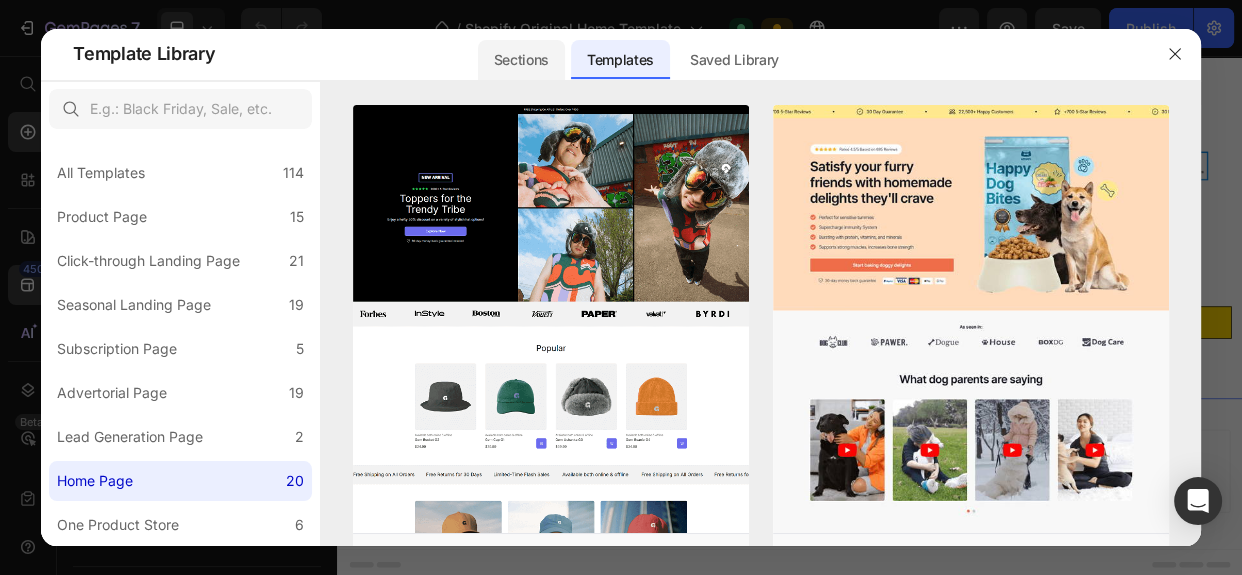 click on "Sections" 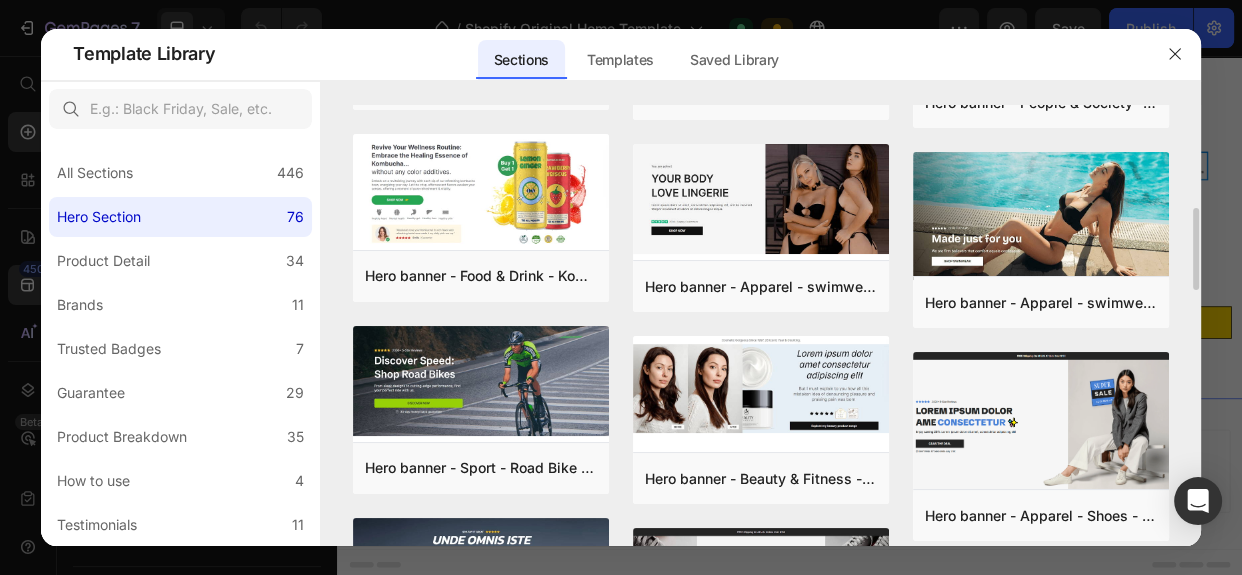 scroll, scrollTop: 737, scrollLeft: 0, axis: vertical 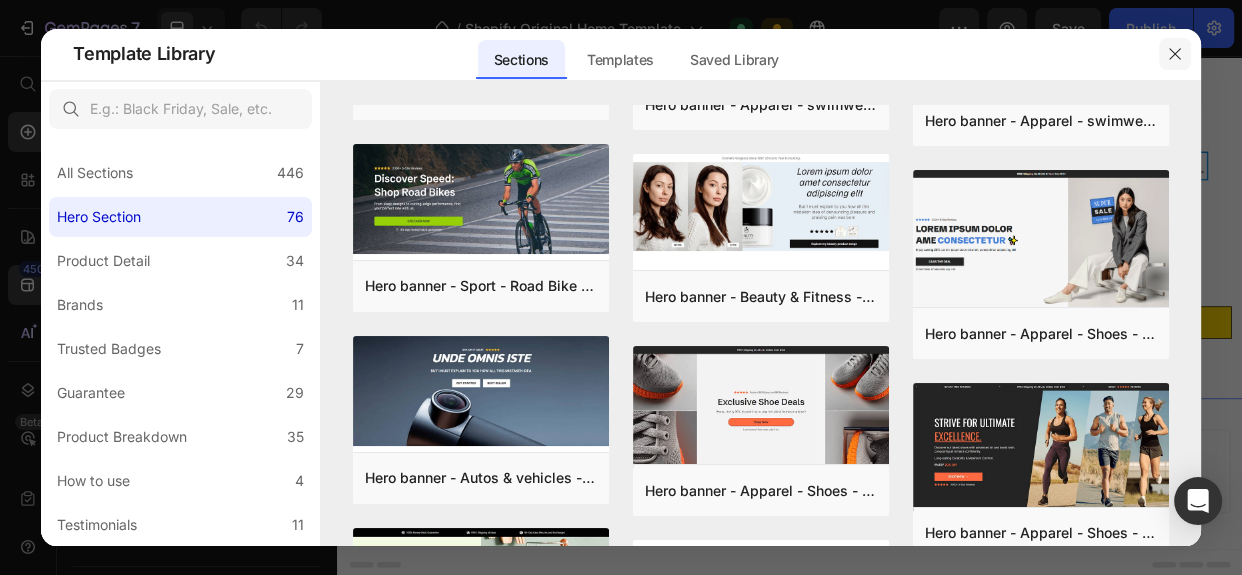 click 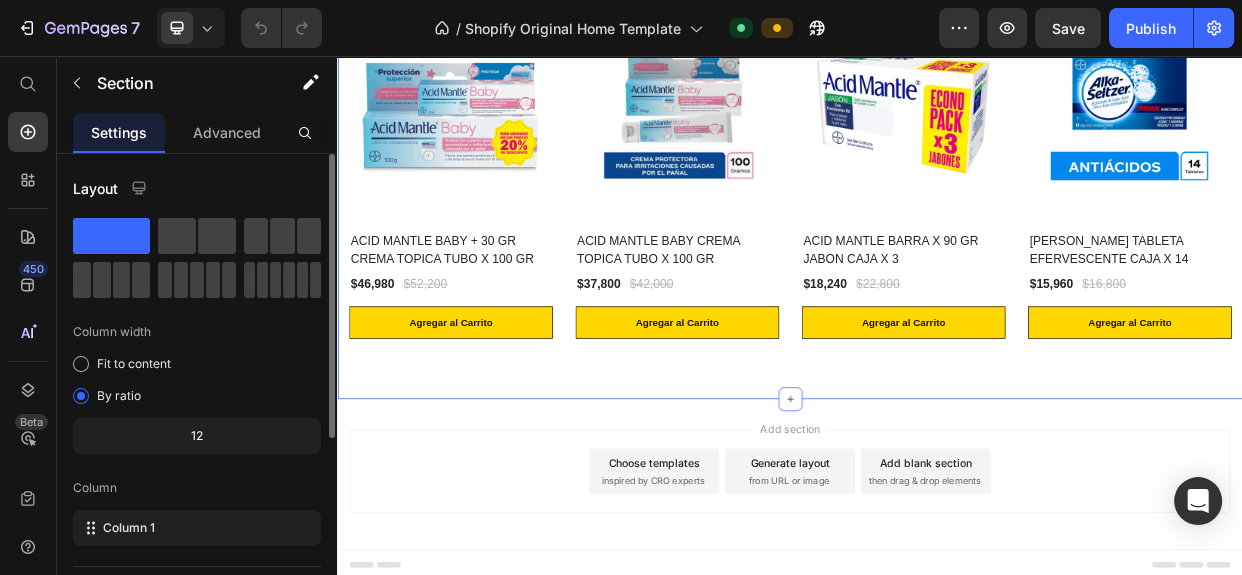 click on "Layout Column width Fit to content By ratio 12 Column Column 1 Size Full width Background Color Image Video  Color   Delete element" at bounding box center [197, 558] 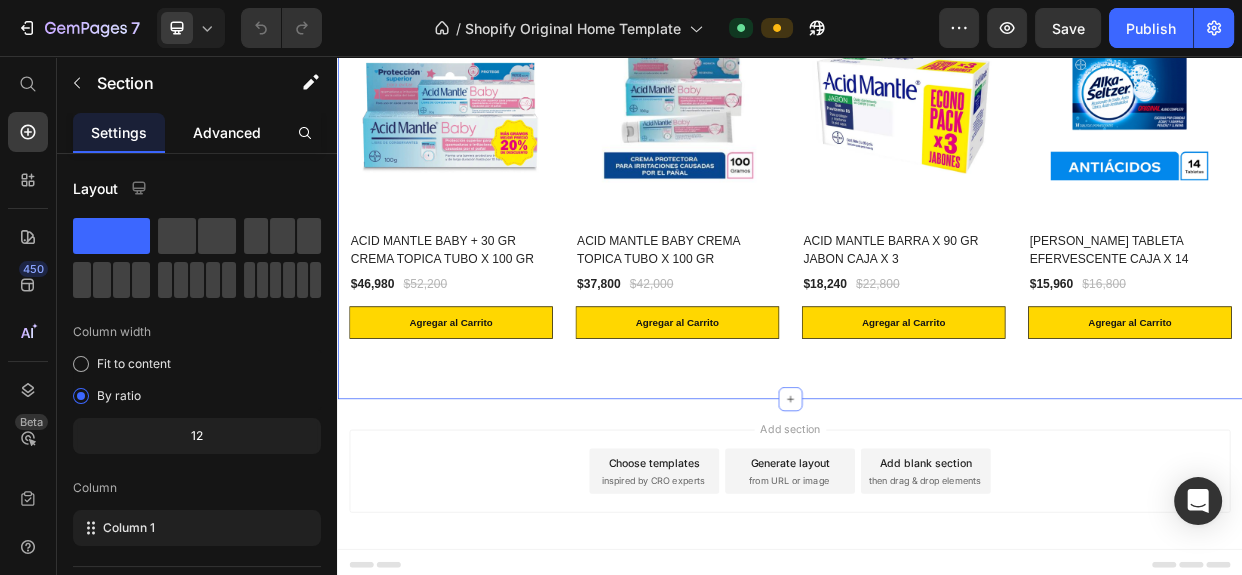 click on "Advanced" at bounding box center (227, 132) 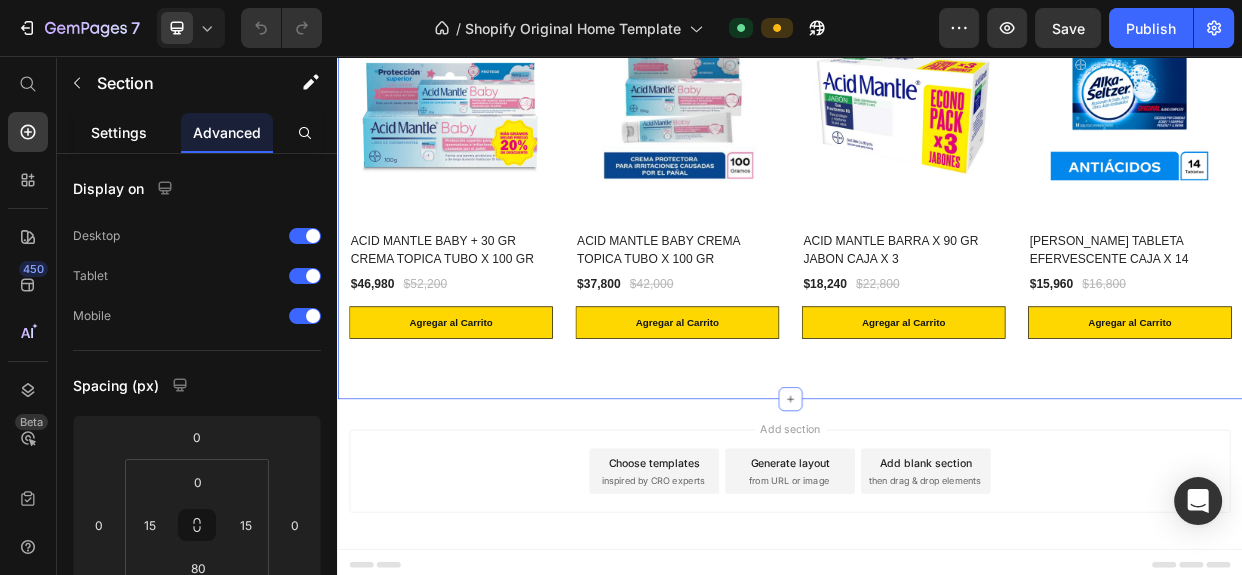 click on "Settings" at bounding box center (119, 132) 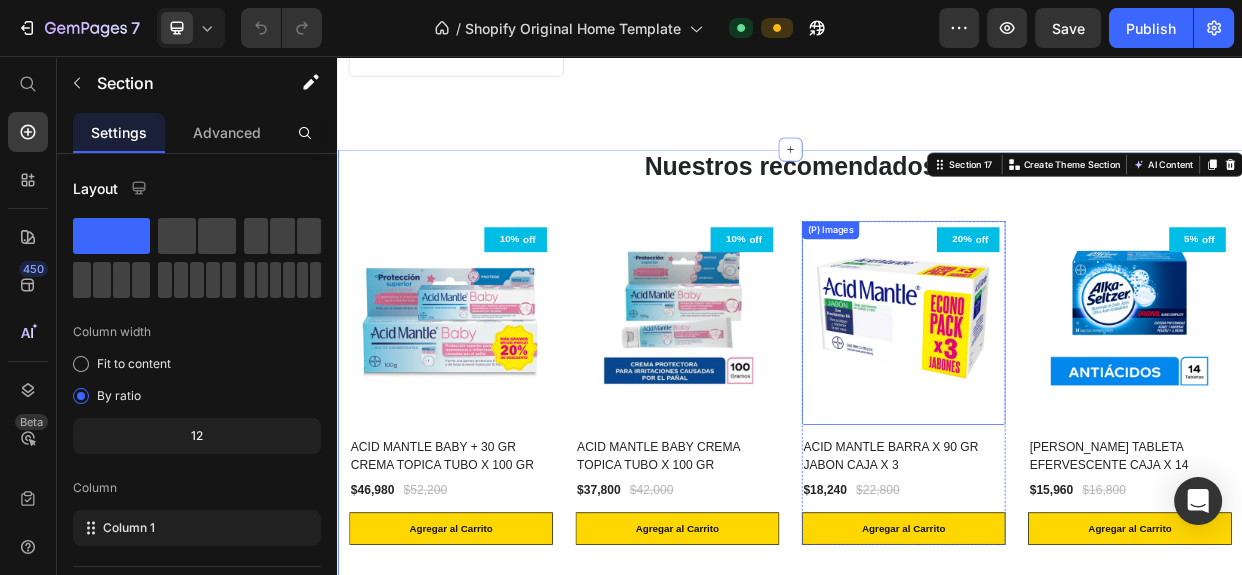scroll, scrollTop: 2502, scrollLeft: 0, axis: vertical 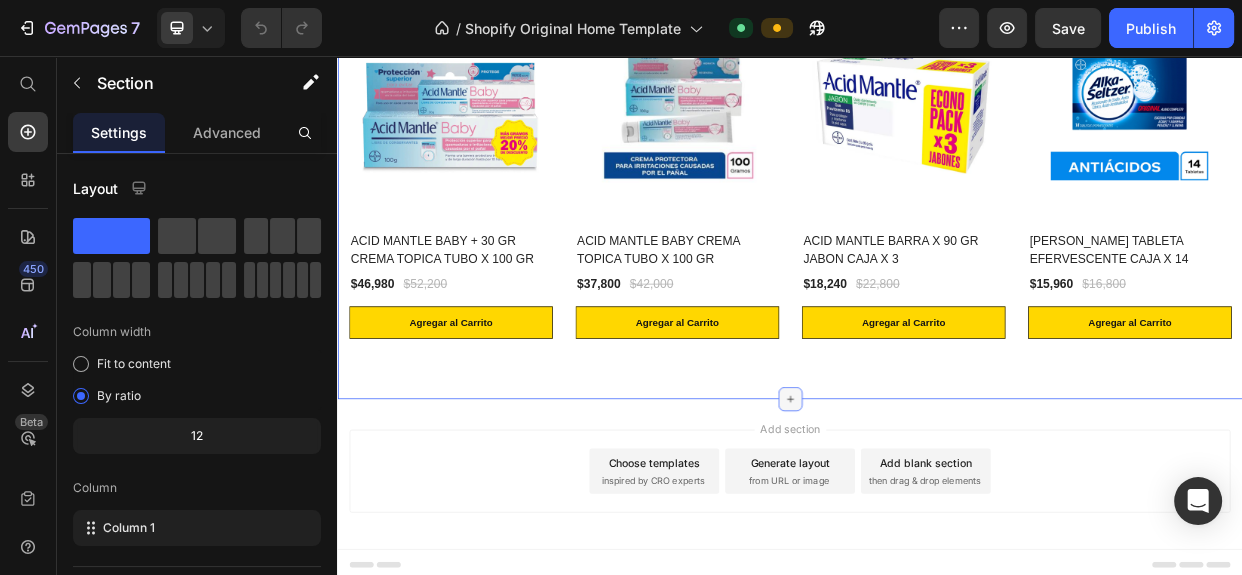 click 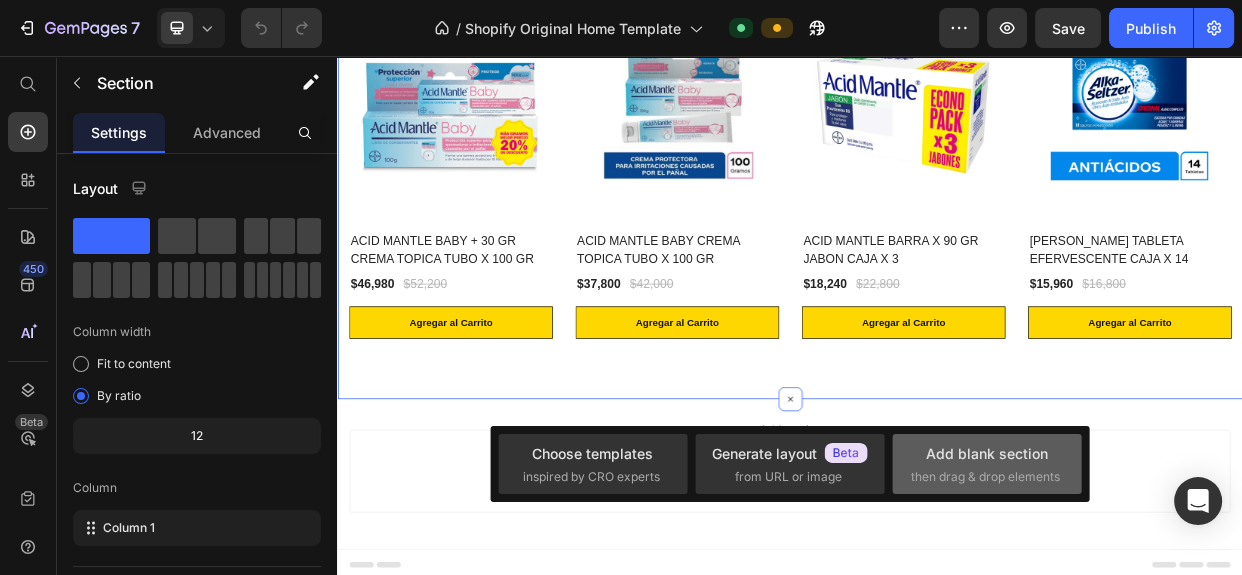 click on "then drag & drop elements" at bounding box center [985, 477] 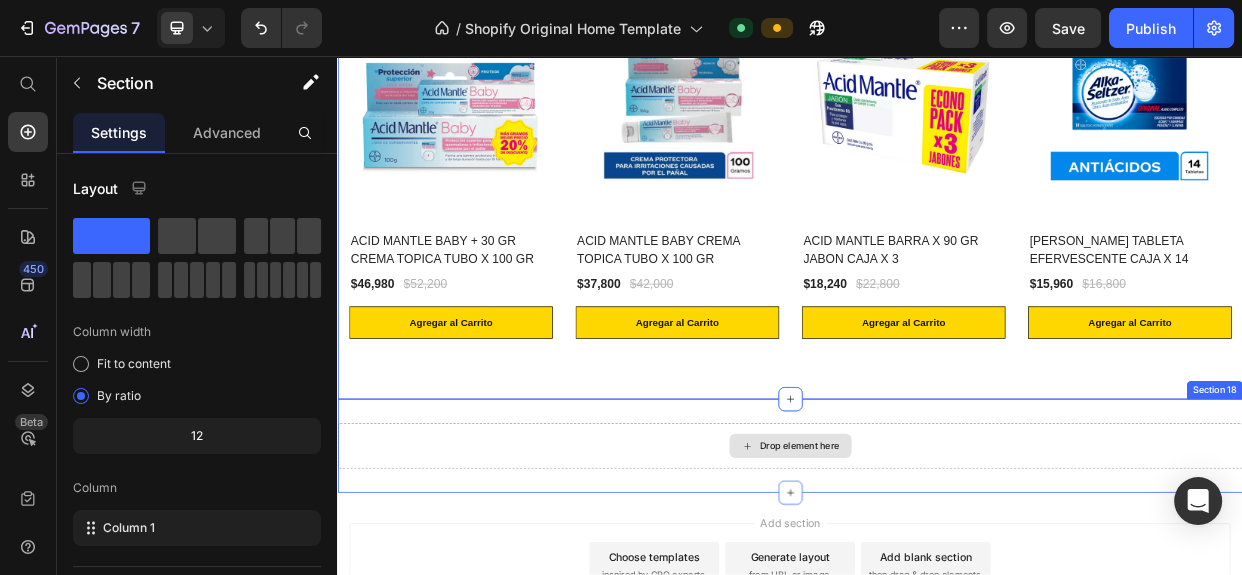 click on "Drop element here" at bounding box center (949, 574) 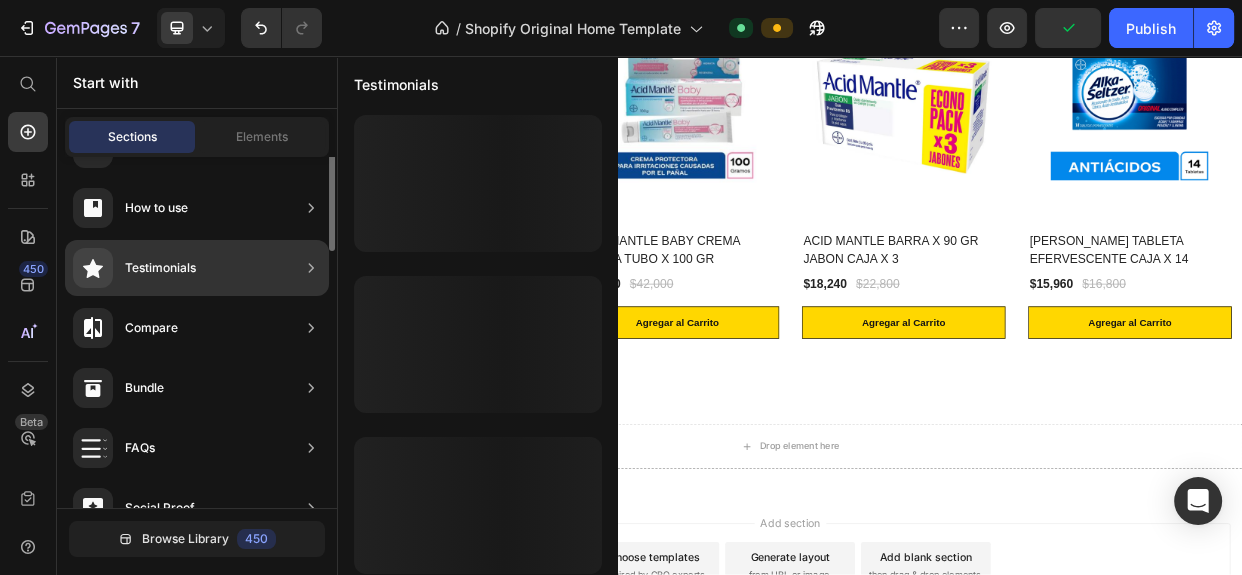 scroll, scrollTop: 262, scrollLeft: 0, axis: vertical 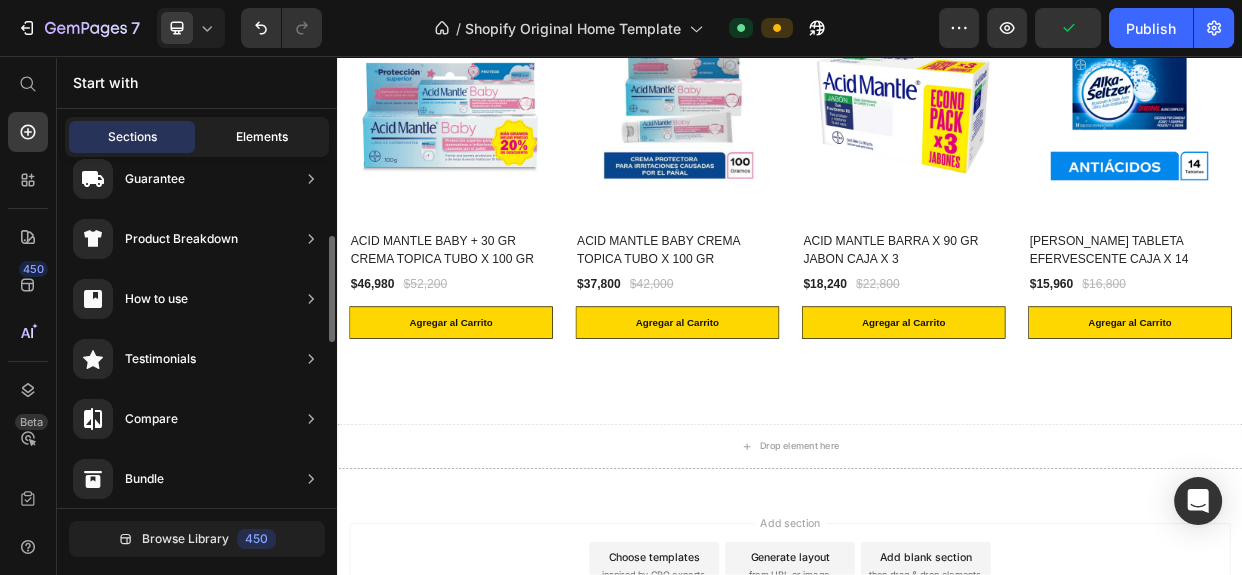 click on "Elements" 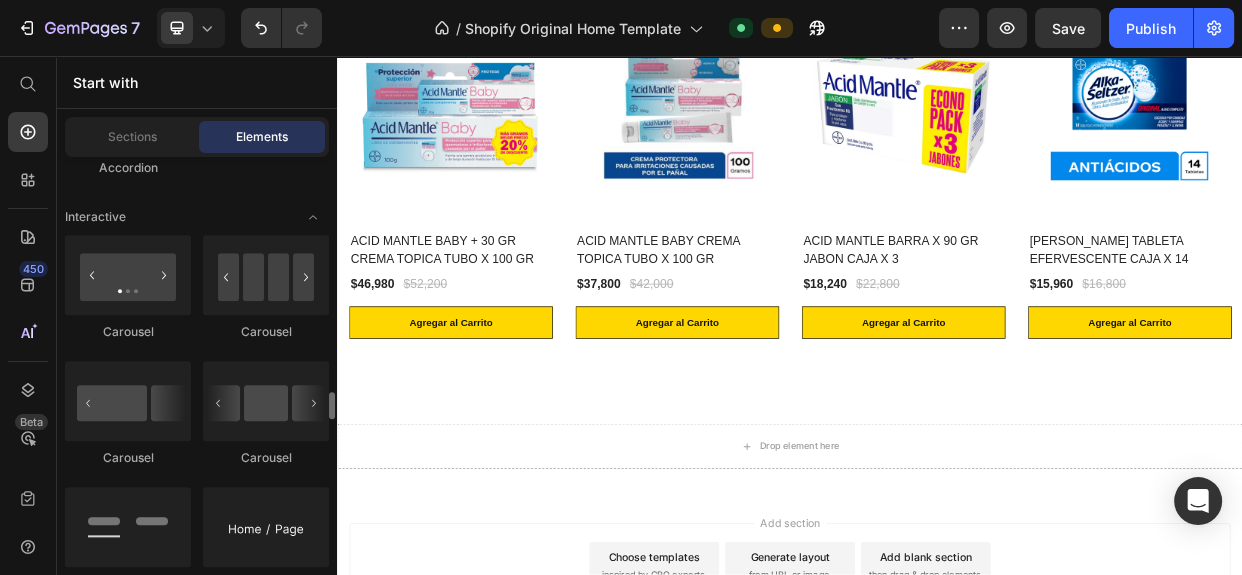 scroll, scrollTop: 2181, scrollLeft: 0, axis: vertical 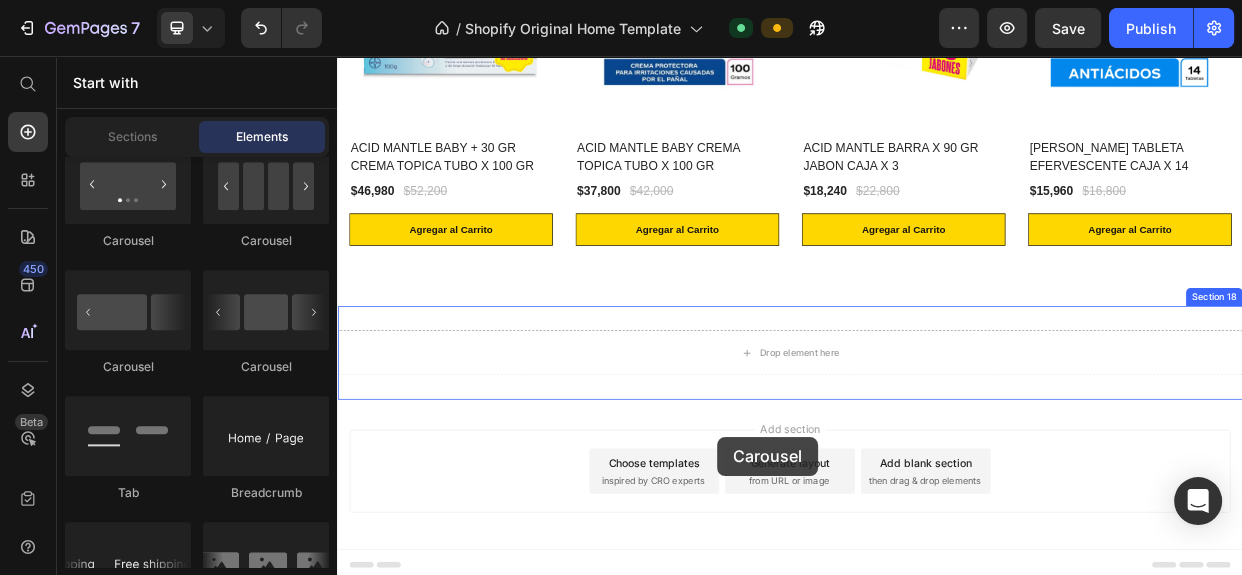 drag, startPoint x: 480, startPoint y: 369, endPoint x: 841, endPoint y: 561, distance: 408.88263 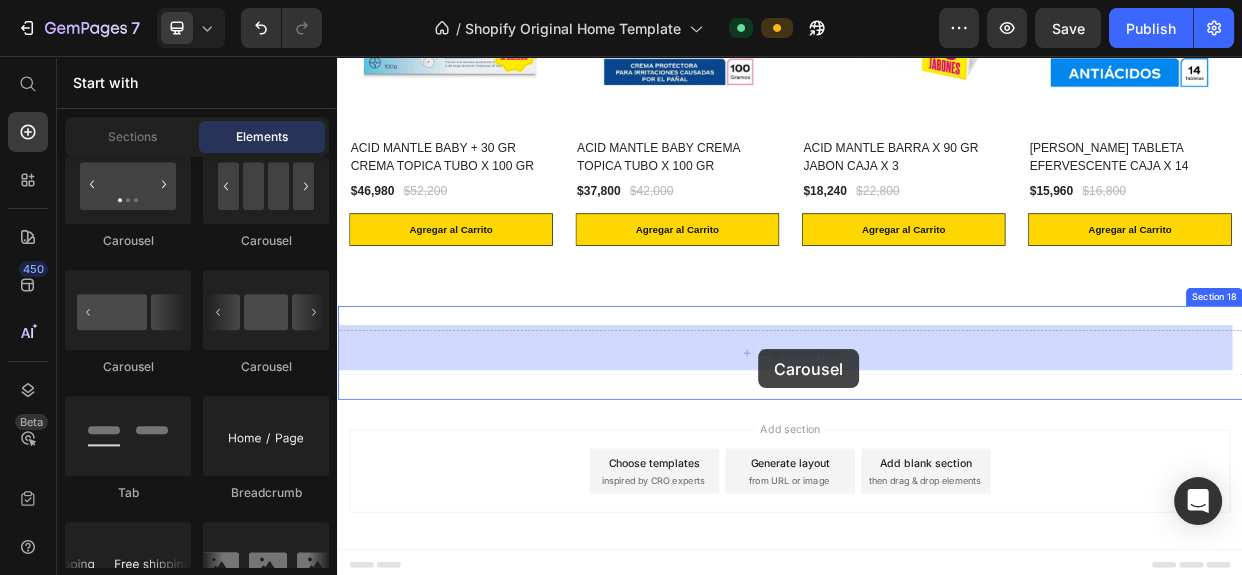 drag, startPoint x: 574, startPoint y: 367, endPoint x: 884, endPoint y: 443, distance: 319.1802 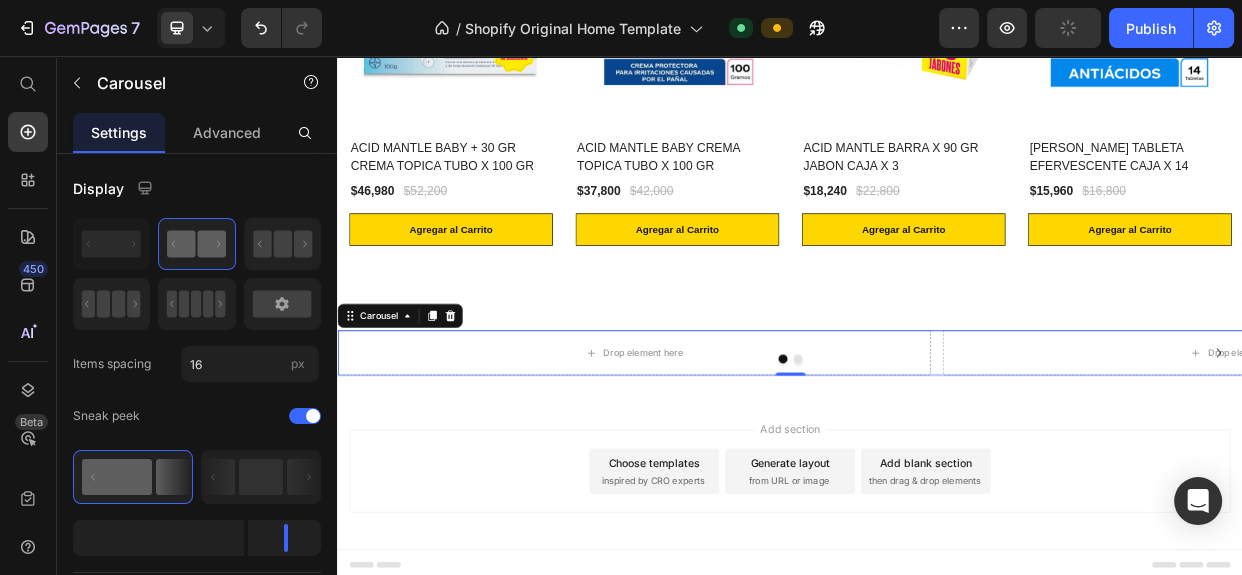 click at bounding box center [937, 458] 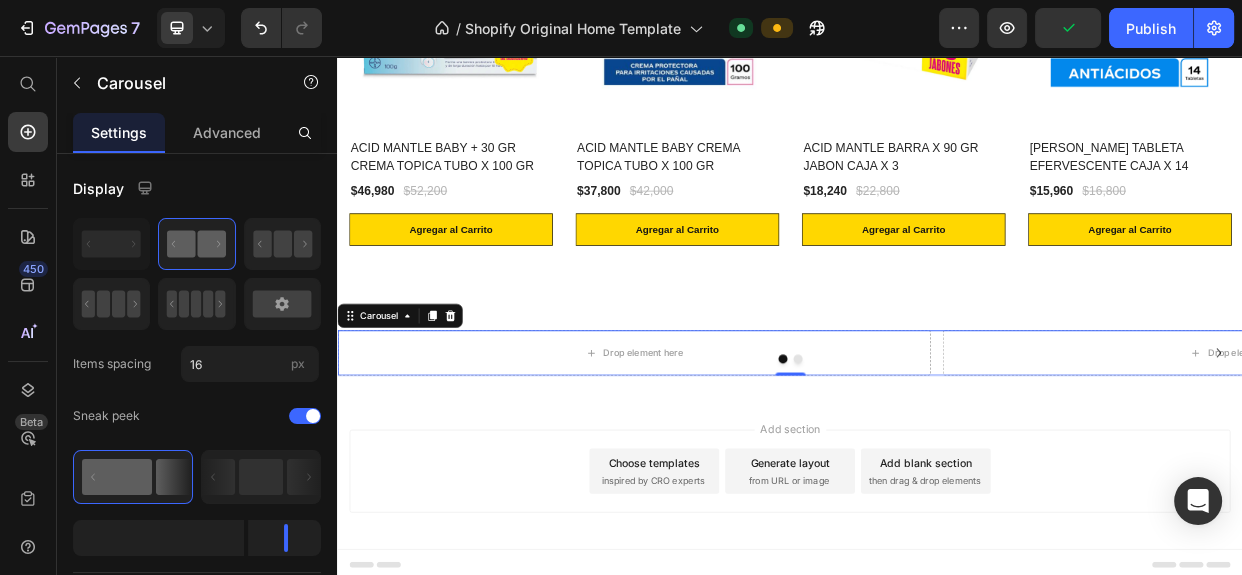 click at bounding box center (937, 458) 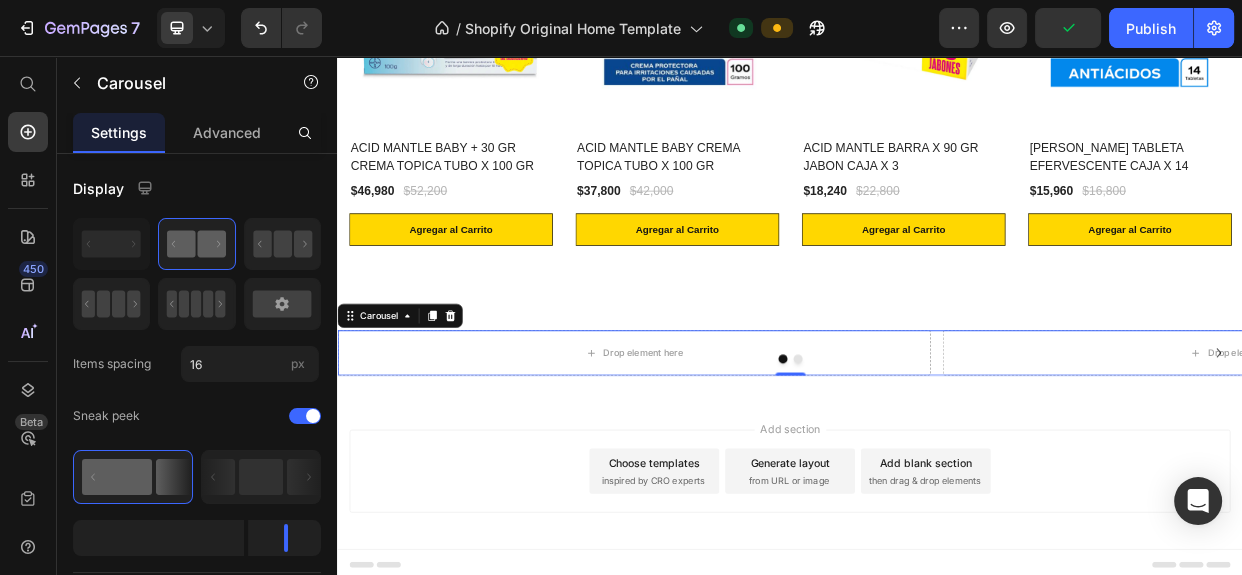 click at bounding box center [937, 458] 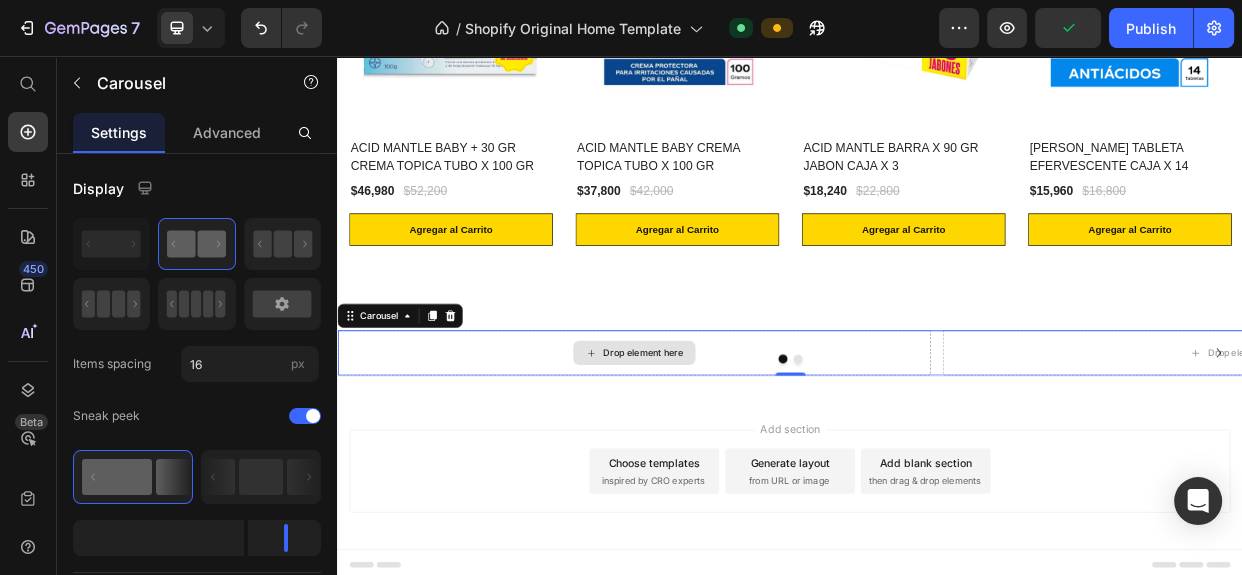 click on "Drop element here" at bounding box center (742, 450) 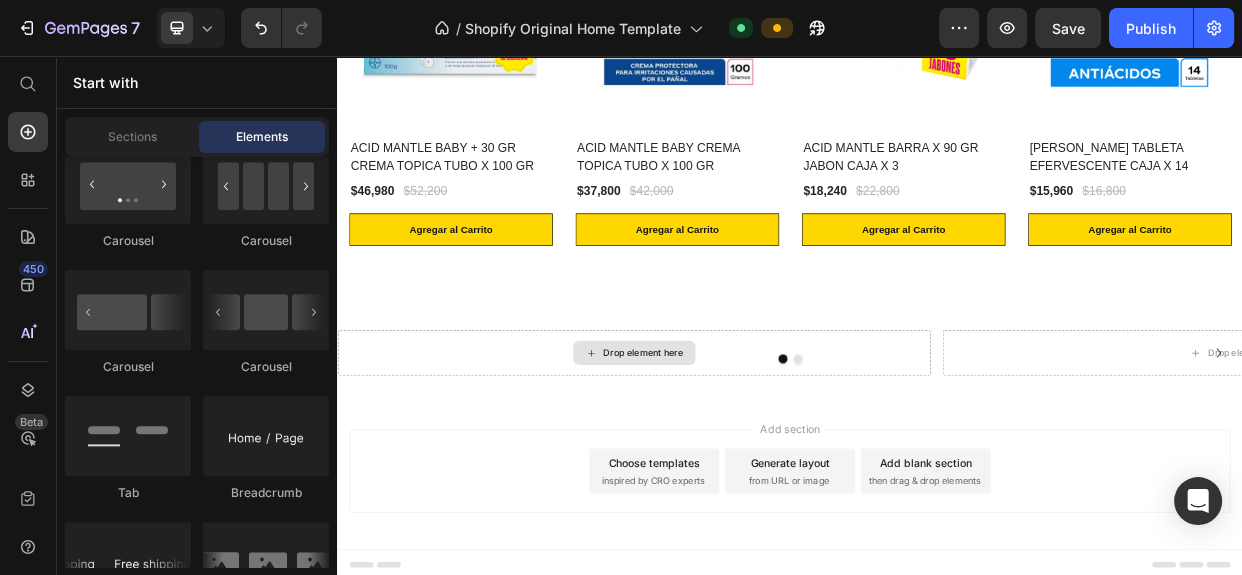 click on "Drop element here" at bounding box center [742, 450] 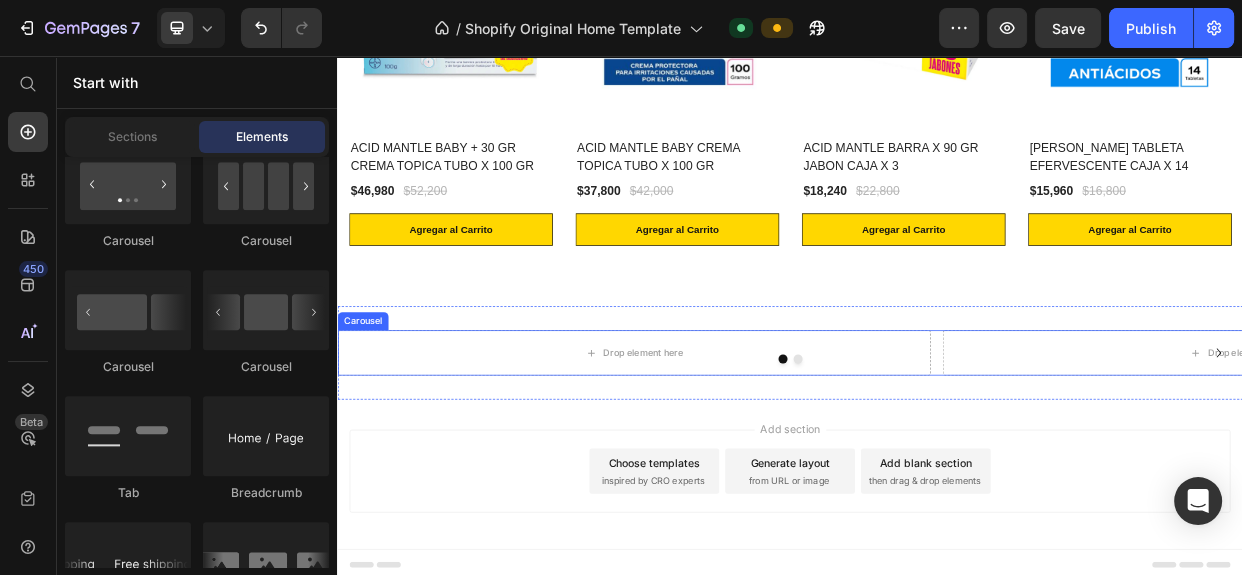 click 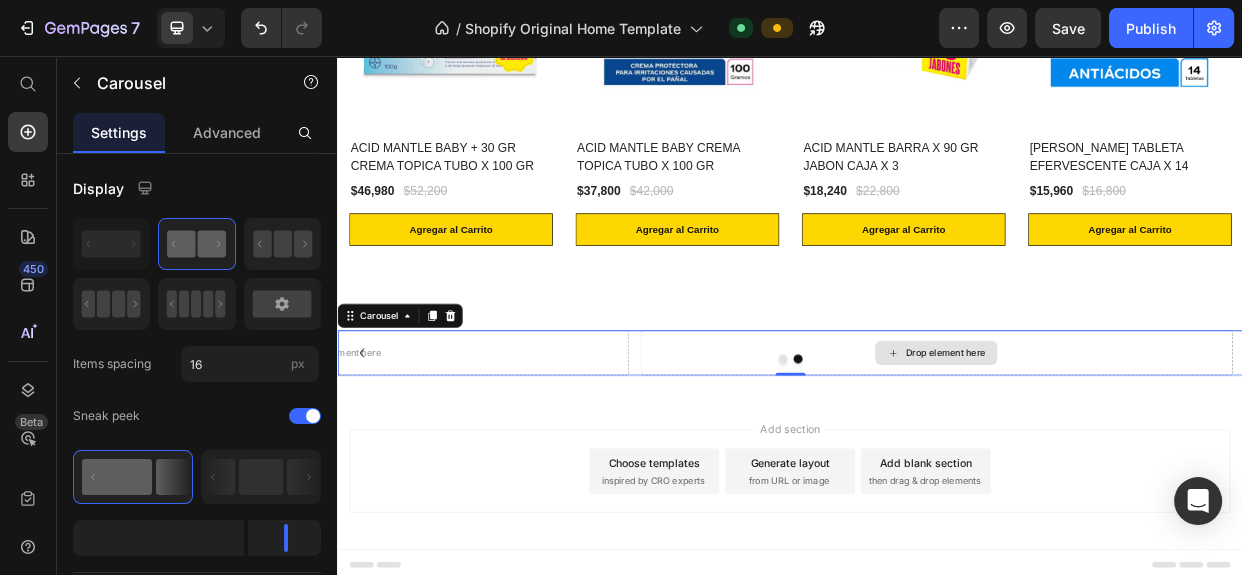 click on "Drop element here" at bounding box center [1131, 450] 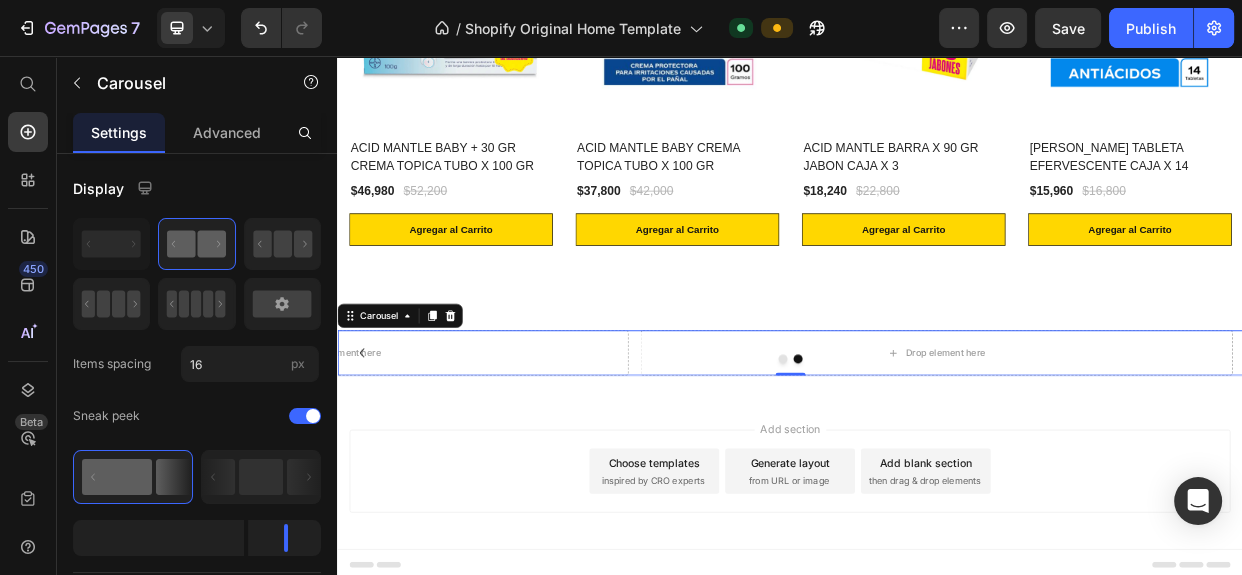 click at bounding box center (937, 458) 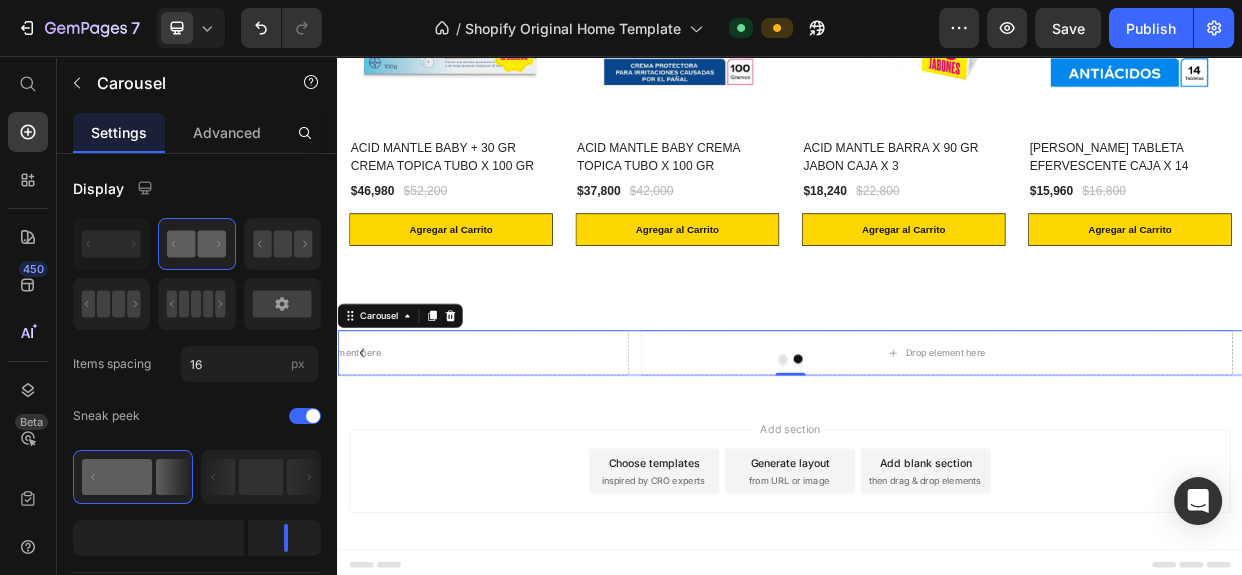 click 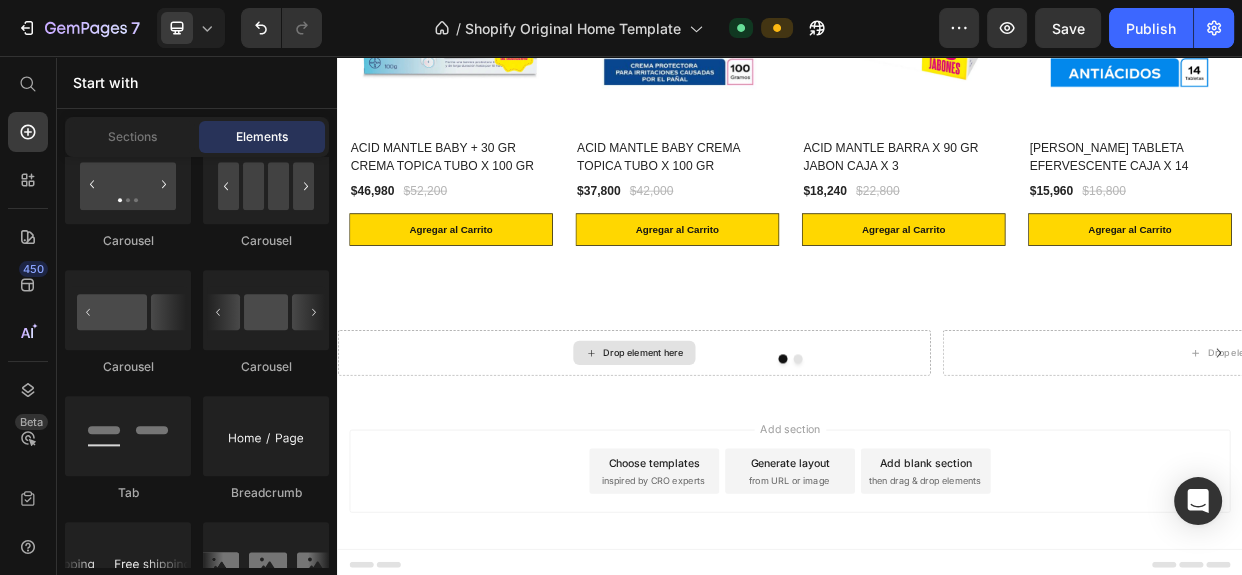 click on "Drop element here" at bounding box center (742, 450) 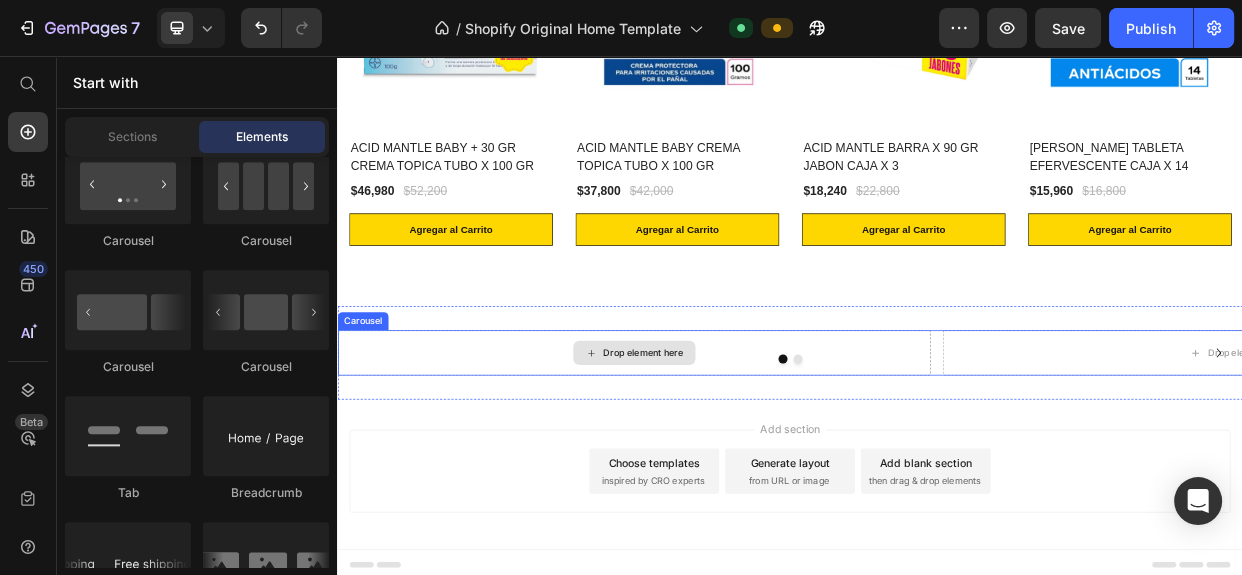 click on "Drop element here" at bounding box center (742, 450) 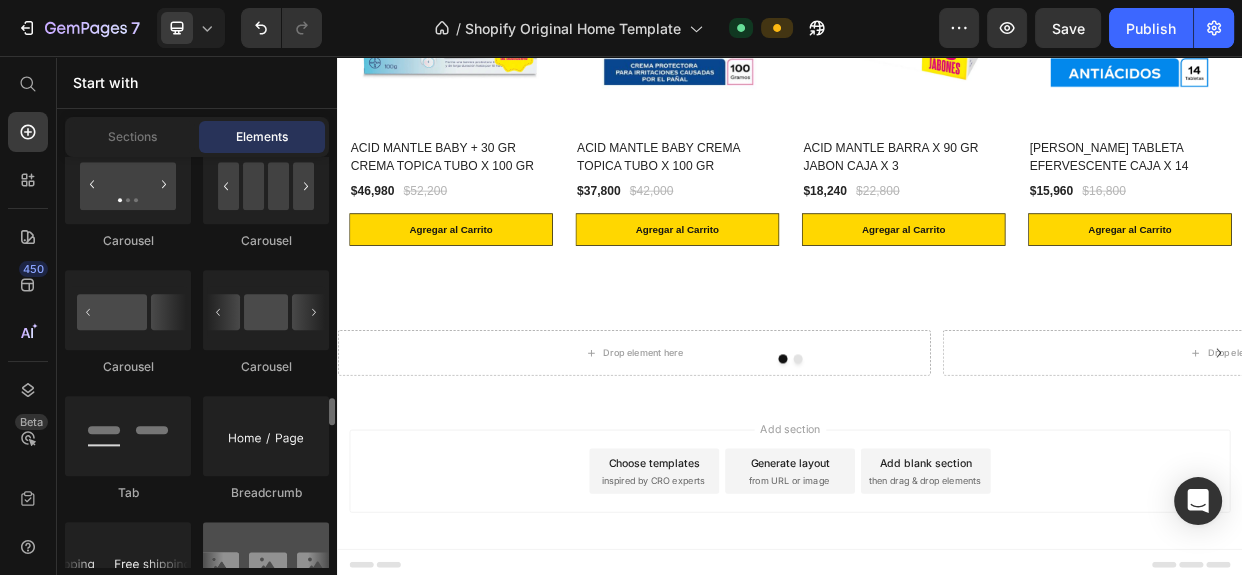 scroll, scrollTop: 2363, scrollLeft: 0, axis: vertical 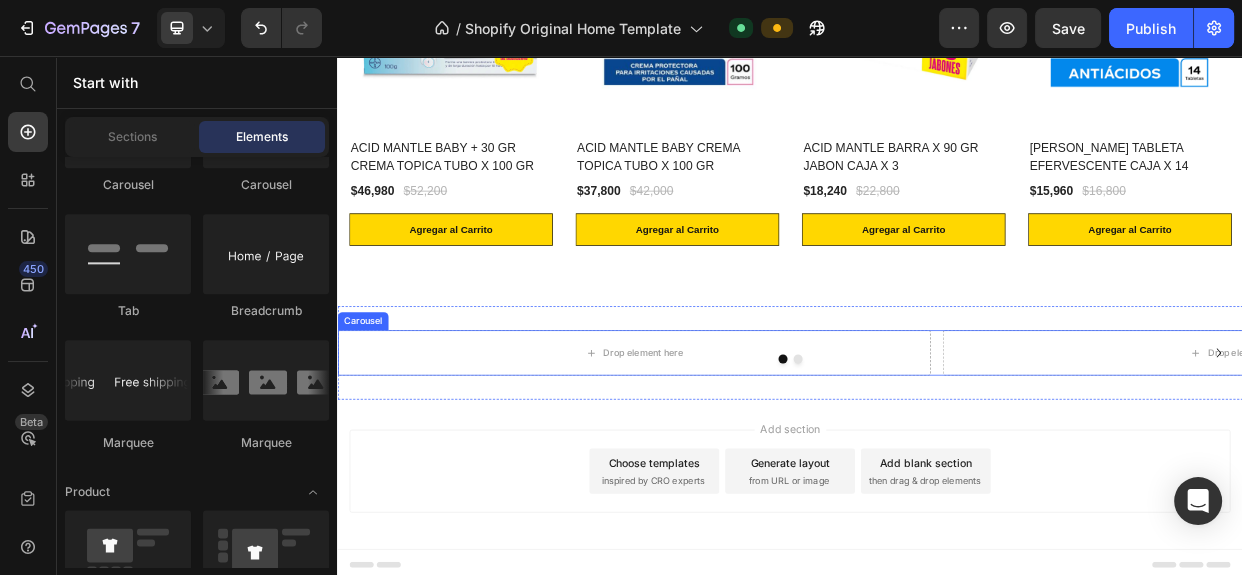 click at bounding box center (937, 458) 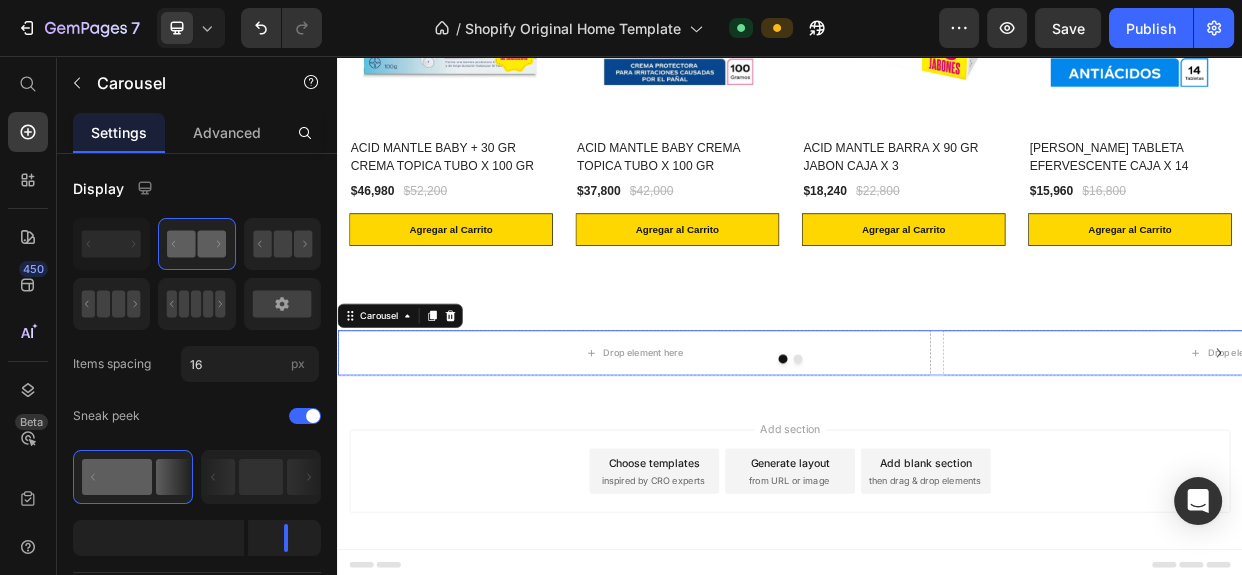 click at bounding box center [937, 458] 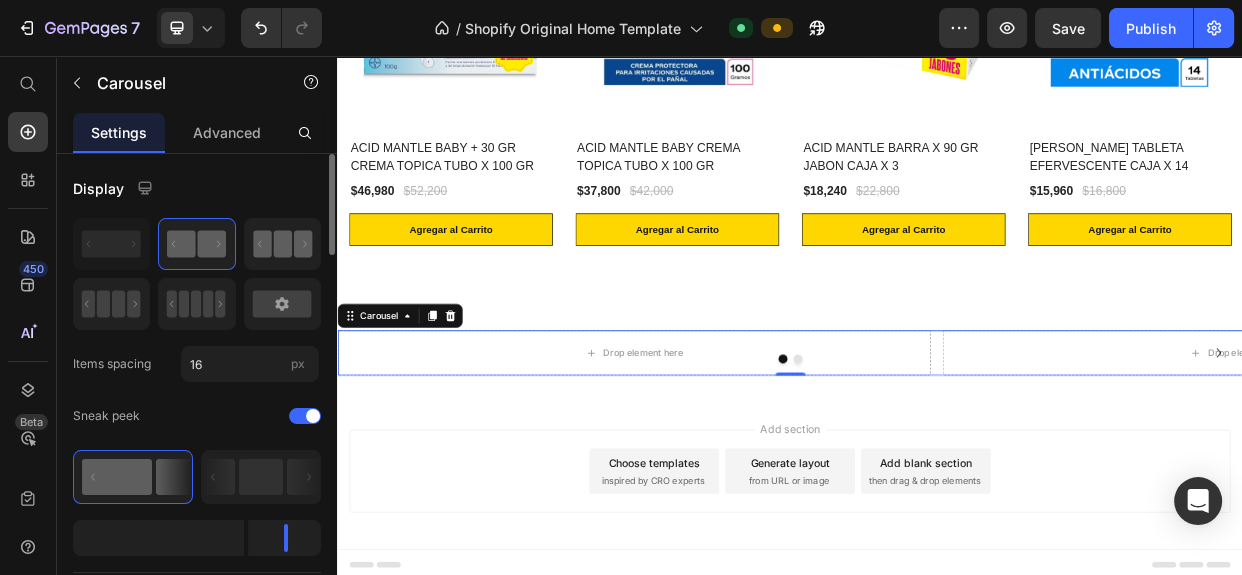 click 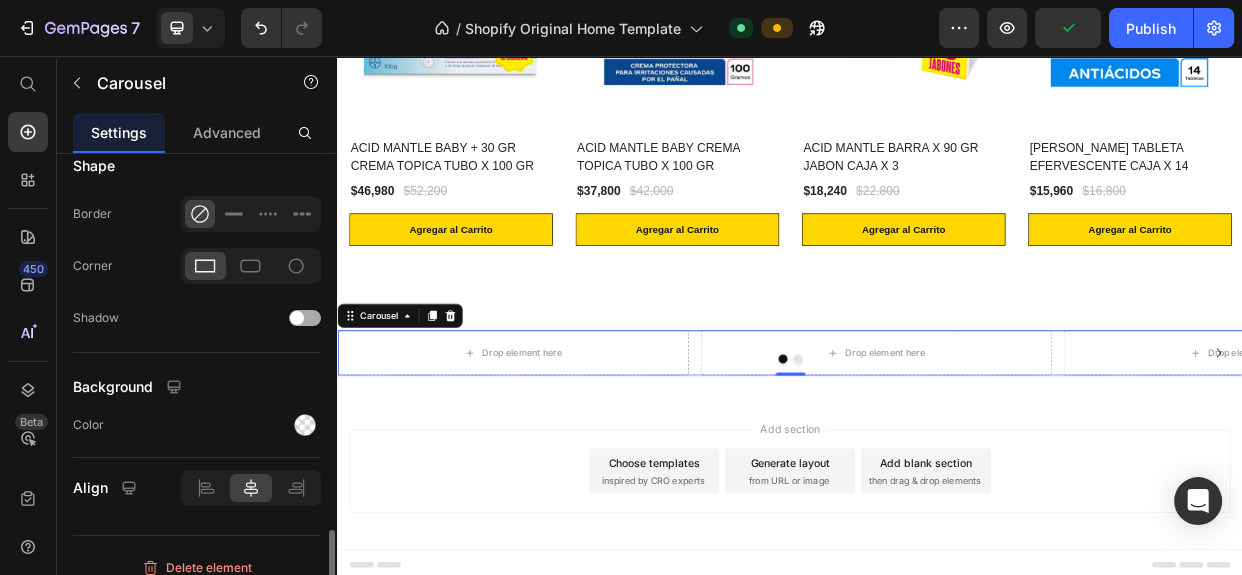 scroll, scrollTop: 1833, scrollLeft: 0, axis: vertical 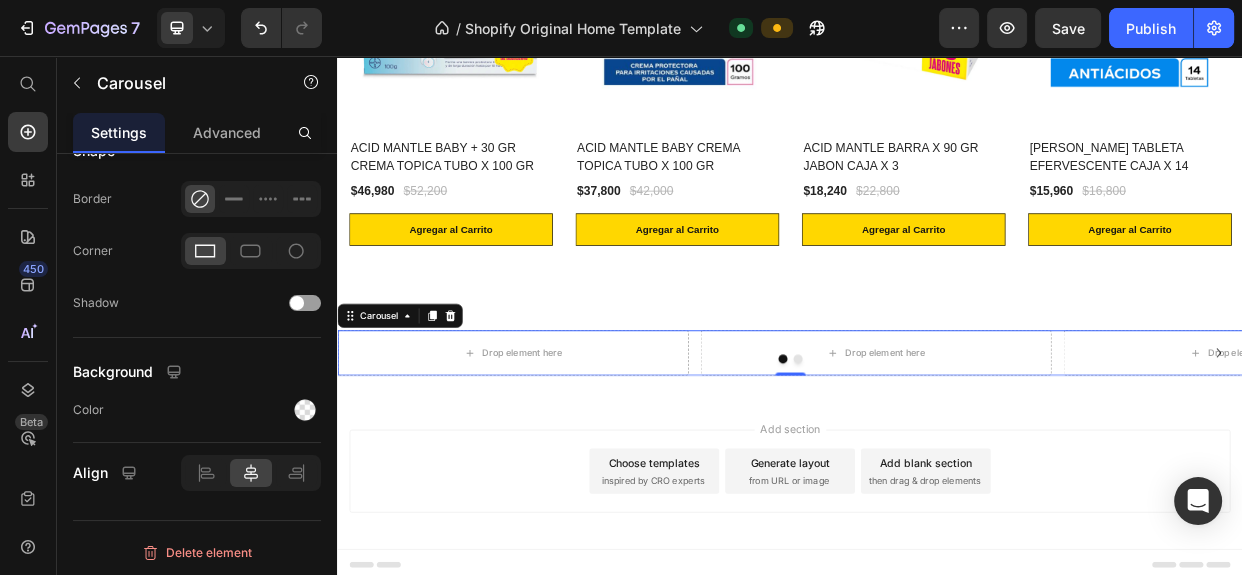 click 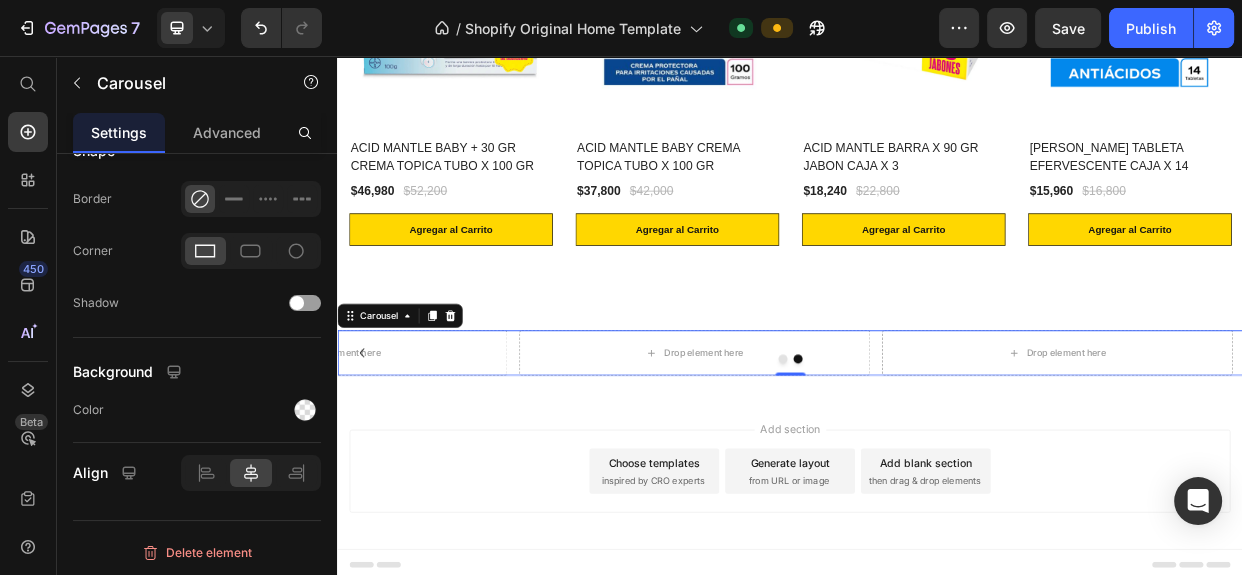click 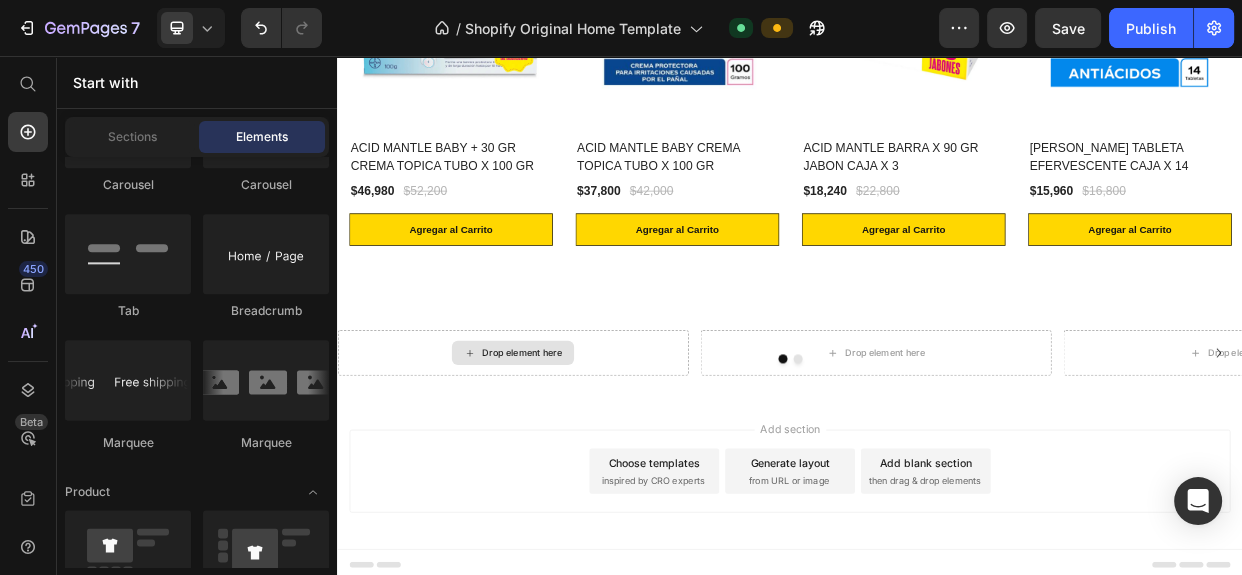 click on "Drop element here" at bounding box center [581, 450] 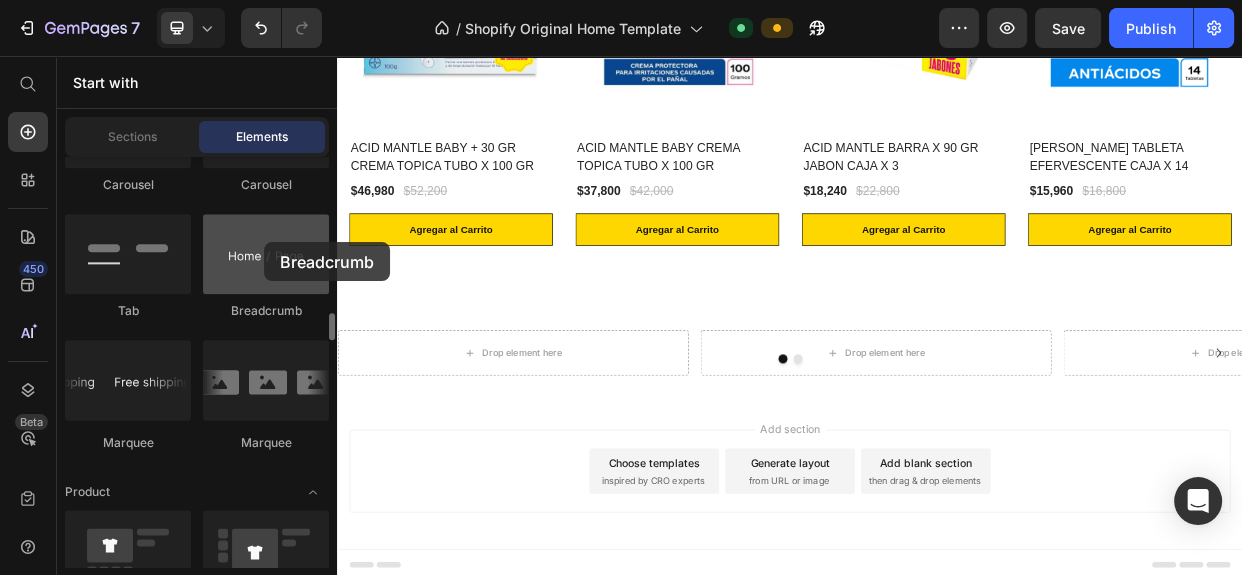 drag, startPoint x: 336, startPoint y: 277, endPoint x: 260, endPoint y: 242, distance: 83.67198 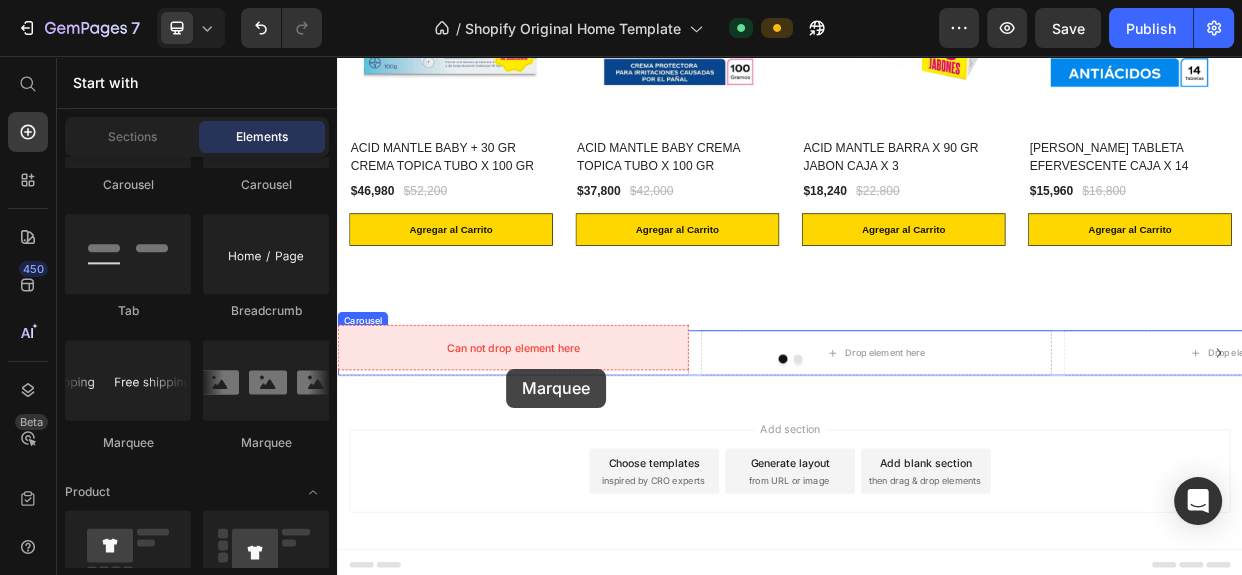 drag, startPoint x: 588, startPoint y: 425, endPoint x: 561, endPoint y: 471, distance: 53.338543 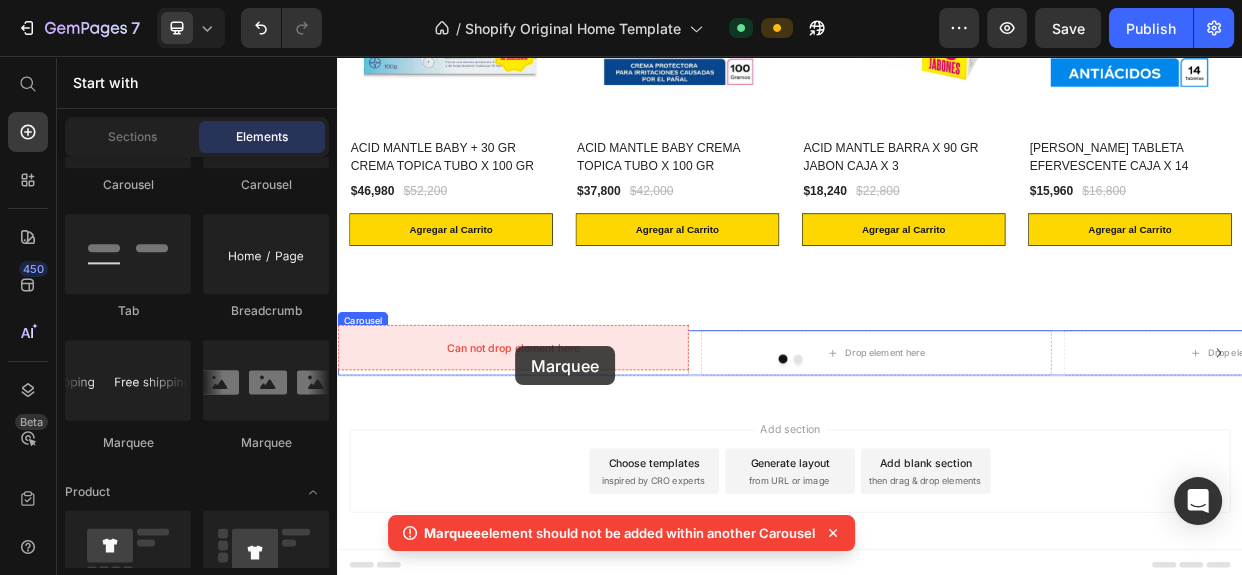 drag, startPoint x: 623, startPoint y: 446, endPoint x: 573, endPoint y: 441, distance: 50.24938 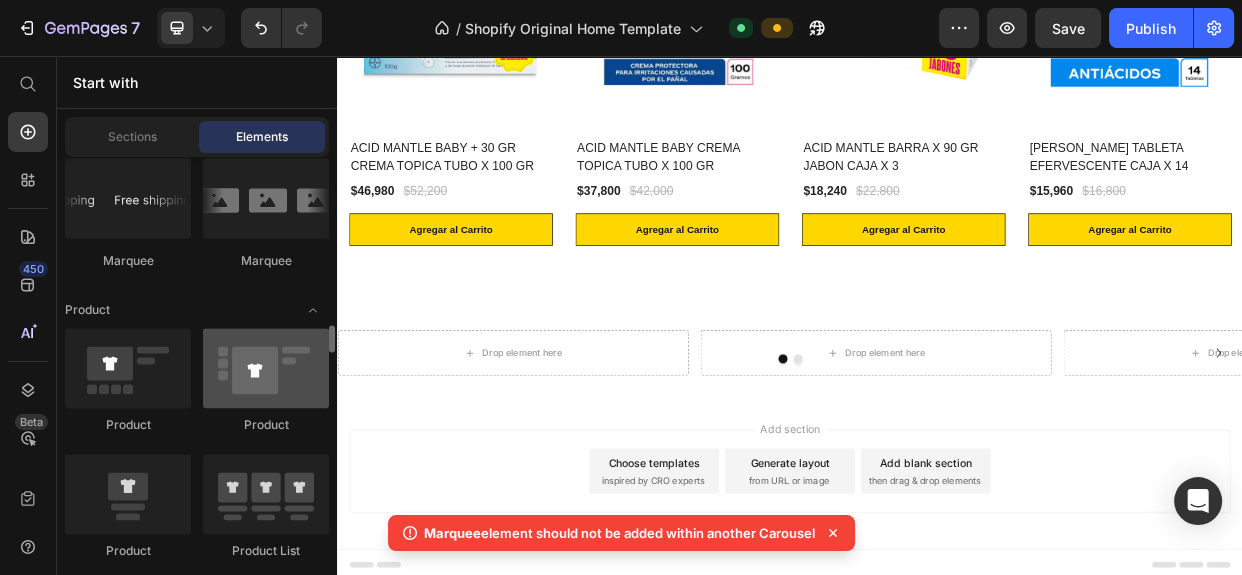 scroll, scrollTop: 2727, scrollLeft: 0, axis: vertical 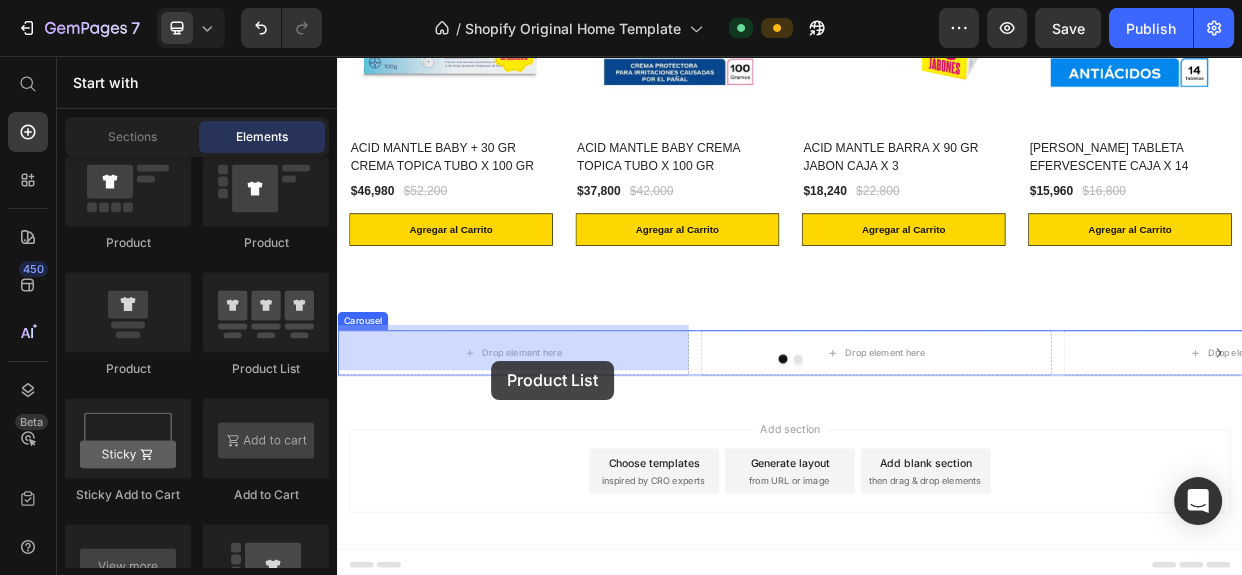 drag, startPoint x: 603, startPoint y: 372, endPoint x: 541, endPoint y: 457, distance: 105.20931 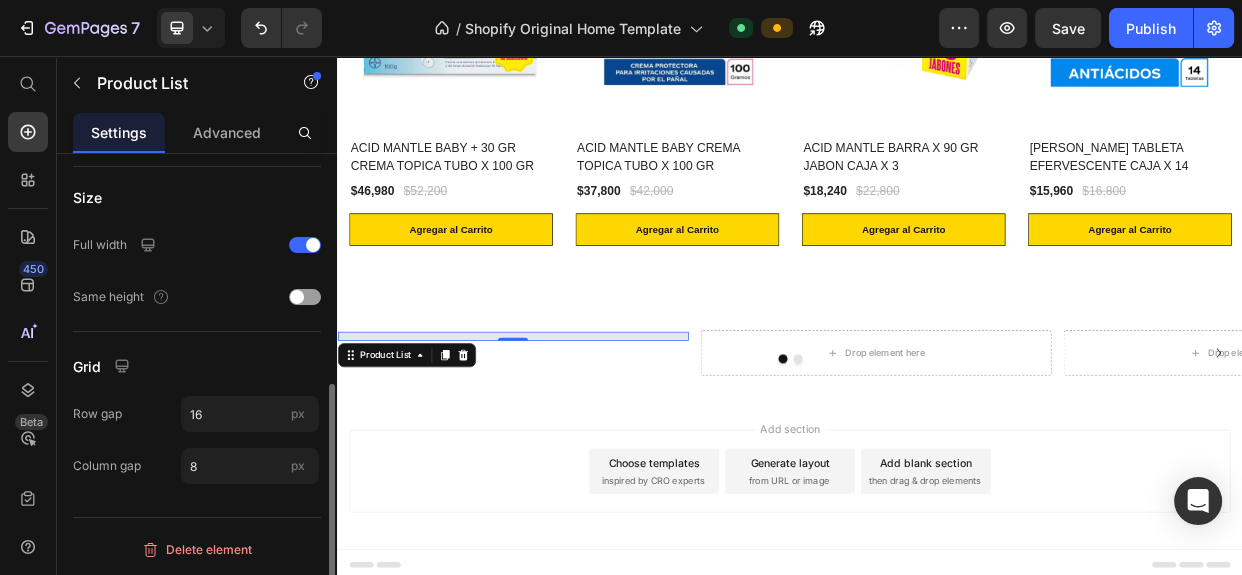 scroll, scrollTop: 0, scrollLeft: 0, axis: both 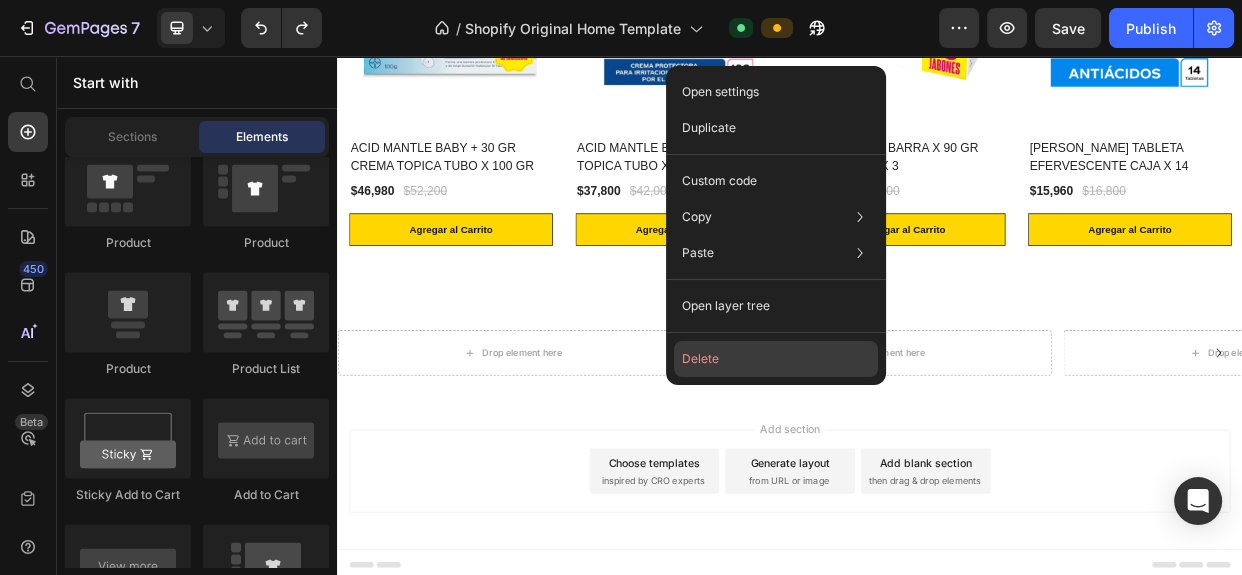 click on "Delete" 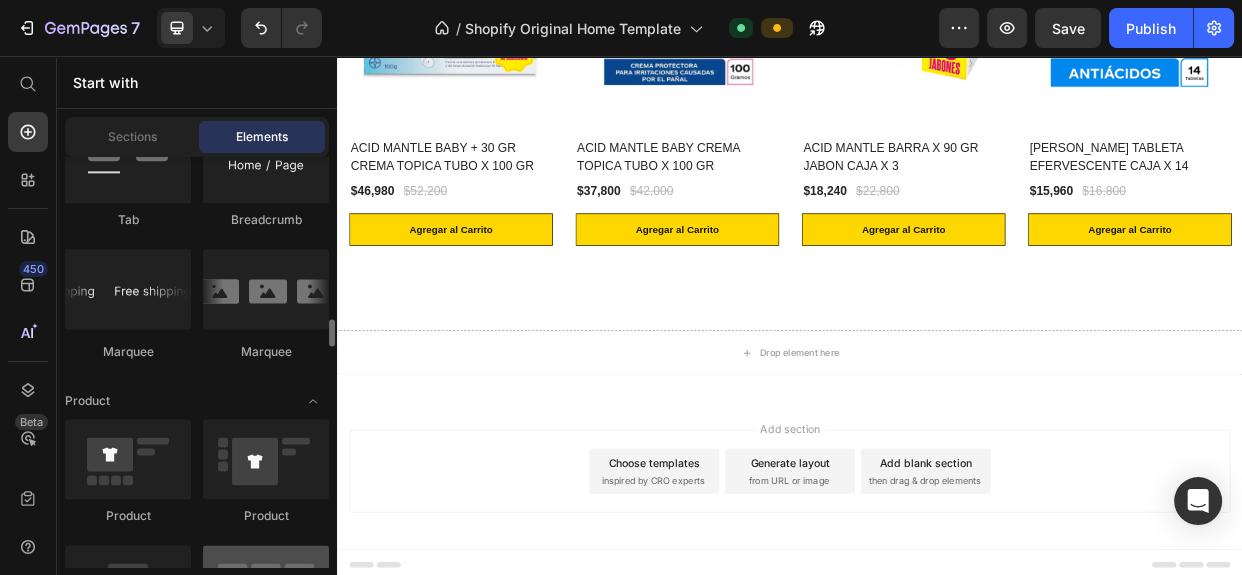 scroll, scrollTop: 2363, scrollLeft: 0, axis: vertical 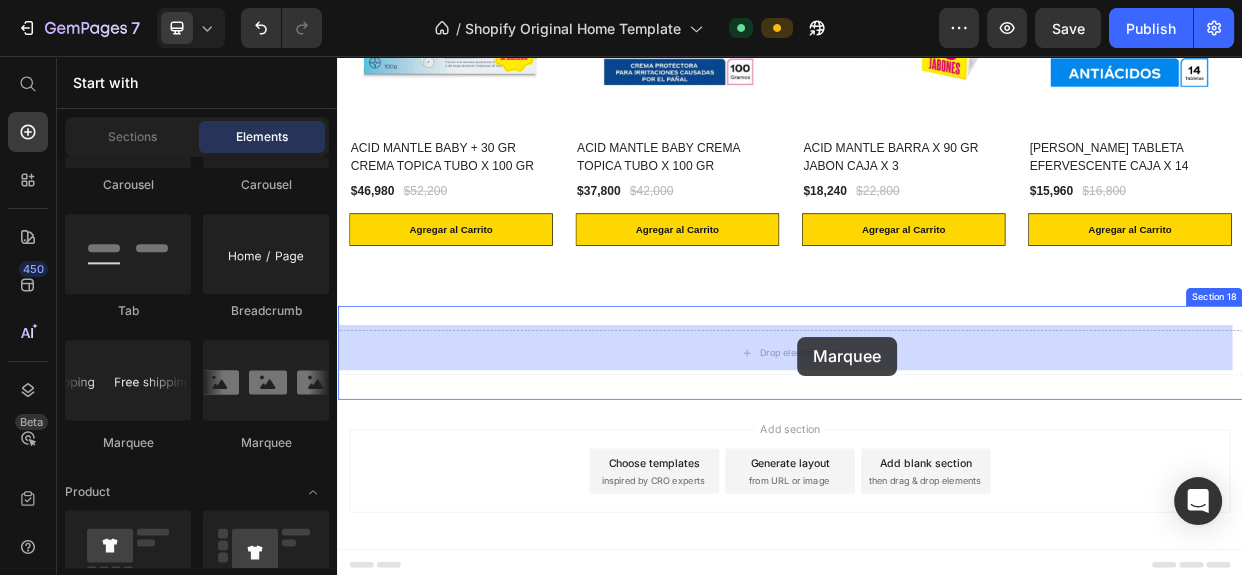 drag, startPoint x: 641, startPoint y: 437, endPoint x: 947, endPoint y: 428, distance: 306.13232 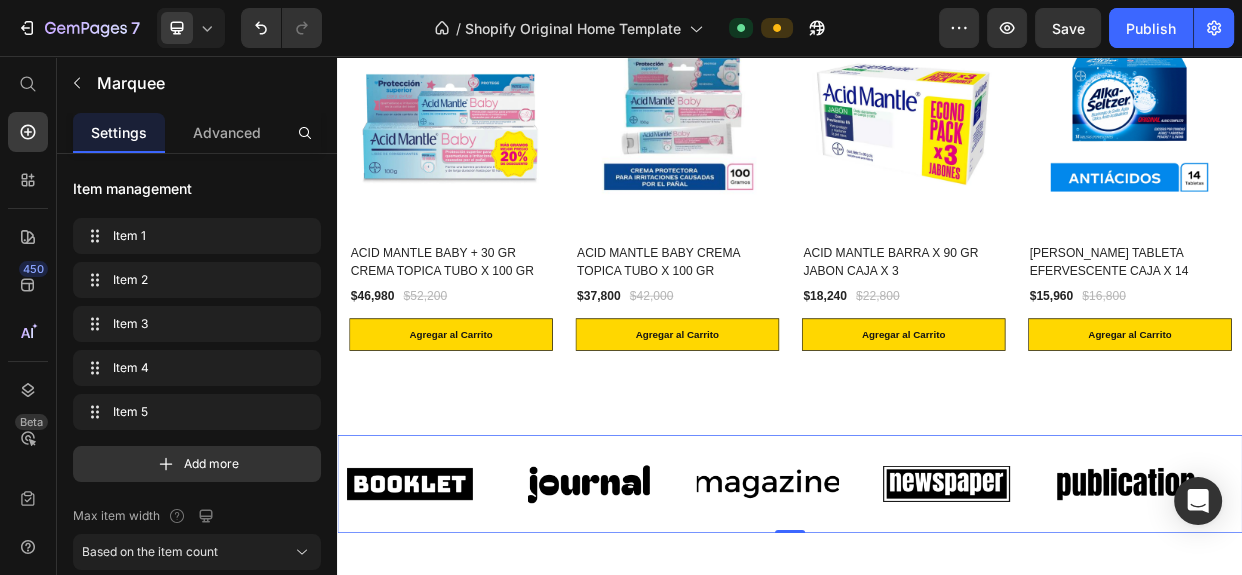 scroll, scrollTop: 2626, scrollLeft: 0, axis: vertical 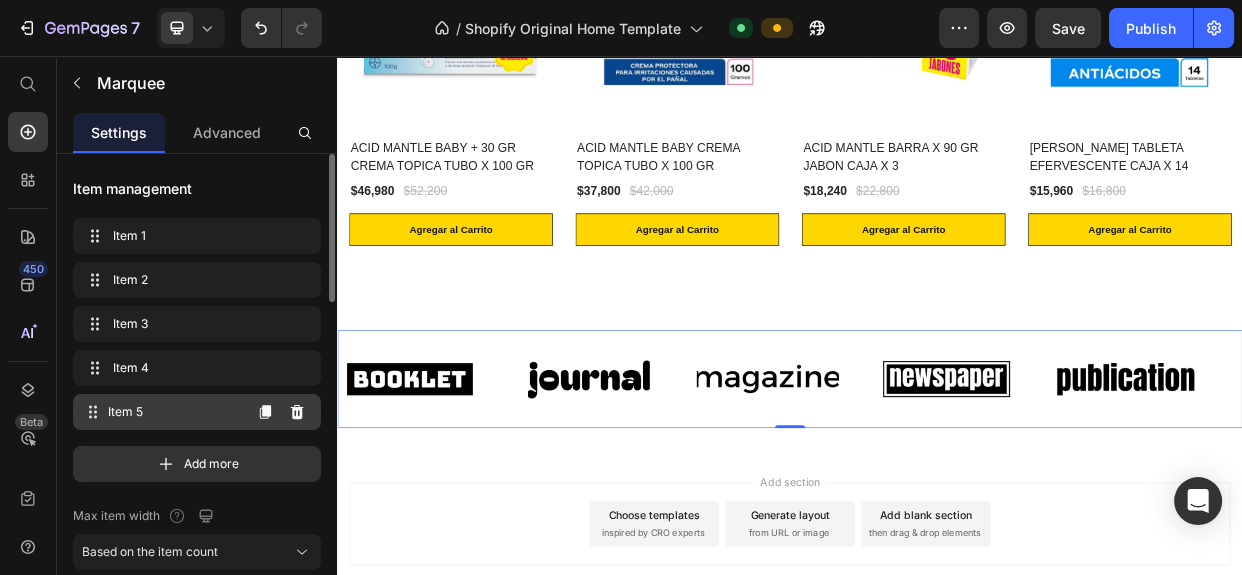drag, startPoint x: 173, startPoint y: 410, endPoint x: 161, endPoint y: 424, distance: 18.439089 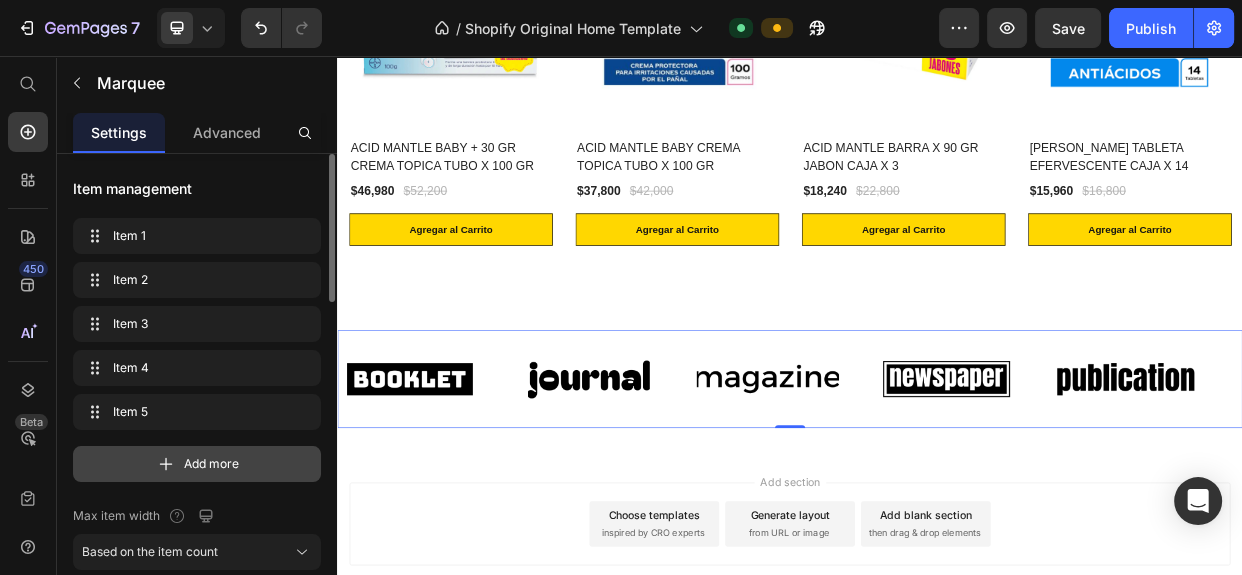 click on "Add more" at bounding box center (197, 464) 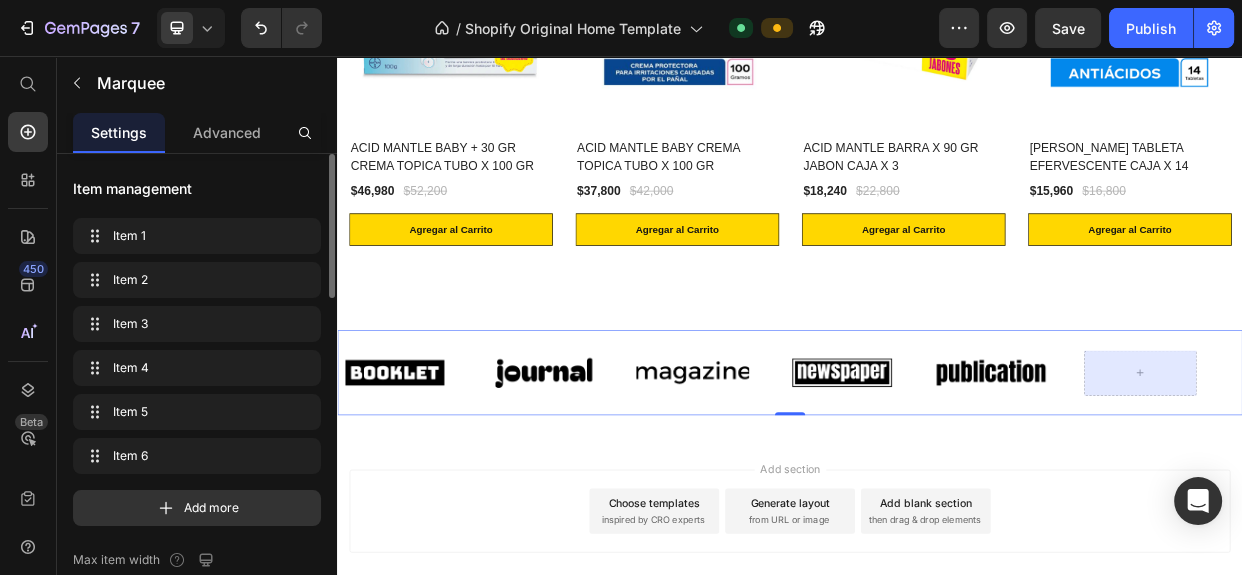 click on "Item 1 Item 1 Item 2 Item 2 Item 3 Item 3 Item 4 Item 4 Item 5 Item 5 Item 6 Item 6 Add more" 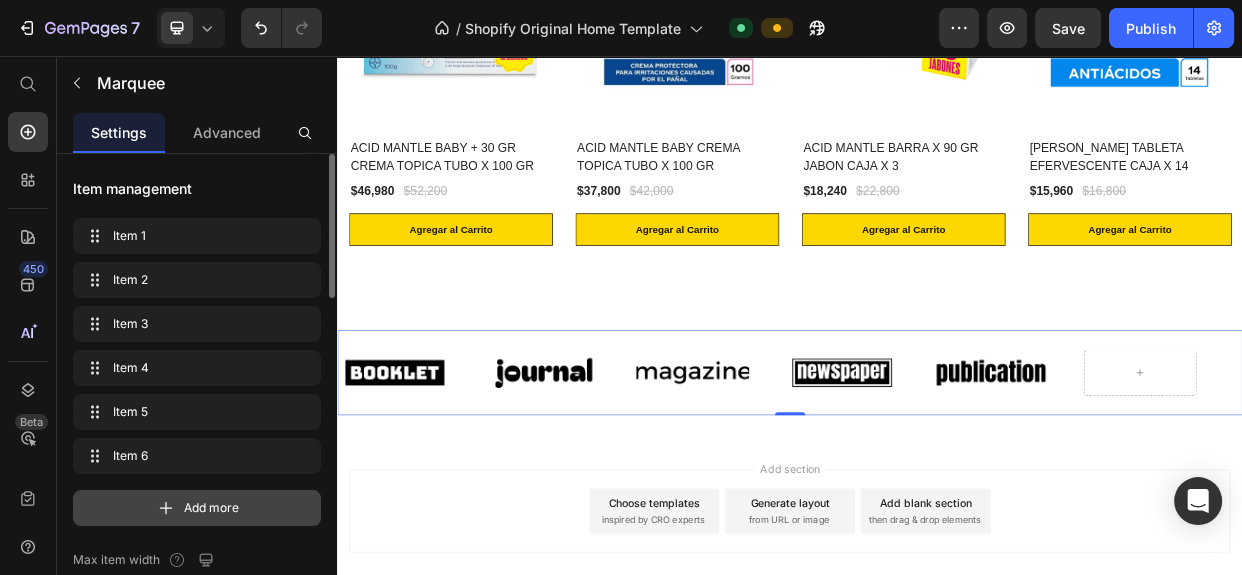 click on "Add more" at bounding box center [211, 508] 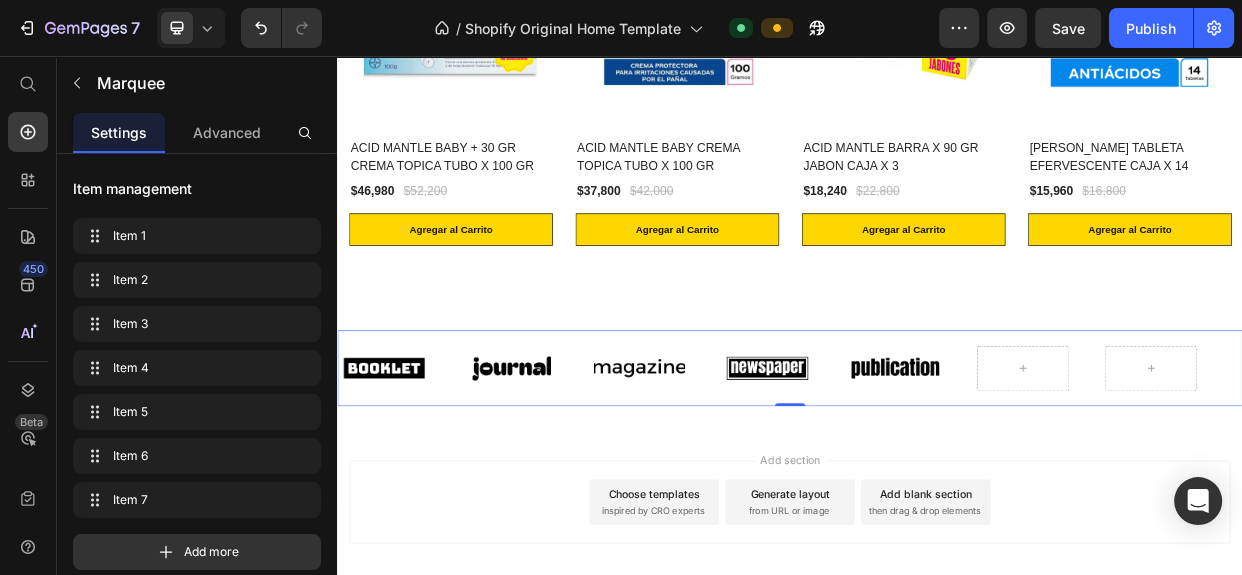 click on "Image Image Image Image Image
Image Image Image Image Image
Marquee   0" at bounding box center (937, 470) 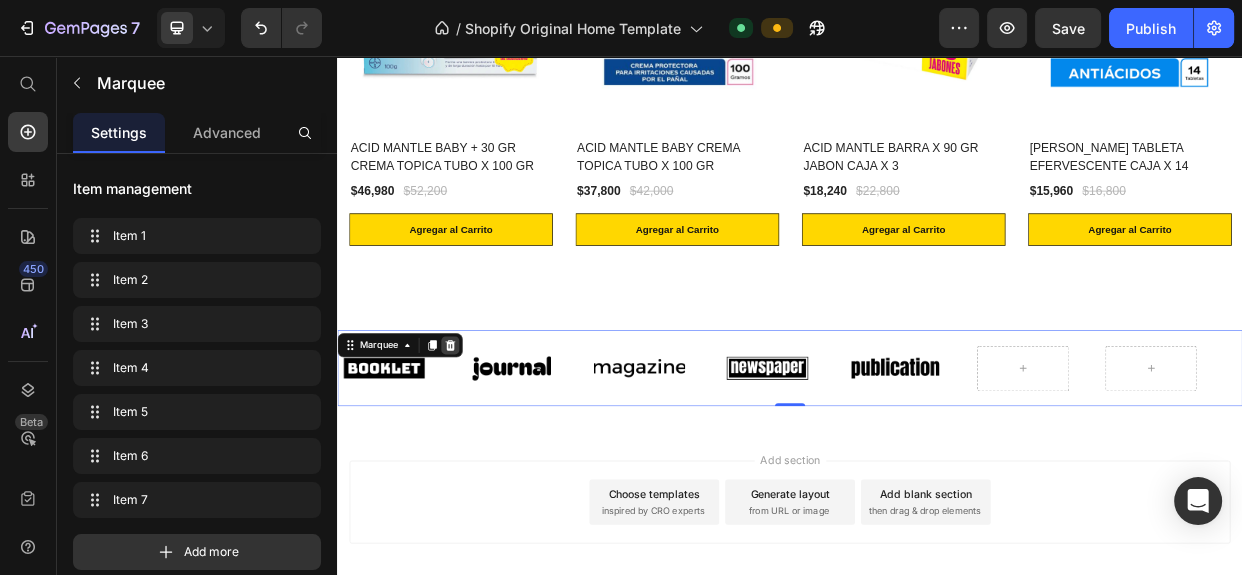 click 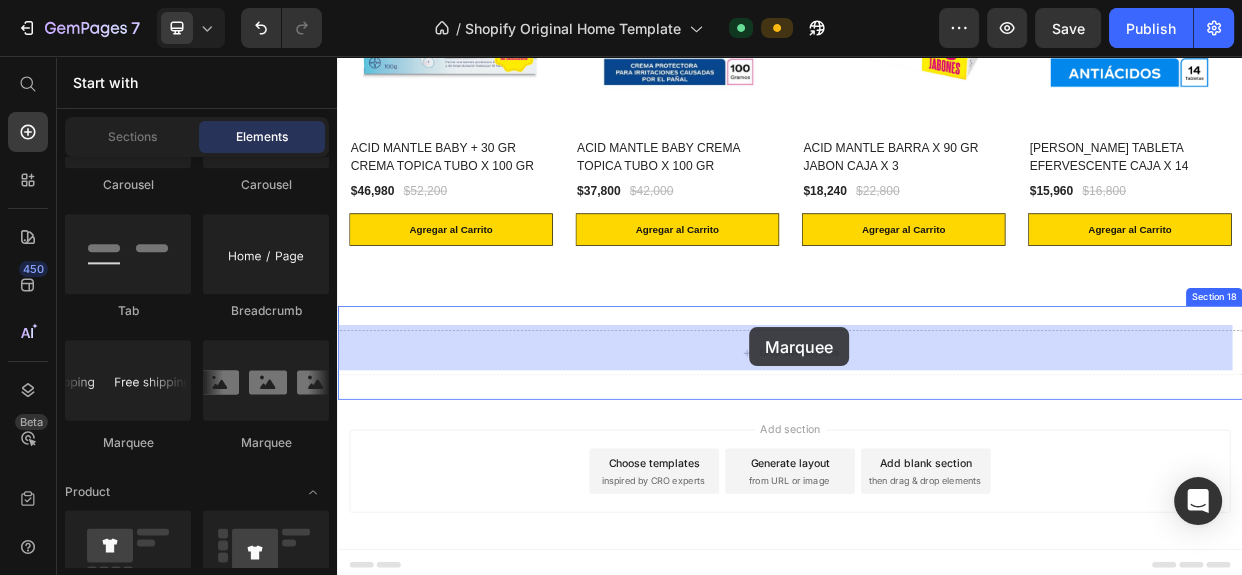 drag, startPoint x: 875, startPoint y: 372, endPoint x: 884, endPoint y: 418, distance: 46.872166 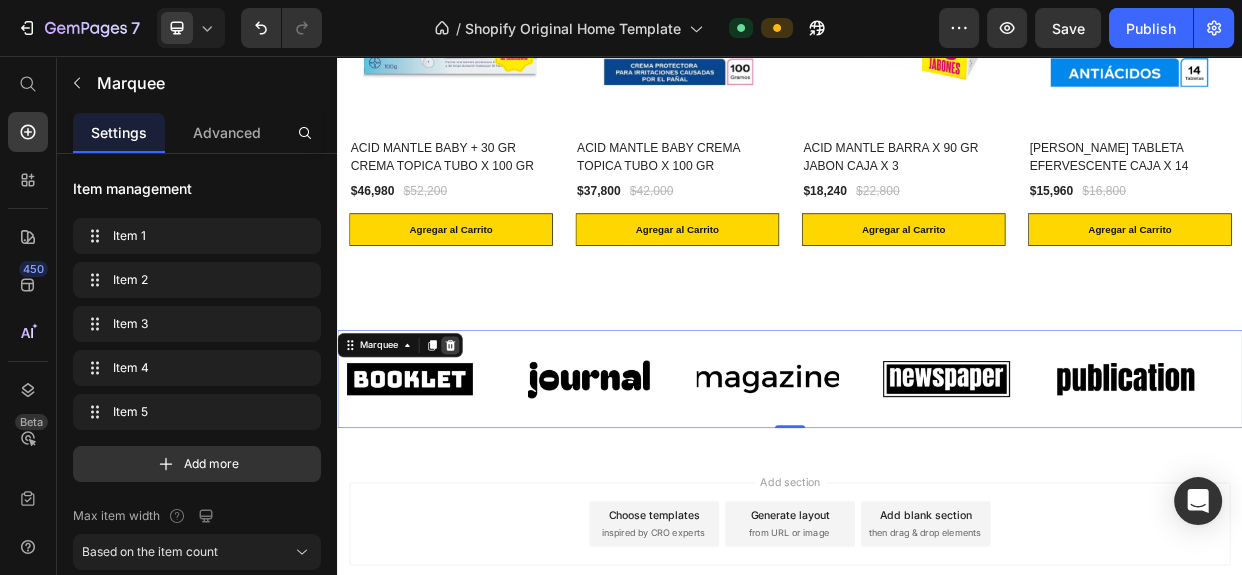 click 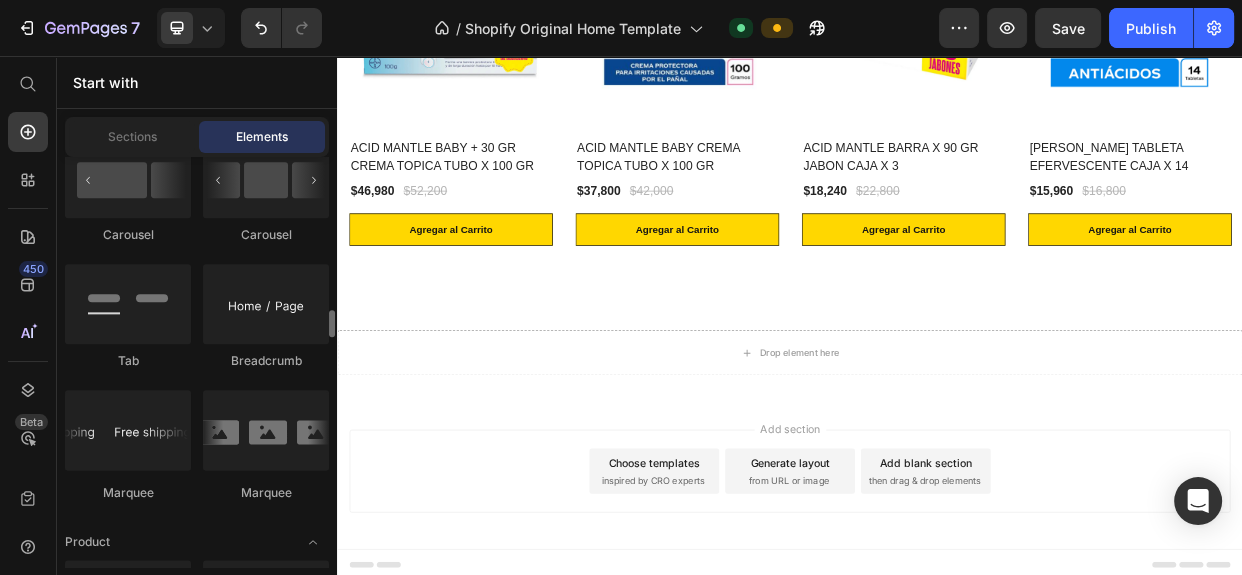 scroll, scrollTop: 2222, scrollLeft: 0, axis: vertical 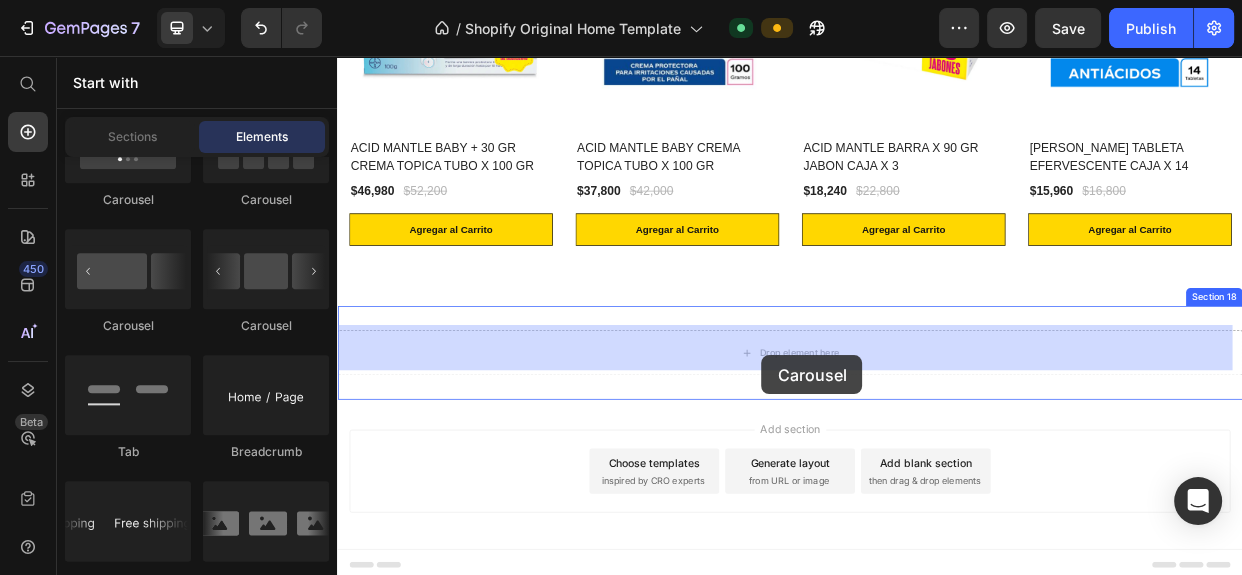 drag, startPoint x: 452, startPoint y: 346, endPoint x: 900, endPoint y: 453, distance: 460.6007 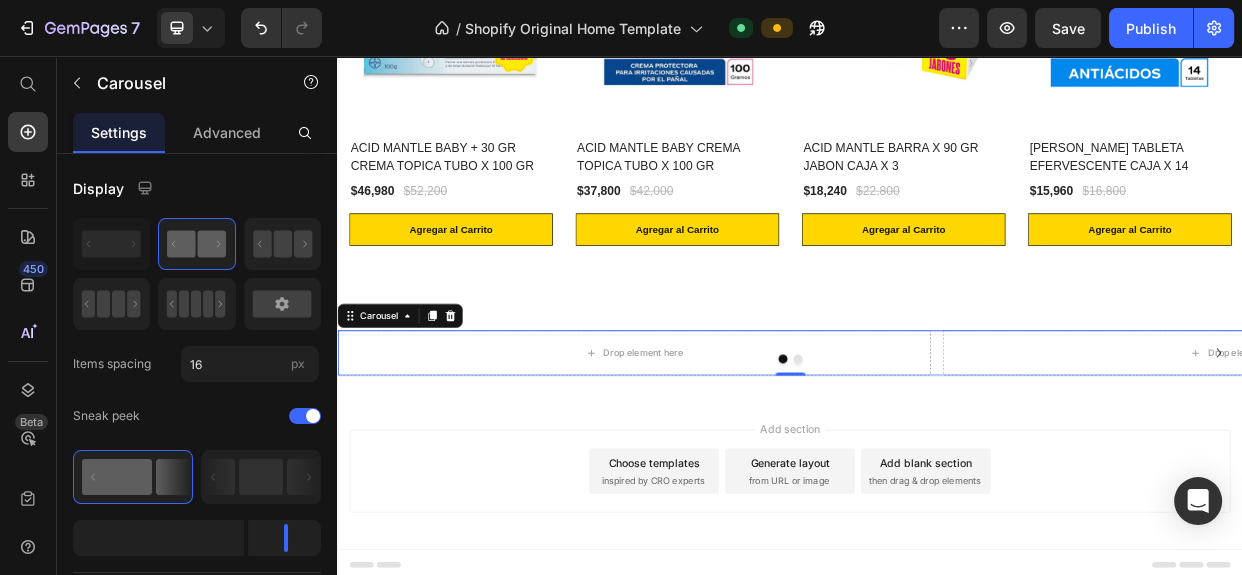 click 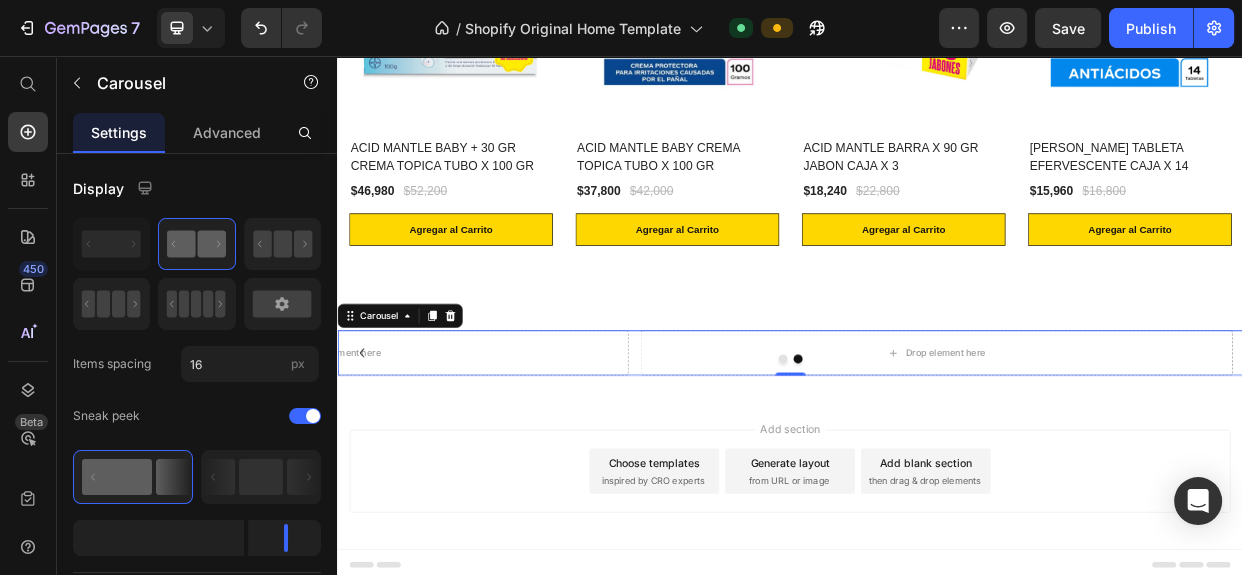 click 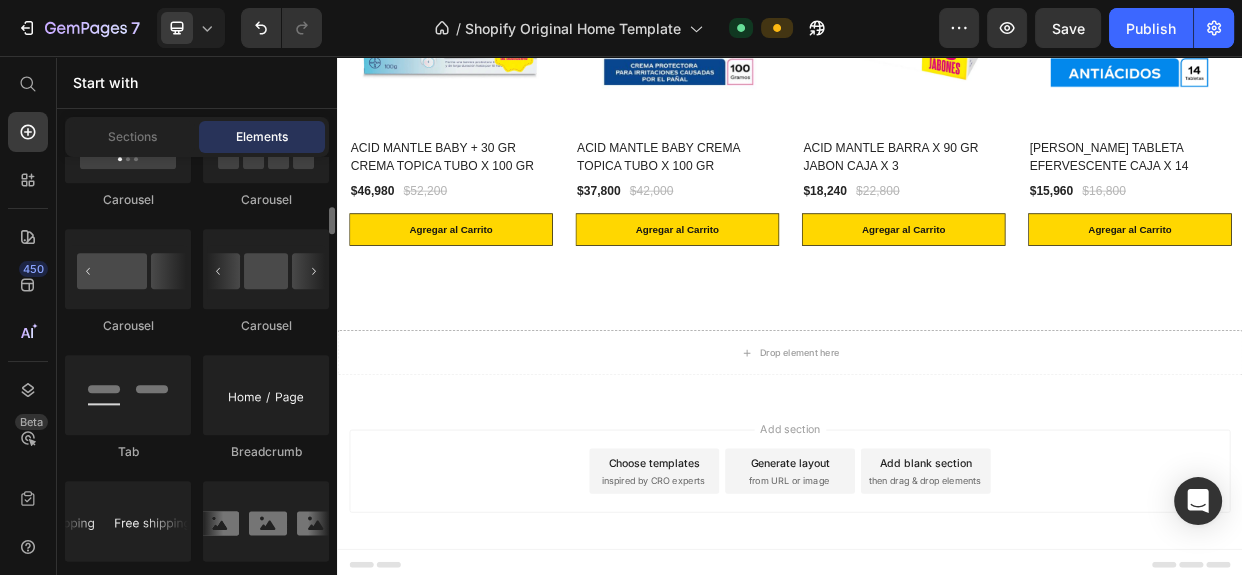 scroll, scrollTop: 2131, scrollLeft: 0, axis: vertical 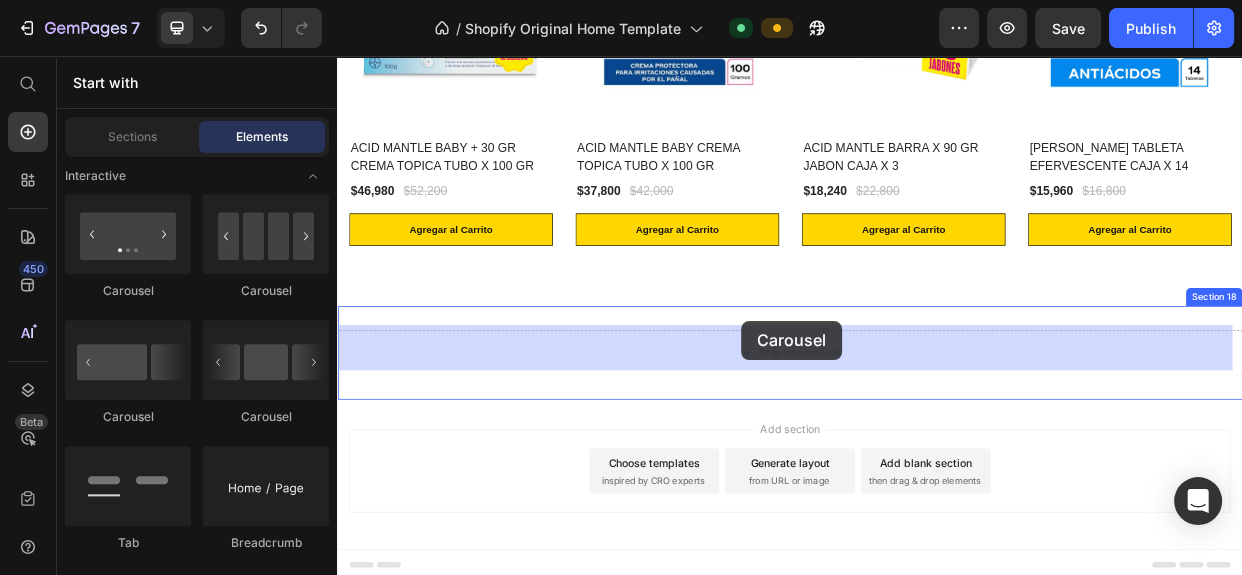 drag, startPoint x: 478, startPoint y: 316, endPoint x: 873, endPoint y: 408, distance: 405.57245 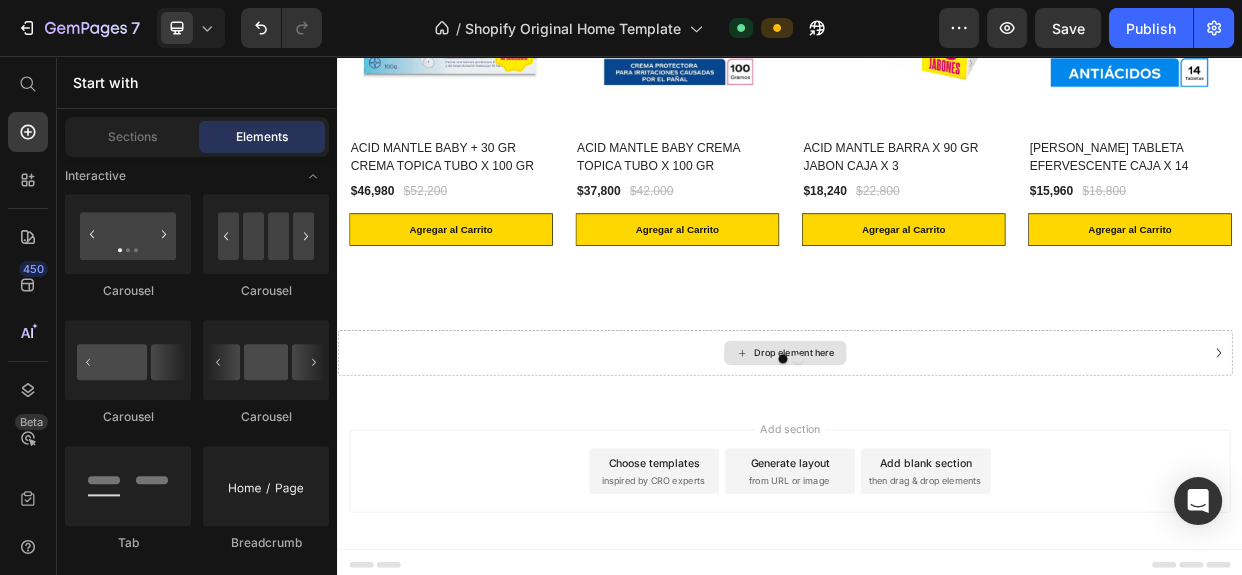 click on "Drop element here" at bounding box center [942, 450] 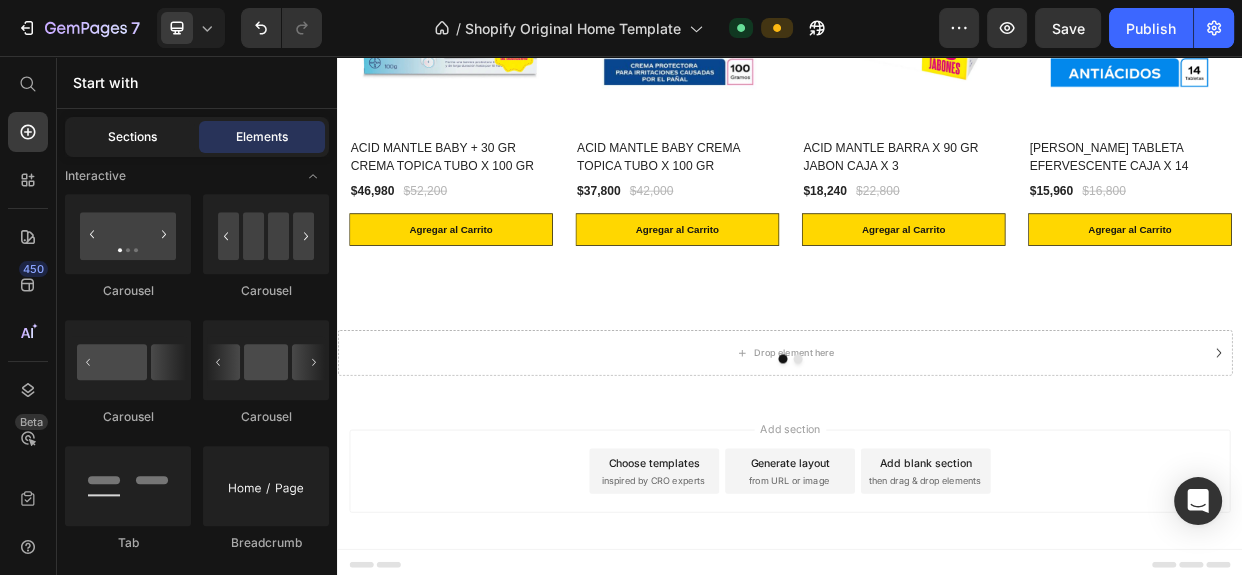 click on "Sections" 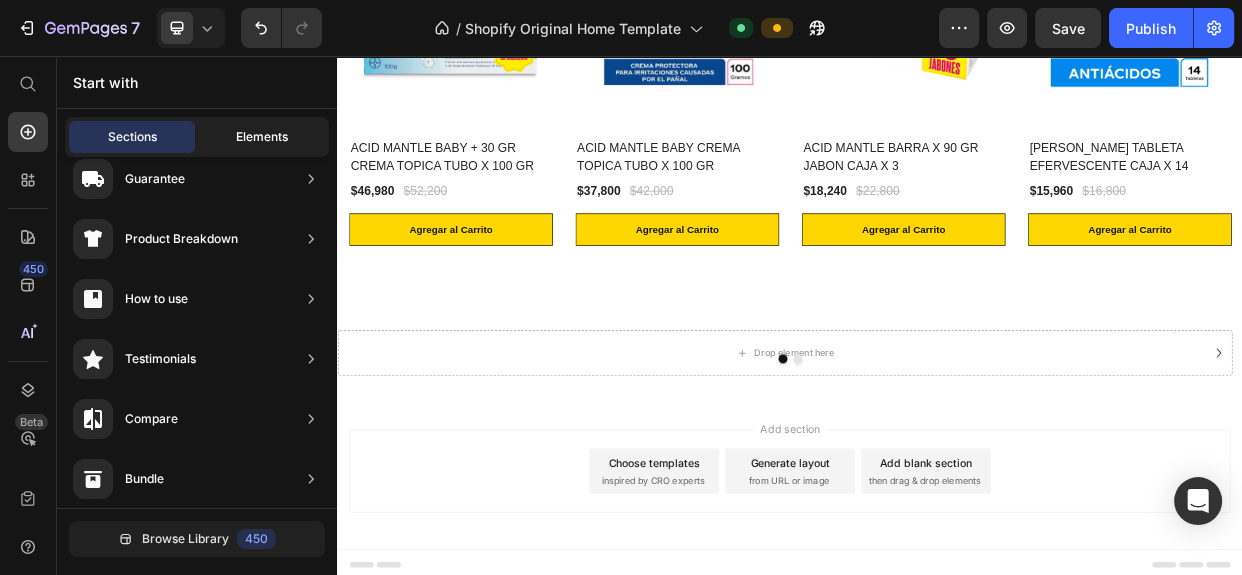 click on "Elements" 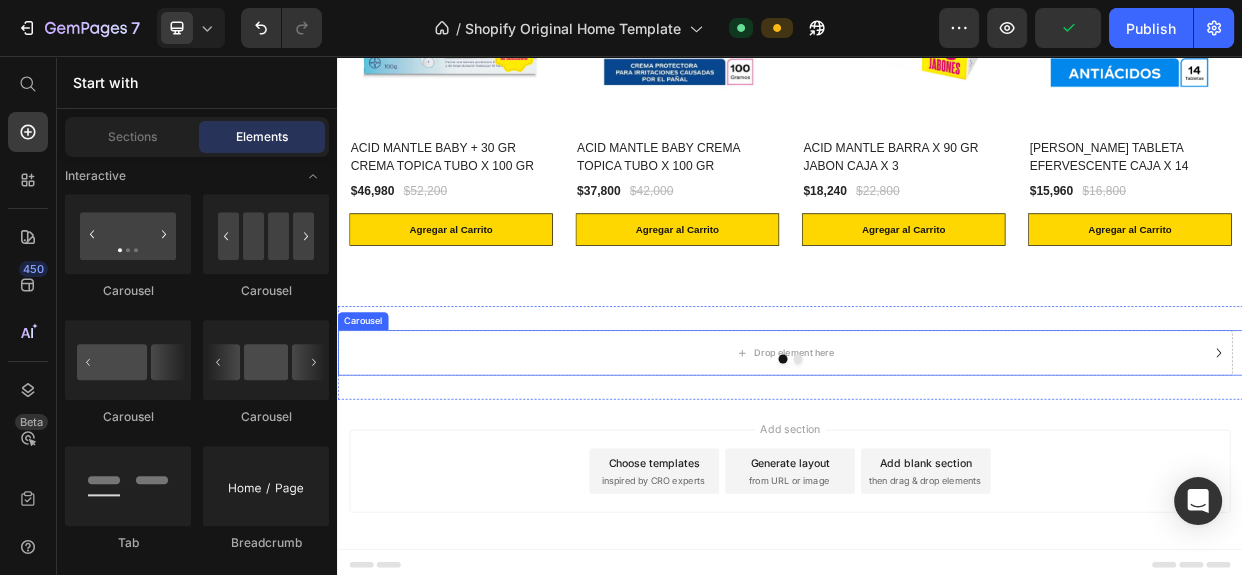 click at bounding box center (937, 458) 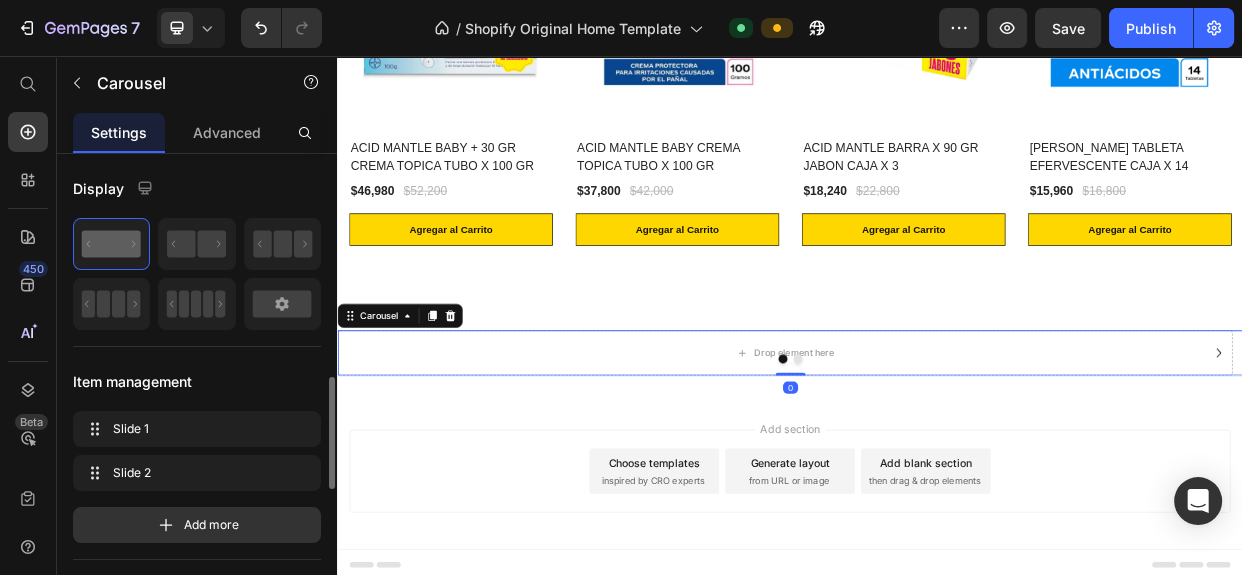 scroll, scrollTop: 272, scrollLeft: 0, axis: vertical 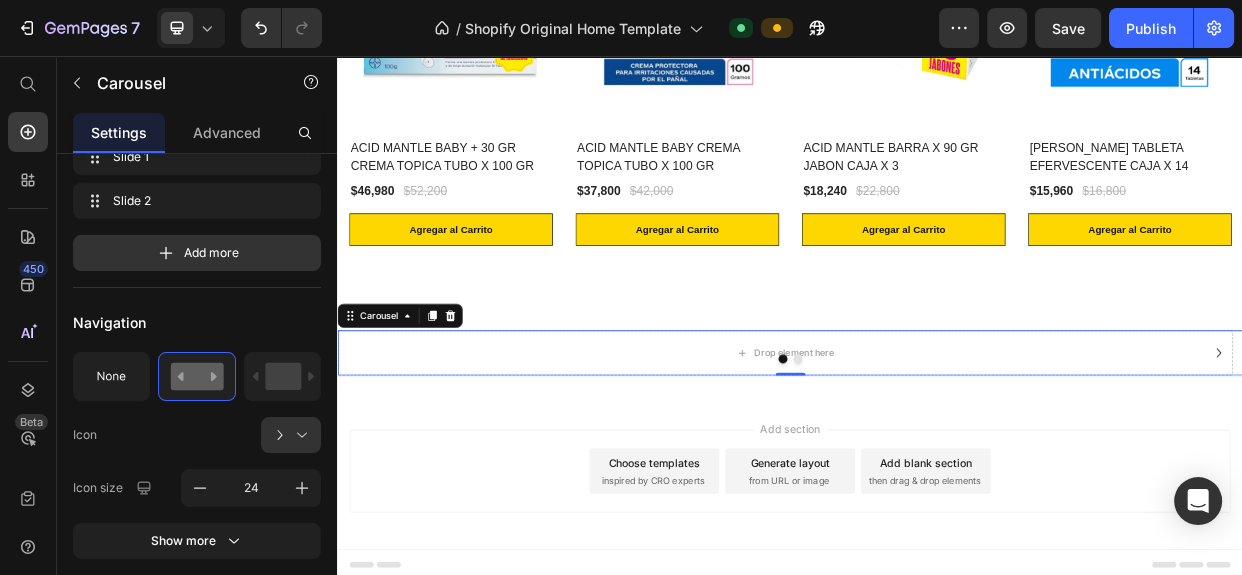 click 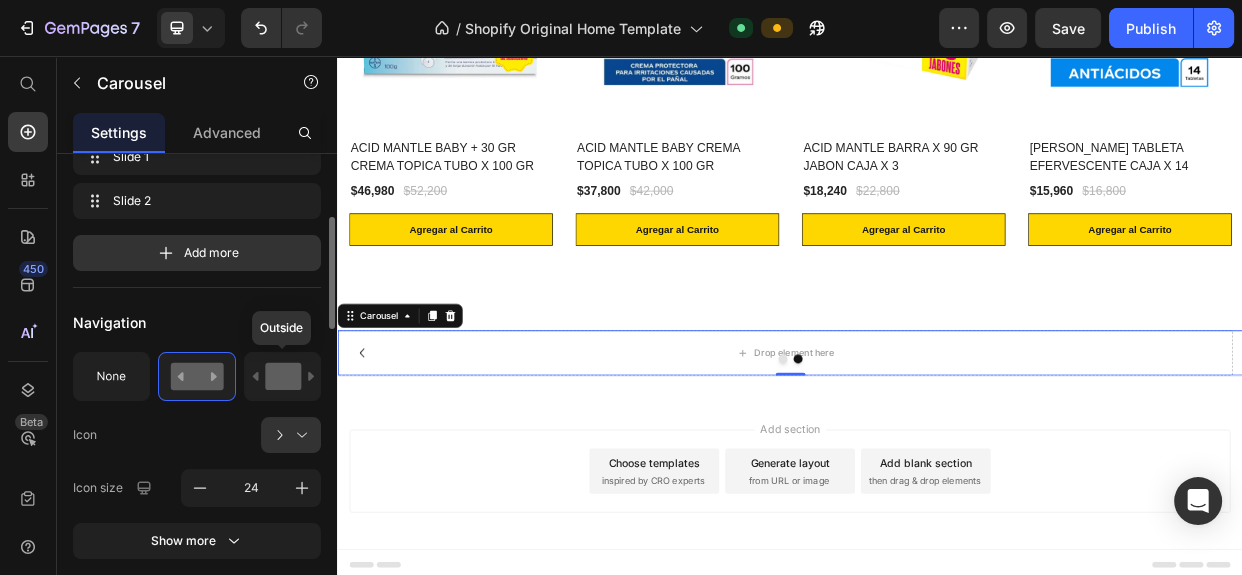 scroll, scrollTop: 0, scrollLeft: 0, axis: both 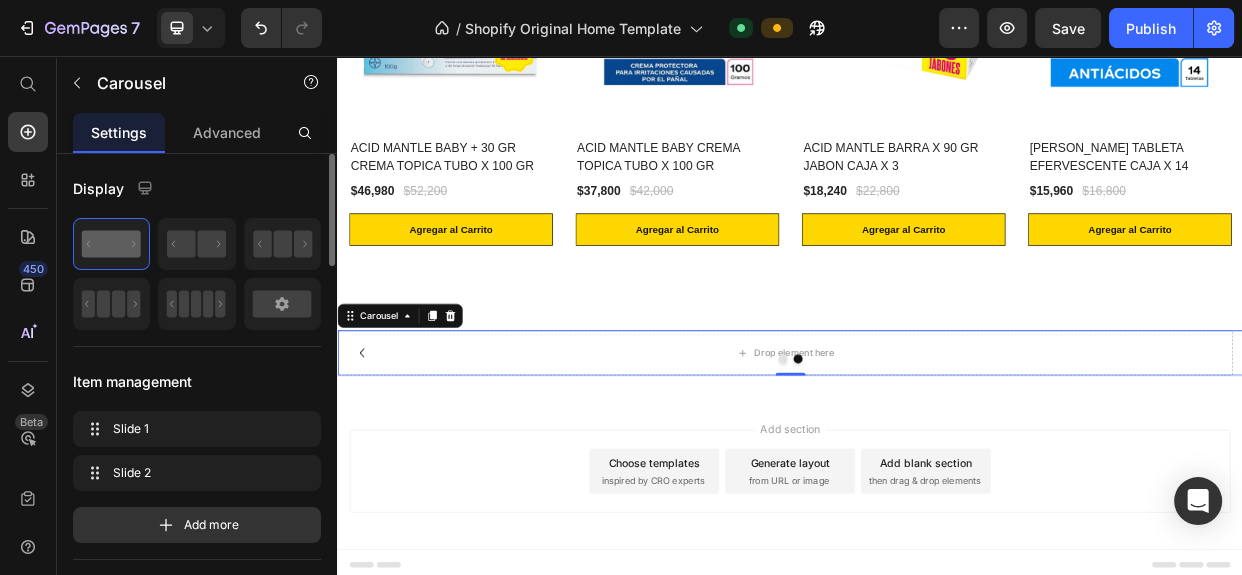 click 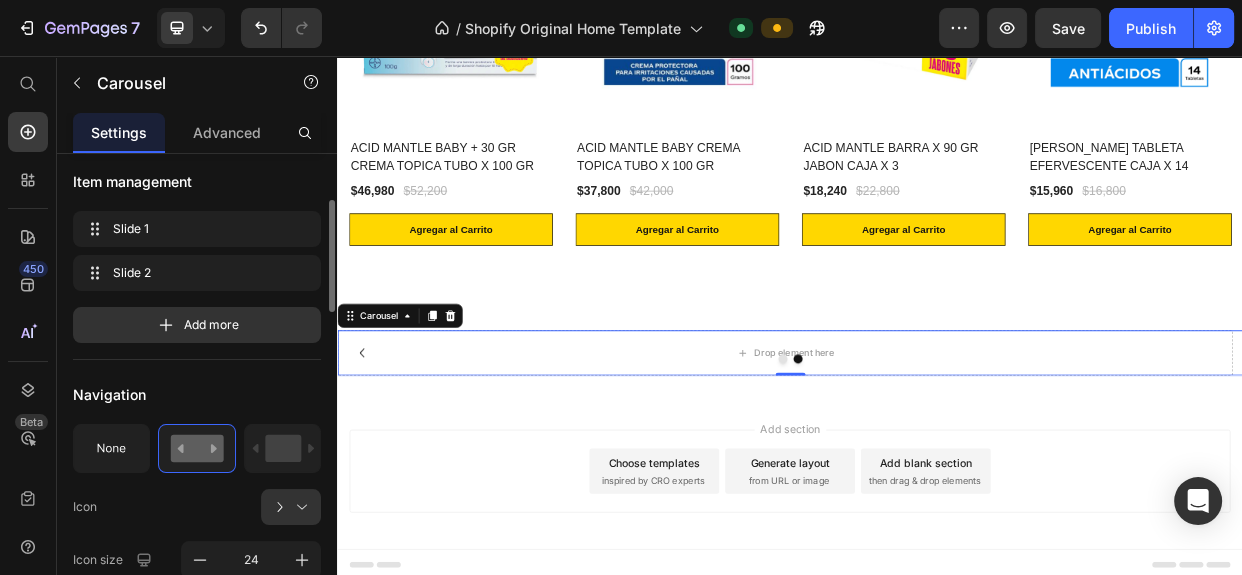 scroll, scrollTop: 0, scrollLeft: 0, axis: both 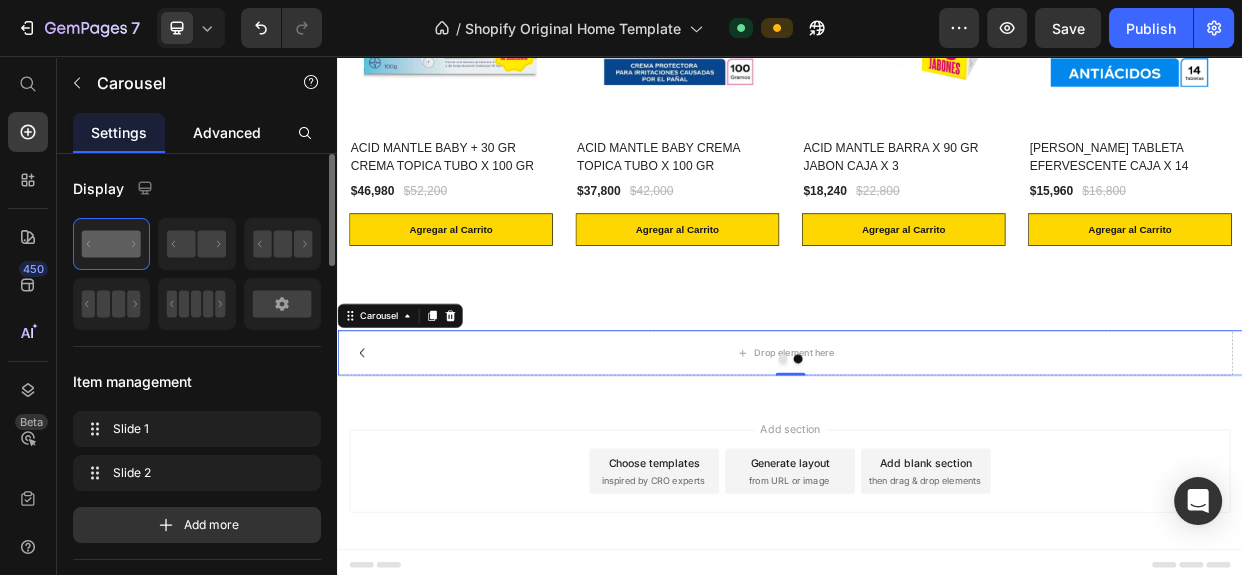 click on "Advanced" at bounding box center [227, 132] 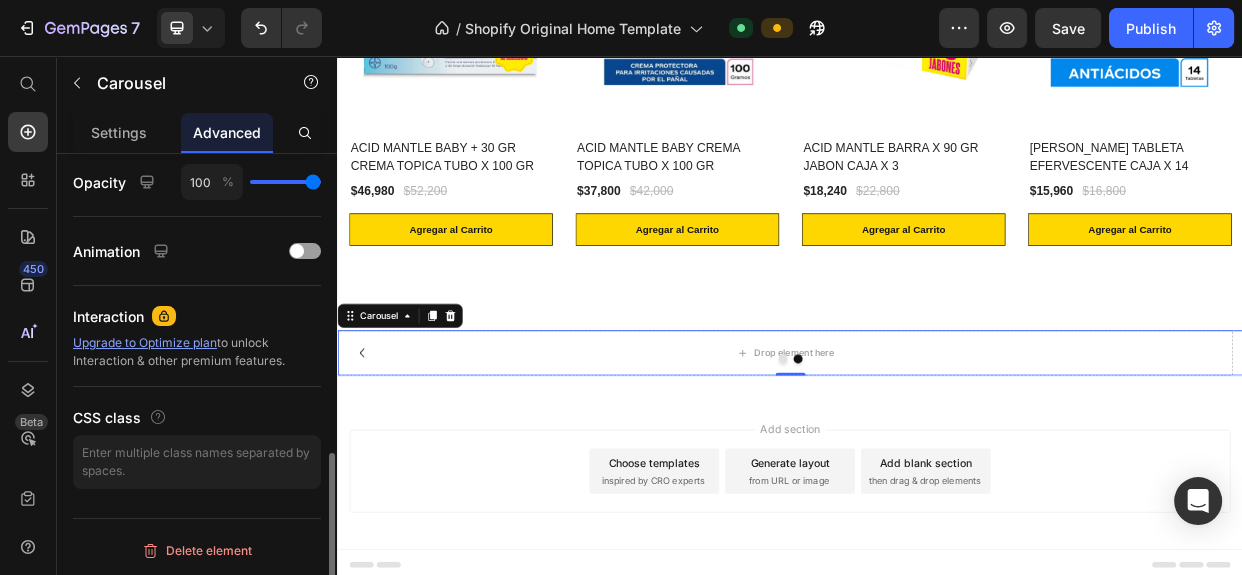 scroll, scrollTop: 608, scrollLeft: 0, axis: vertical 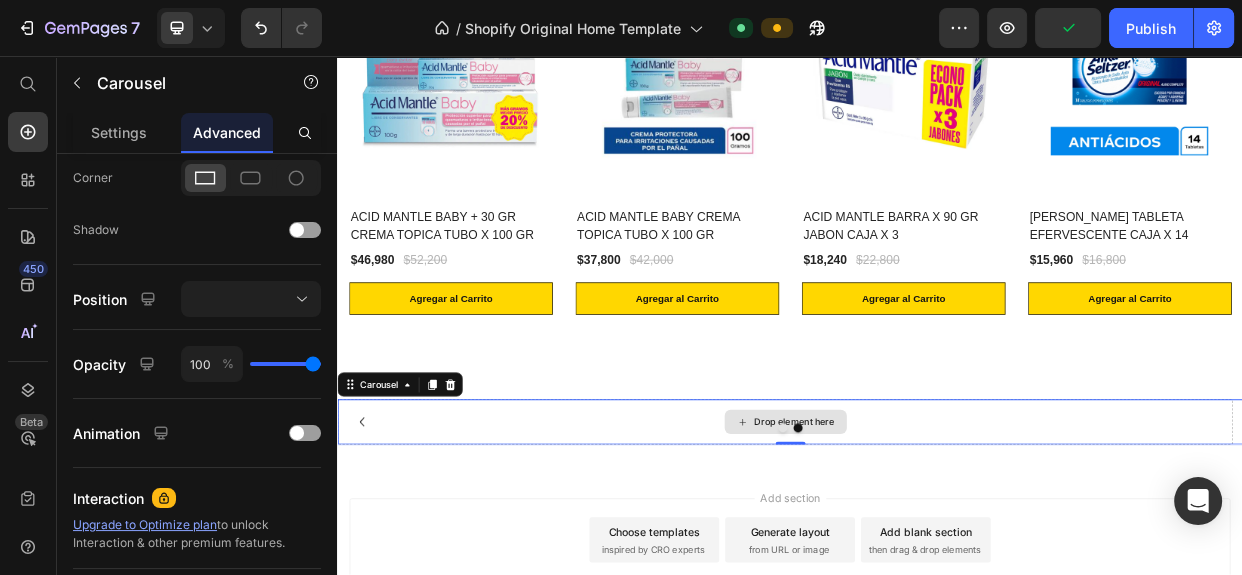 click on "Drop element here" at bounding box center [930, 541] 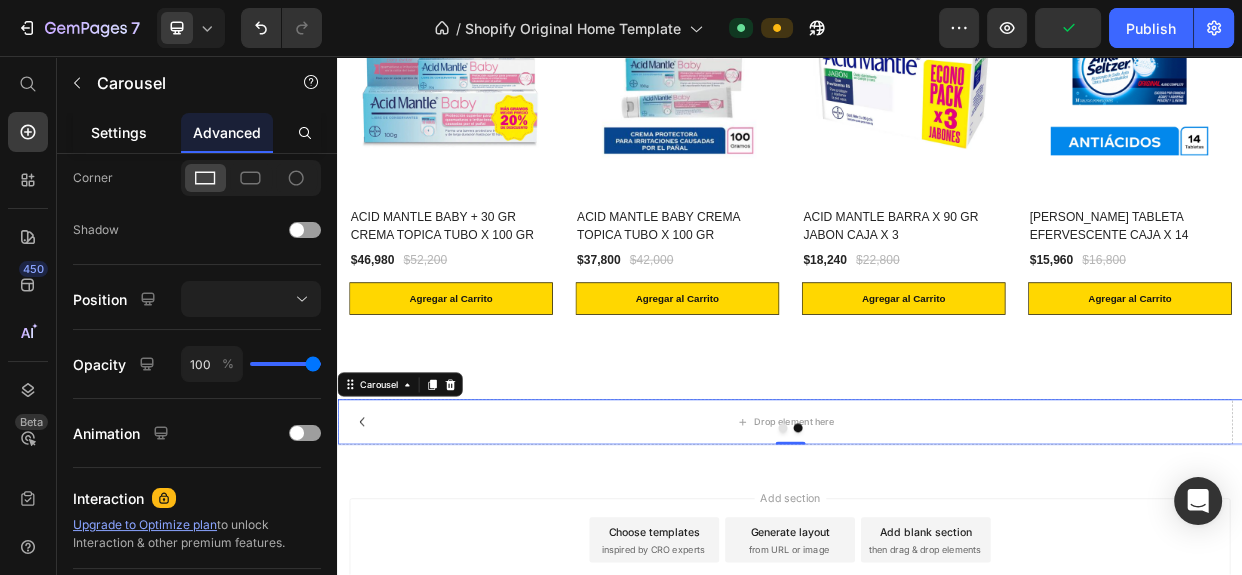 click on "Settings" at bounding box center [119, 132] 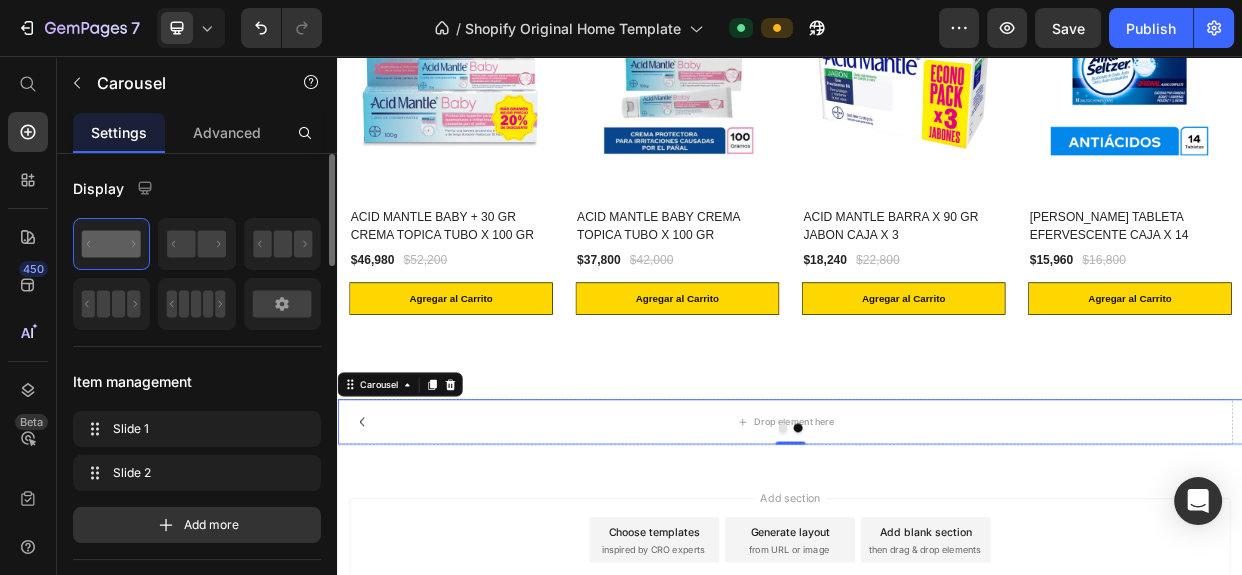 scroll, scrollTop: 181, scrollLeft: 0, axis: vertical 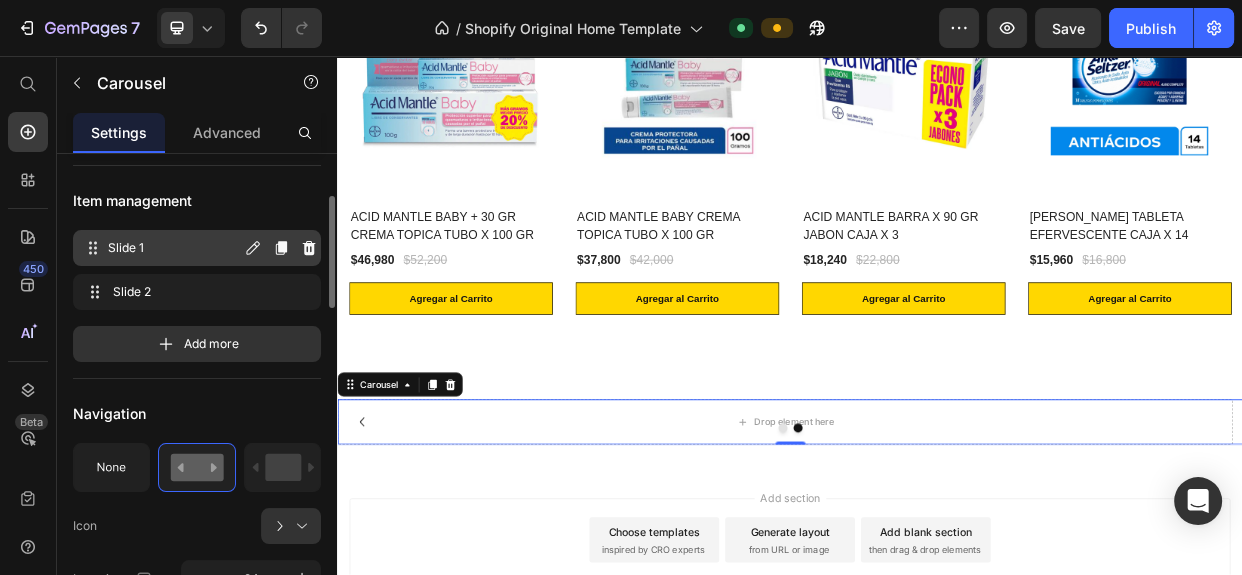 click on "Slide 1" at bounding box center [174, 248] 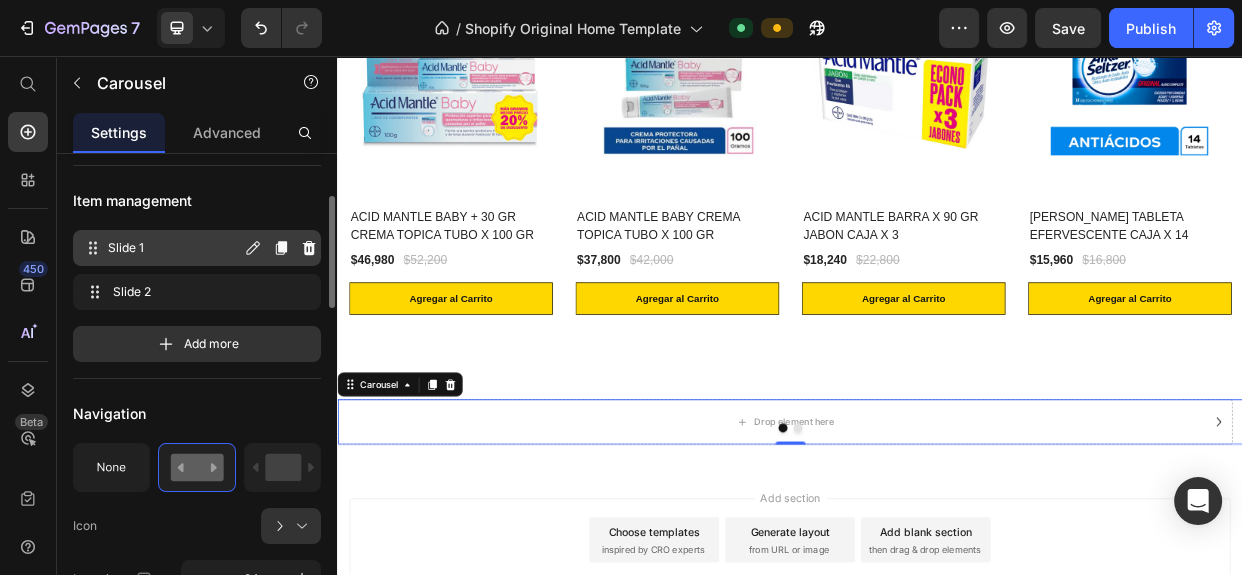 click on "Slide 1 Slide 1" at bounding box center [161, 248] 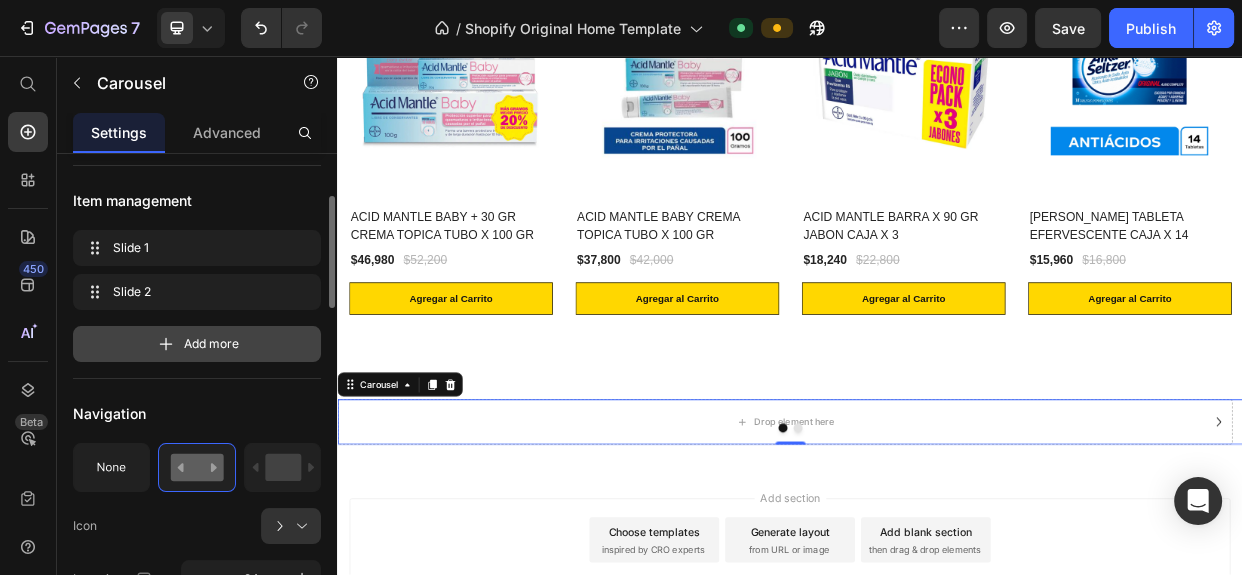 click on "Add more" at bounding box center (211, 344) 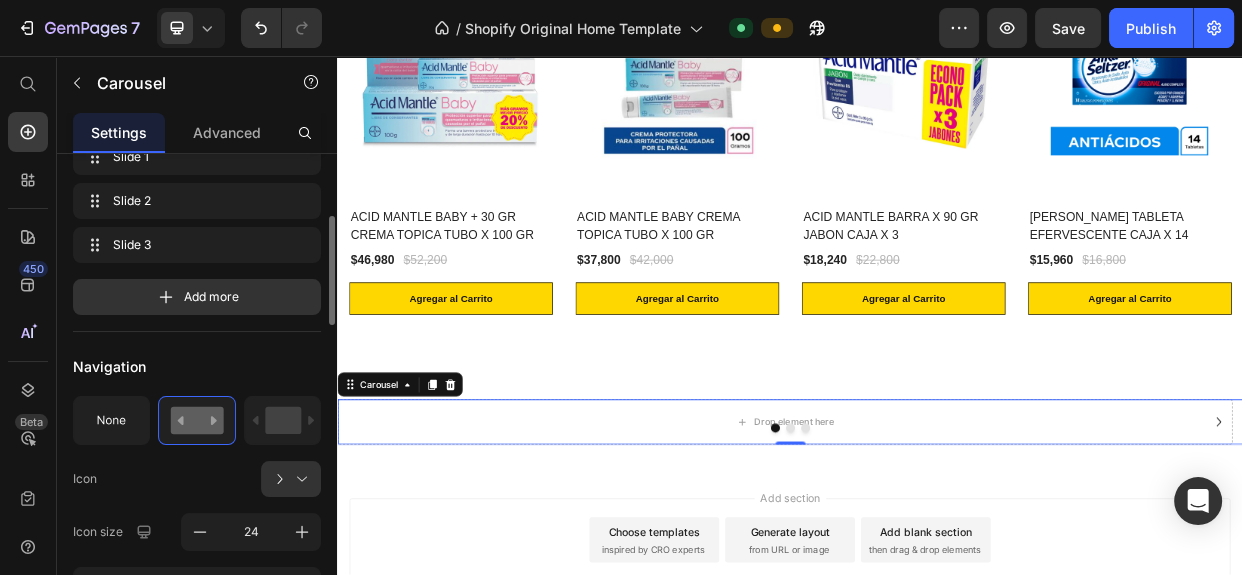 scroll, scrollTop: 454, scrollLeft: 0, axis: vertical 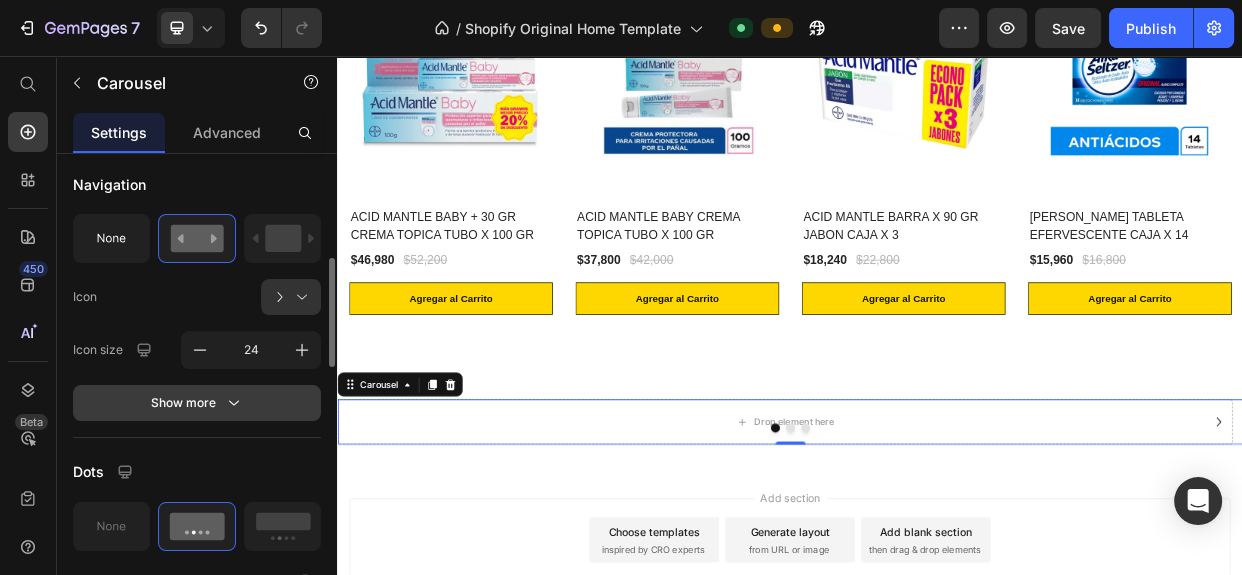 click 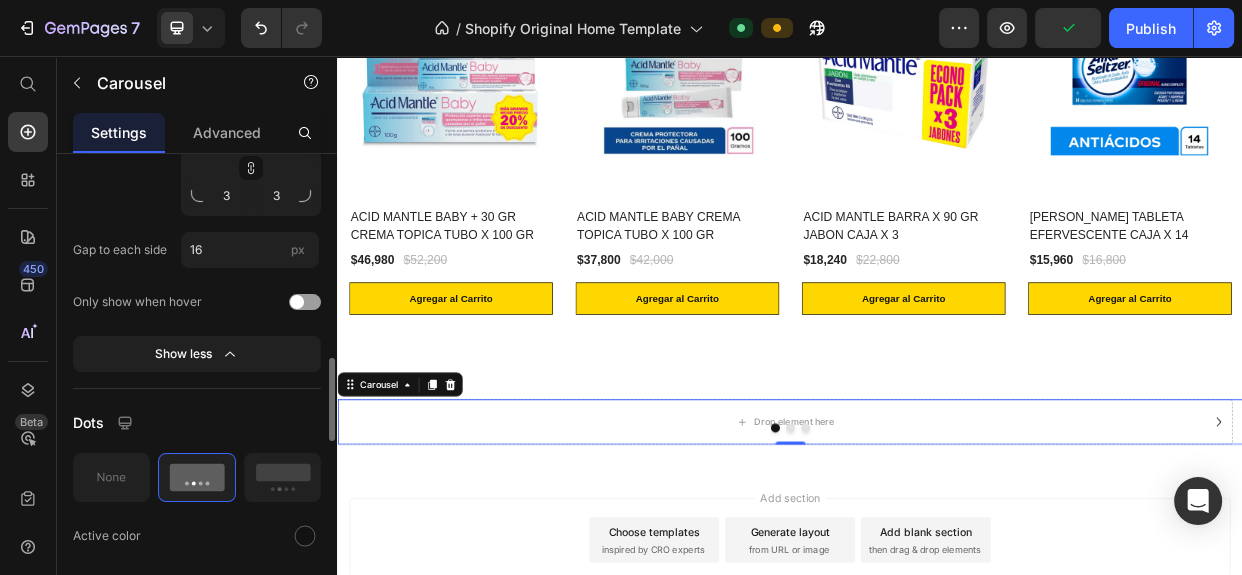 scroll, scrollTop: 1272, scrollLeft: 0, axis: vertical 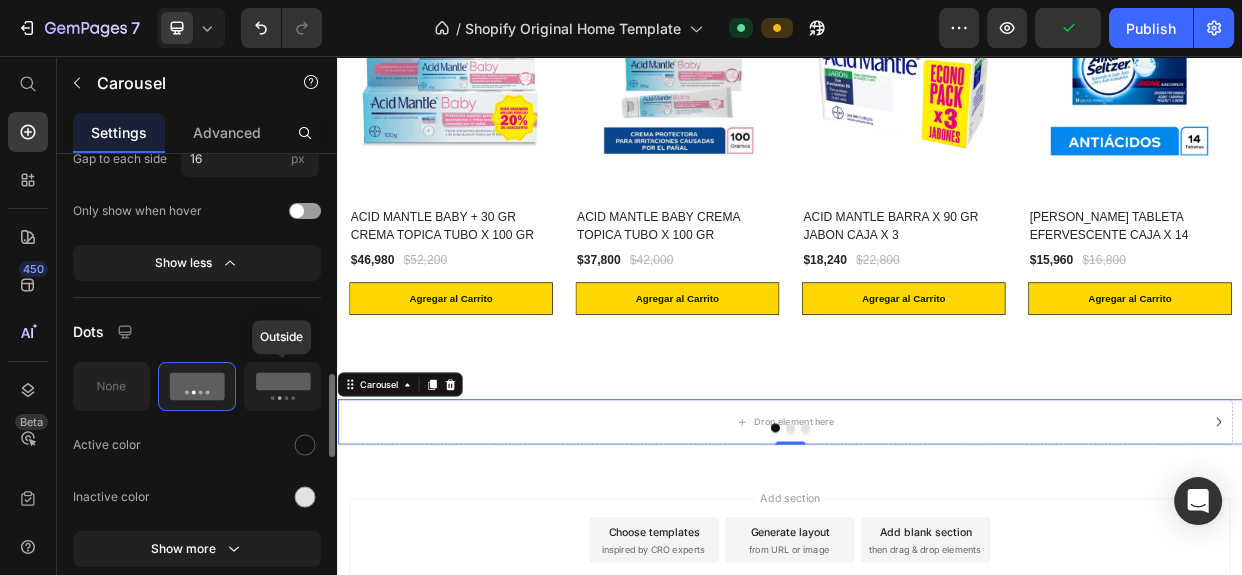 click 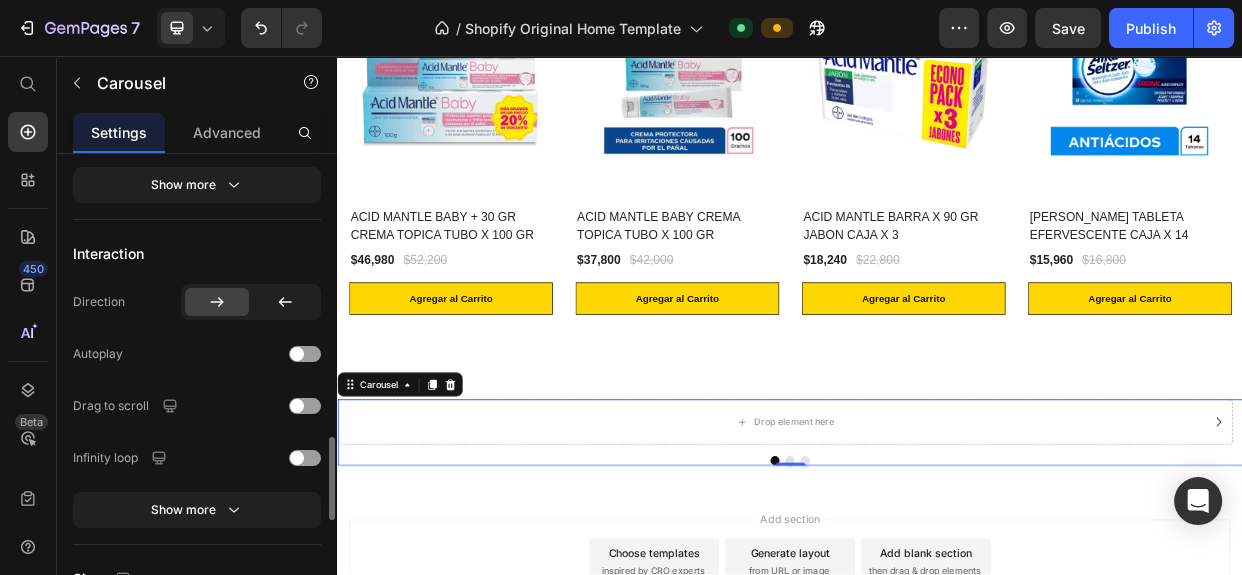 scroll, scrollTop: 1818, scrollLeft: 0, axis: vertical 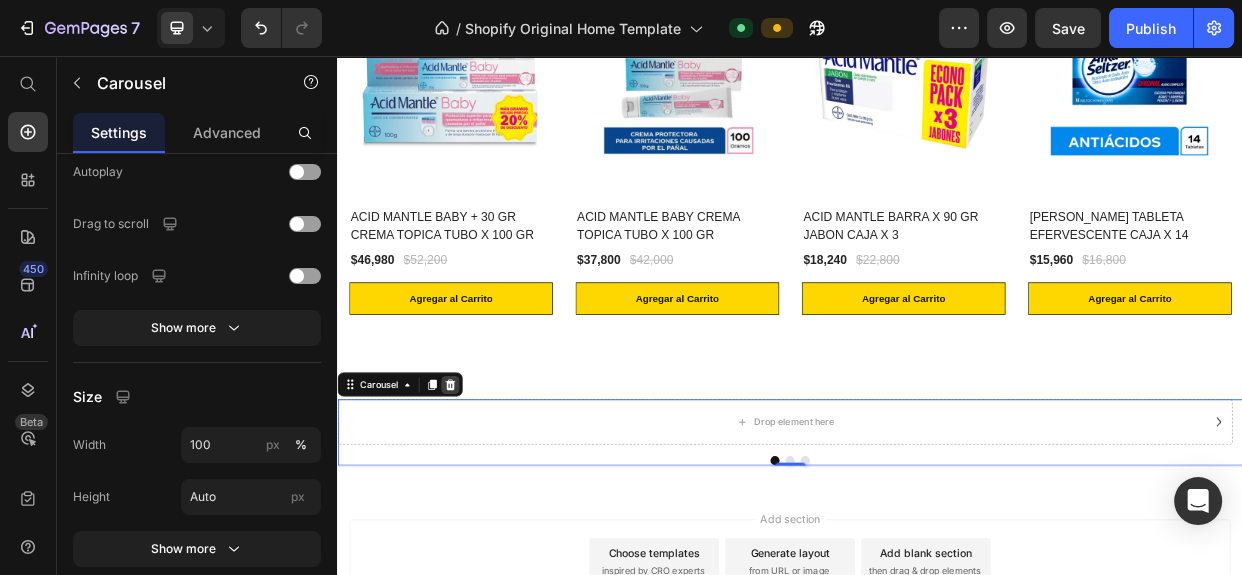 click 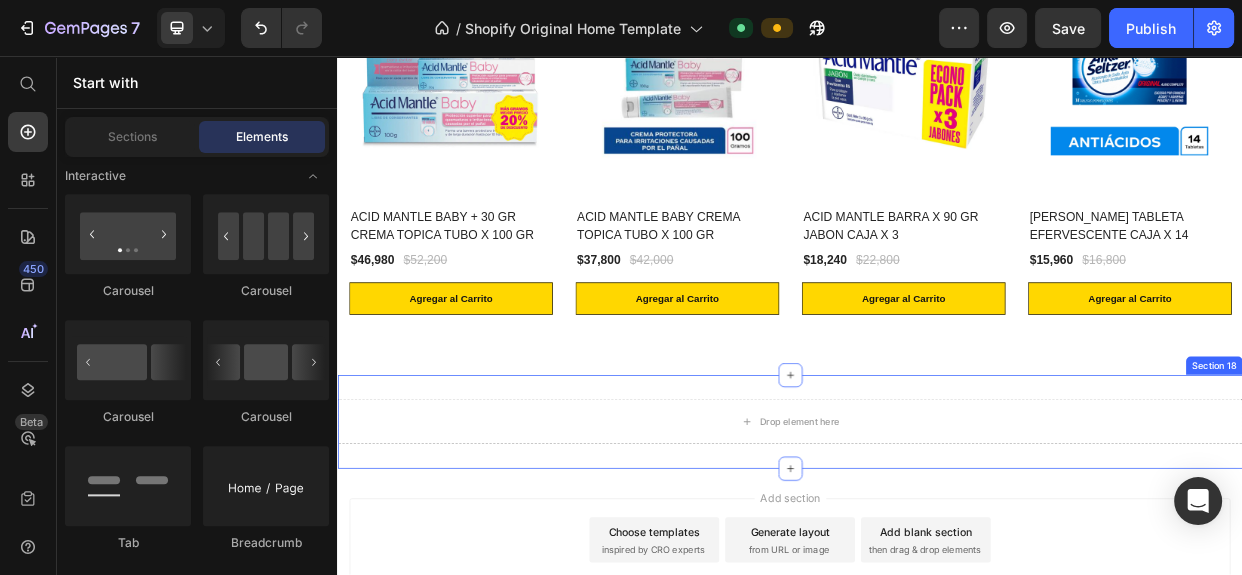 click on "Drop element here Section 18" at bounding box center [937, 541] 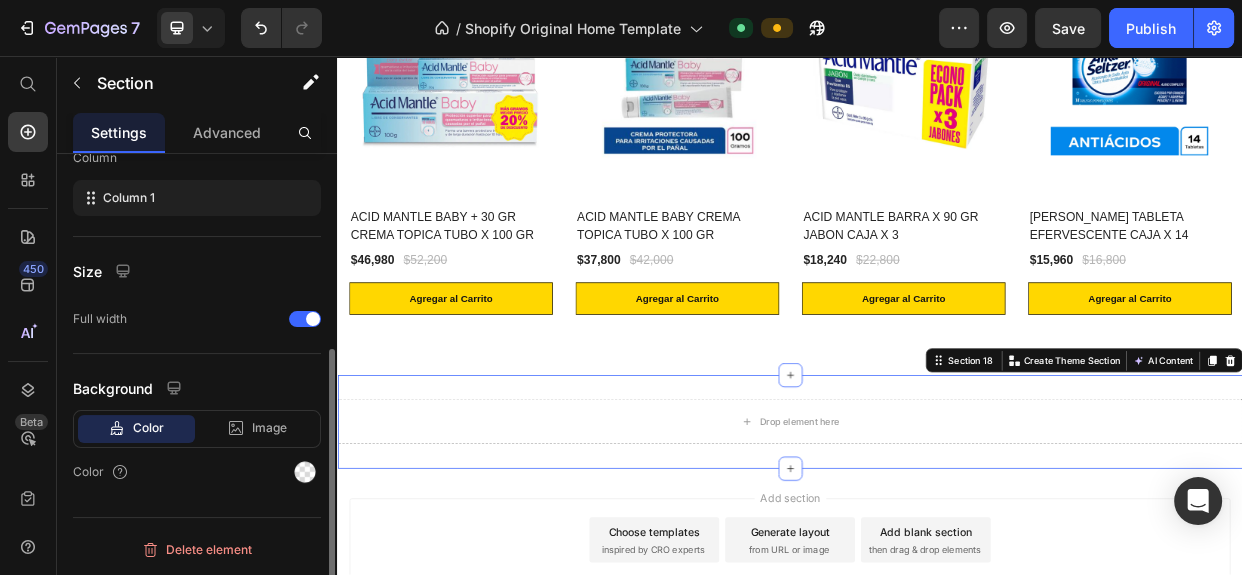 scroll, scrollTop: 0, scrollLeft: 0, axis: both 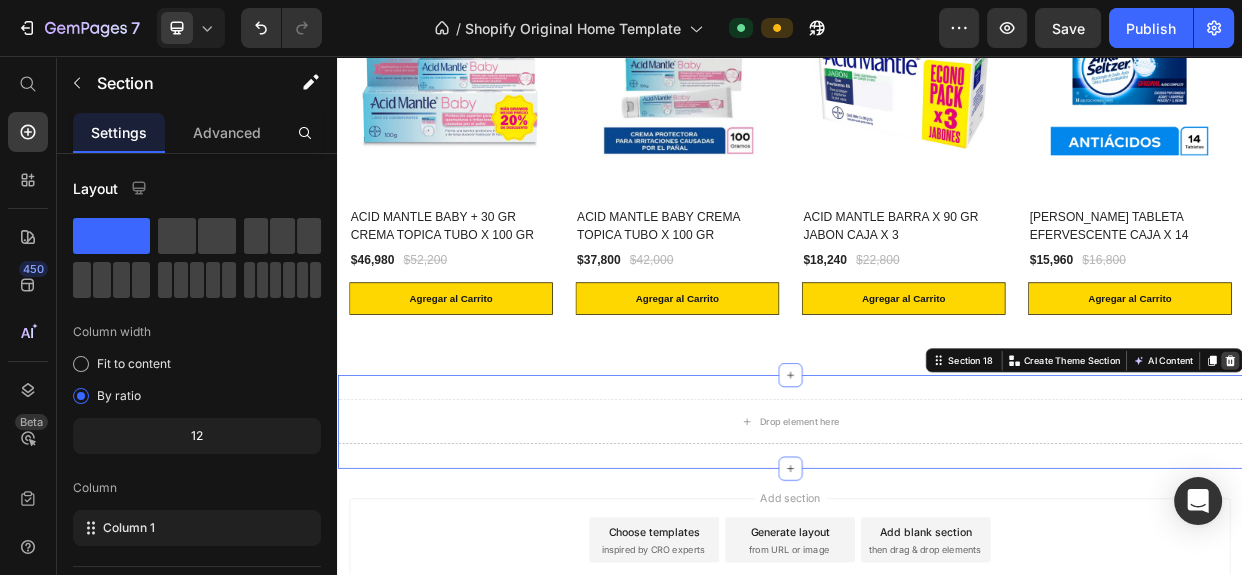click at bounding box center [1520, 460] 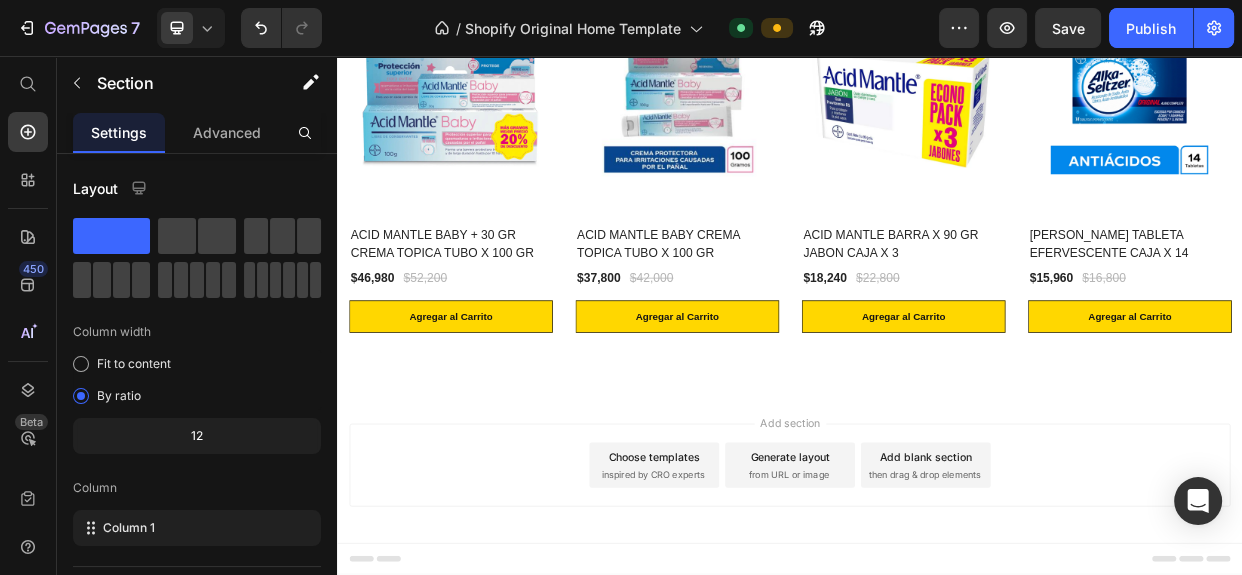 scroll, scrollTop: 2502, scrollLeft: 0, axis: vertical 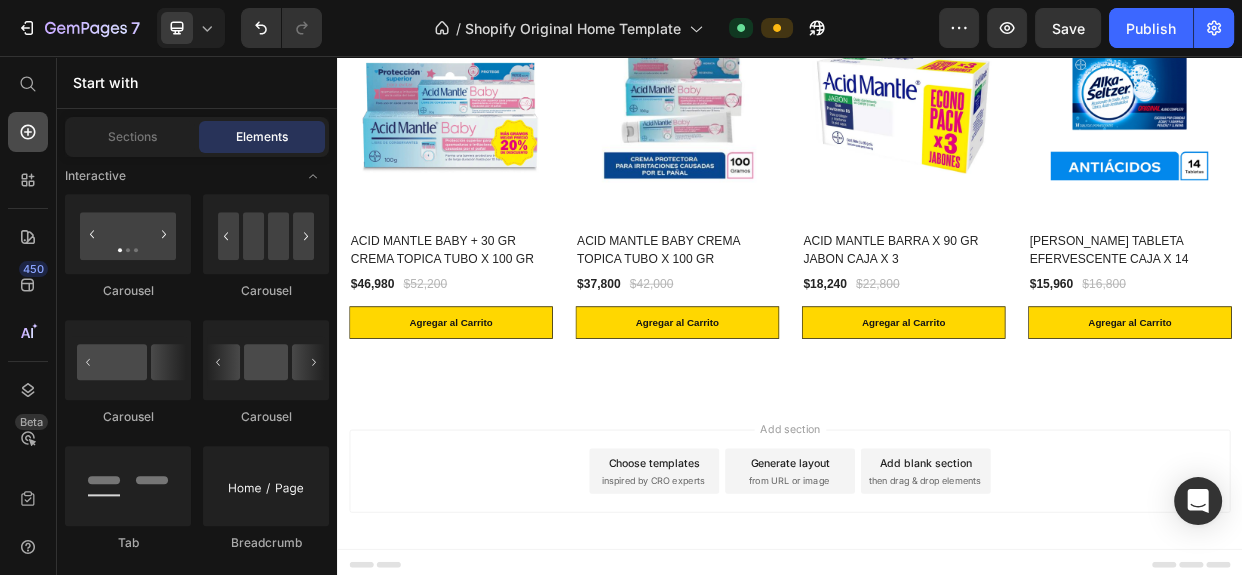 click 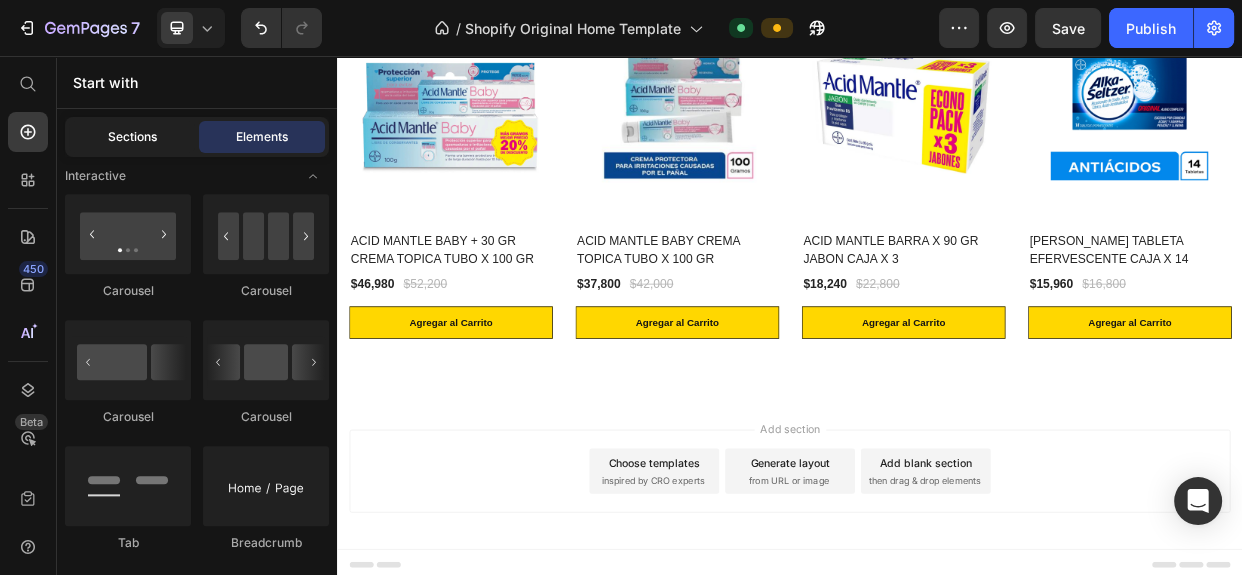 click on "Sections" at bounding box center (132, 137) 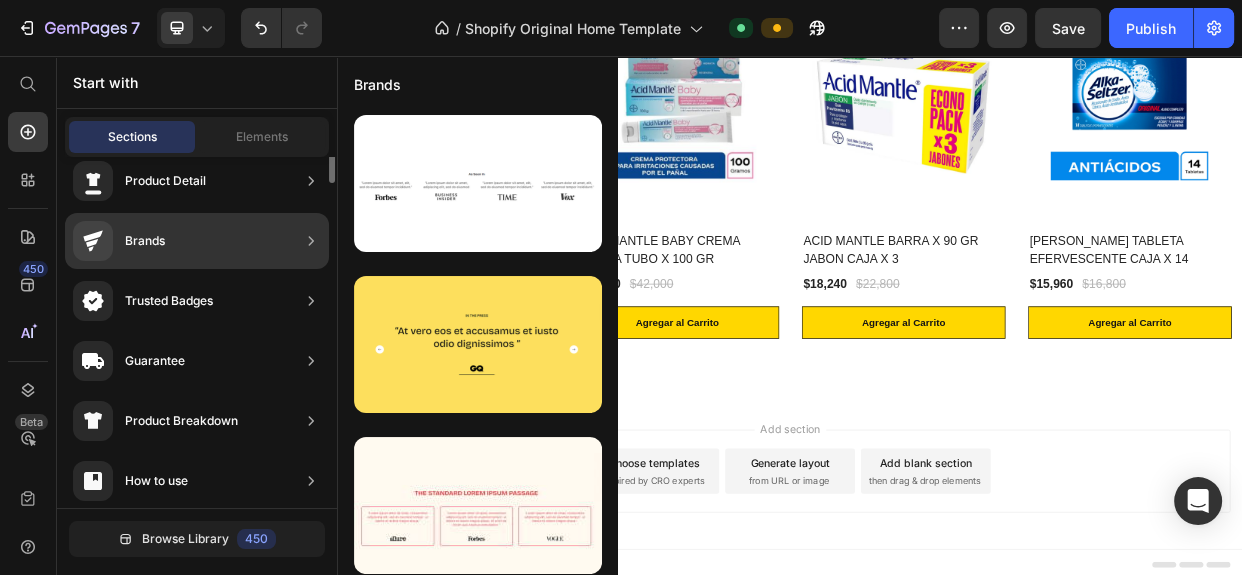scroll, scrollTop: 0, scrollLeft: 0, axis: both 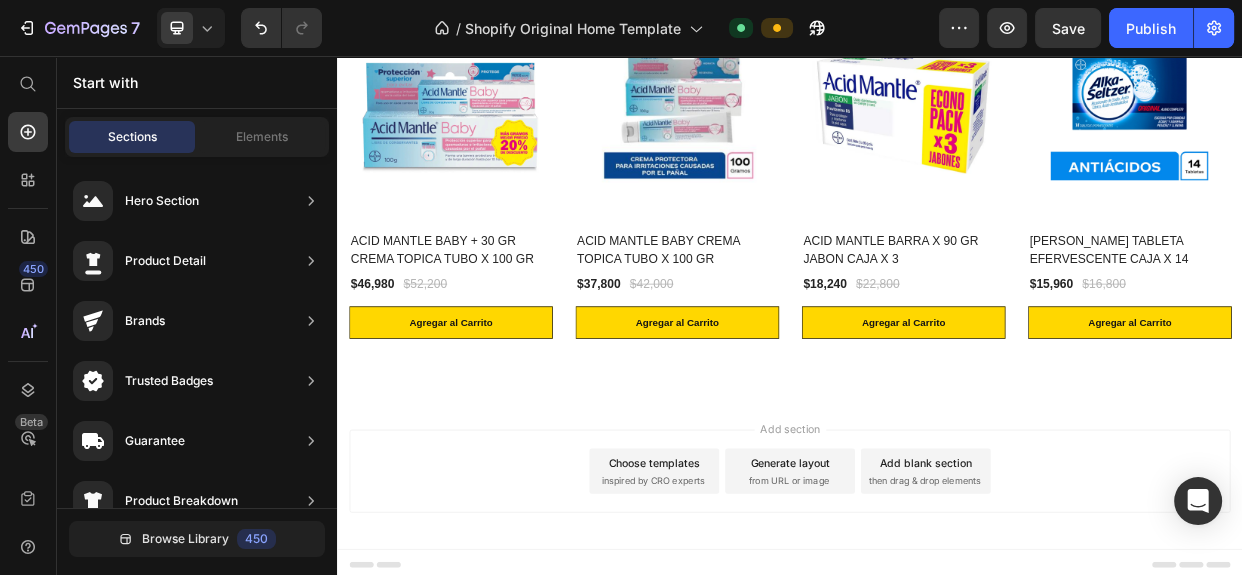 drag, startPoint x: 514, startPoint y: 246, endPoint x: 924, endPoint y: 544, distance: 506.857 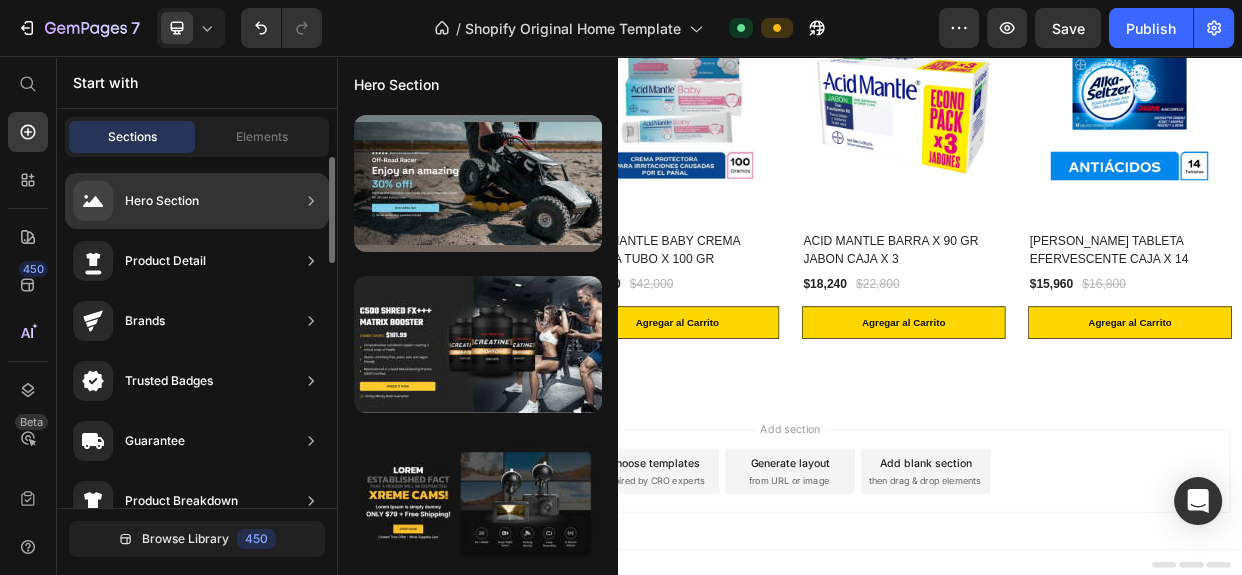 click on "Hero Section" at bounding box center [136, 201] 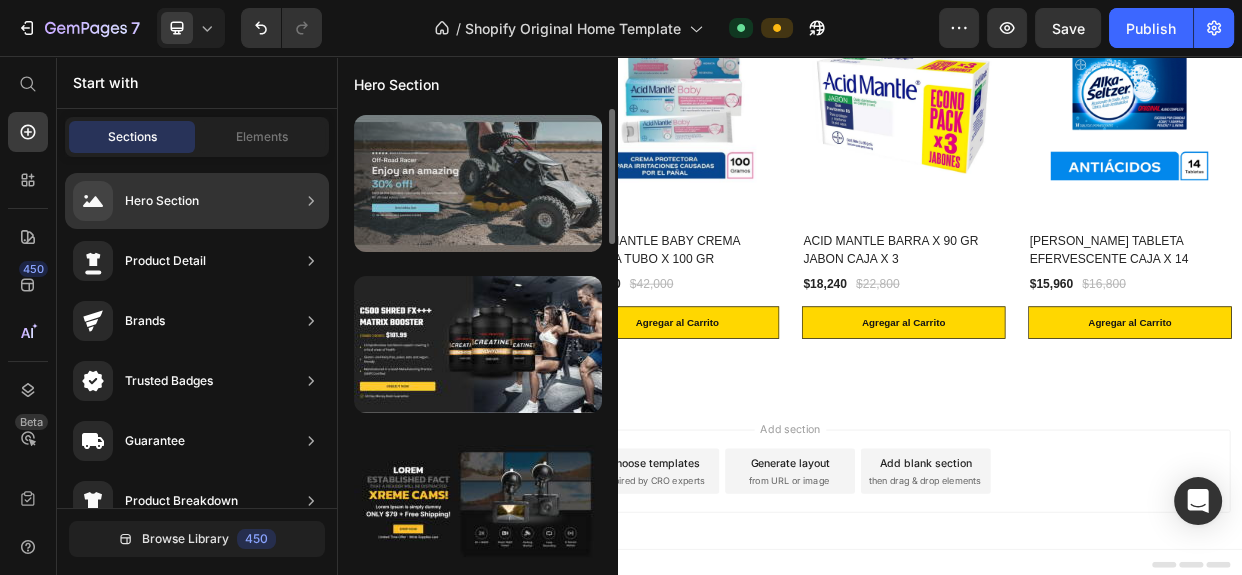 click at bounding box center [478, 183] 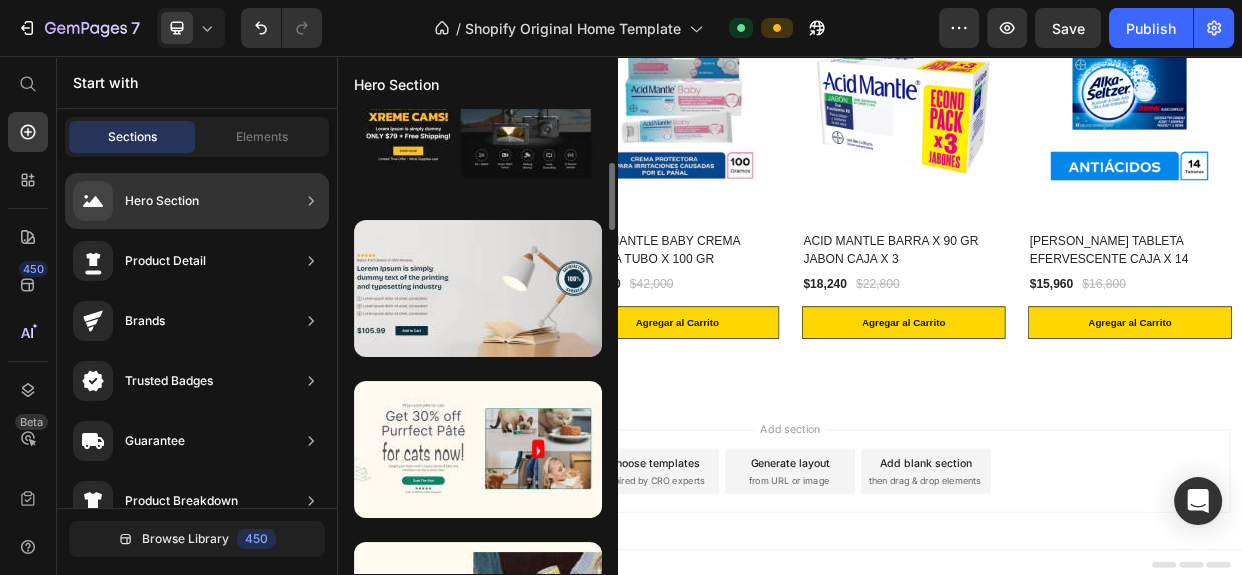 scroll, scrollTop: 0, scrollLeft: 0, axis: both 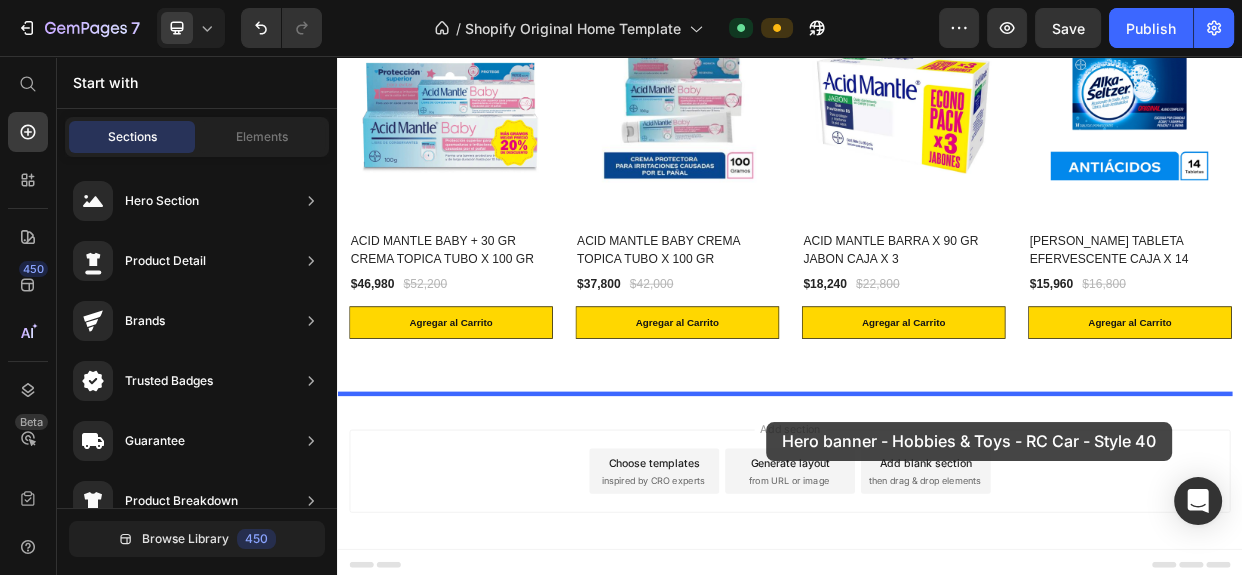 drag, startPoint x: 823, startPoint y: 279, endPoint x: 906, endPoint y: 541, distance: 274.83267 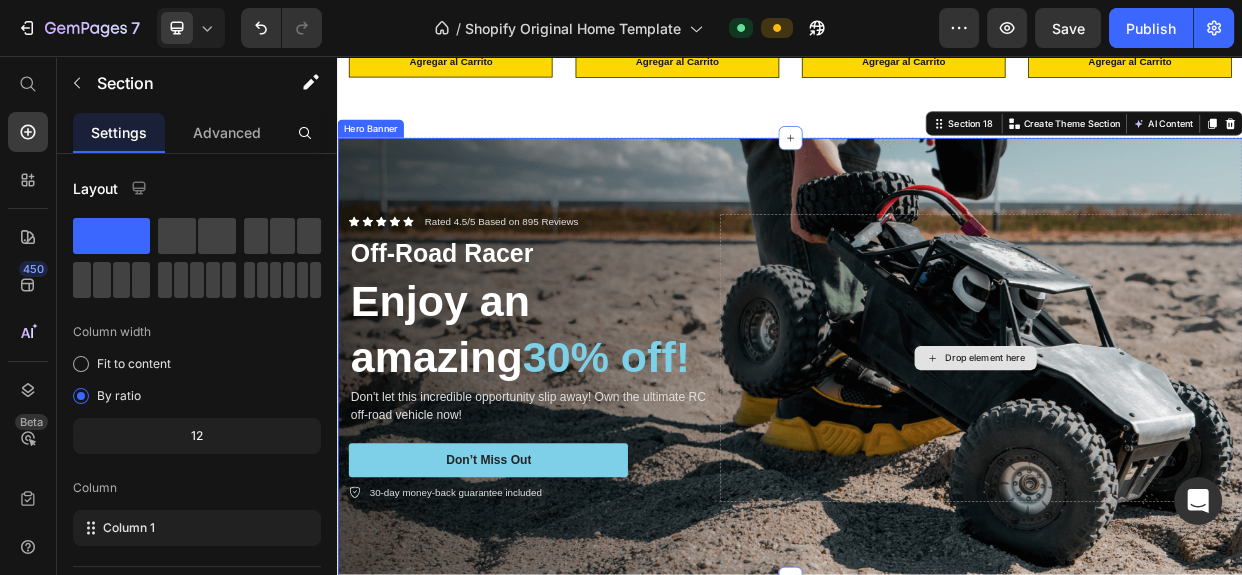 scroll, scrollTop: 2899, scrollLeft: 0, axis: vertical 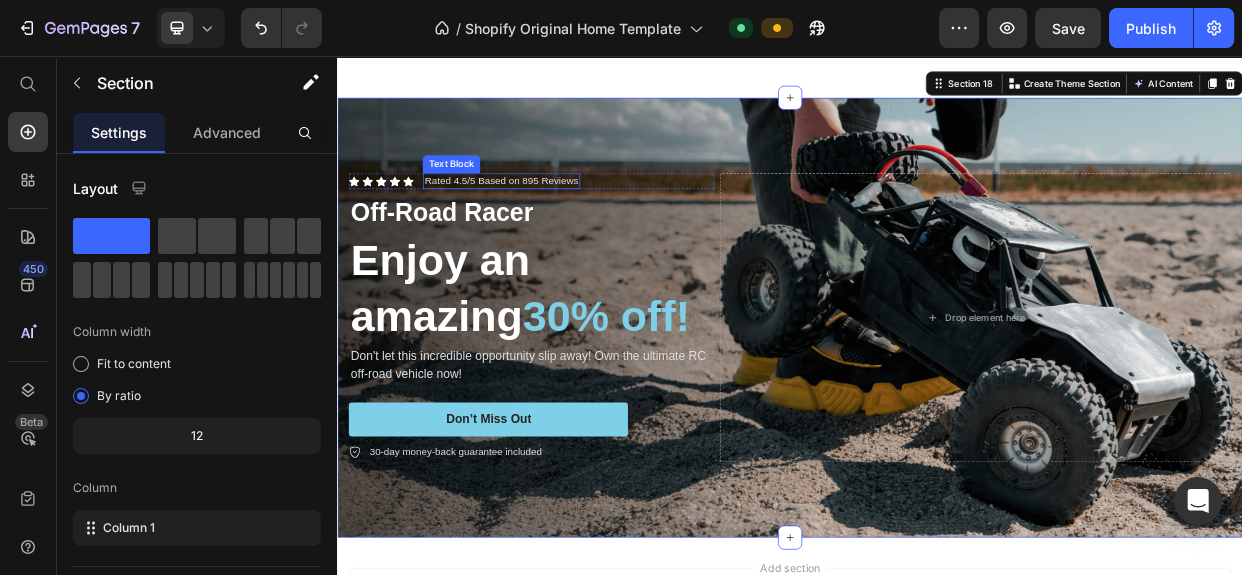click on "Rated 4.5/5 Based on 895 Reviews" at bounding box center [554, 222] 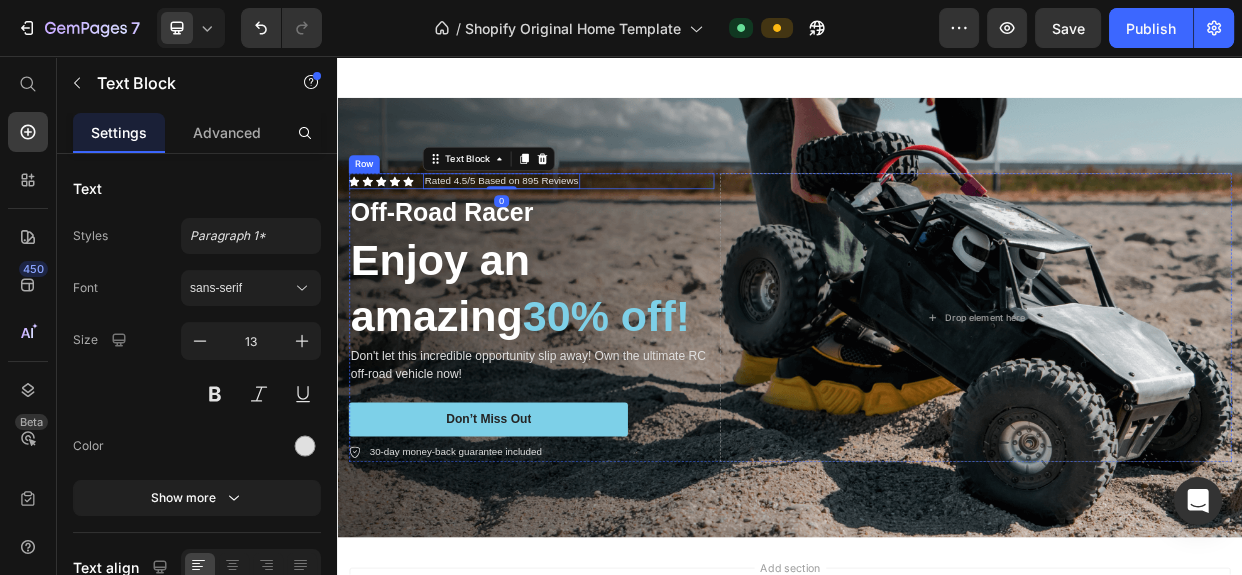 click on "Icon Icon Icon Icon Icon Icon List Rated 4.5/5 Based on 895 Reviews Text Block   0 Row" at bounding box center (594, 222) 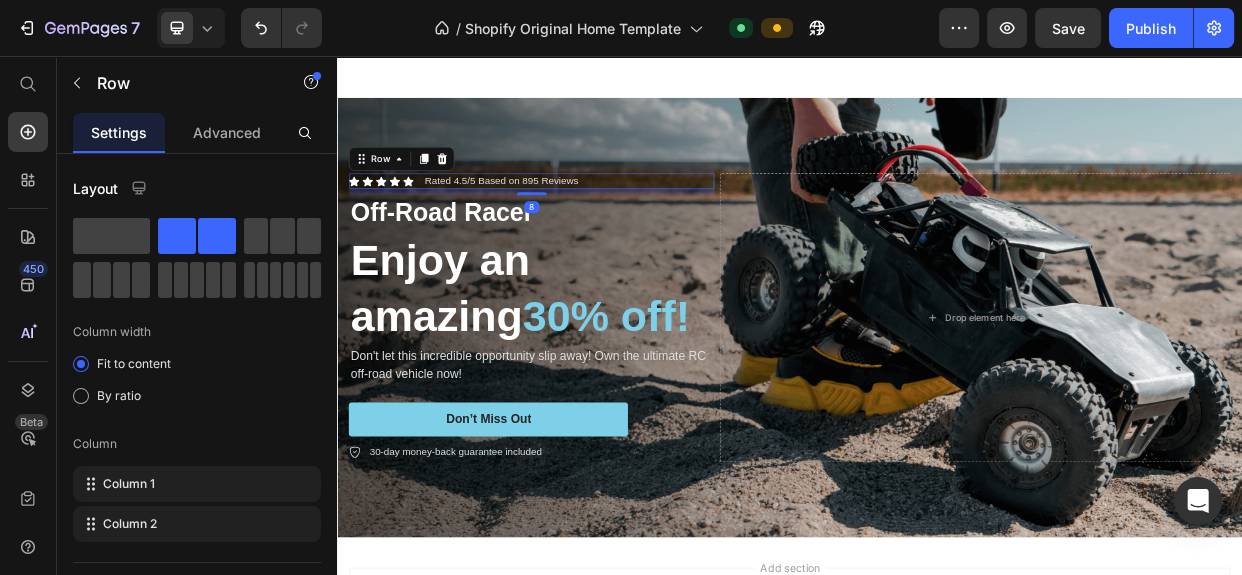 click on "Row" at bounding box center [422, 193] 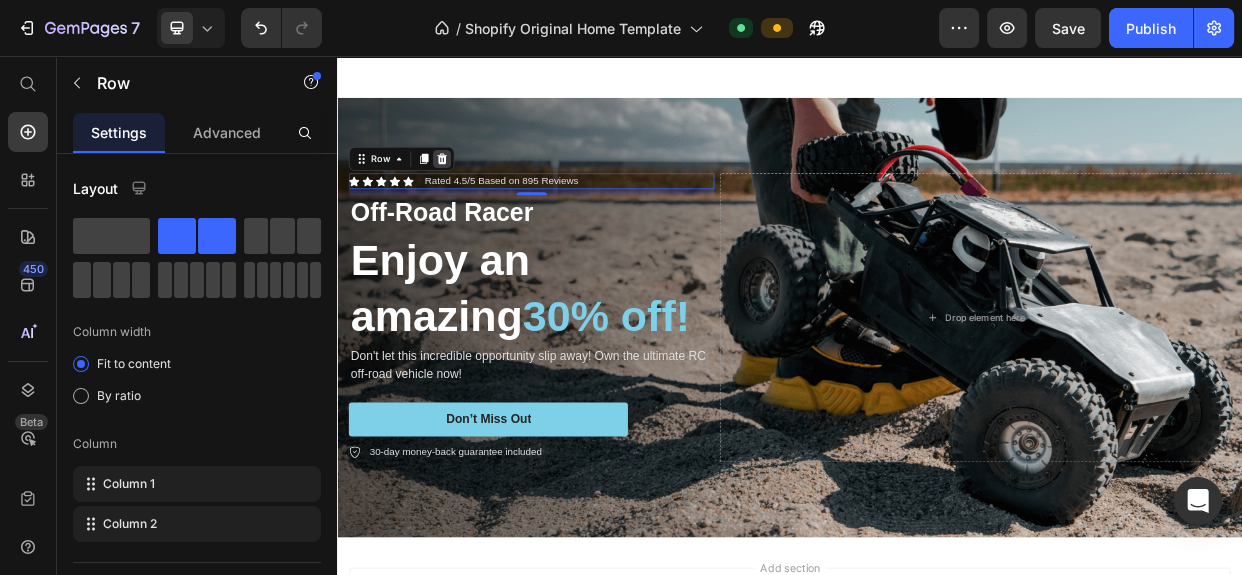 click 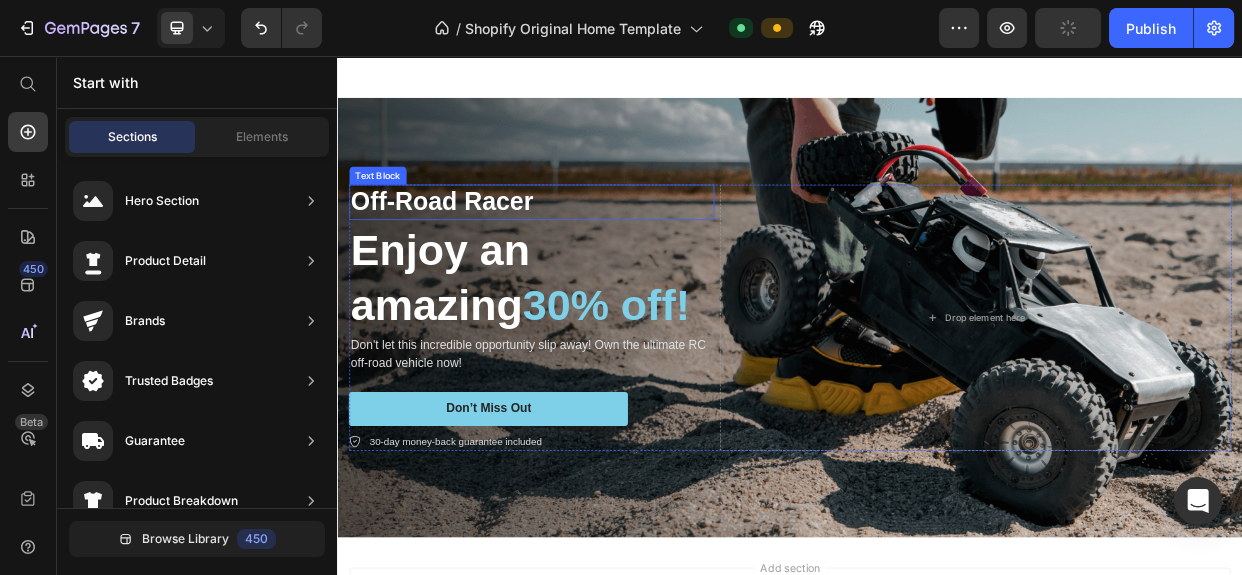 click on "Off-Road Racer" at bounding box center (594, 250) 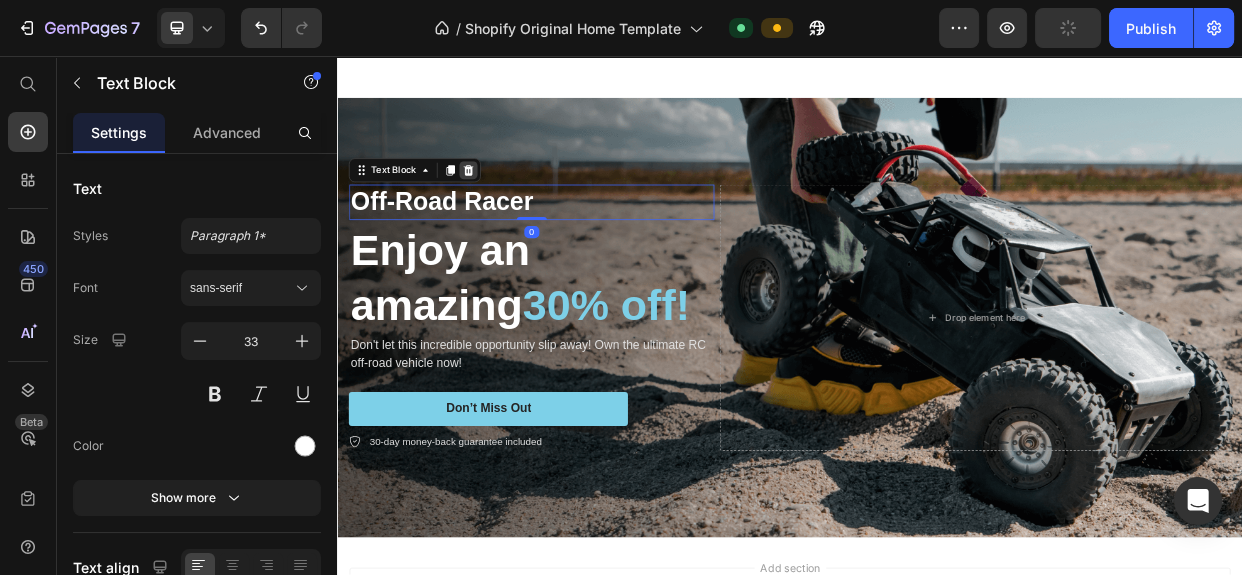 click 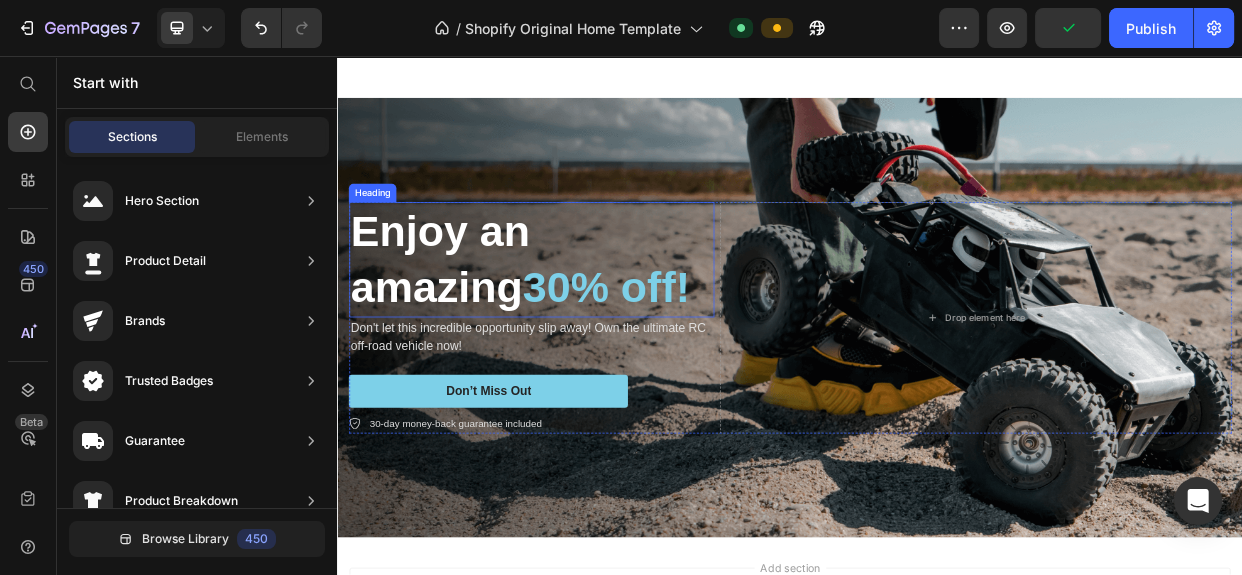 click on "Enjoy an amazing  30% off!" at bounding box center (594, 326) 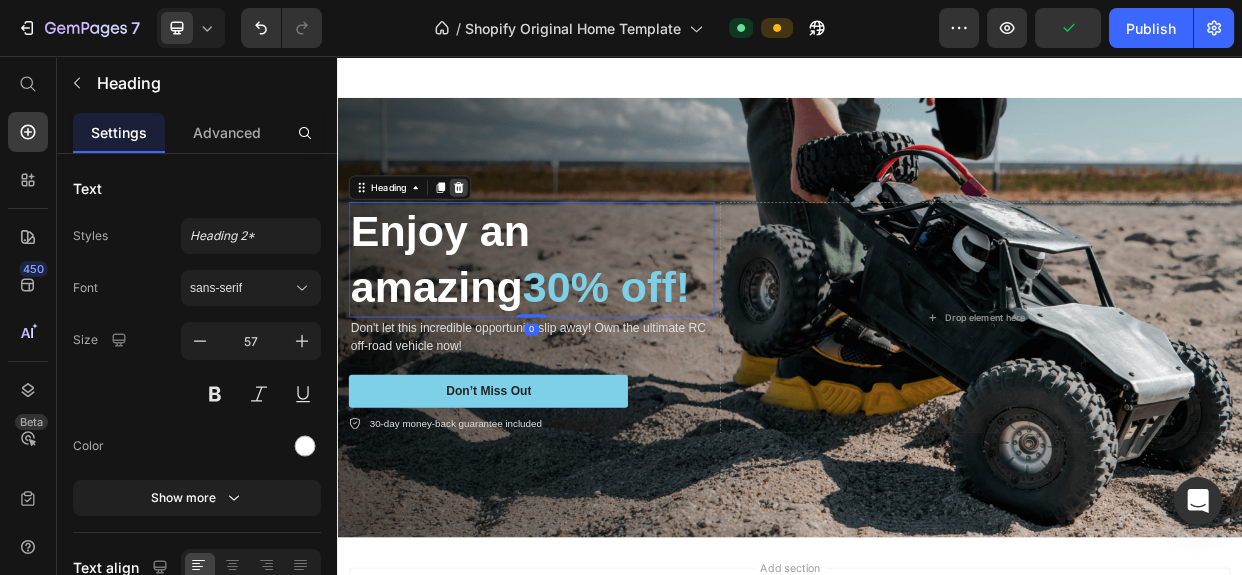 click 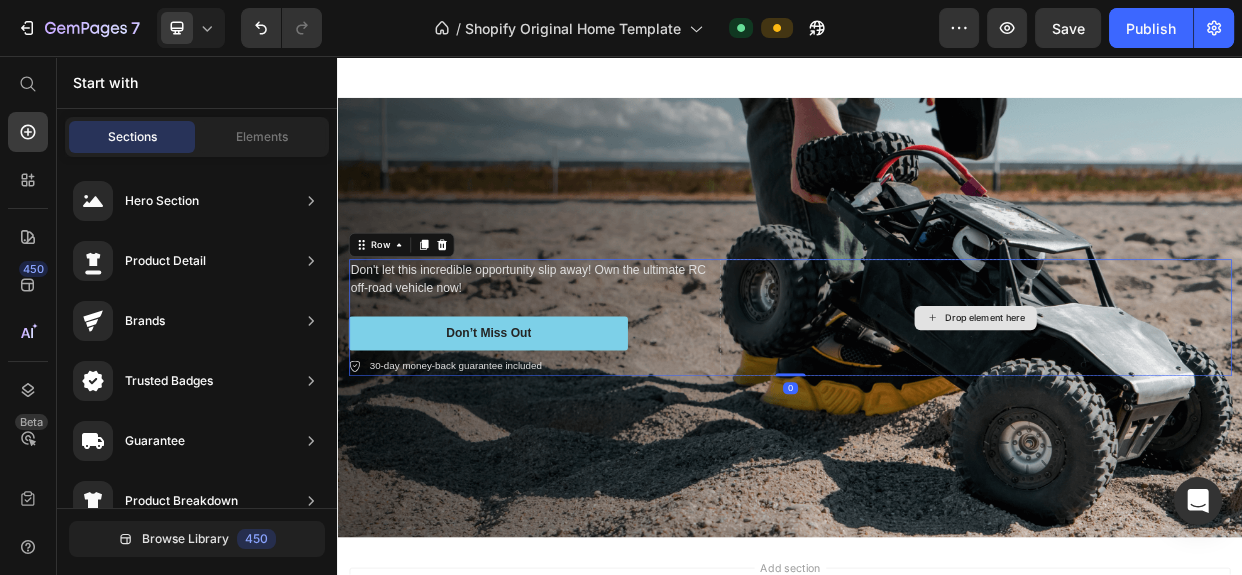 click on "Drop element here" at bounding box center [1183, 403] 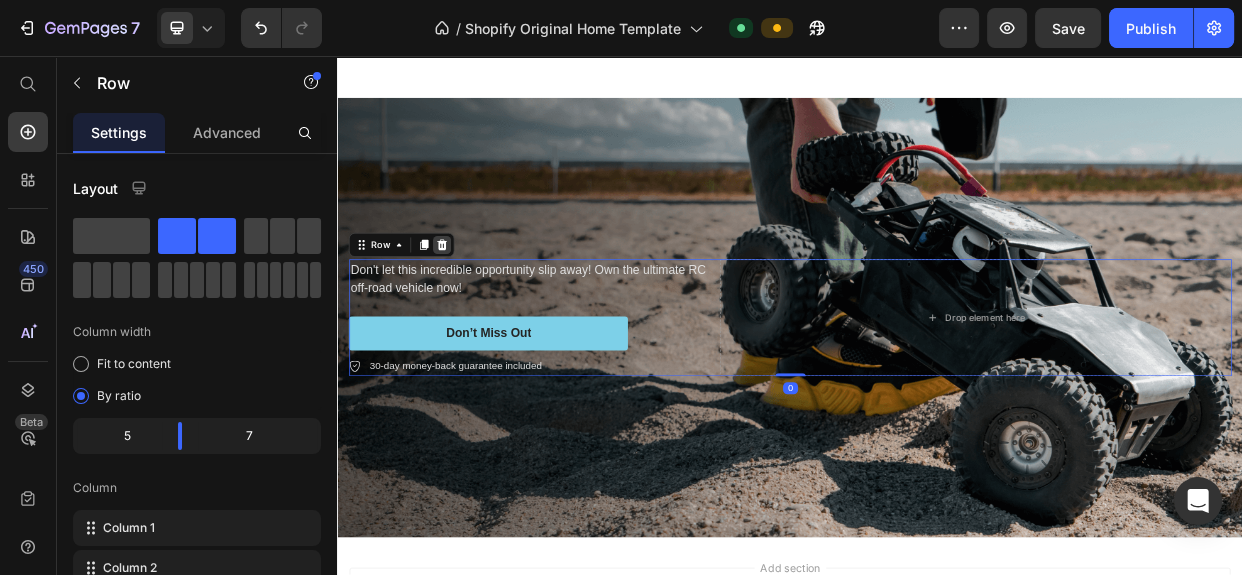 click at bounding box center [475, 307] 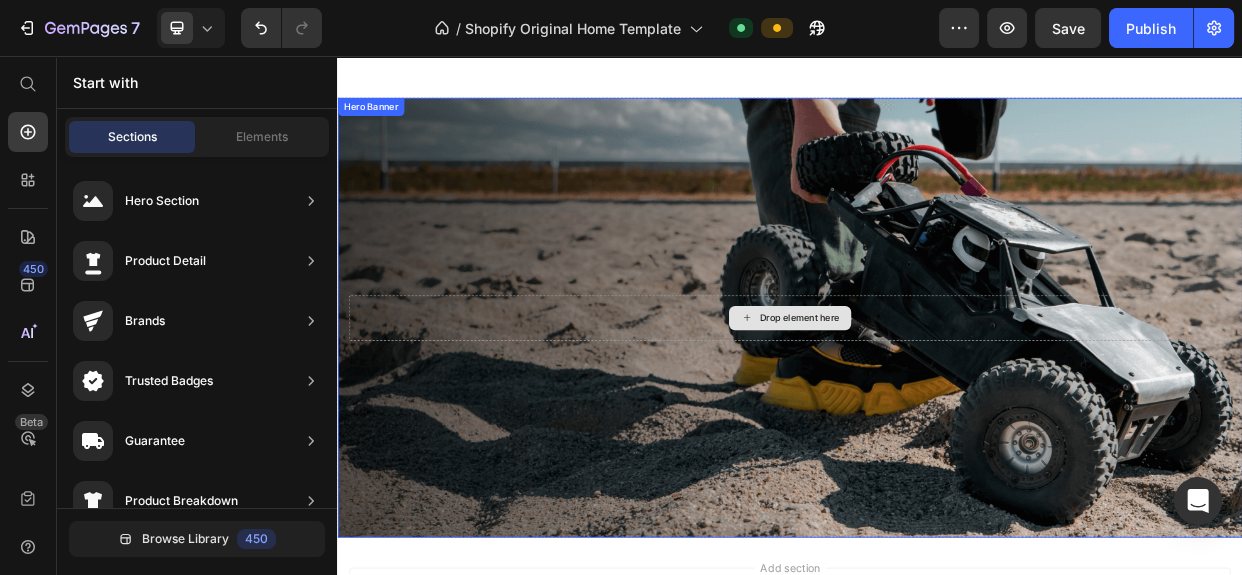 click on "Drop element here" at bounding box center [937, 404] 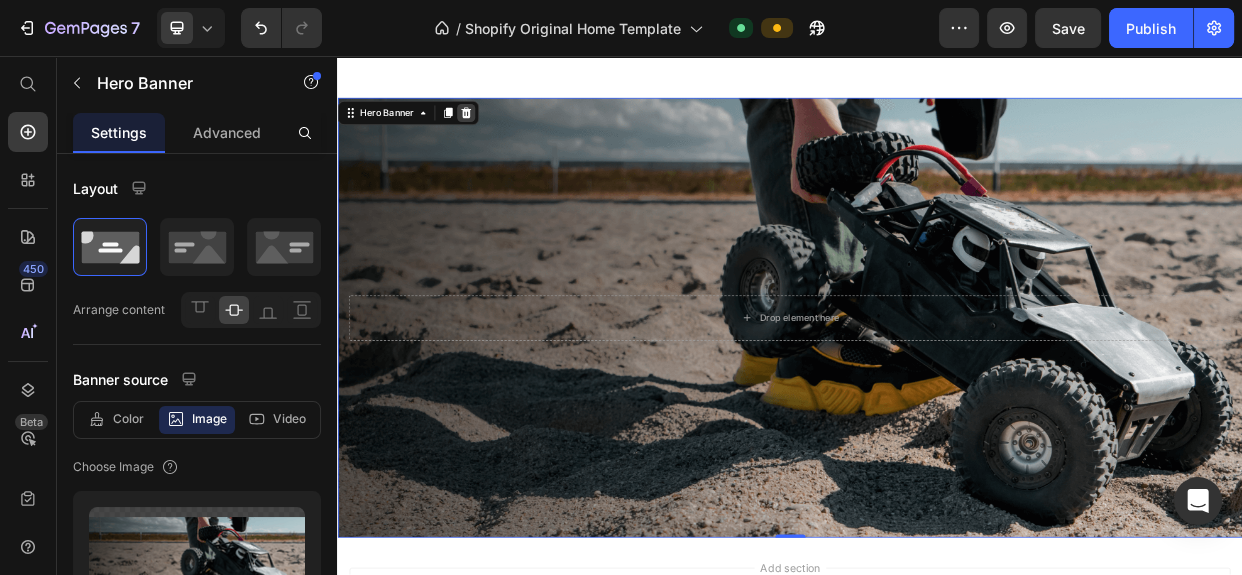 click 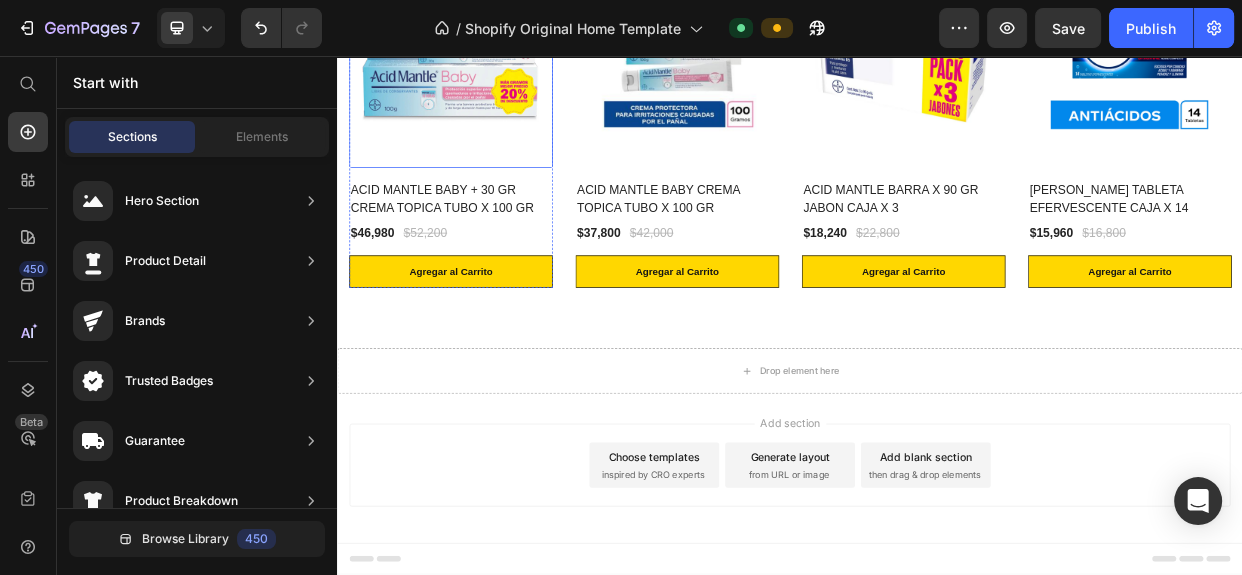 scroll, scrollTop: 2562, scrollLeft: 0, axis: vertical 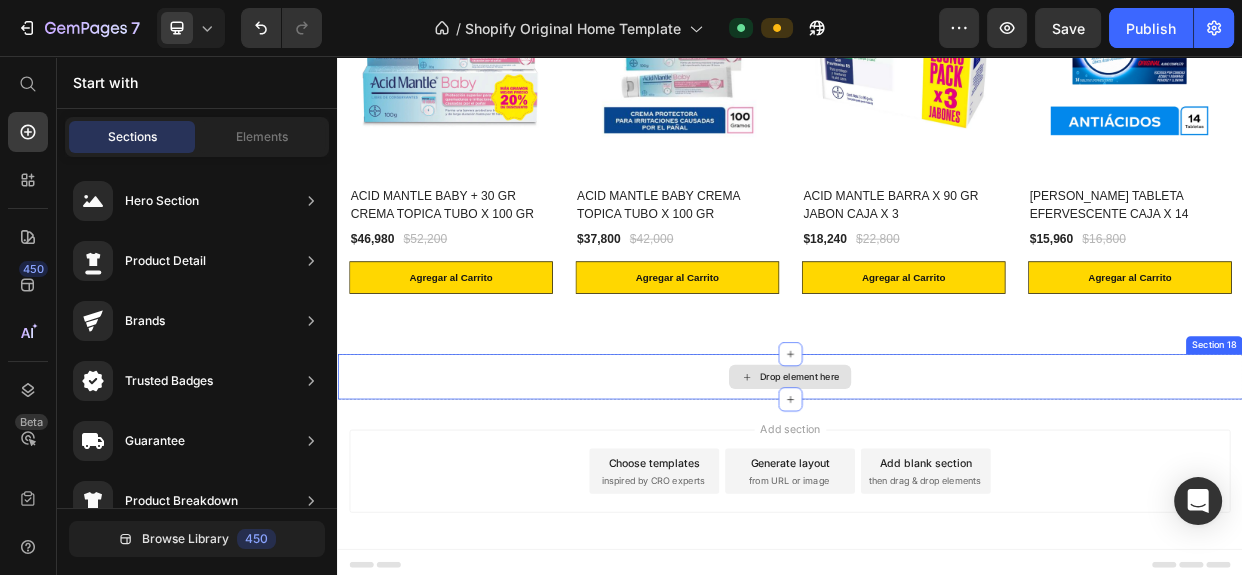 click on "Drop element here" at bounding box center (949, 482) 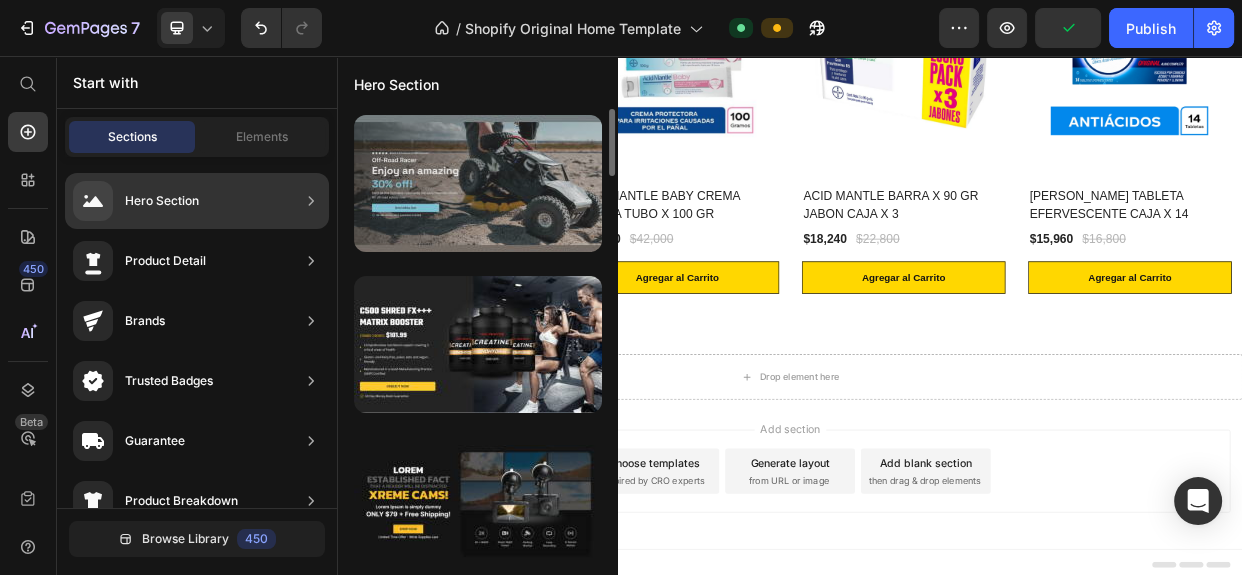 click at bounding box center [478, 183] 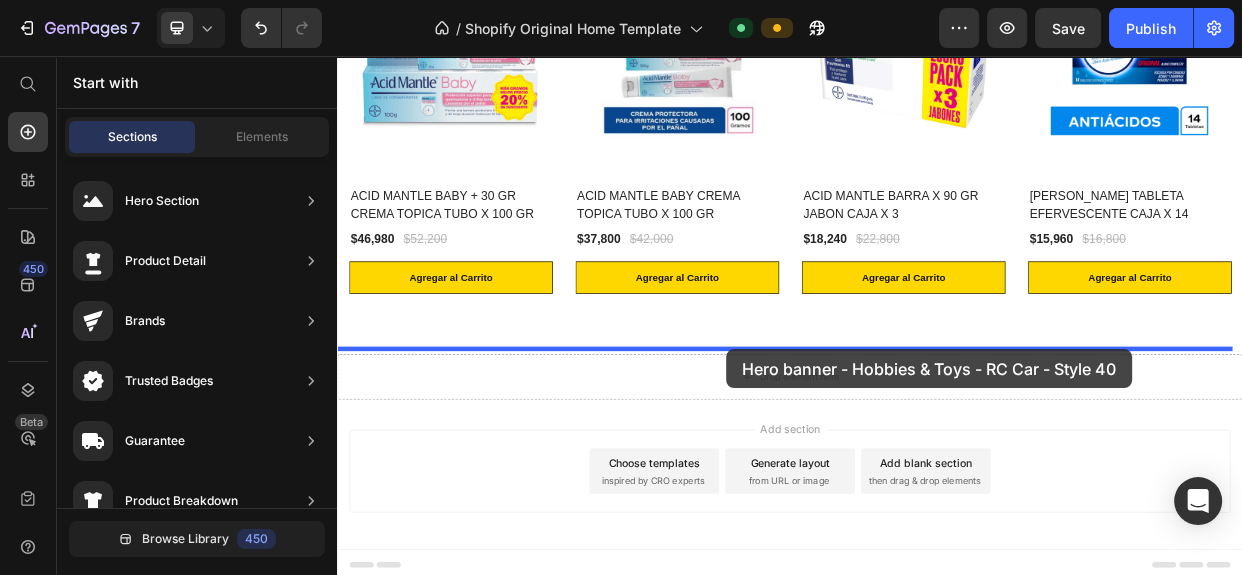 drag, startPoint x: 867, startPoint y: 247, endPoint x: 853, endPoint y: 445, distance: 198.49434 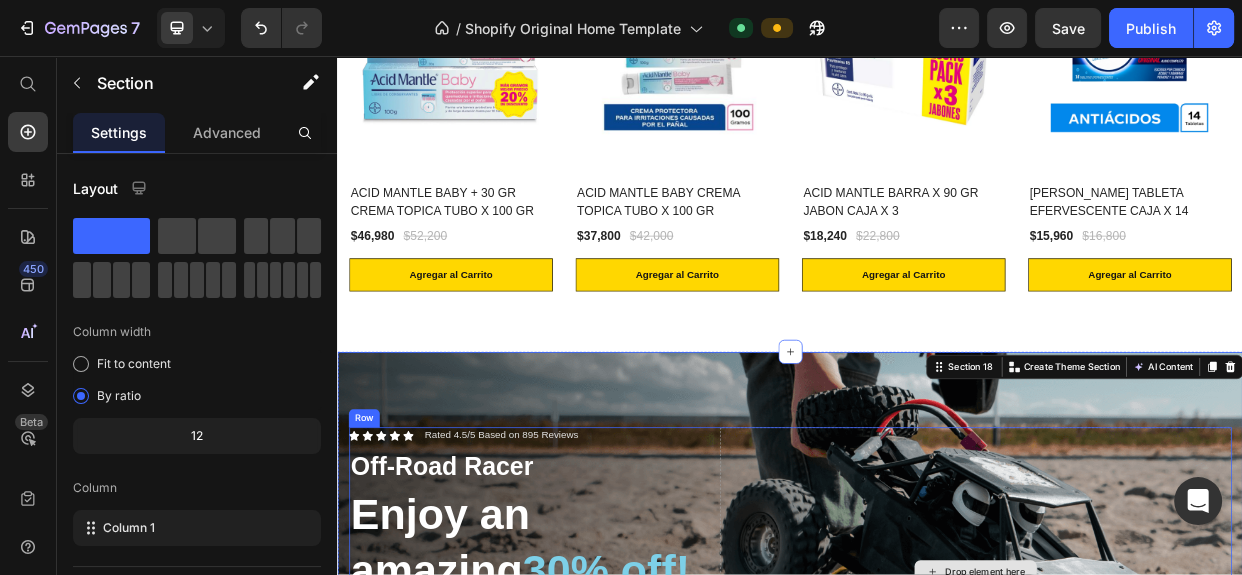 scroll, scrollTop: 2899, scrollLeft: 0, axis: vertical 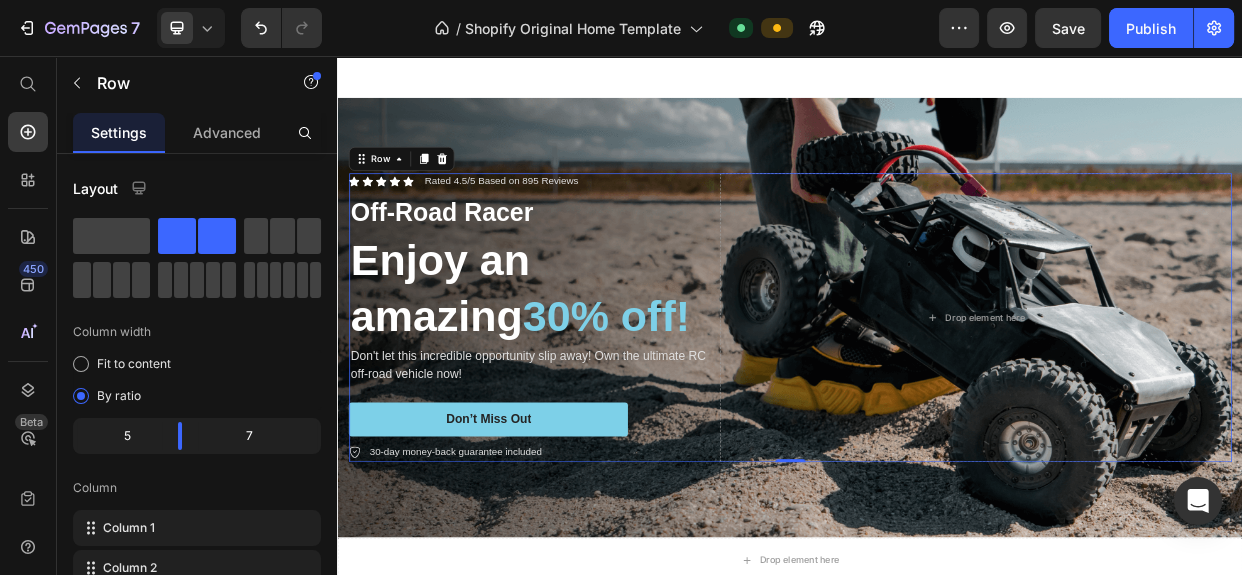 click on "Icon Icon Icon Icon Icon Icon List Rated 4.5/5 Based on 895 Reviews Text Block Row Off-Road Racer Text Block Enjoy an amazing  30% off! Heading Don't let this incredible opportunity slip away! Own the ultimate RC off-road vehicle now! Text Block Don’t Miss Out Button
30-day money-back guarantee included  Item List" at bounding box center (594, 403) 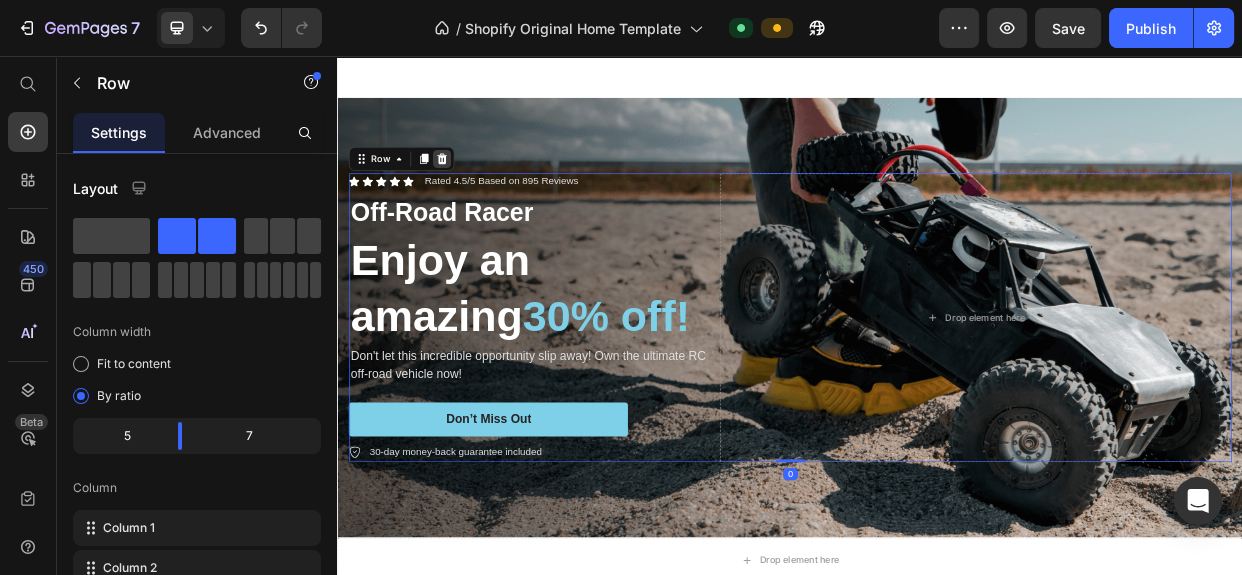 click 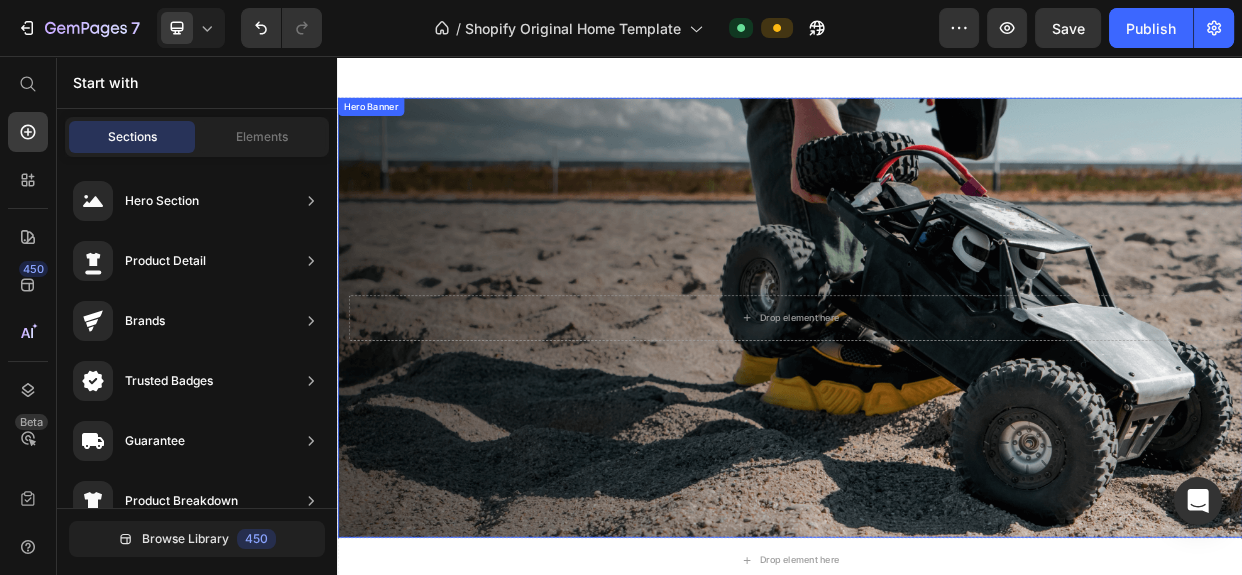 click at bounding box center (937, 403) 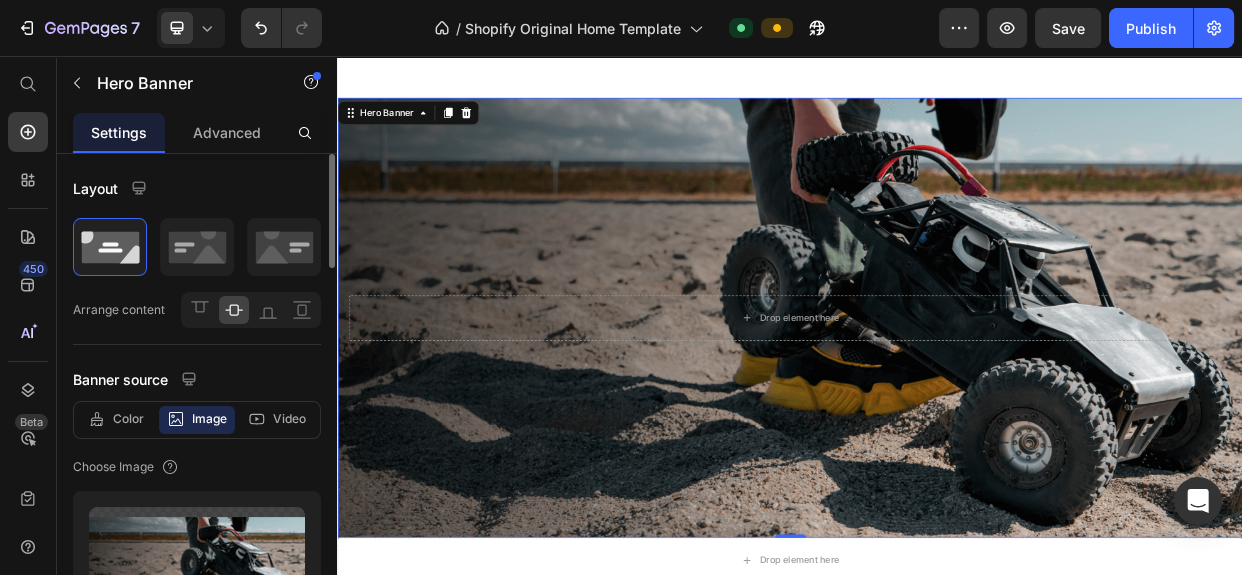 type on "https://cdn.shopify.com/s/files/1/0902/2121/6055/files/gempages_572724603940504391-fa2a2adc-5a25-41f1-8052-64ea38a856c8.png" 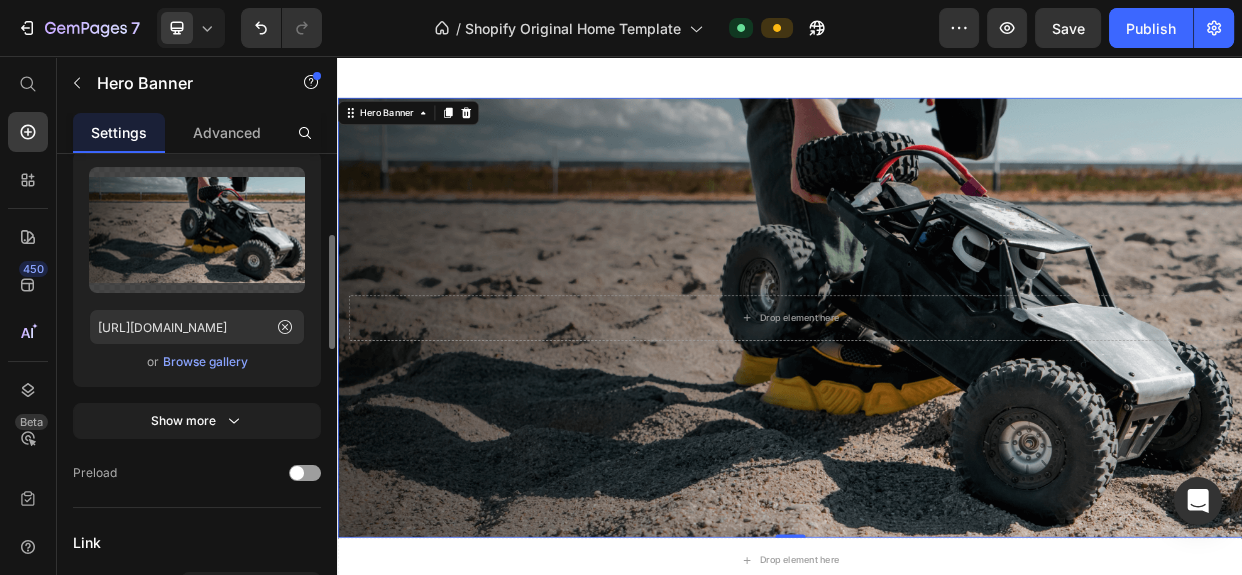 scroll, scrollTop: 0, scrollLeft: 0, axis: both 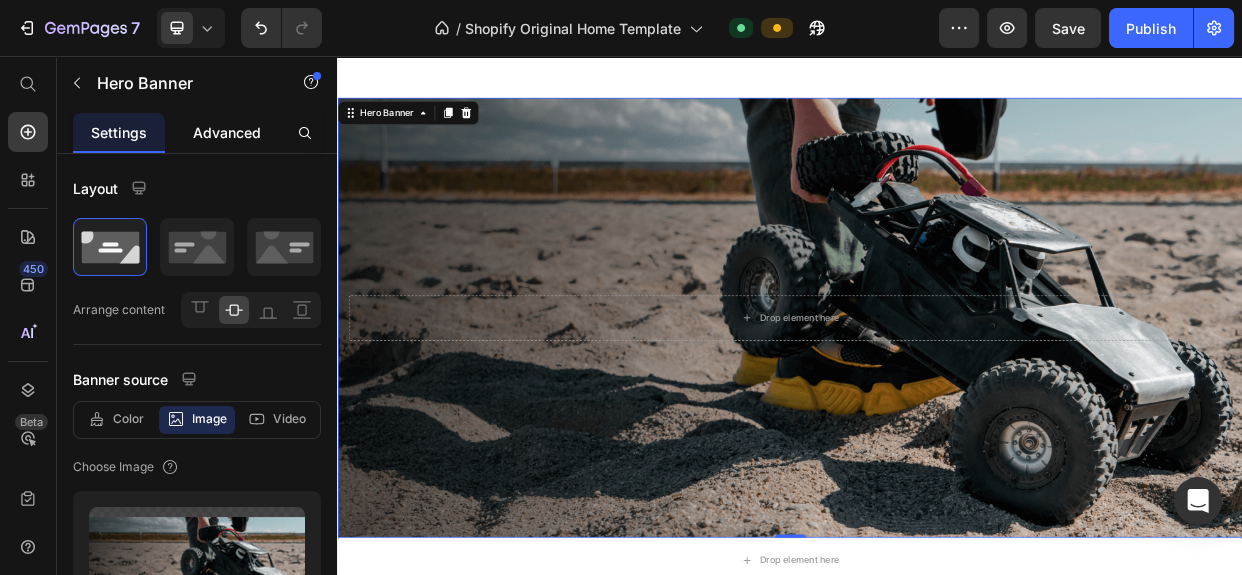 click on "Advanced" 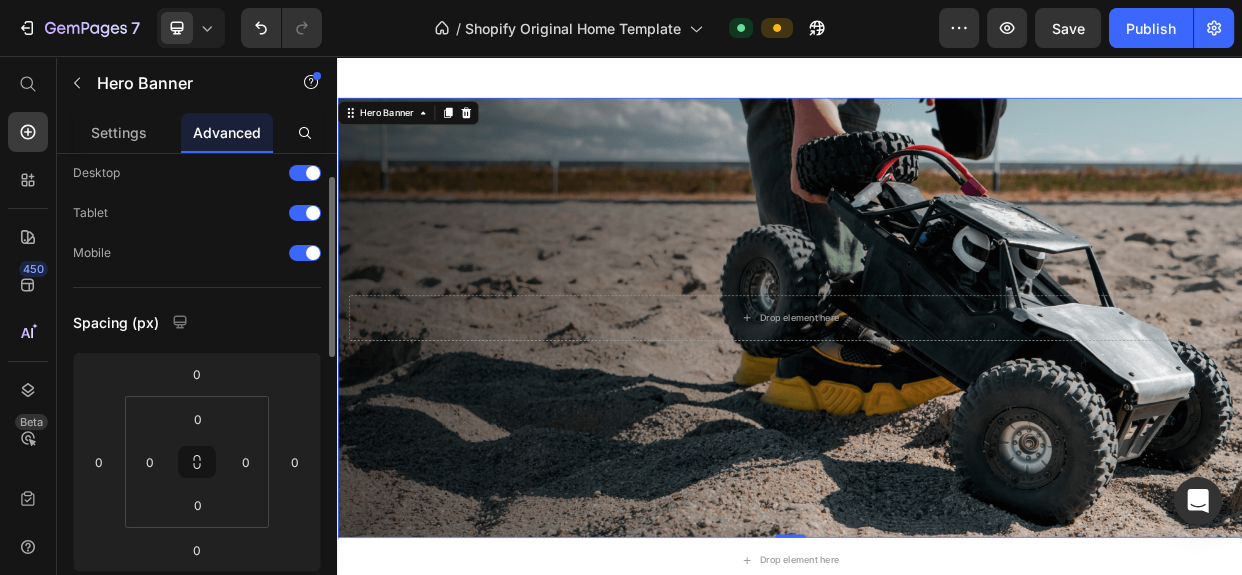 scroll, scrollTop: 0, scrollLeft: 0, axis: both 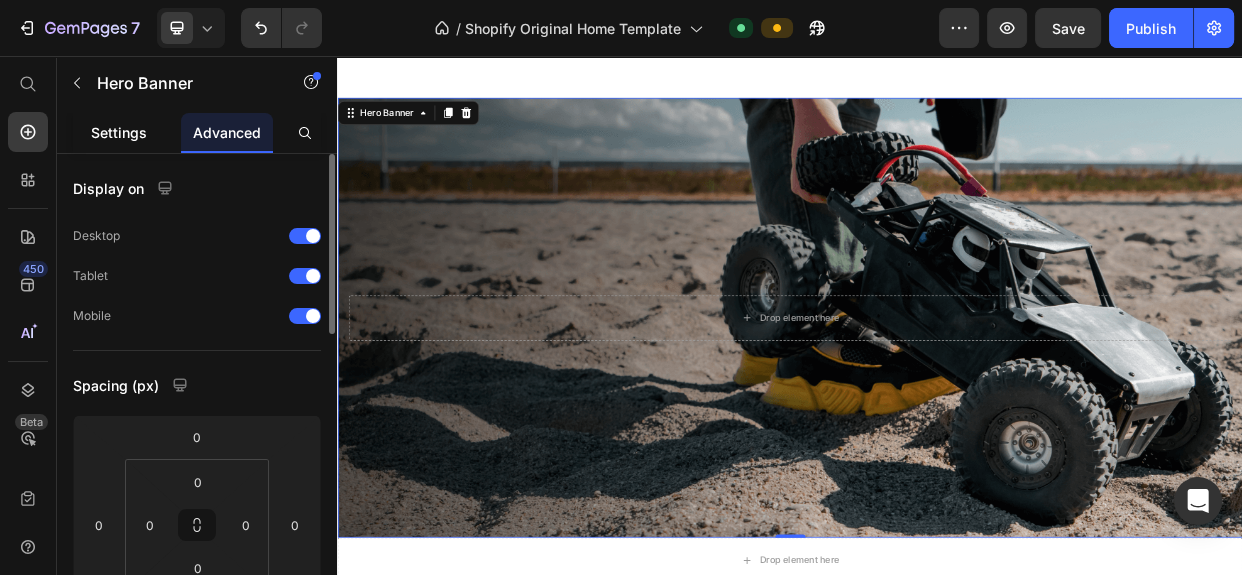 click on "Settings" at bounding box center (119, 132) 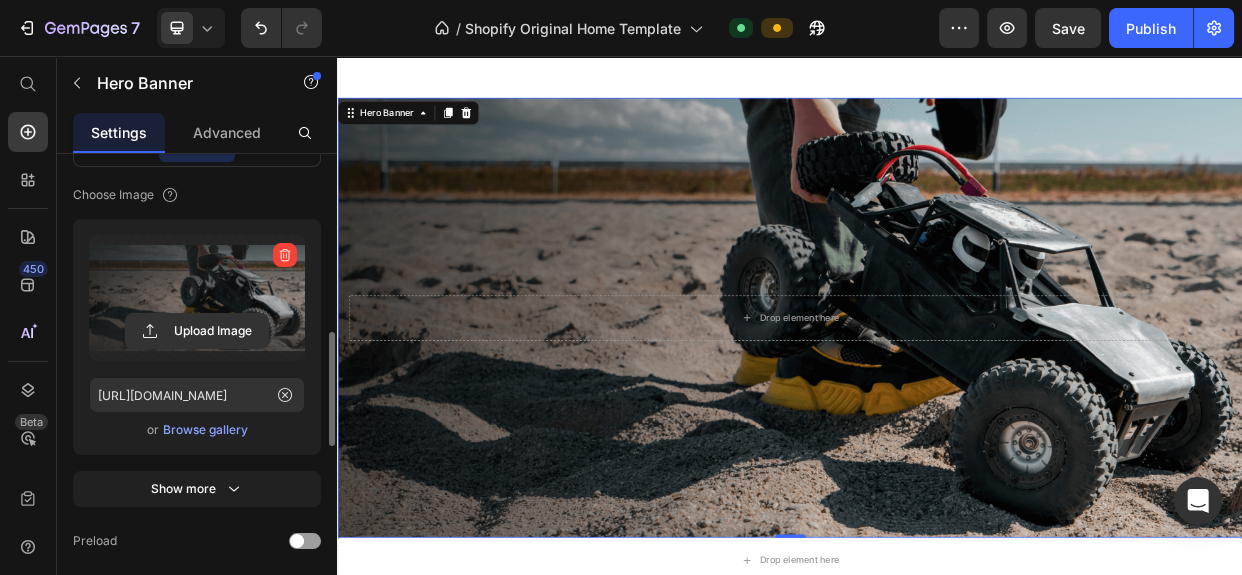 scroll, scrollTop: 454, scrollLeft: 0, axis: vertical 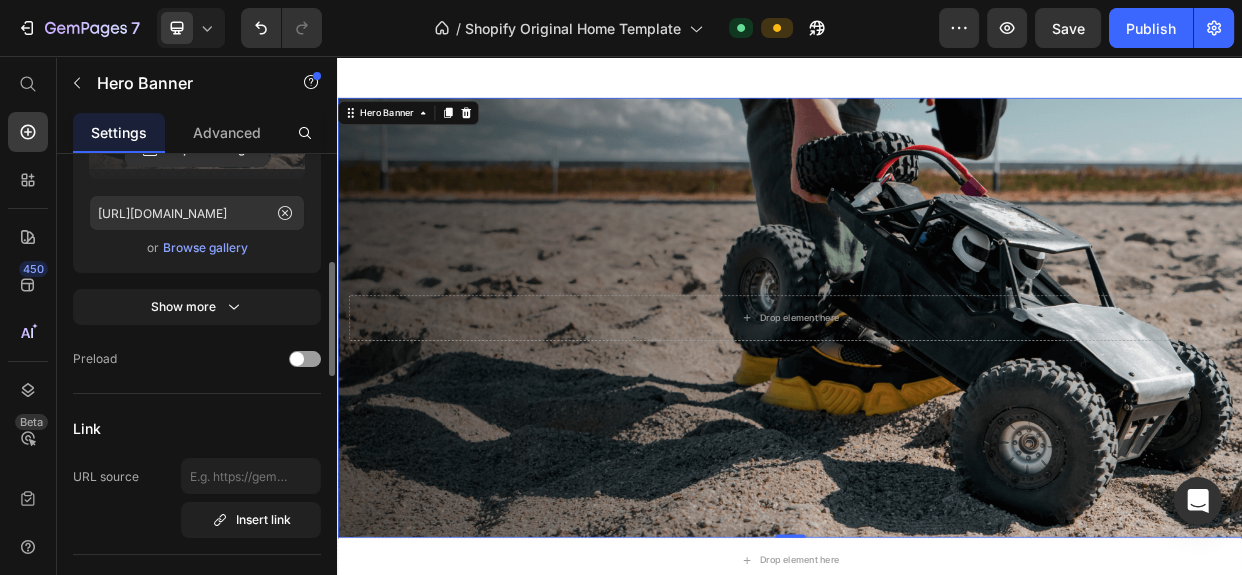 click on "Show more" at bounding box center (197, 307) 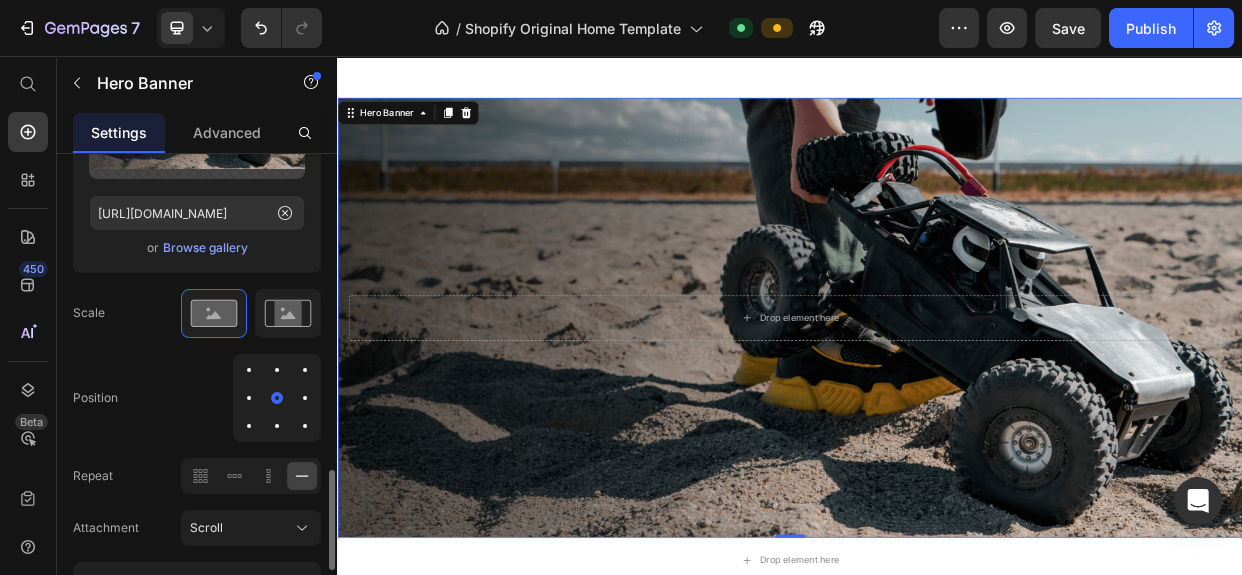 scroll, scrollTop: 727, scrollLeft: 0, axis: vertical 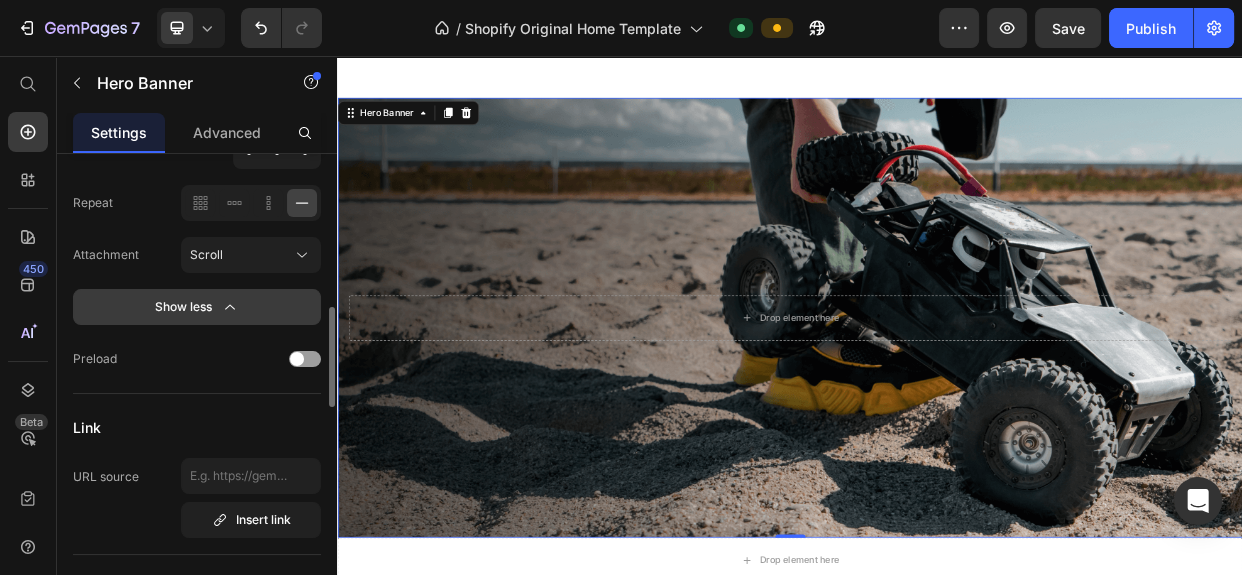 click on "Show less" at bounding box center (197, 307) 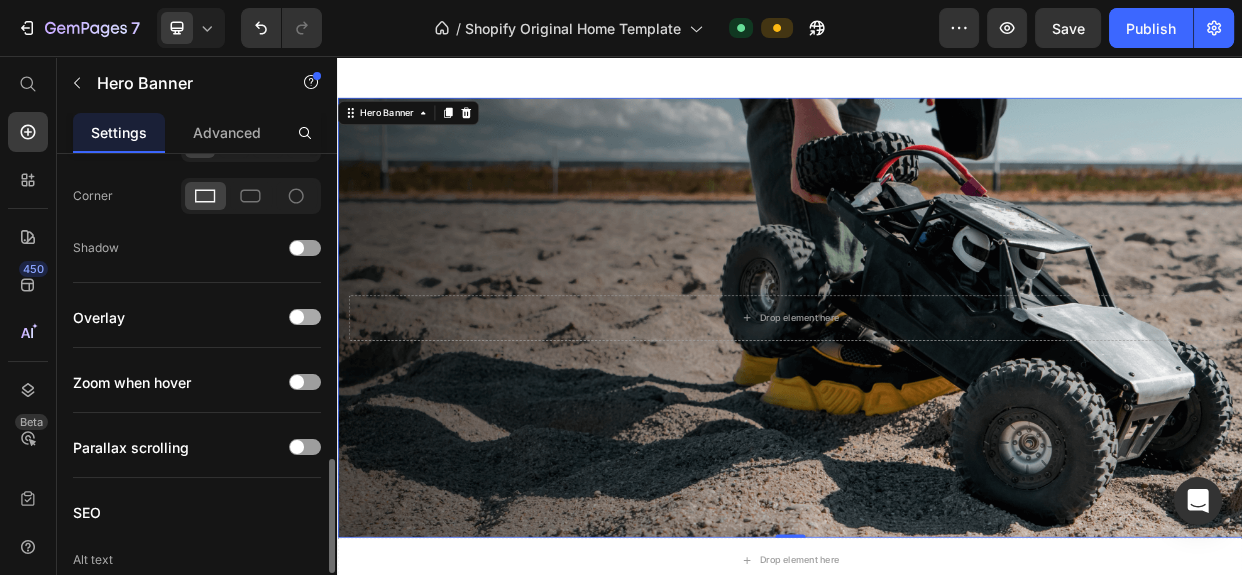 scroll, scrollTop: 1454, scrollLeft: 0, axis: vertical 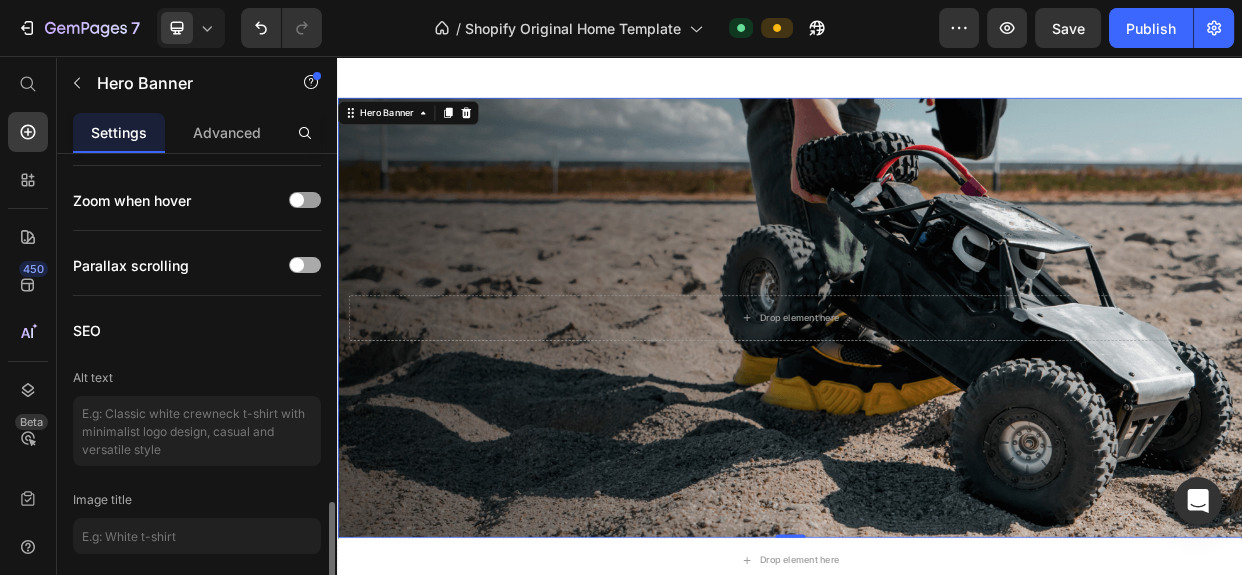 click on "Parallax scrolling" 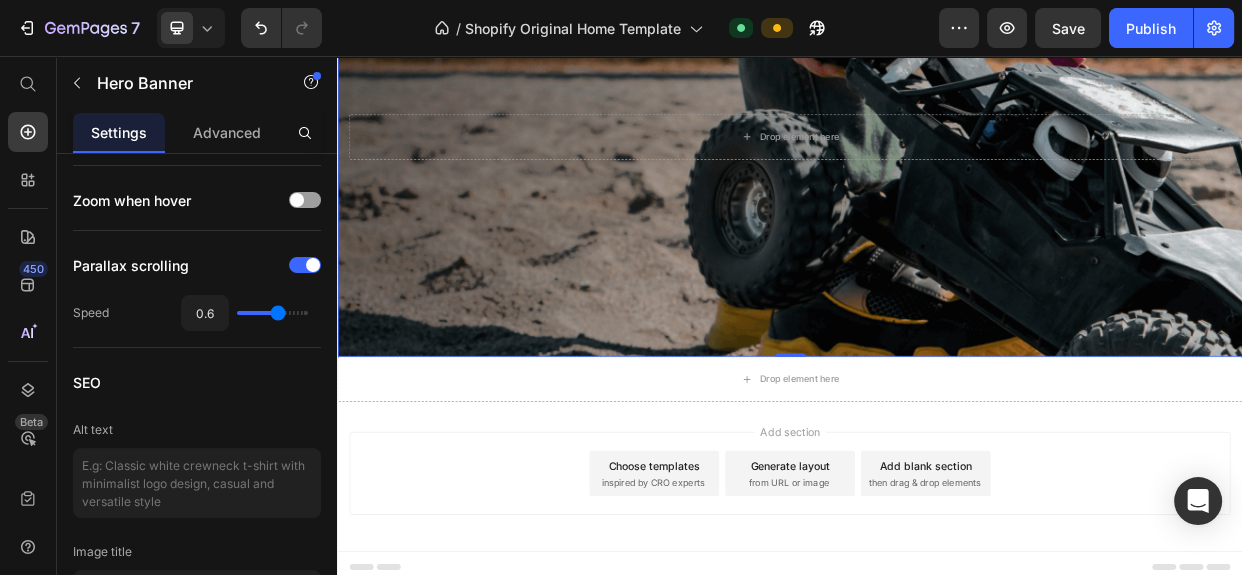 scroll, scrollTop: 2866, scrollLeft: 0, axis: vertical 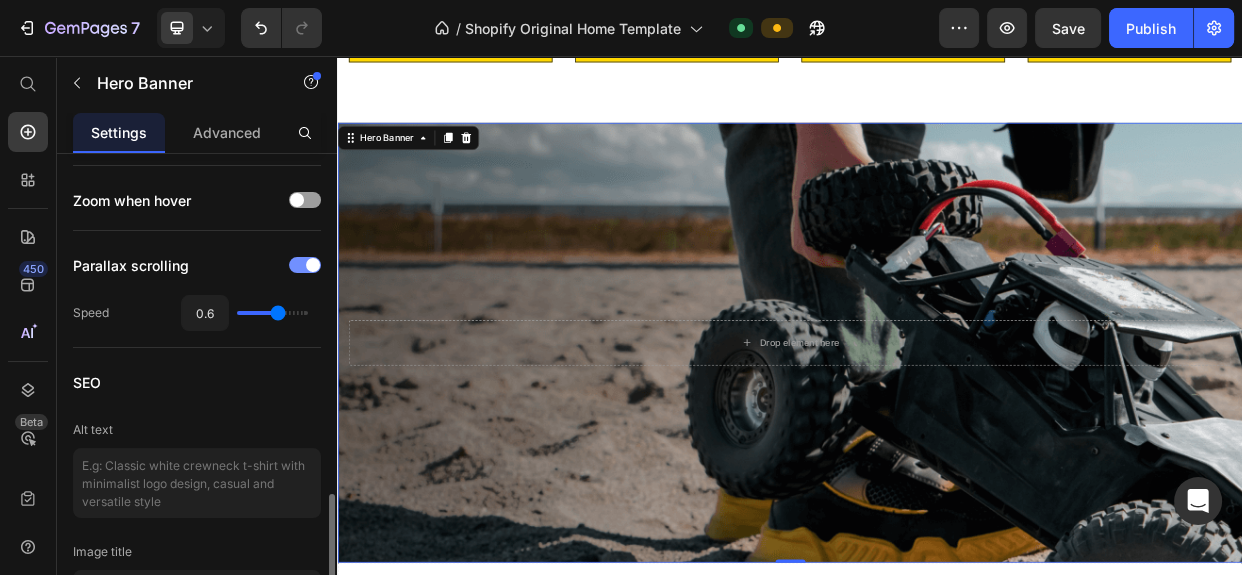 click on "Parallax scrolling" 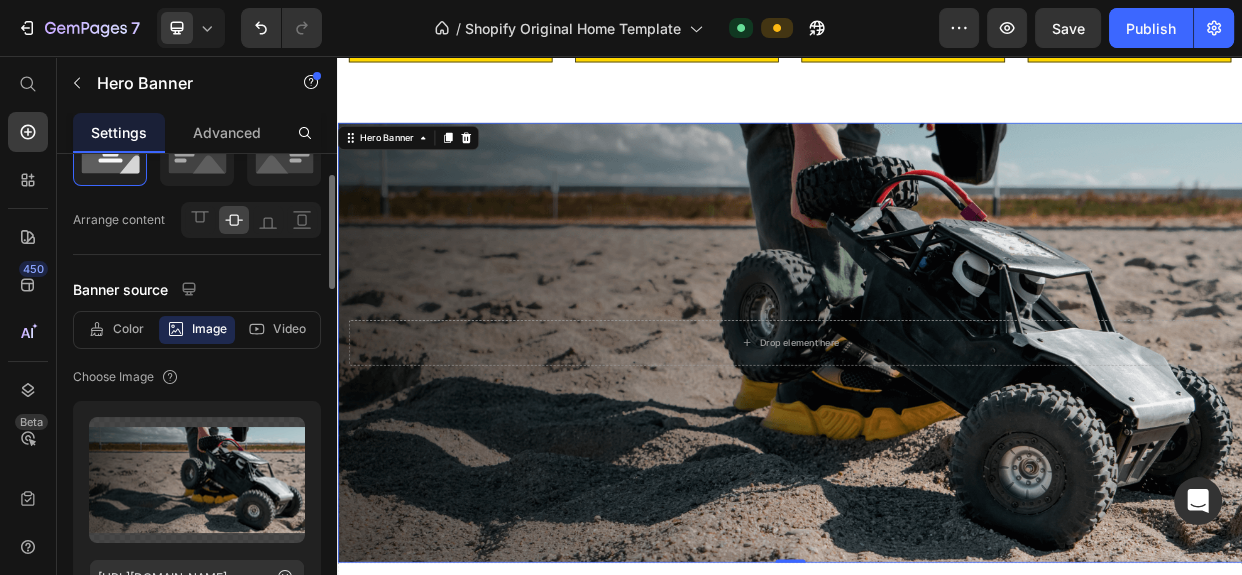scroll, scrollTop: 0, scrollLeft: 0, axis: both 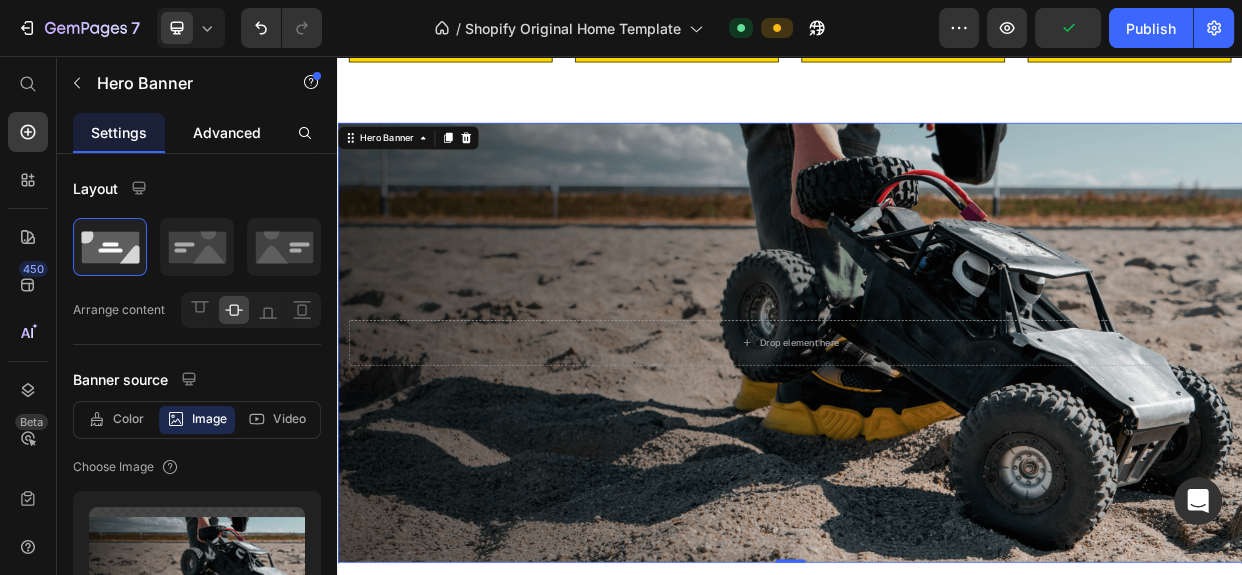 click on "Advanced" at bounding box center (227, 132) 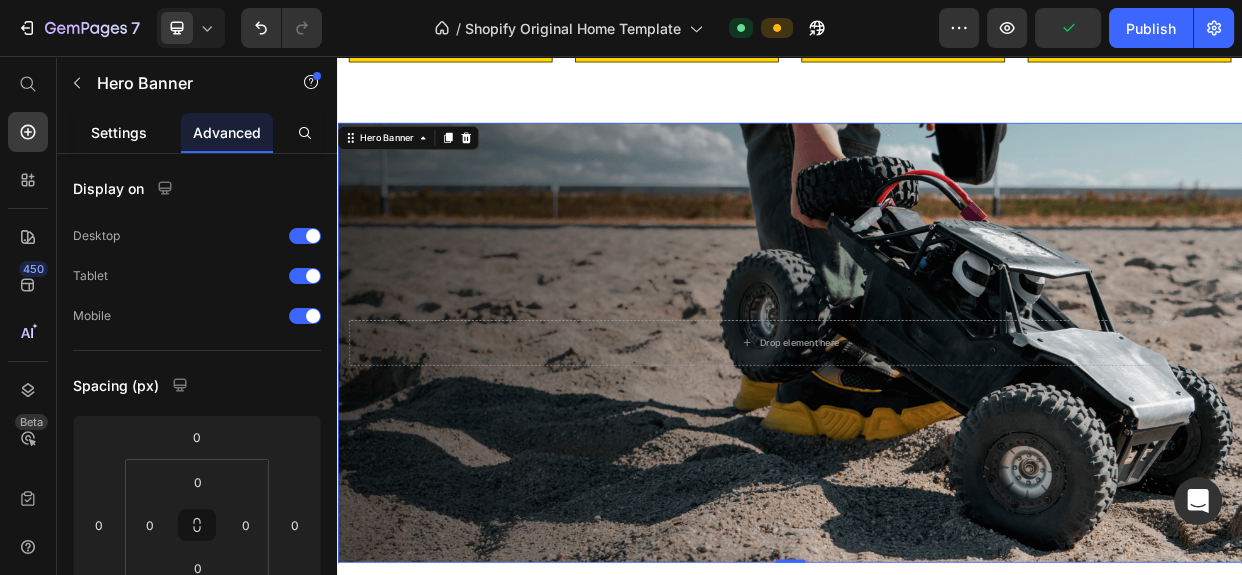 click on "Settings" at bounding box center (119, 132) 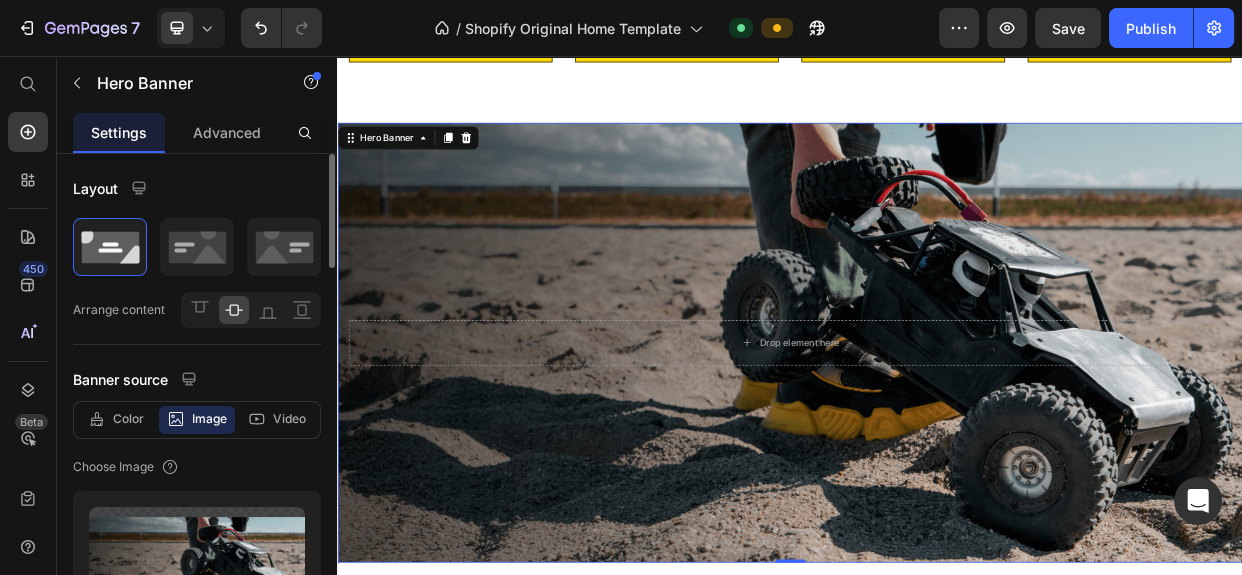 scroll, scrollTop: 90, scrollLeft: 0, axis: vertical 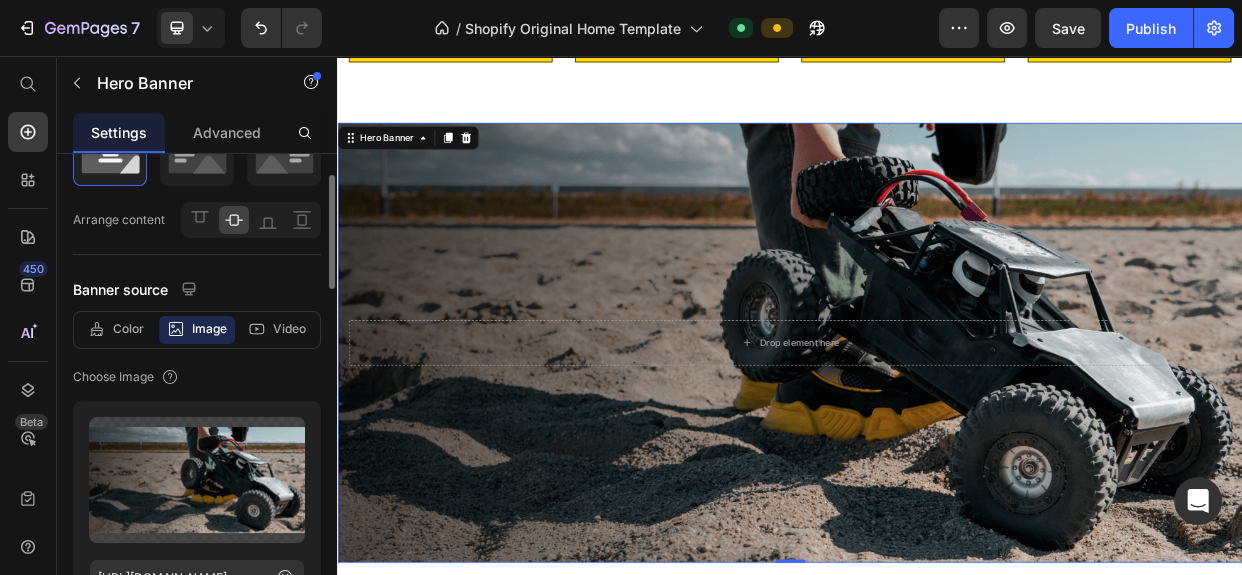 click at bounding box center [937, 436] 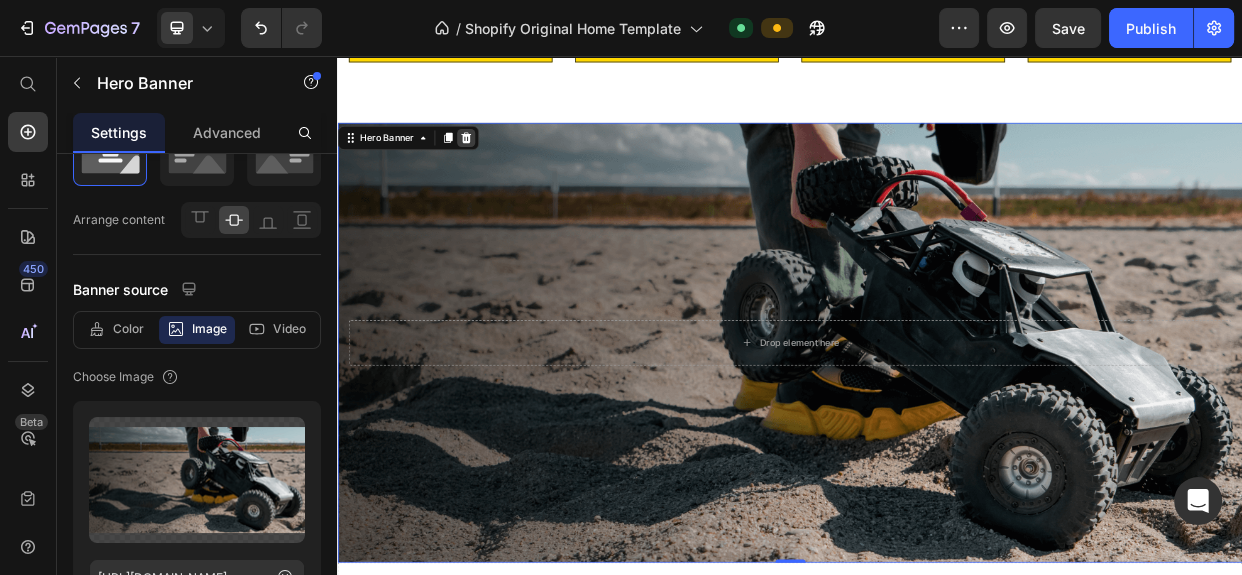 click at bounding box center [483, 165] 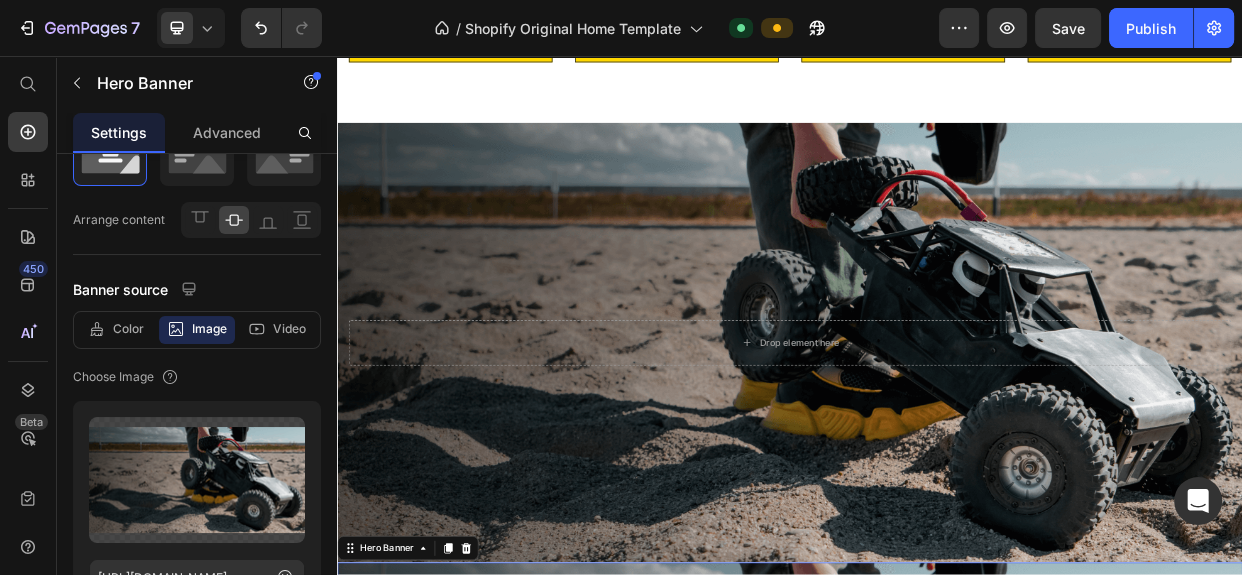 scroll, scrollTop: 90, scrollLeft: 0, axis: vertical 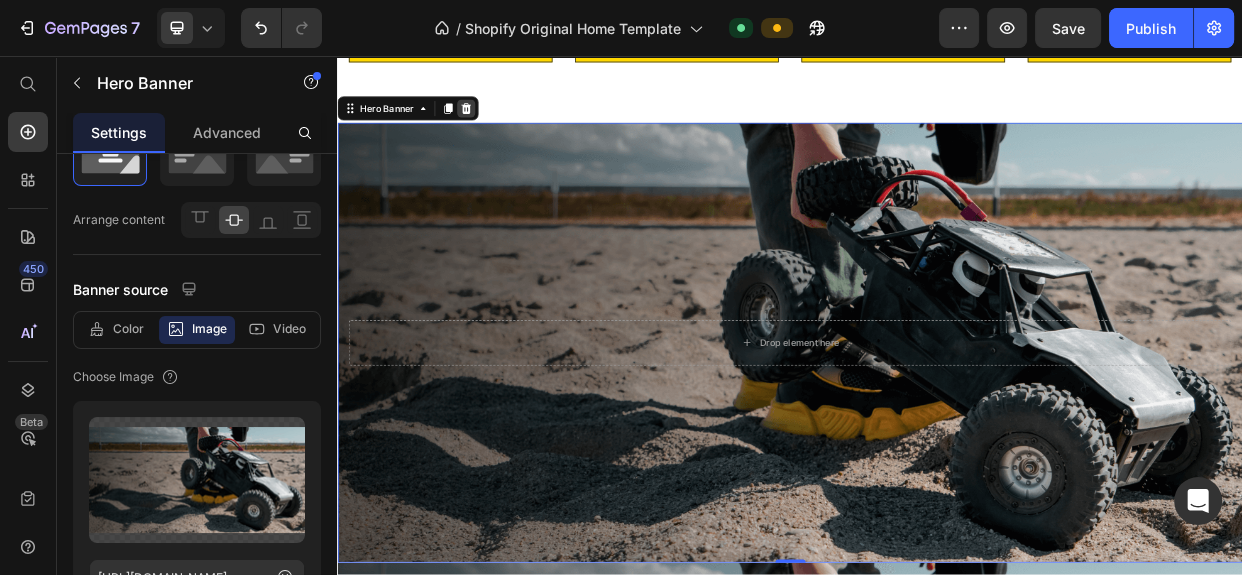 click 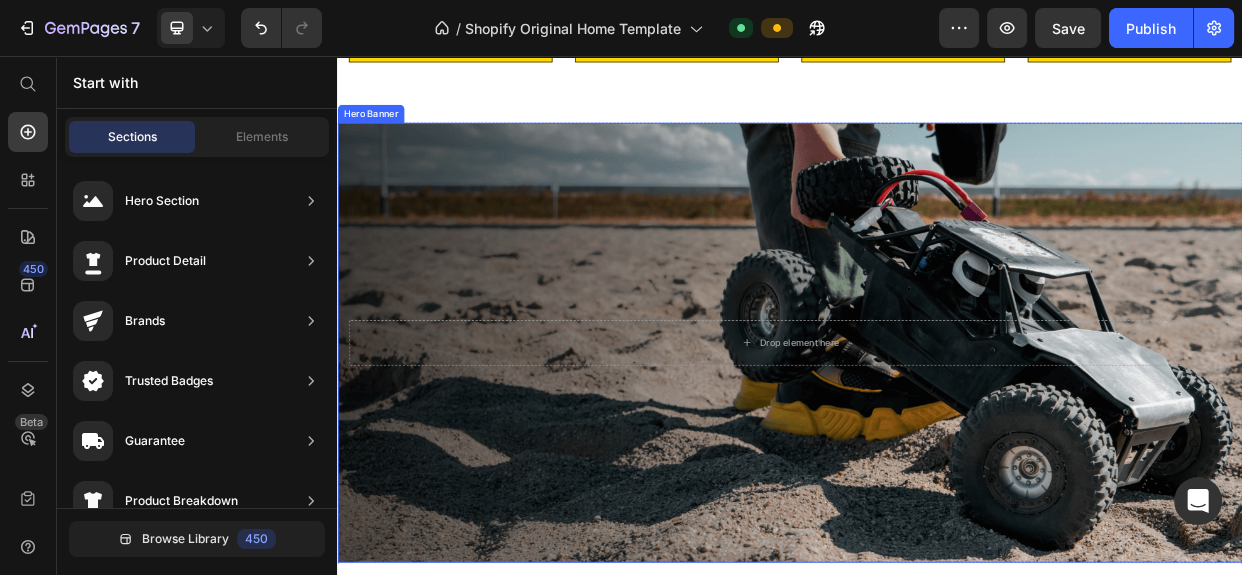 click at bounding box center (937, 436) 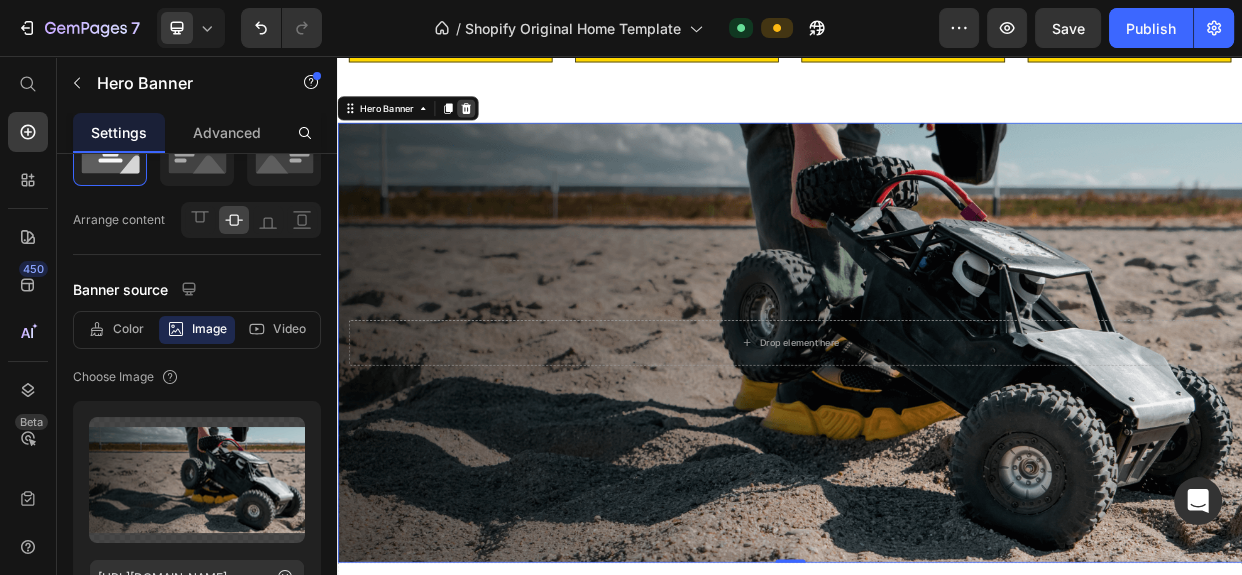 click 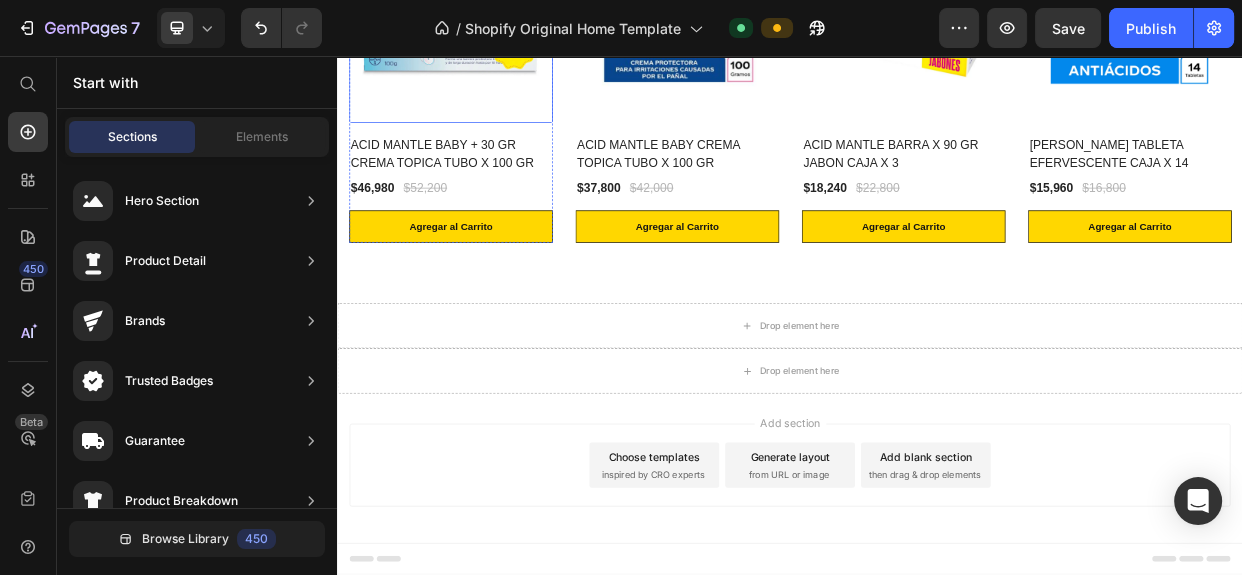 scroll, scrollTop: 2622, scrollLeft: 0, axis: vertical 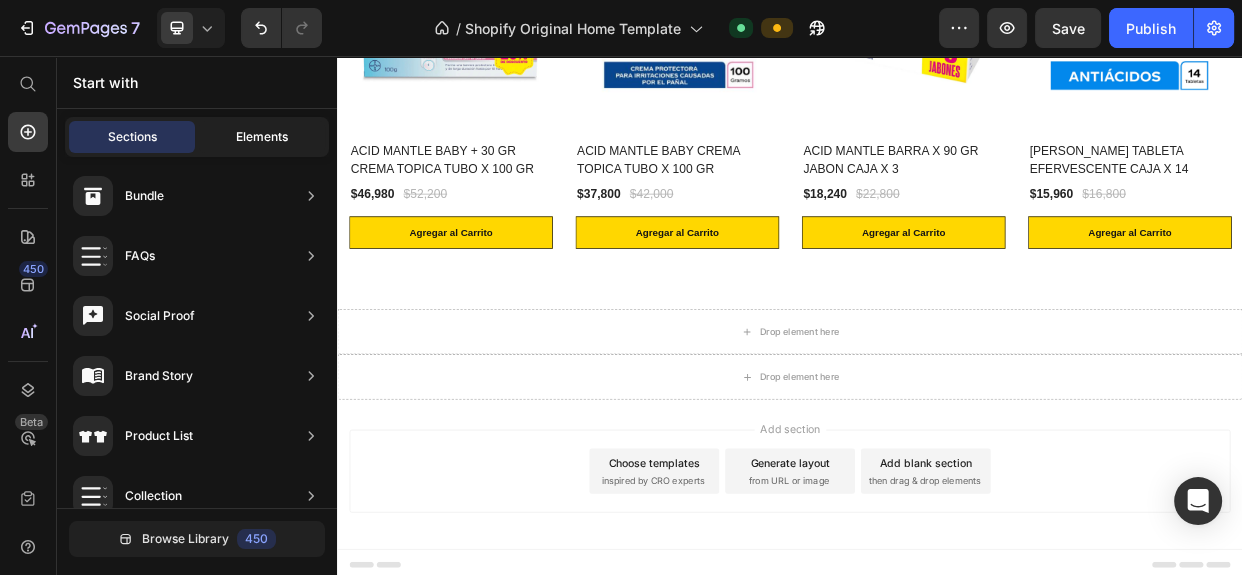click on "Elements" at bounding box center [262, 137] 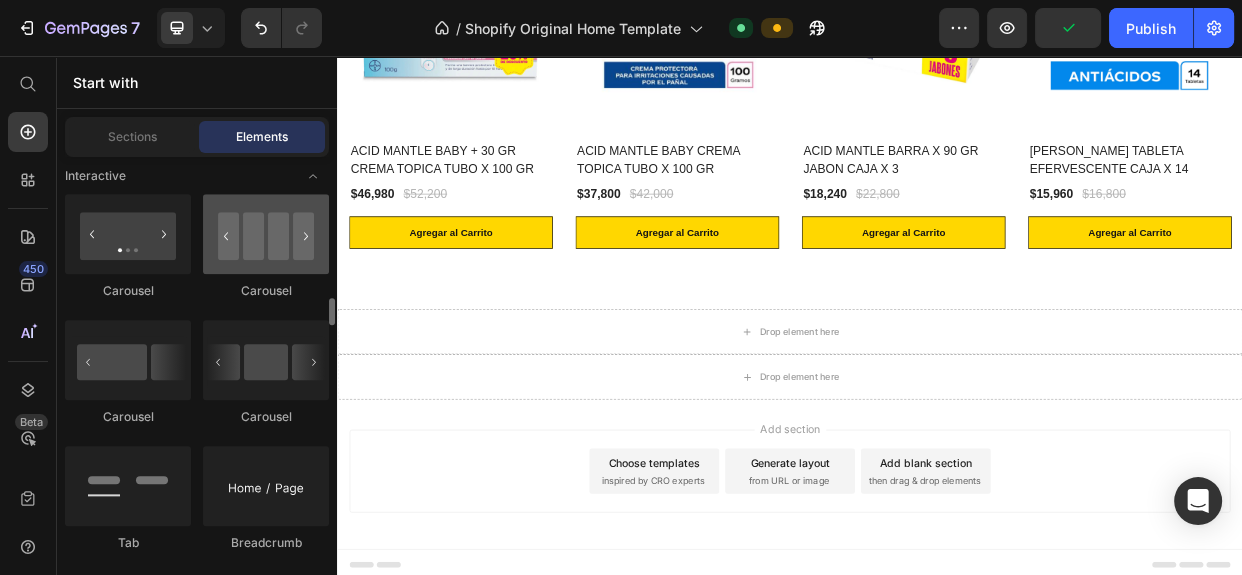 scroll, scrollTop: 1950, scrollLeft: 0, axis: vertical 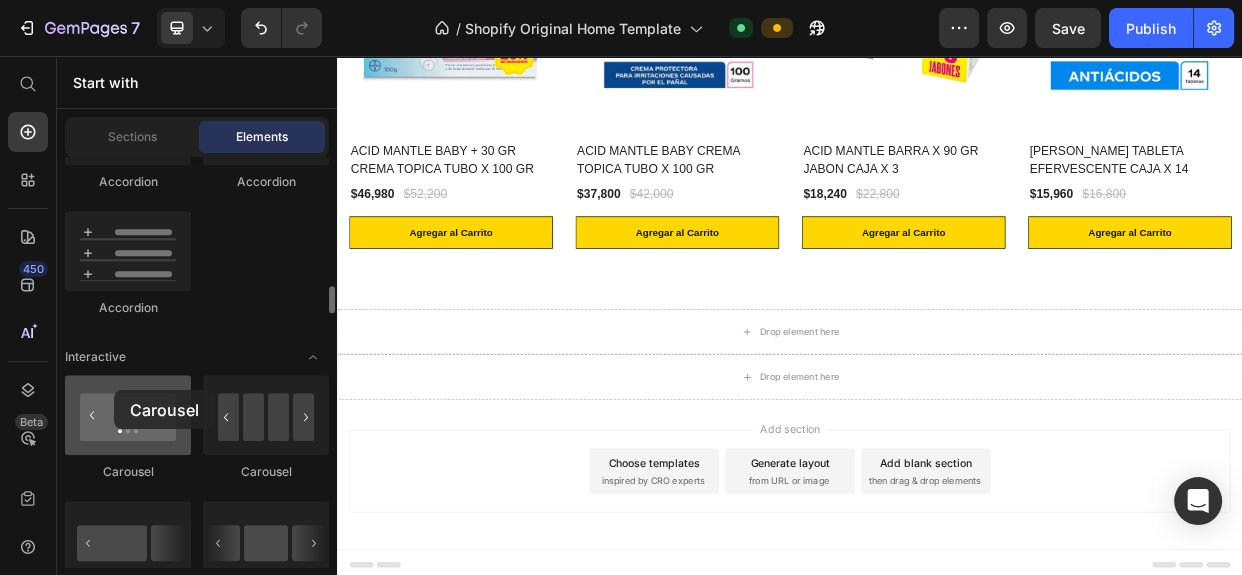 drag, startPoint x: 81, startPoint y: 434, endPoint x: 438, endPoint y: 376, distance: 361.6808 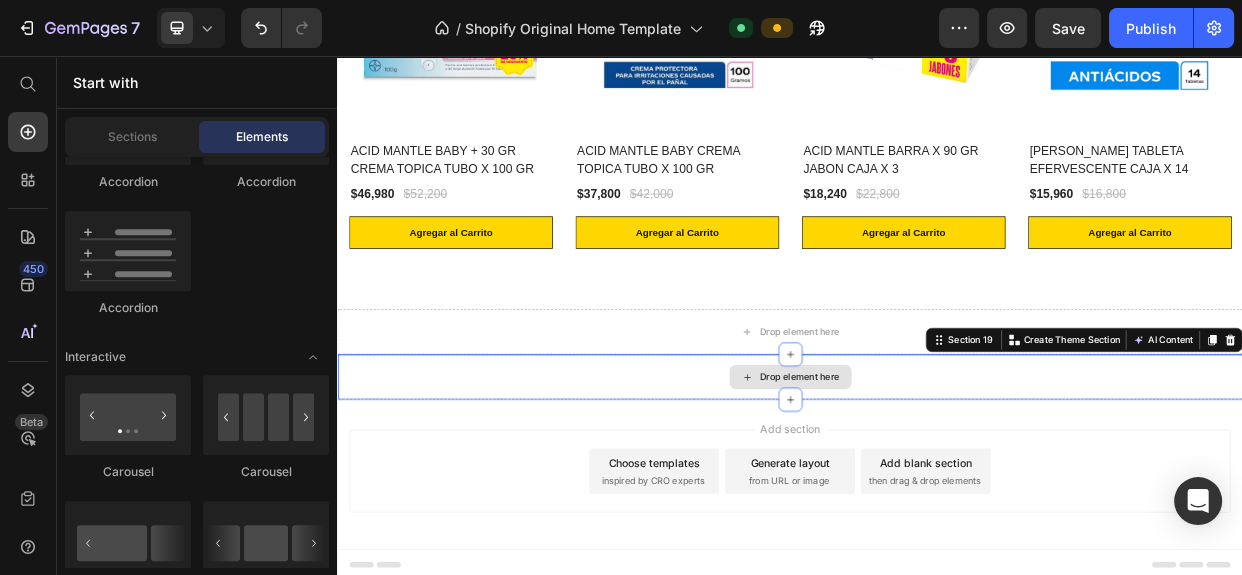 click on "Drop element here" at bounding box center [937, 482] 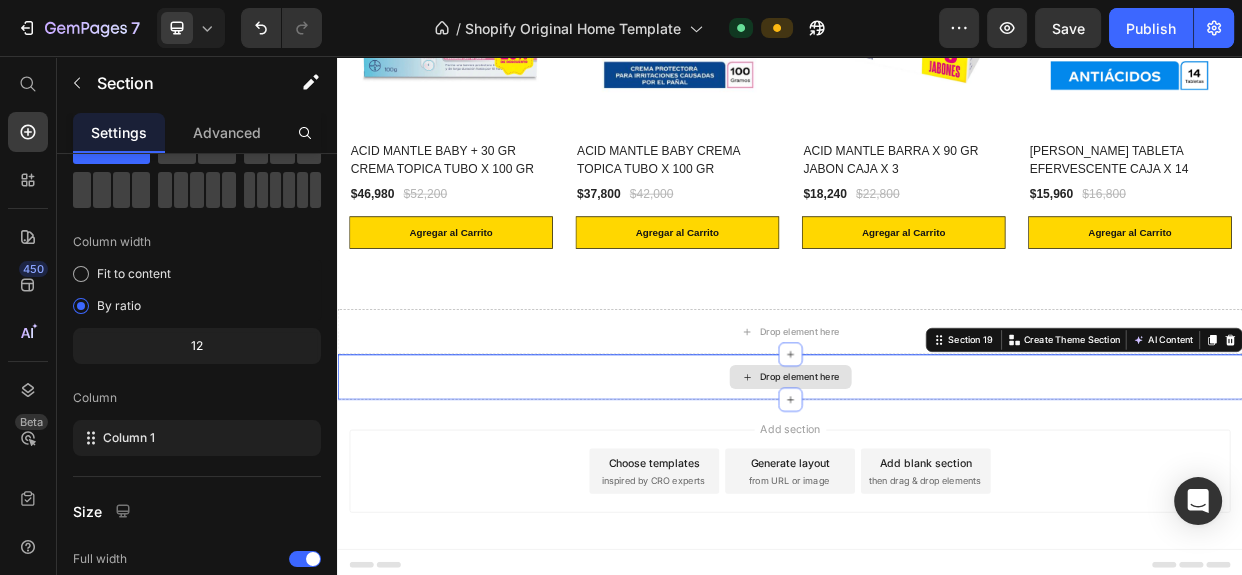 scroll, scrollTop: 0, scrollLeft: 0, axis: both 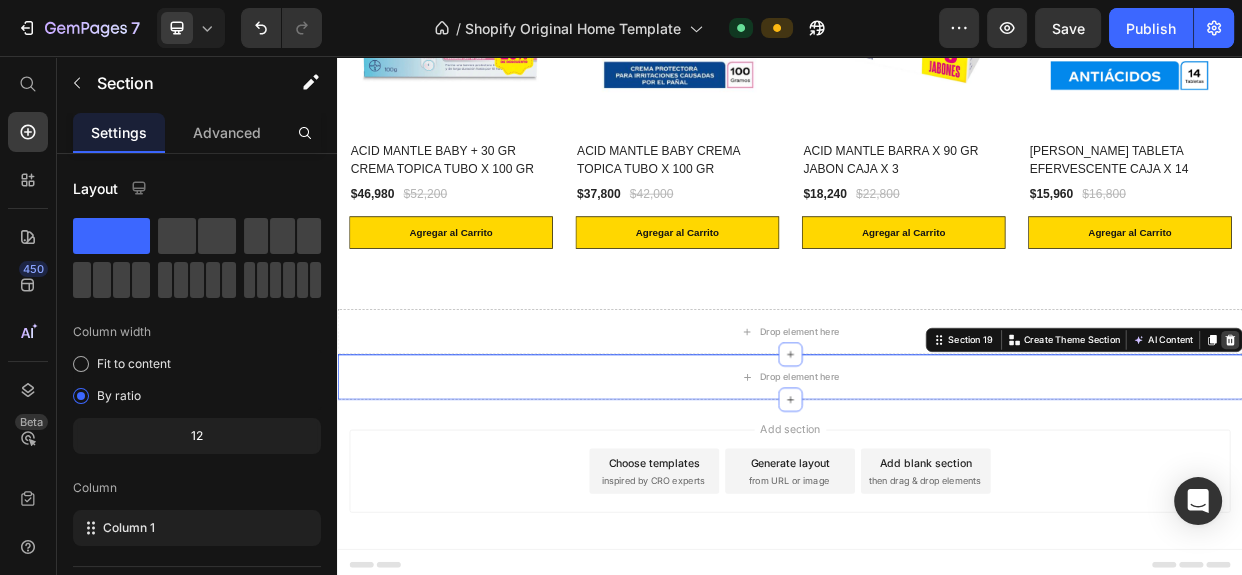 click 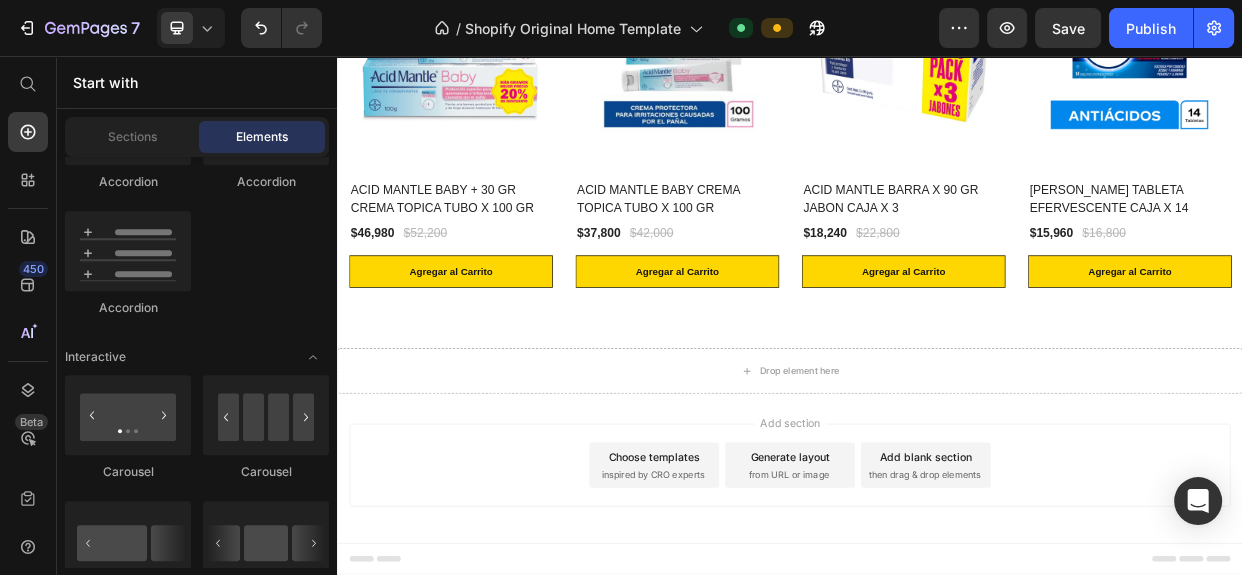 scroll, scrollTop: 2562, scrollLeft: 0, axis: vertical 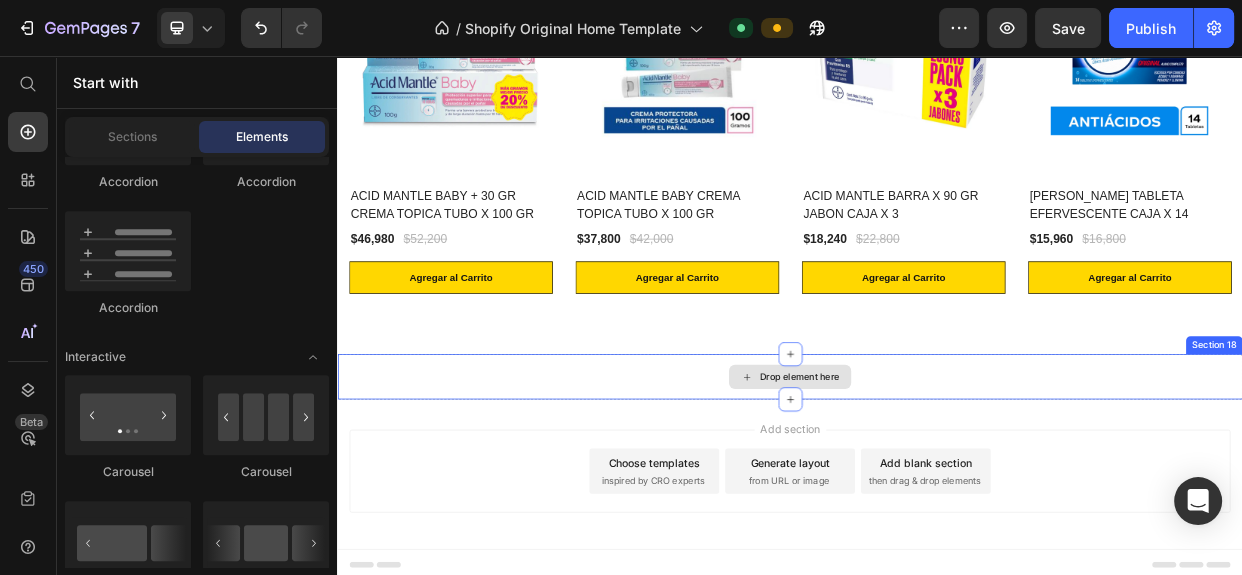 click on "Drop element here" at bounding box center [937, 482] 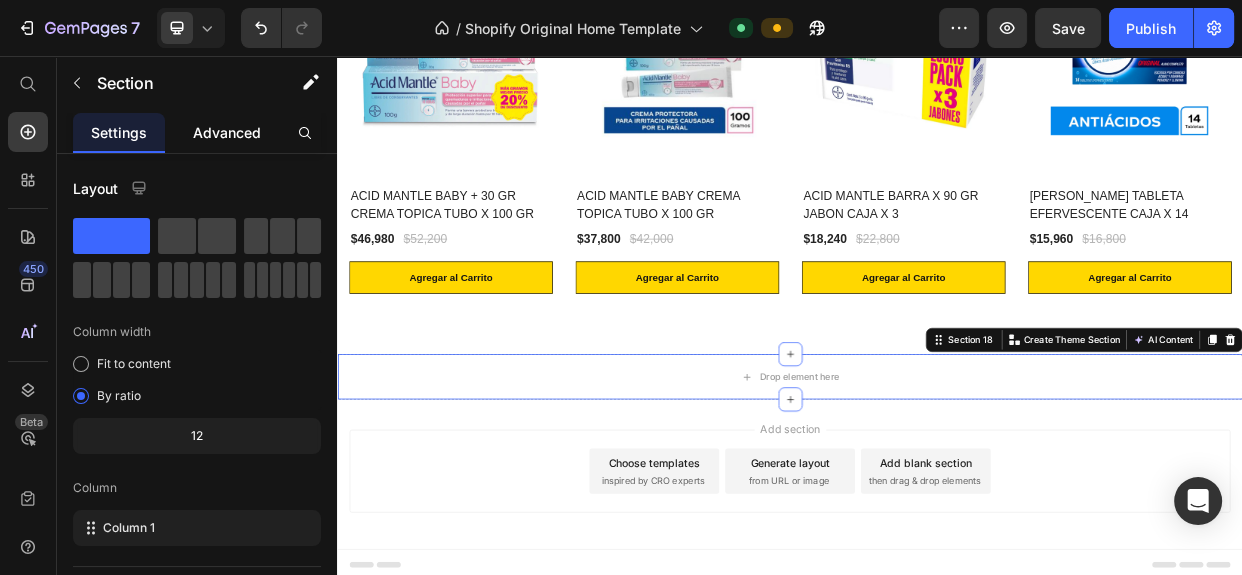 click on "Advanced" 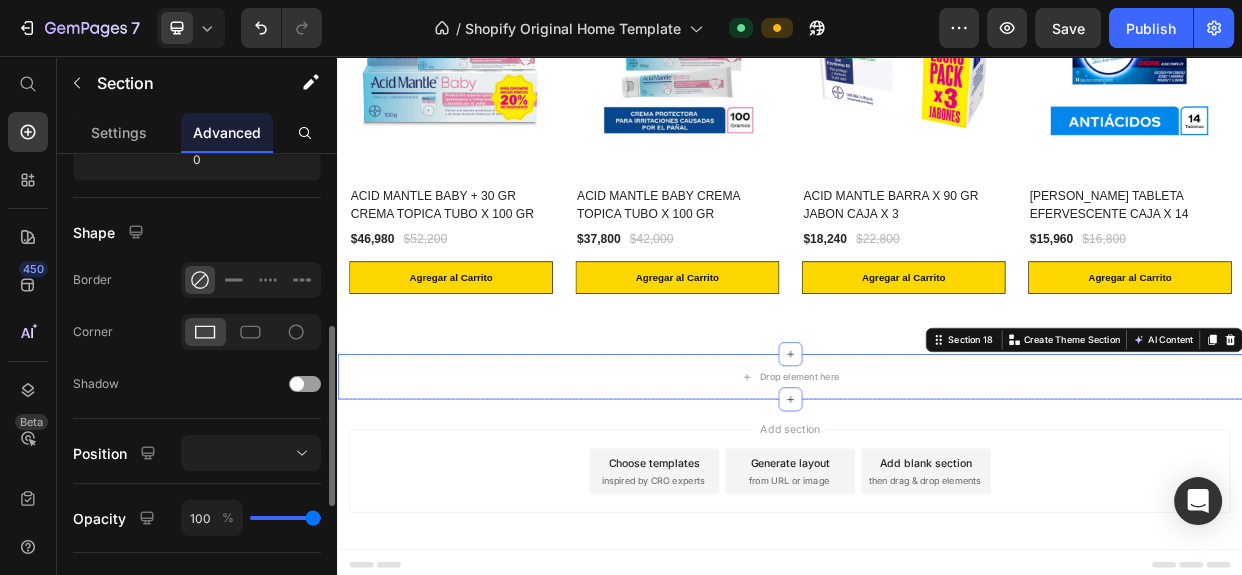 scroll, scrollTop: 545, scrollLeft: 0, axis: vertical 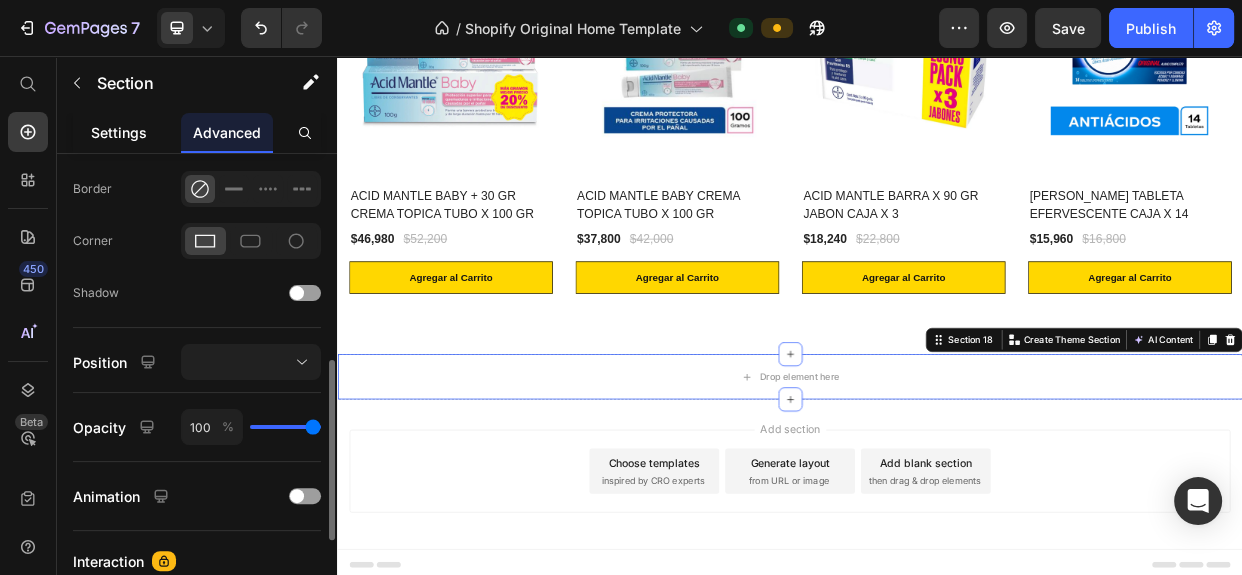 click on "Settings" at bounding box center (119, 132) 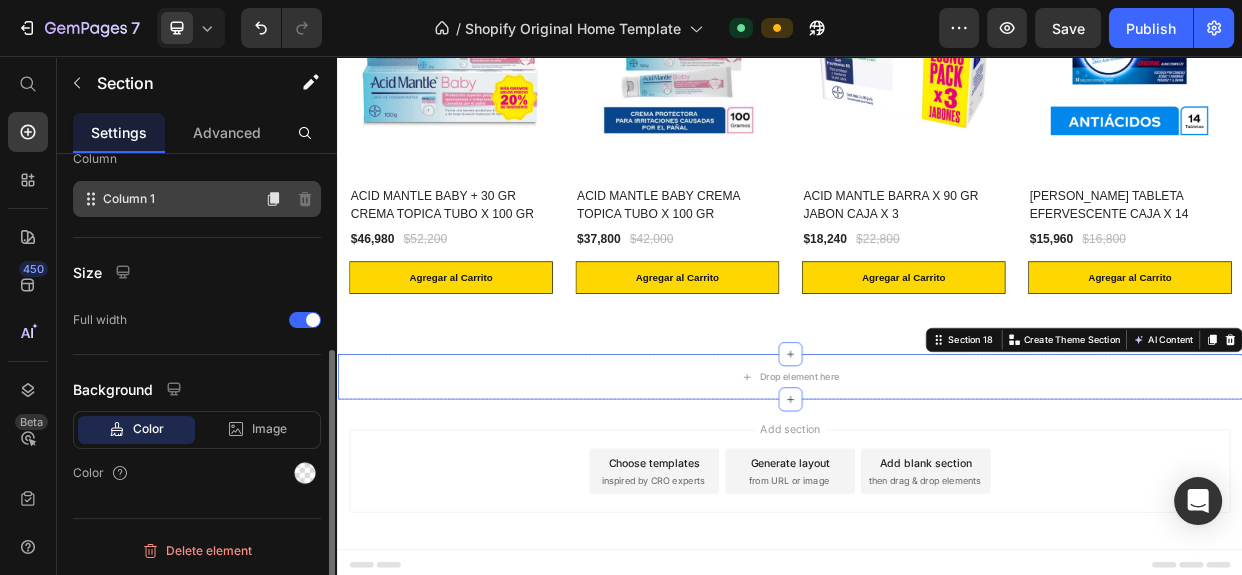 scroll, scrollTop: 330, scrollLeft: 0, axis: vertical 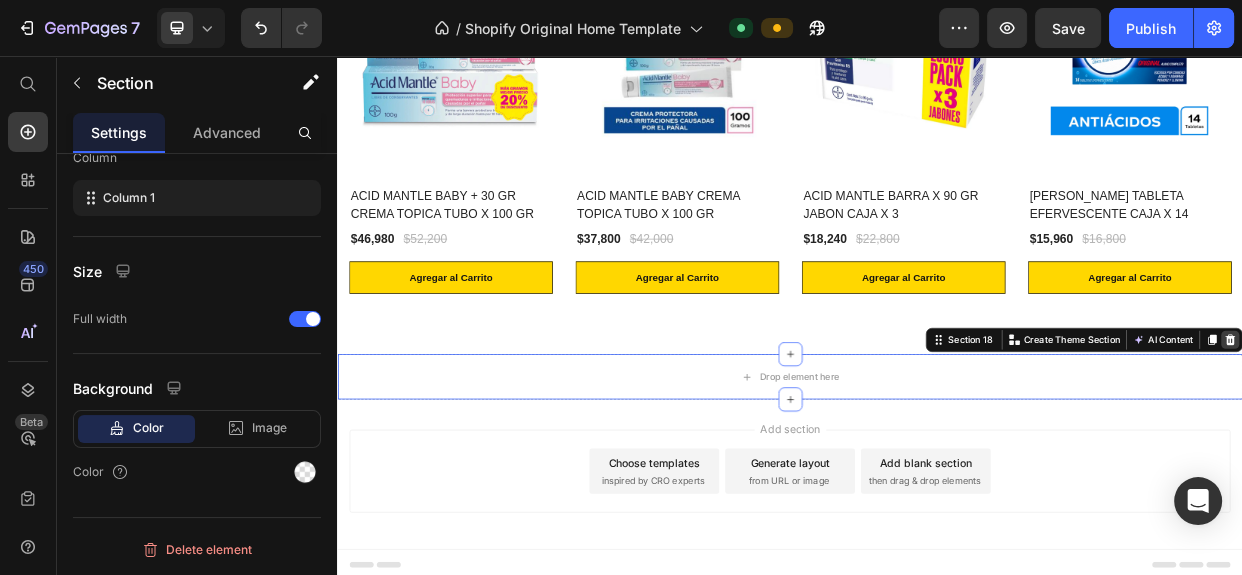 click 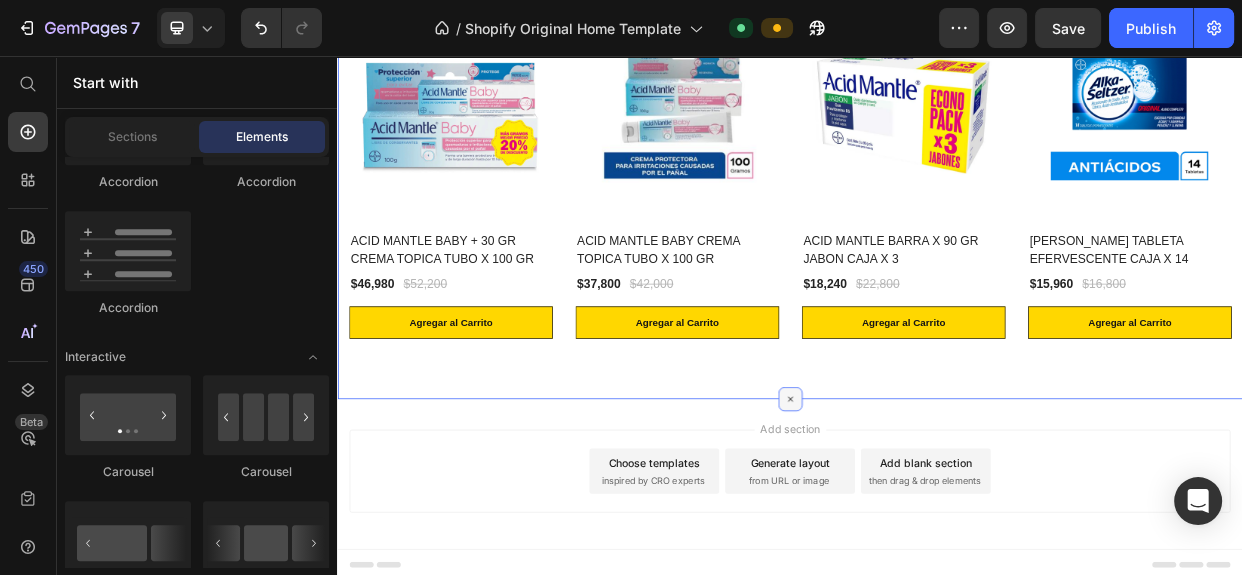 click at bounding box center [937, 512] 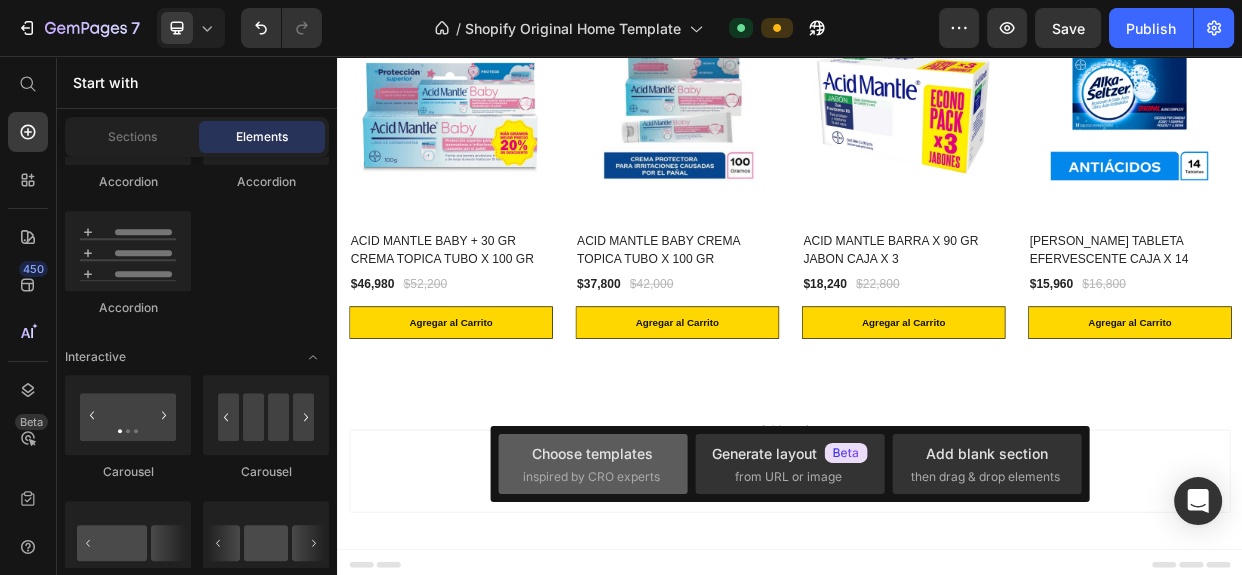 click on "Choose templates" at bounding box center (592, 453) 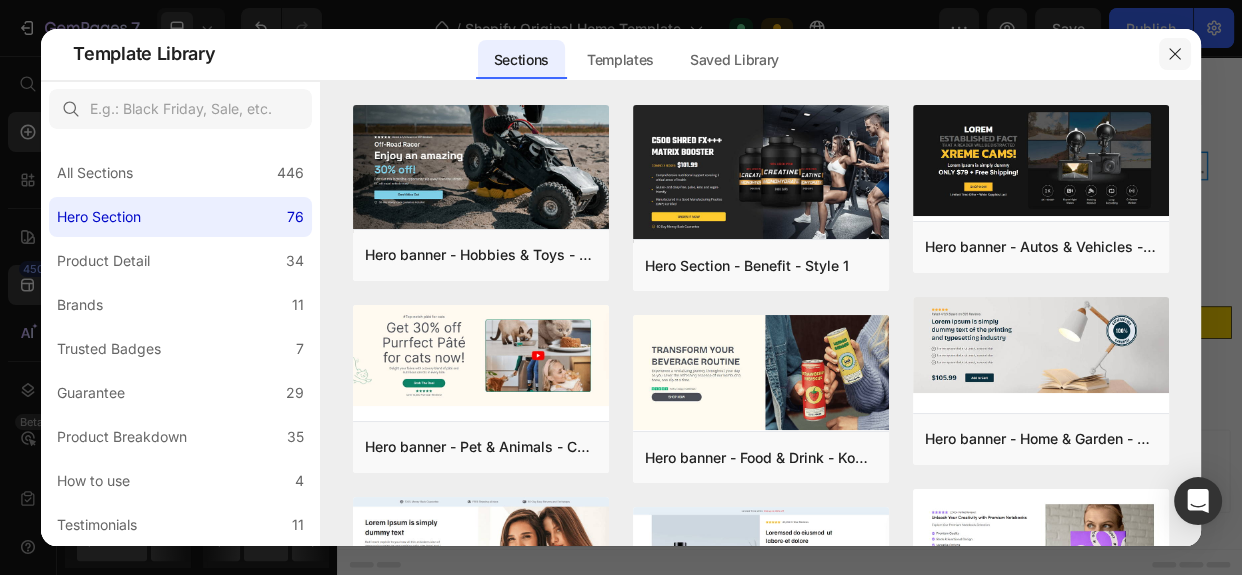 click 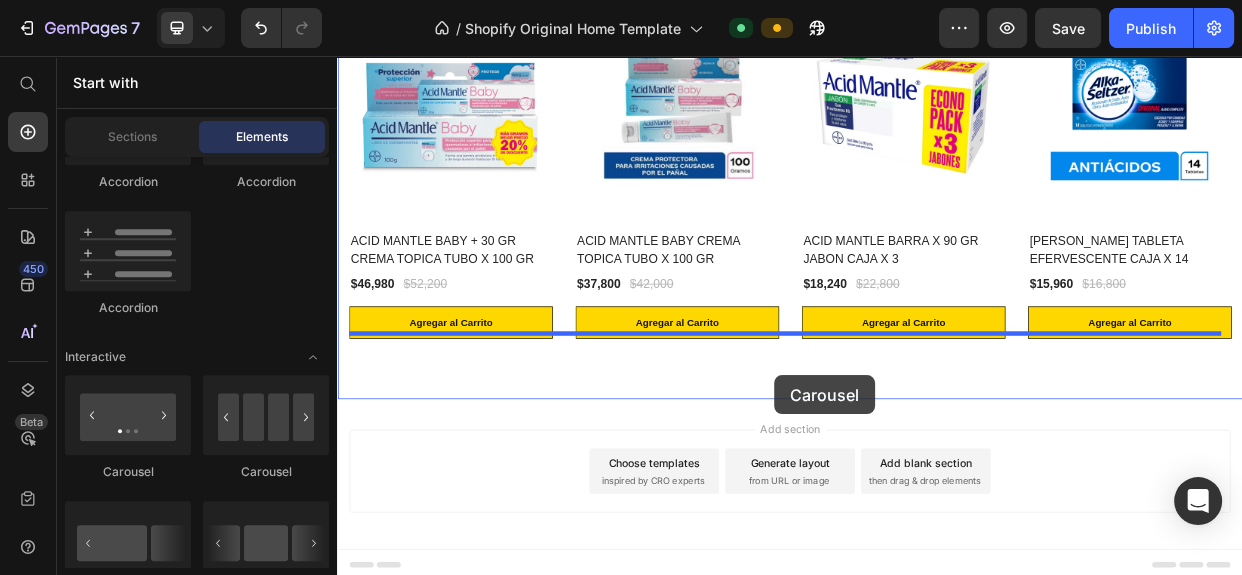 drag, startPoint x: 491, startPoint y: 468, endPoint x: 917, endPoint y: 479, distance: 426.142 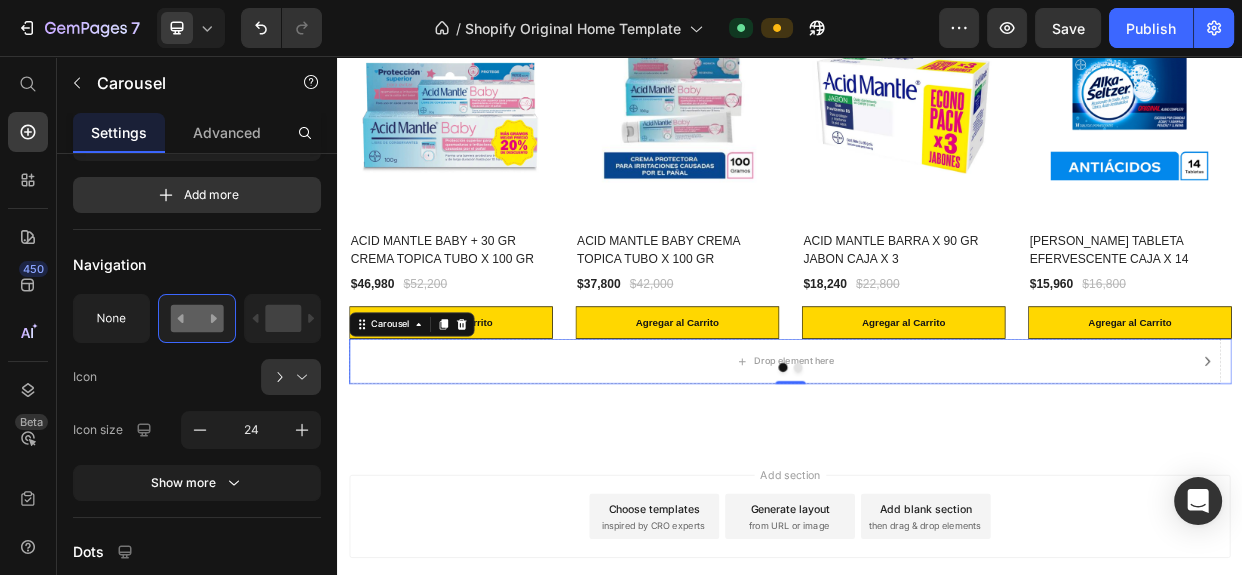 scroll, scrollTop: 2562, scrollLeft: 0, axis: vertical 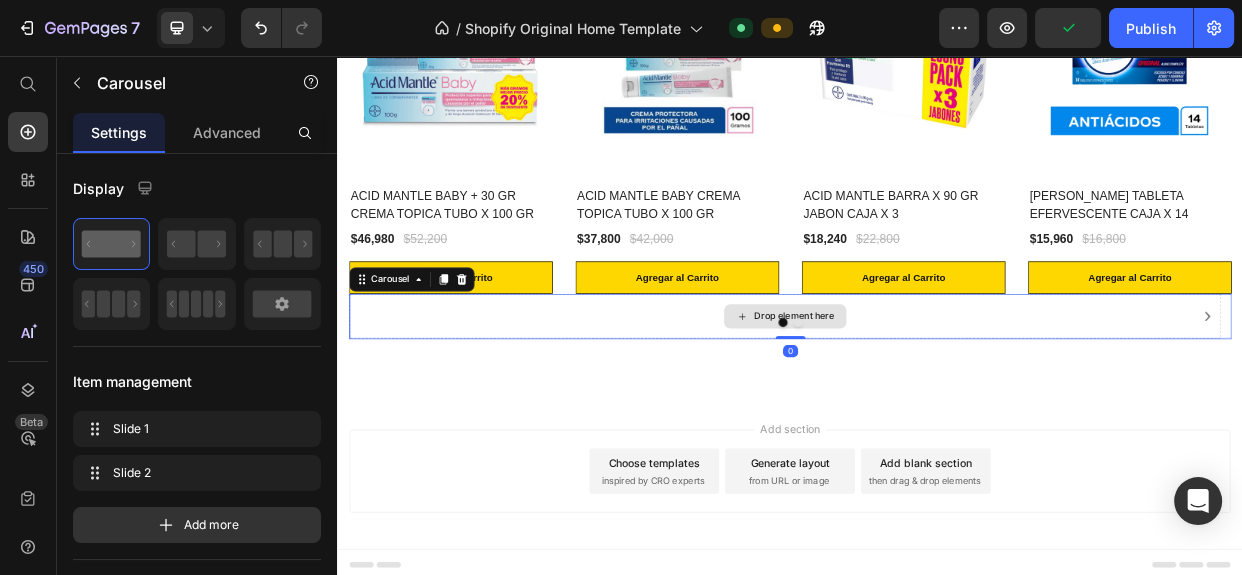 click on "Drop element here" at bounding box center [930, 402] 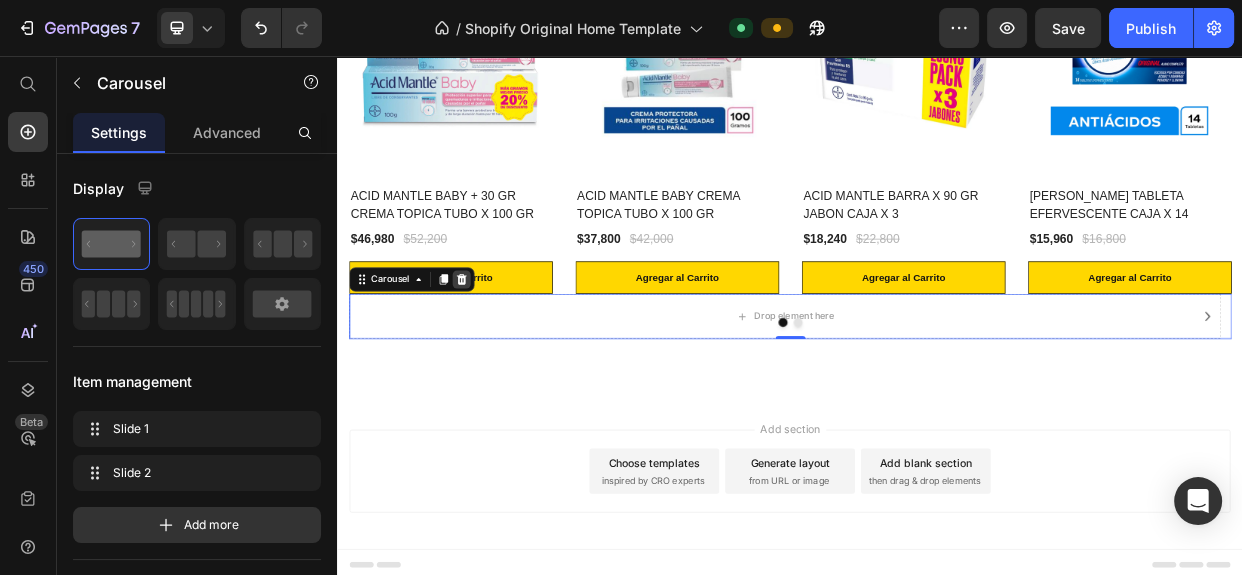 click 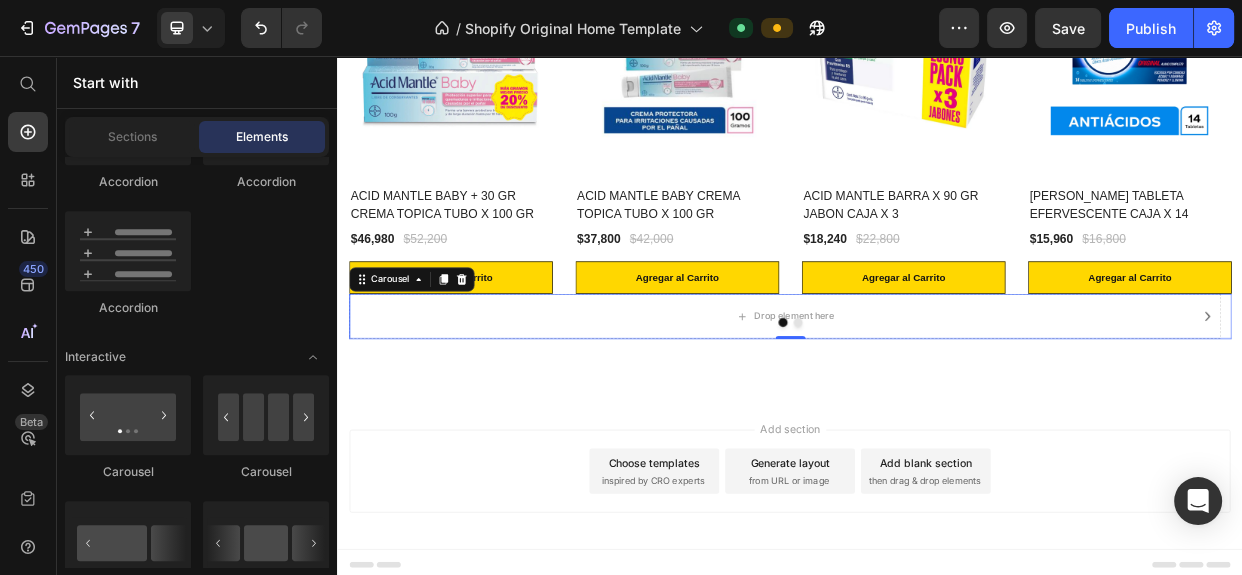 scroll, scrollTop: 2502, scrollLeft: 0, axis: vertical 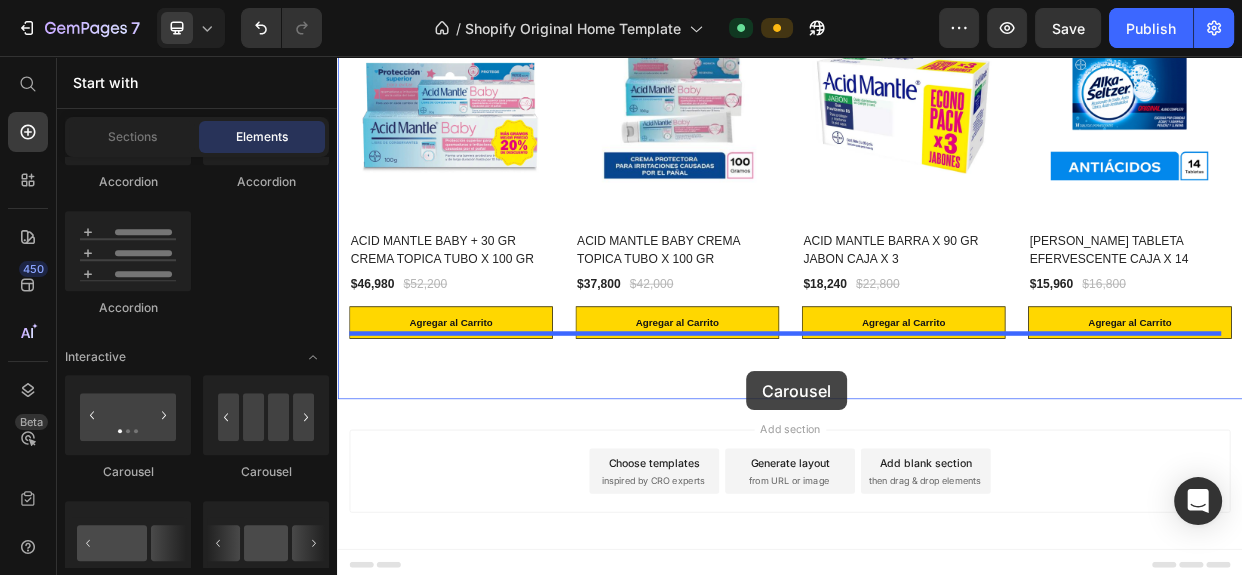 drag, startPoint x: 481, startPoint y: 466, endPoint x: 879, endPoint y: 474, distance: 398.08038 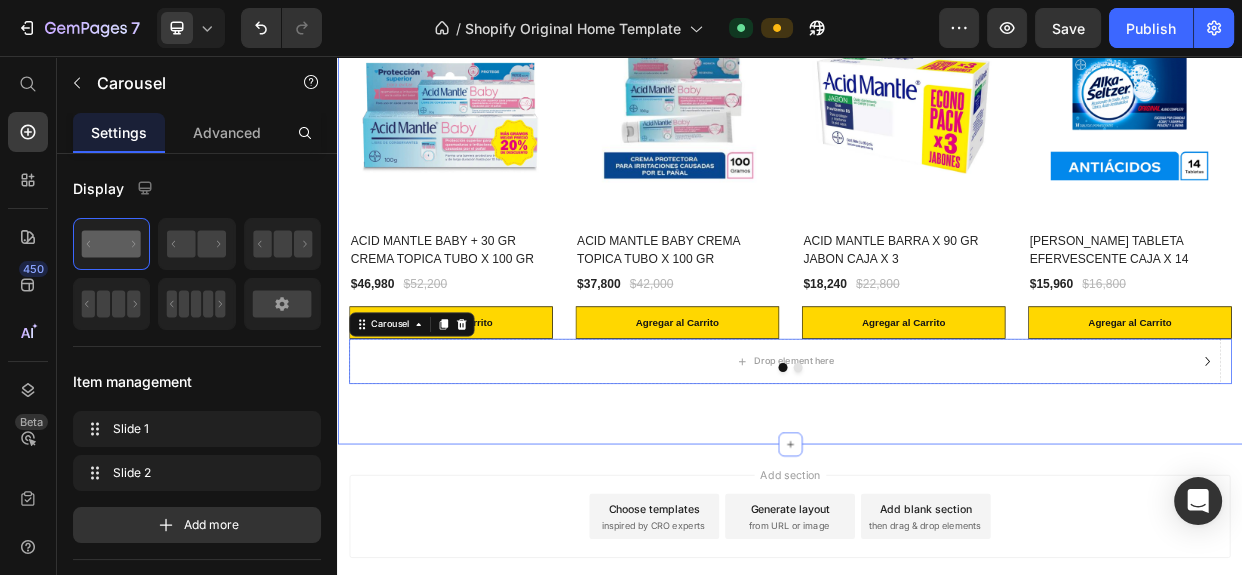 scroll, scrollTop: 2562, scrollLeft: 0, axis: vertical 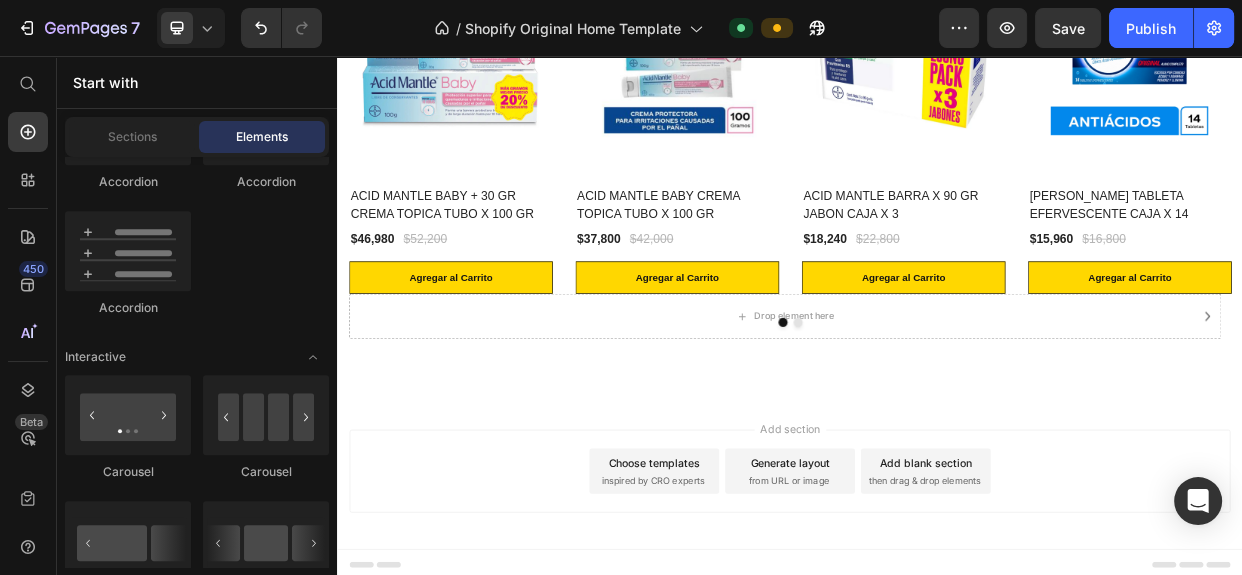 click on "Add section Choose templates inspired by CRO experts Generate layout from URL or image Add blank section then drag & drop elements" at bounding box center [937, 611] 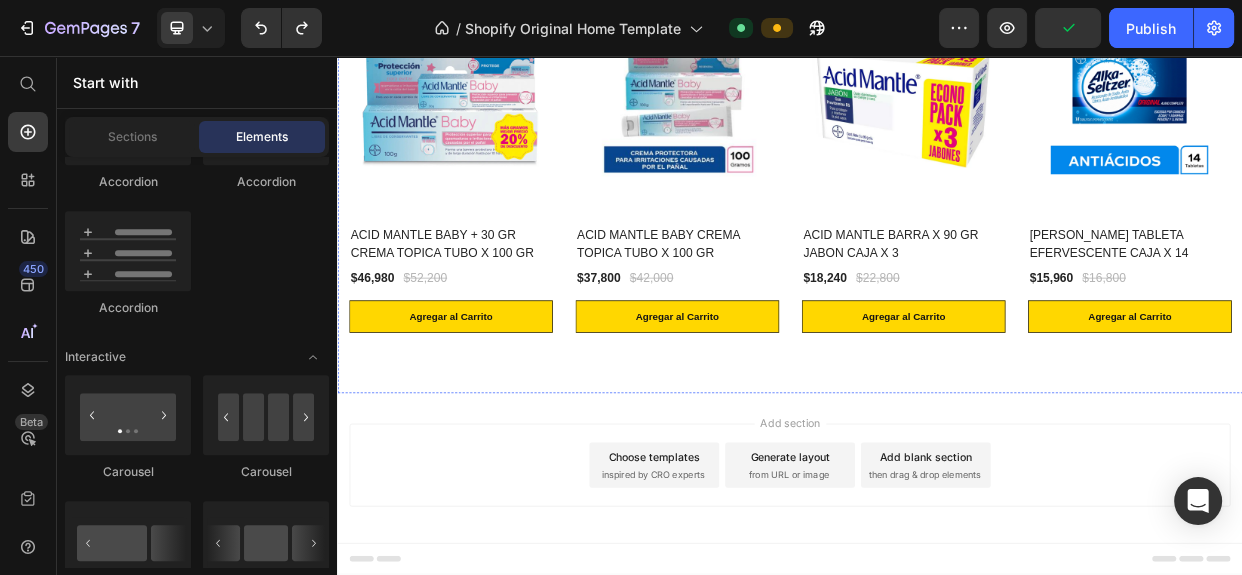 scroll, scrollTop: 2502, scrollLeft: 0, axis: vertical 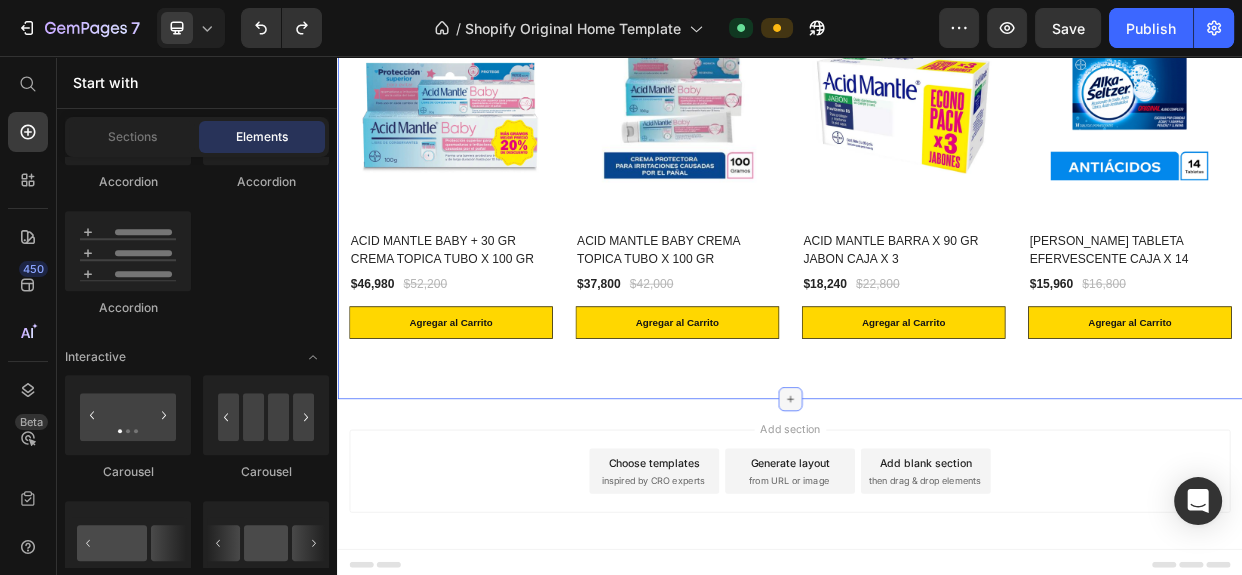 click at bounding box center (937, 512) 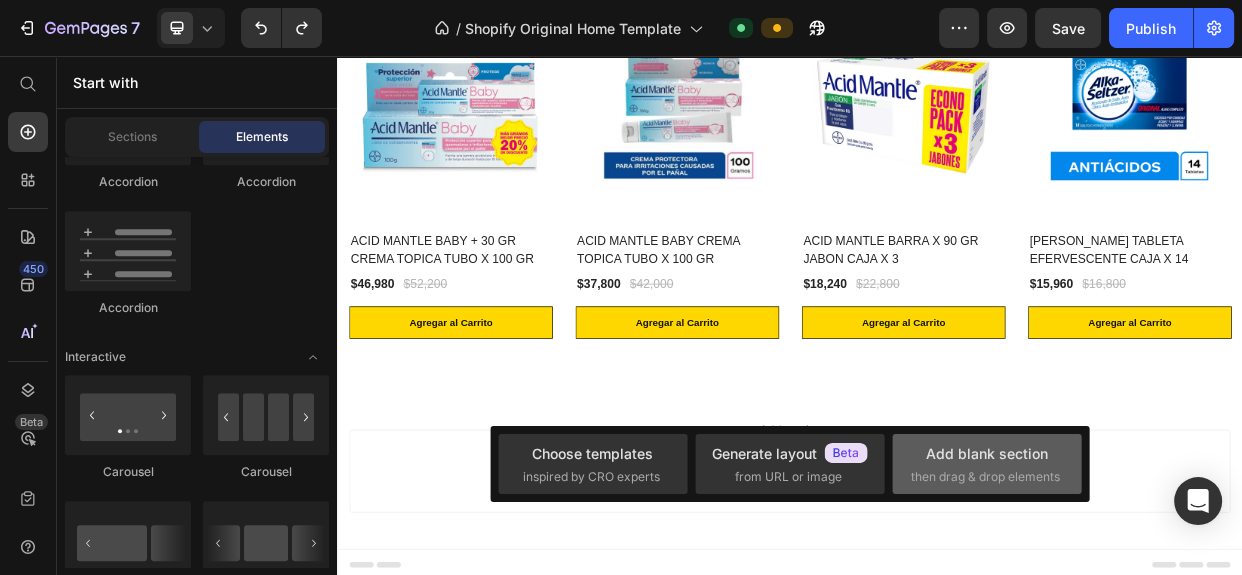 click on "then drag & drop elements" at bounding box center [985, 477] 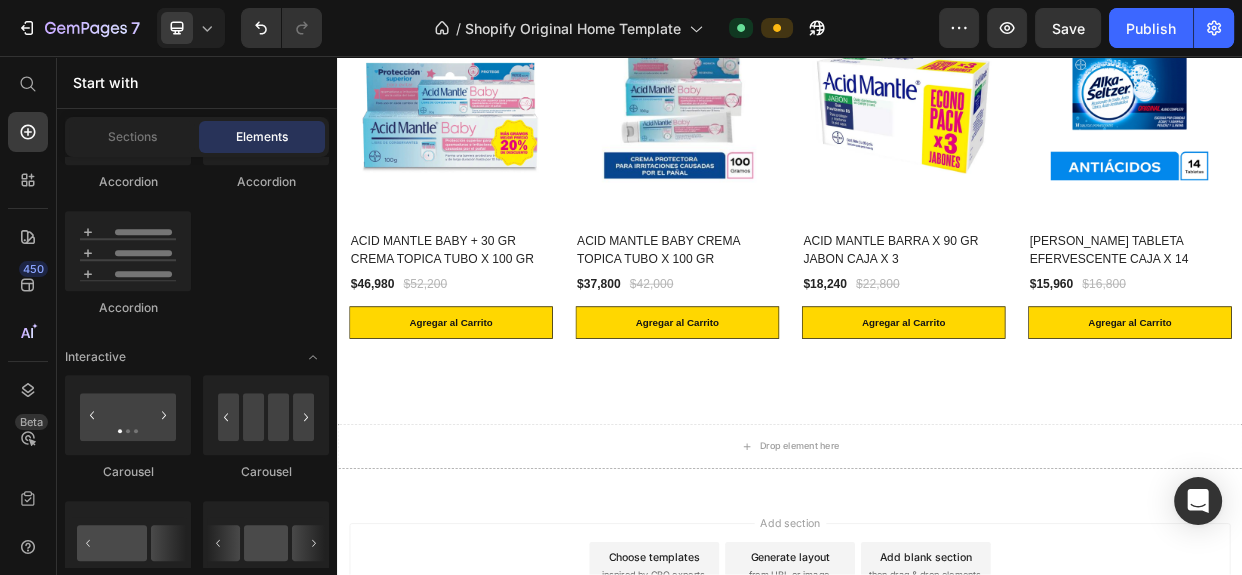 scroll, scrollTop: 2626, scrollLeft: 0, axis: vertical 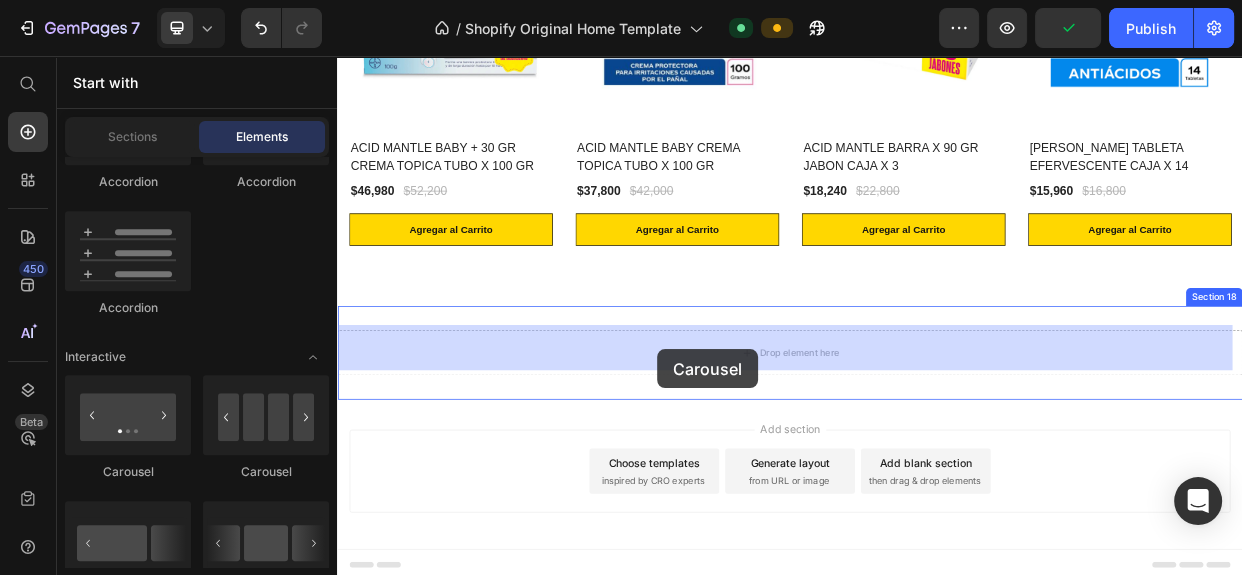 drag, startPoint x: 479, startPoint y: 476, endPoint x: 761, endPoint y: 445, distance: 283.6988 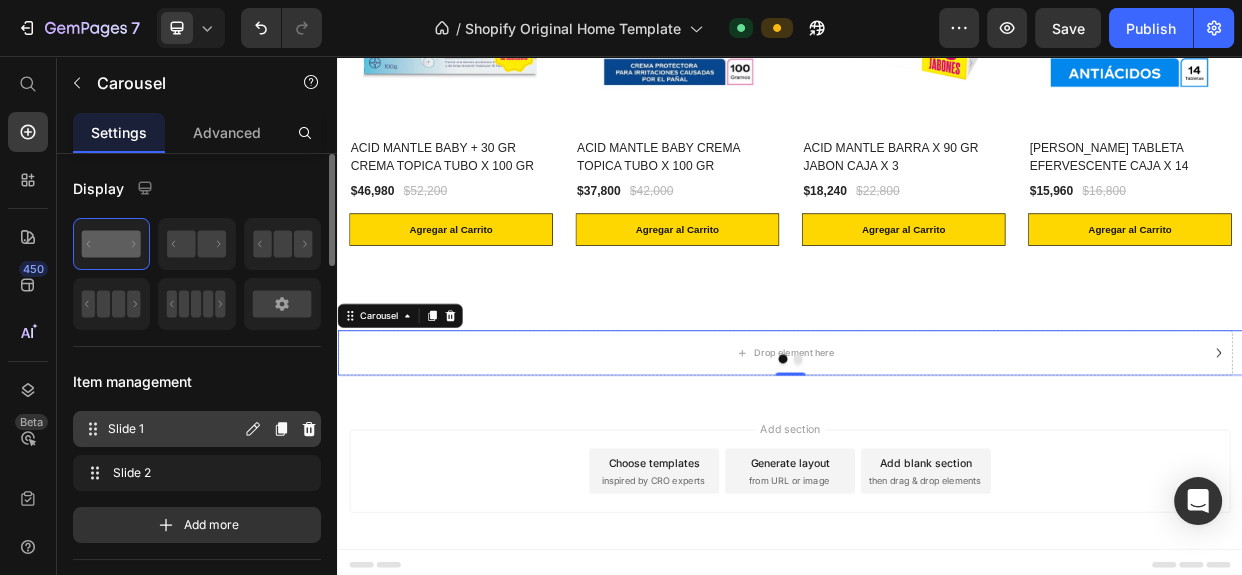 click on "Slide 1" at bounding box center (174, 429) 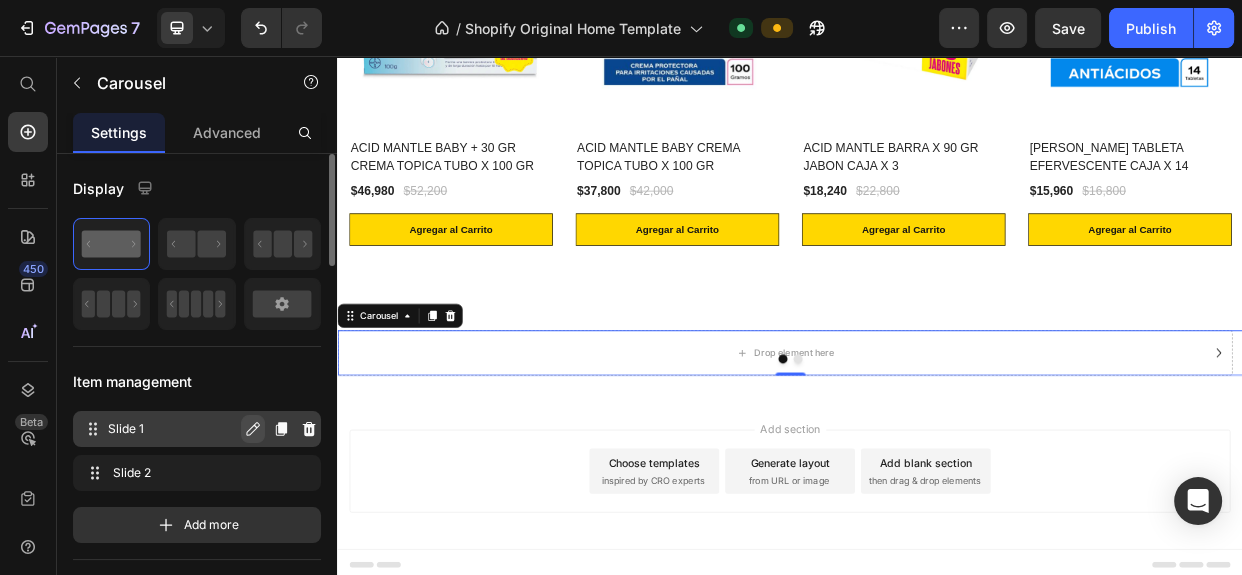click 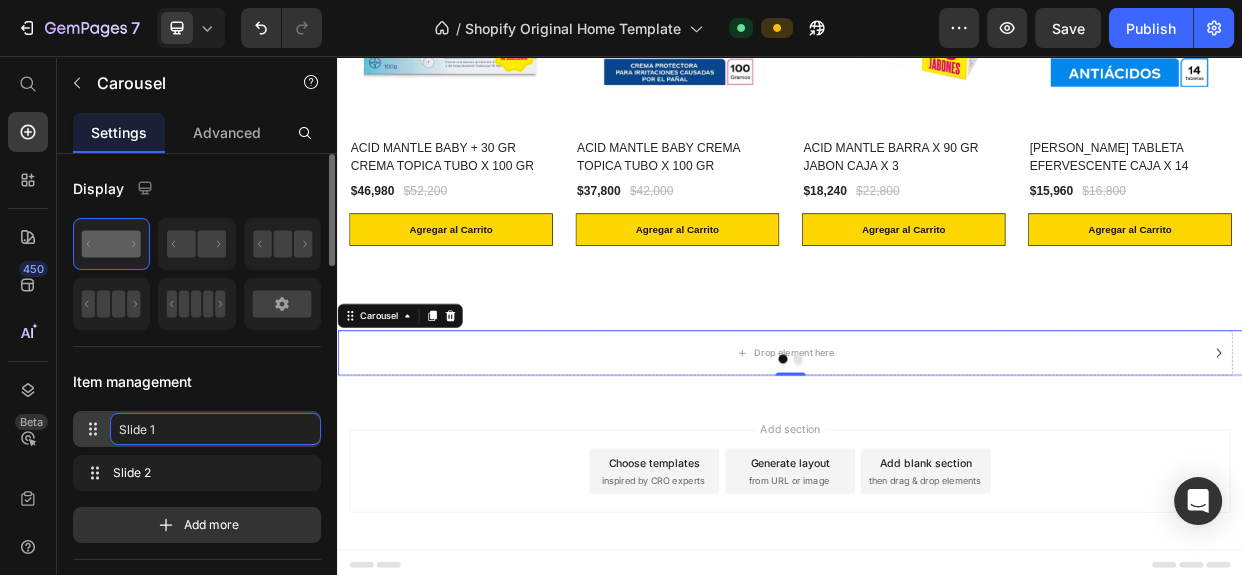 scroll, scrollTop: 181, scrollLeft: 0, axis: vertical 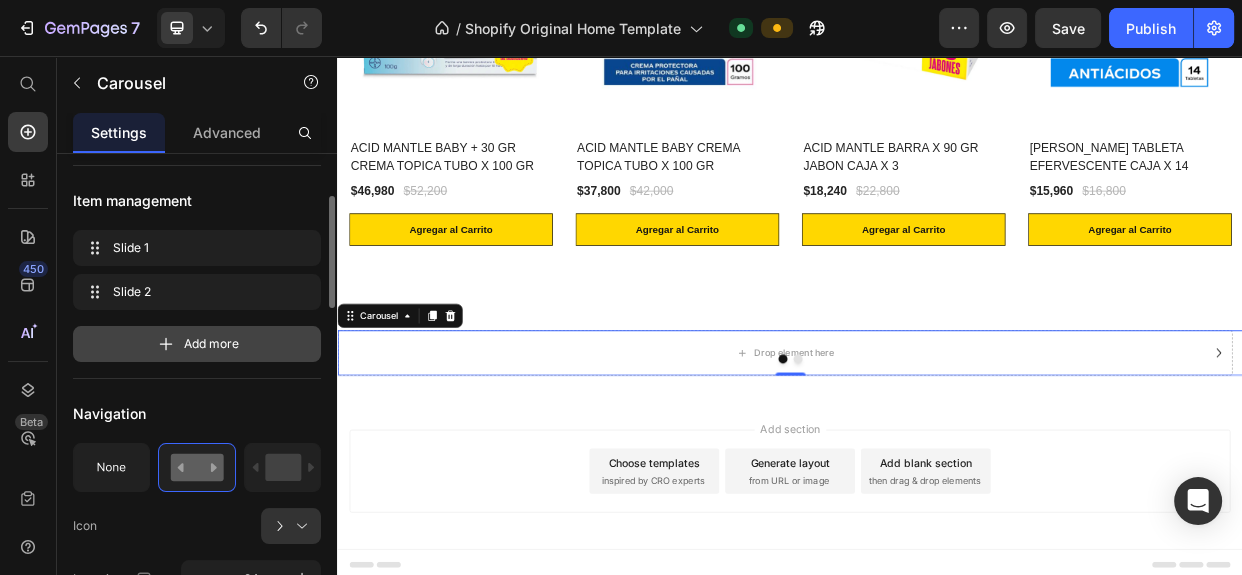 click on "Add more" at bounding box center (197, 344) 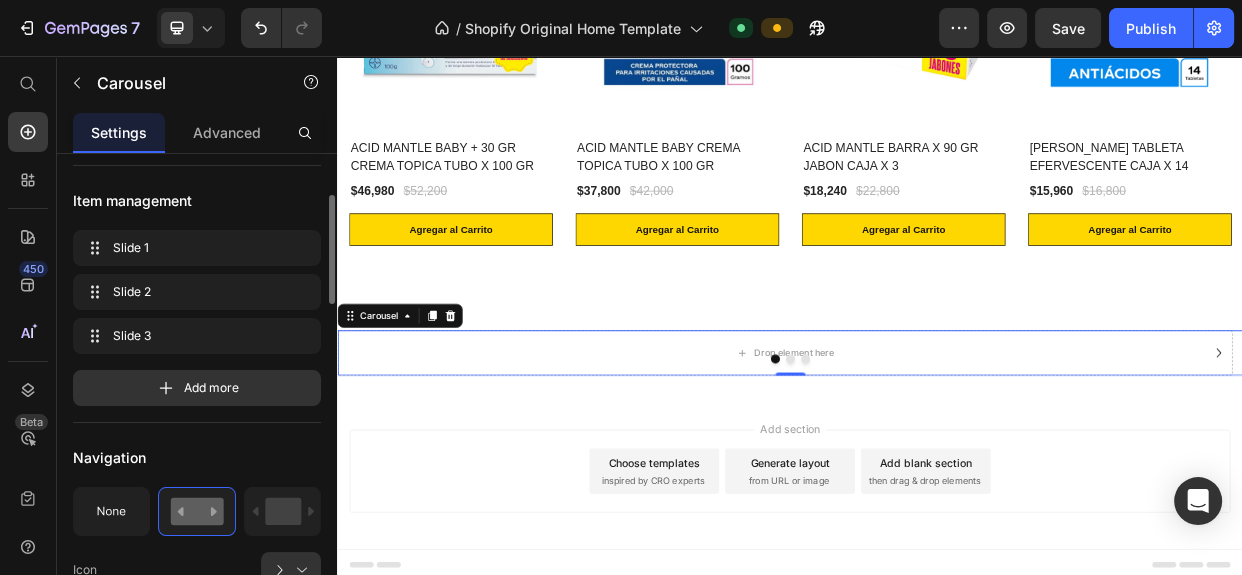 scroll, scrollTop: 272, scrollLeft: 0, axis: vertical 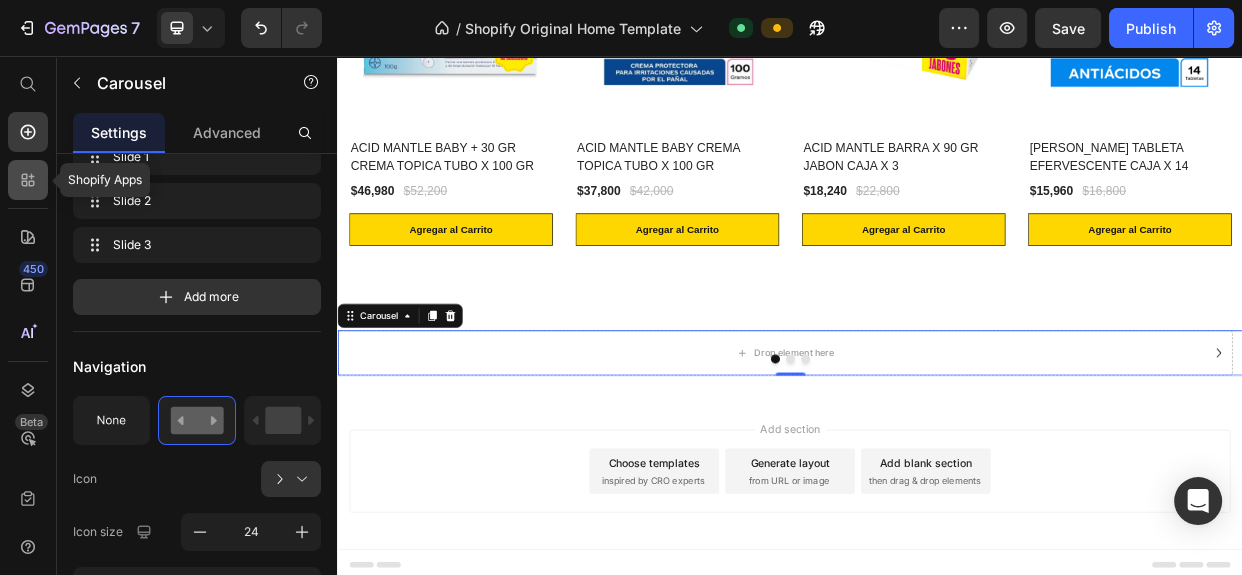 click 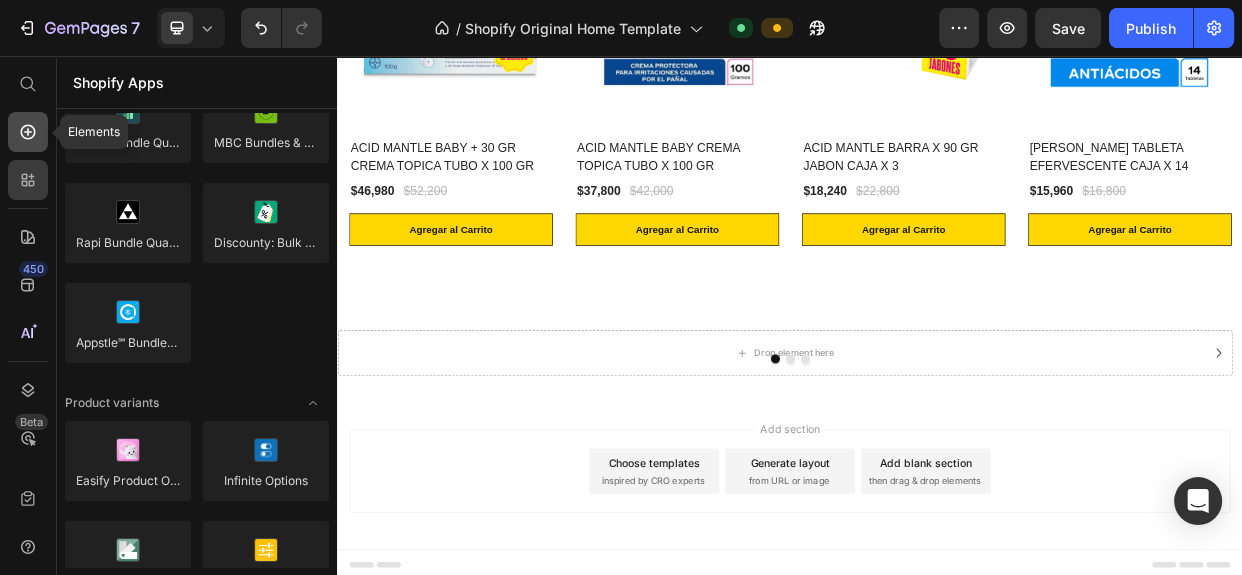 click 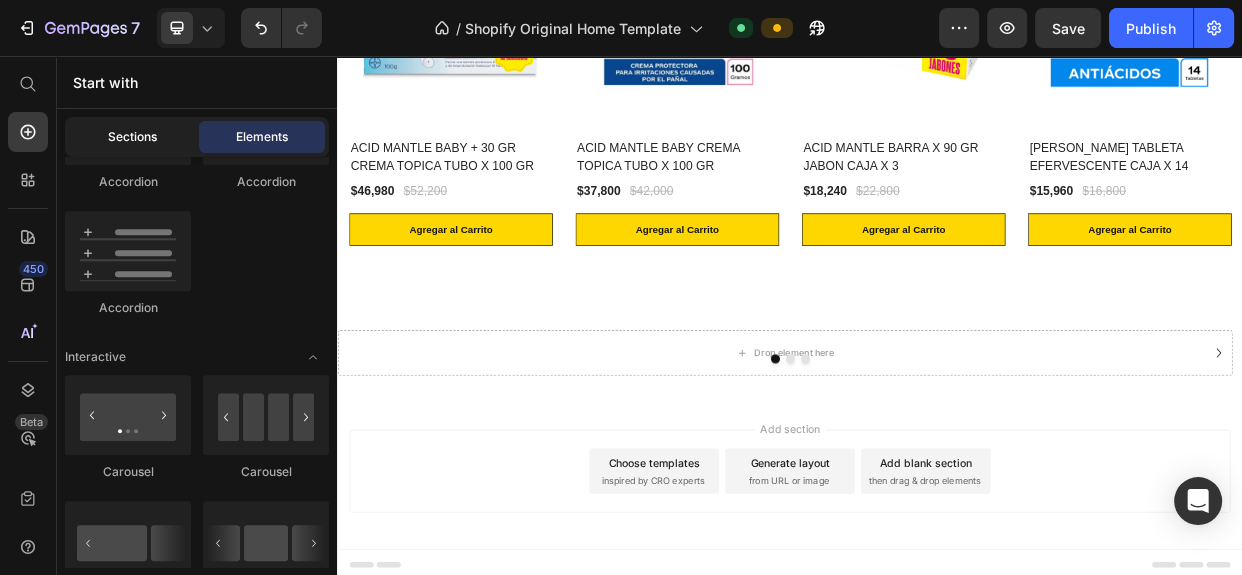 click on "Sections" at bounding box center [132, 137] 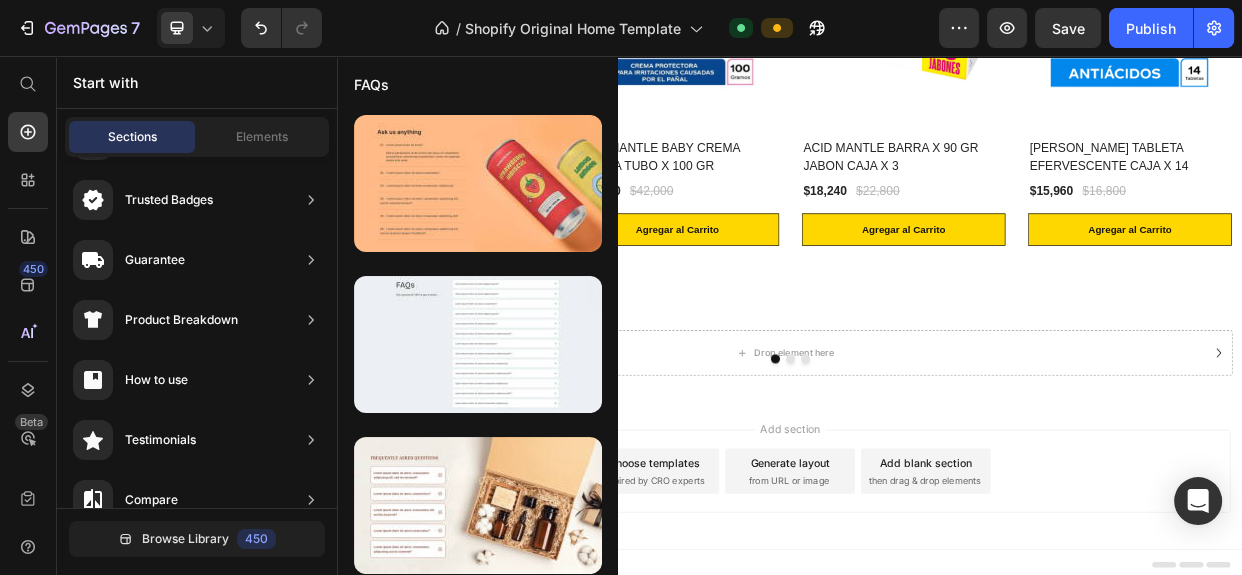 scroll, scrollTop: 0, scrollLeft: 0, axis: both 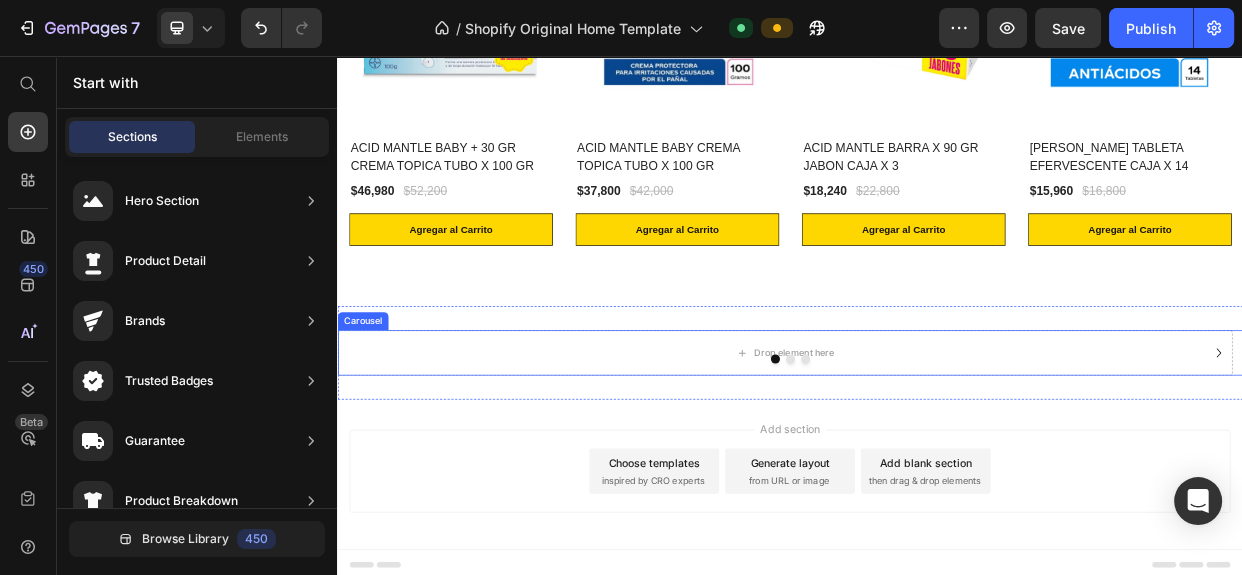 drag, startPoint x: 549, startPoint y: 247, endPoint x: 891, endPoint y: 453, distance: 399.2493 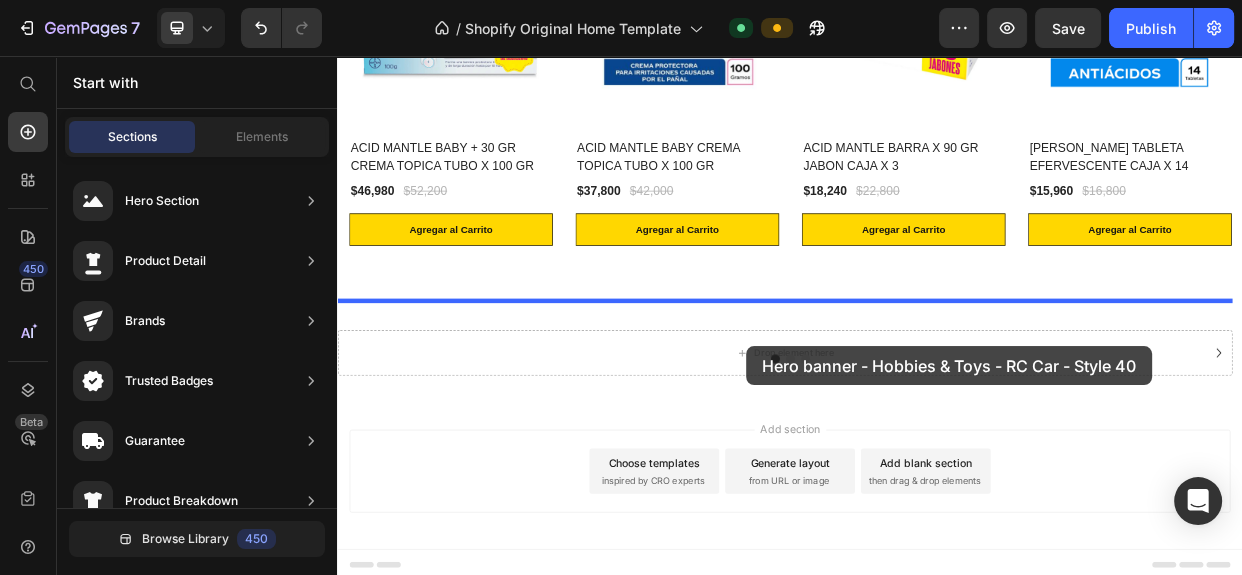 drag, startPoint x: 816, startPoint y: 232, endPoint x: 879, endPoint y: 441, distance: 218.2888 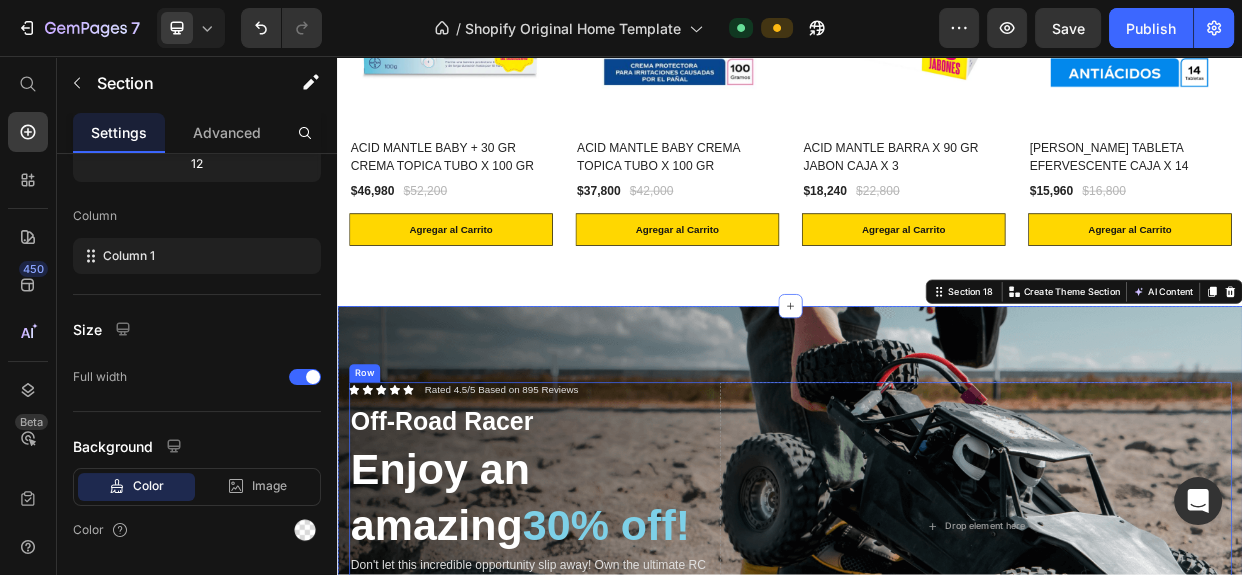 scroll, scrollTop: 2866, scrollLeft: 0, axis: vertical 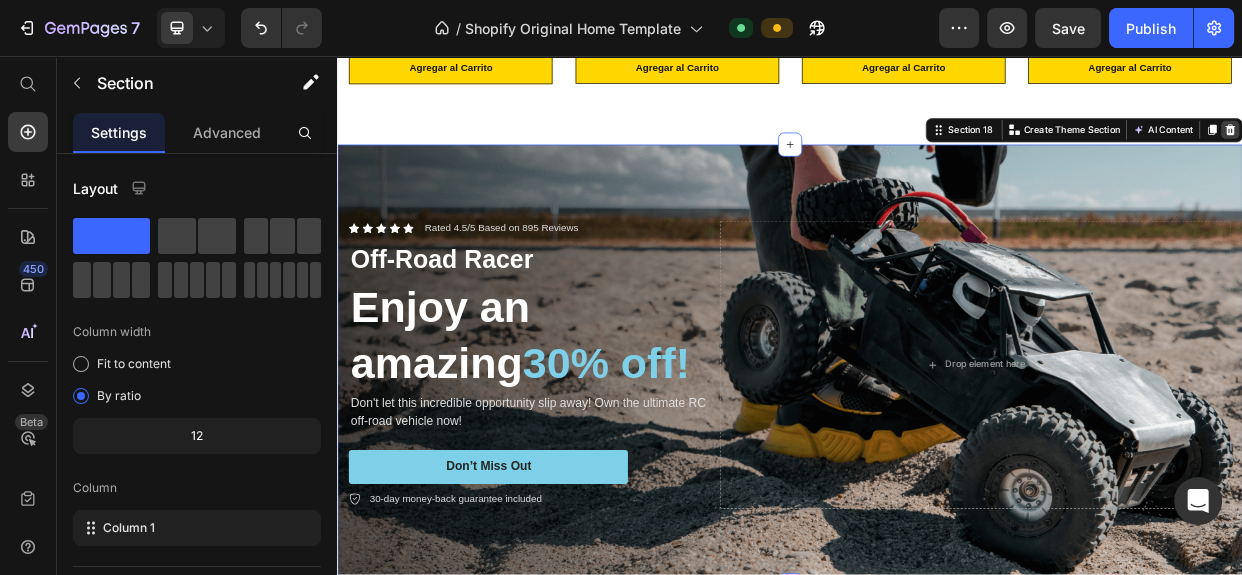 click 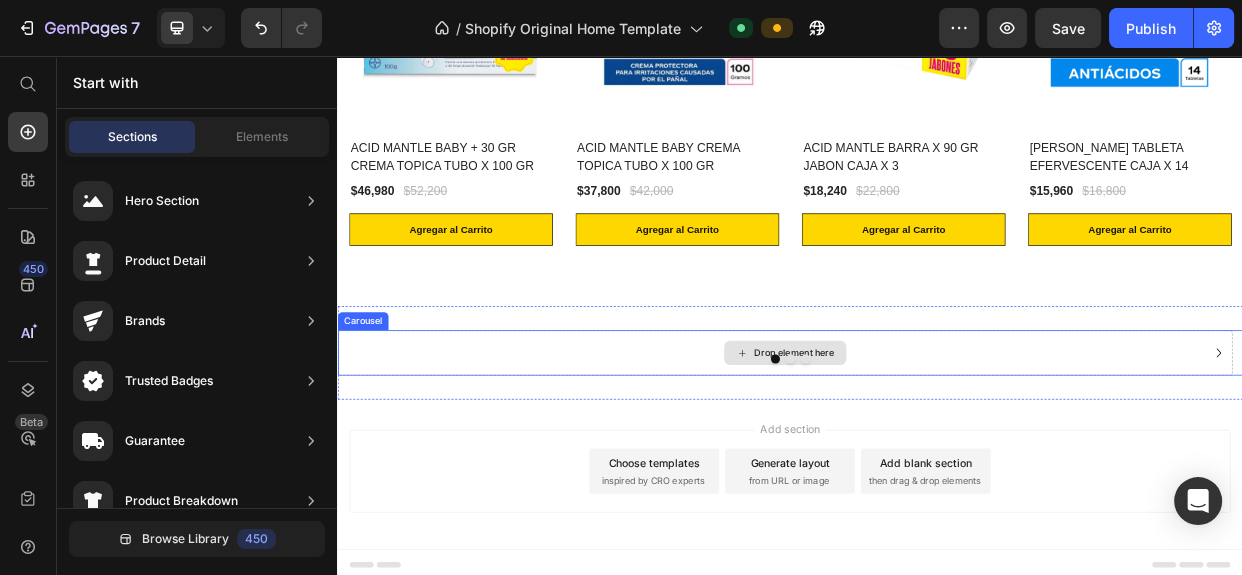 click on "Drop element here" at bounding box center [930, 450] 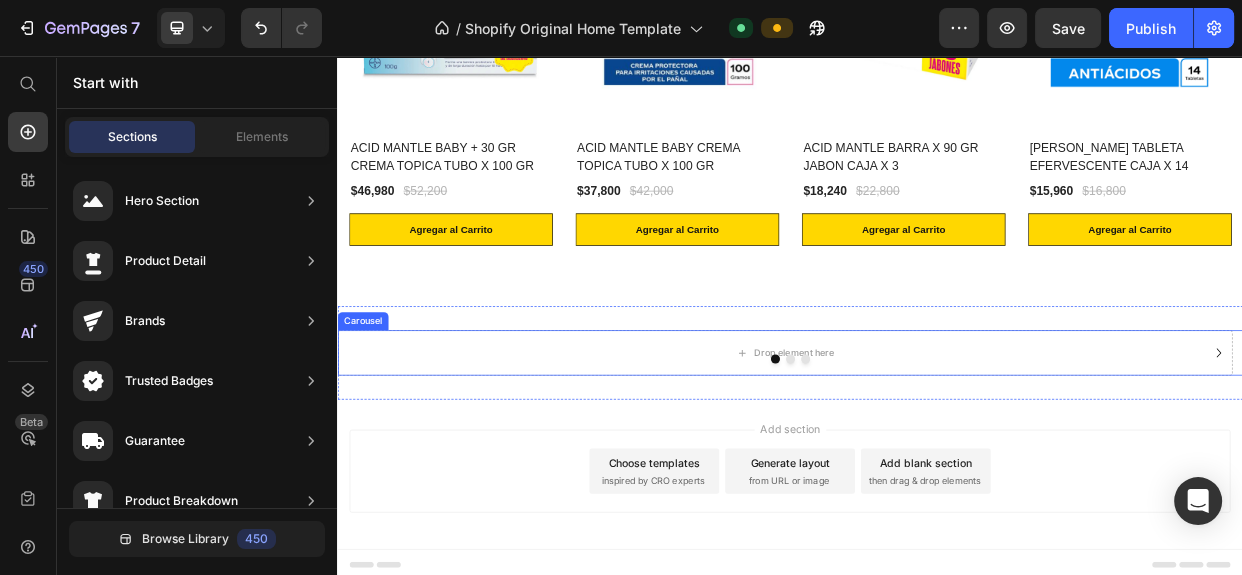 click on "Drop element here" at bounding box center (930, 450) 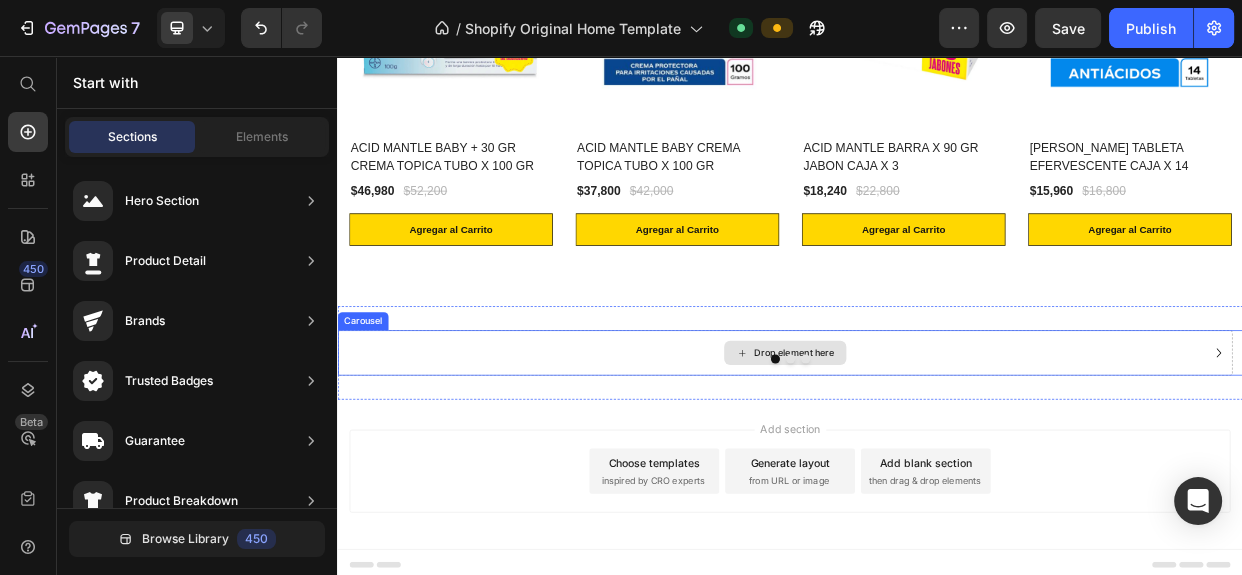 click at bounding box center [937, 458] 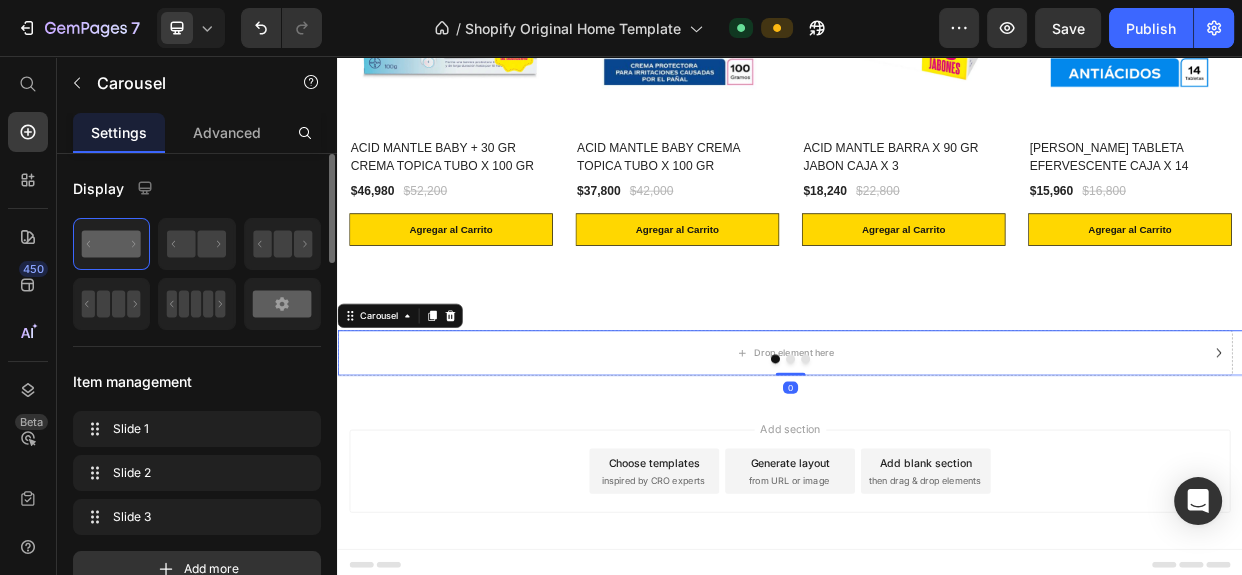 click 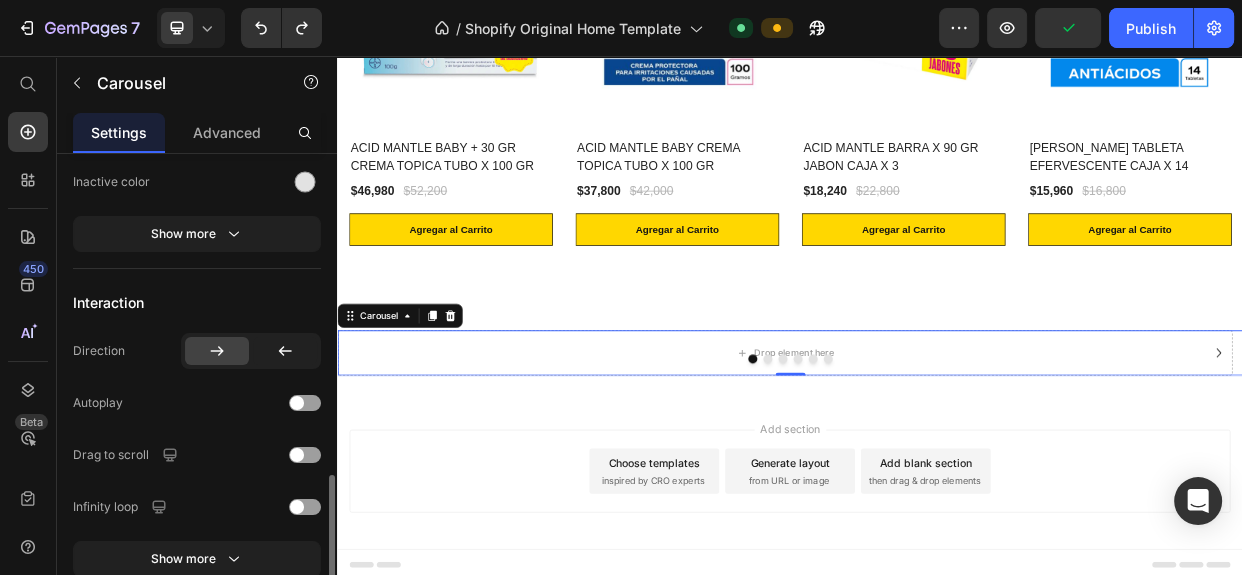 scroll, scrollTop: 1090, scrollLeft: 0, axis: vertical 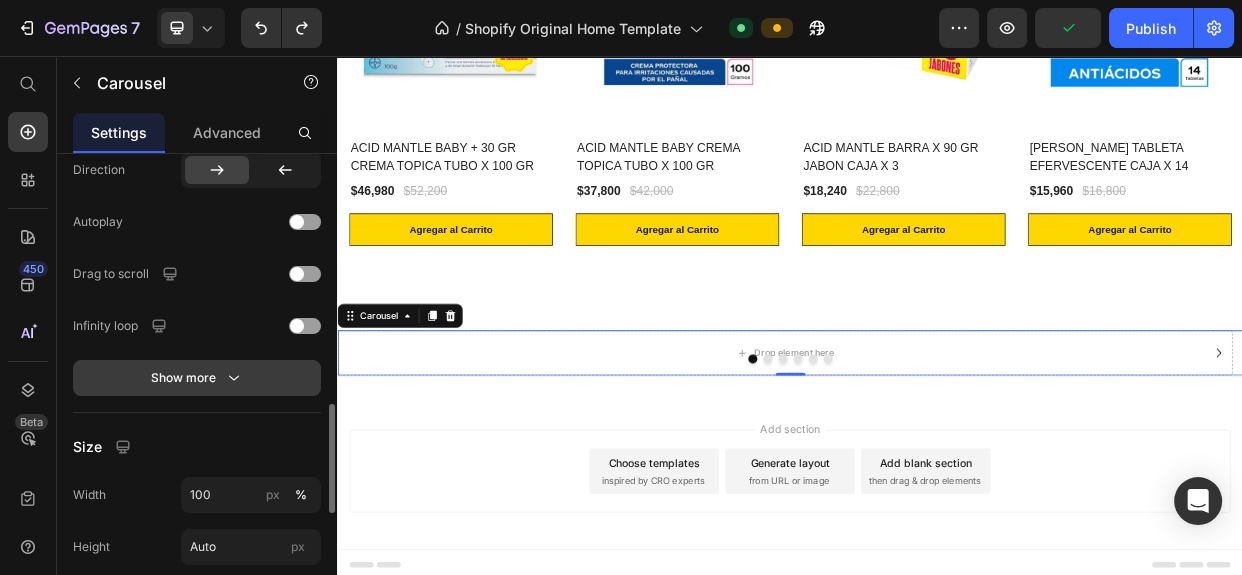 click 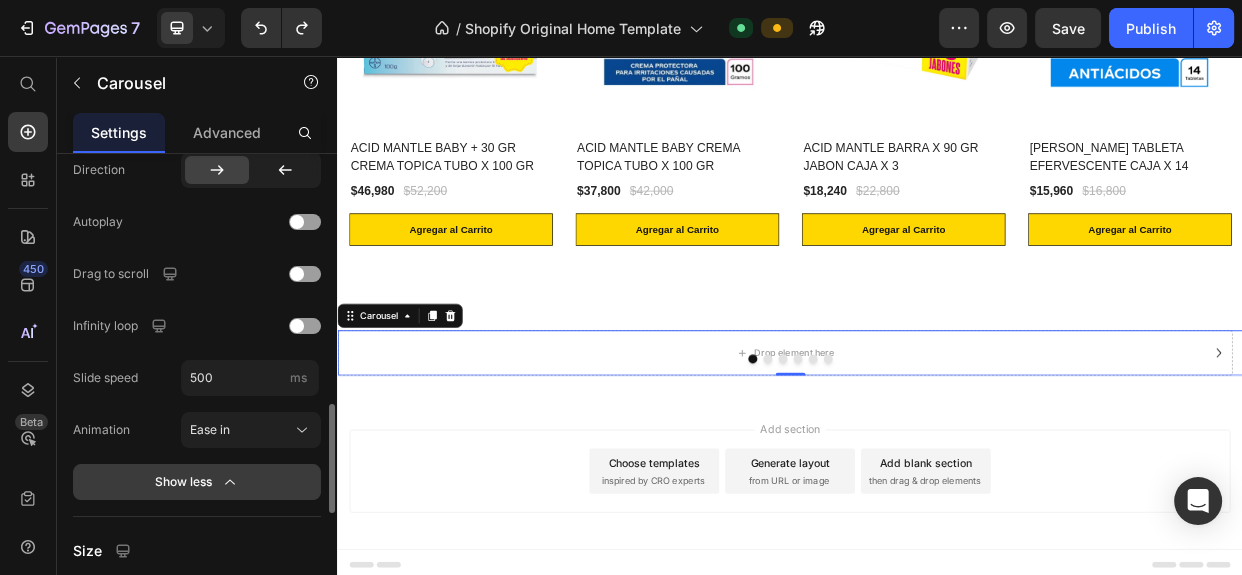 click 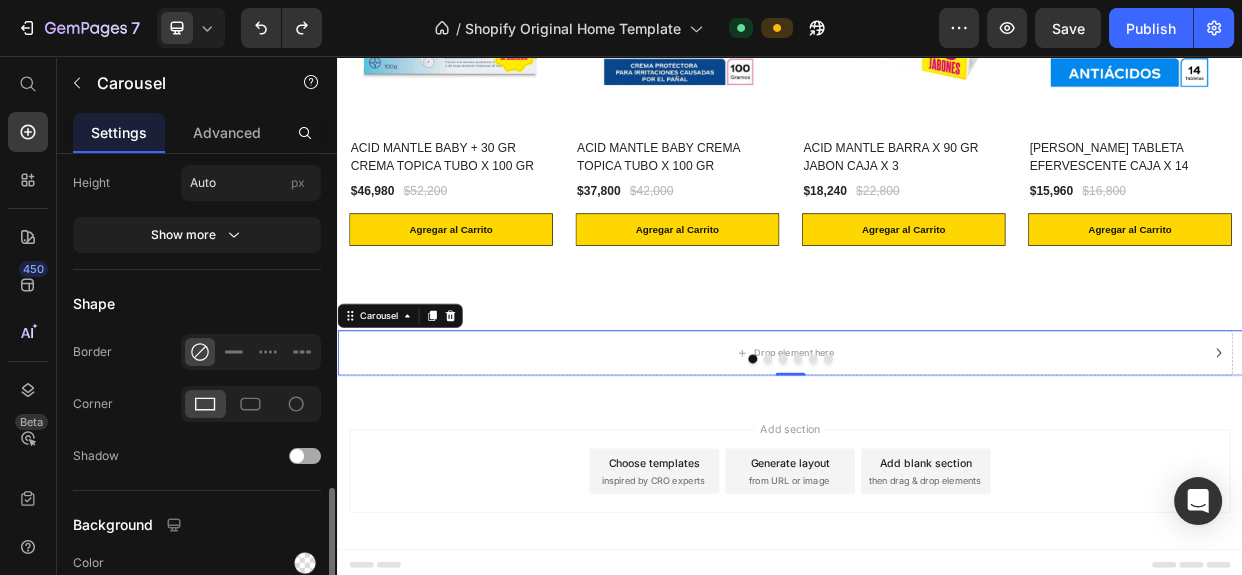 scroll, scrollTop: 1610, scrollLeft: 0, axis: vertical 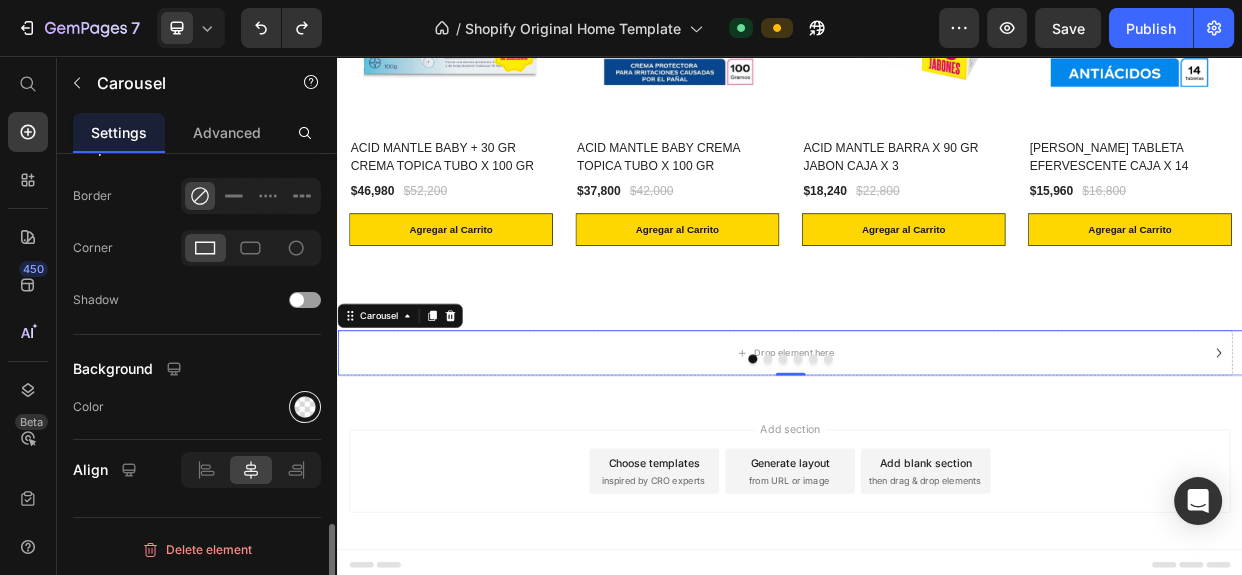 click at bounding box center (305, 407) 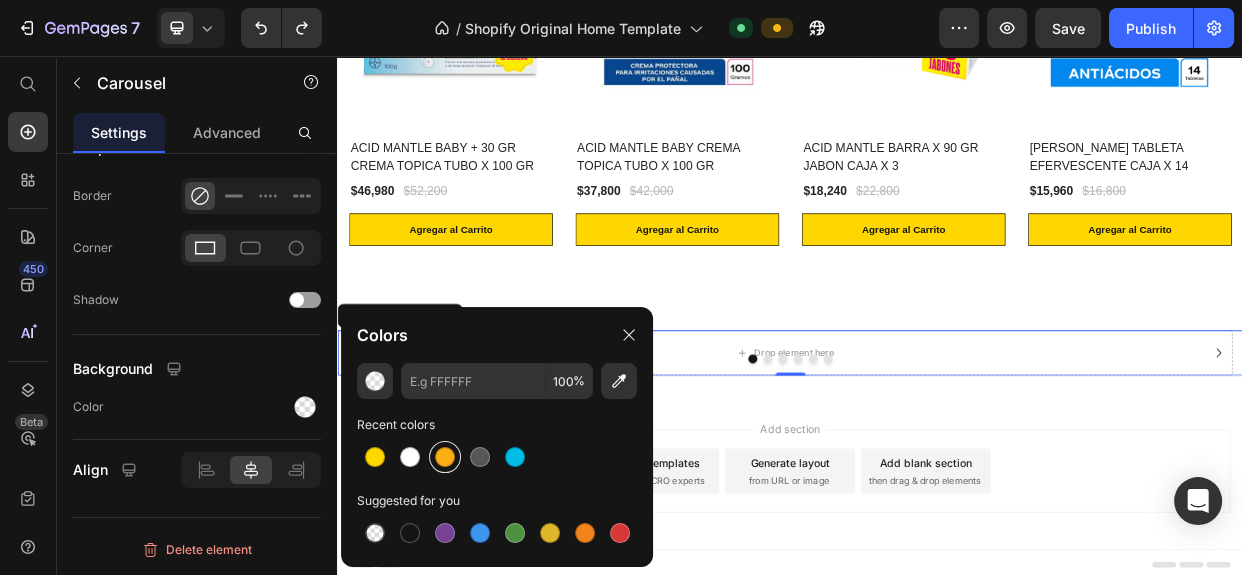 click at bounding box center (445, 457) 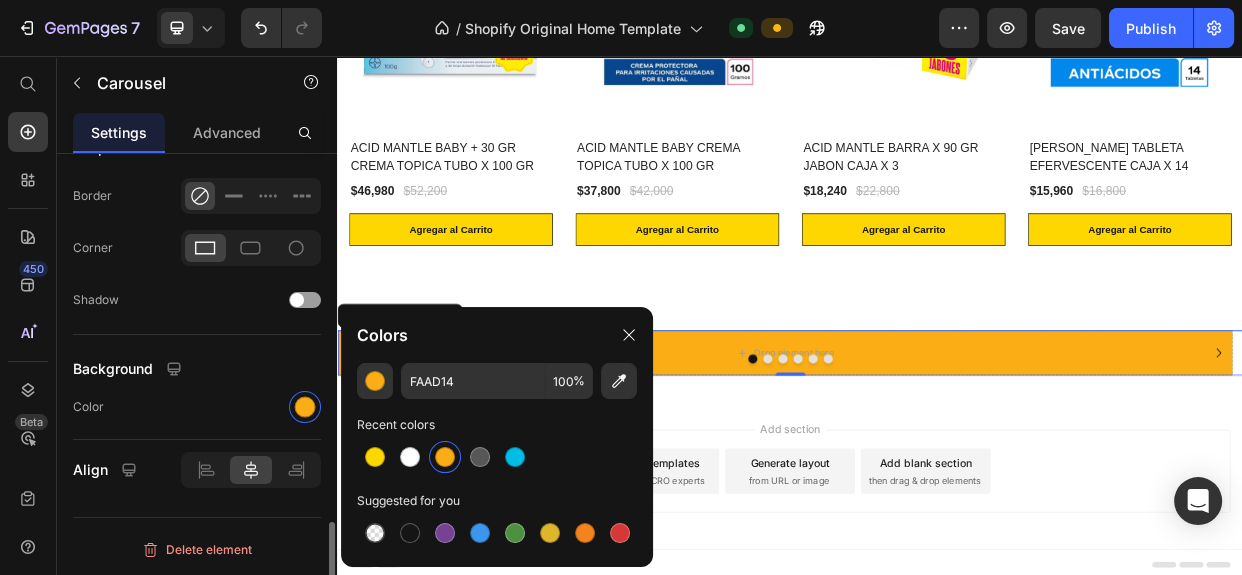 scroll, scrollTop: 1608, scrollLeft: 0, axis: vertical 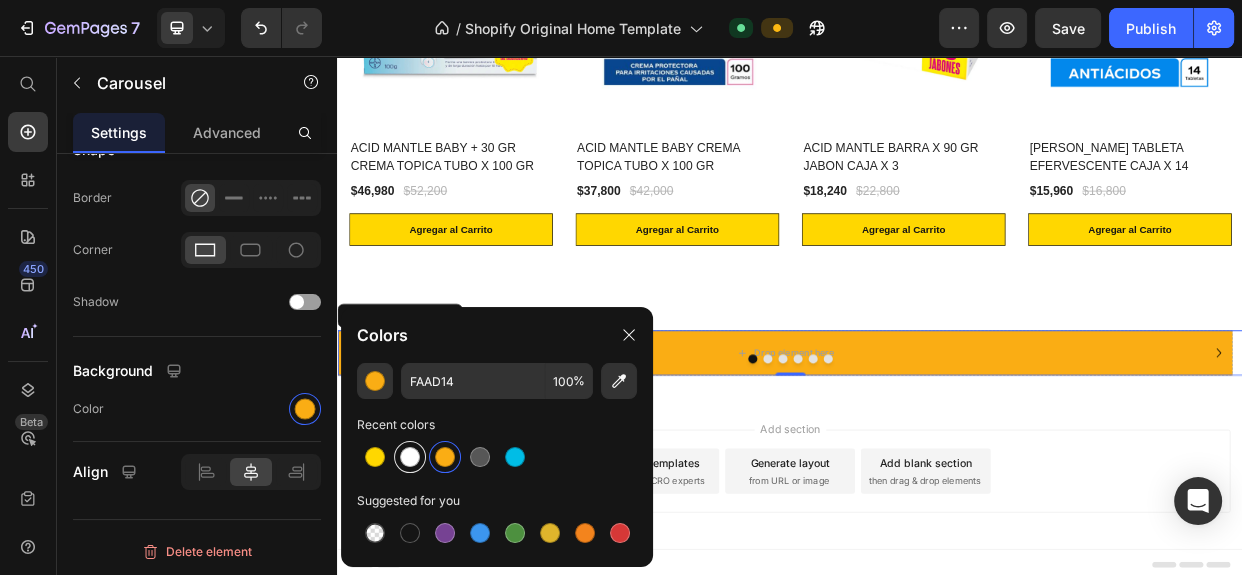 click at bounding box center (410, 457) 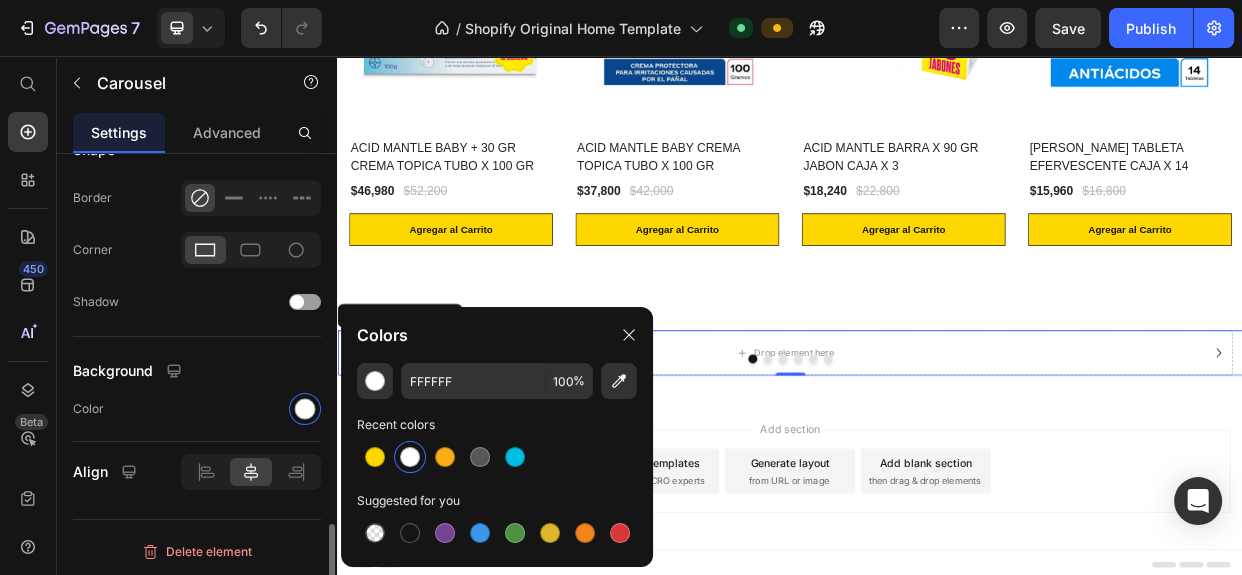 click on "Align" 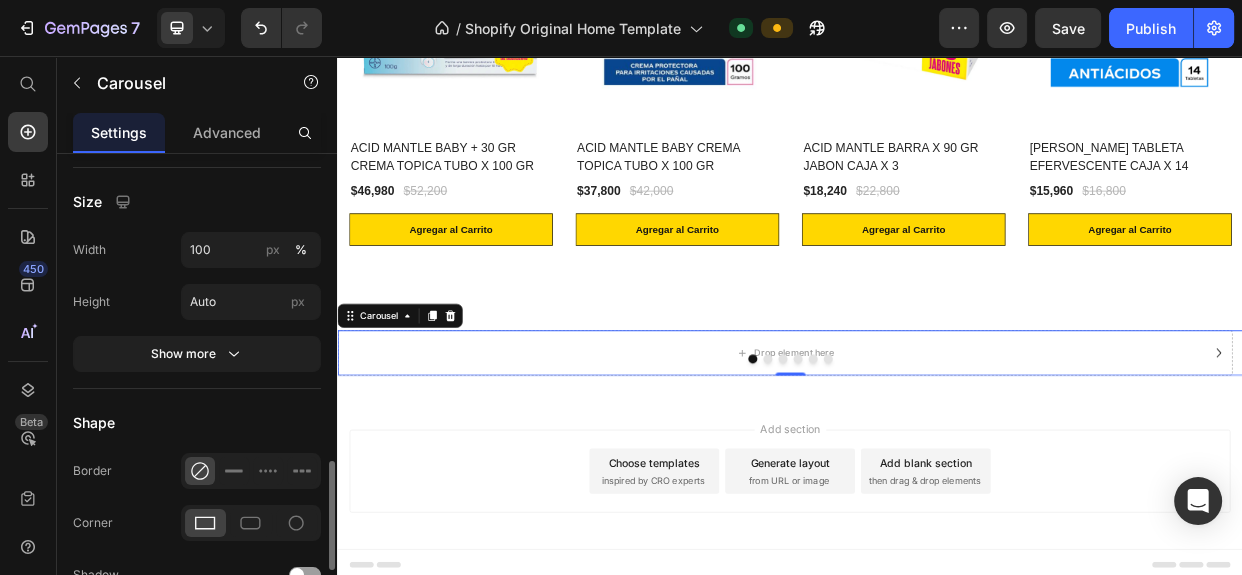 scroll, scrollTop: 1608, scrollLeft: 0, axis: vertical 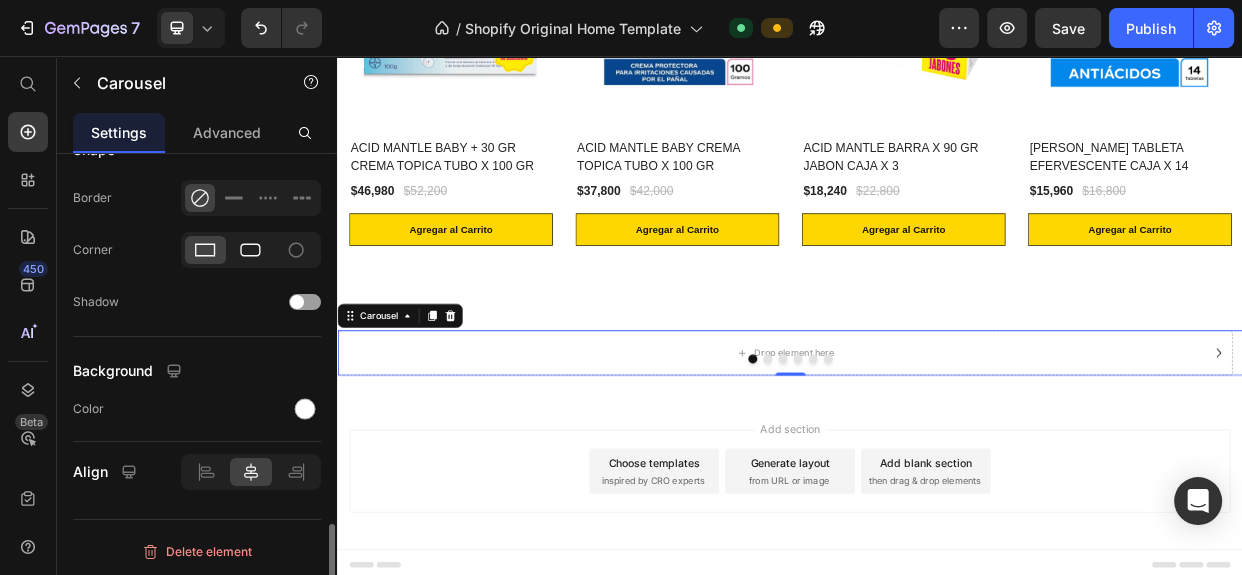 click 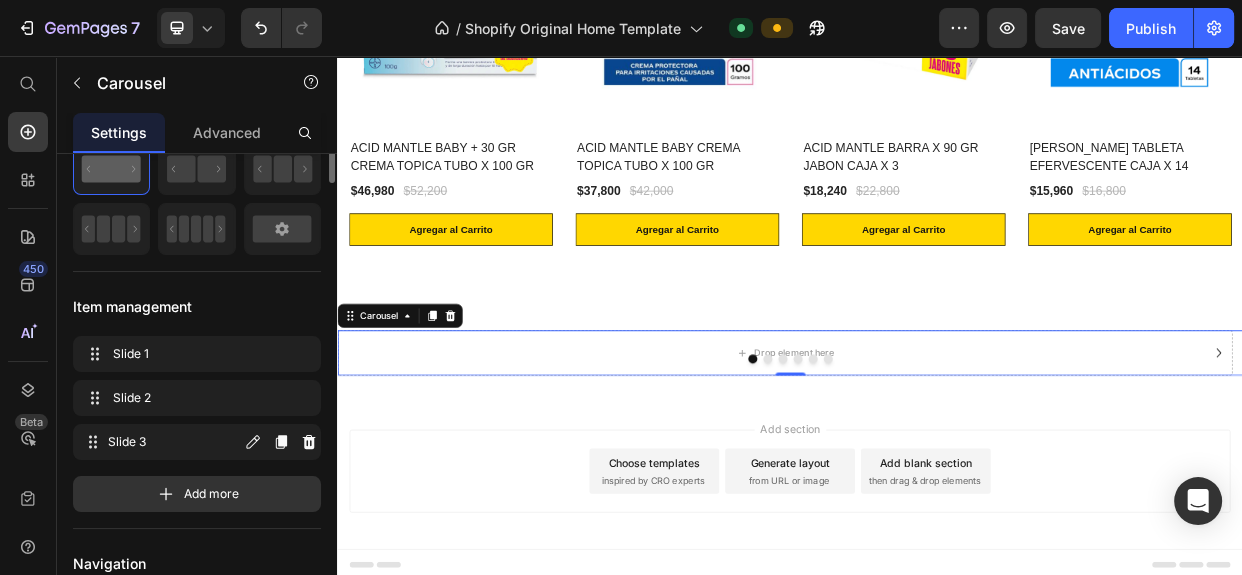 scroll, scrollTop: 0, scrollLeft: 0, axis: both 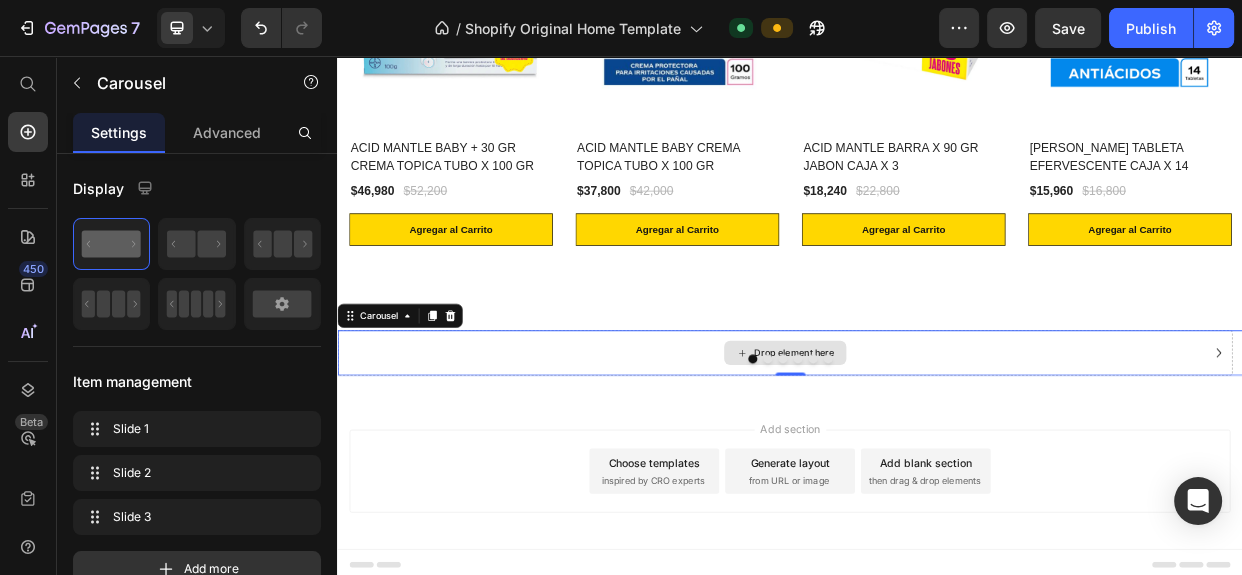 click on "Drop element here" at bounding box center [930, 450] 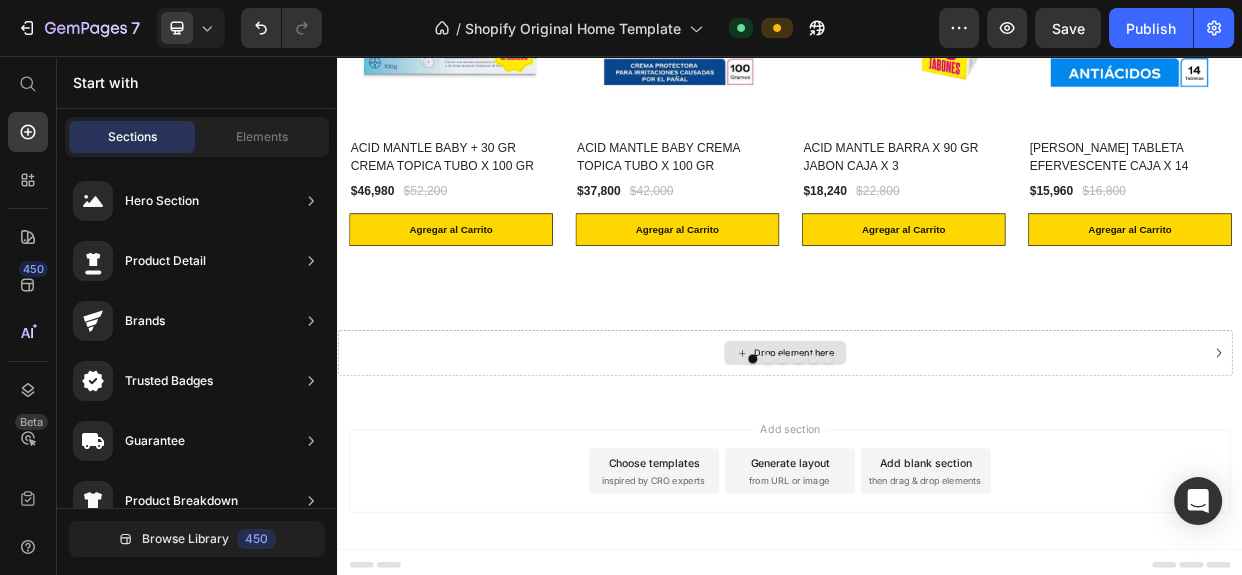 click on "Drop element here" at bounding box center (942, 450) 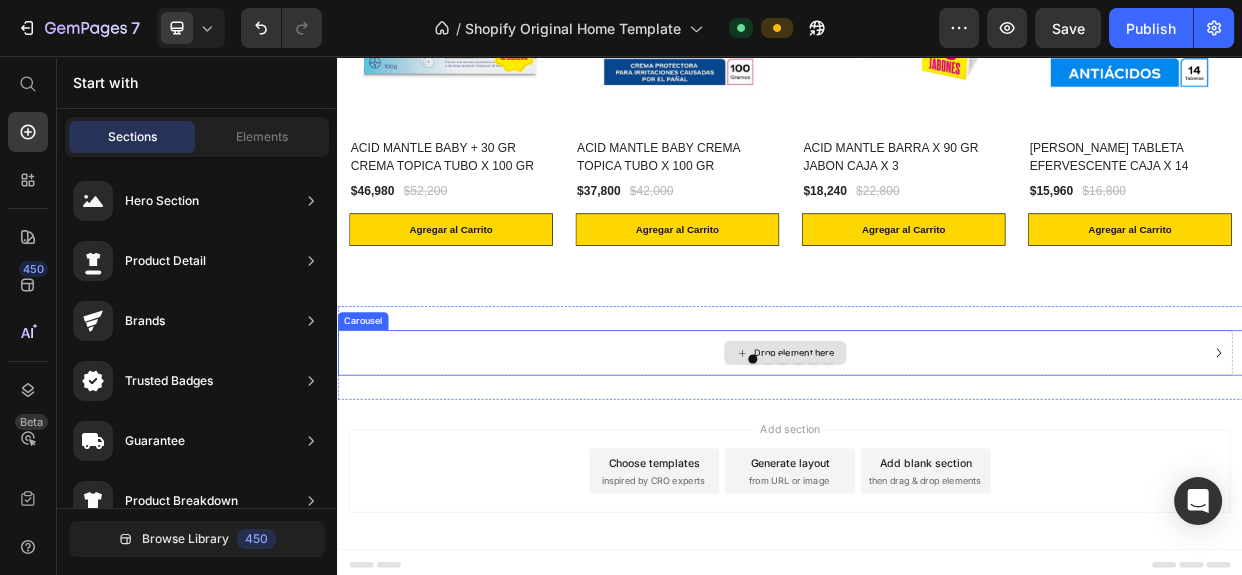 click on "Drop element here" at bounding box center [942, 450] 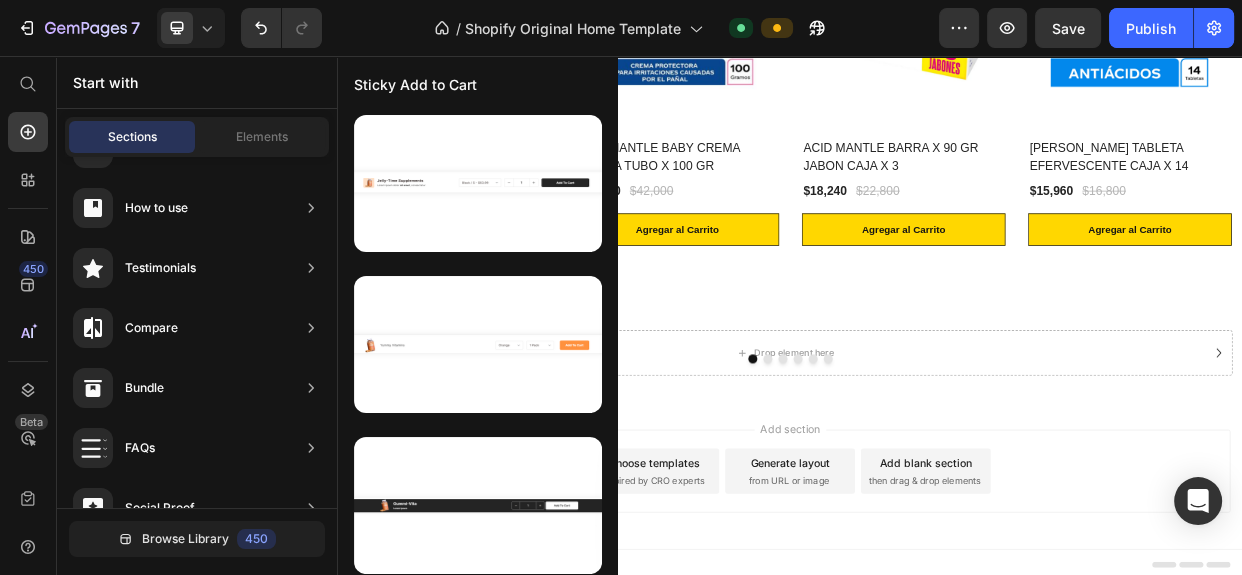 scroll, scrollTop: 0, scrollLeft: 0, axis: both 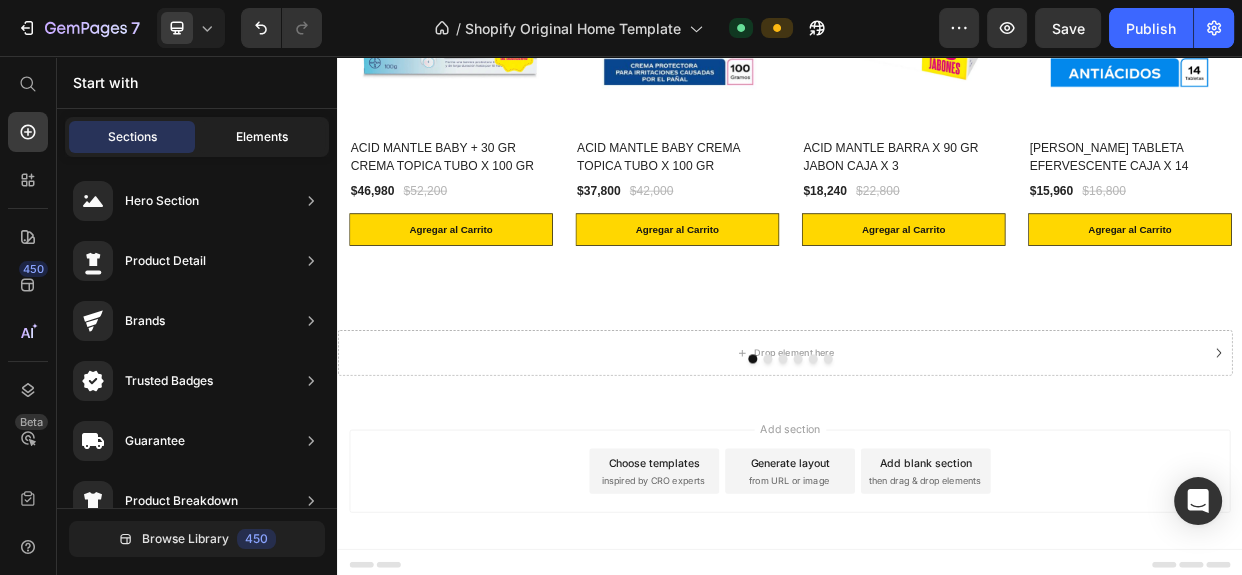 click on "Elements" 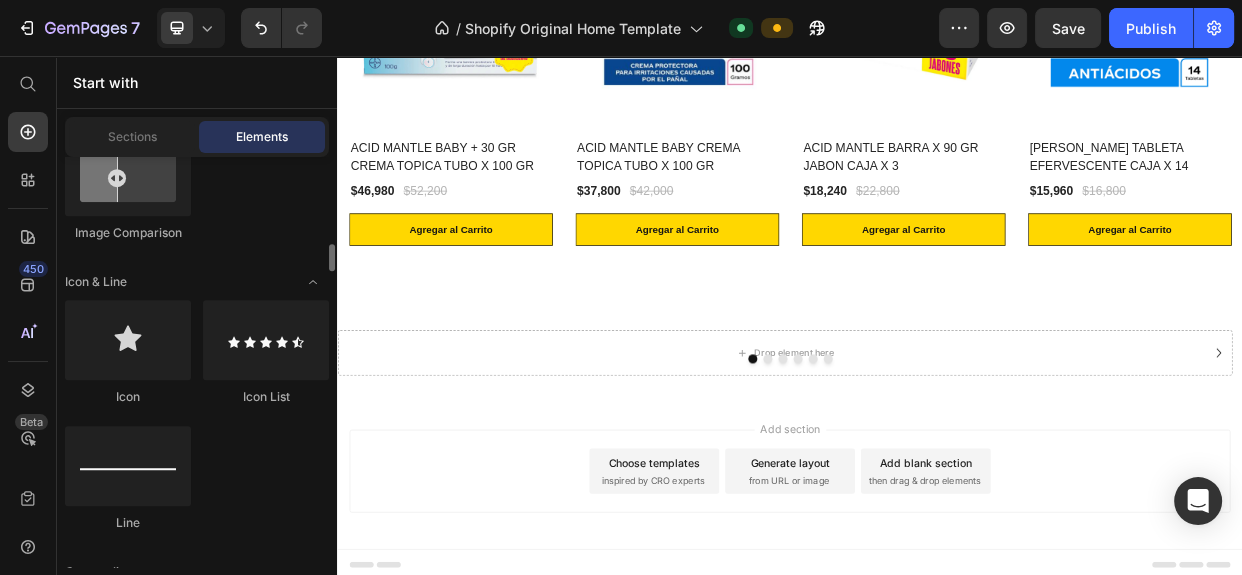 scroll, scrollTop: 768, scrollLeft: 0, axis: vertical 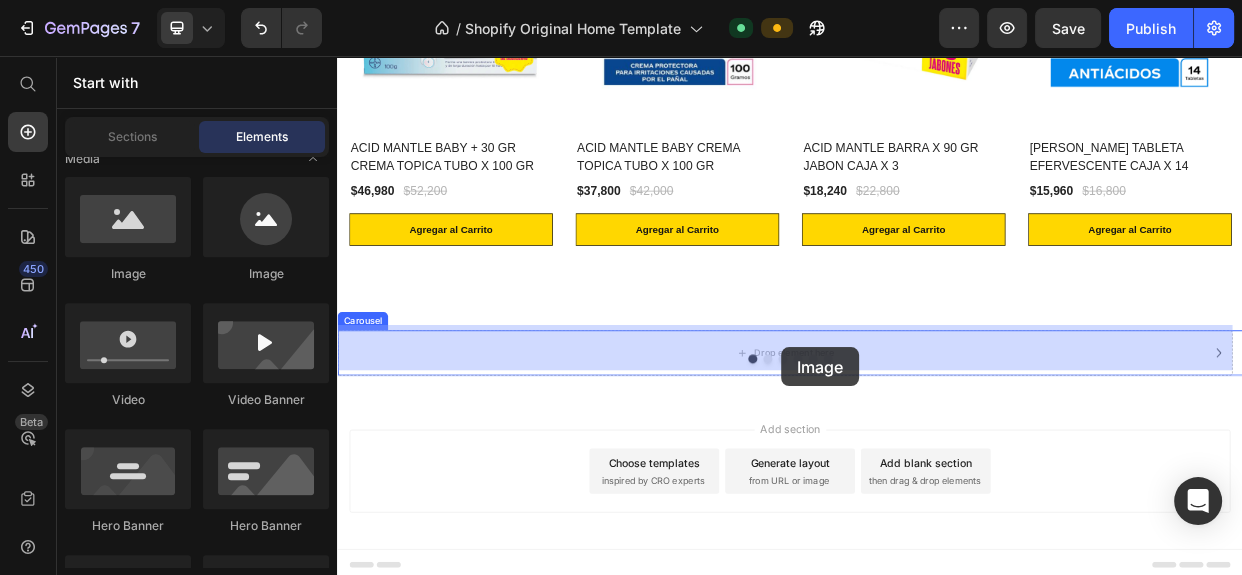 drag, startPoint x: 485, startPoint y: 281, endPoint x: 926, endPoint y: 442, distance: 469.4699 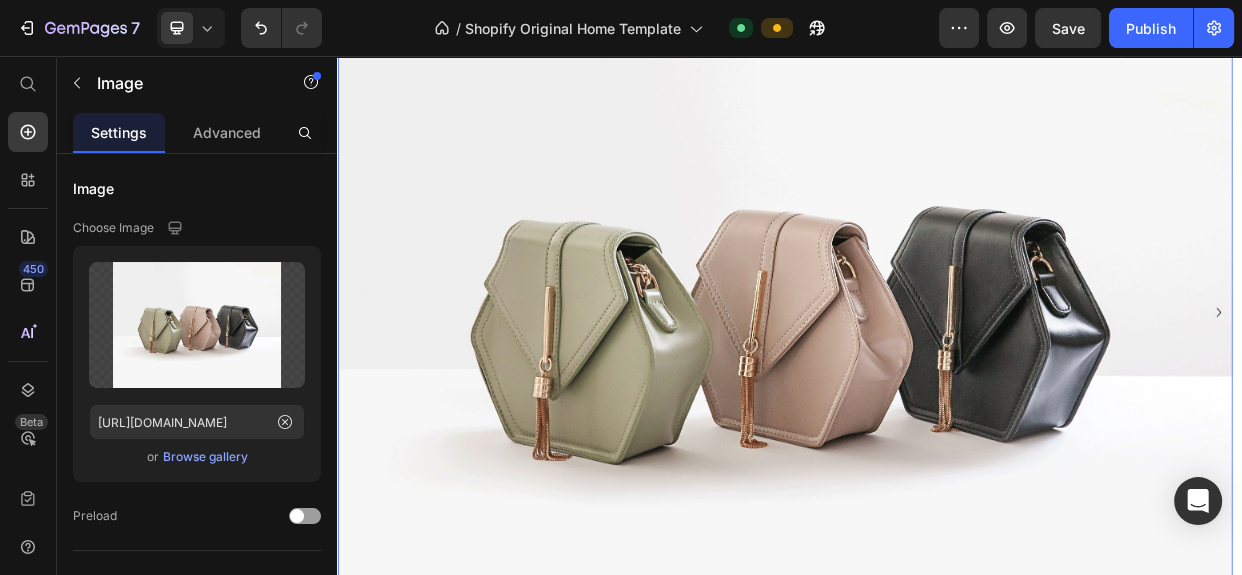 scroll, scrollTop: 3092, scrollLeft: 0, axis: vertical 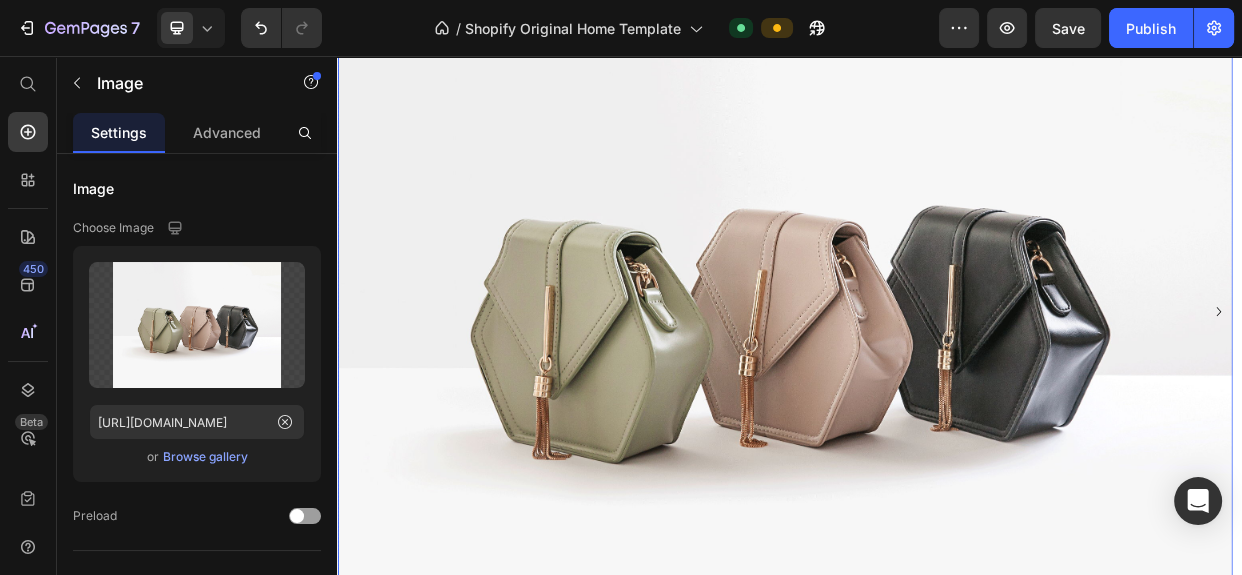 click 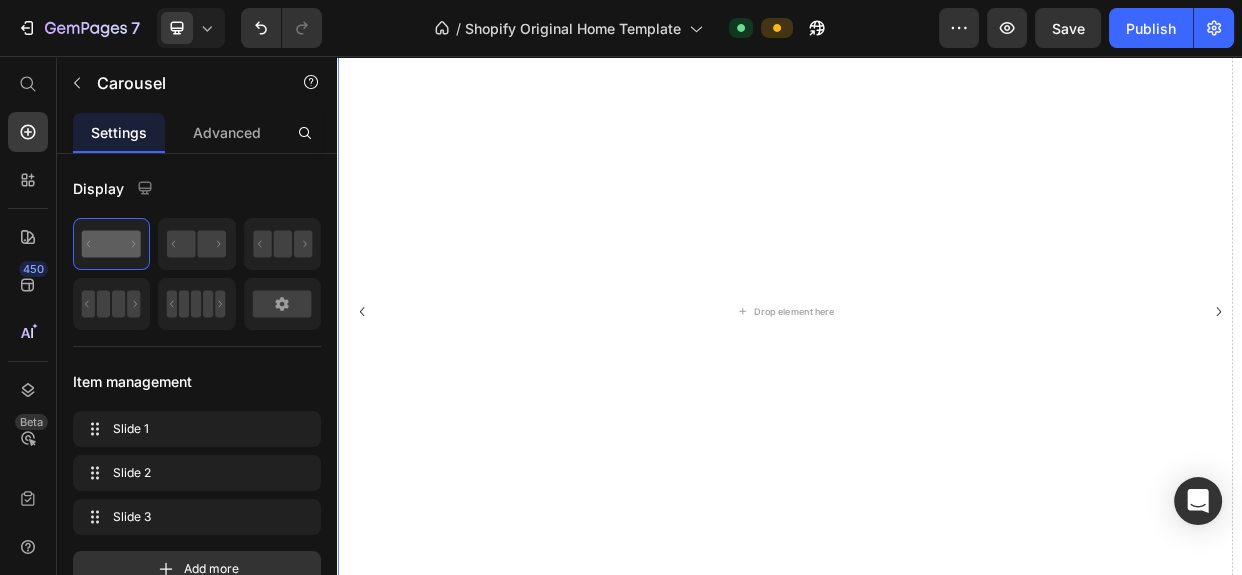 click 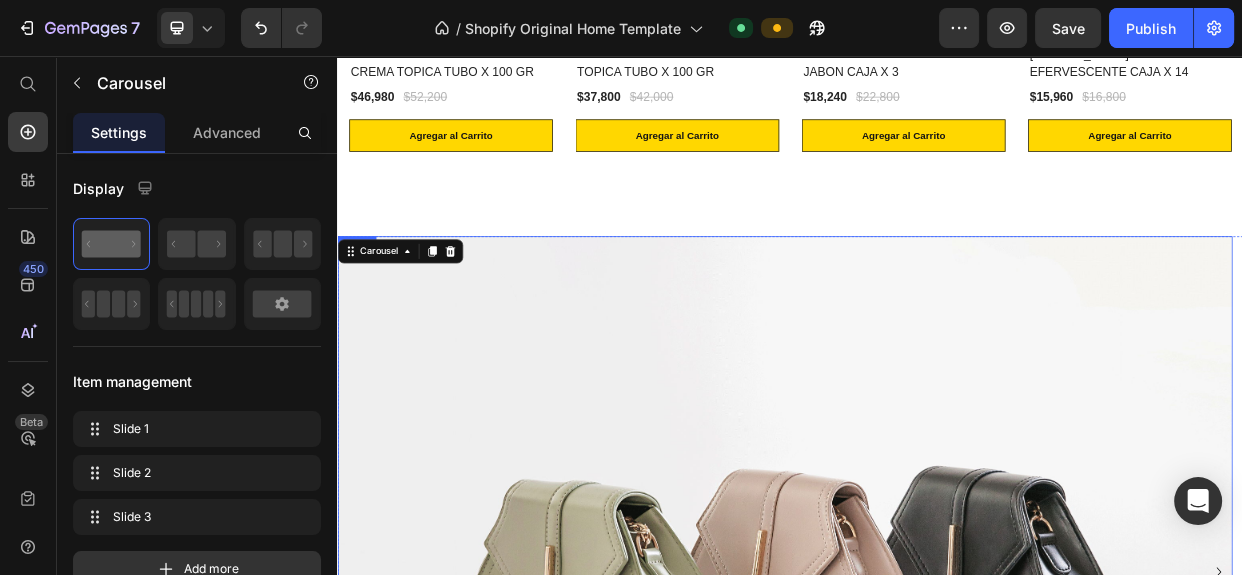 scroll, scrollTop: 2820, scrollLeft: 0, axis: vertical 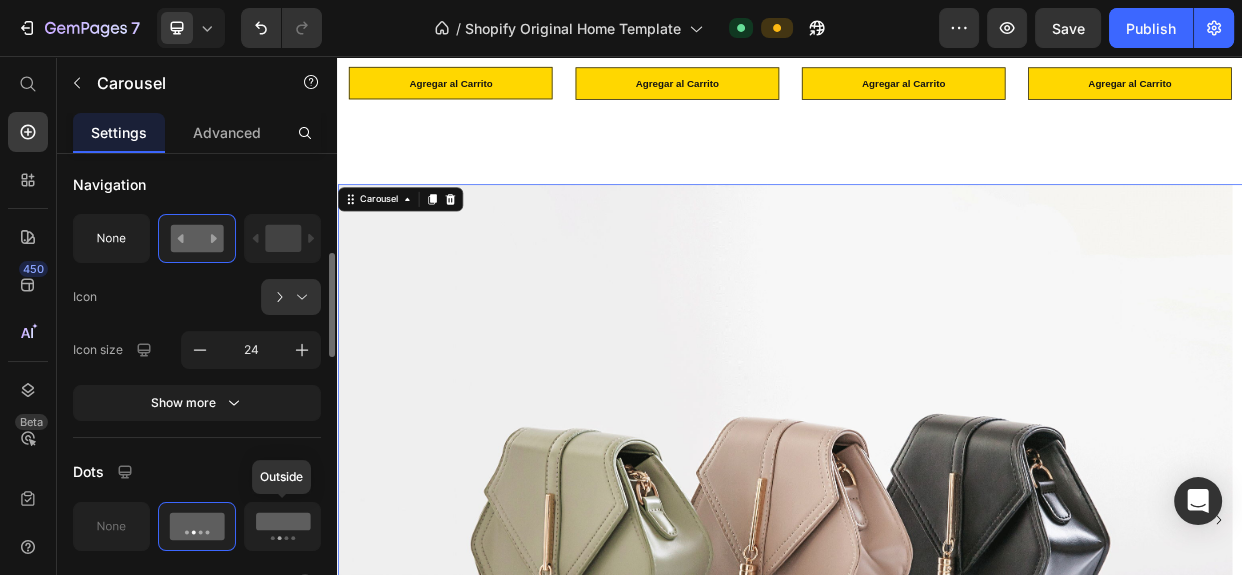 click 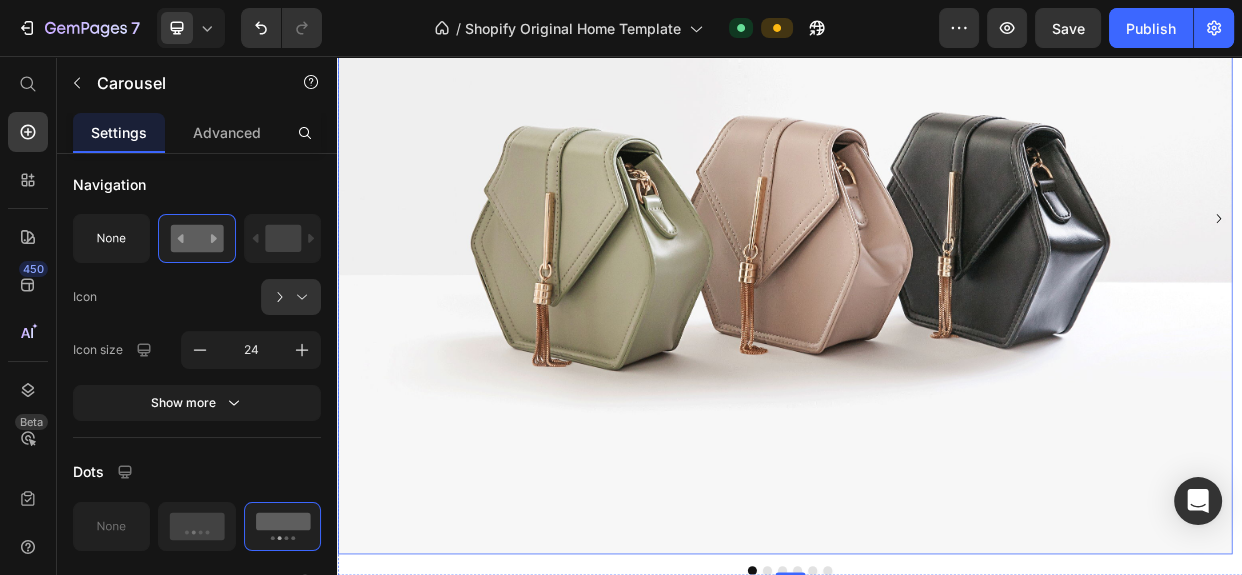 scroll, scrollTop: 3456, scrollLeft: 0, axis: vertical 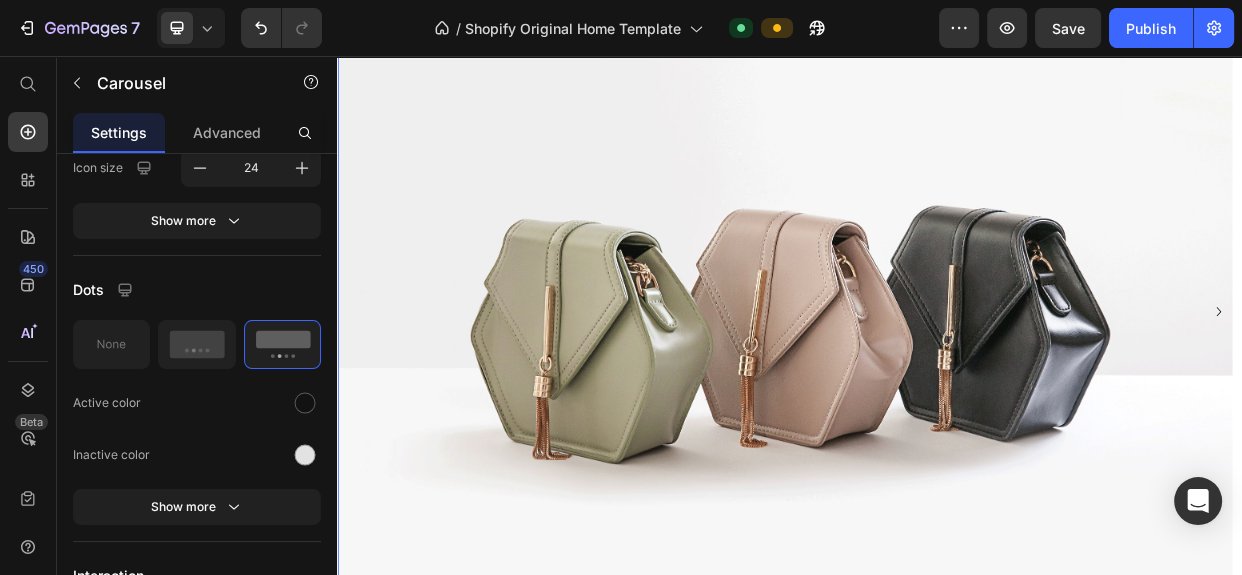 click 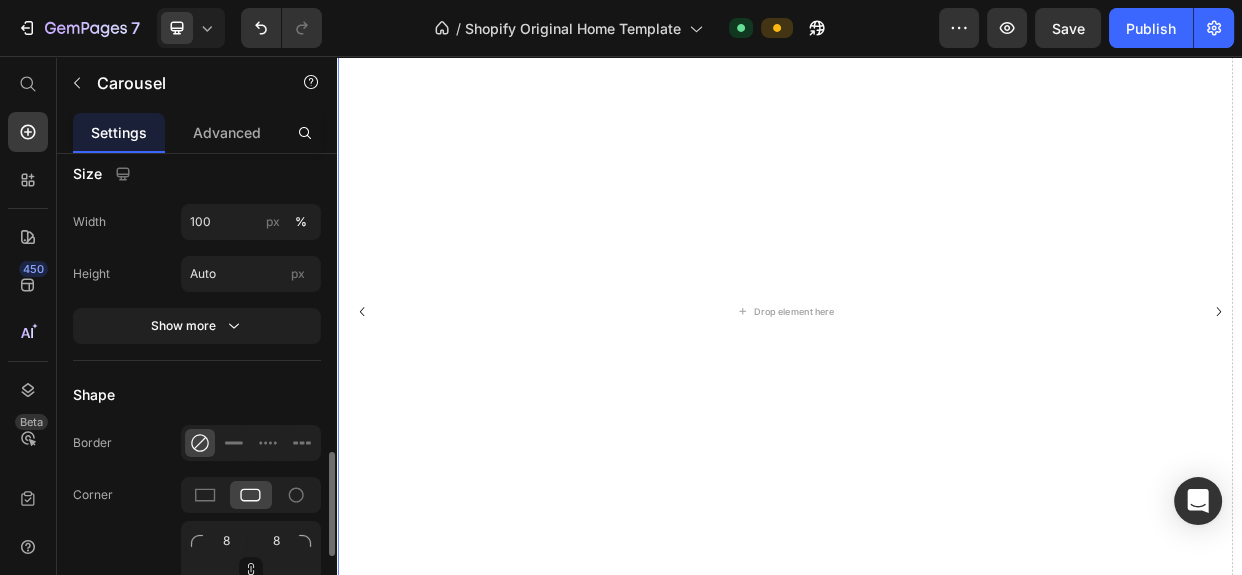 scroll, scrollTop: 1711, scrollLeft: 0, axis: vertical 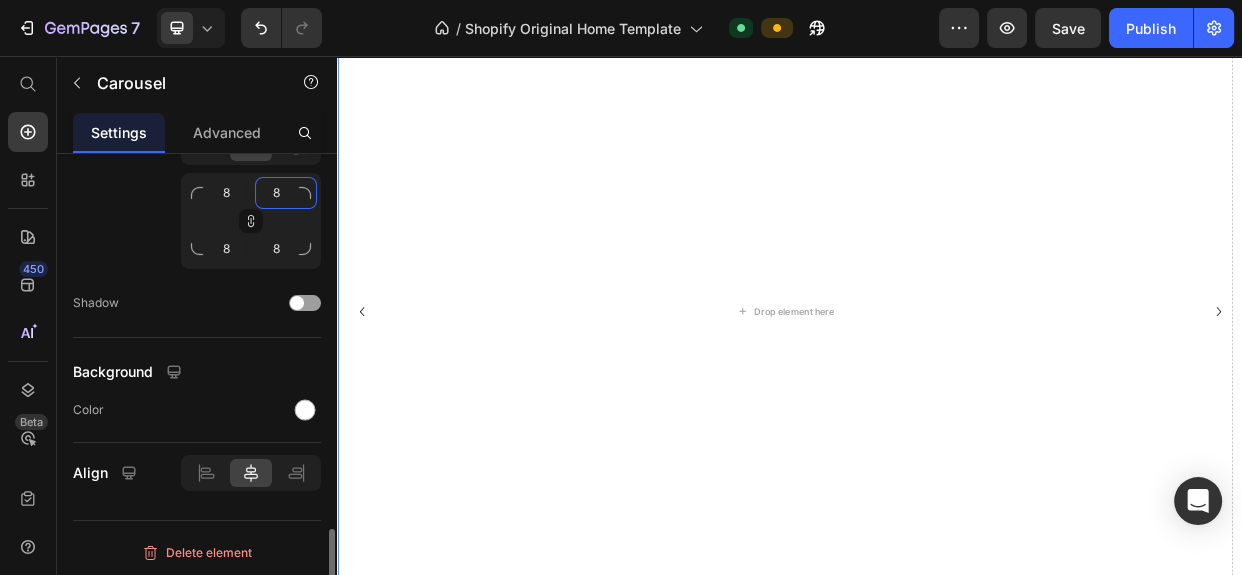 type on "3" 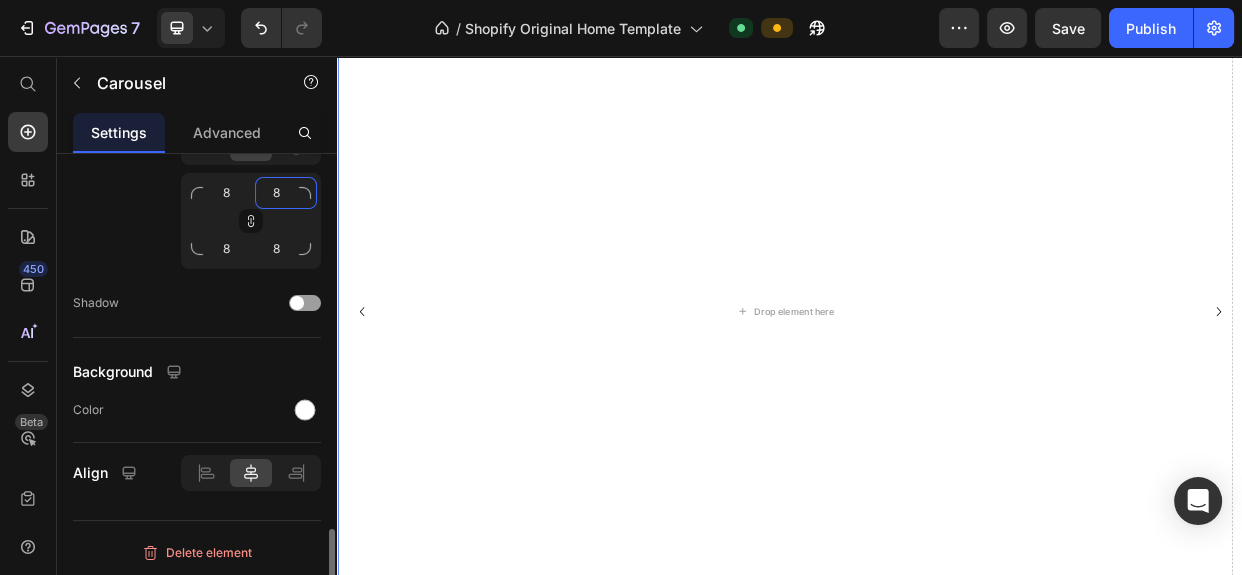 type on "3" 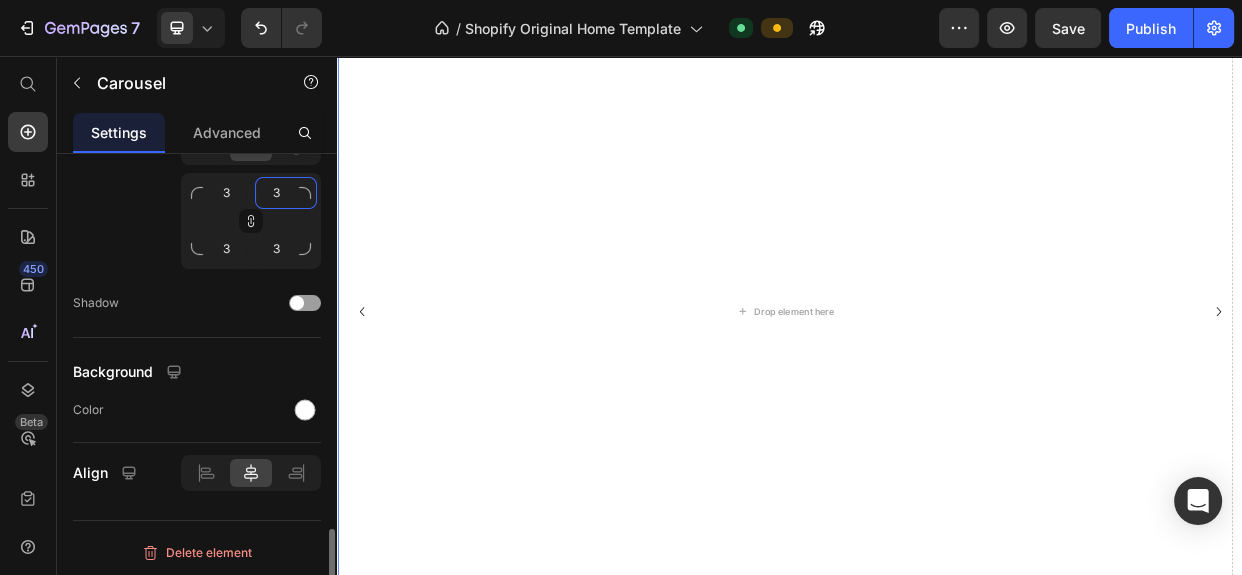 type on "30" 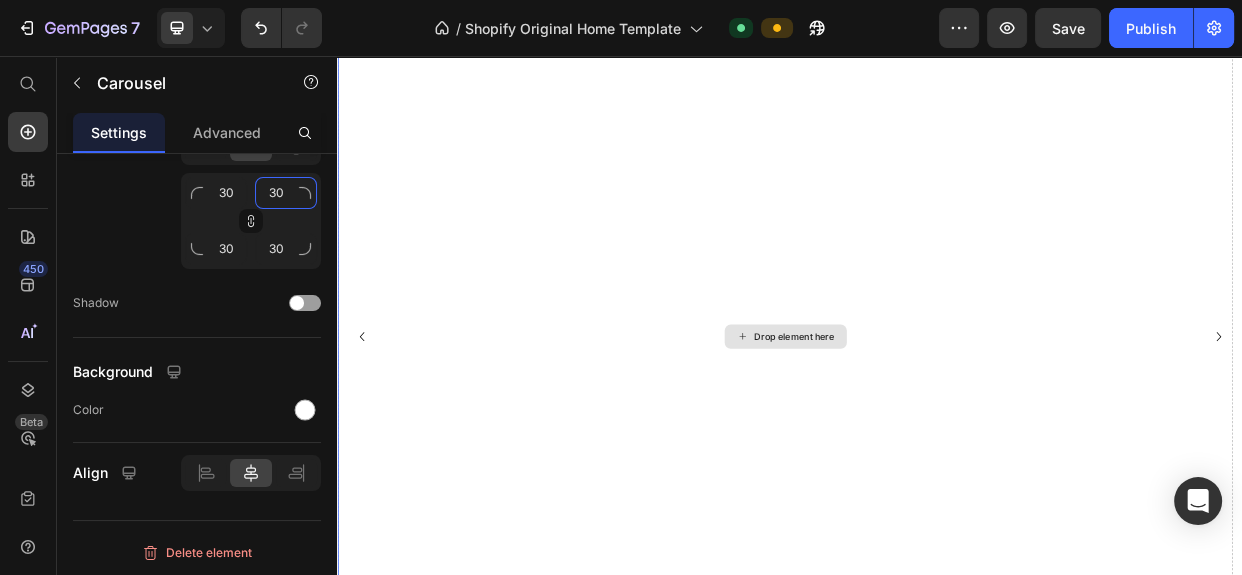 scroll, scrollTop: 3274, scrollLeft: 0, axis: vertical 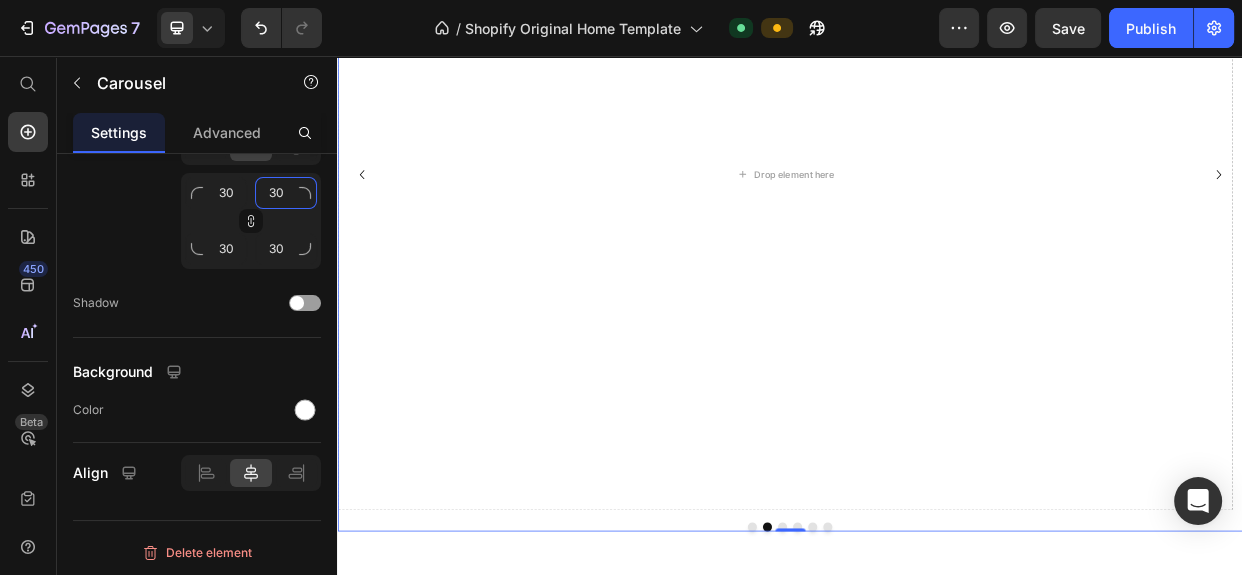 type on "30" 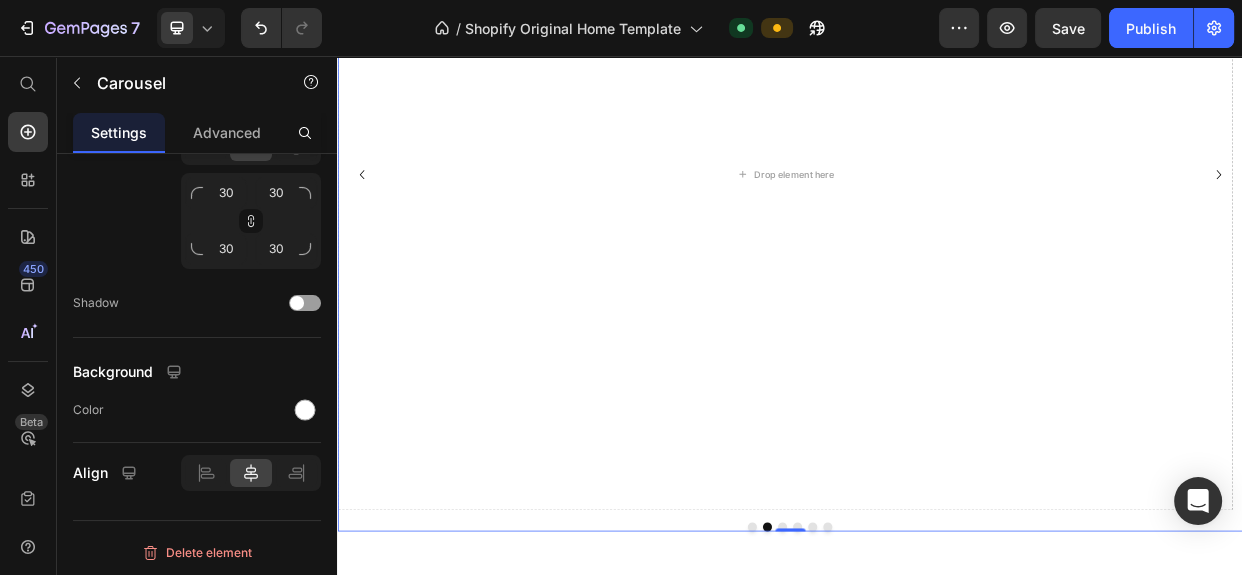 click 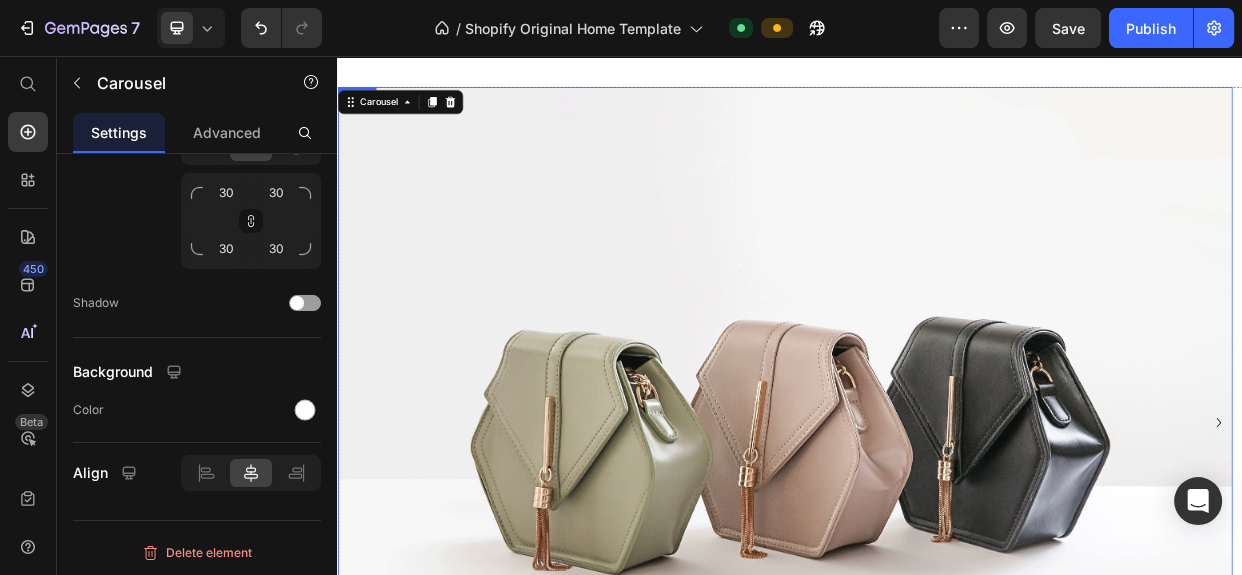 scroll, scrollTop: 2910, scrollLeft: 0, axis: vertical 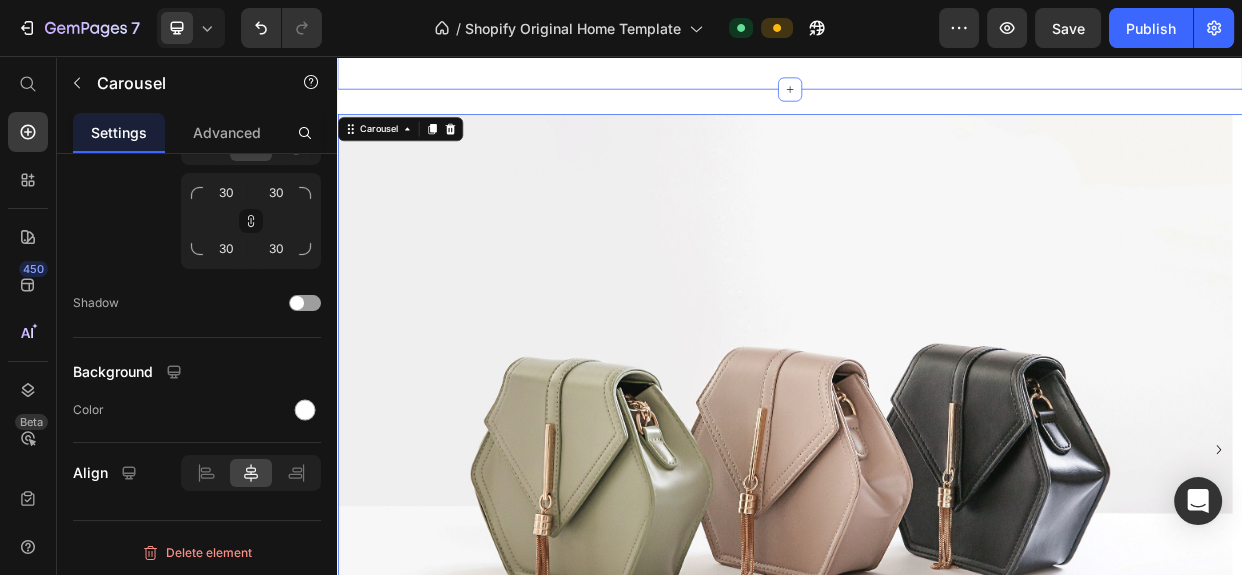 click on "Nuestros recomendados Heading 10% off (P) Tag (P) Images ACID MANTLE BABY + 30 GR CREMA TOPICA TUBO X 100 GR (P) Title $46,980 (P) Price $52,200 (P) Price Row Agregar al Carrito (P) Cart Button Row 10% off (P) Tag (P) Images ACID MANTLE BABY CREMA TOPICA TUBO X 100 GR (P) Title $37,800 (P) Price $42,000 (P) Price Row Agregar al Carrito (P) Cart Button Row 20% off (P) Tag (P) Images ACID MANTLE BARRA X 90 GR JABON CAJA X 3 (P) Title $18,240 (P) Price $22,800 (P) Price Row Agregar al Carrito (P) Cart Button Row 5% off (P) Tag (P) Images ALKA-SELTZER TABLETA EFERVESCENTE CAJA X 14 (P) Title $15,960 (P) Price $16,800 (P) Price Row Agregar al Carrito (P) Cart Button Row Product List Row Section 17" at bounding box center (937, -201) 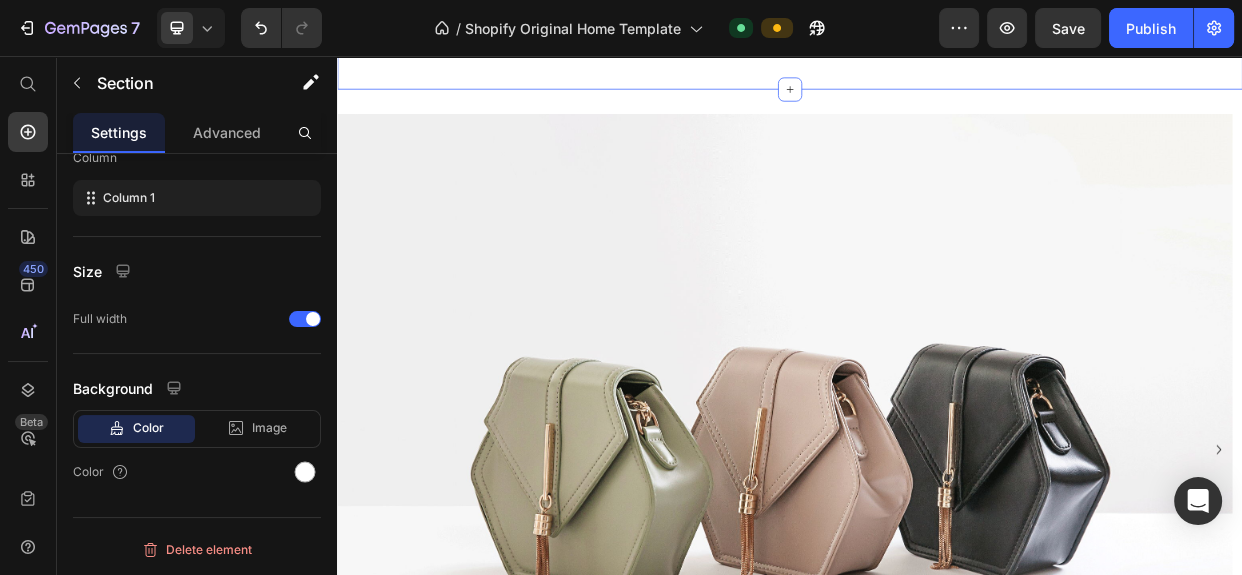 scroll, scrollTop: 0, scrollLeft: 0, axis: both 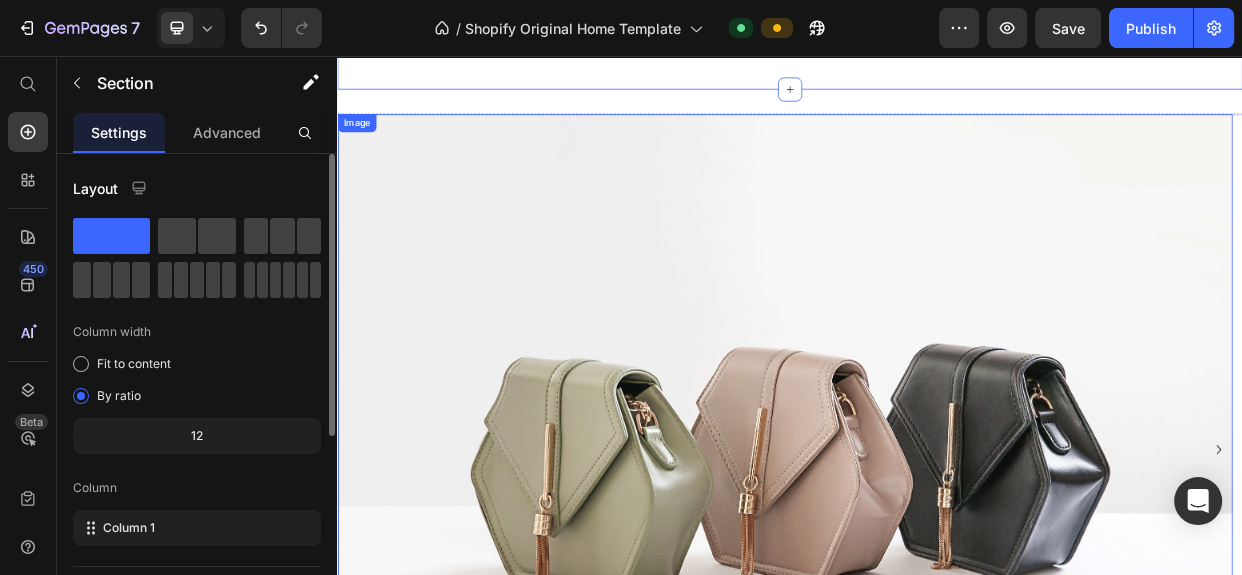 click at bounding box center [930, 578] 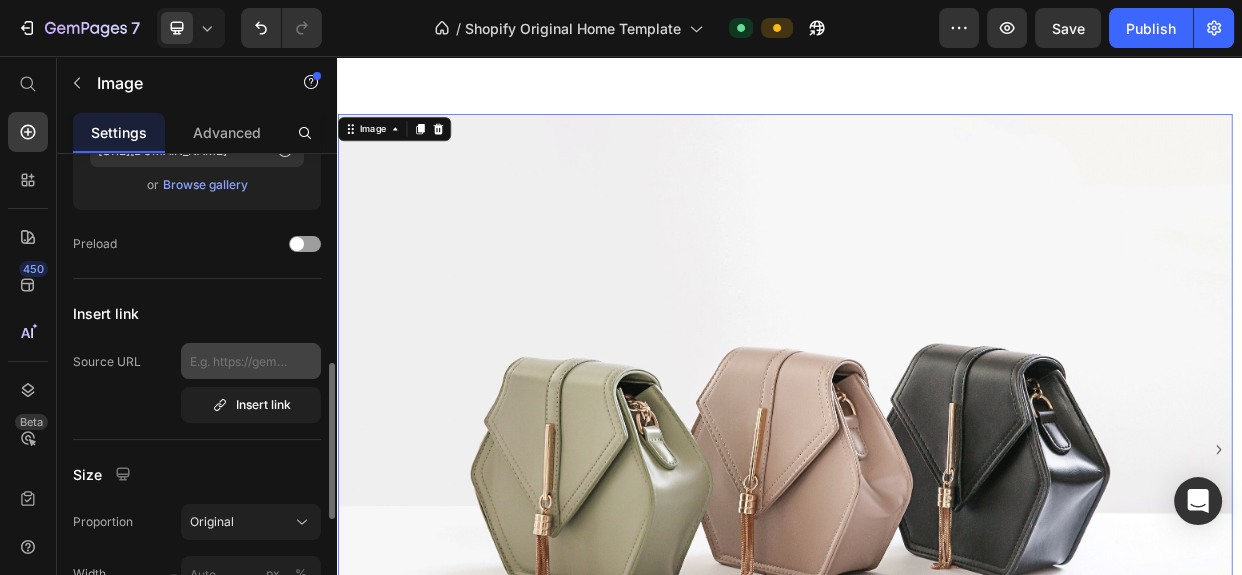 scroll, scrollTop: 363, scrollLeft: 0, axis: vertical 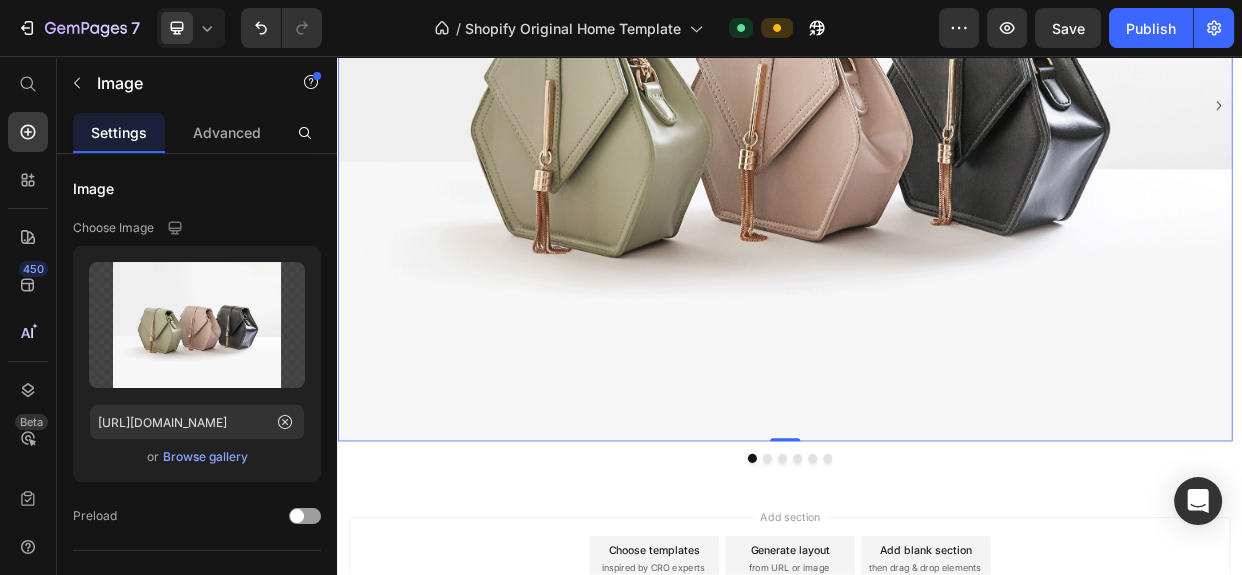 click on "Add section Choose templates inspired by CRO experts Generate layout from URL or image Add blank section then drag & drop elements" at bounding box center [937, 727] 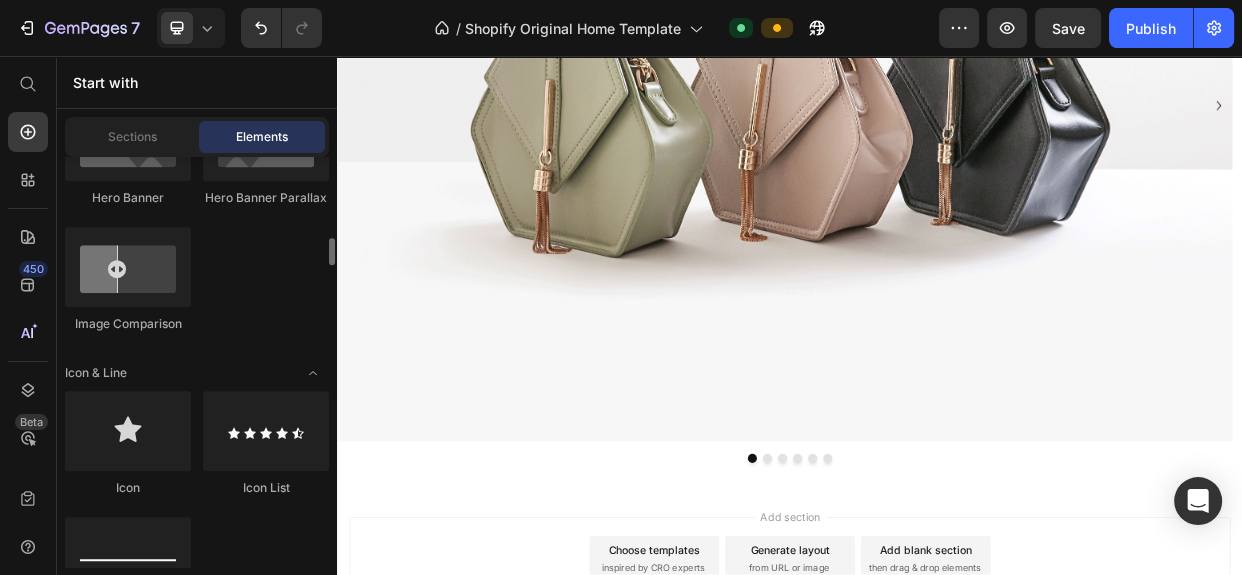 scroll, scrollTop: 1131, scrollLeft: 0, axis: vertical 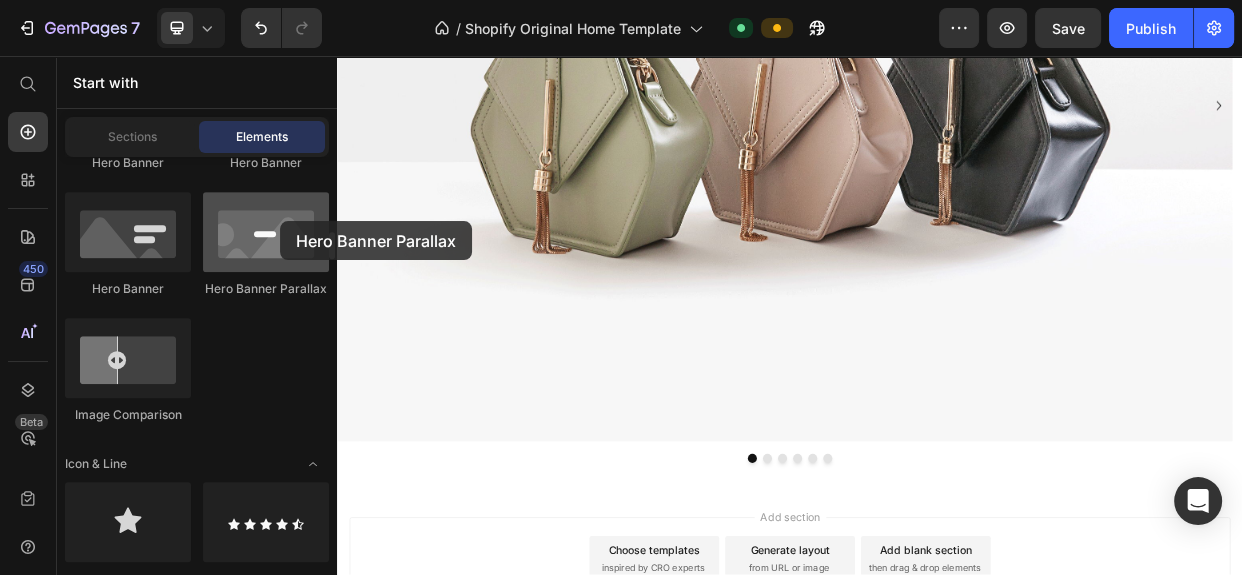 click at bounding box center (266, 232) 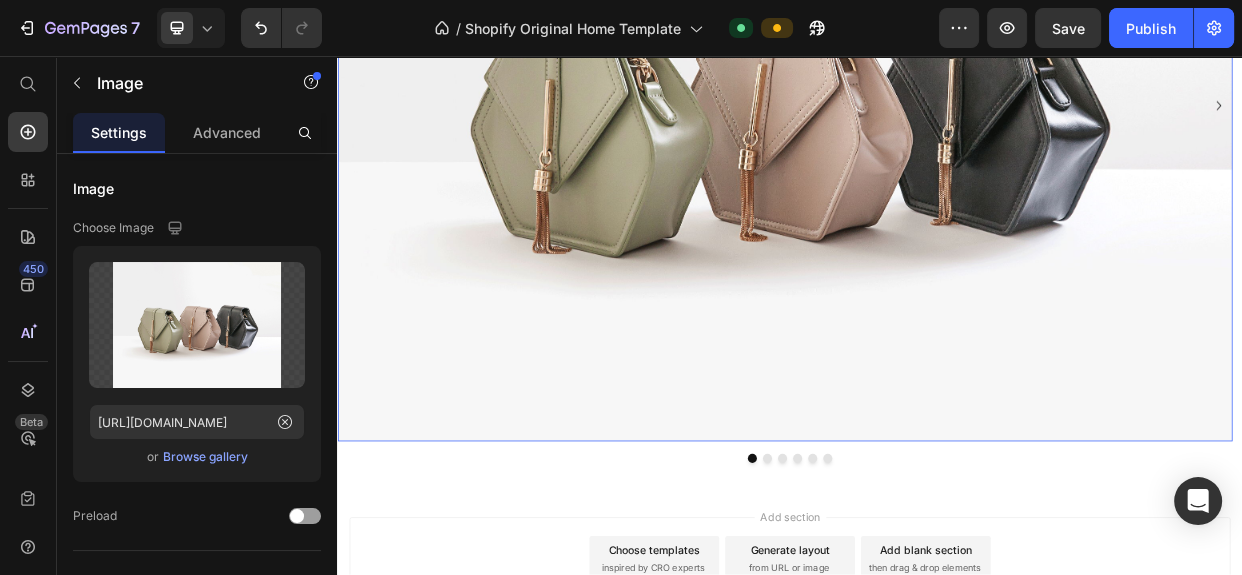 click at bounding box center (930, 123) 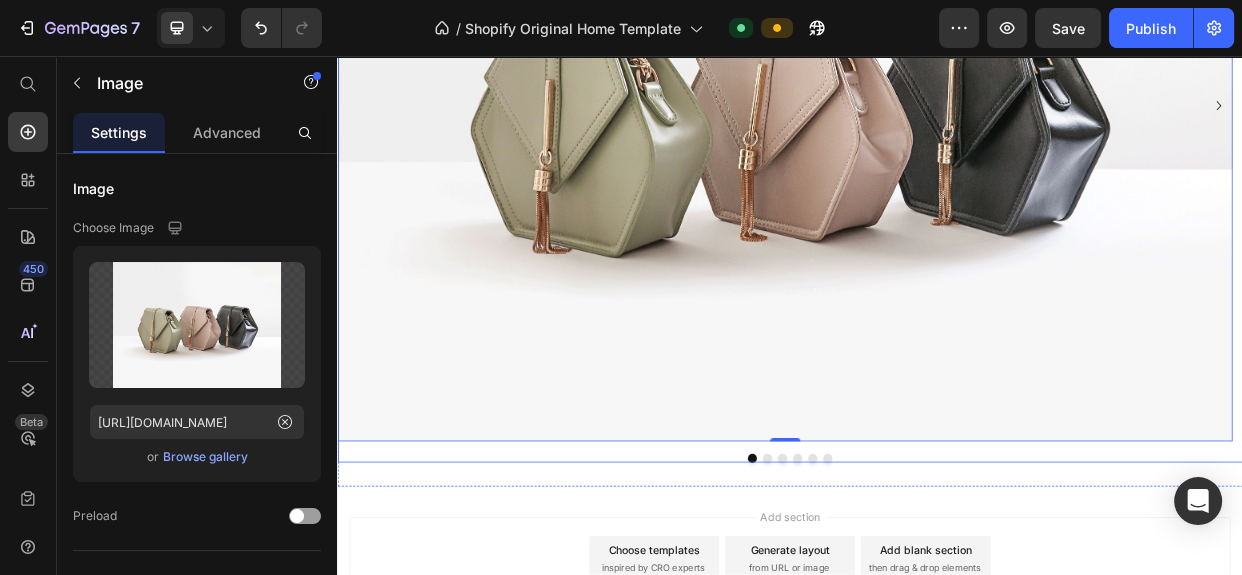 click on "Image   0
Drop element here
Drop element here
Drop element here
Drop element here
Drop element here" at bounding box center (937, 137) 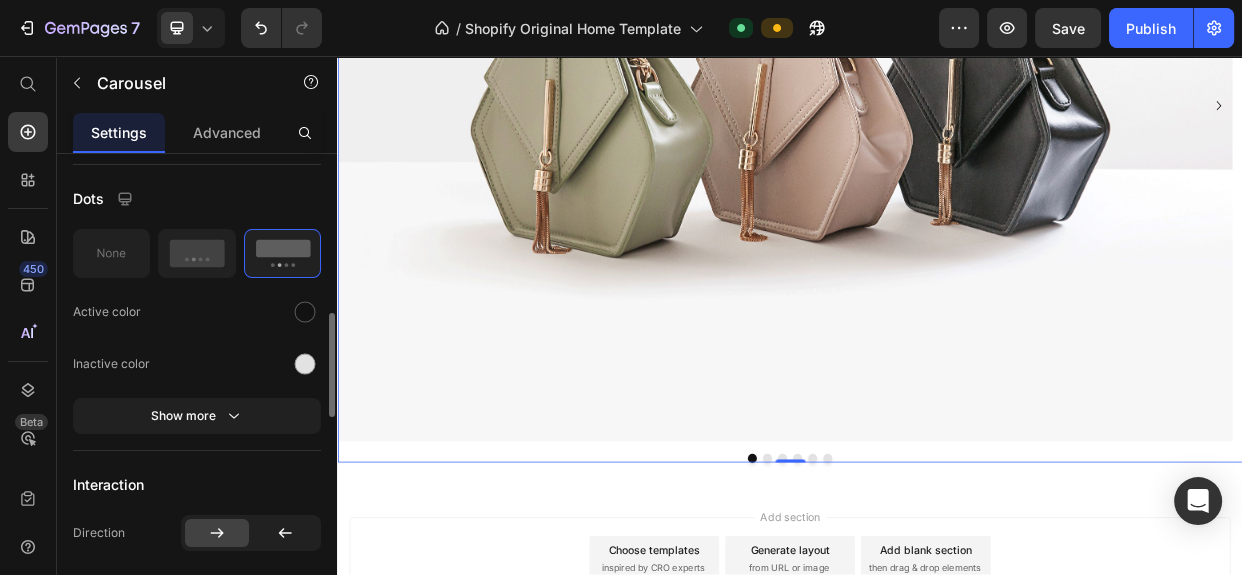 scroll, scrollTop: 363, scrollLeft: 0, axis: vertical 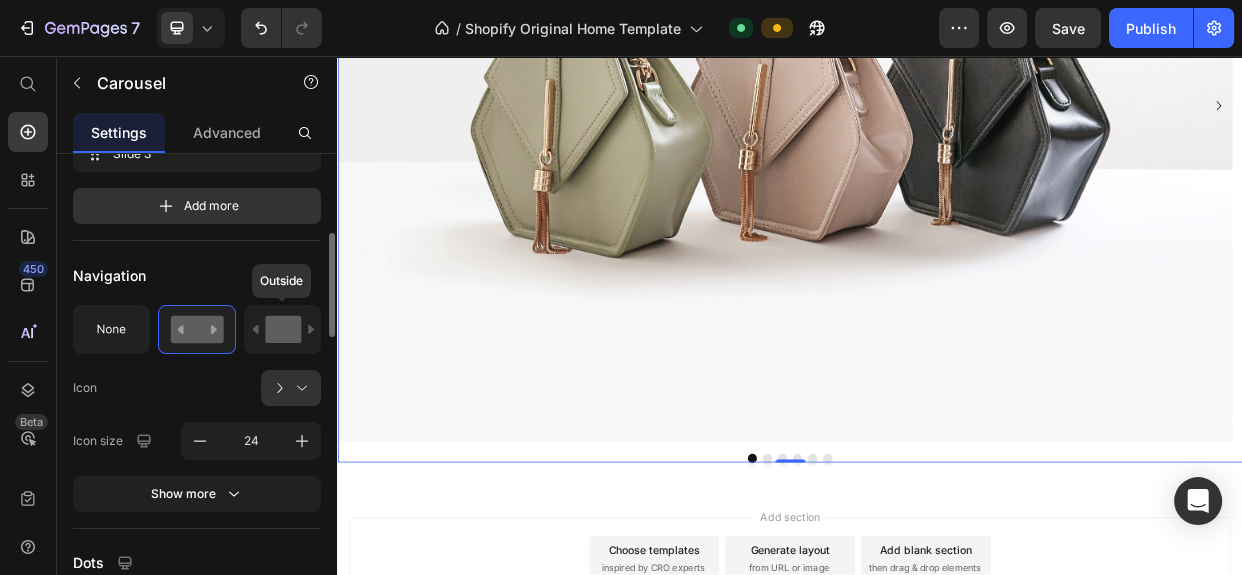 click 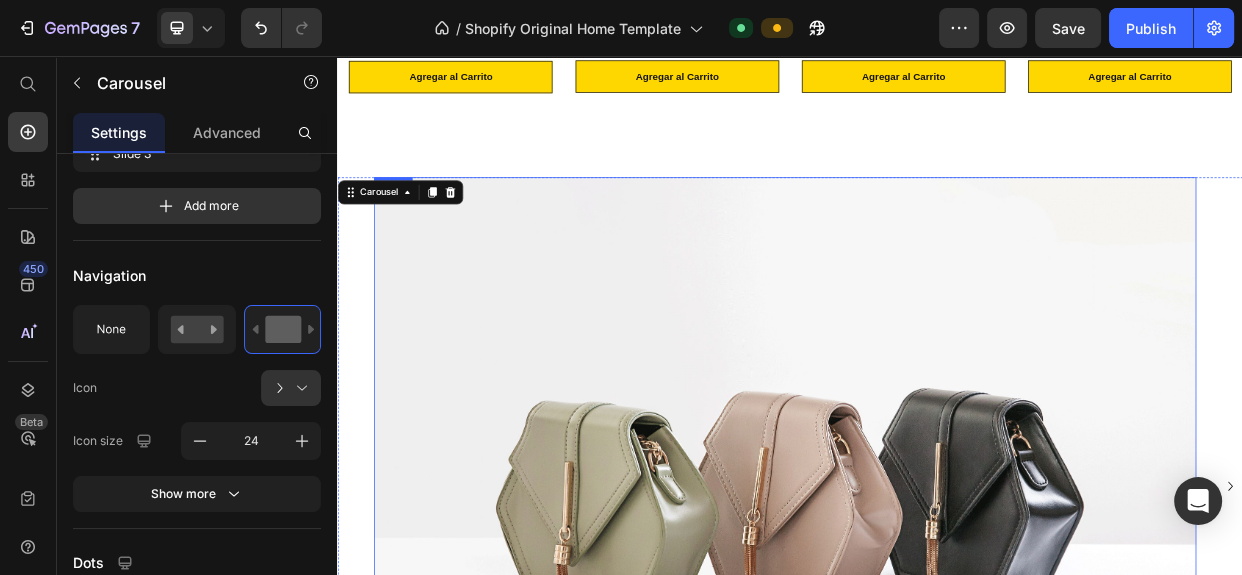 scroll, scrollTop: 2820, scrollLeft: 0, axis: vertical 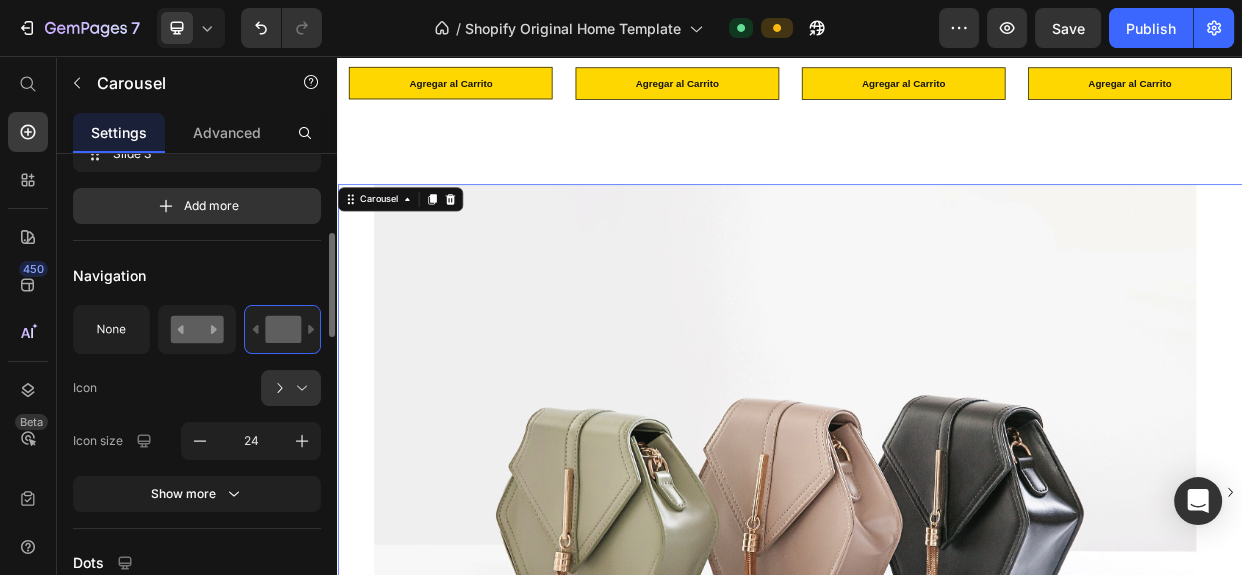 click 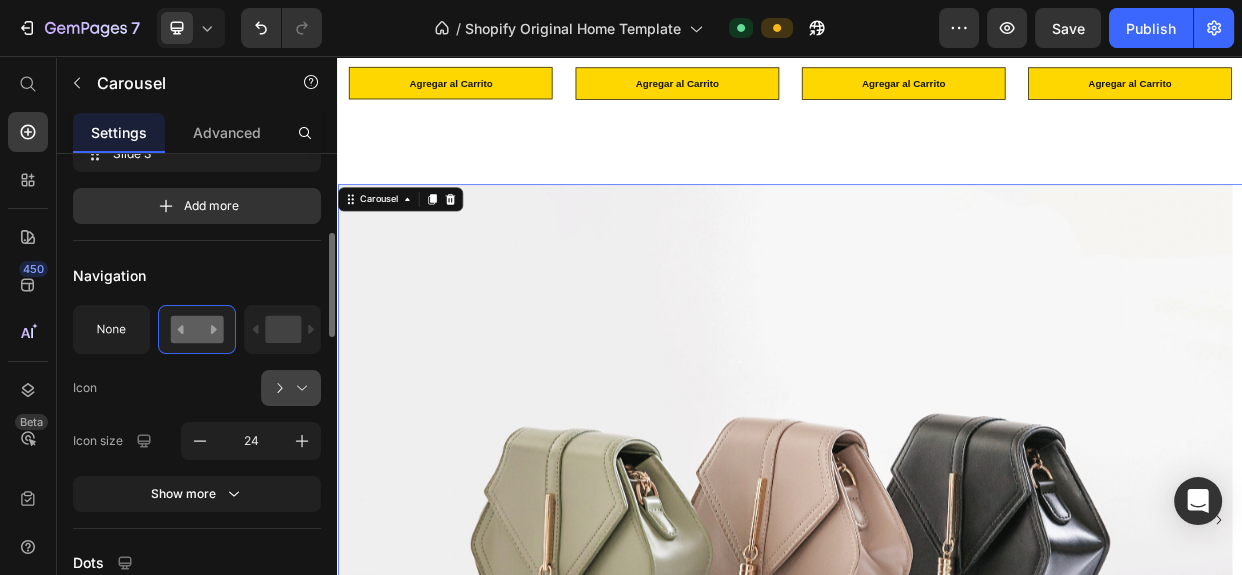 click at bounding box center [299, 388] 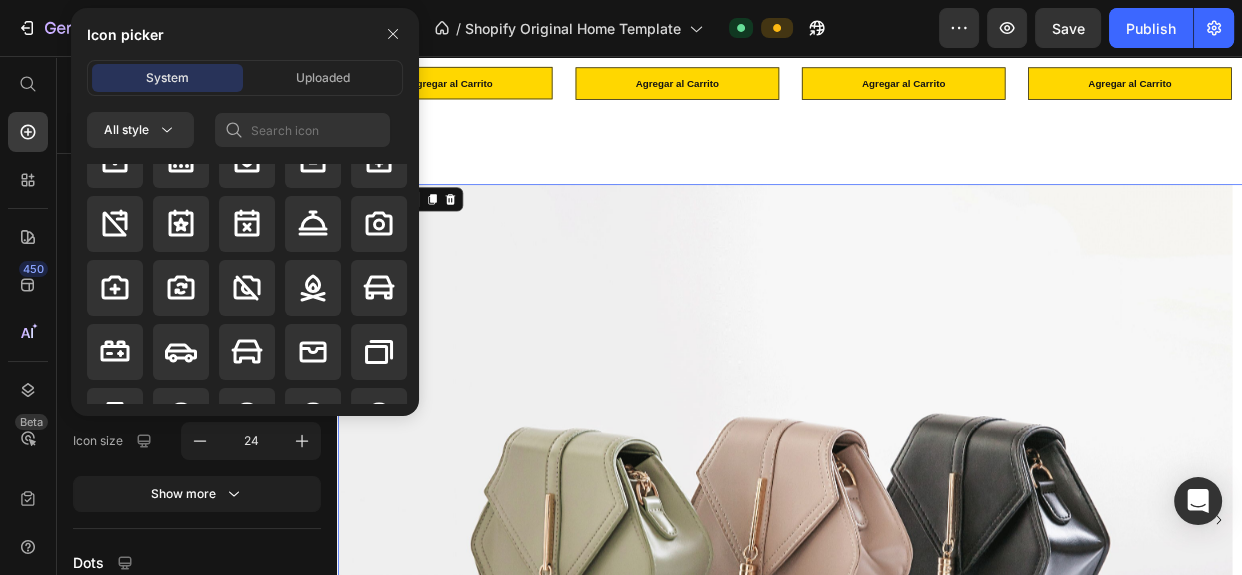 scroll, scrollTop: 3056, scrollLeft: 0, axis: vertical 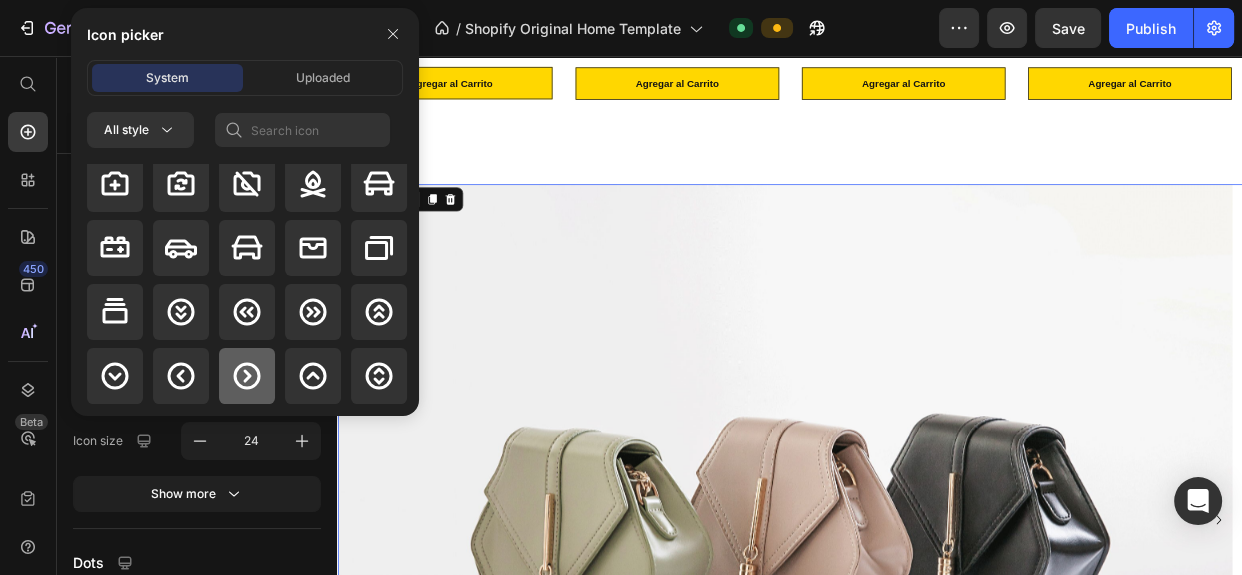 click 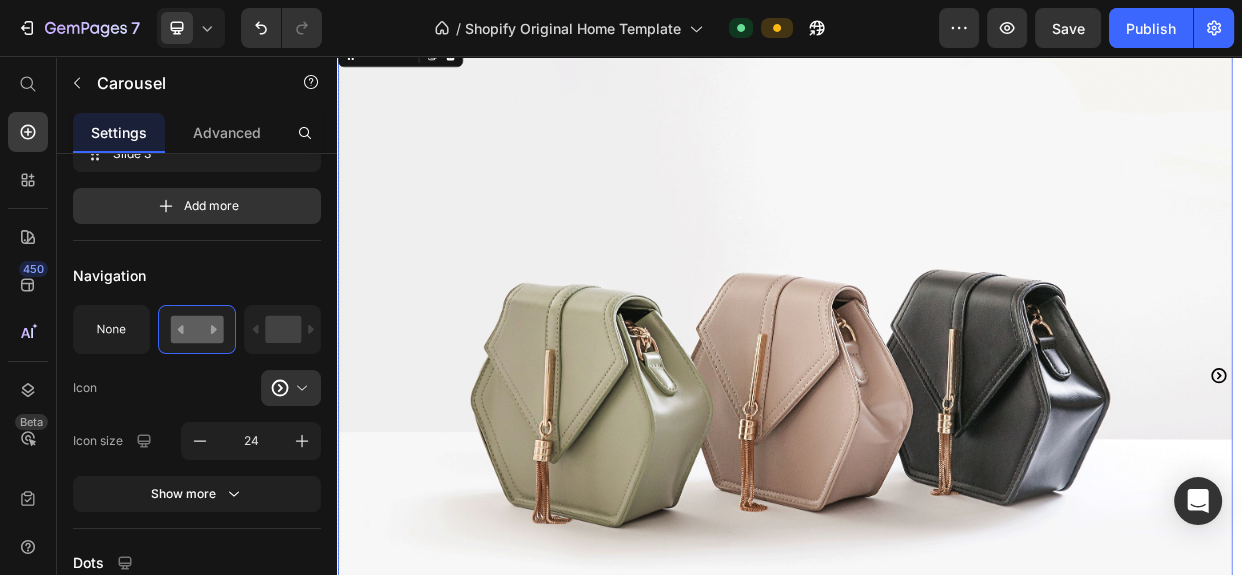 scroll, scrollTop: 3001, scrollLeft: 0, axis: vertical 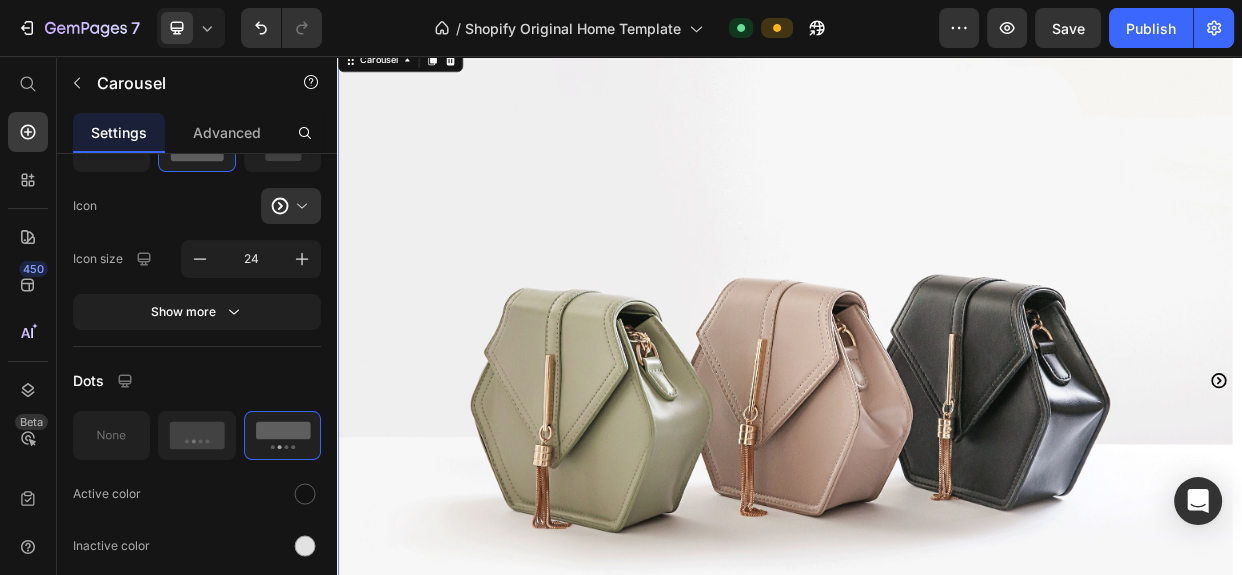 click 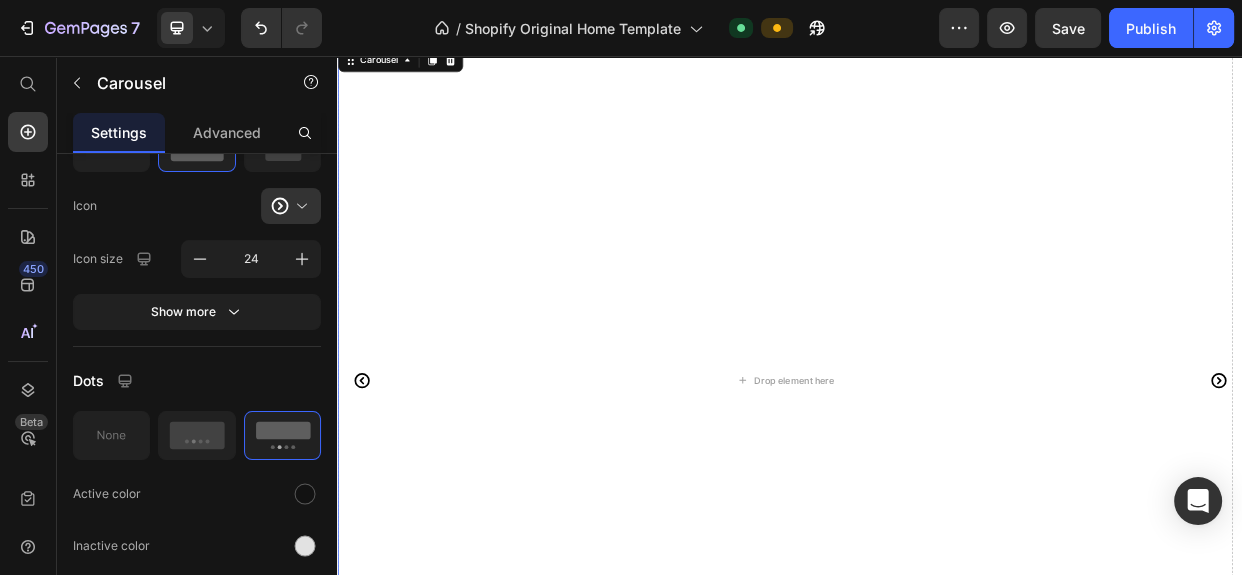click 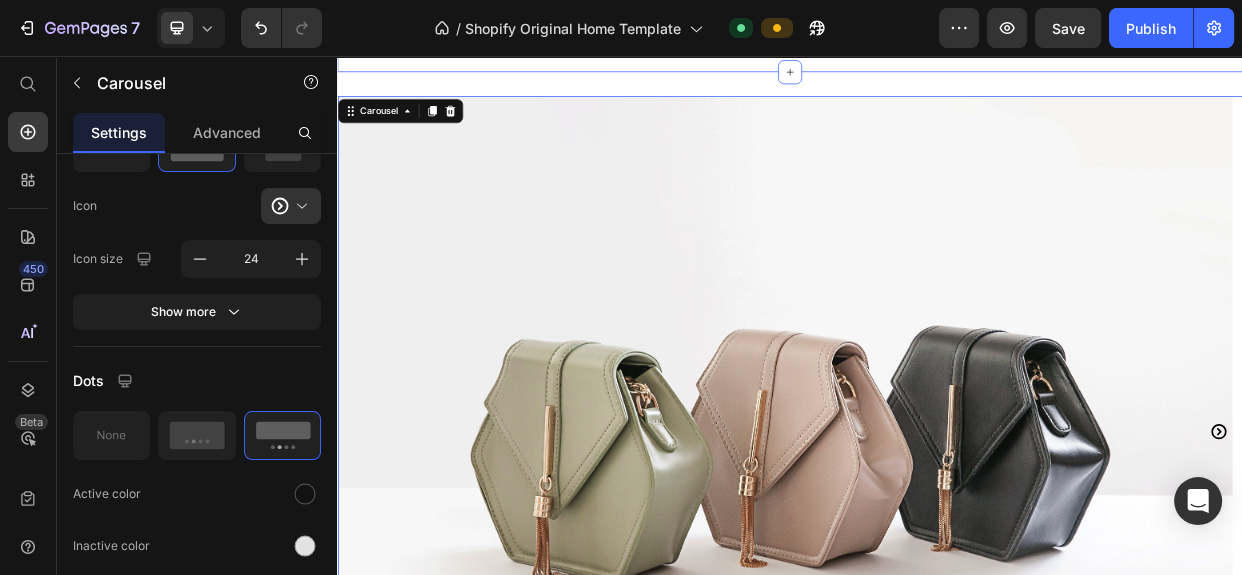 scroll, scrollTop: 2910, scrollLeft: 0, axis: vertical 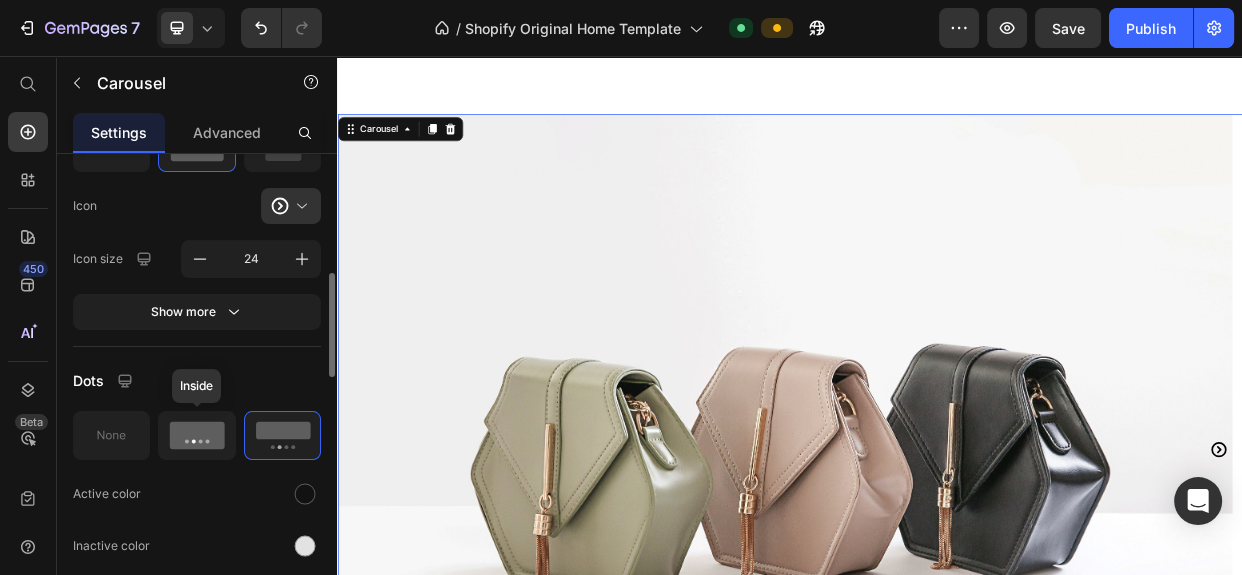 click 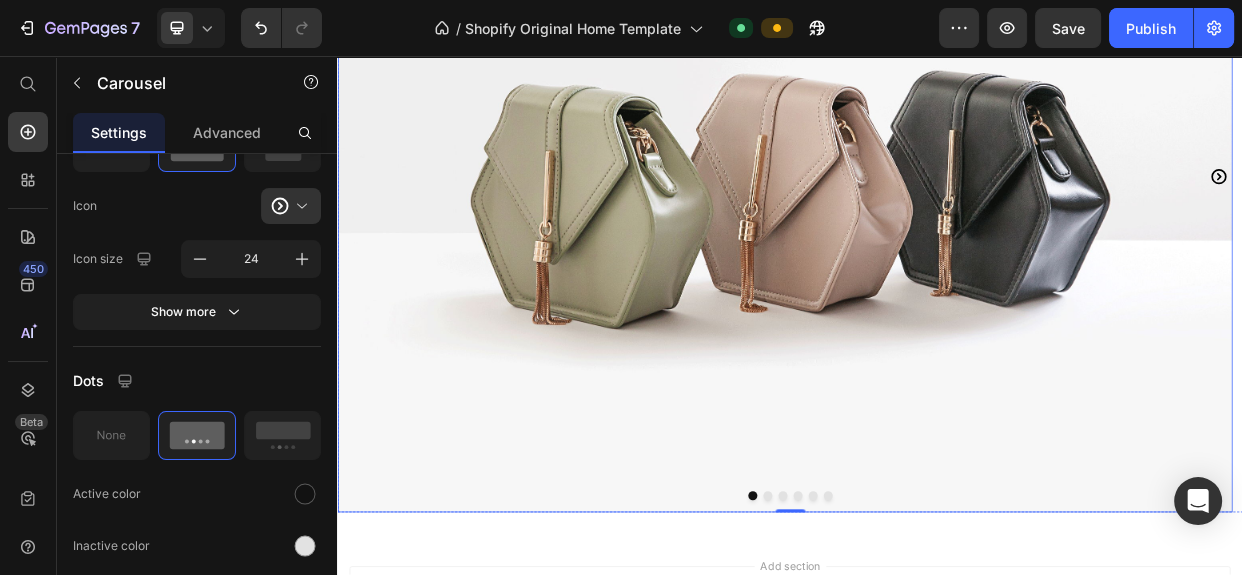 scroll, scrollTop: 3274, scrollLeft: 0, axis: vertical 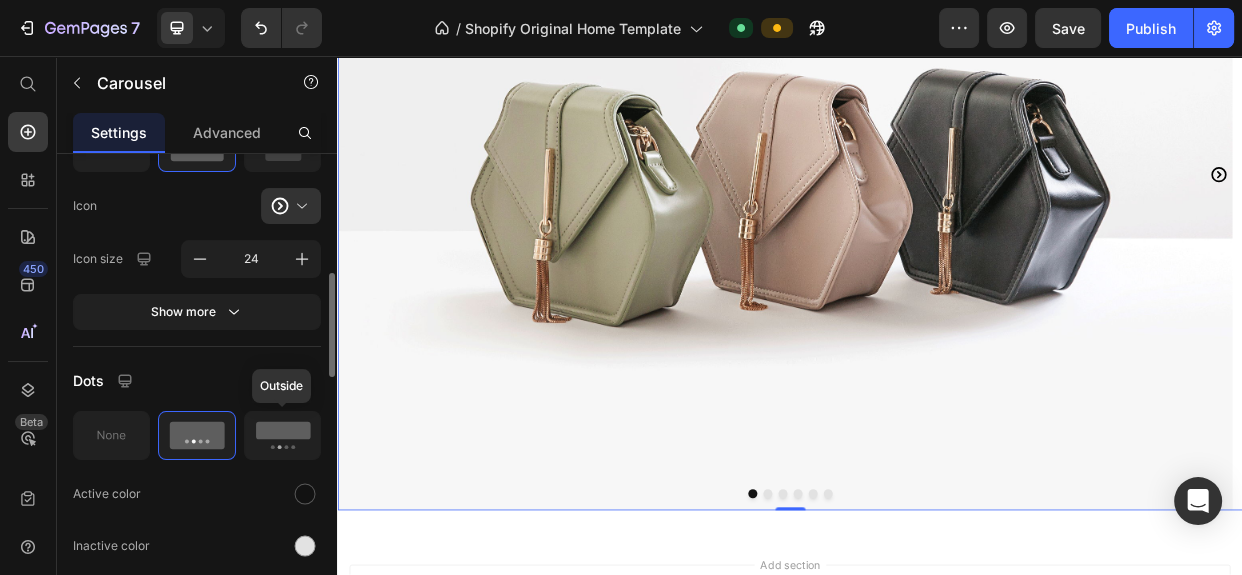 click 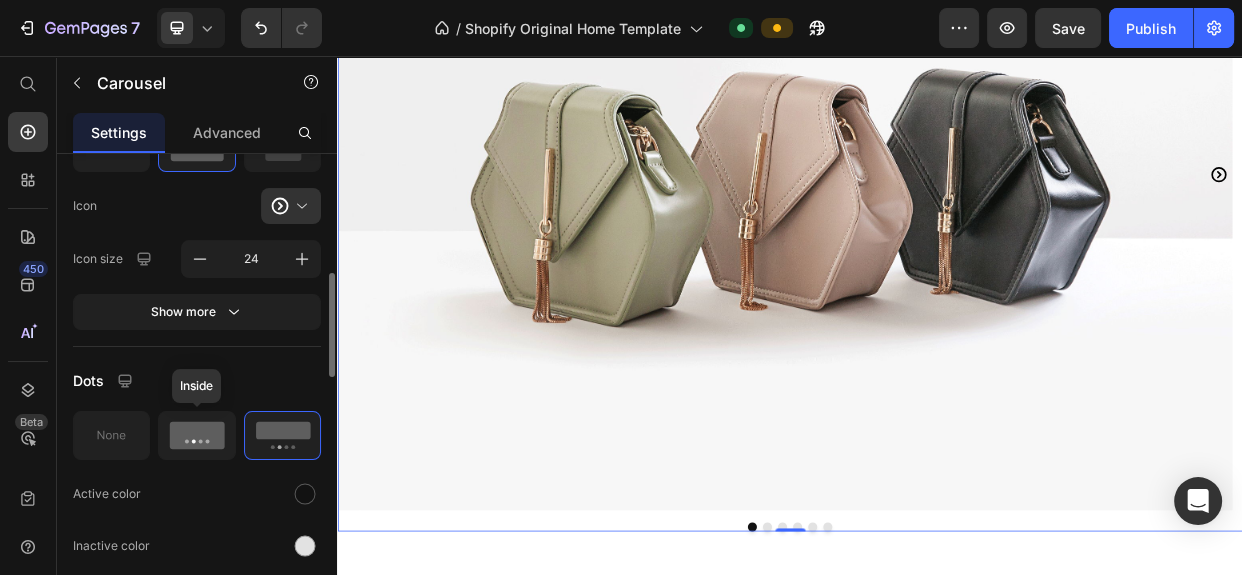 click 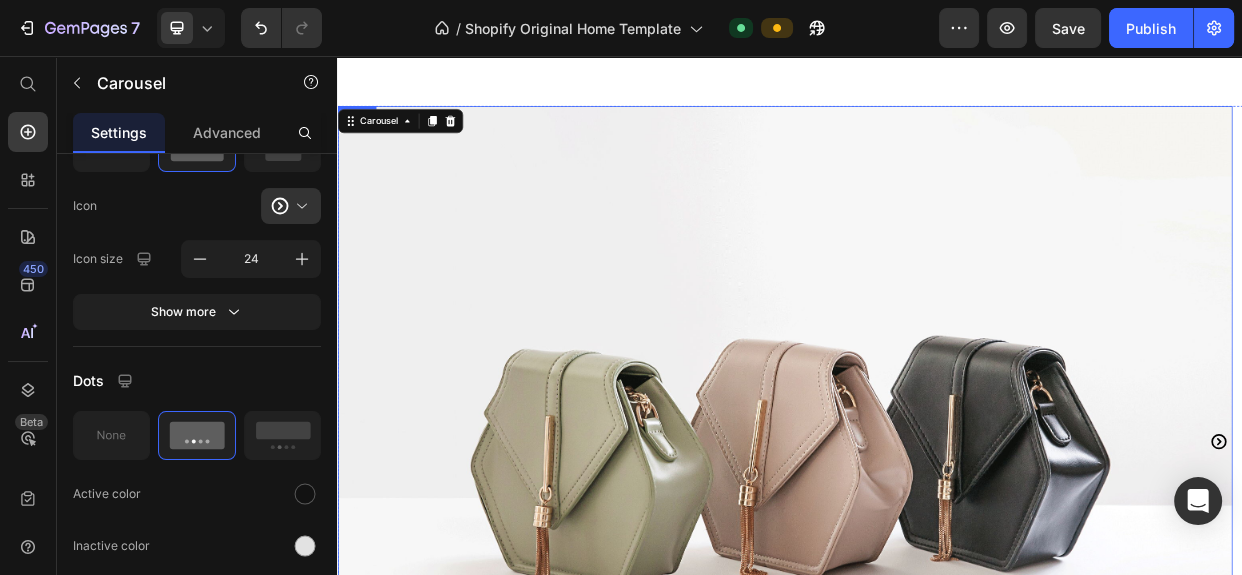 scroll, scrollTop: 2910, scrollLeft: 0, axis: vertical 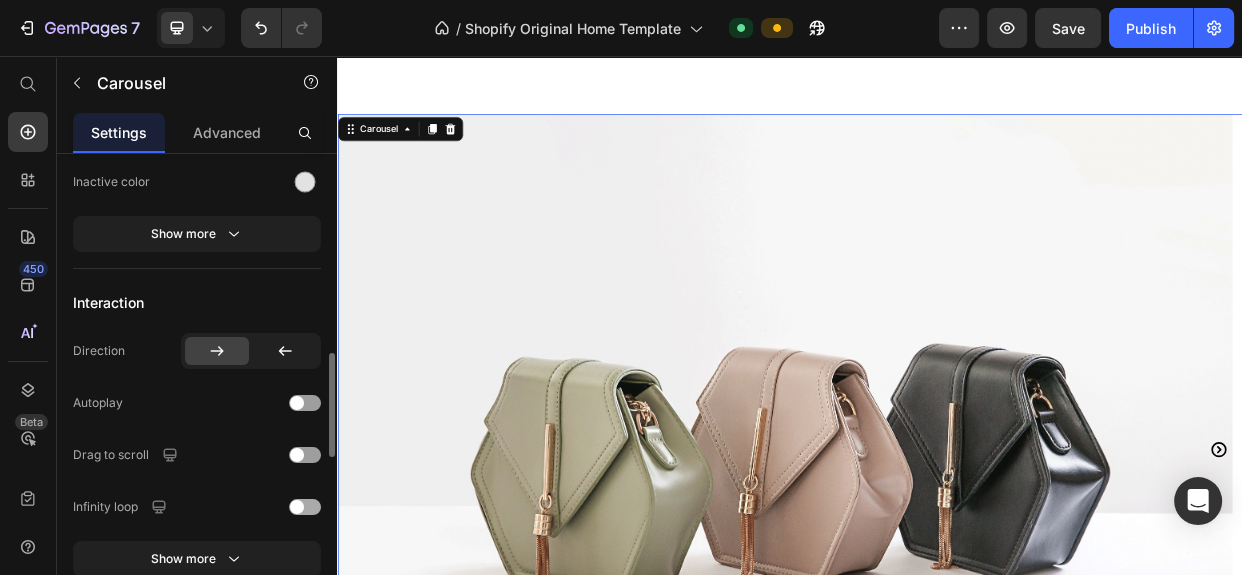 click on "Infinity loop" 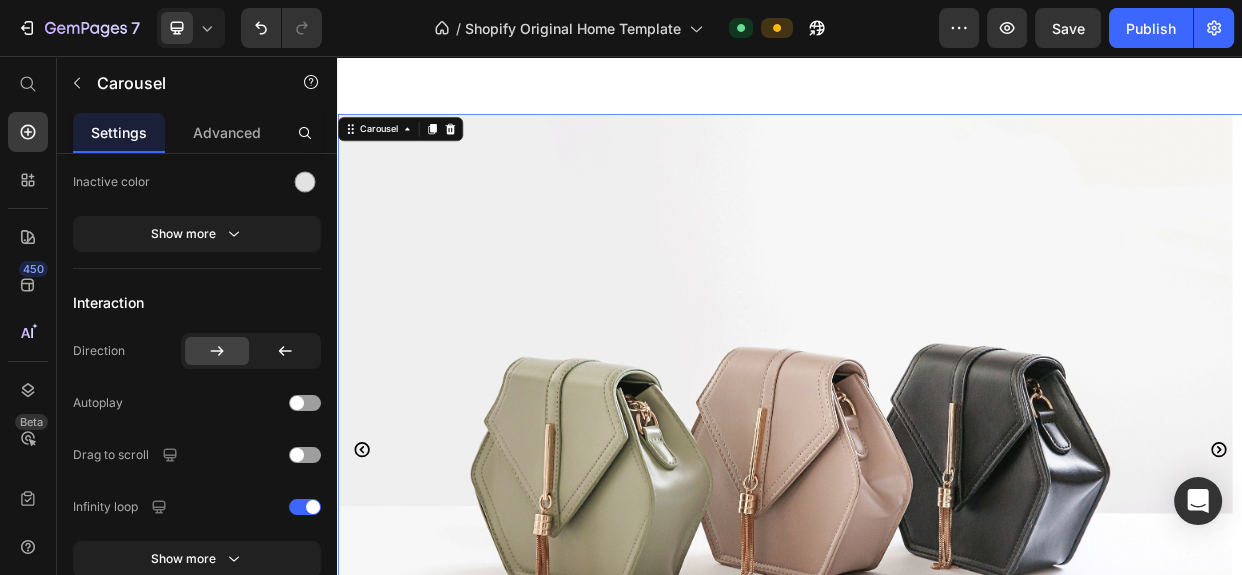 click 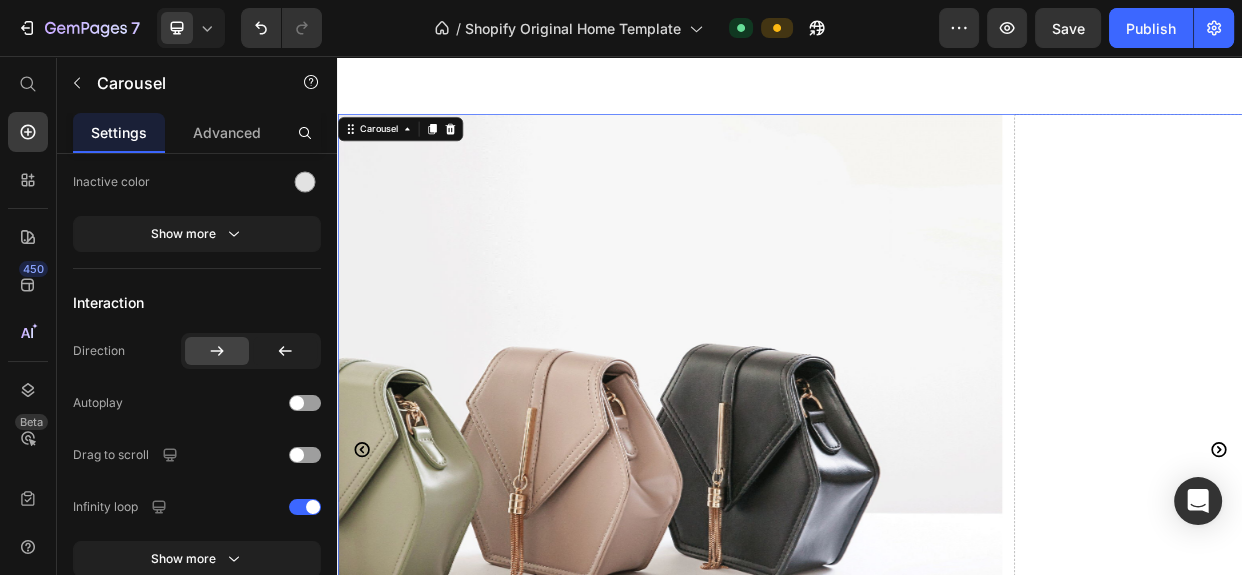 click 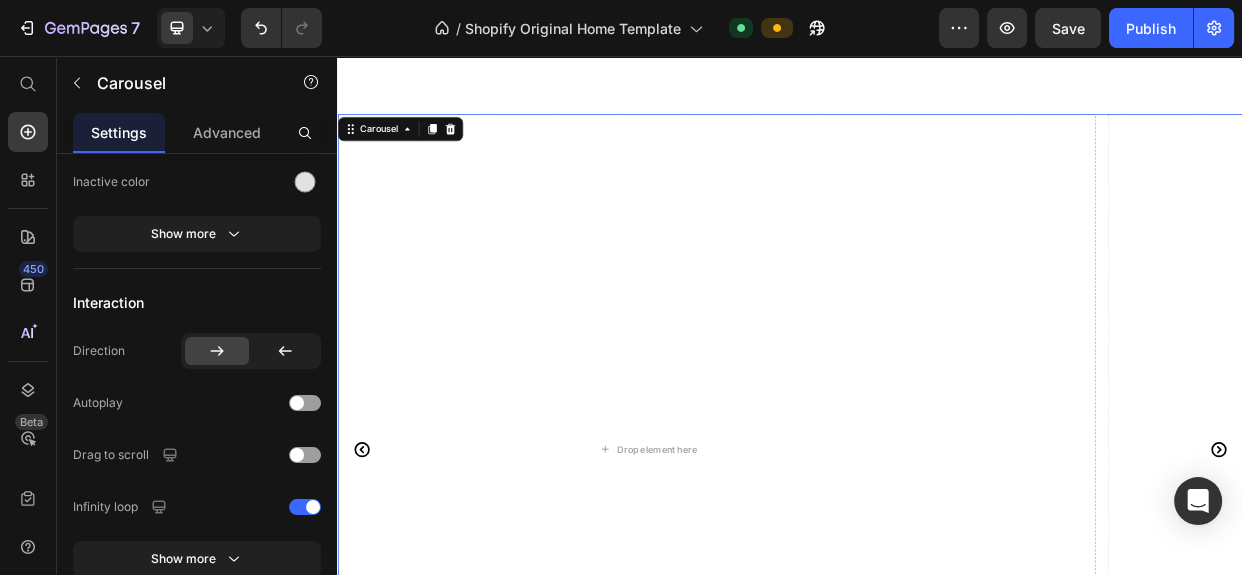 click 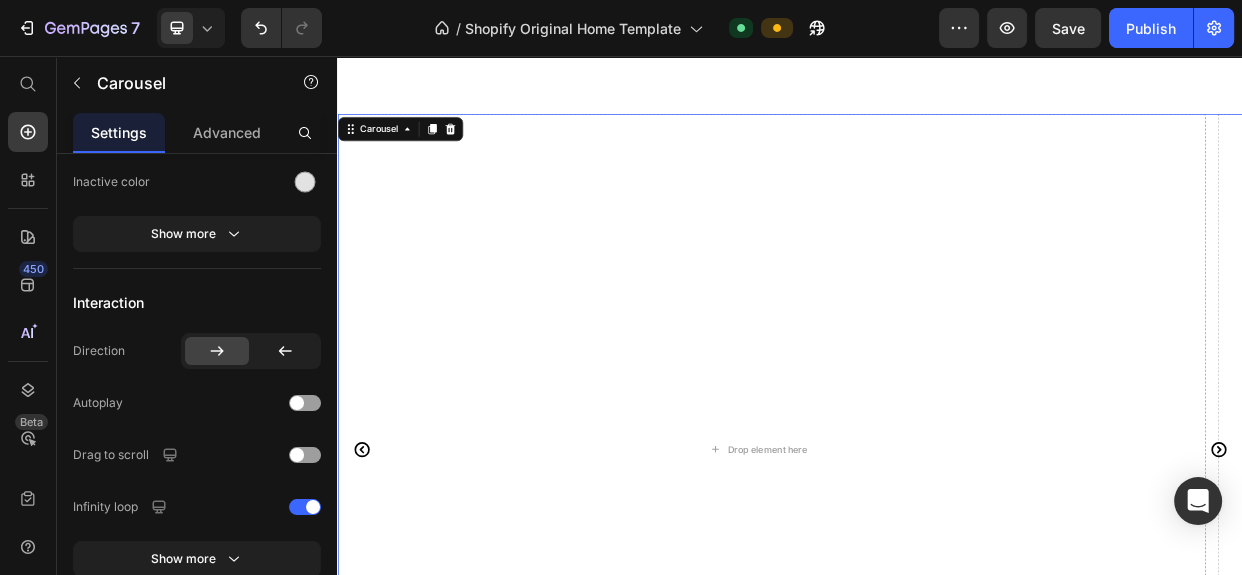 click 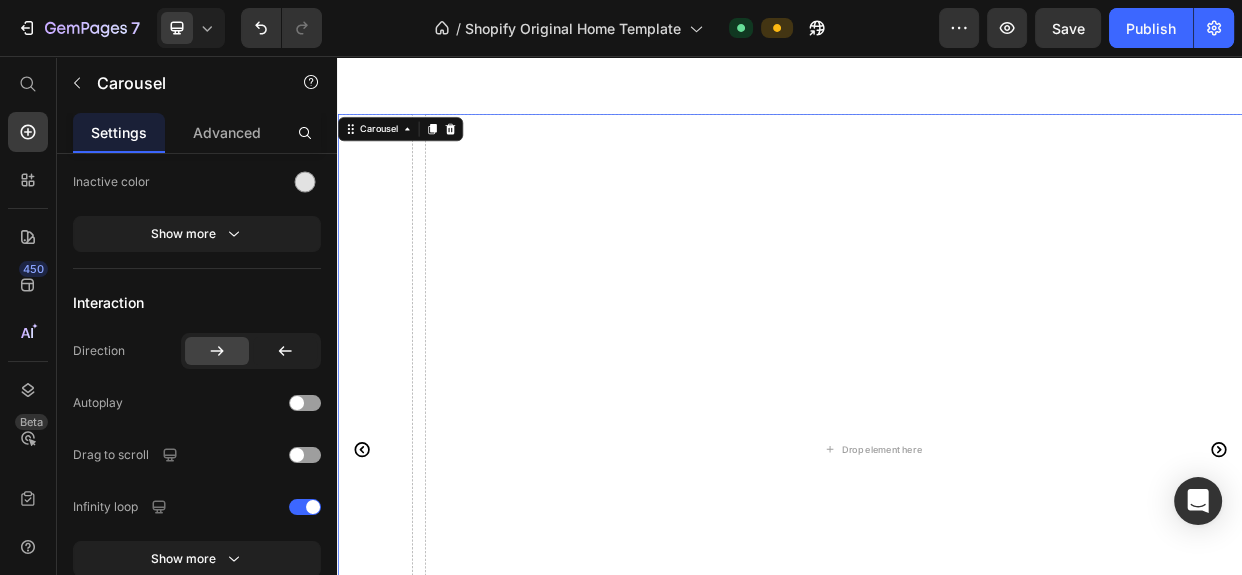 click 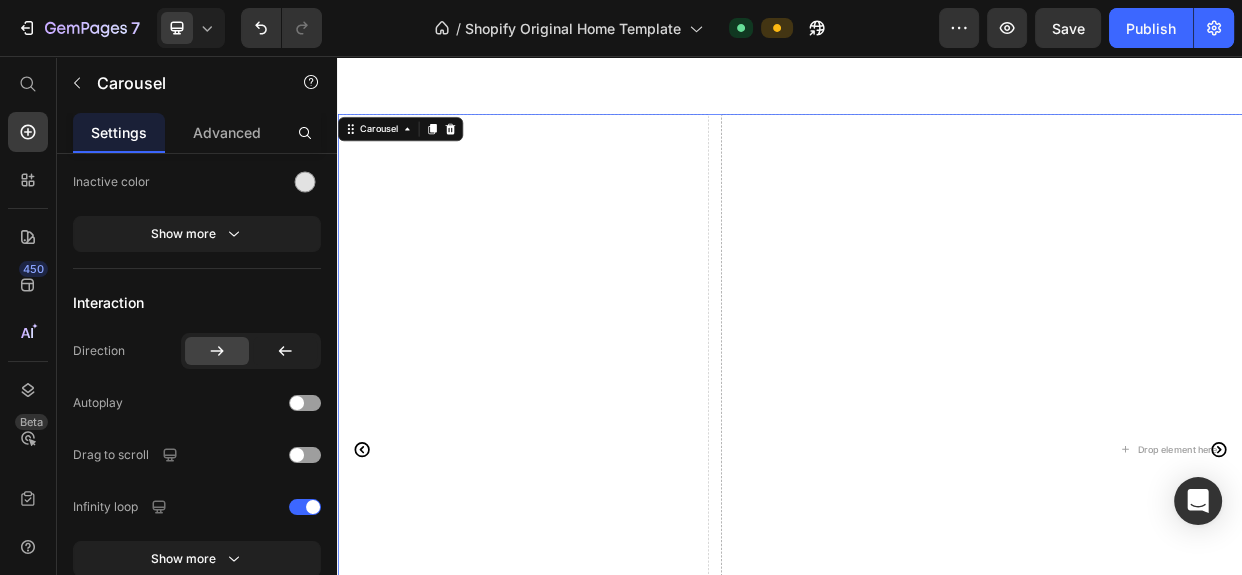 click 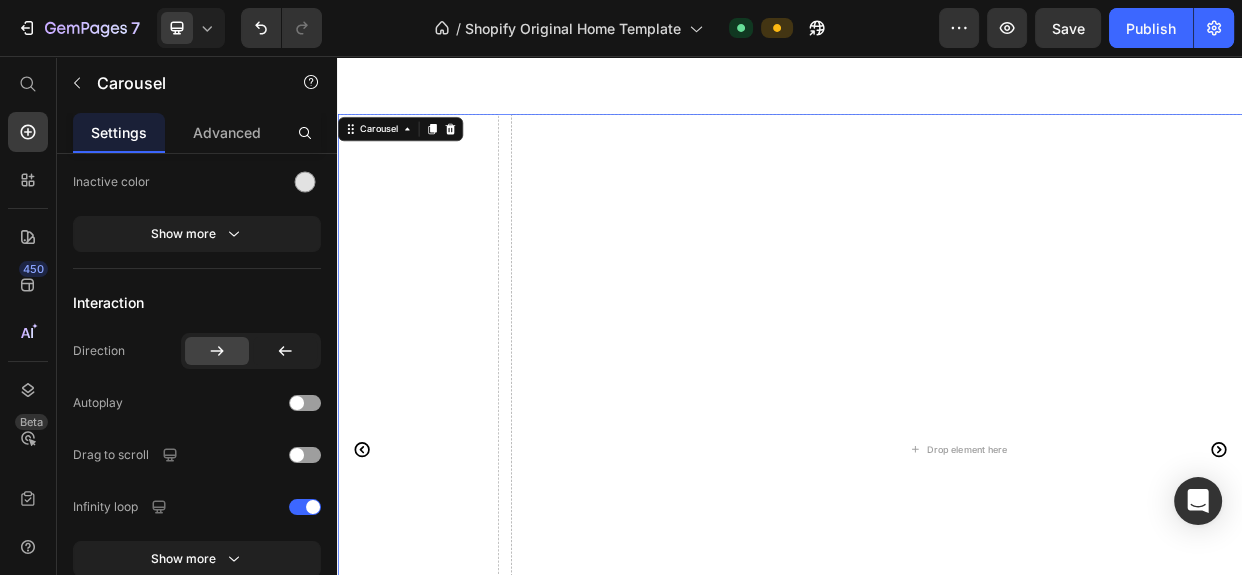 click 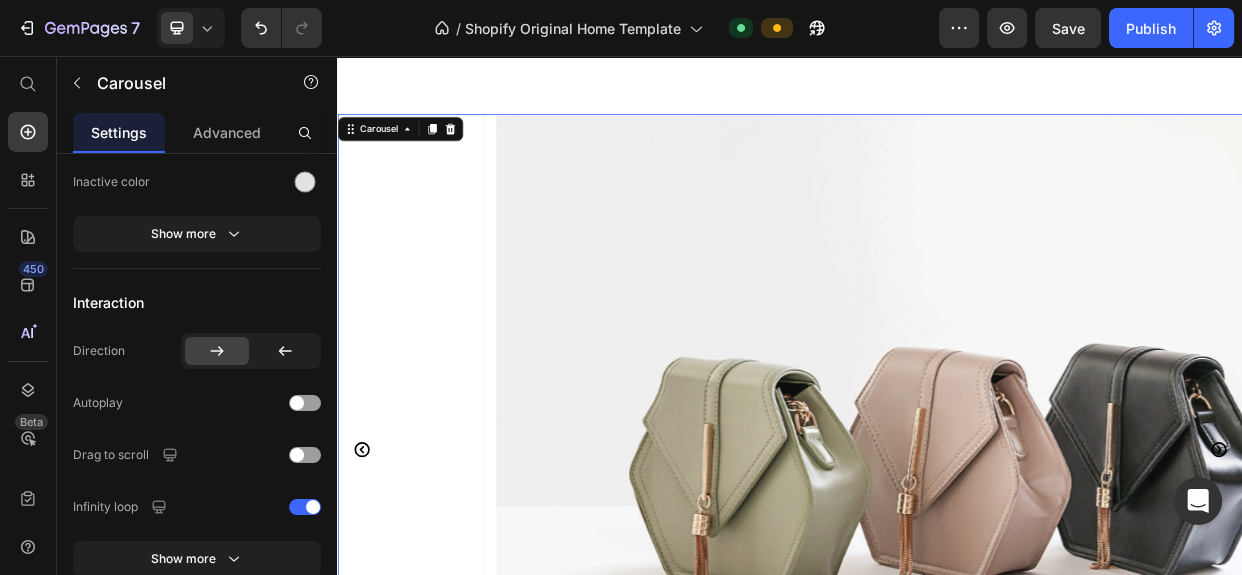 click 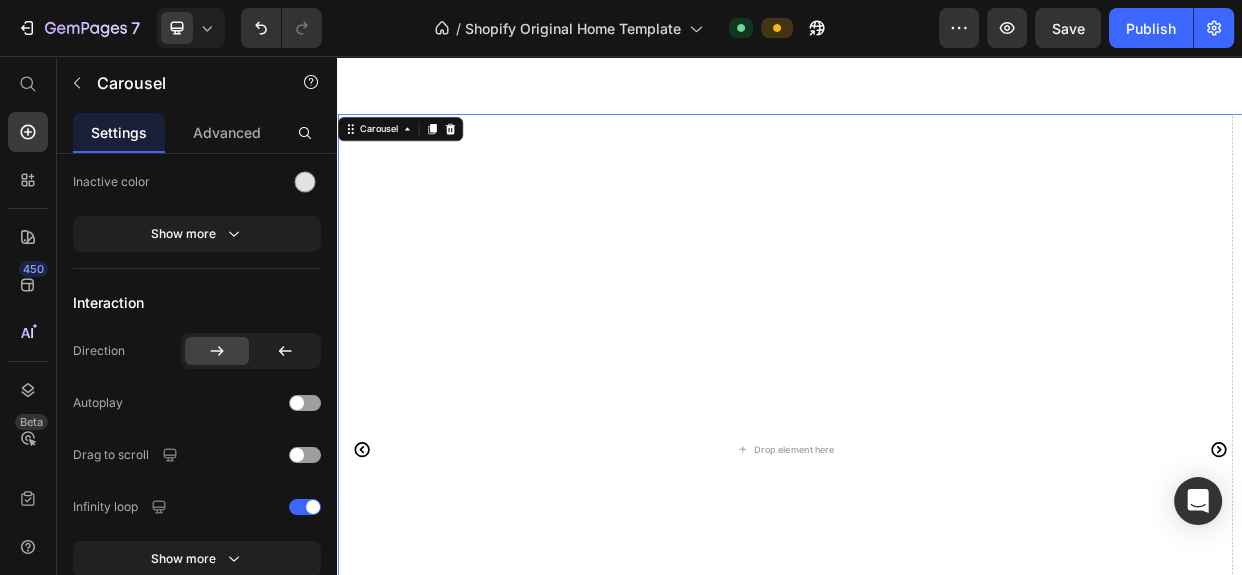 click 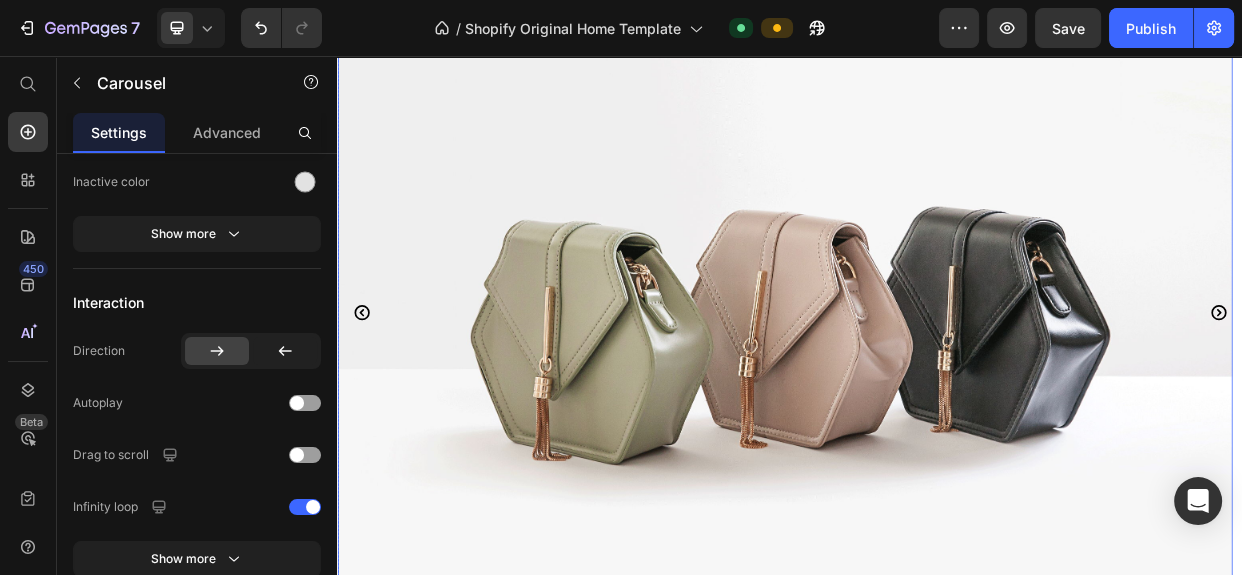 scroll, scrollTop: 3092, scrollLeft: 0, axis: vertical 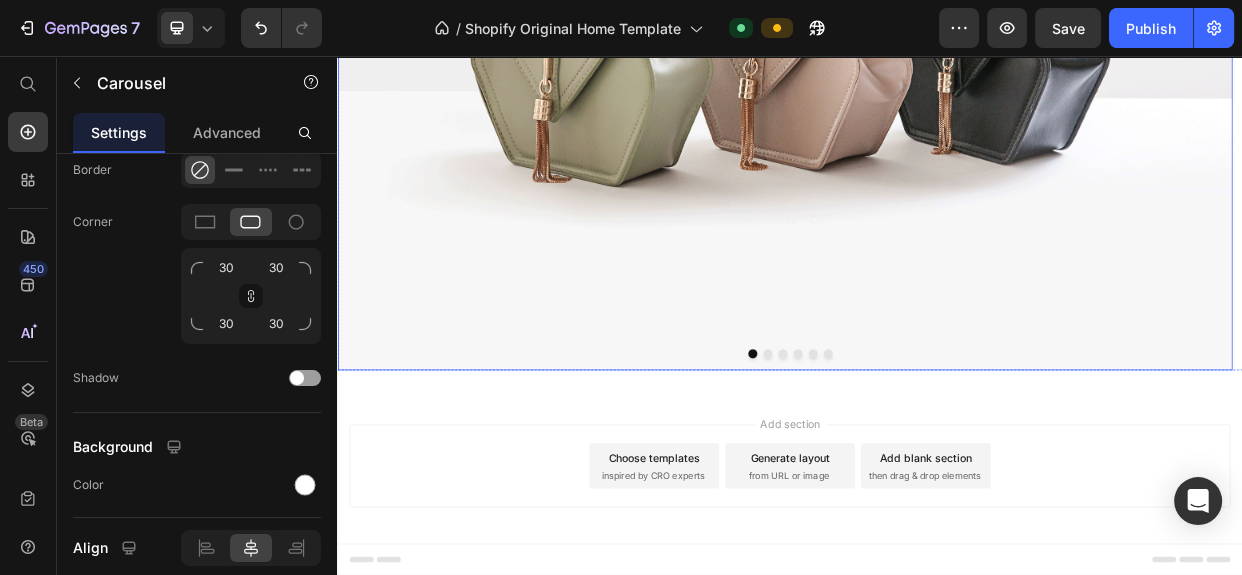 click at bounding box center [930, 28] 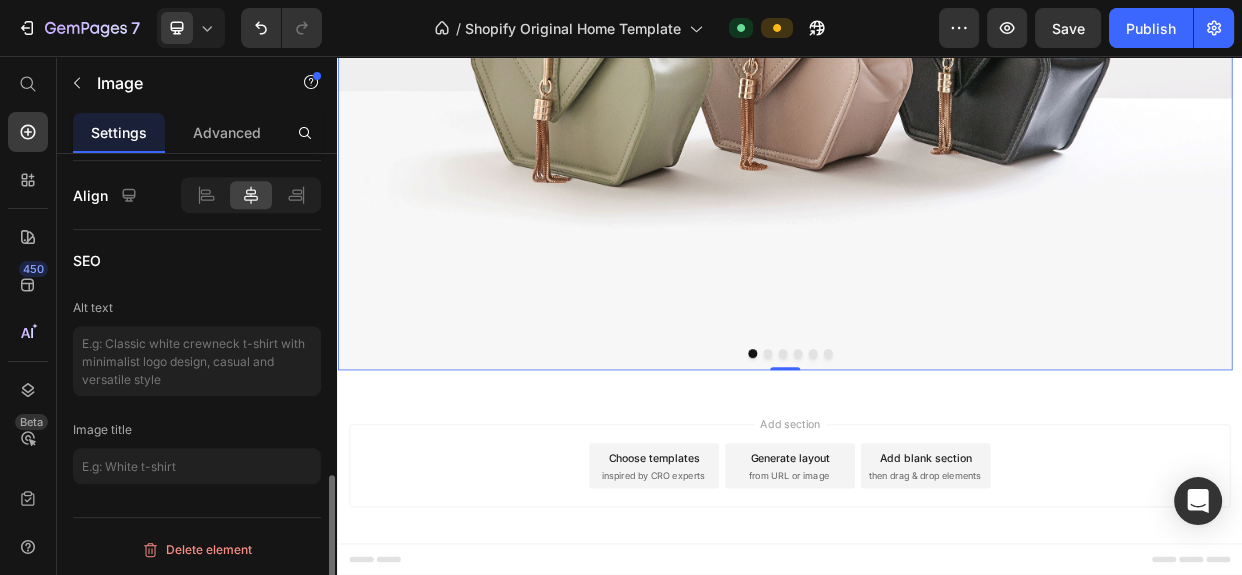 scroll, scrollTop: 0, scrollLeft: 0, axis: both 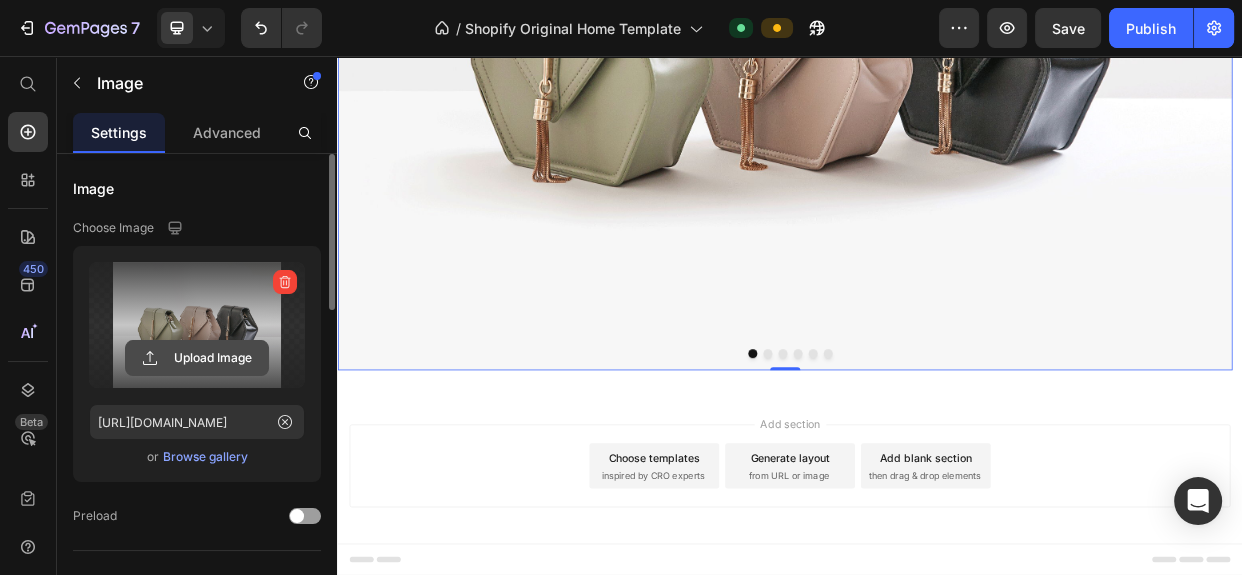 click 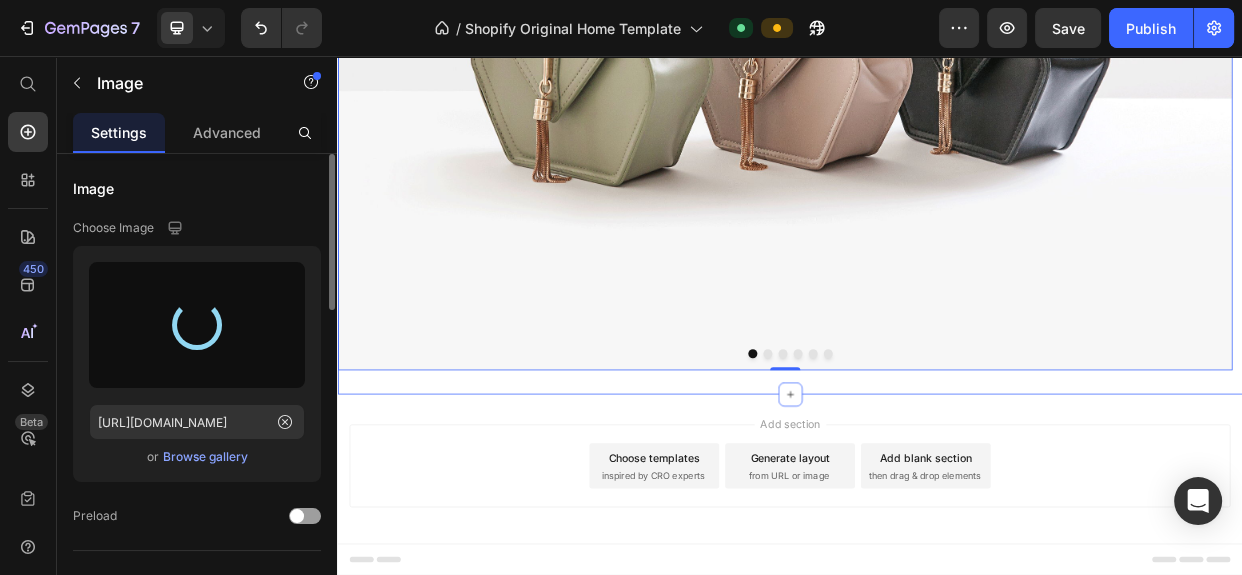 type on "[URL][DOMAIN_NAME]" 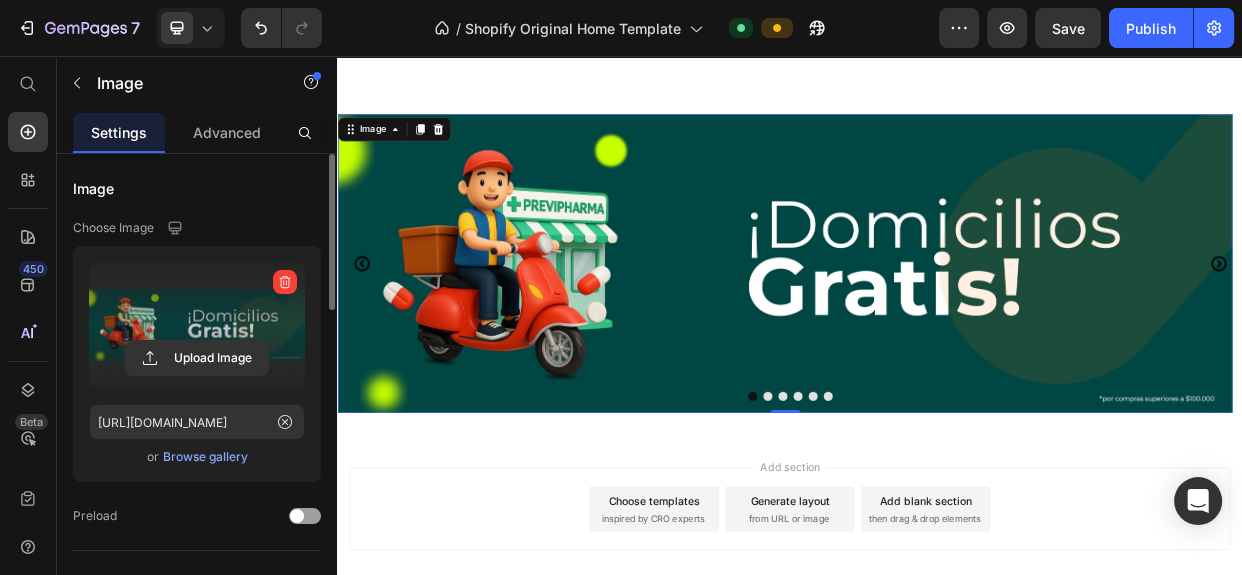 scroll, scrollTop: 2780, scrollLeft: 0, axis: vertical 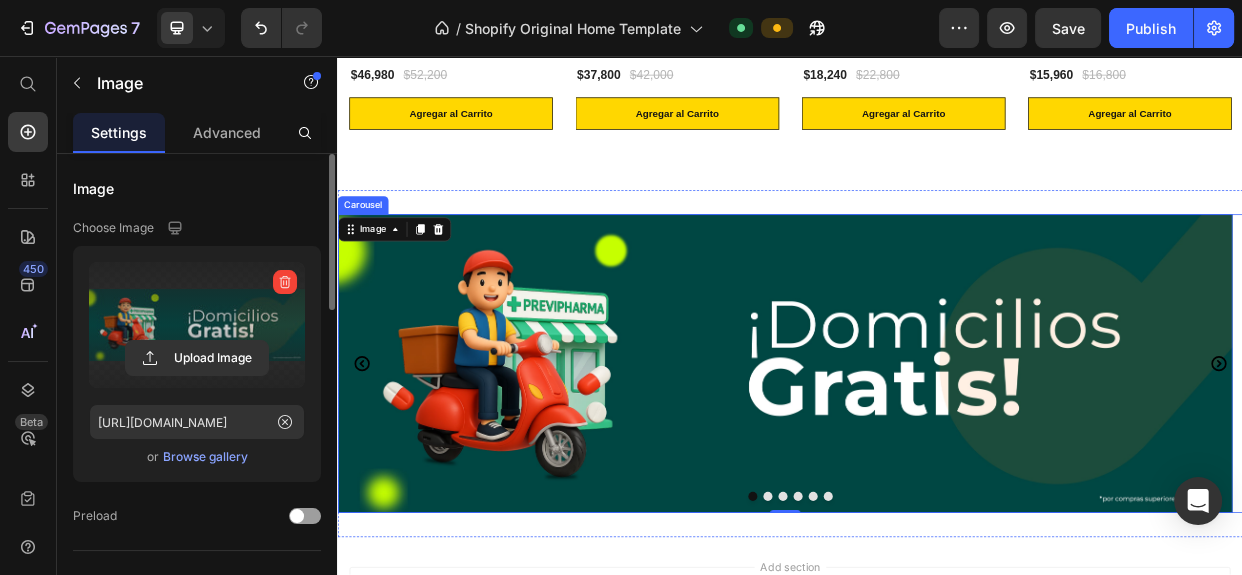 click 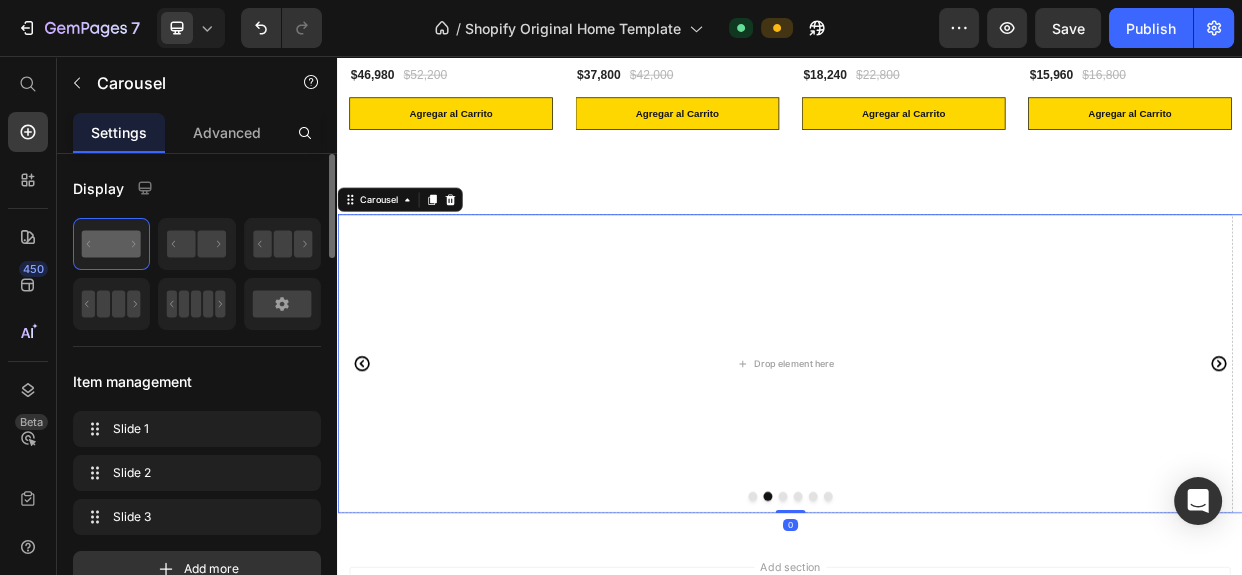 click 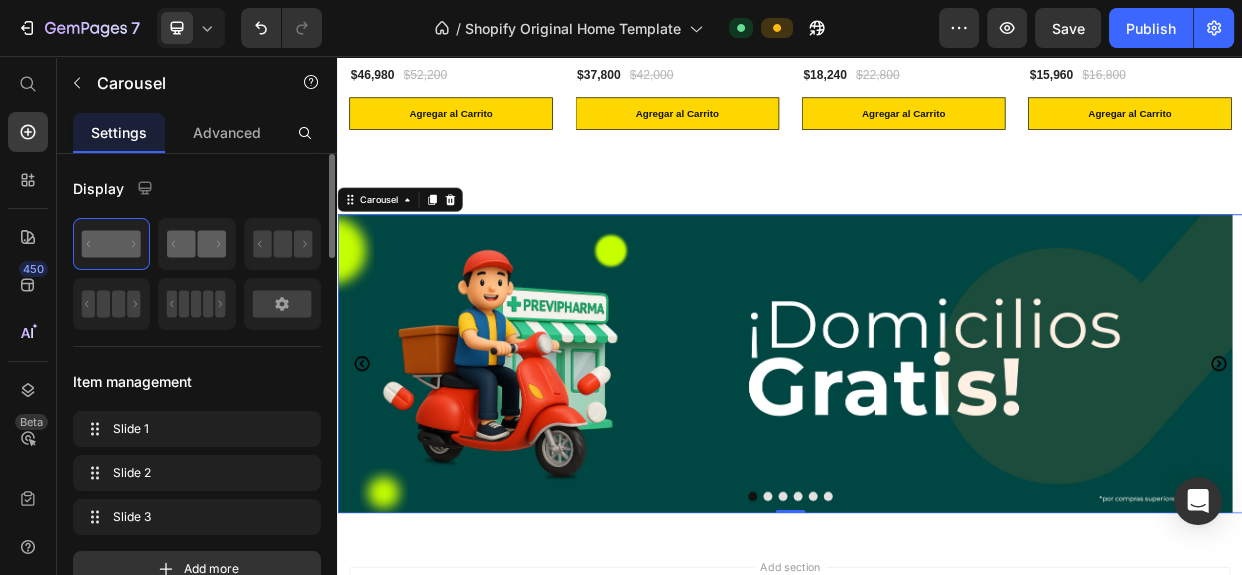 click 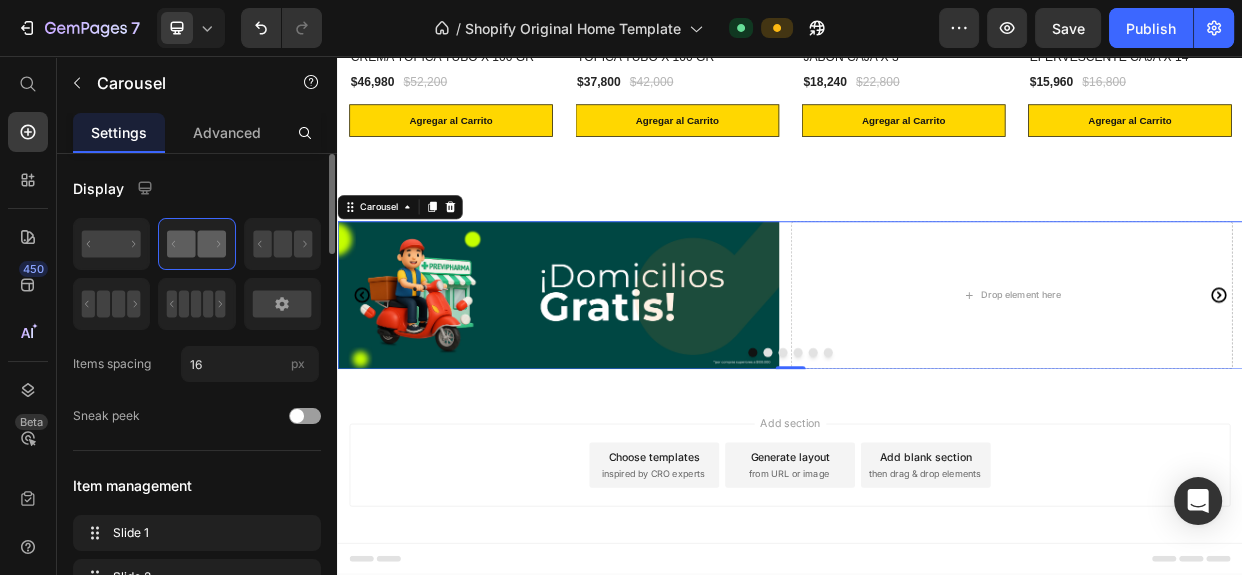 scroll, scrollTop: 2761, scrollLeft: 0, axis: vertical 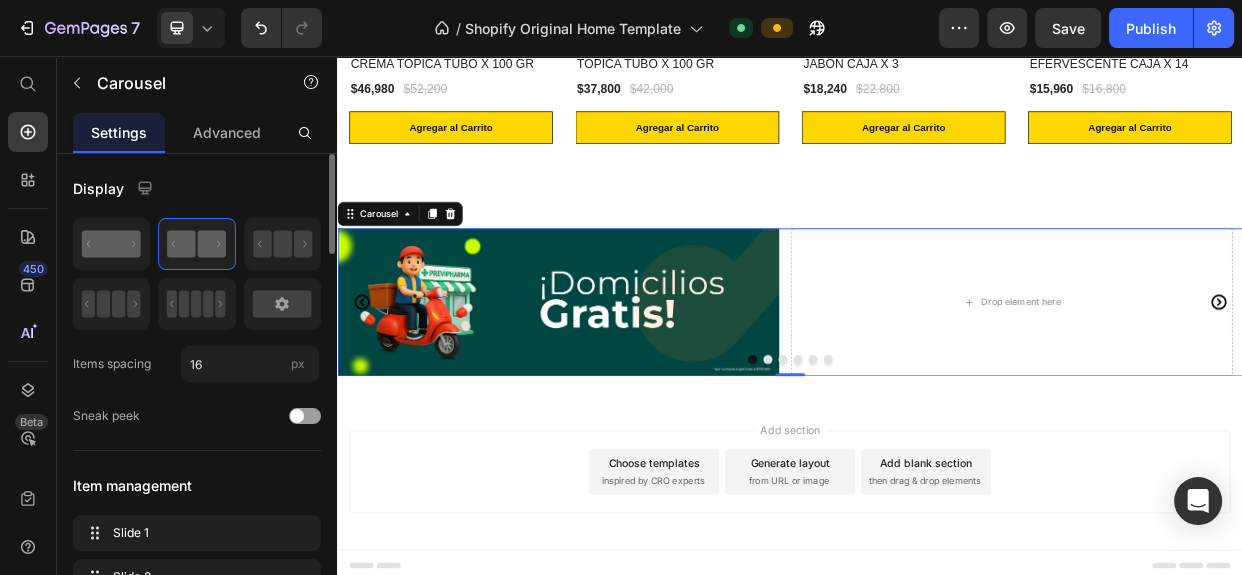 click 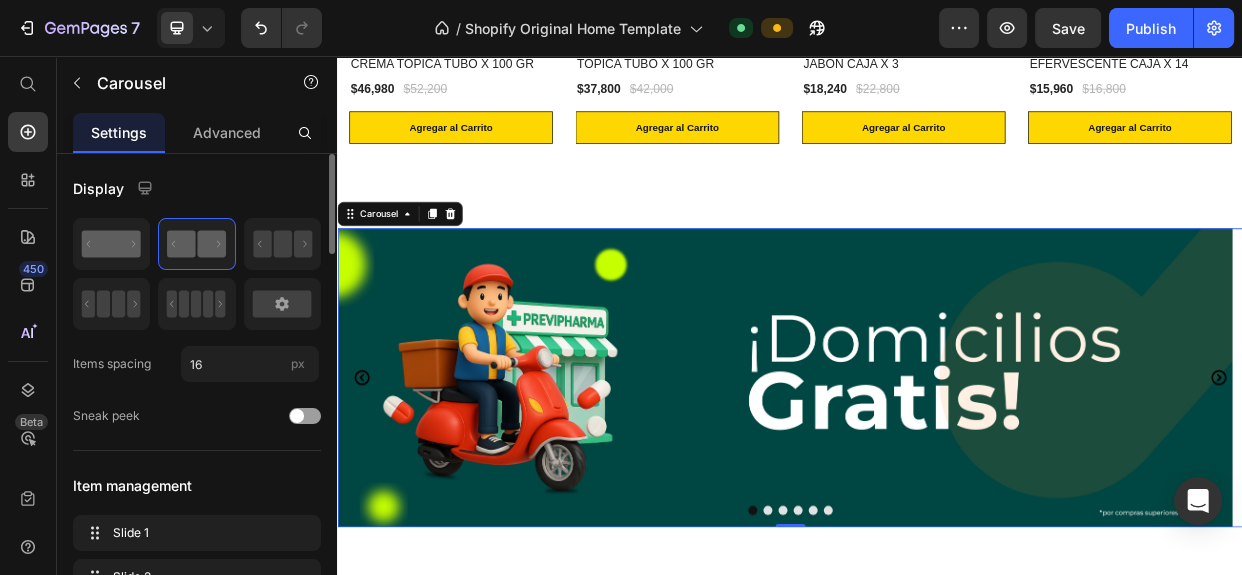 scroll, scrollTop: 2780, scrollLeft: 0, axis: vertical 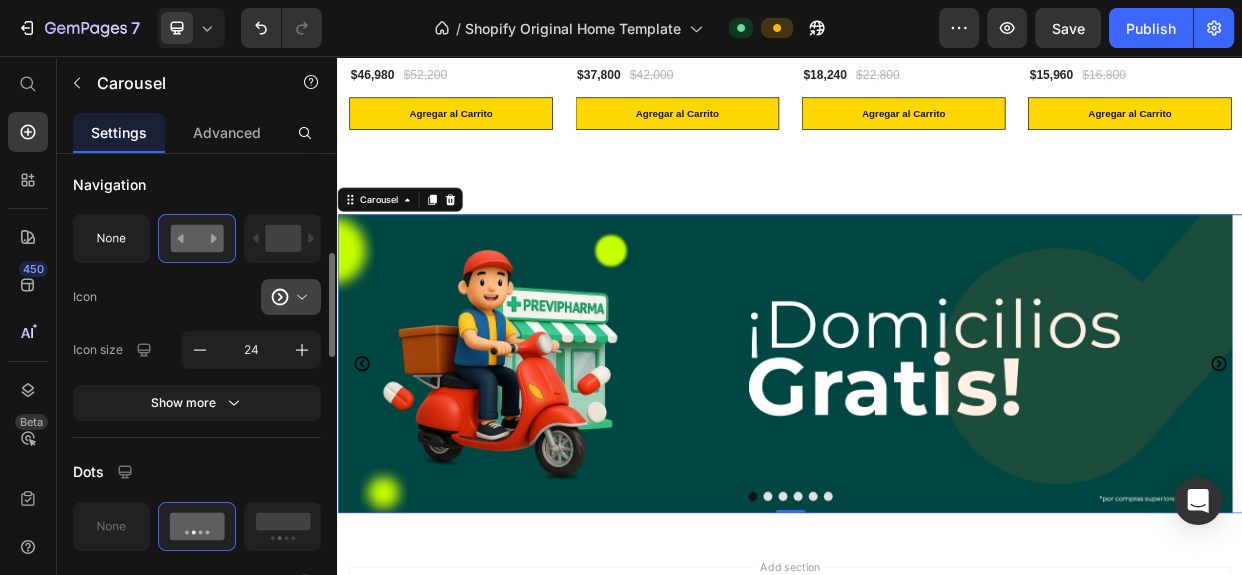 click at bounding box center (299, 297) 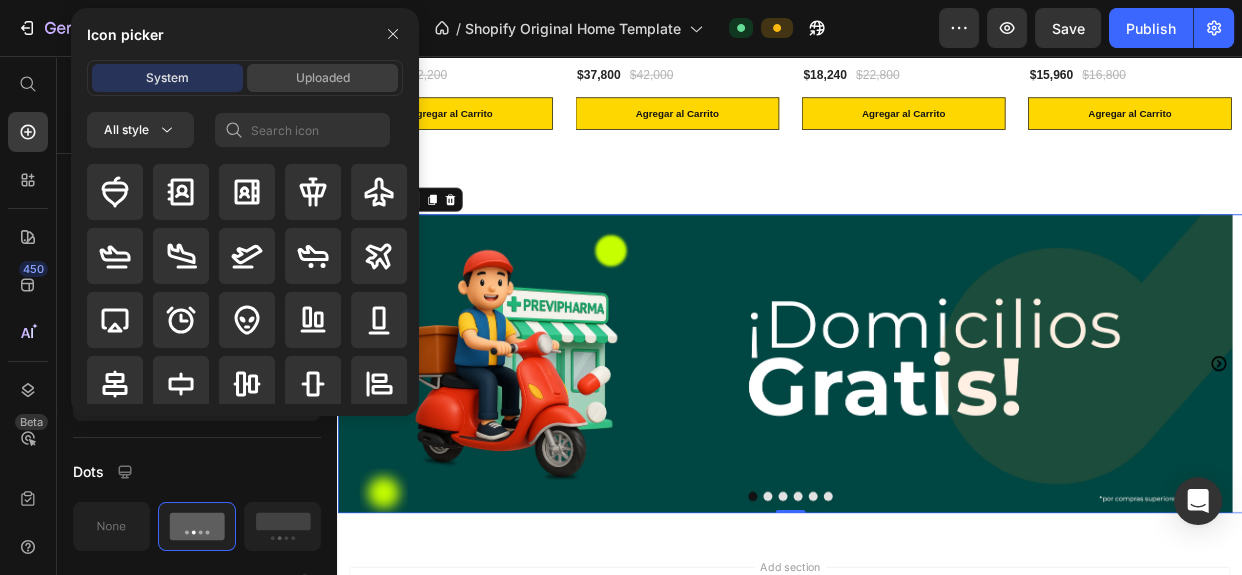click on "Uploaded" at bounding box center [322, 78] 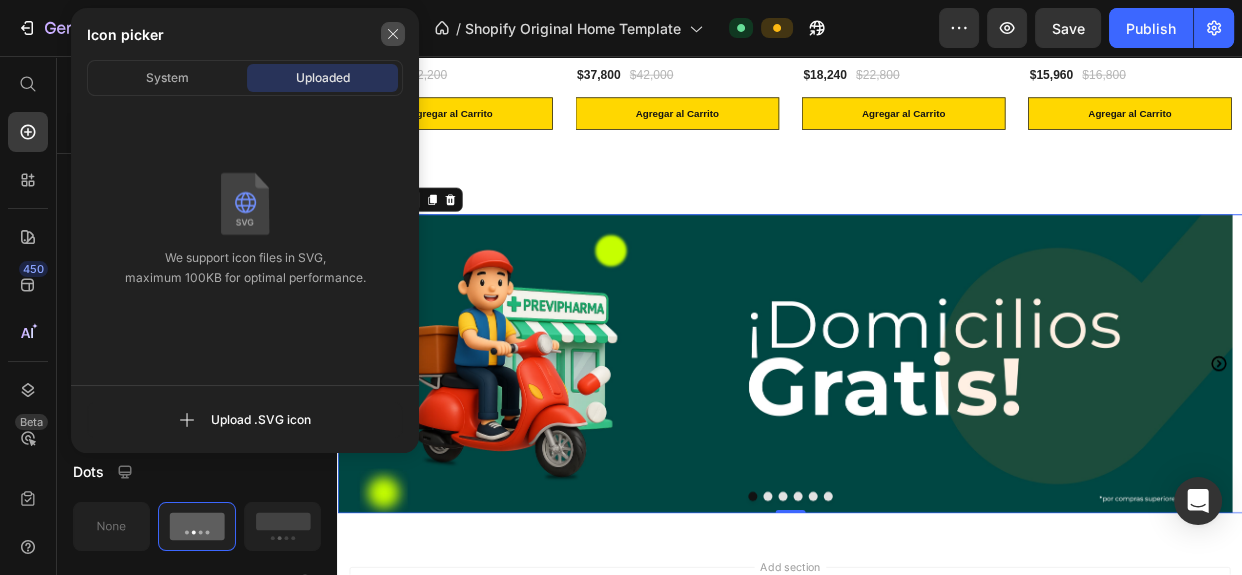 click at bounding box center [393, 34] 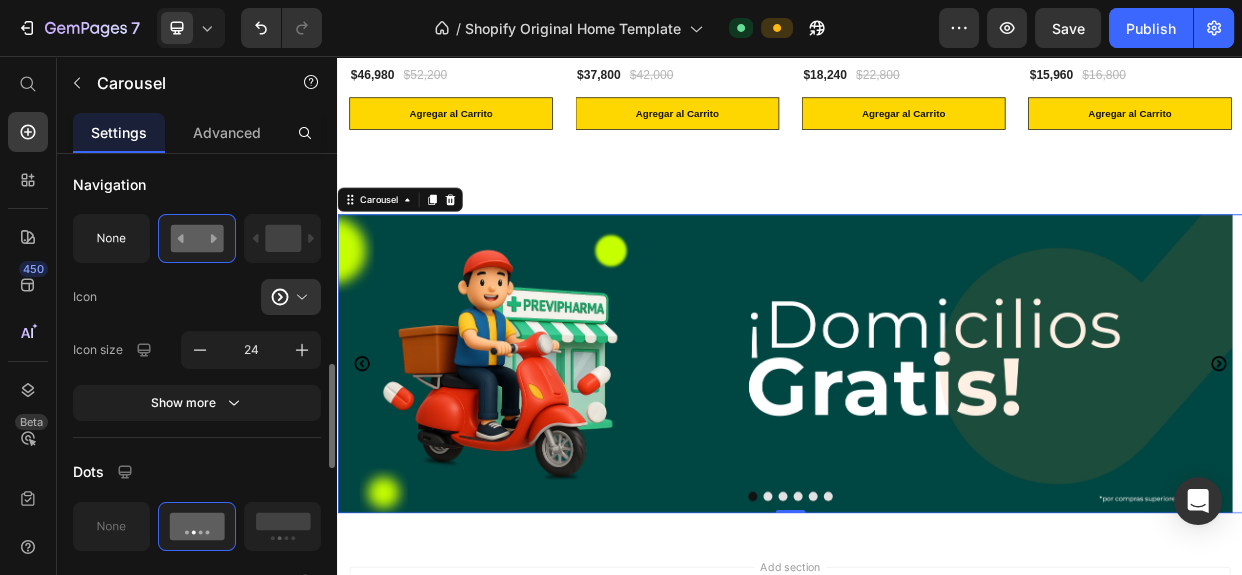 scroll, scrollTop: 636, scrollLeft: 0, axis: vertical 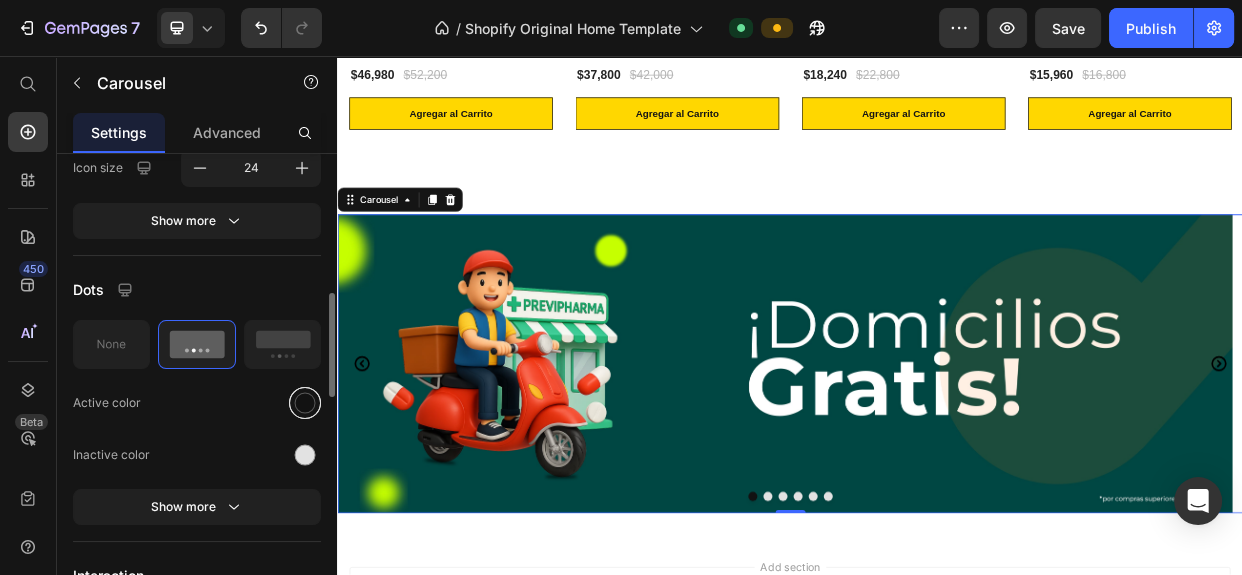 click at bounding box center (305, 402) 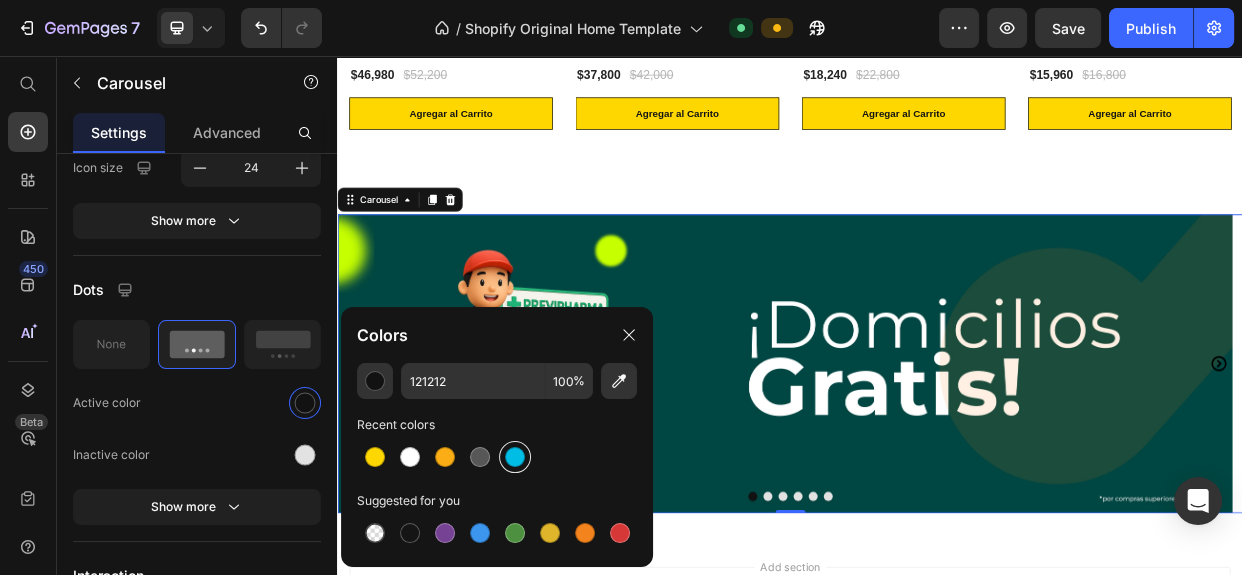 click at bounding box center [515, 457] 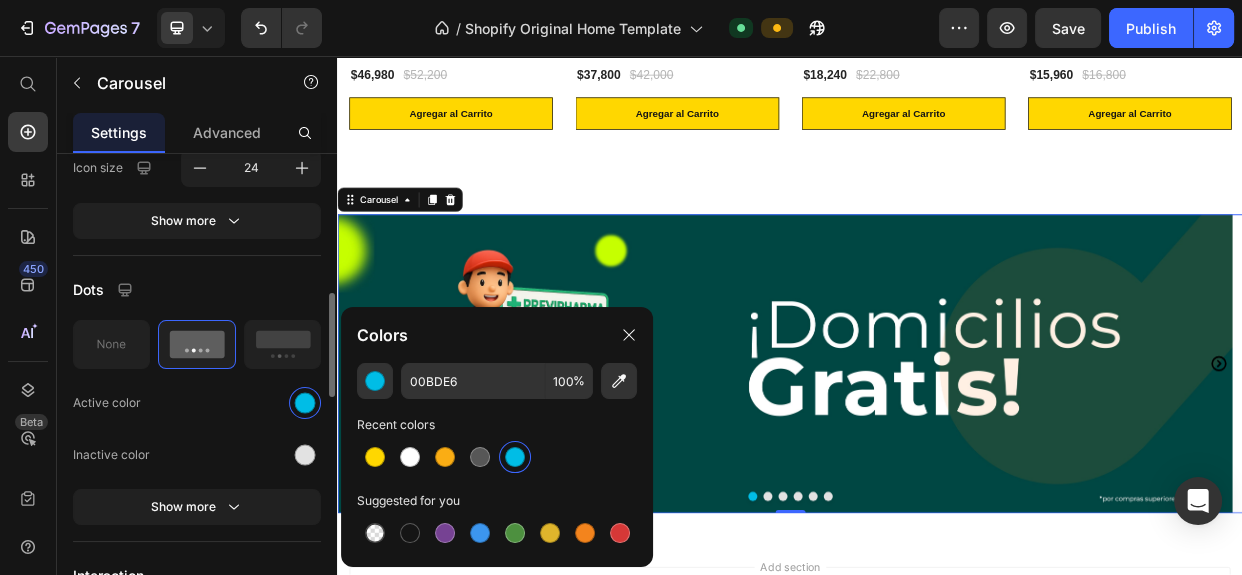 click on "Dots Active color Inactive color Show more" 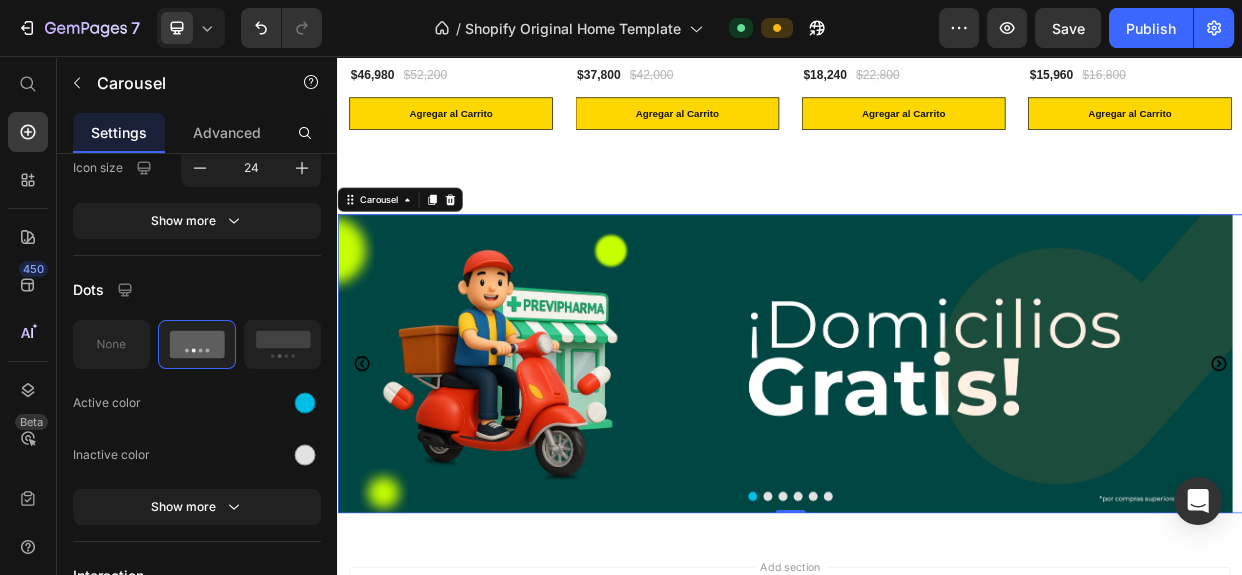 click 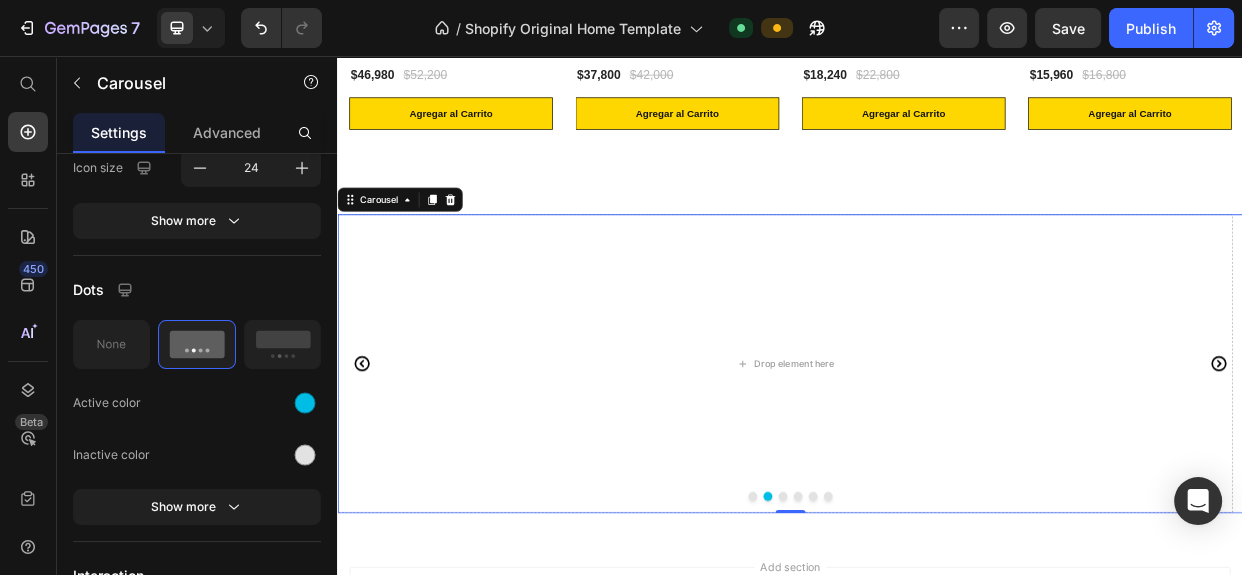 click 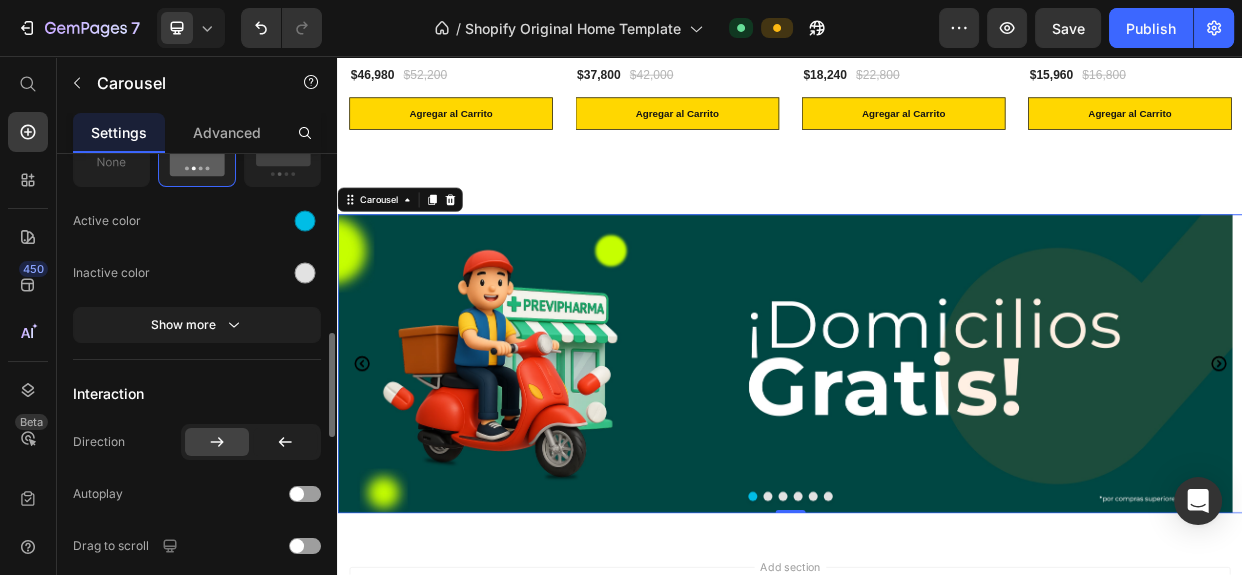 scroll, scrollTop: 909, scrollLeft: 0, axis: vertical 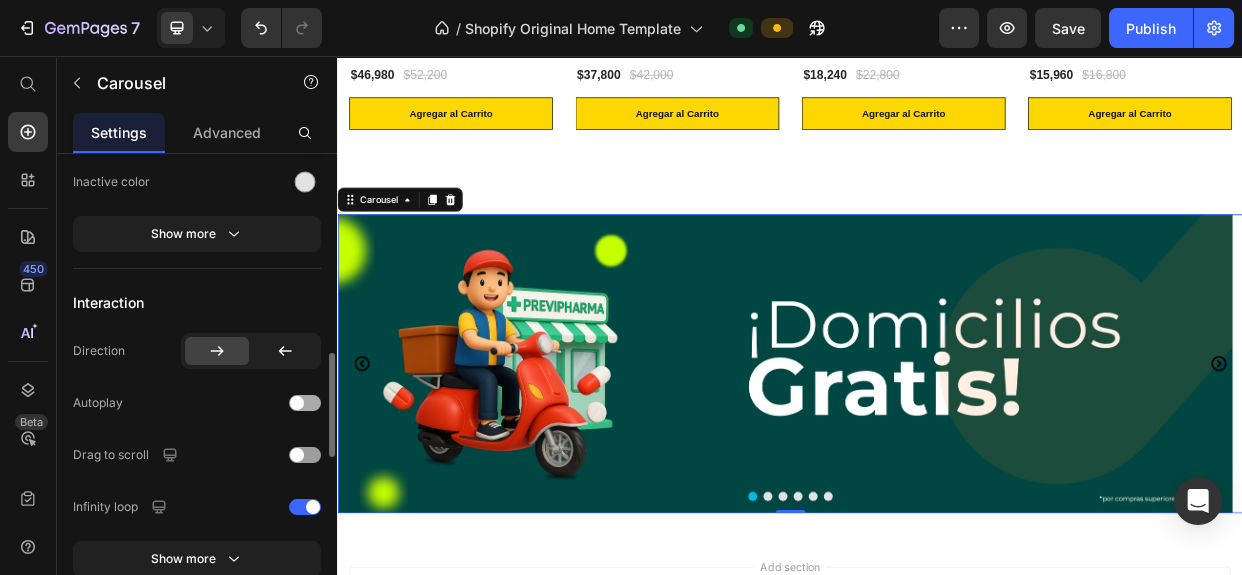 click at bounding box center [305, 403] 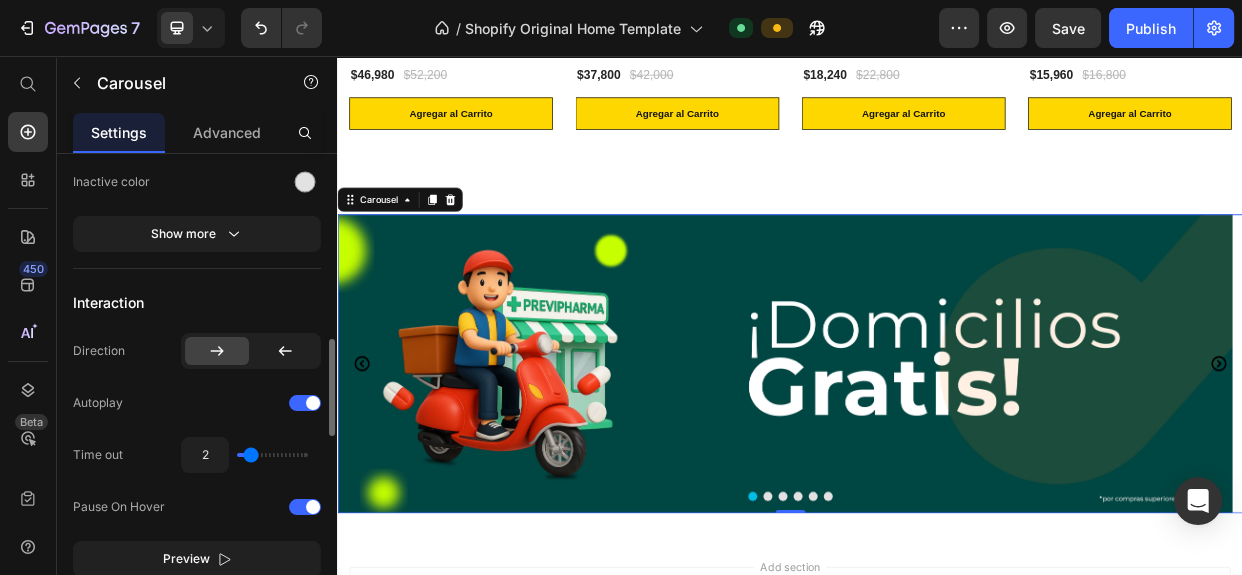 type on "2.6" 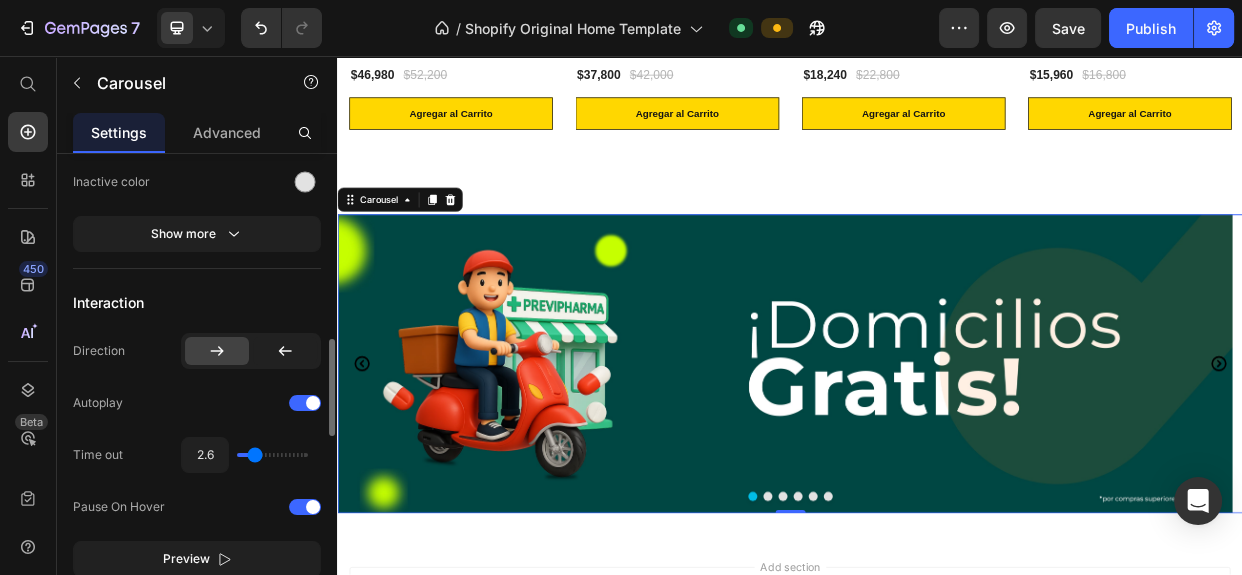 type on "3" 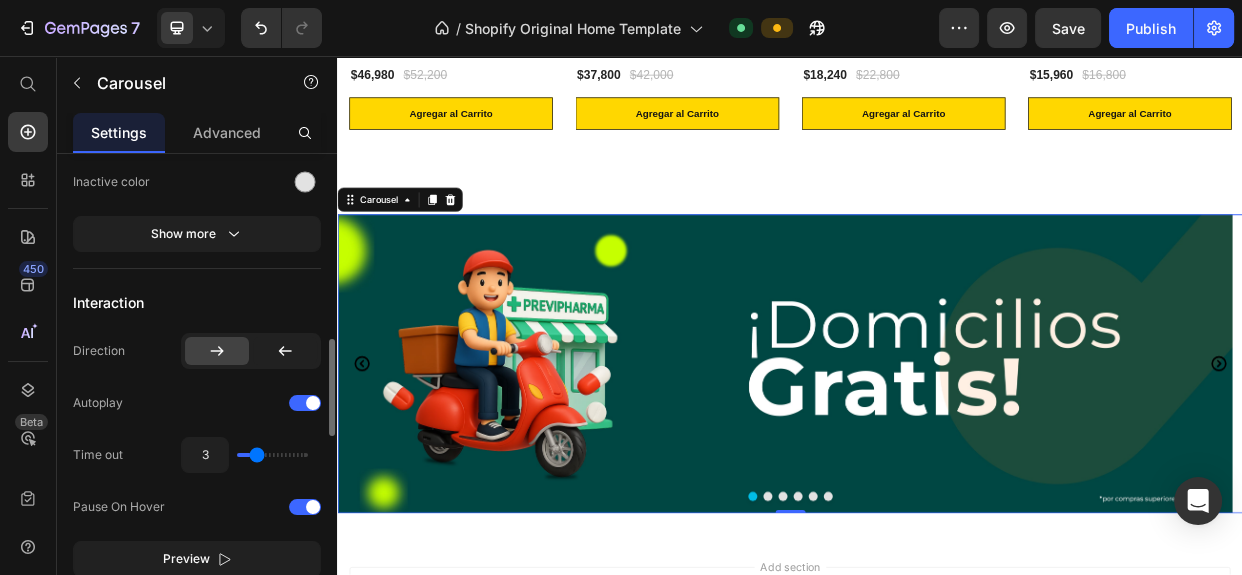 type on "3.6" 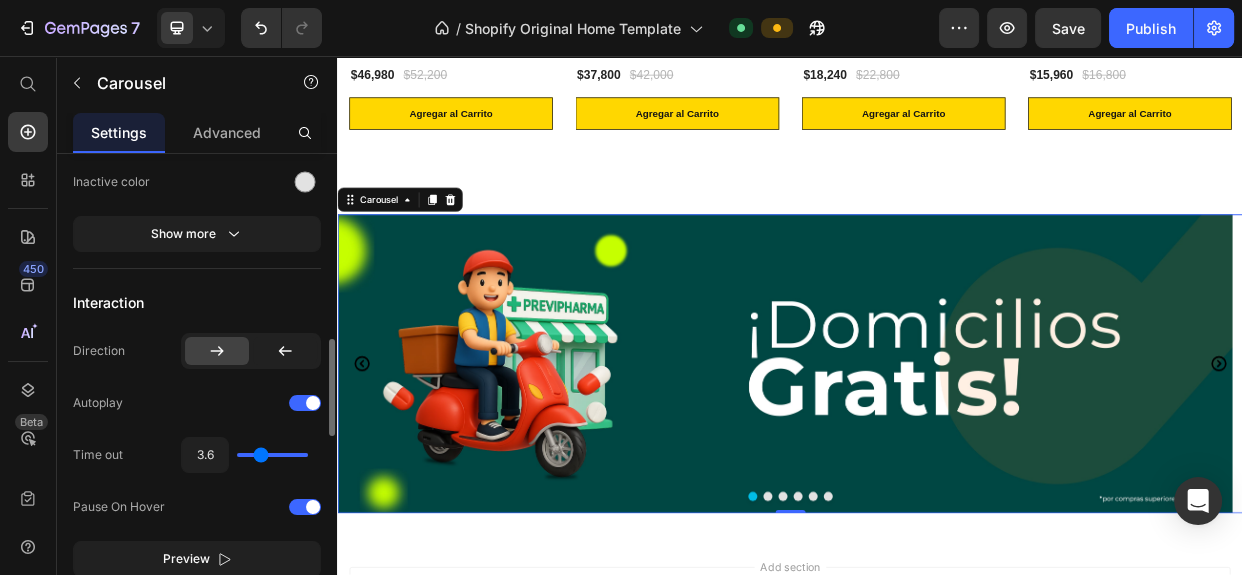 type on "3.9" 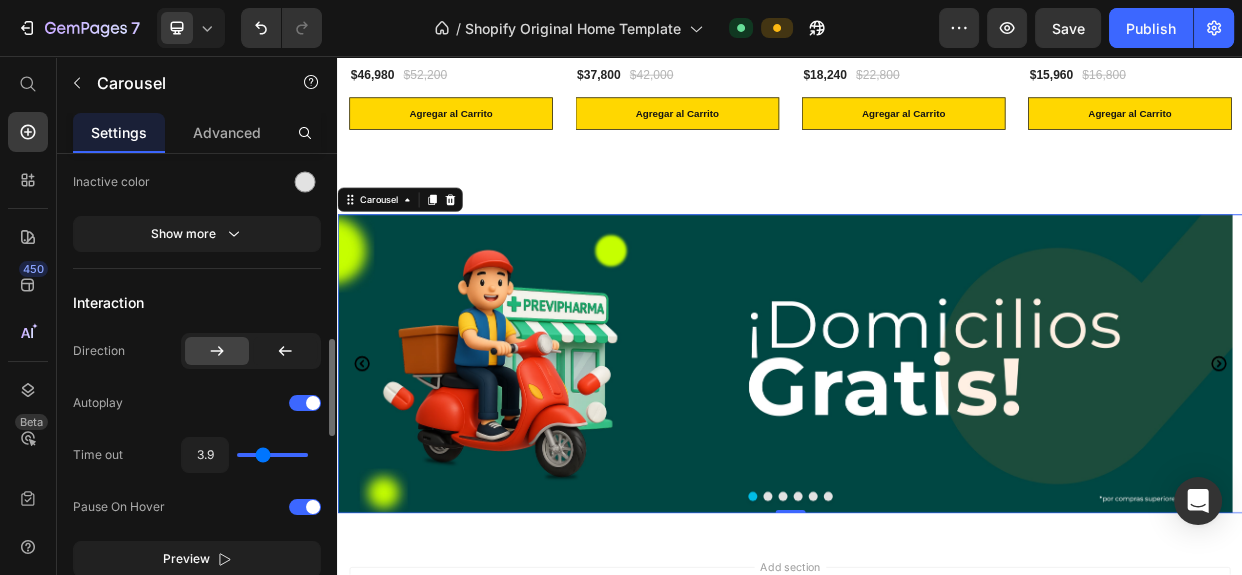 type on "4.2" 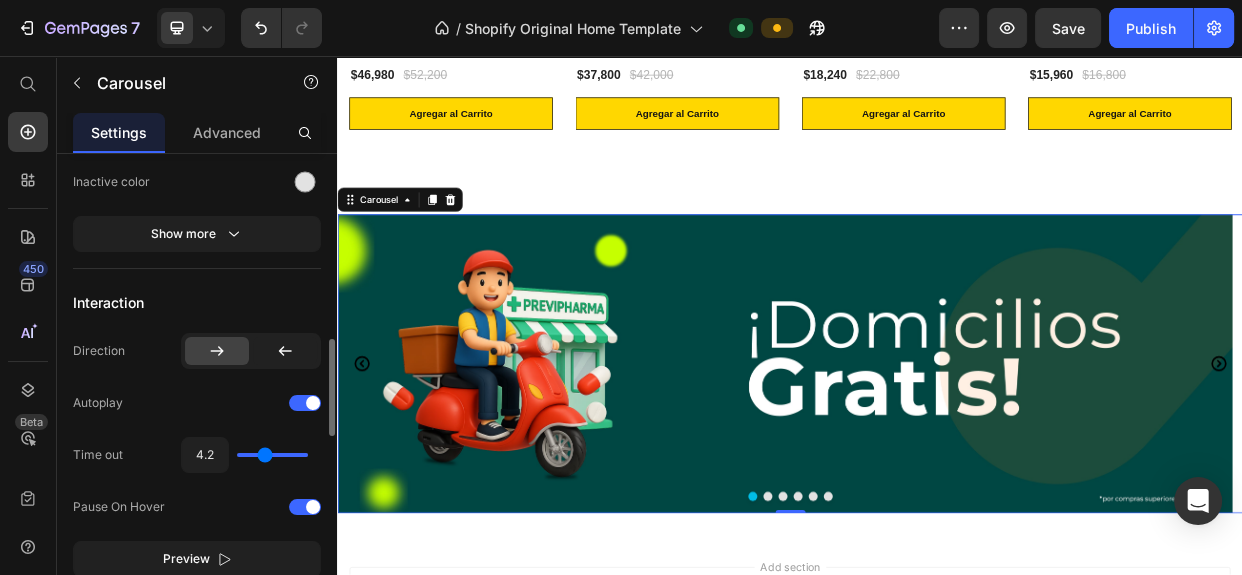 type on "4.4" 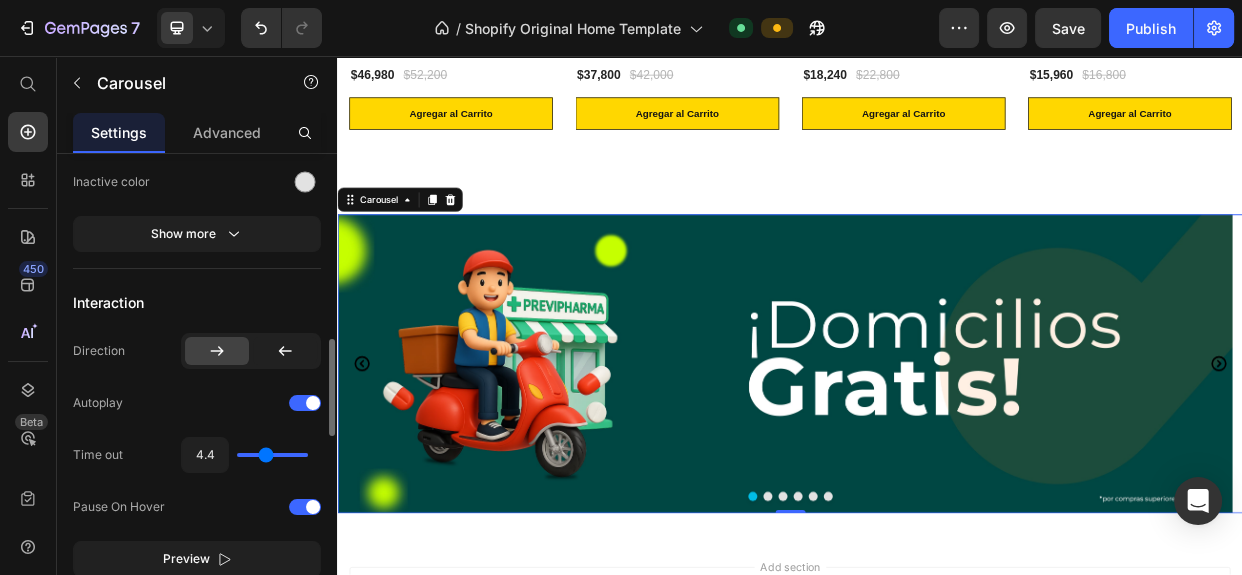 type on "4.2" 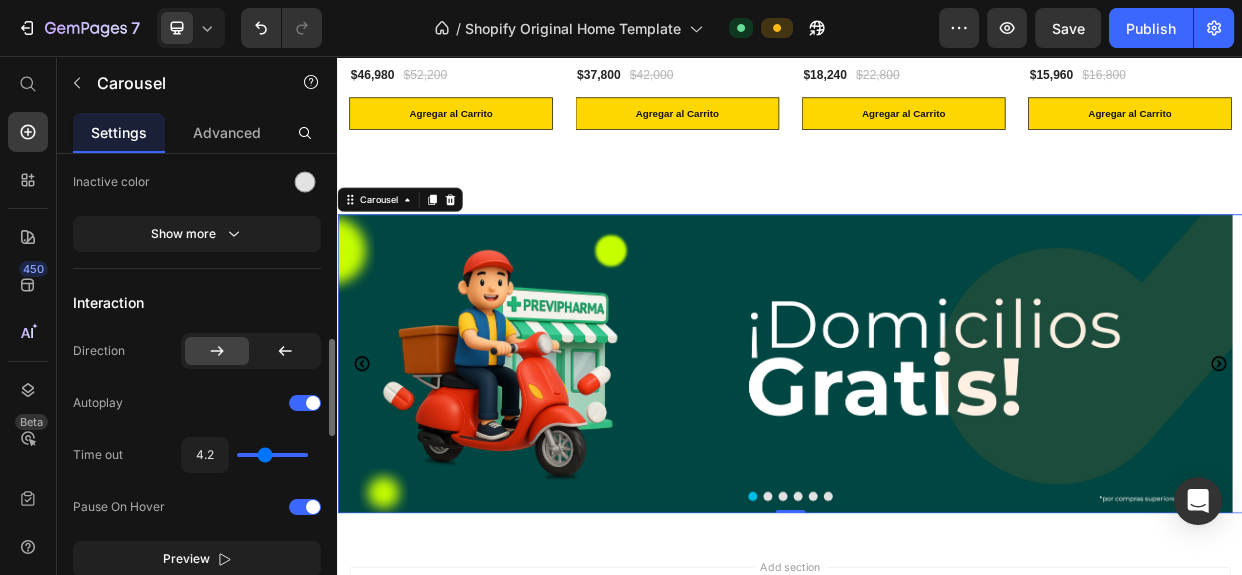 type on "4.1" 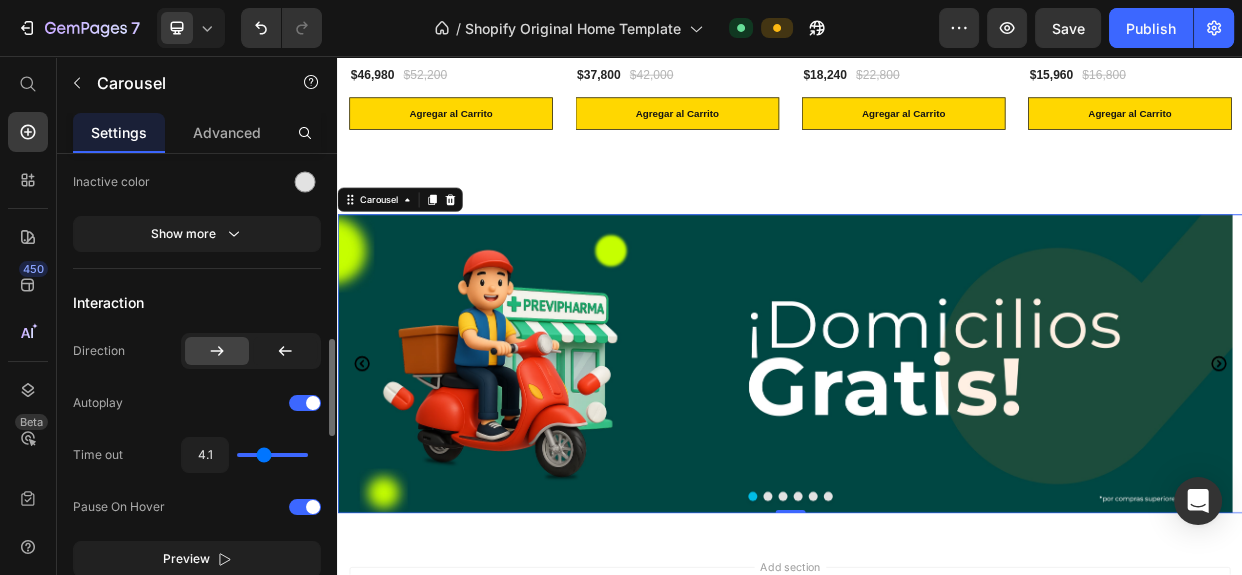 type on "3.9" 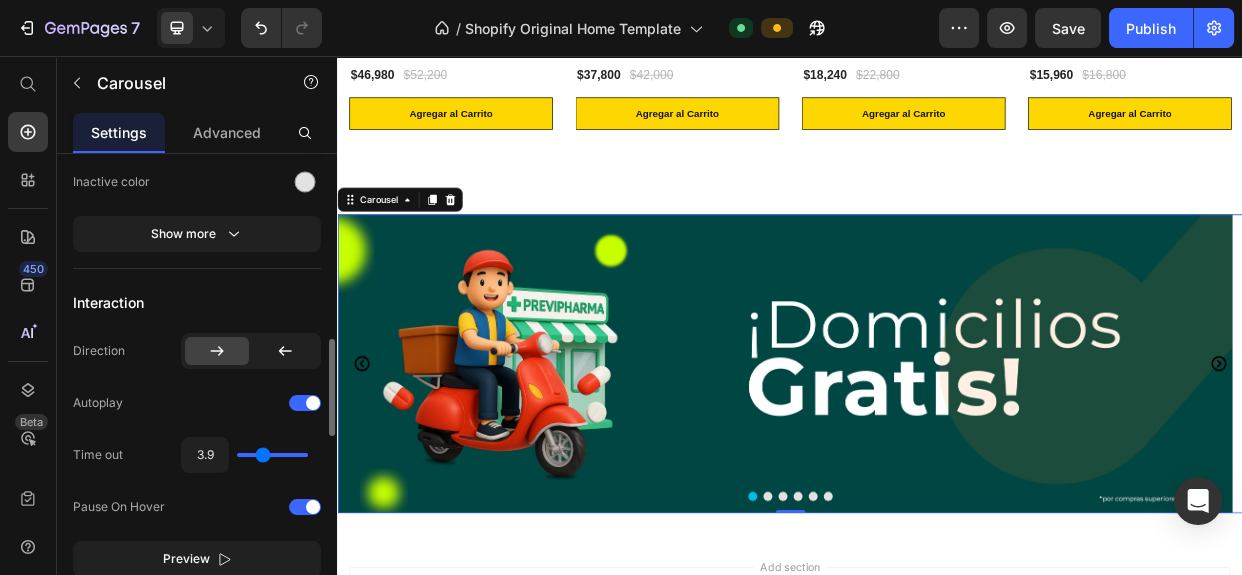 drag, startPoint x: 252, startPoint y: 451, endPoint x: 262, endPoint y: 455, distance: 10.770329 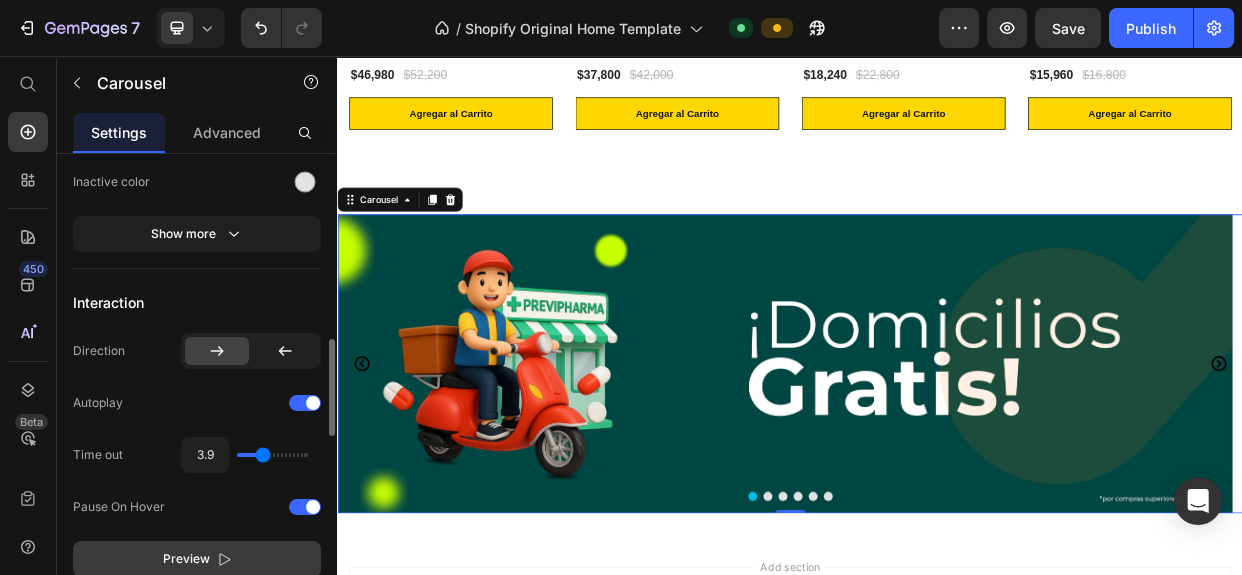 click on "Preview" at bounding box center [197, 559] 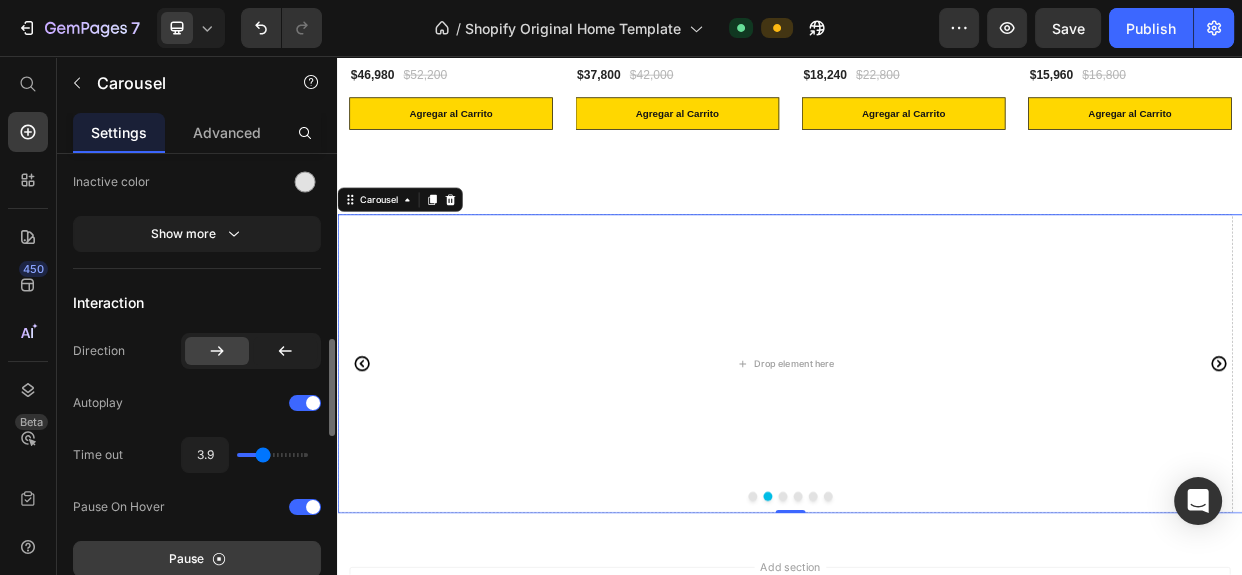 click on "Pause" at bounding box center (197, 559) 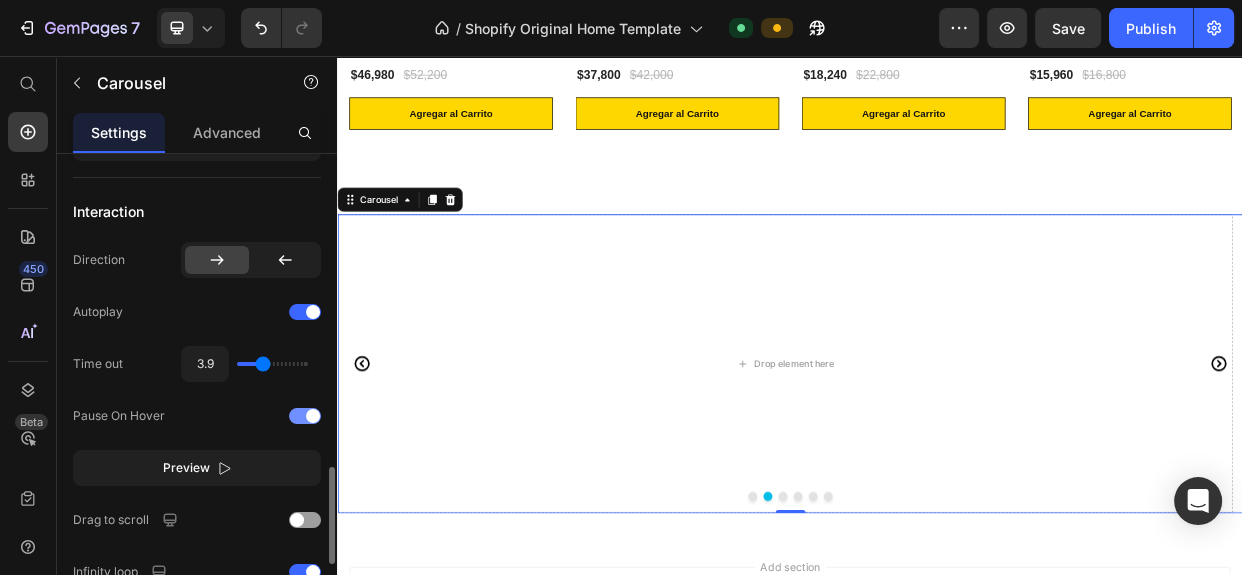 scroll, scrollTop: 1090, scrollLeft: 0, axis: vertical 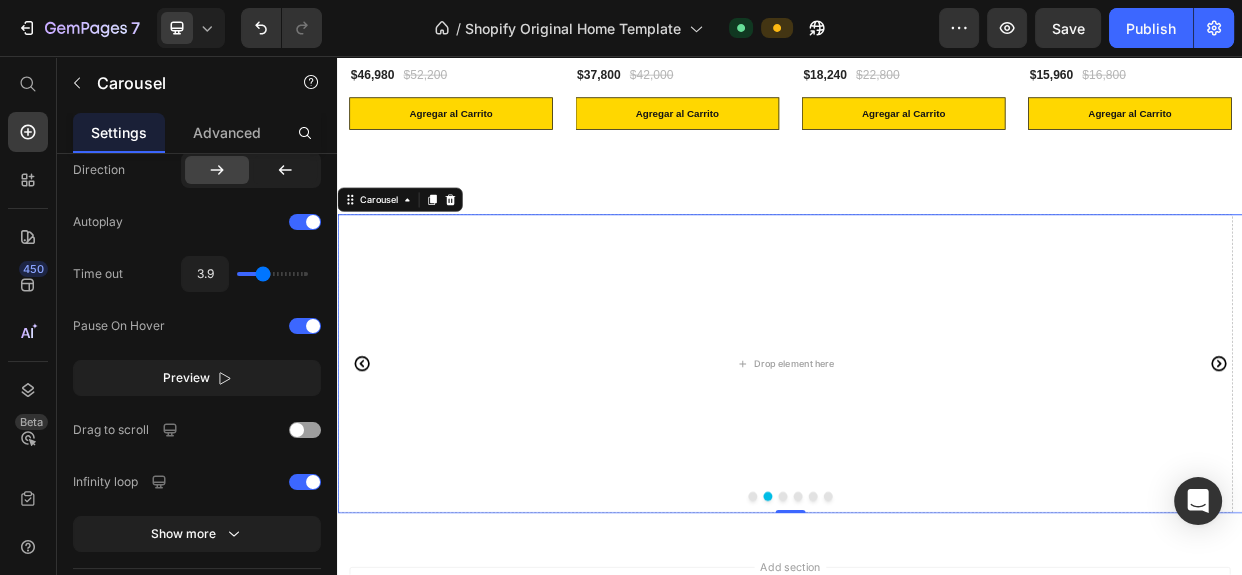 click 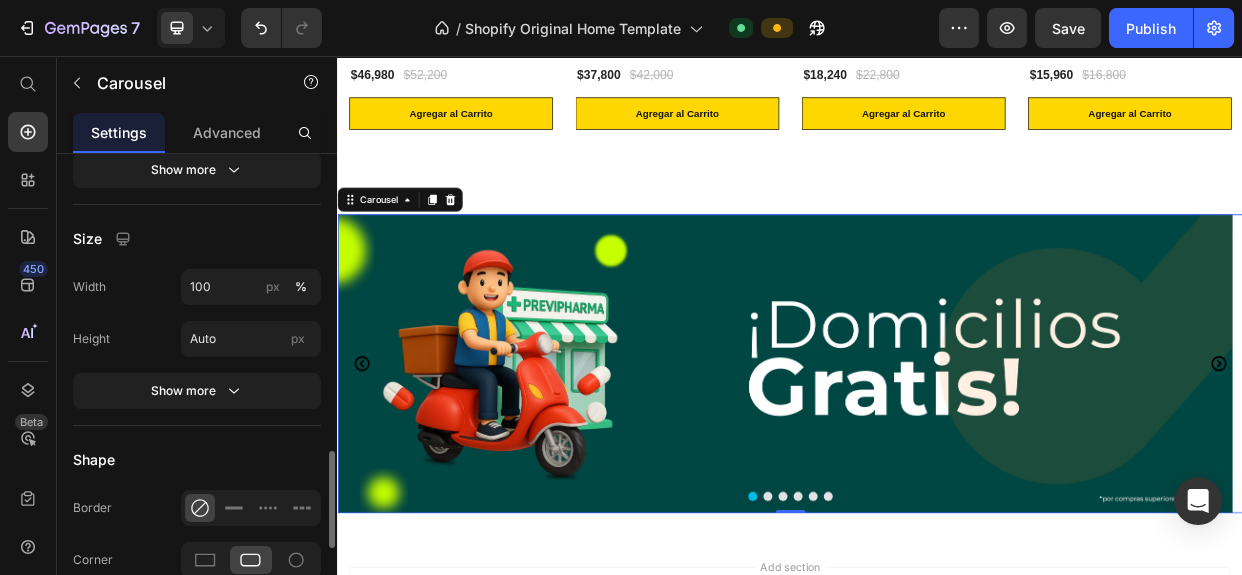 scroll, scrollTop: 1545, scrollLeft: 0, axis: vertical 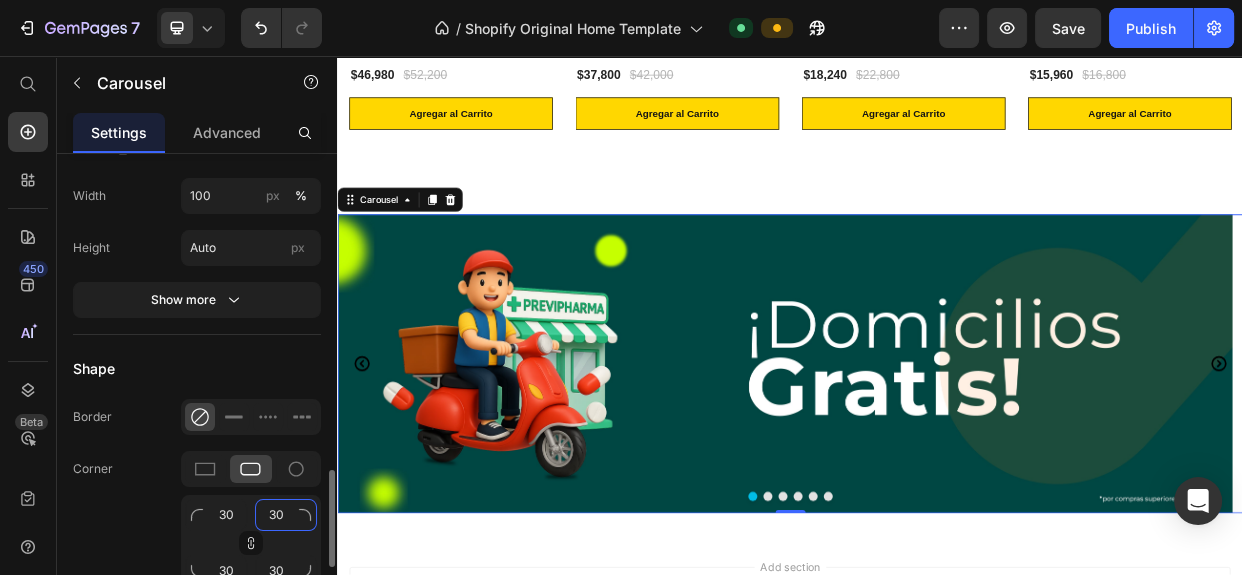 type on "1" 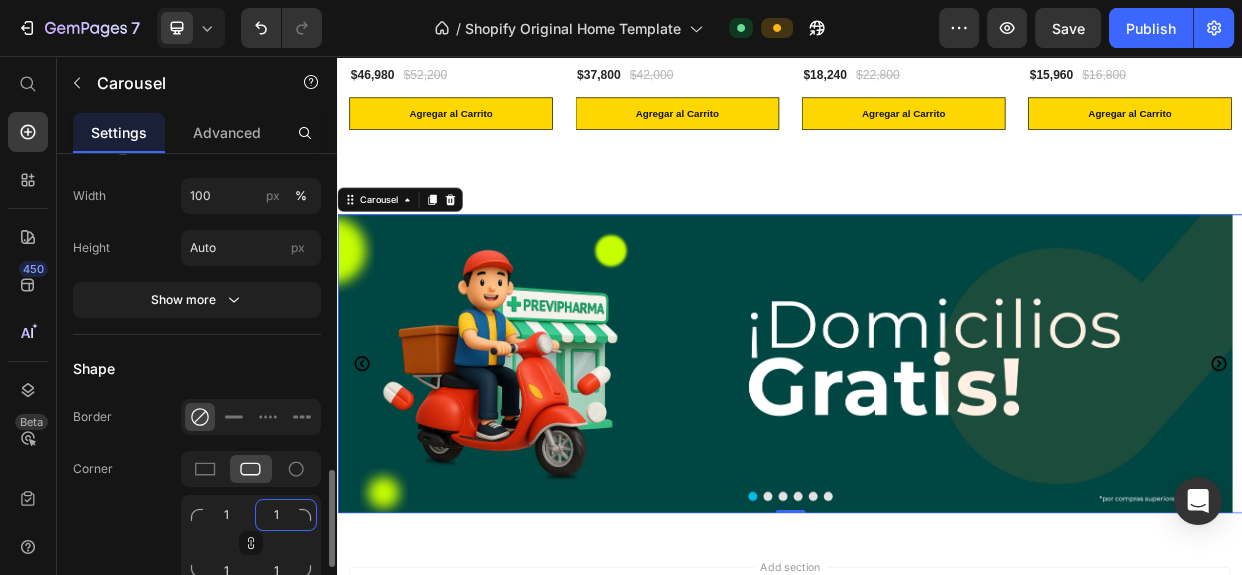 type on "10" 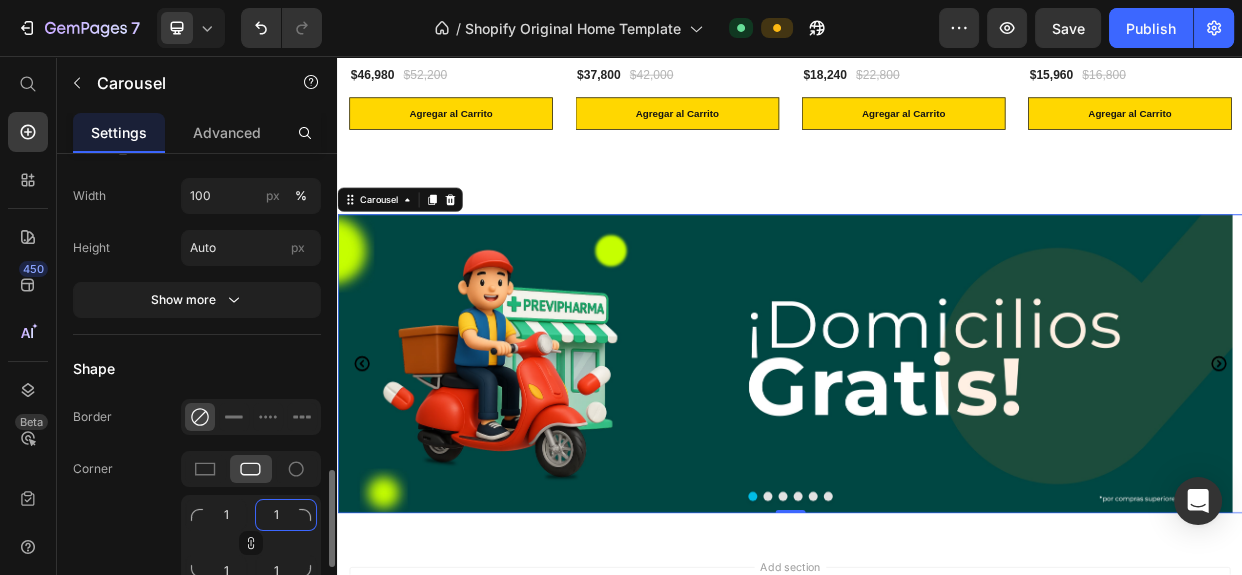 type on "10" 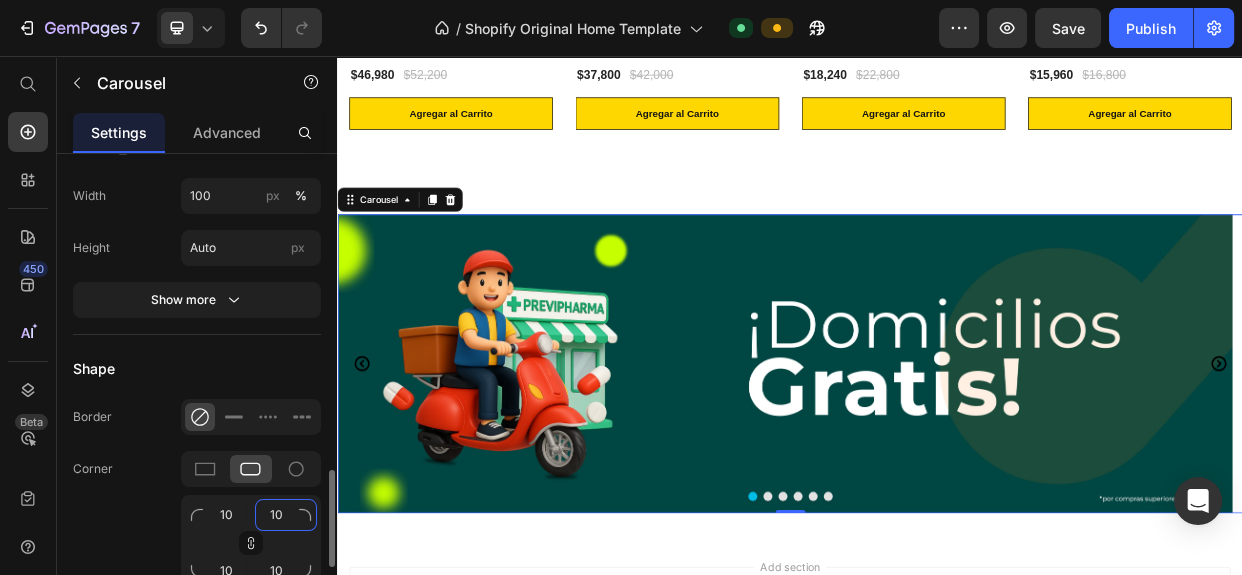 type on "100" 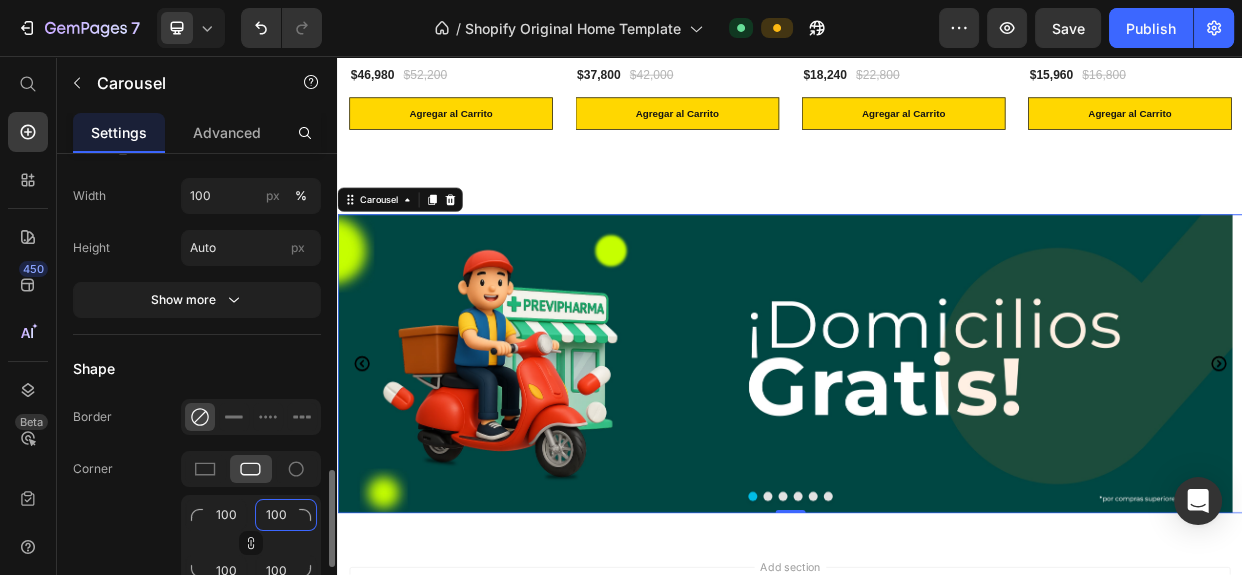 type on "100" 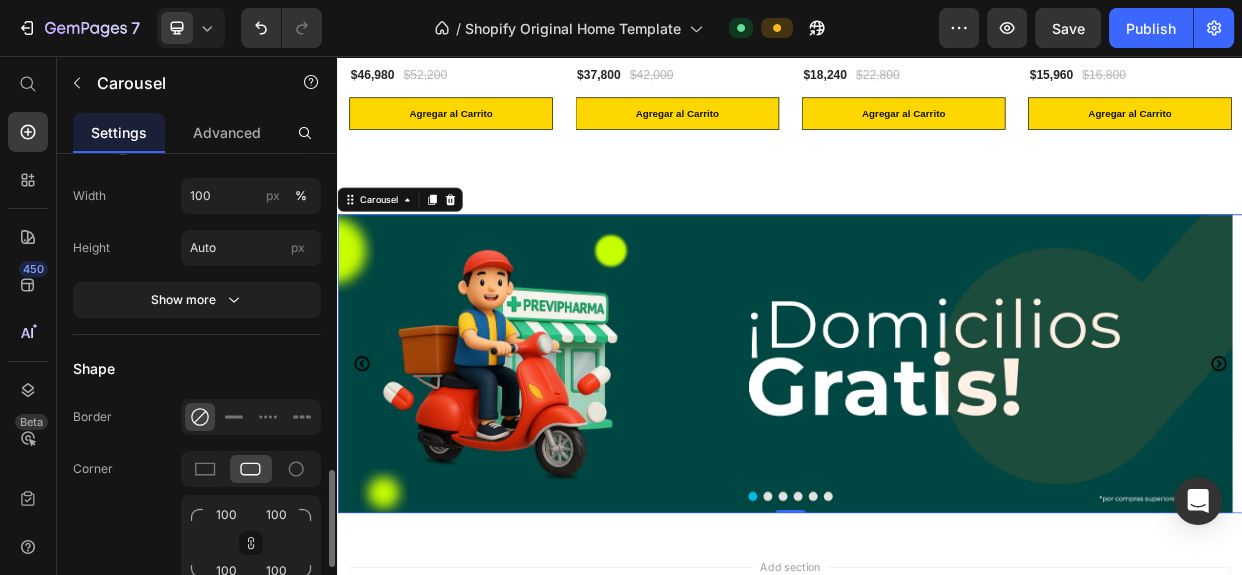 click 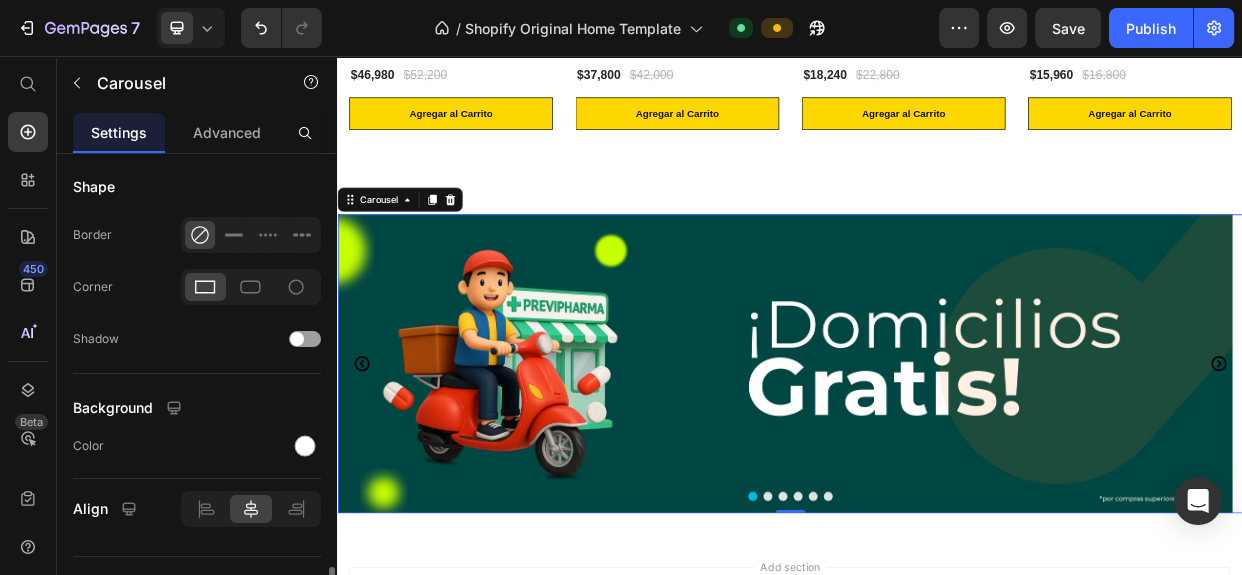 scroll, scrollTop: 1763, scrollLeft: 0, axis: vertical 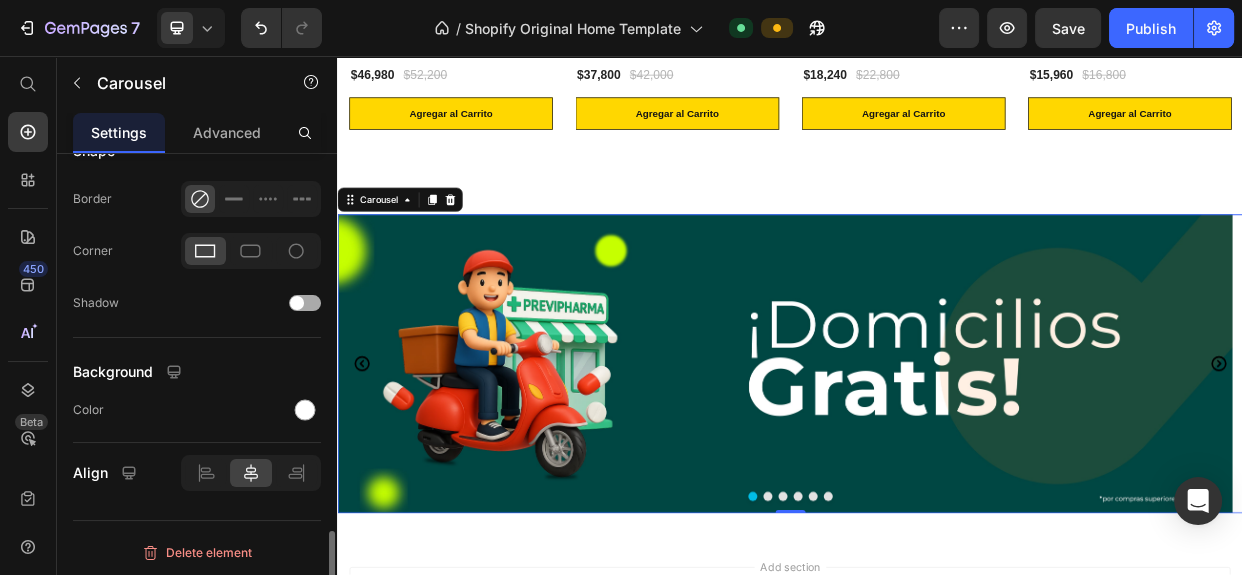 click at bounding box center [305, 303] 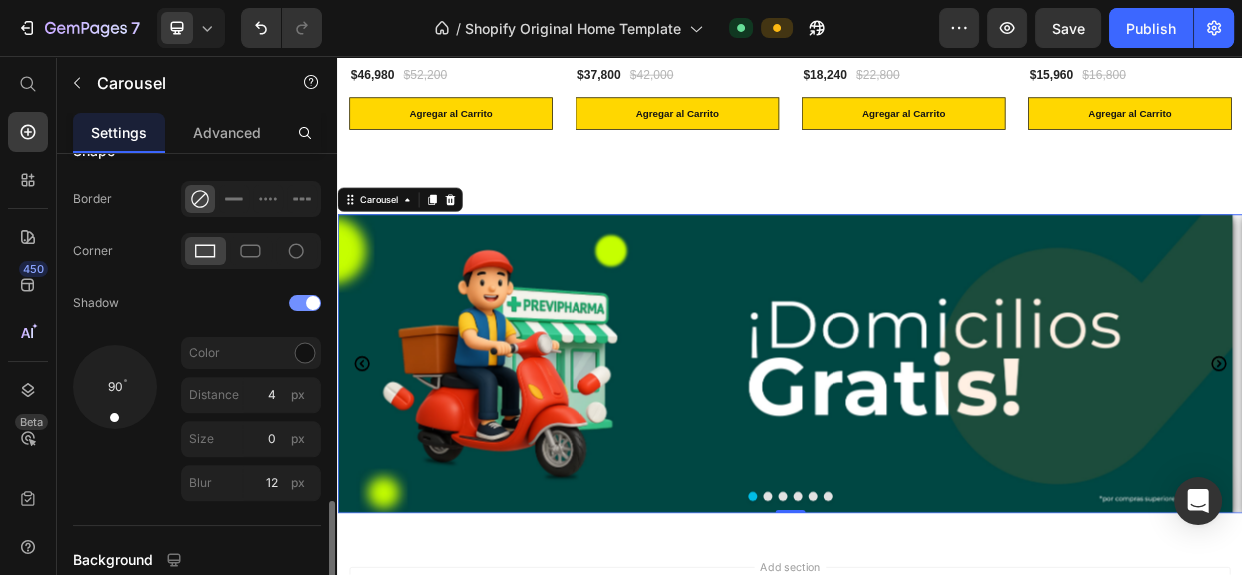 click at bounding box center (313, 303) 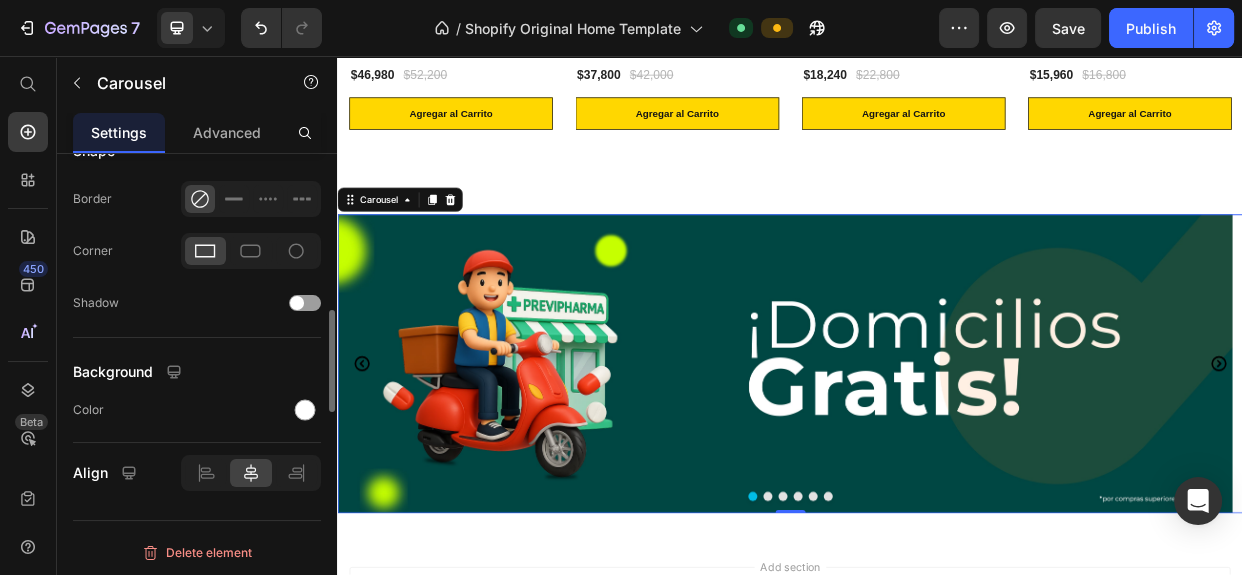 scroll, scrollTop: 1490, scrollLeft: 0, axis: vertical 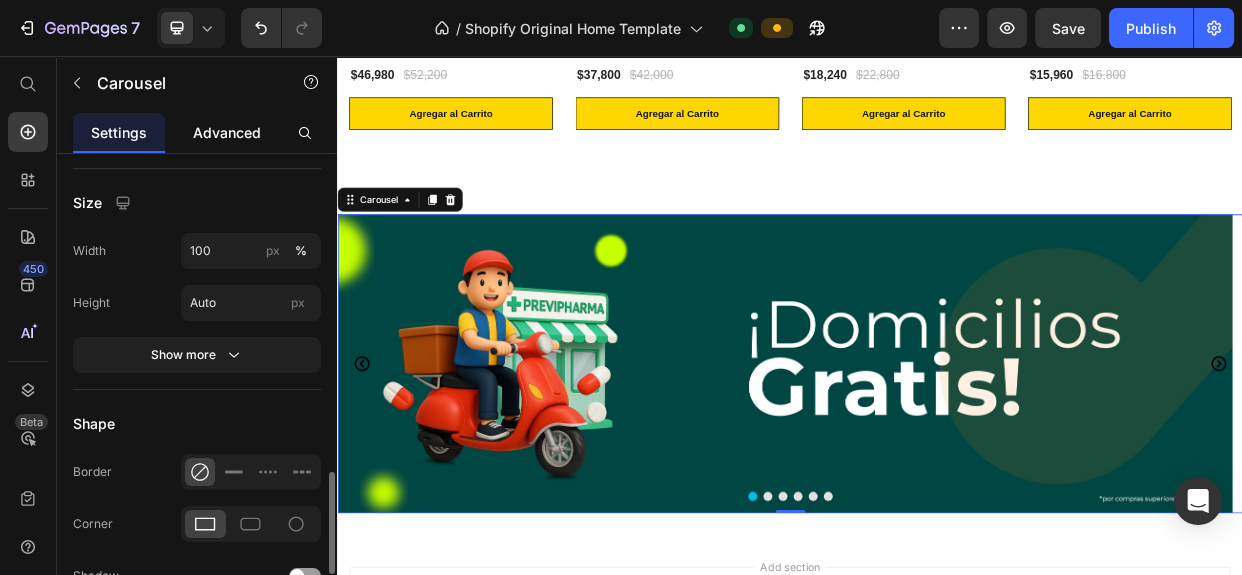 click on "Advanced" at bounding box center [227, 132] 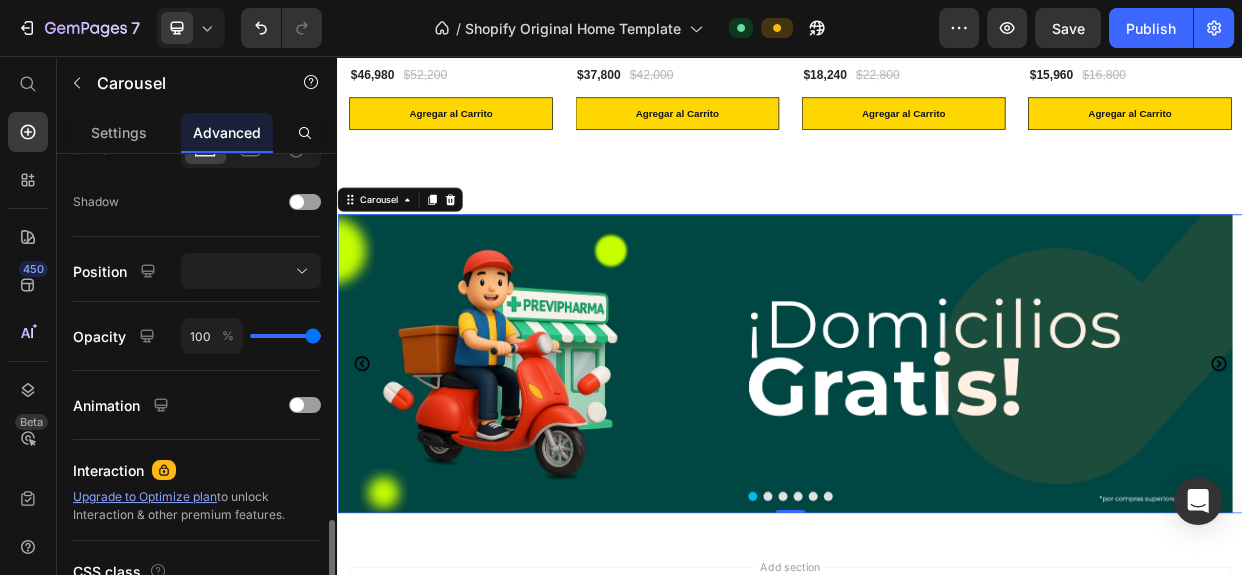 scroll, scrollTop: 790, scrollLeft: 0, axis: vertical 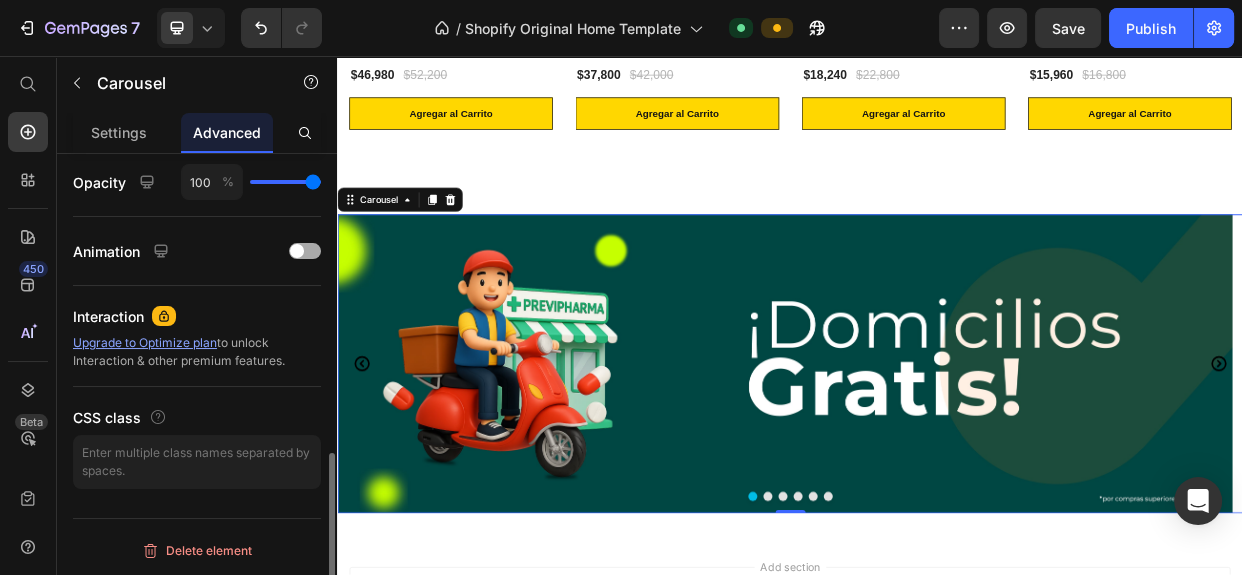 click at bounding box center (305, 251) 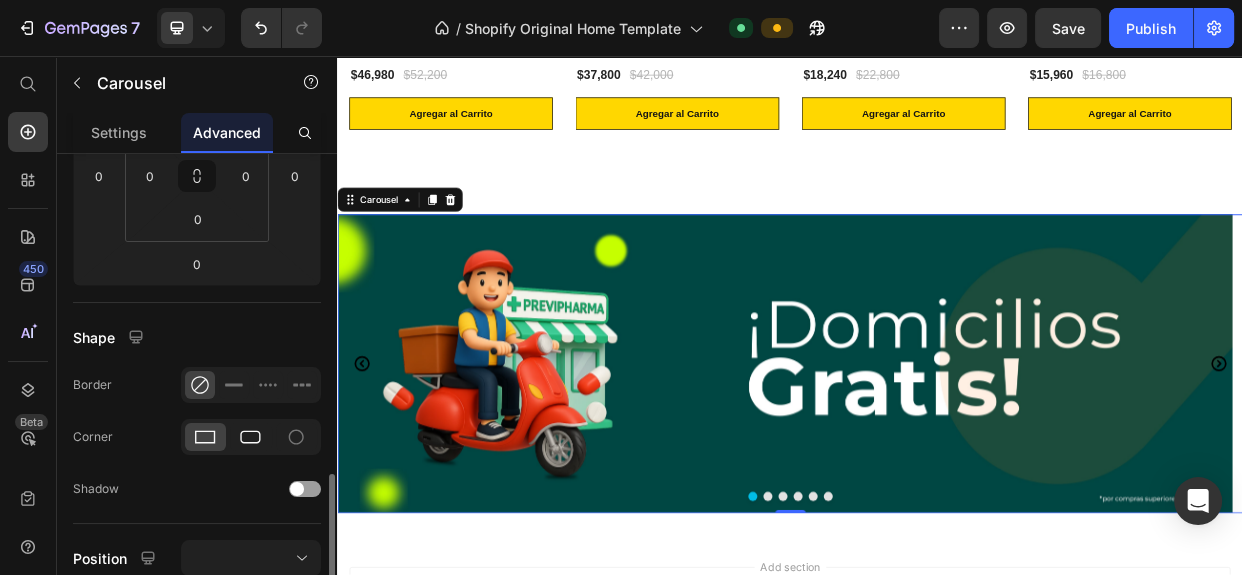 scroll, scrollTop: 530, scrollLeft: 0, axis: vertical 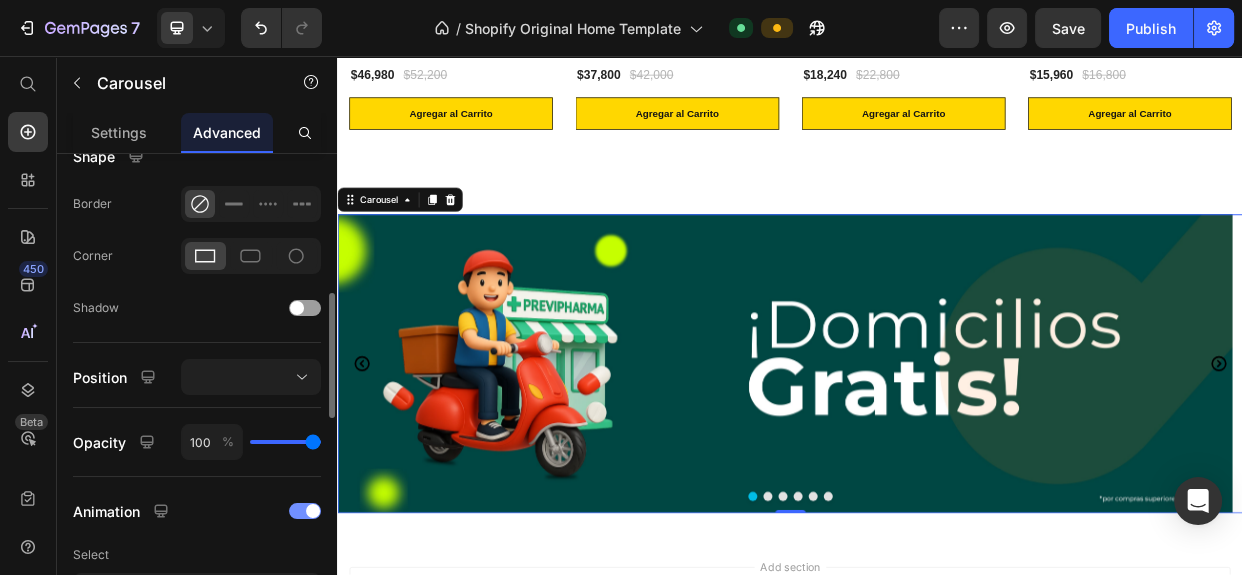 click at bounding box center (305, 511) 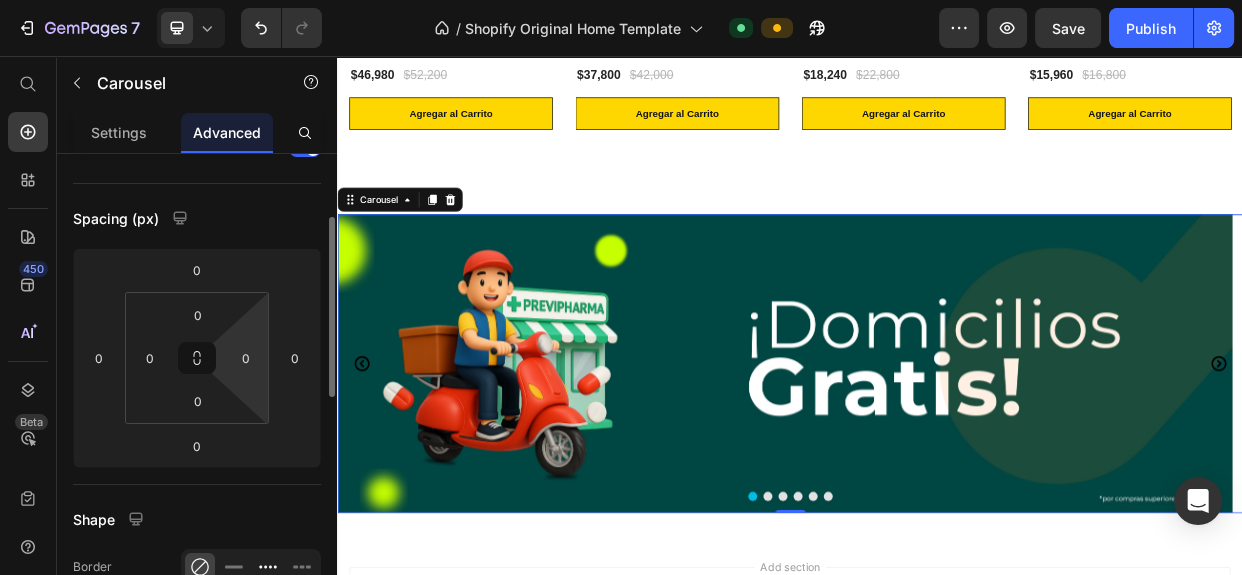 scroll, scrollTop: 0, scrollLeft: 0, axis: both 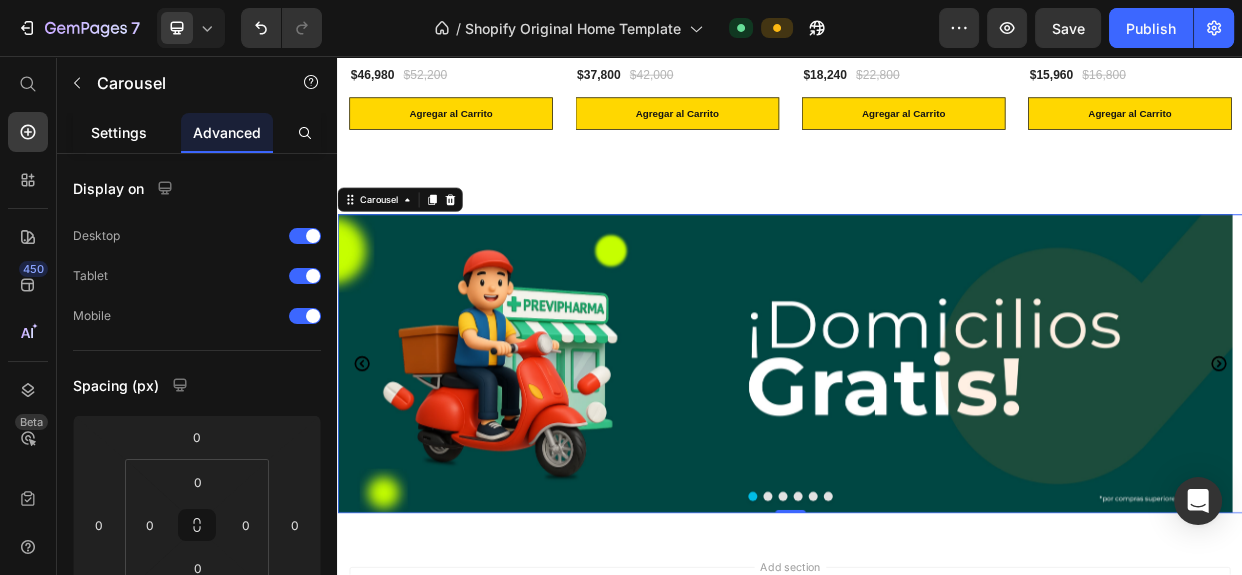 click on "Settings" 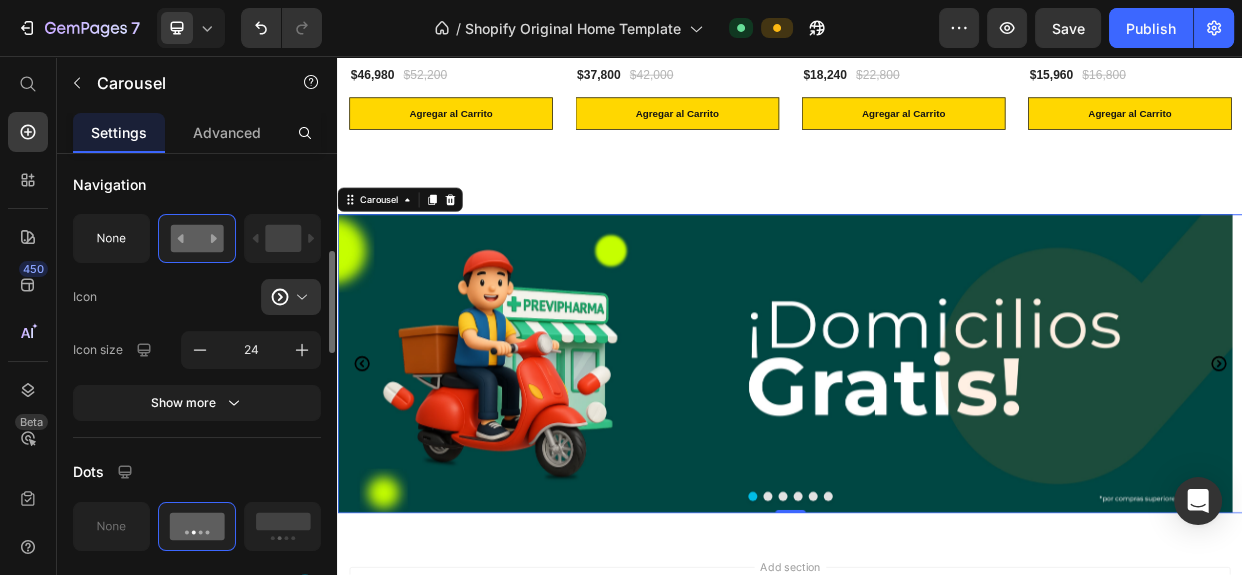 scroll, scrollTop: 545, scrollLeft: 0, axis: vertical 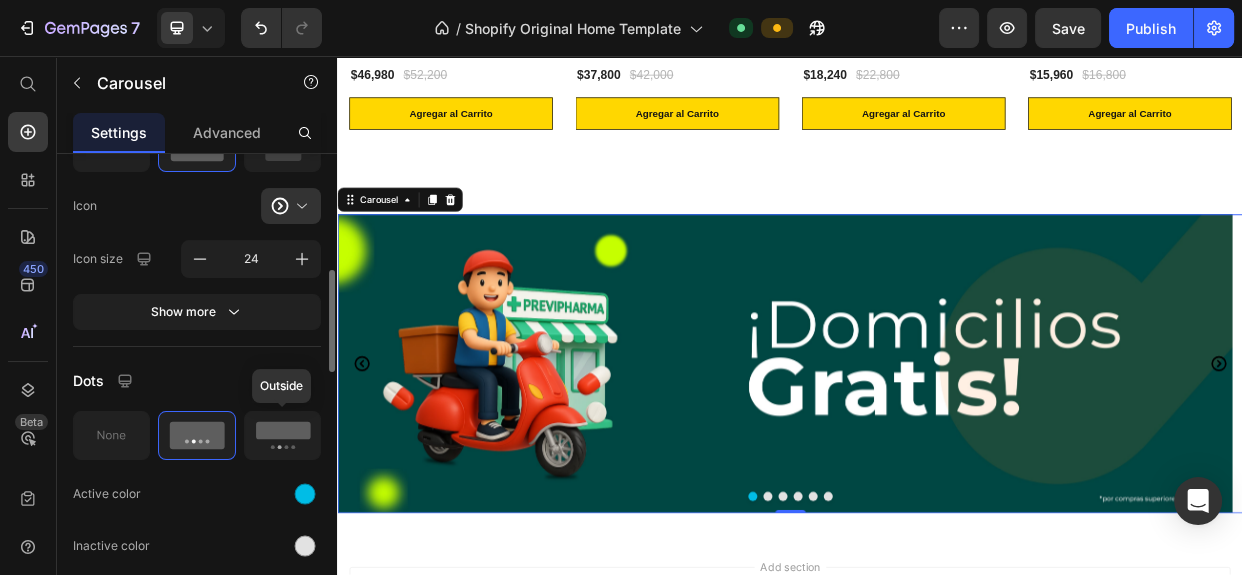 click 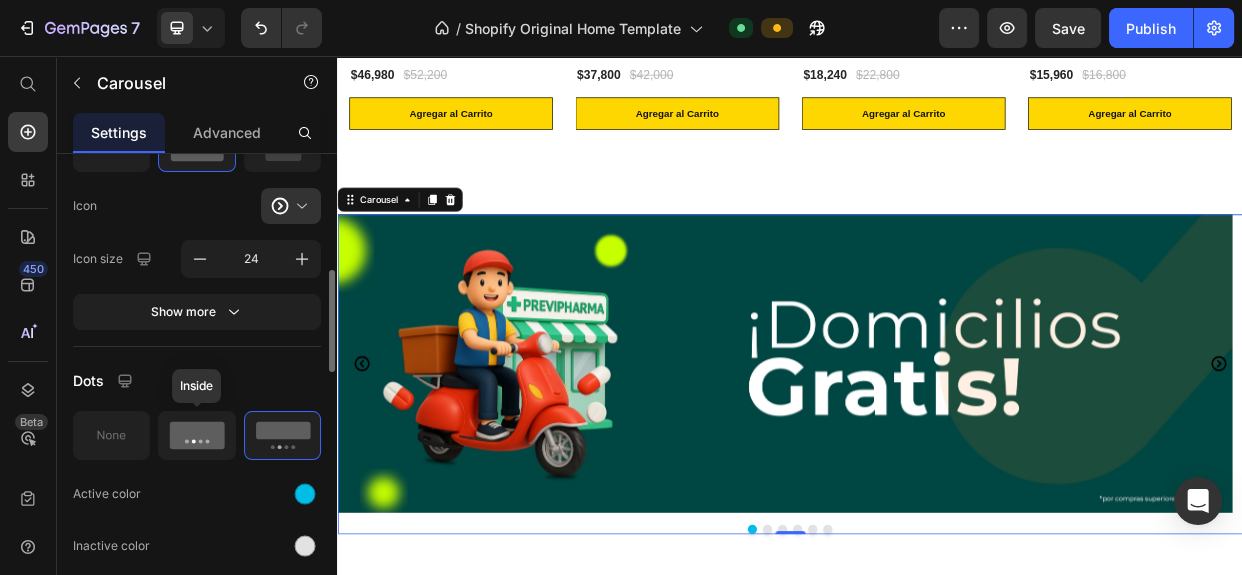 click 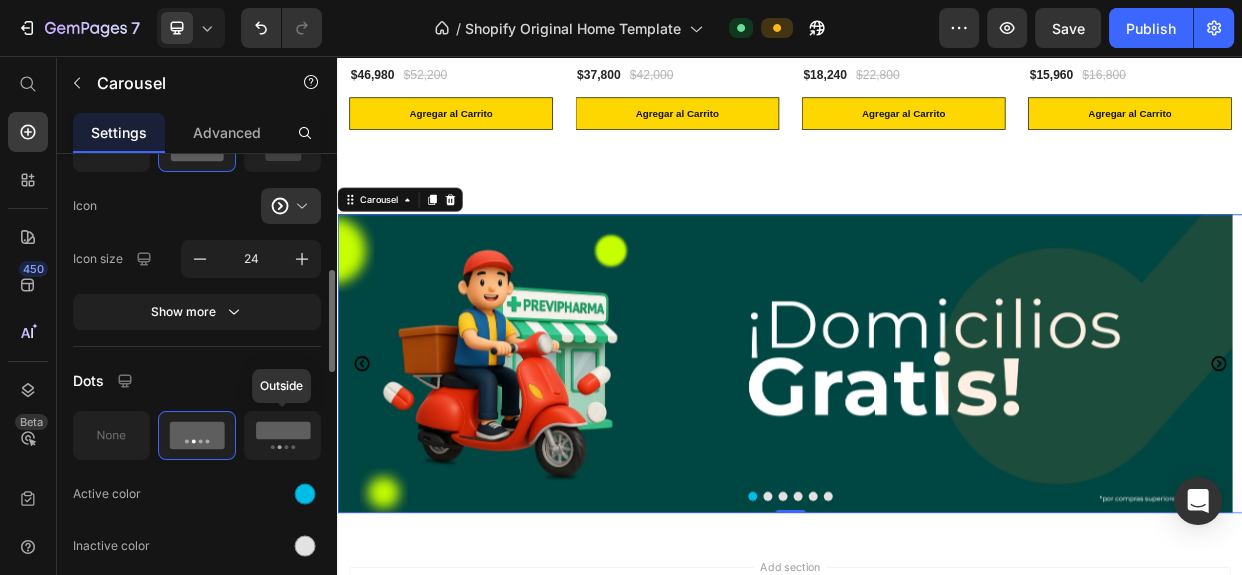 click 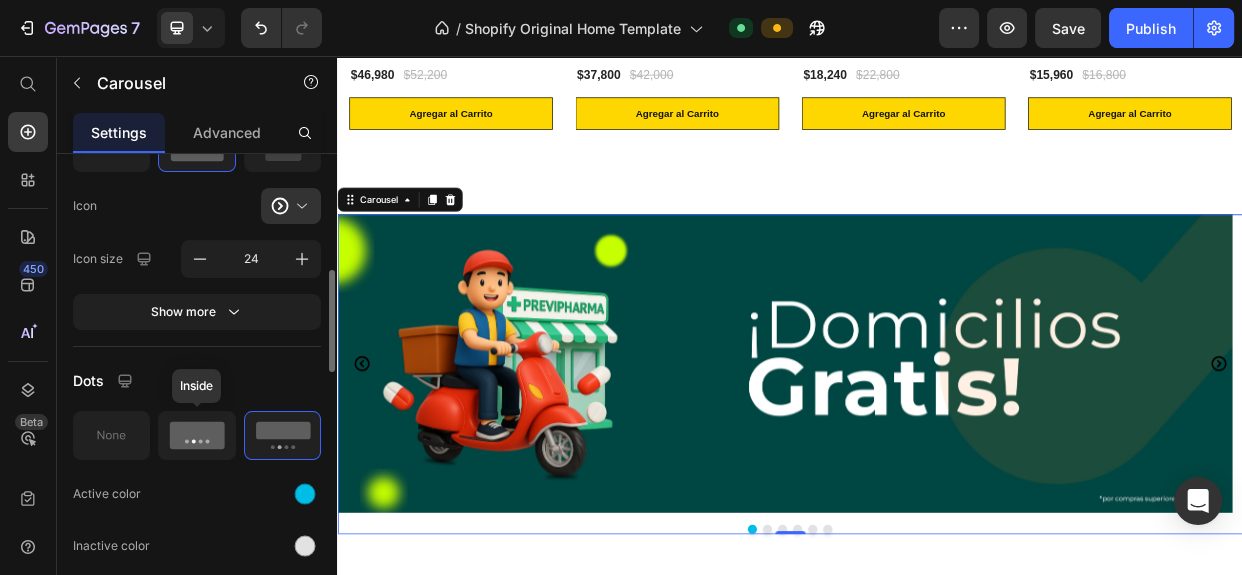 click 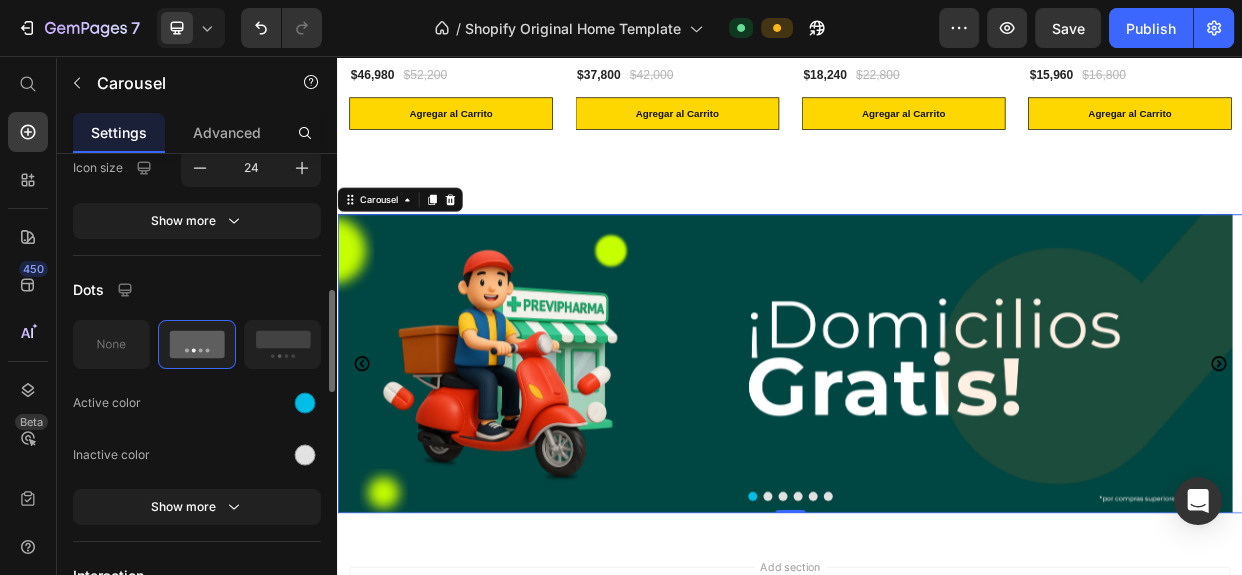 scroll, scrollTop: 727, scrollLeft: 0, axis: vertical 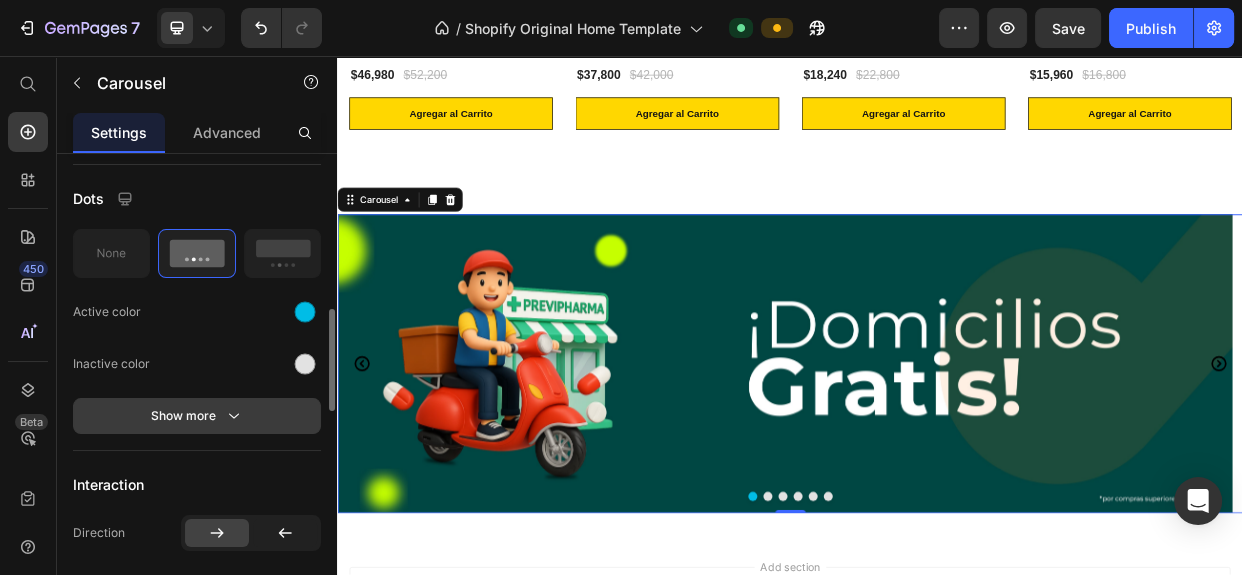 click on "Show more" at bounding box center [197, 416] 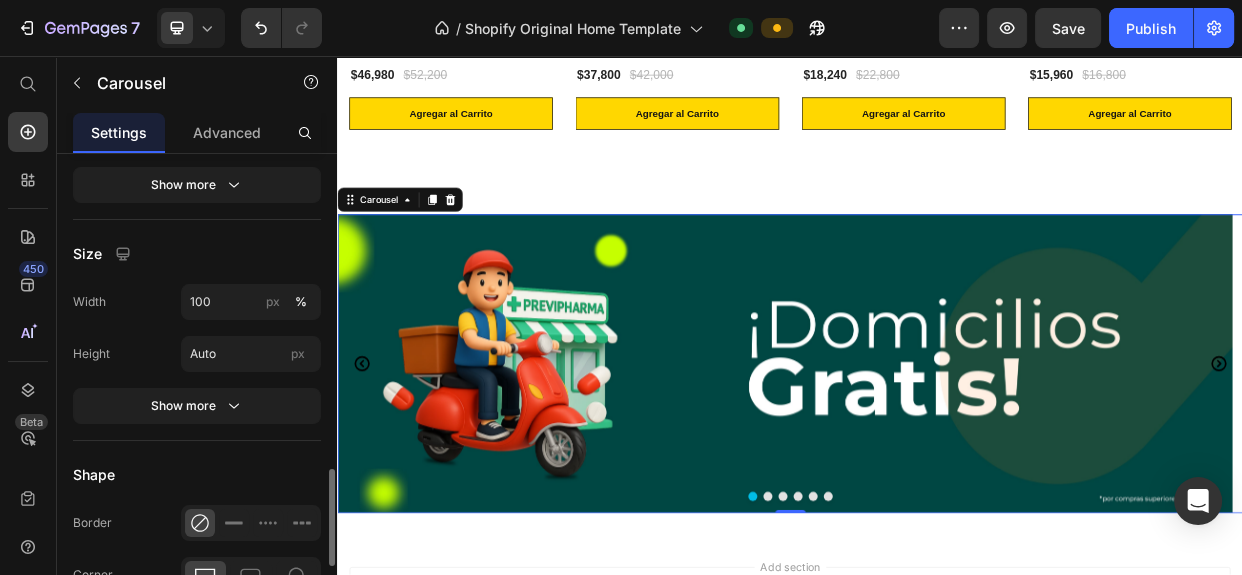 scroll, scrollTop: 1727, scrollLeft: 0, axis: vertical 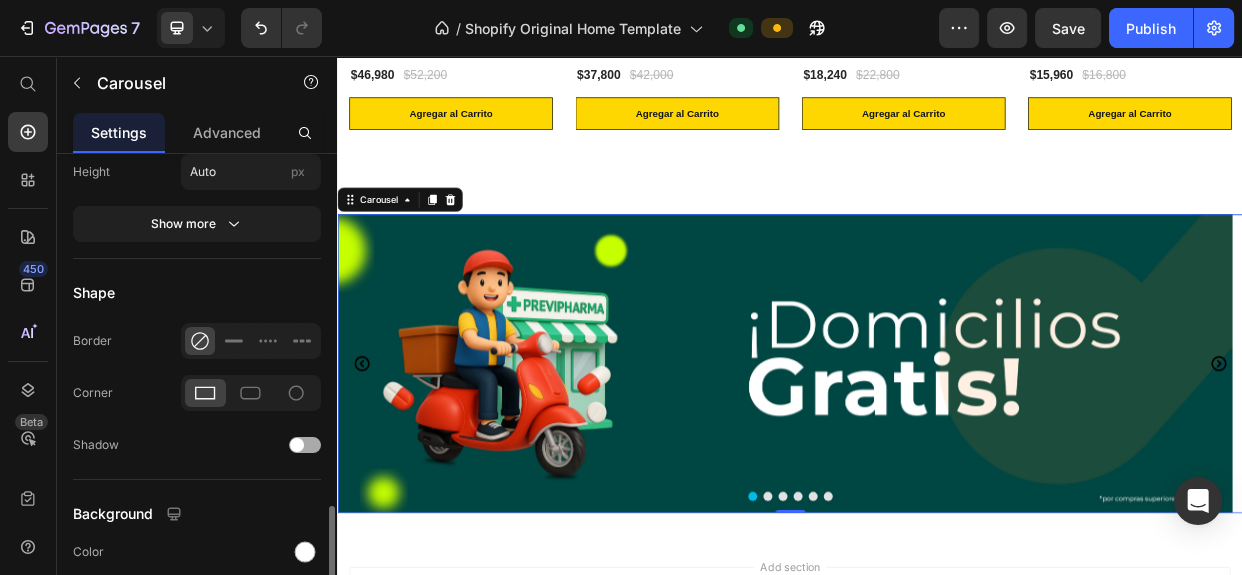 click at bounding box center (297, 445) 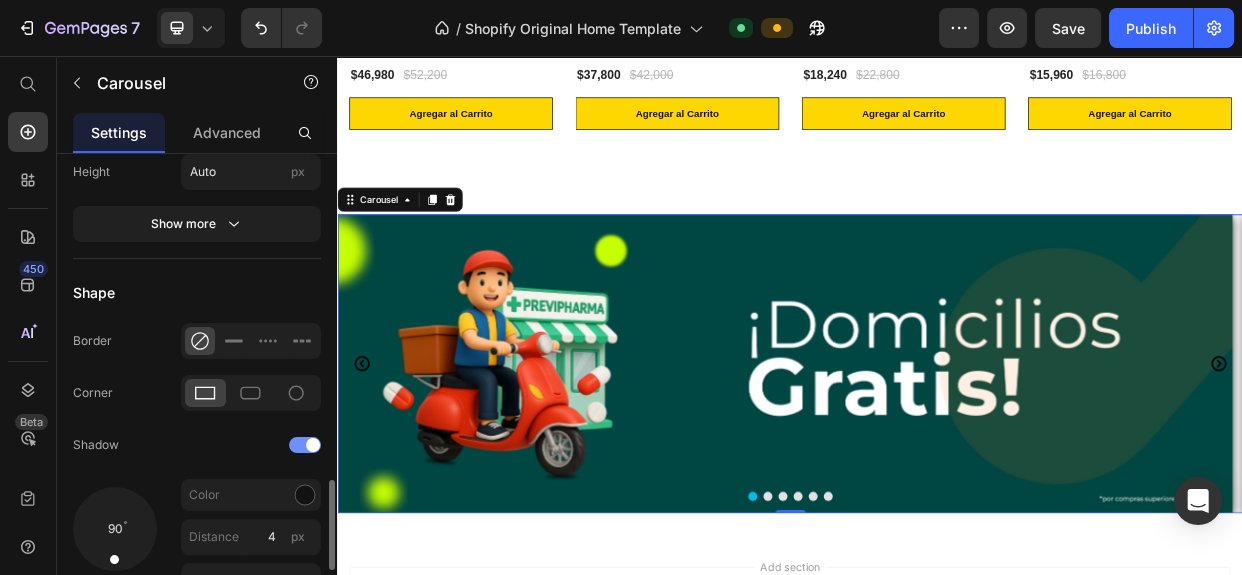 click at bounding box center (305, 445) 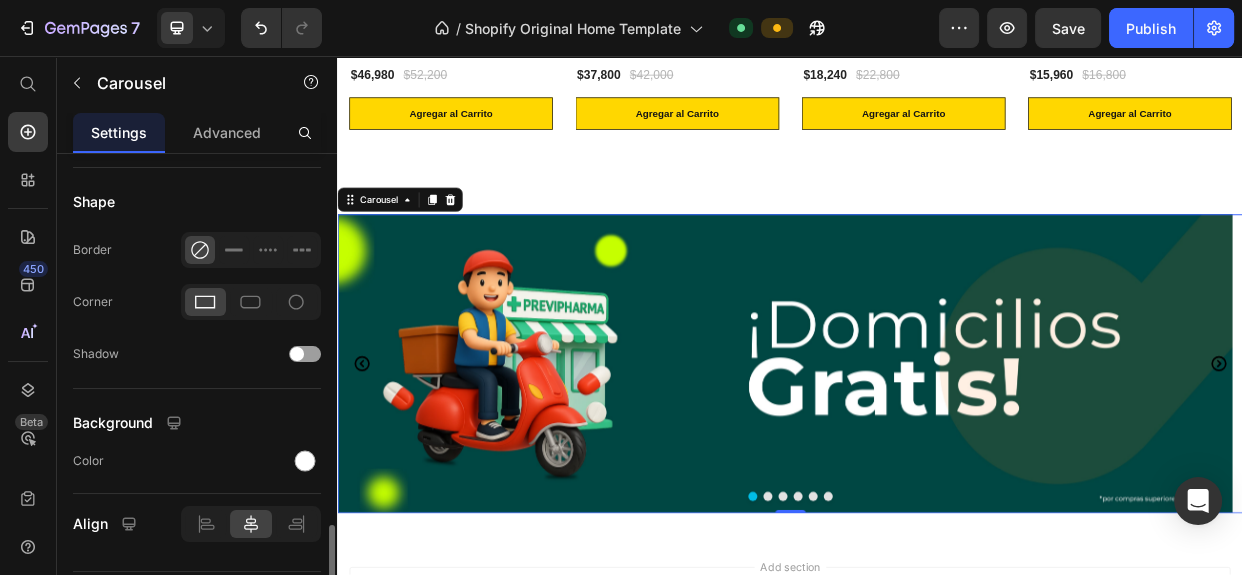 scroll, scrollTop: 1870, scrollLeft: 0, axis: vertical 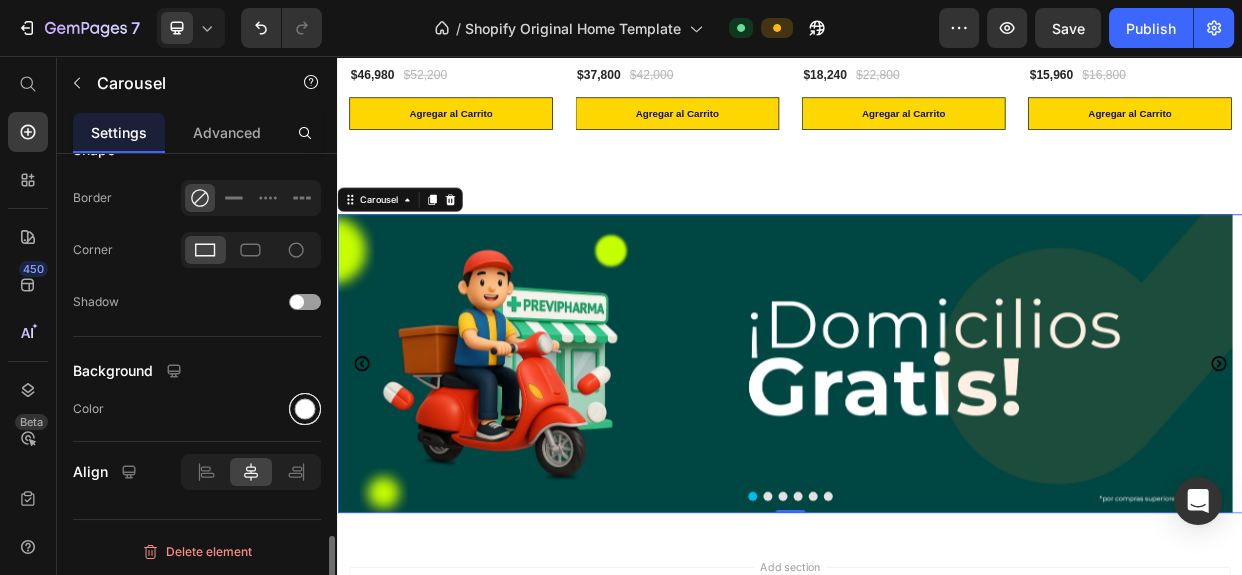 click at bounding box center (305, 408) 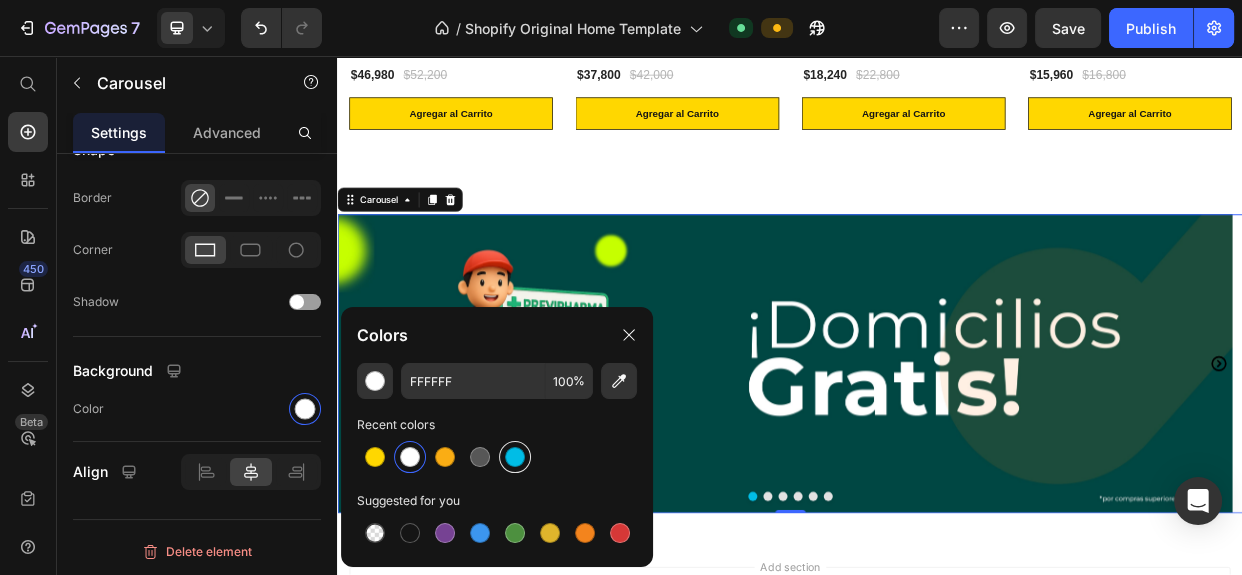 click at bounding box center (515, 457) 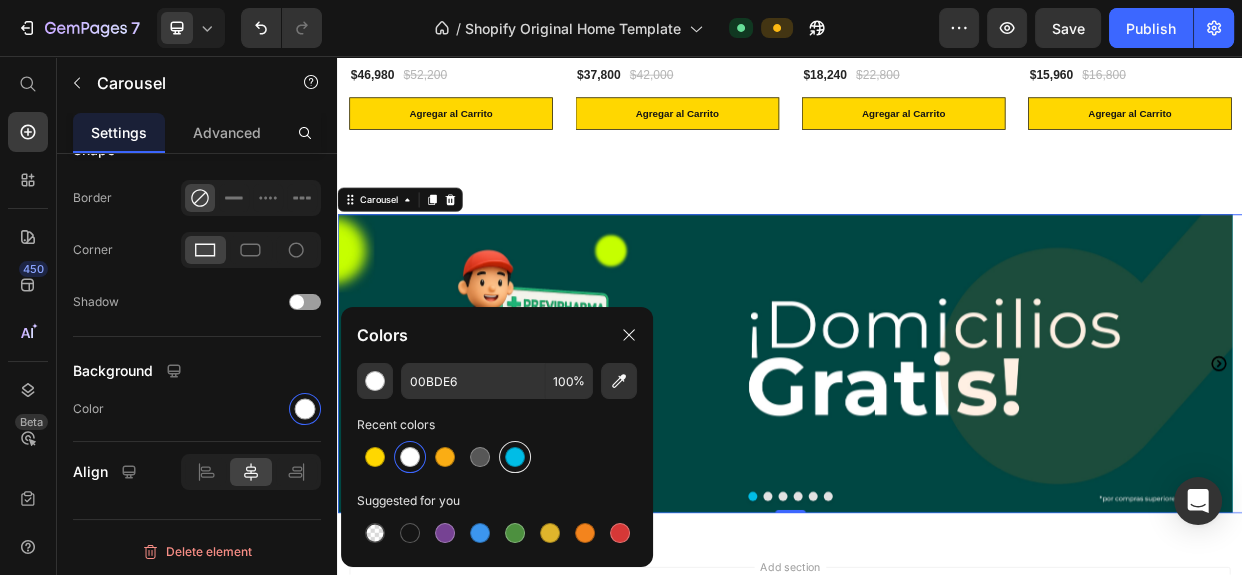 scroll, scrollTop: 1870, scrollLeft: 0, axis: vertical 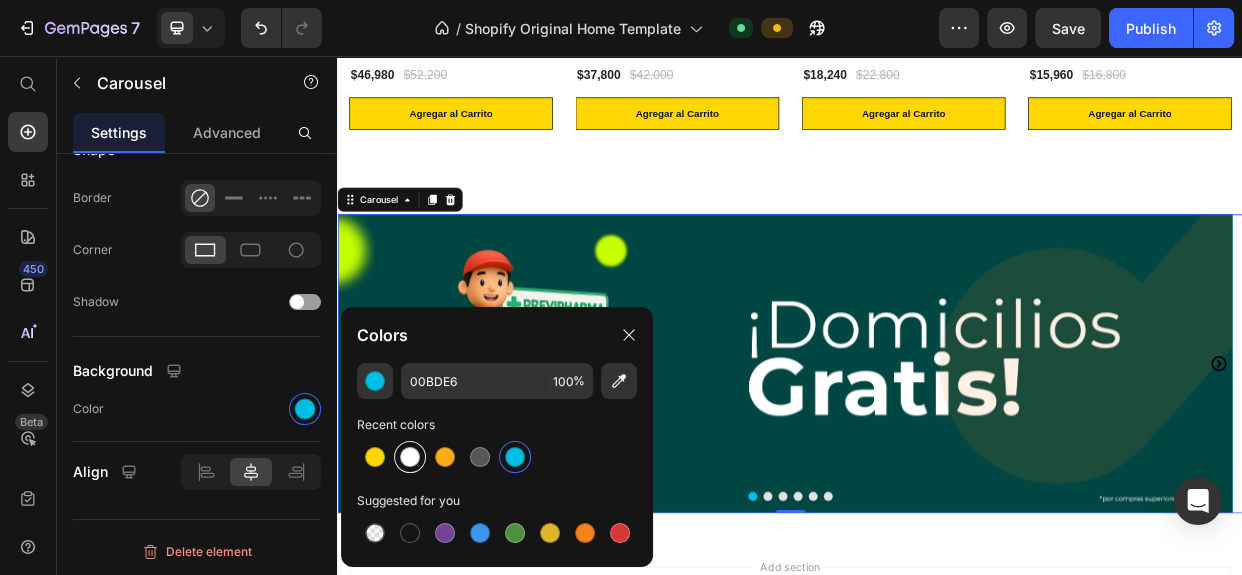 click at bounding box center [410, 457] 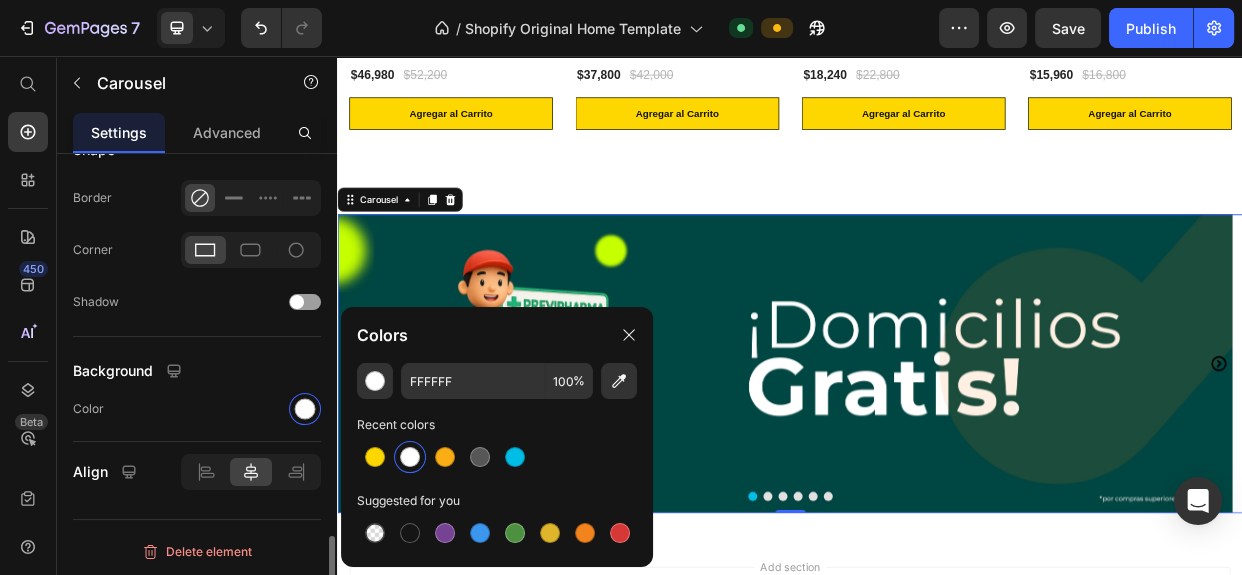 click on "Color" at bounding box center (197, 409) 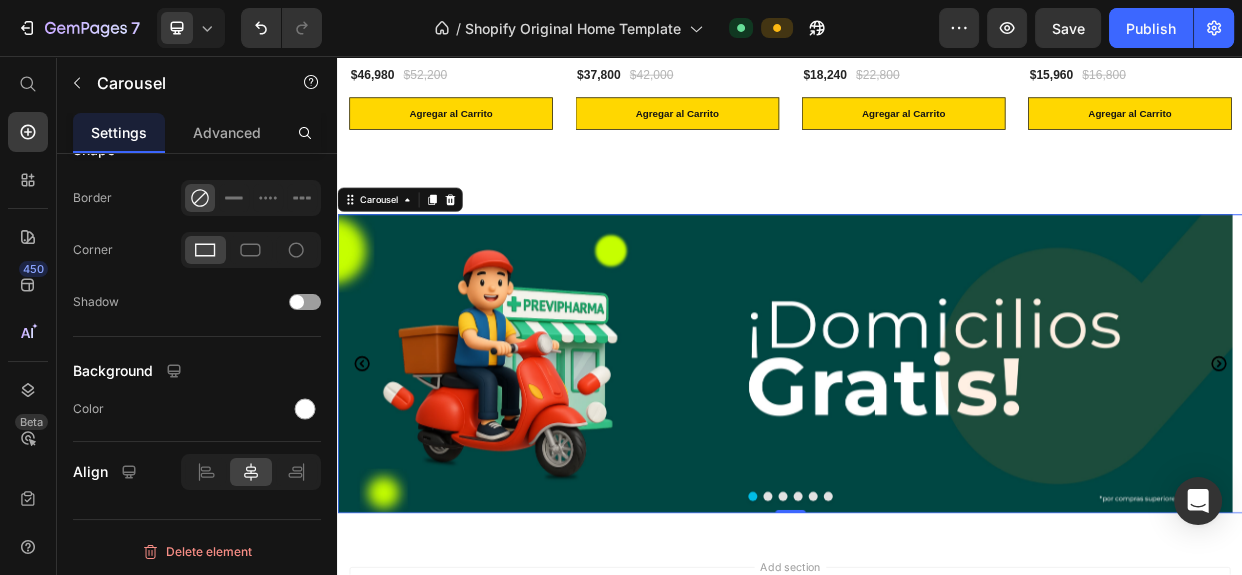 click 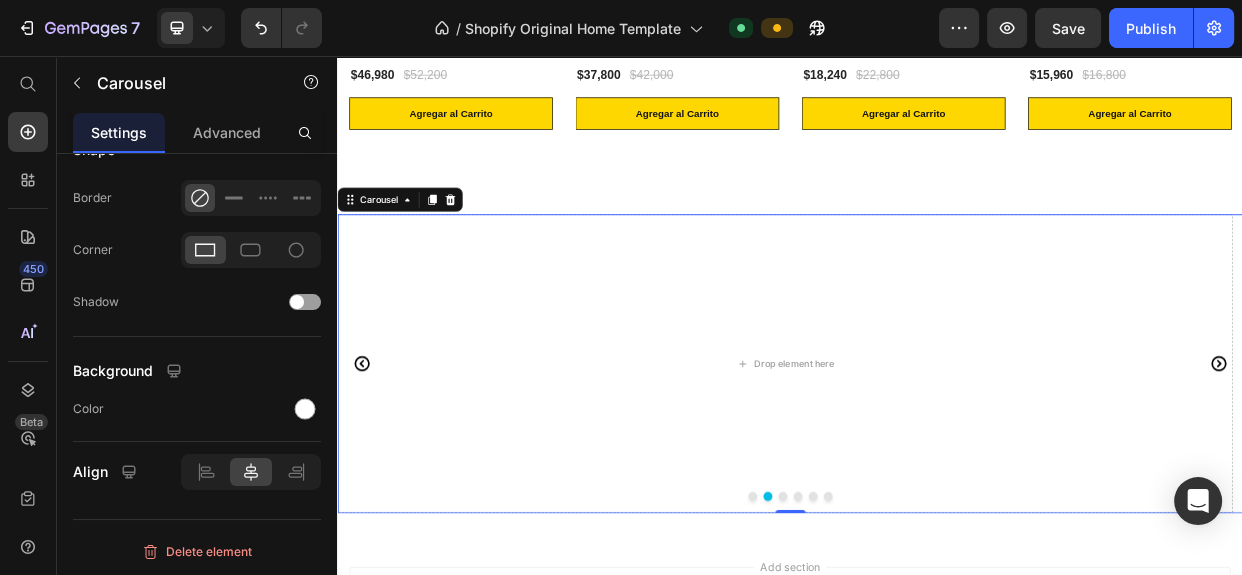 click 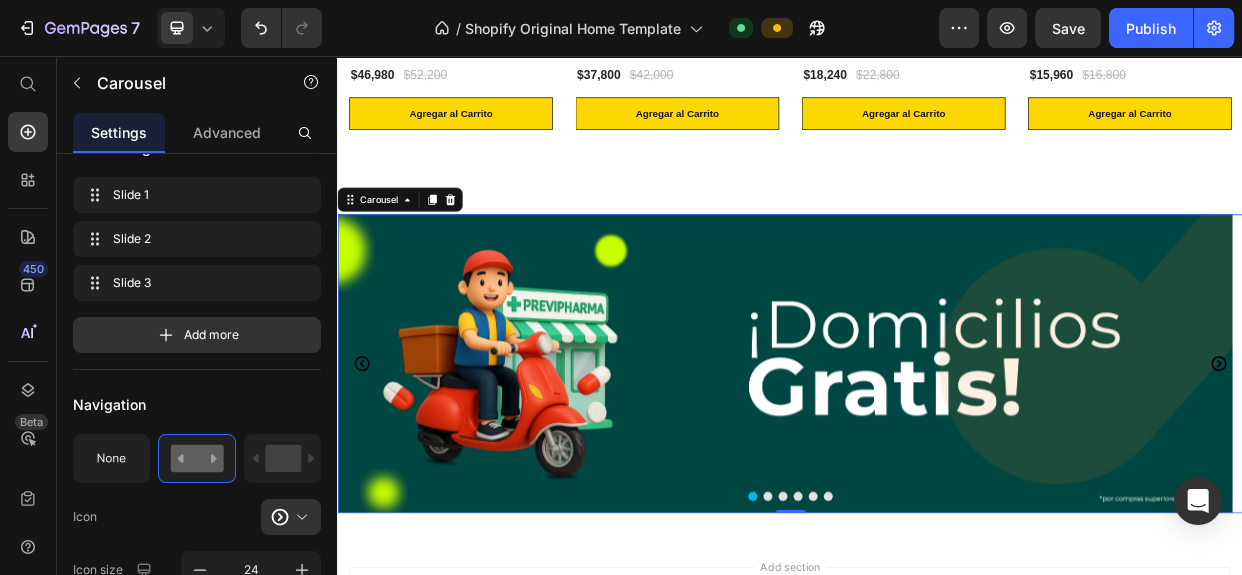 scroll, scrollTop: 0, scrollLeft: 0, axis: both 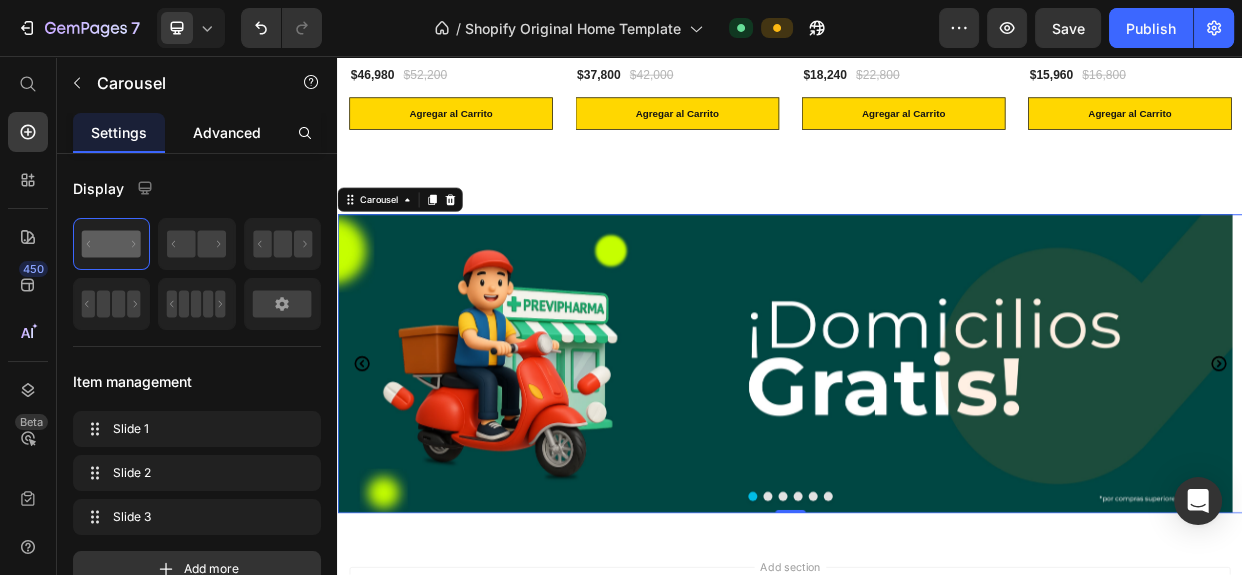 click on "Advanced" 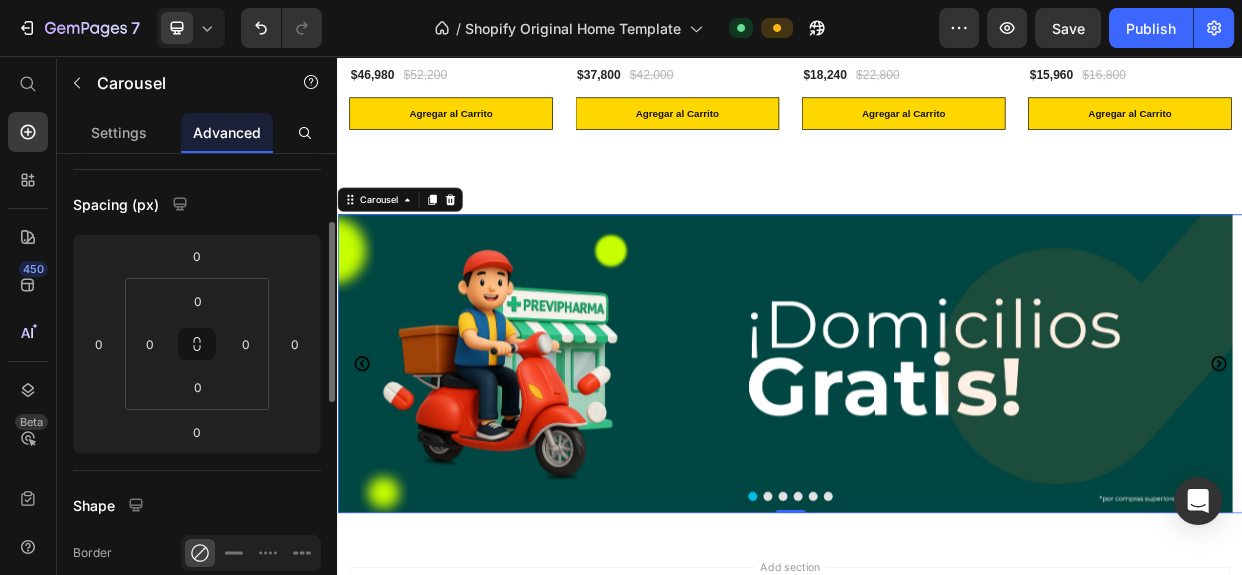 scroll, scrollTop: 545, scrollLeft: 0, axis: vertical 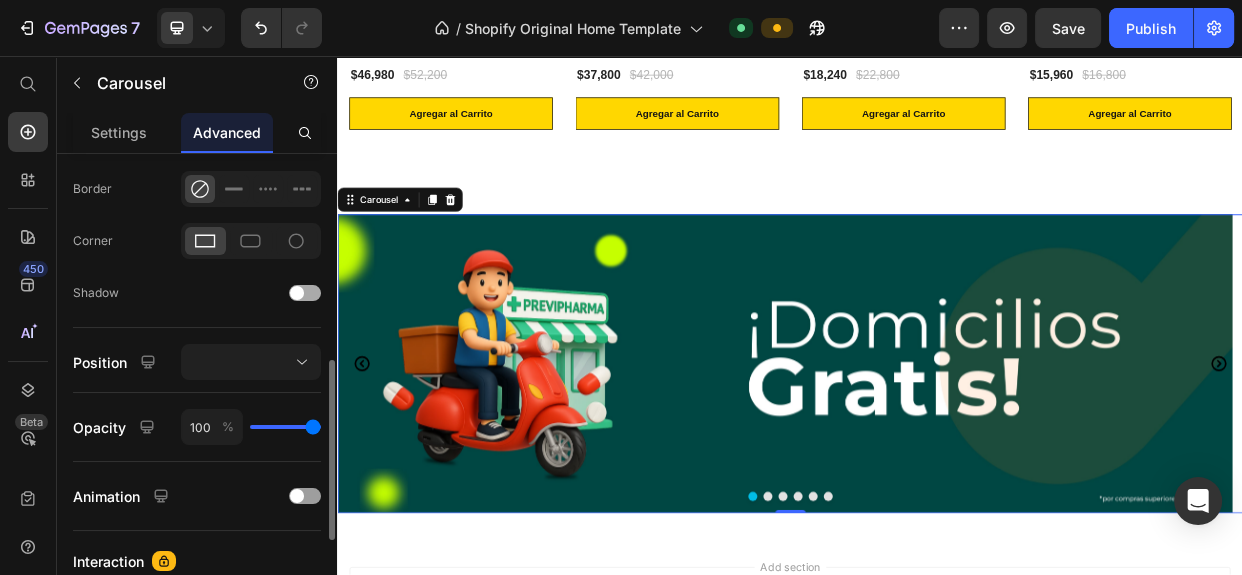 click at bounding box center [297, 293] 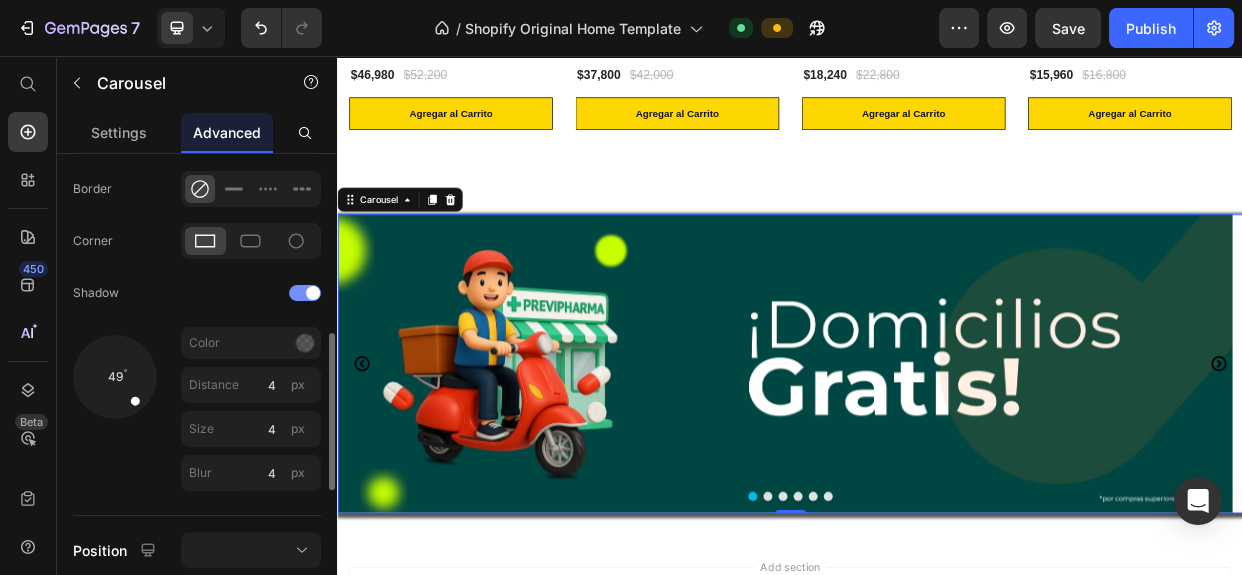 click at bounding box center (305, 293) 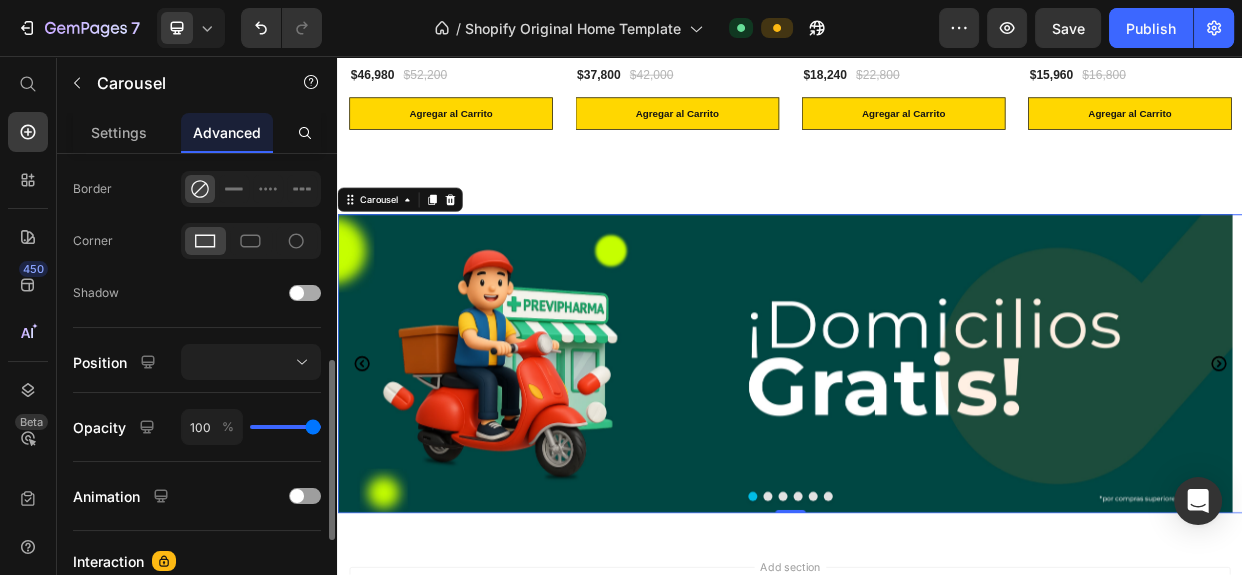 click at bounding box center (297, 293) 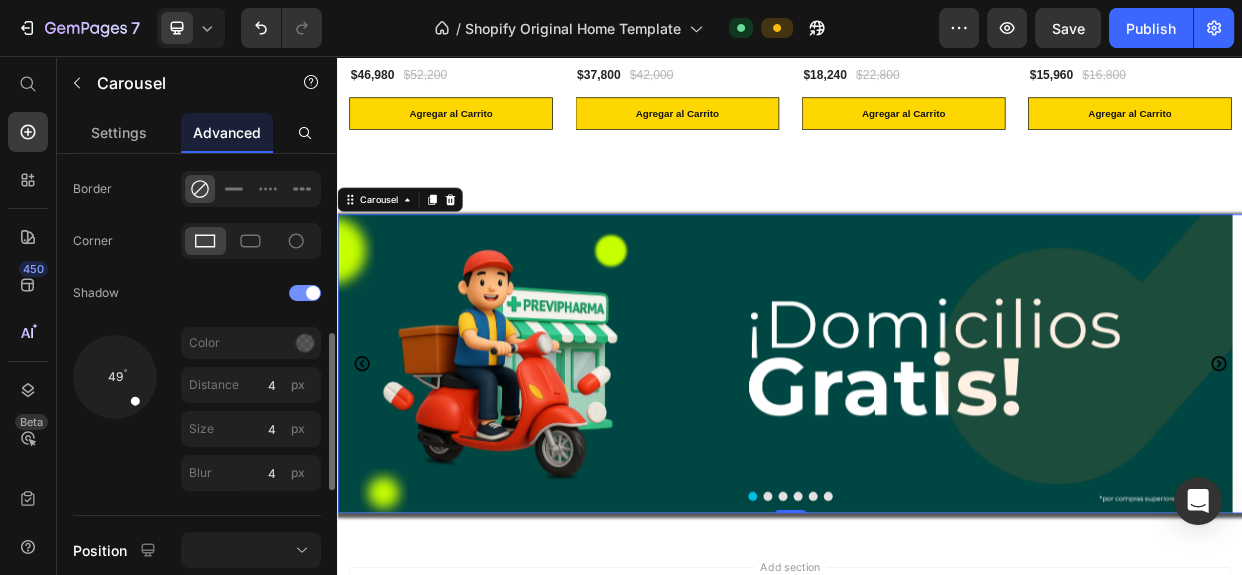 click 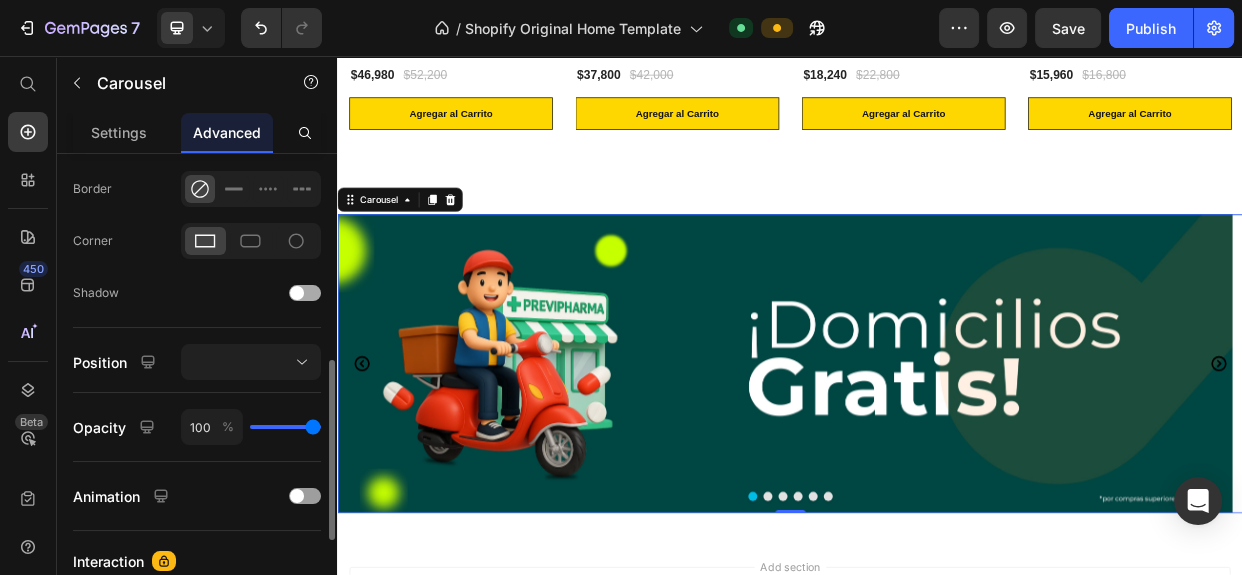 scroll, scrollTop: 636, scrollLeft: 0, axis: vertical 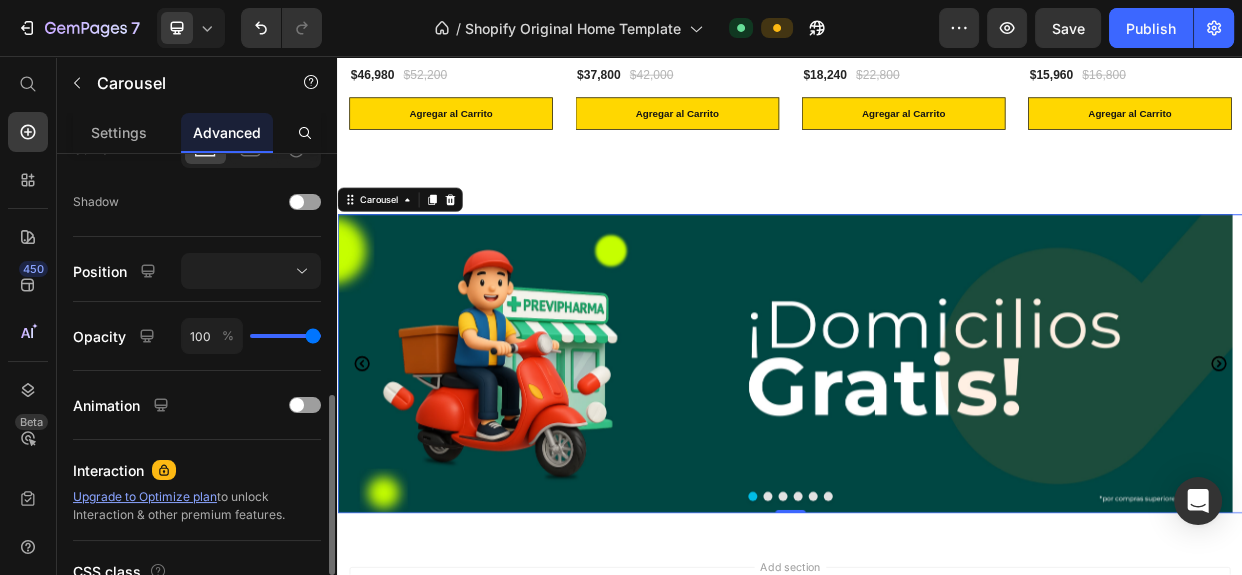 type on "95" 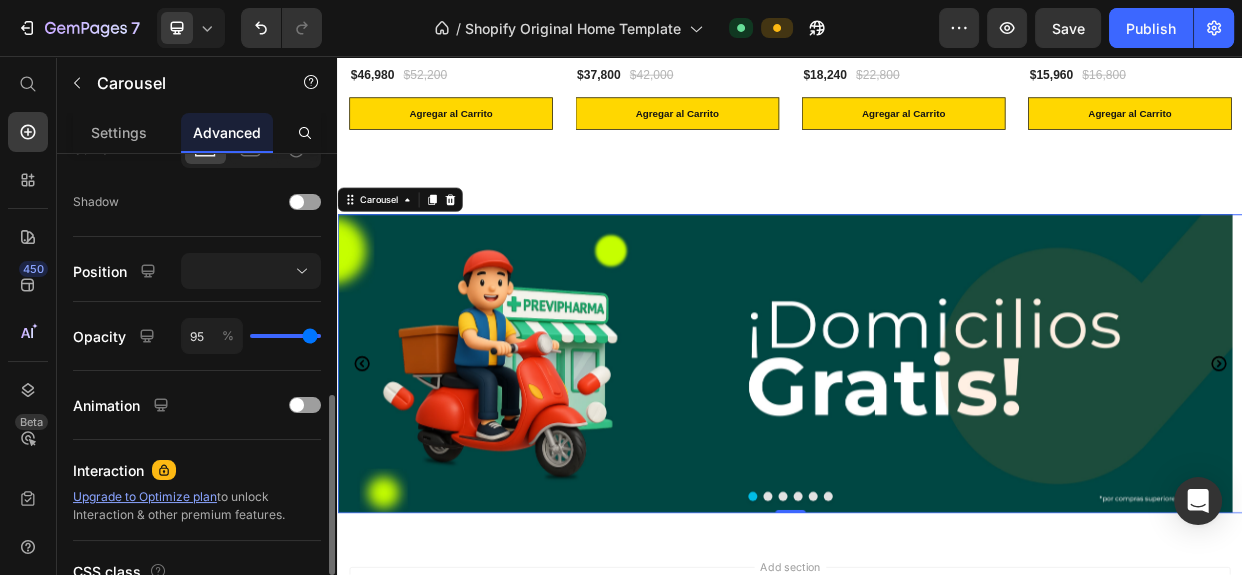 type on "90" 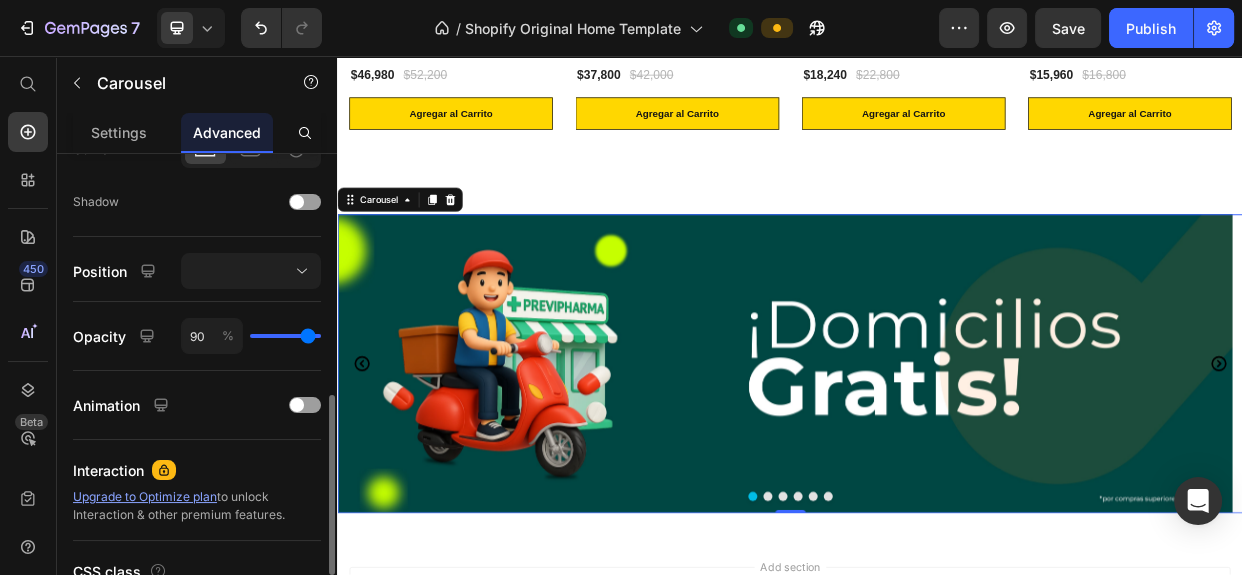 type on "81" 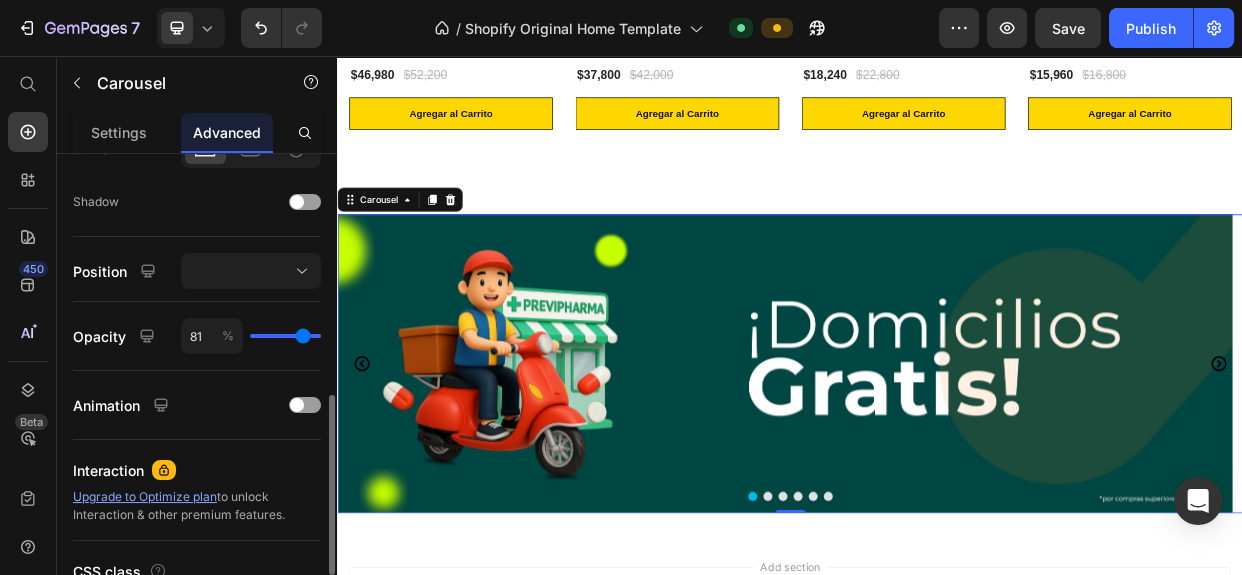 type on "68" 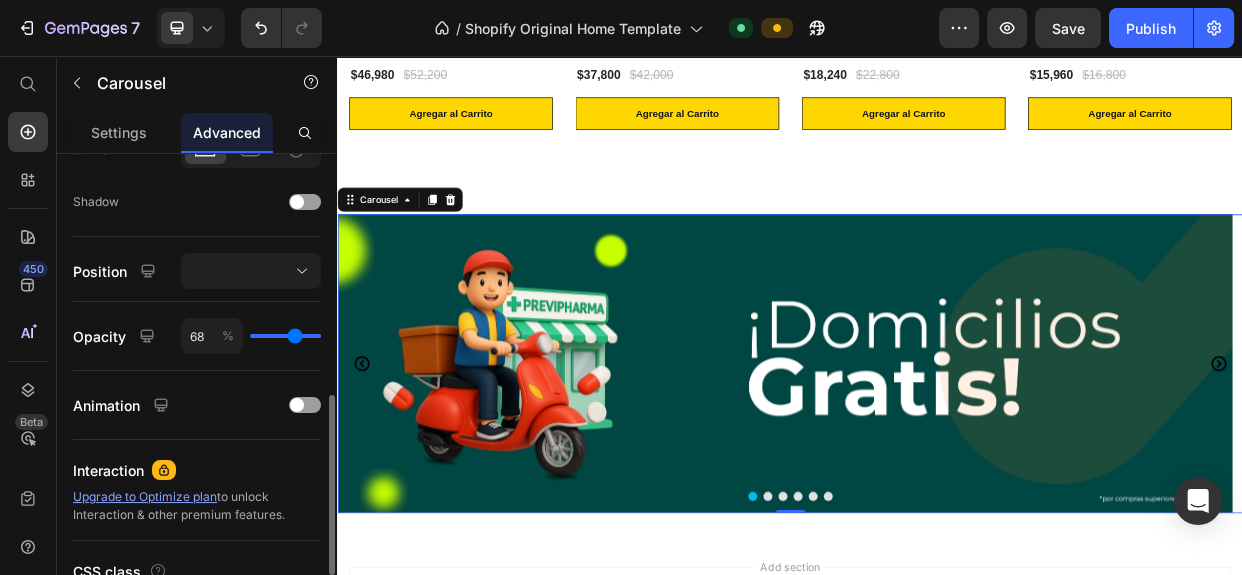 type on "50" 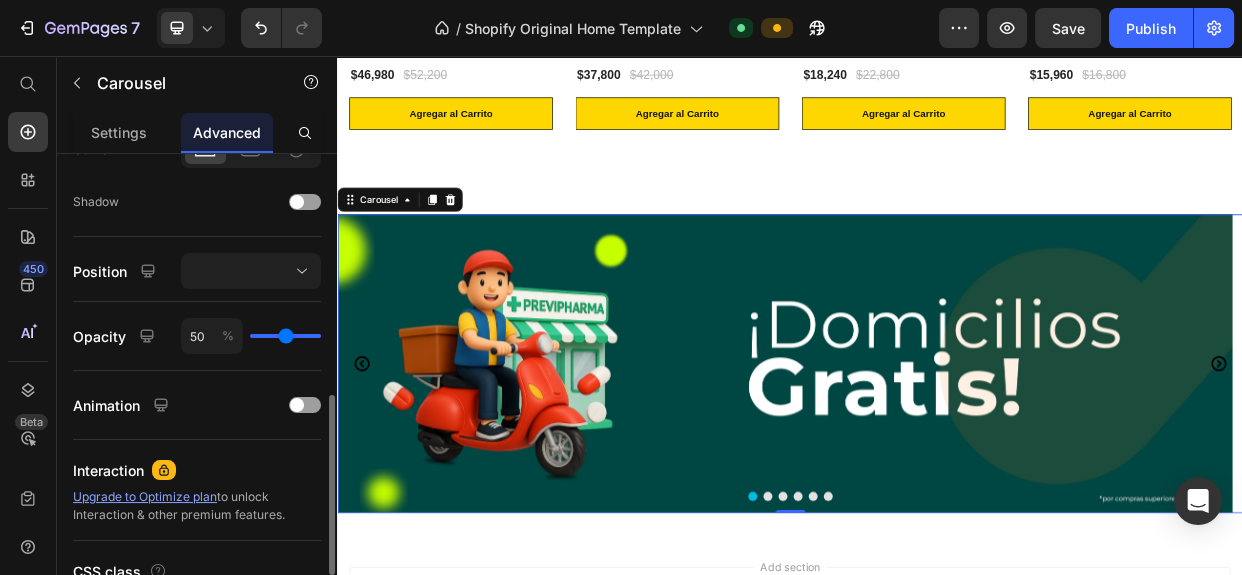 type on "35" 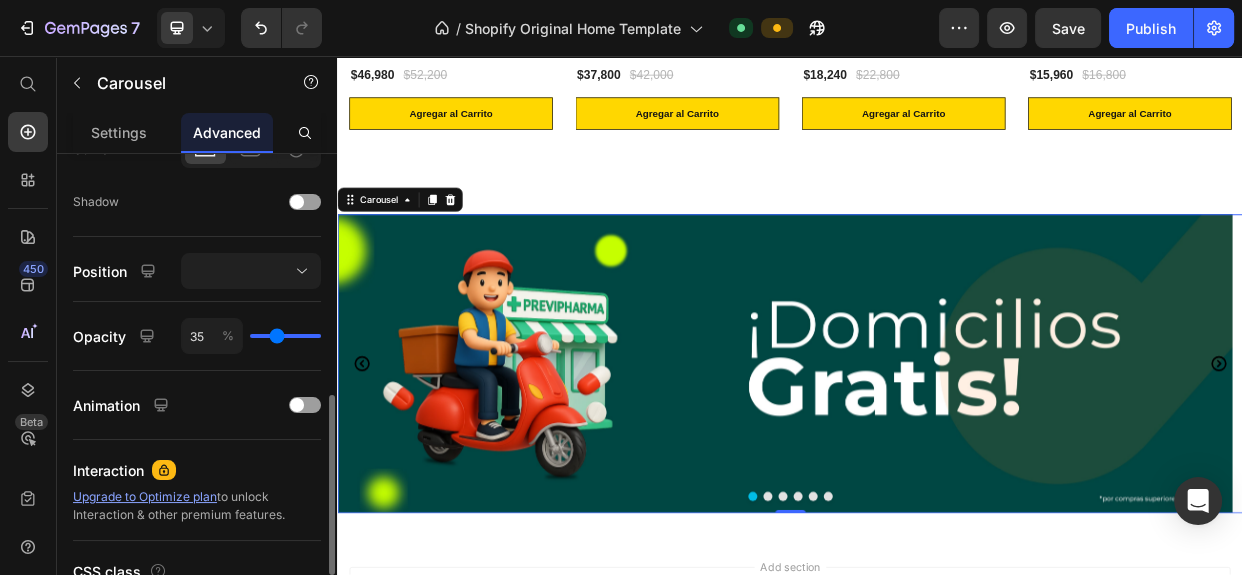 type on "22" 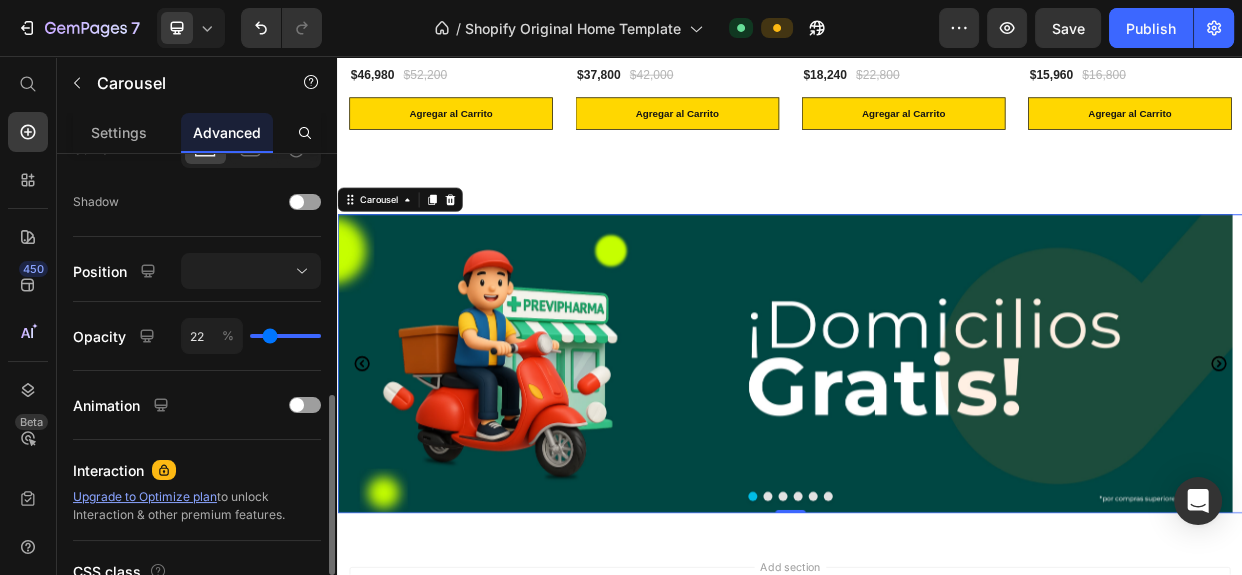 type on "15" 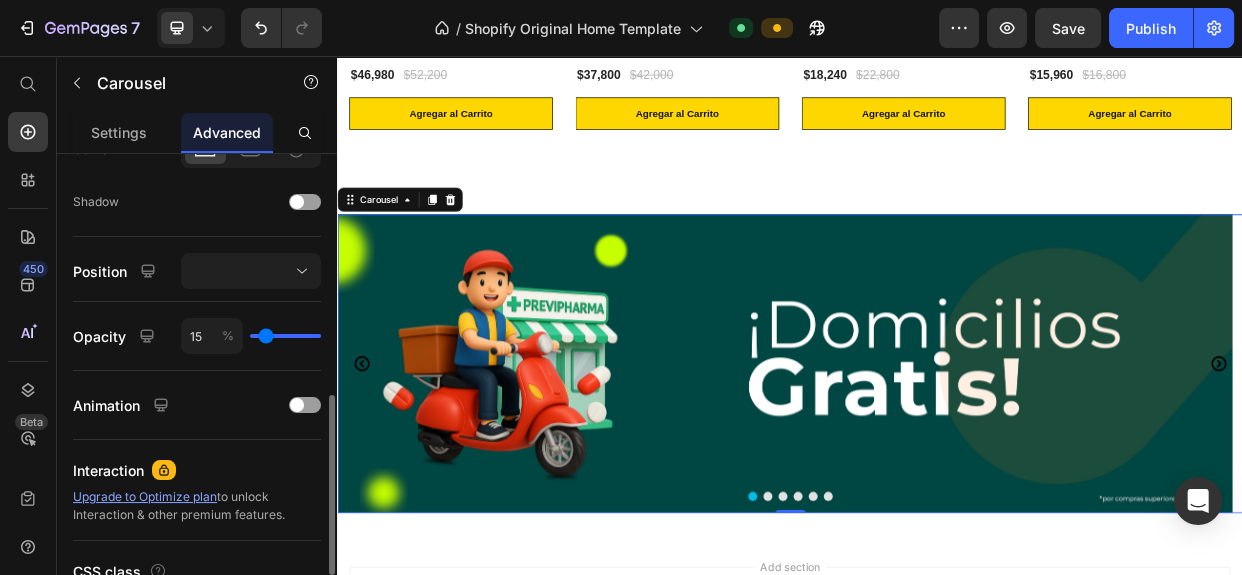 type on "10" 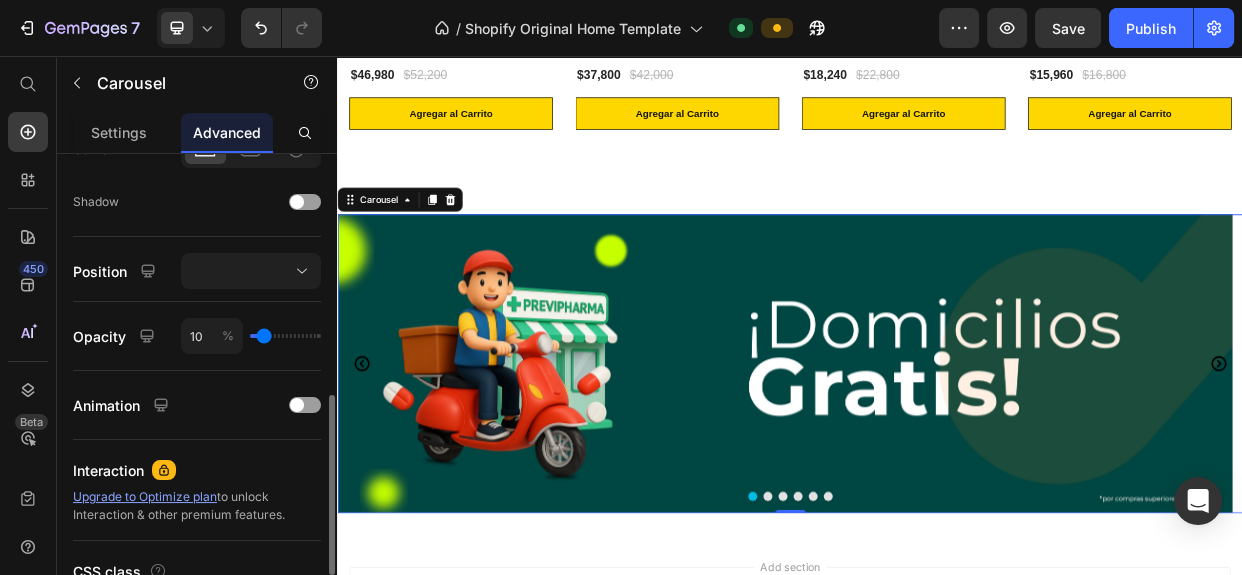 type on "9" 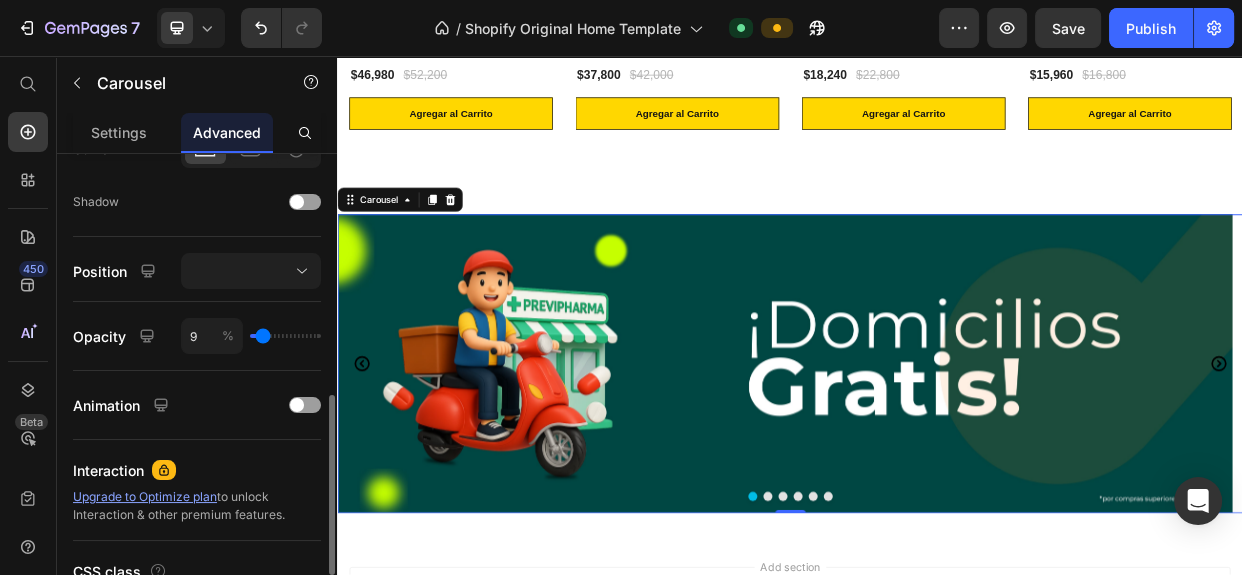 type on "7" 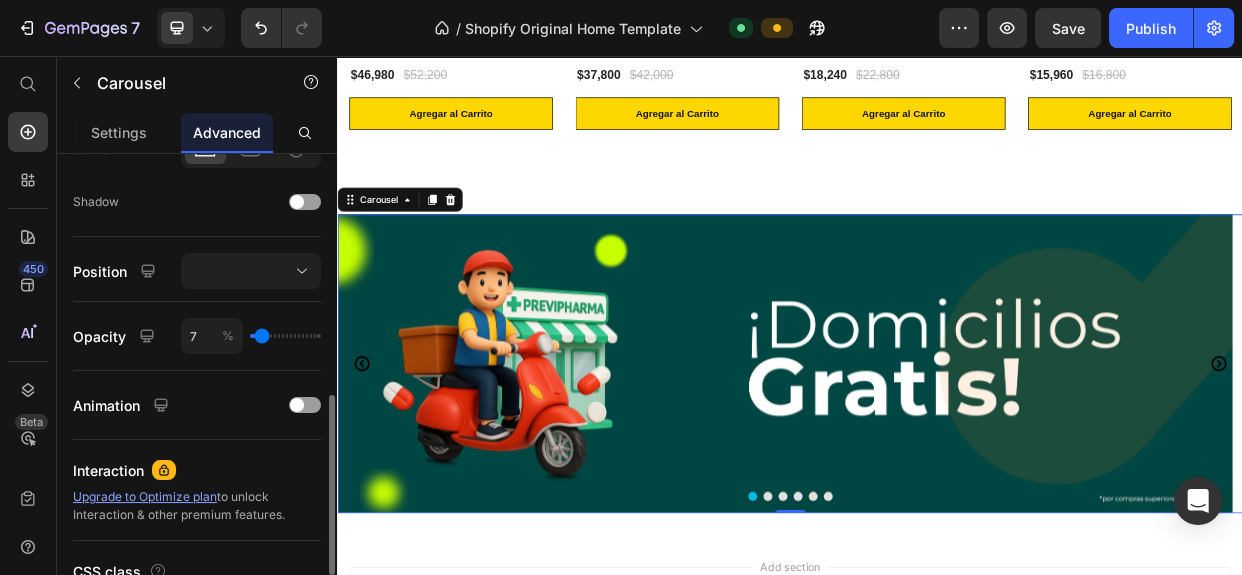 drag, startPoint x: 311, startPoint y: 338, endPoint x: 261, endPoint y: 340, distance: 50.039986 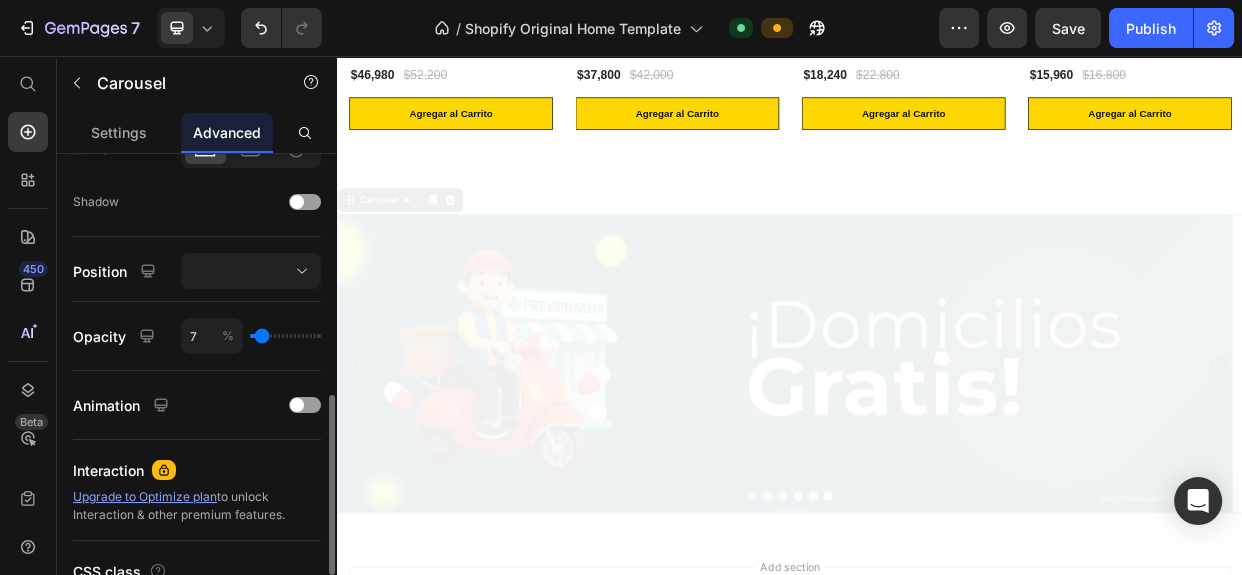type on "14" 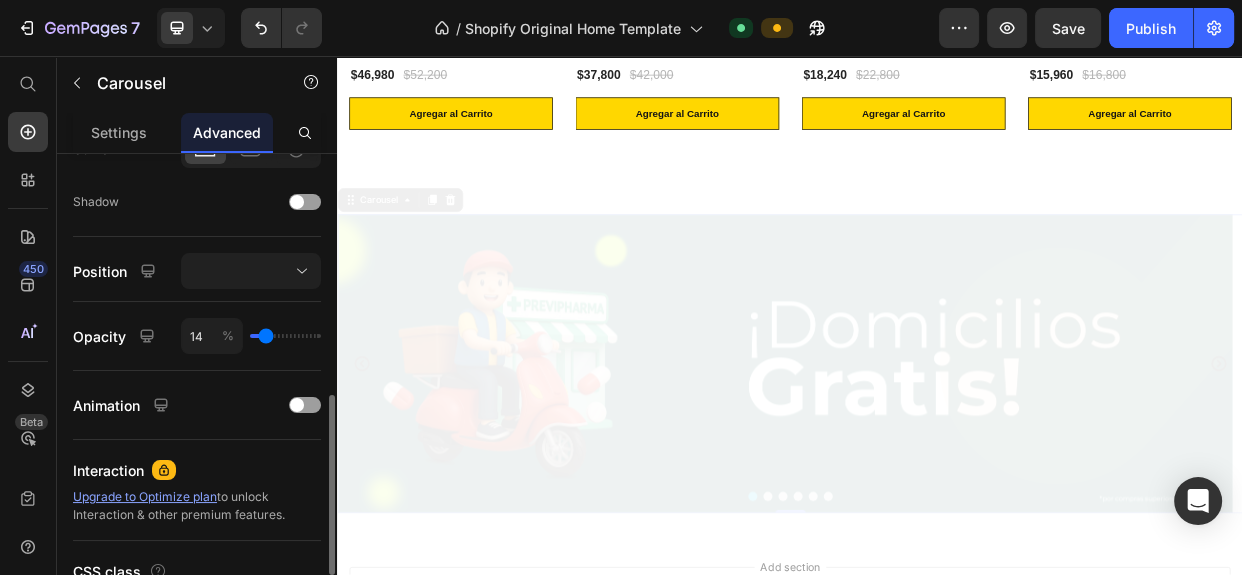 type on "15" 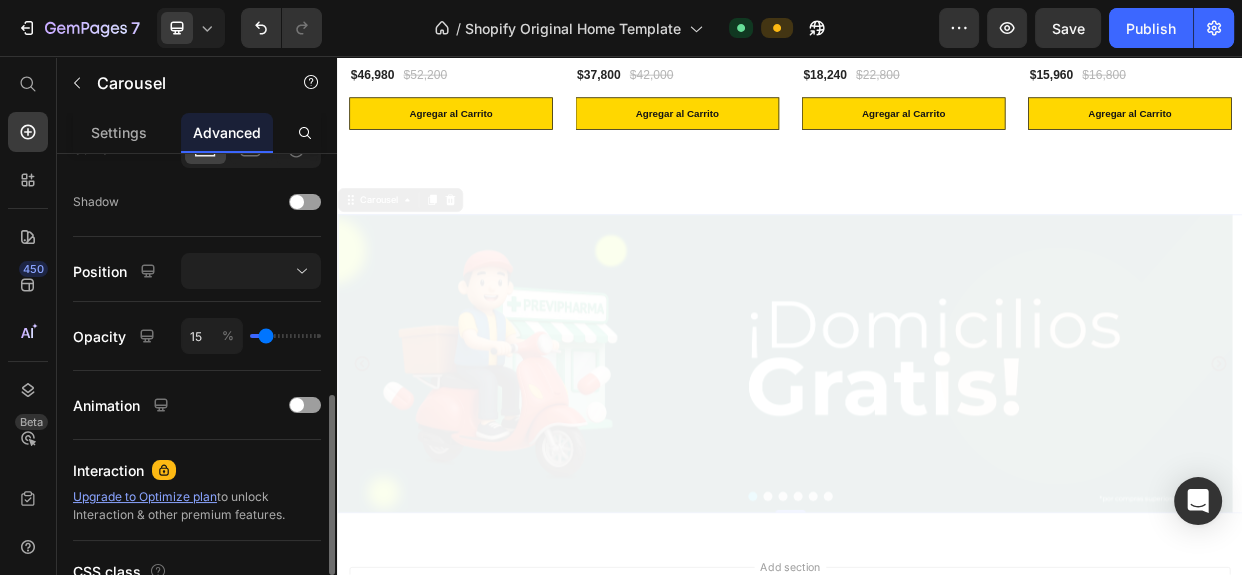 type on "22" 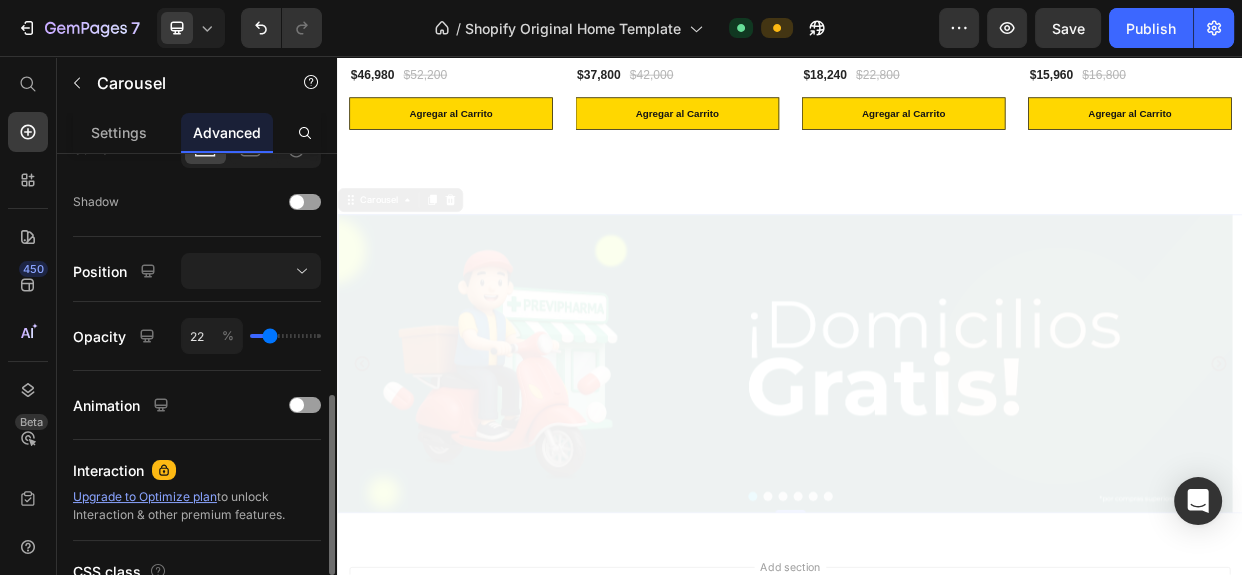 type on "30" 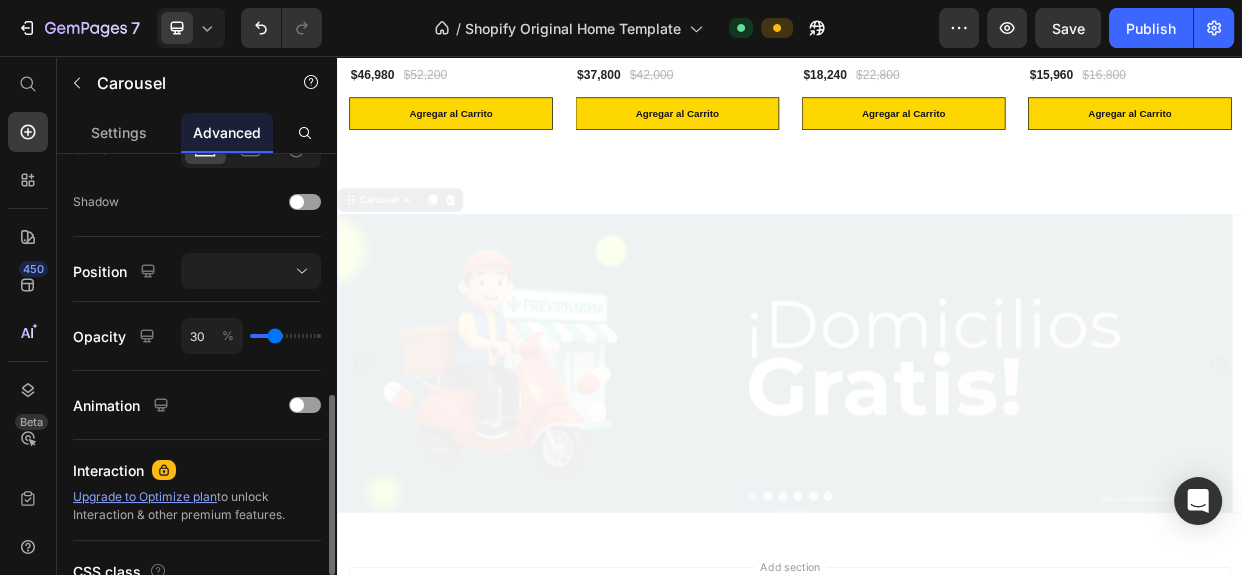 type on "40" 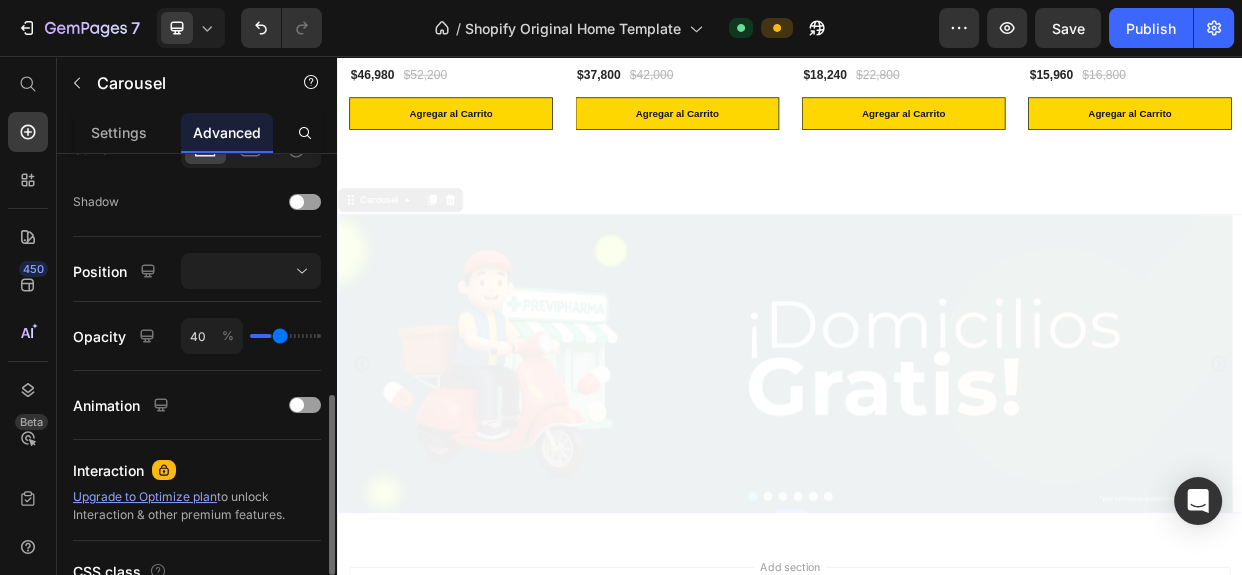 type on "60" 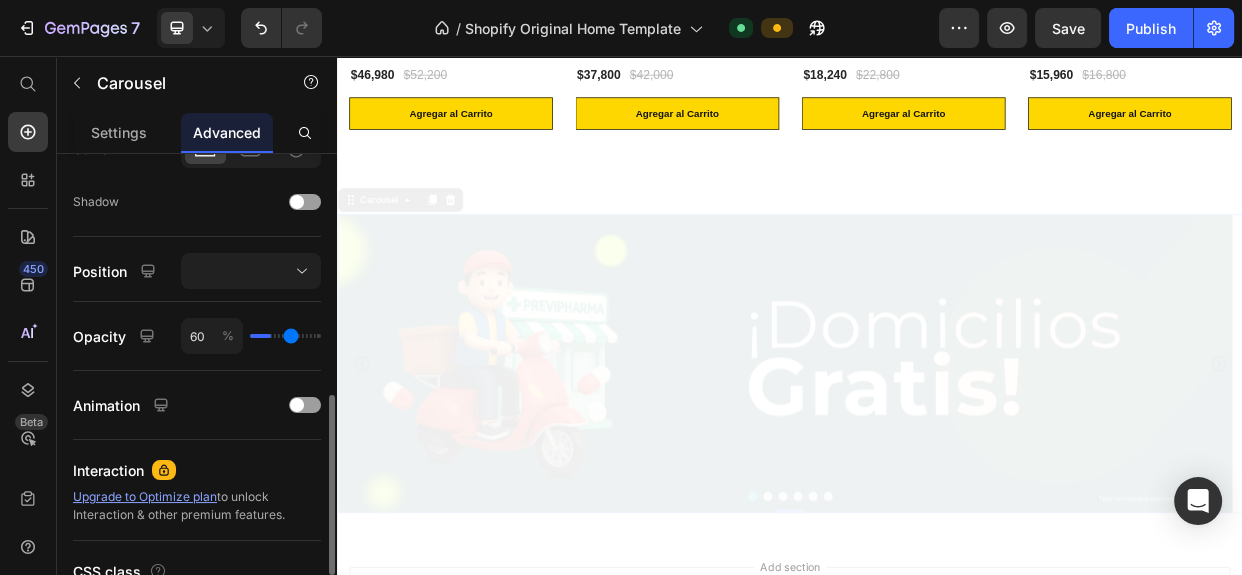 type on "75" 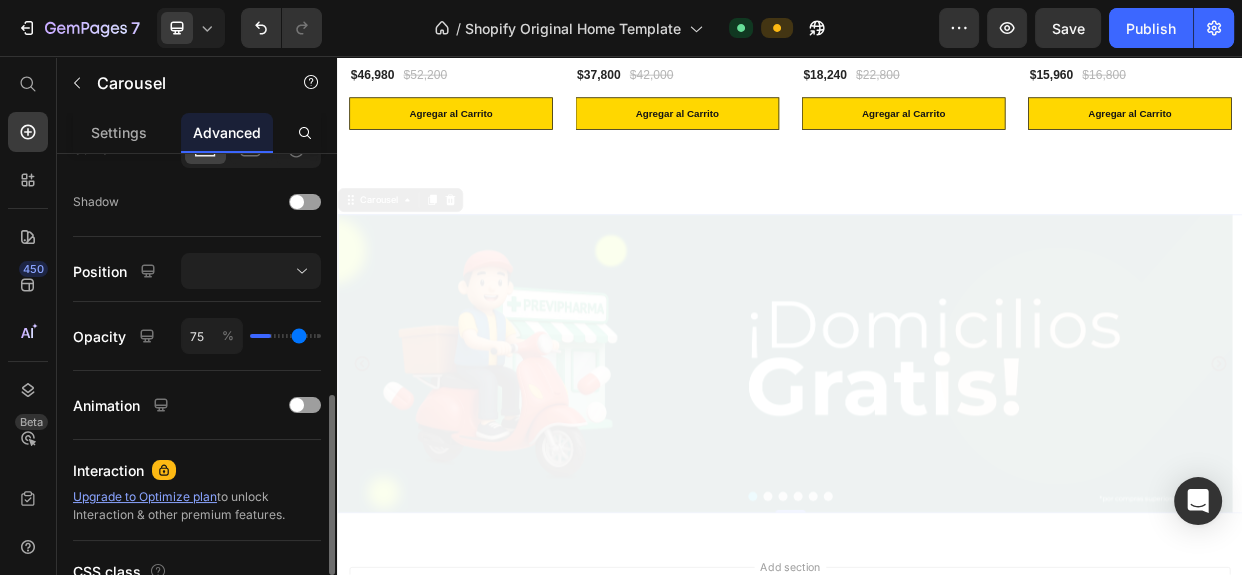 type on "91" 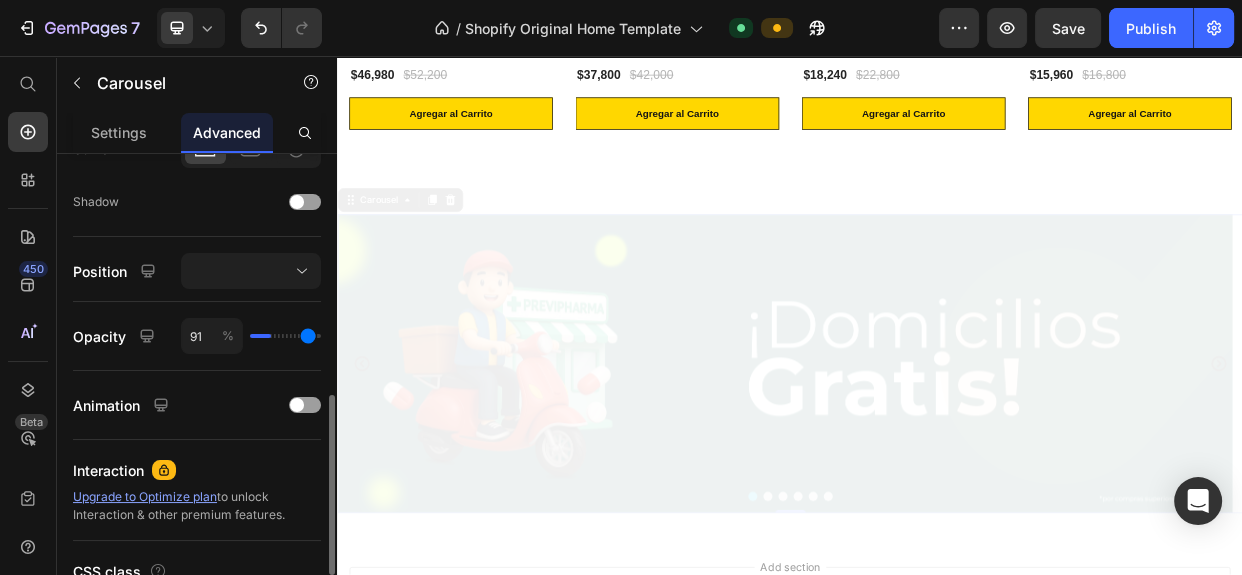 type on "100" 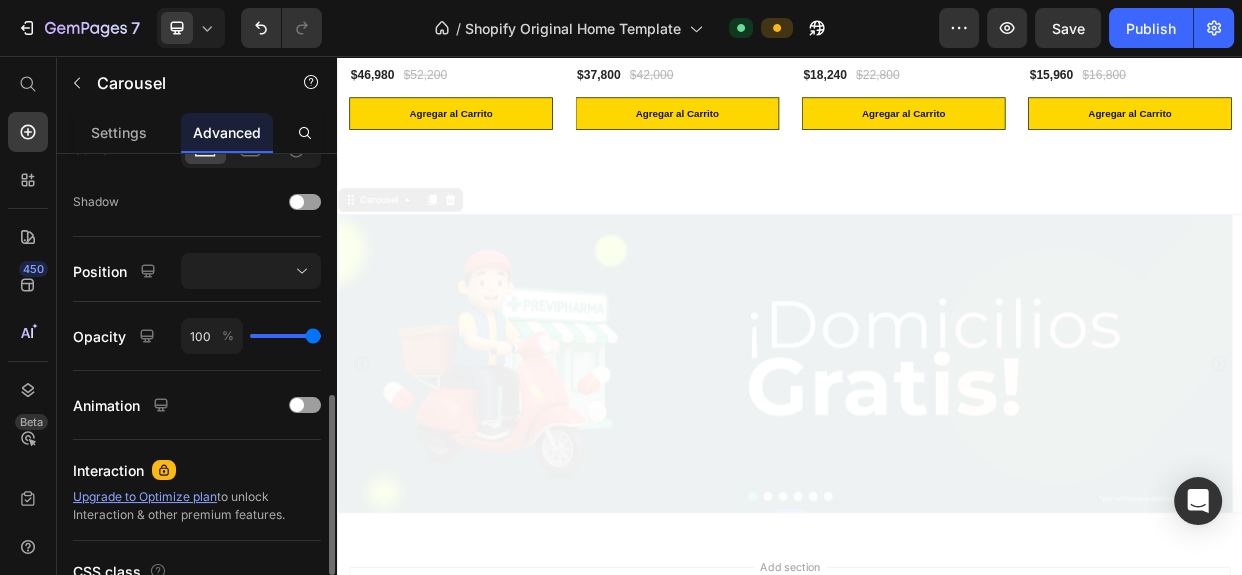 drag, startPoint x: 264, startPoint y: 332, endPoint x: 358, endPoint y: 331, distance: 94.00532 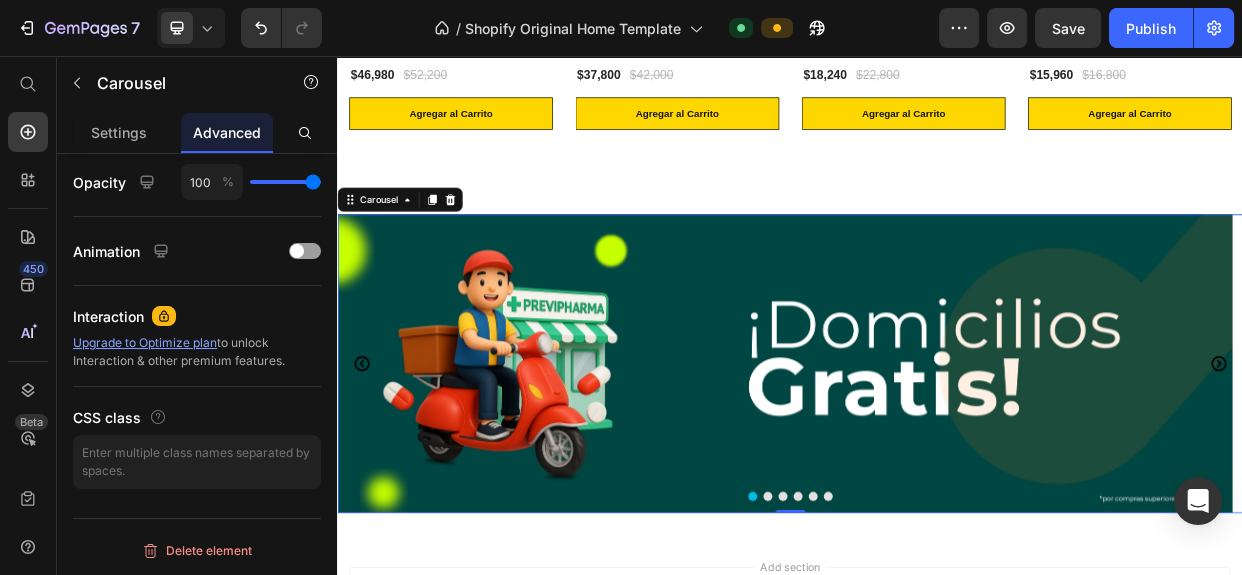 scroll, scrollTop: 427, scrollLeft: 0, axis: vertical 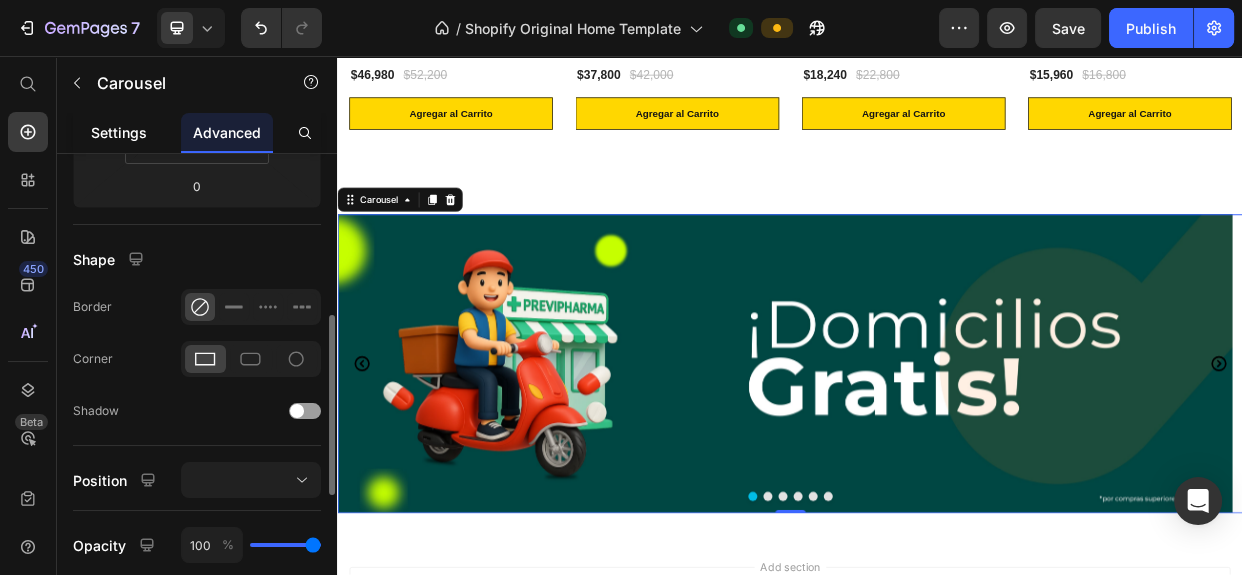 click on "Settings" at bounding box center (119, 132) 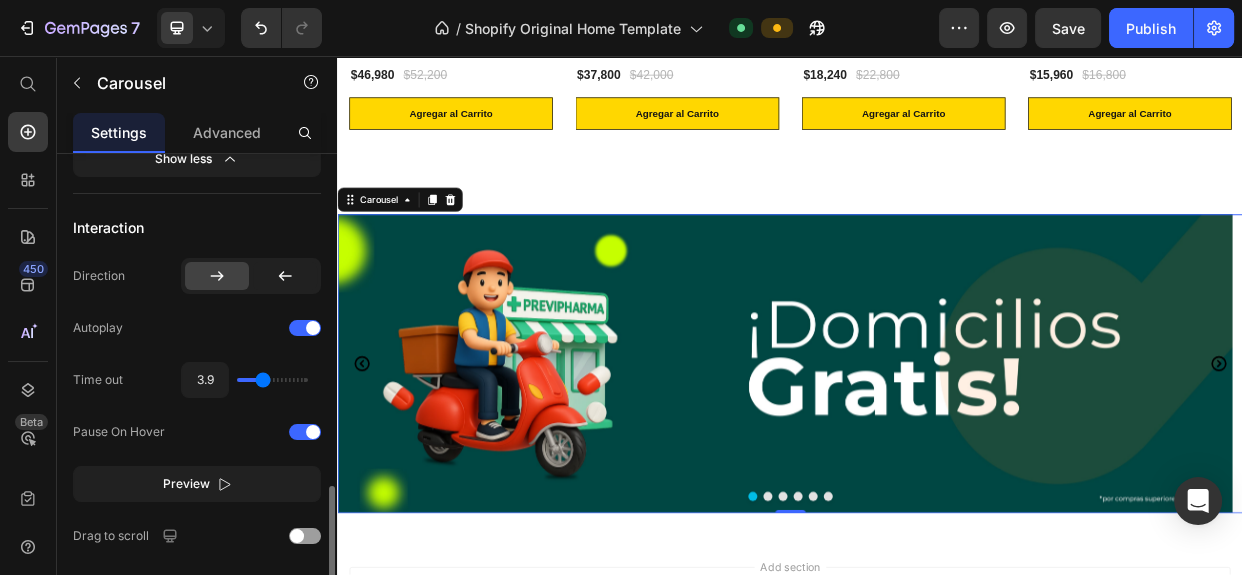 scroll, scrollTop: 1181, scrollLeft: 0, axis: vertical 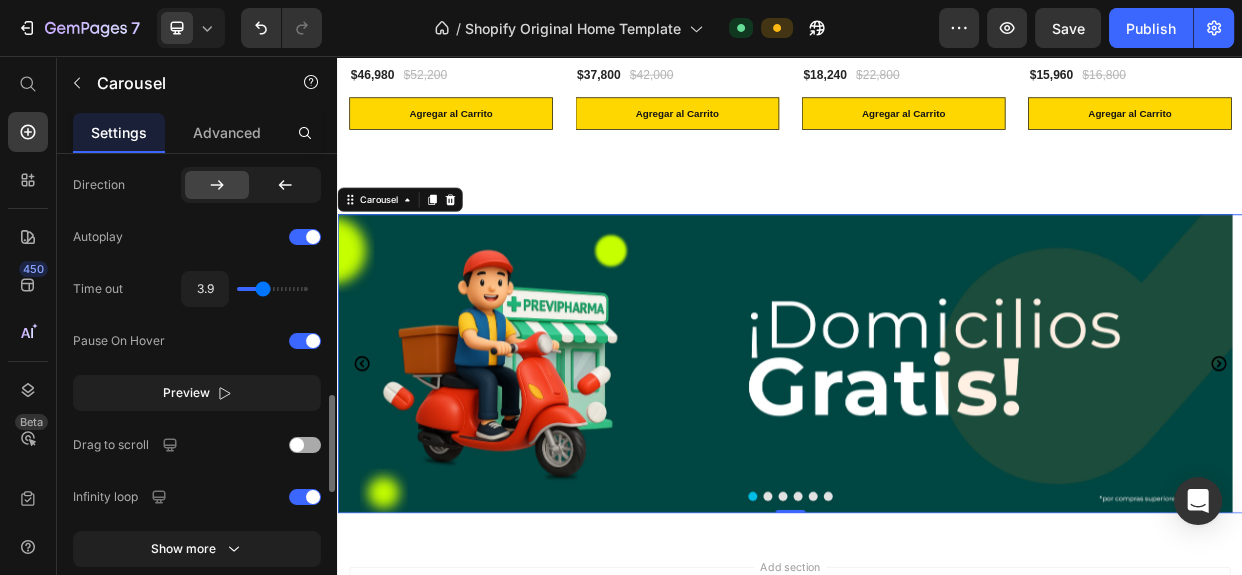 click at bounding box center [297, 445] 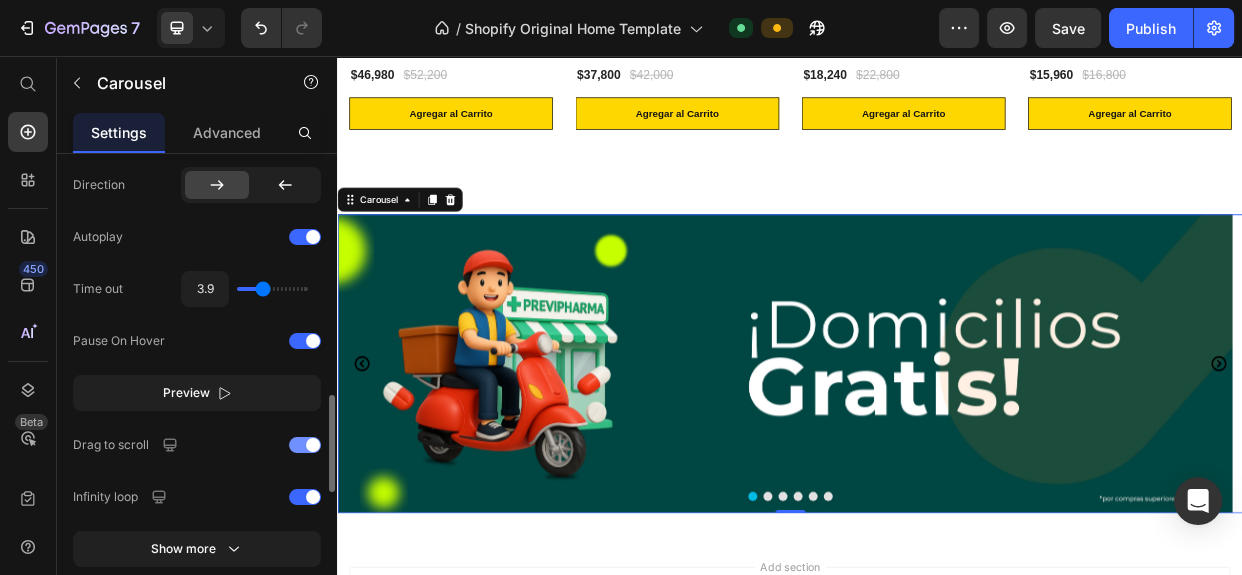 scroll, scrollTop: 1272, scrollLeft: 0, axis: vertical 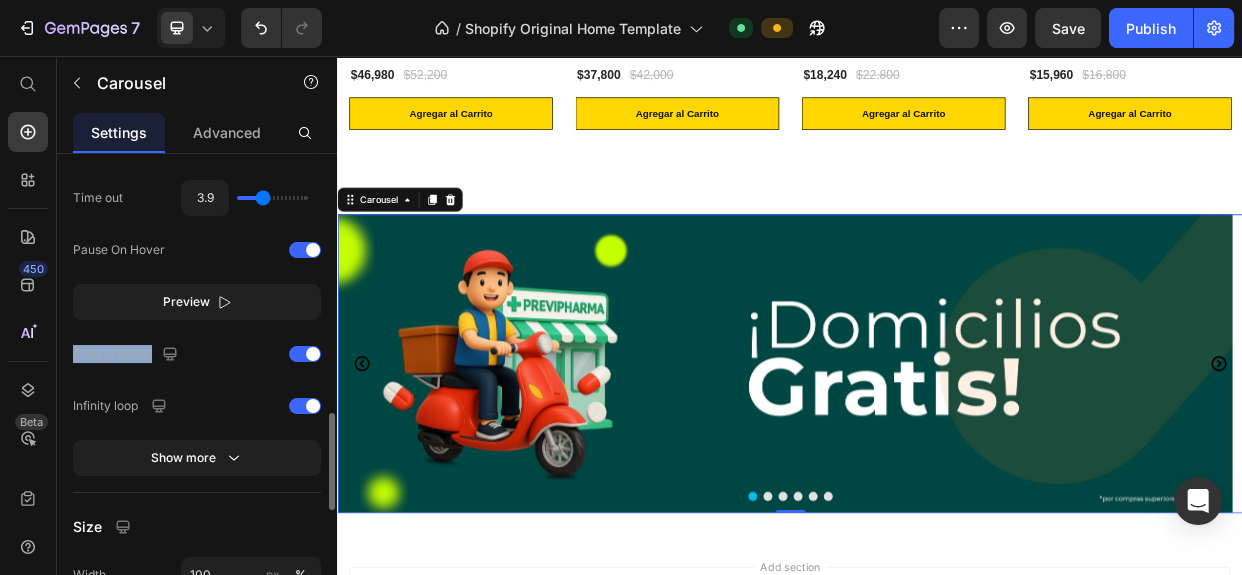 drag, startPoint x: 151, startPoint y: 352, endPoint x: 61, endPoint y: 348, distance: 90.088844 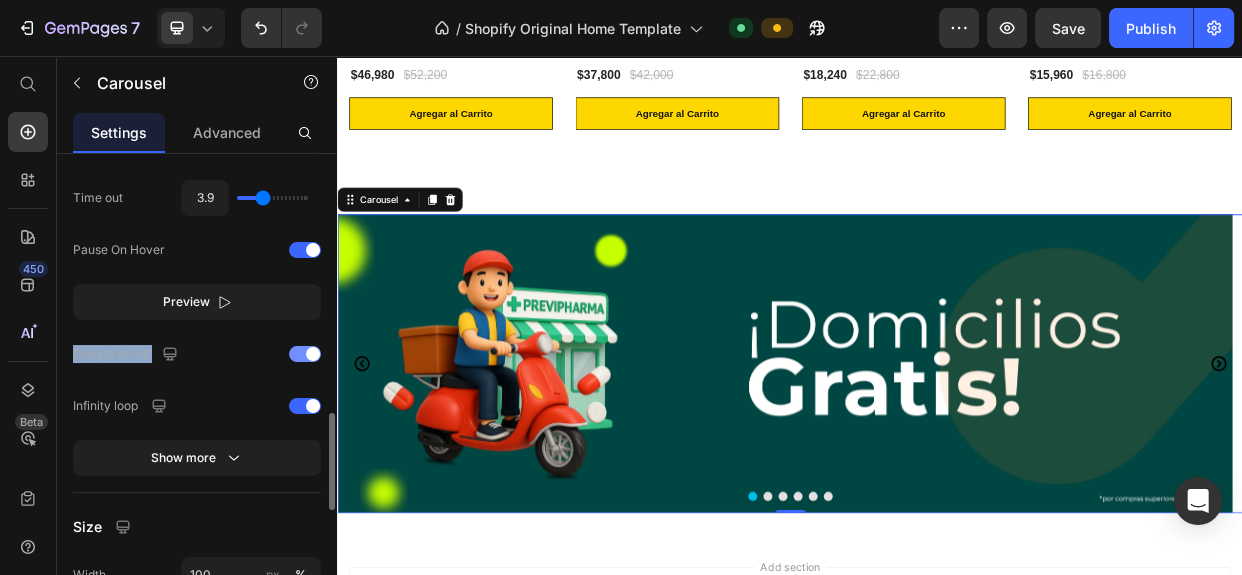 copy on "Drag to scroll" 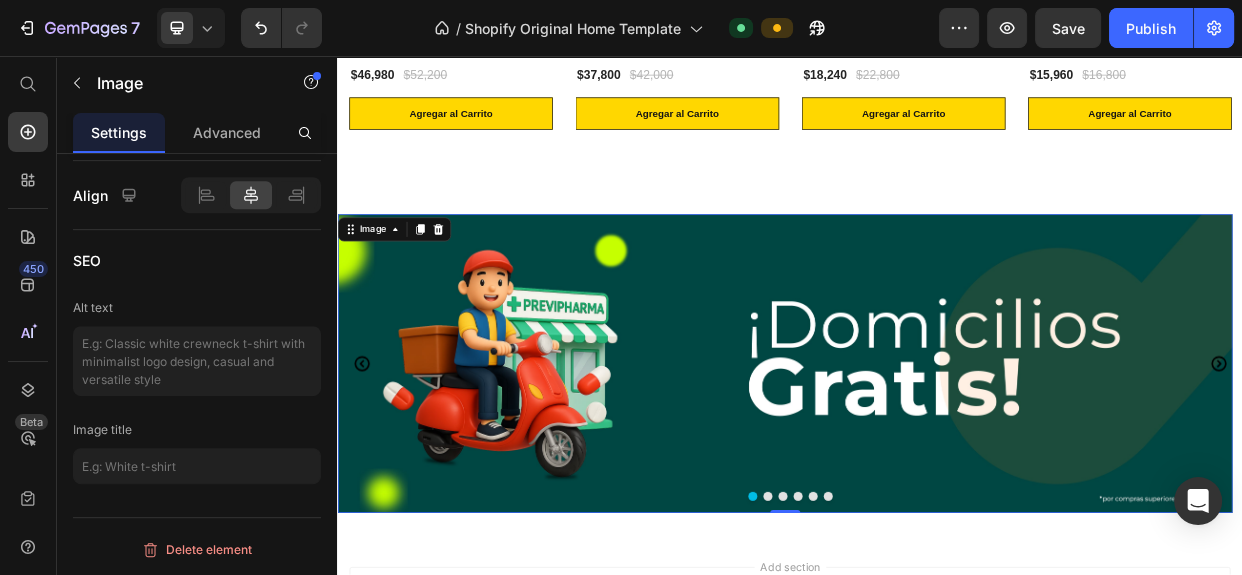 scroll, scrollTop: 0, scrollLeft: 0, axis: both 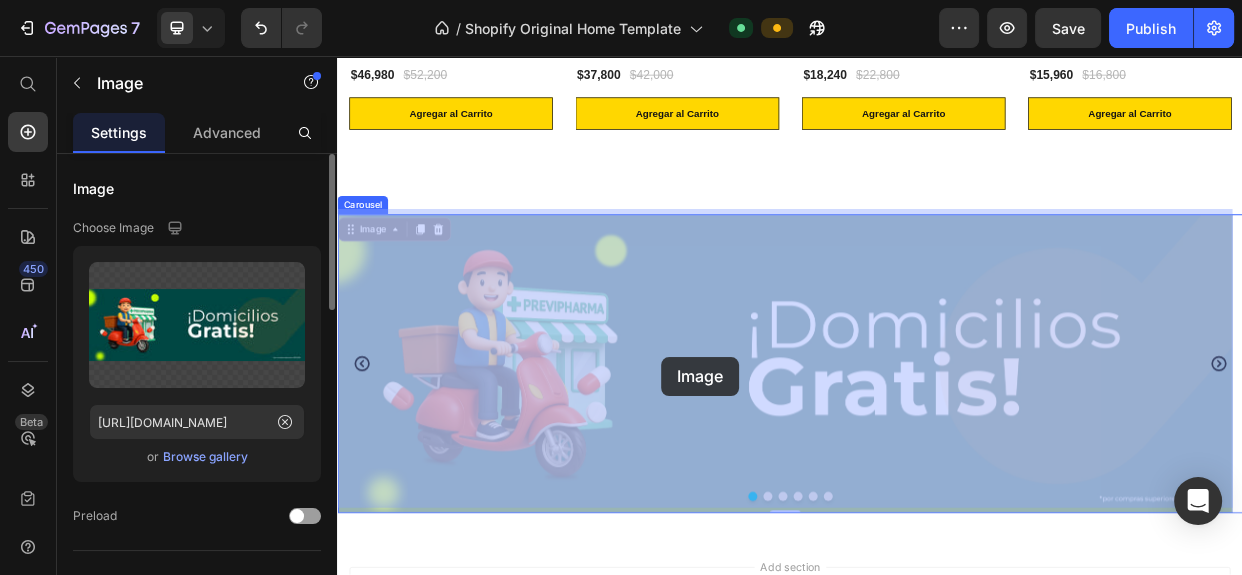 drag, startPoint x: 920, startPoint y: 447, endPoint x: 826, endPoint y: 453, distance: 94.19129 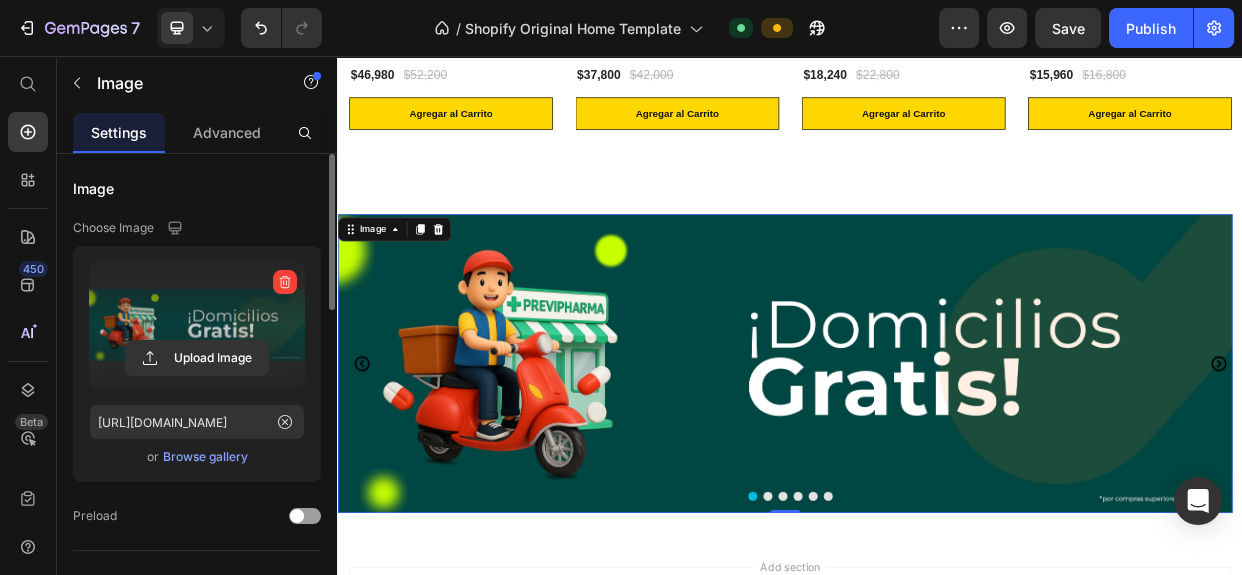scroll, scrollTop: 181, scrollLeft: 0, axis: vertical 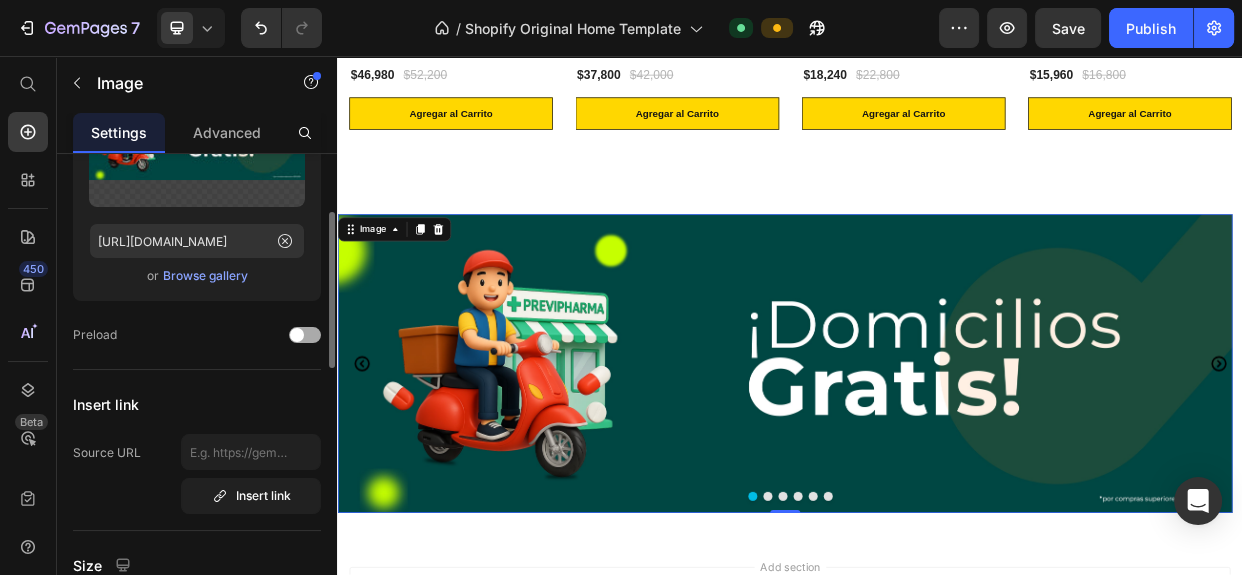 click at bounding box center [305, 335] 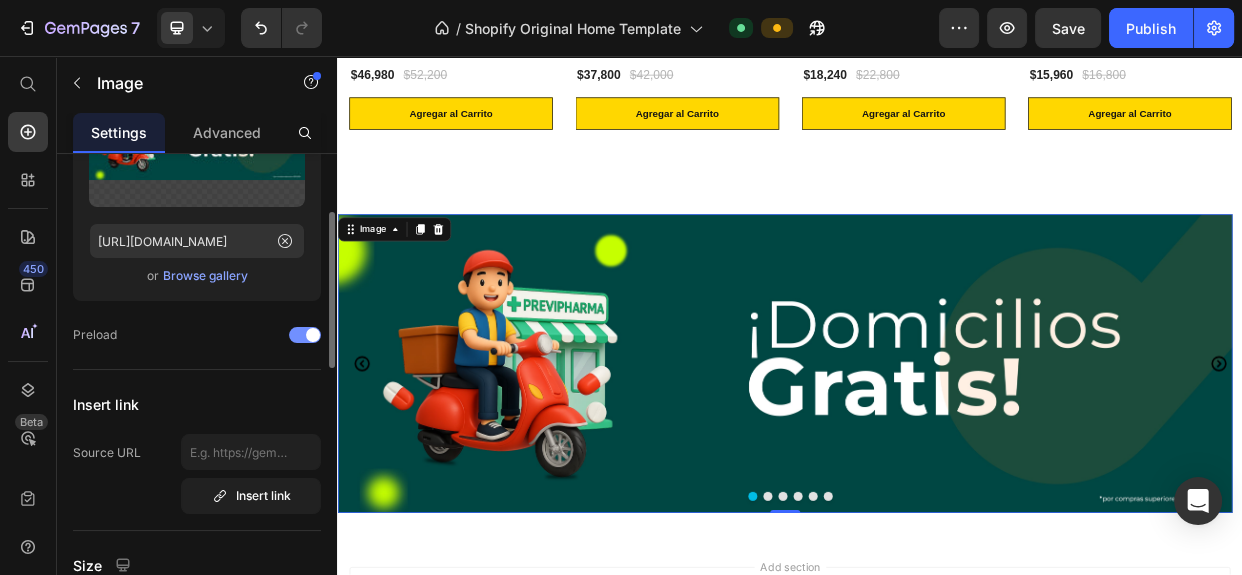 click at bounding box center [313, 335] 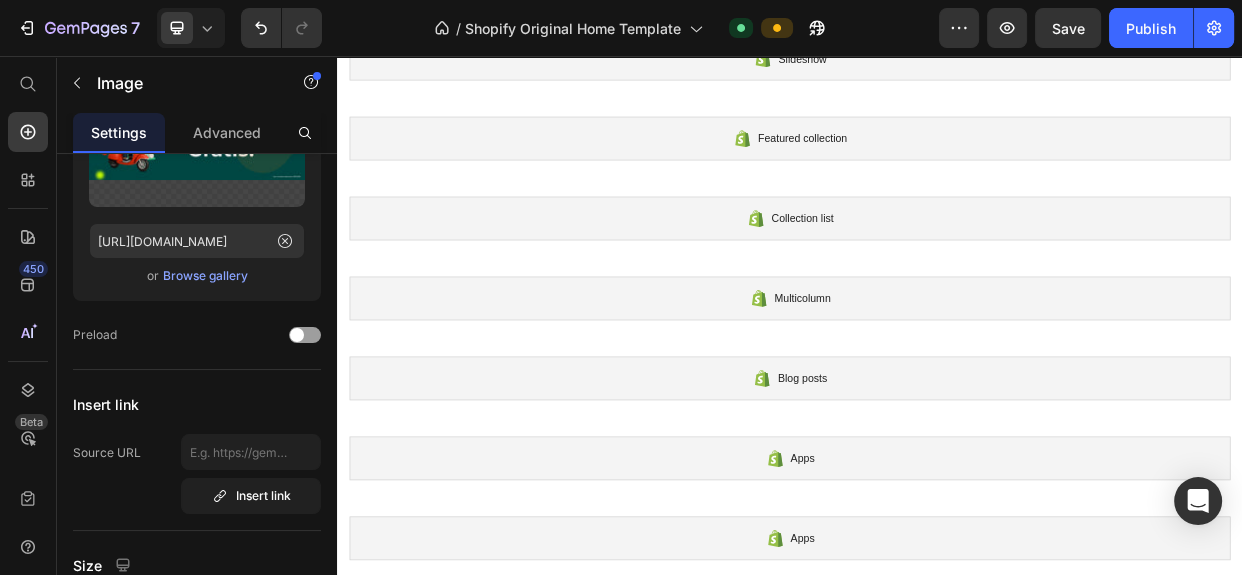 scroll, scrollTop: 1272, scrollLeft: 0, axis: vertical 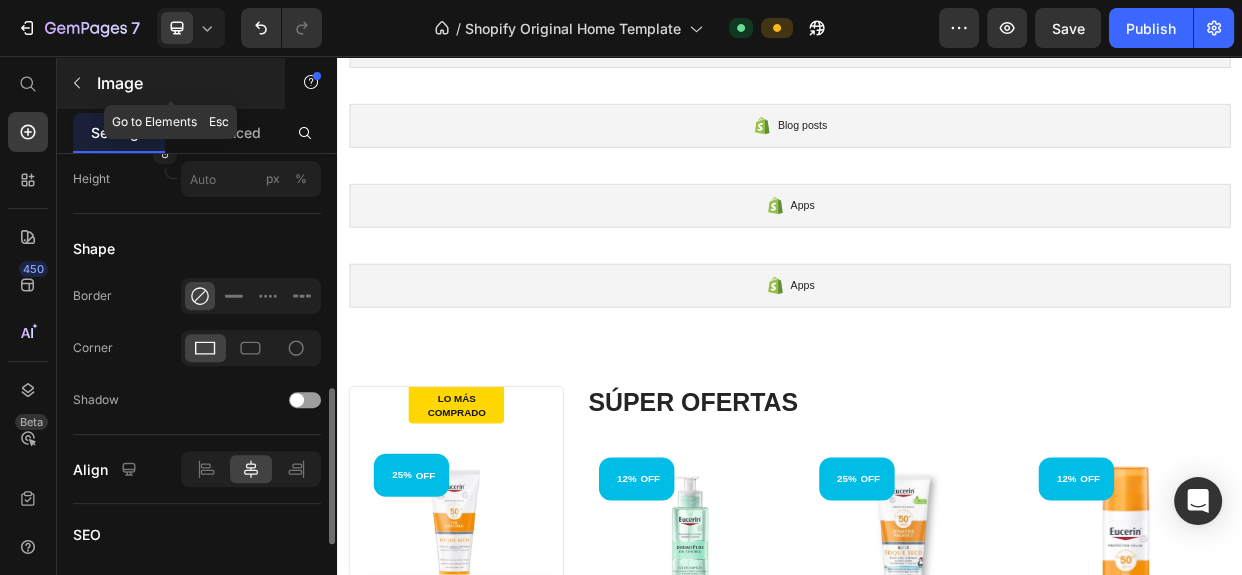 click at bounding box center (77, 83) 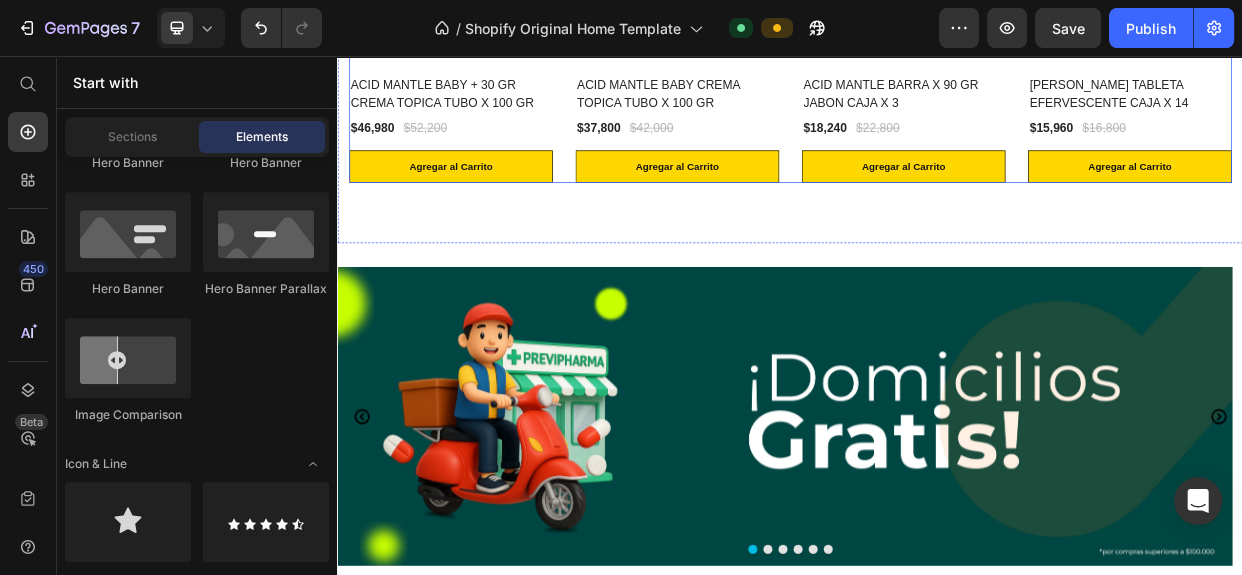 scroll, scrollTop: 2817, scrollLeft: 0, axis: vertical 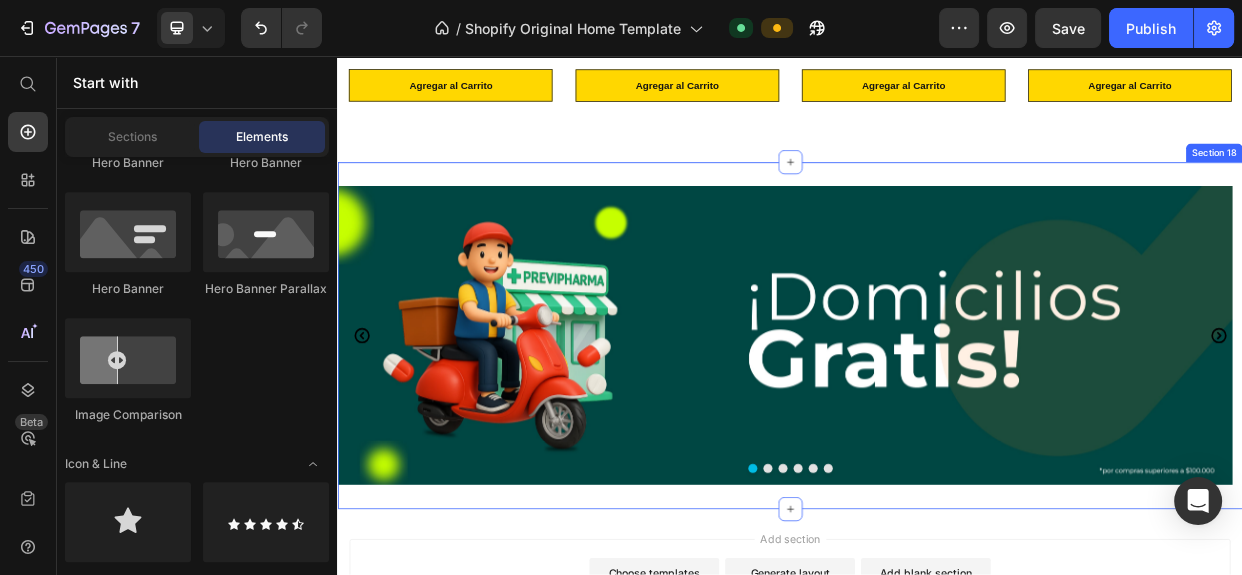 click at bounding box center [930, 427] 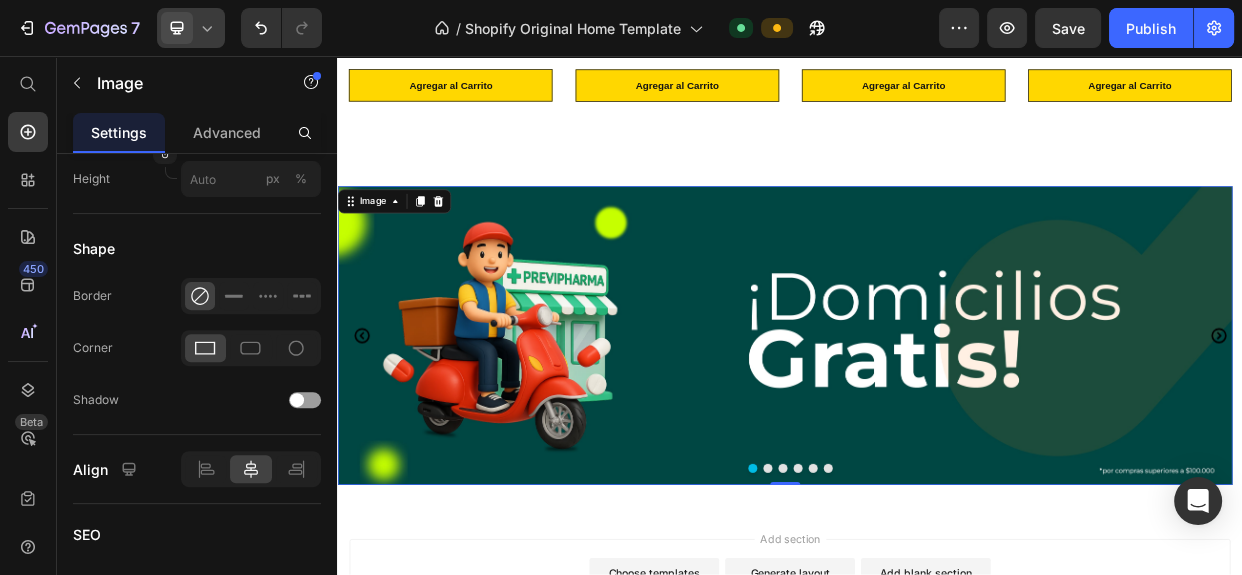 click 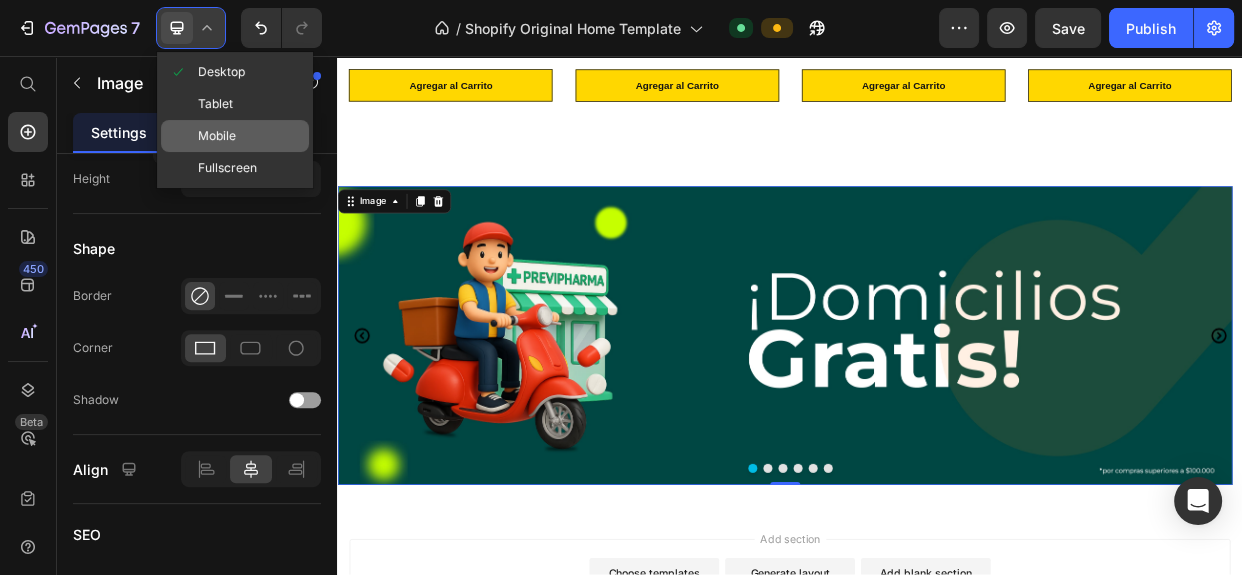 click on "Mobile" 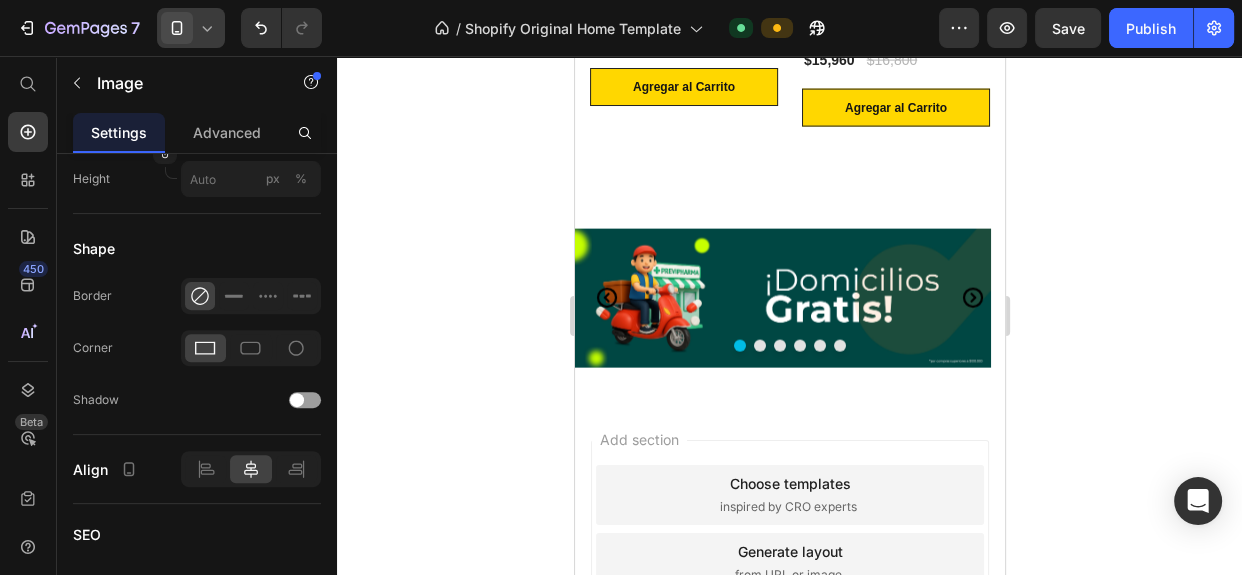 scroll, scrollTop: 3936, scrollLeft: 0, axis: vertical 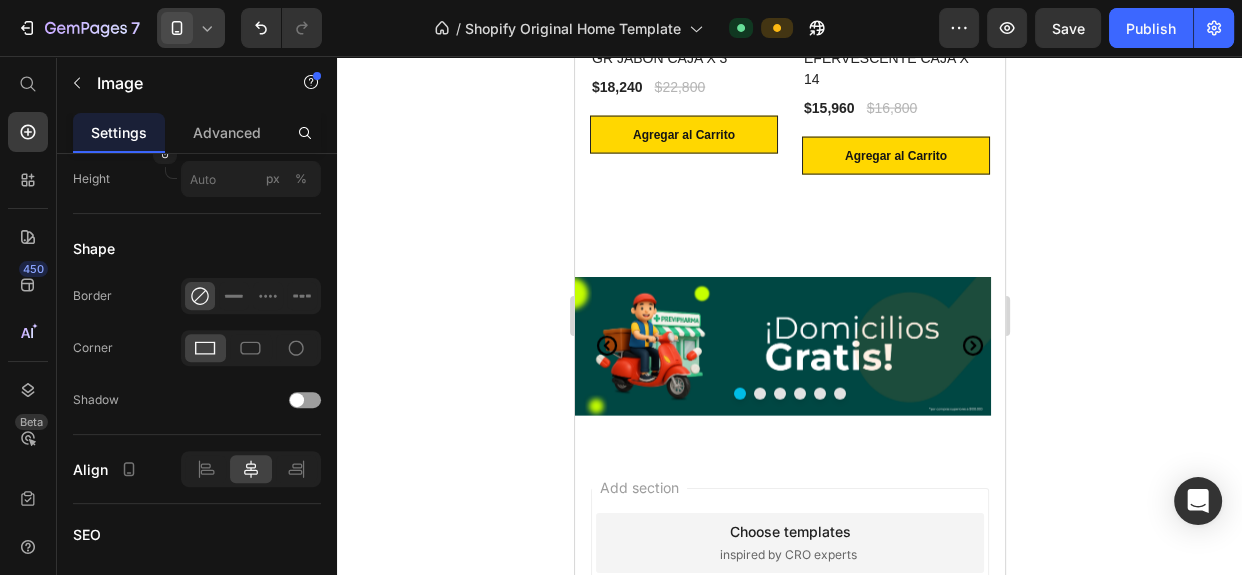 click at bounding box center (782, 346) 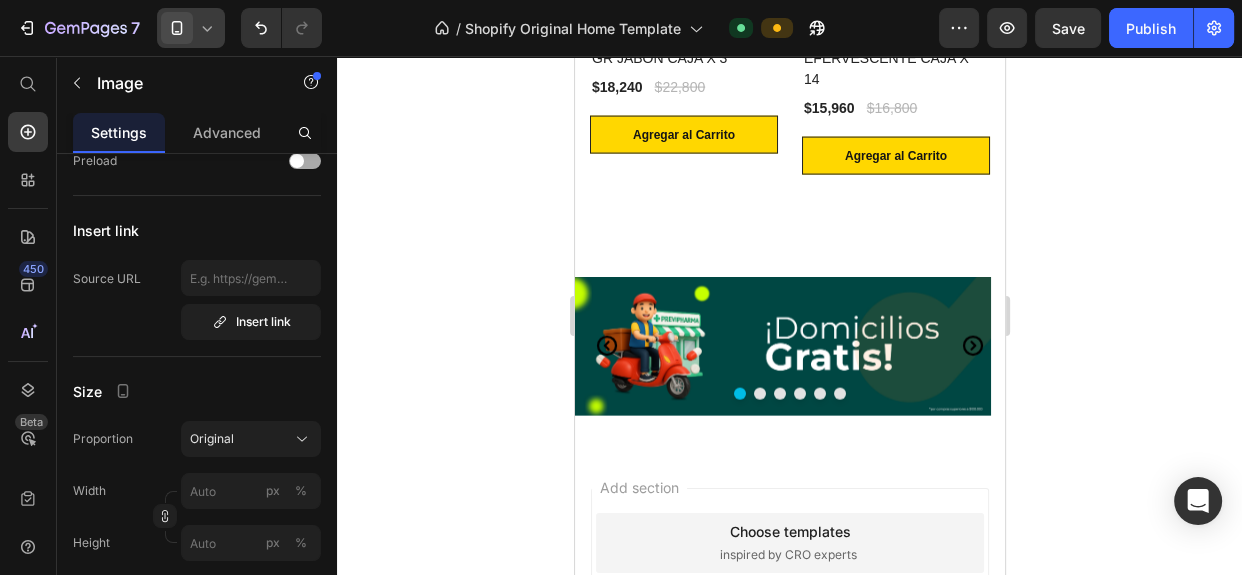 scroll, scrollTop: 0, scrollLeft: 0, axis: both 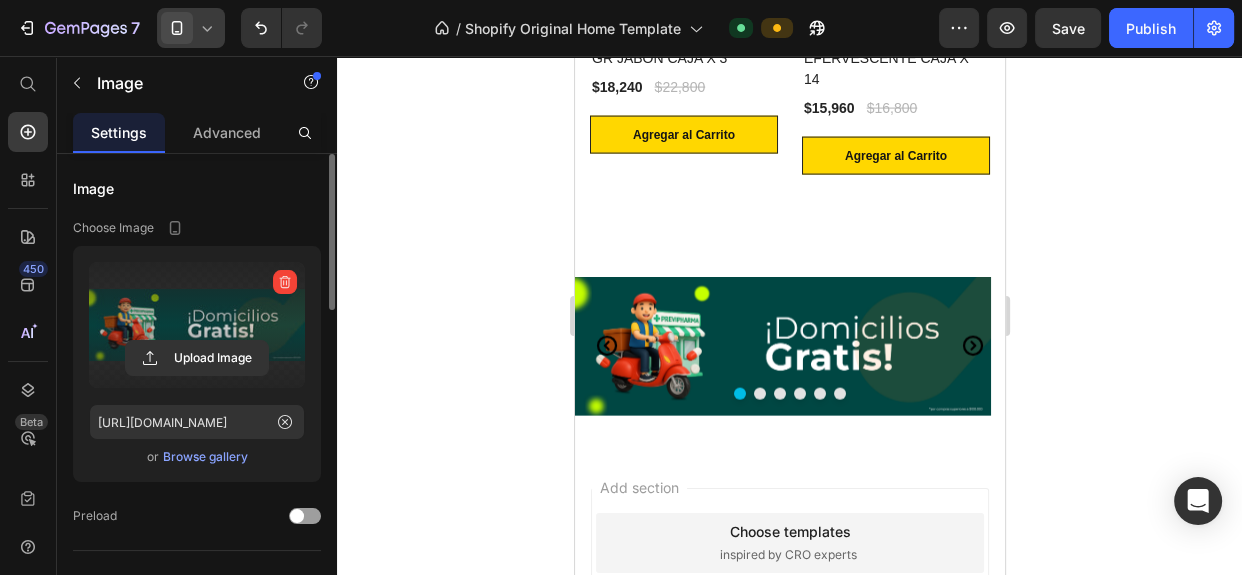click at bounding box center [197, 325] 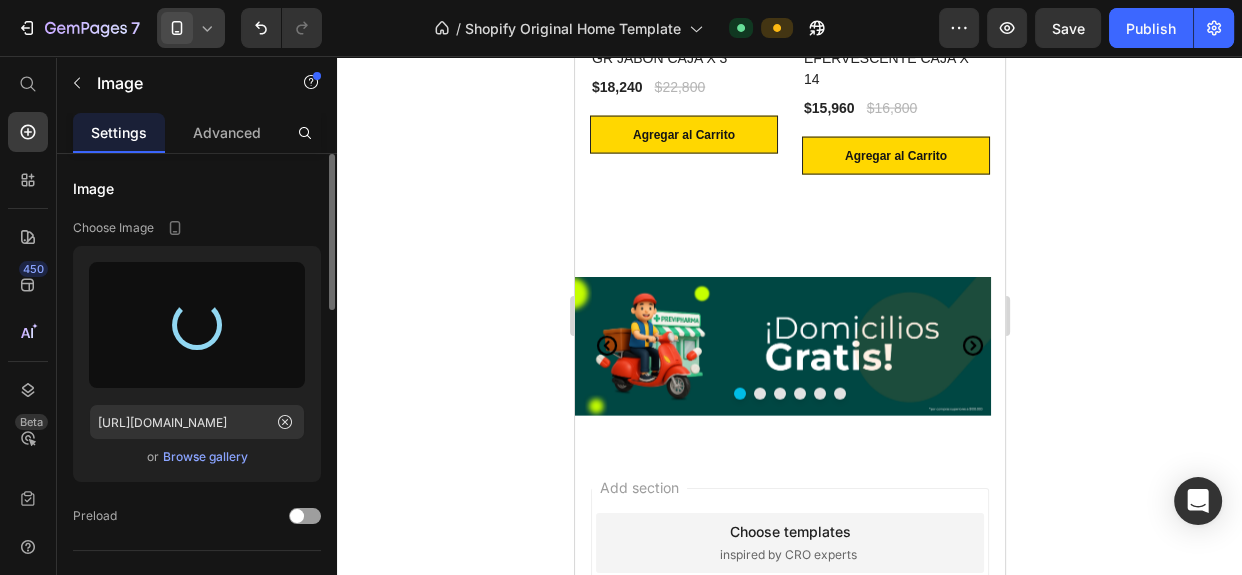 type on "https://cdn.shopify.com/s/files/1/0902/2121/6055/files/gempages_572724603940504391-56da46d2-2d20-41c6-b7f2-36da755711a1.webp" 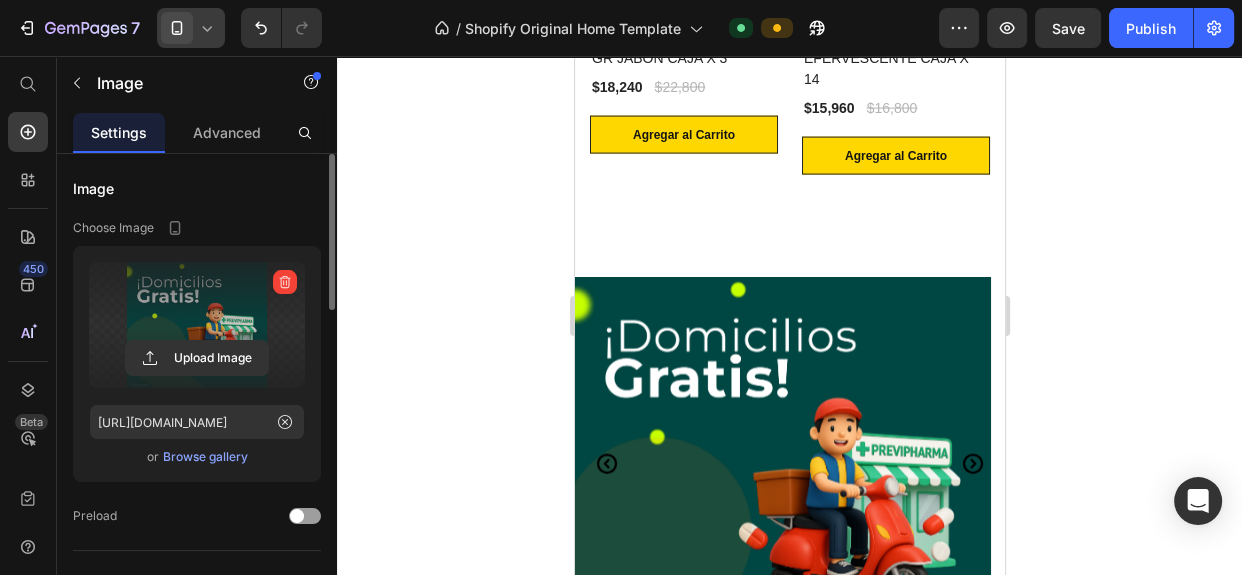 click 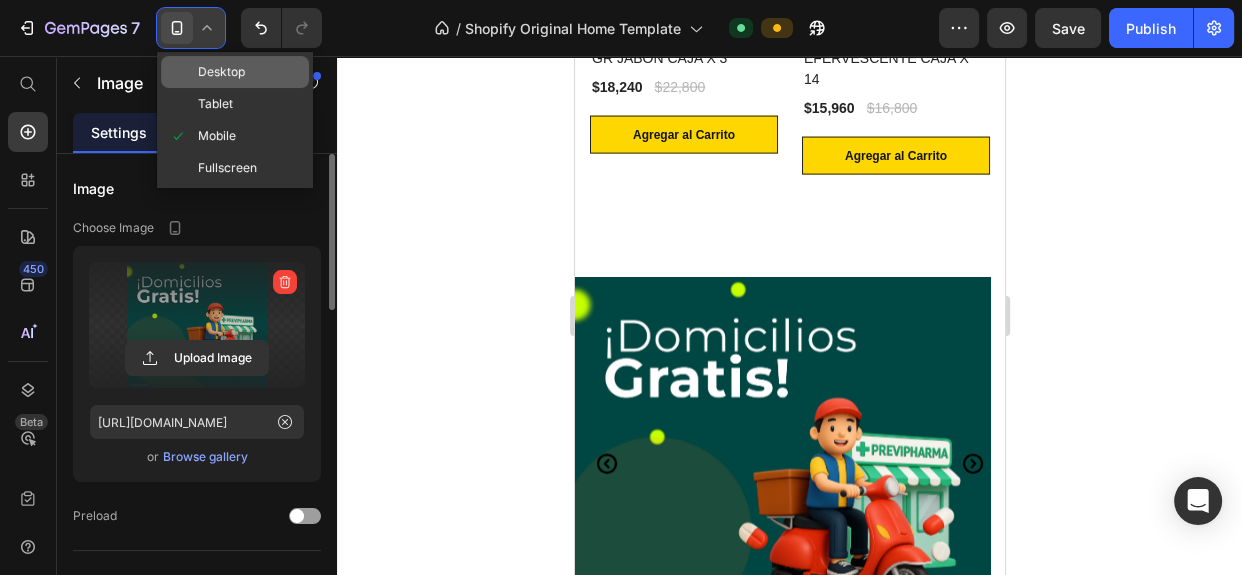 click on "Desktop" at bounding box center [221, 72] 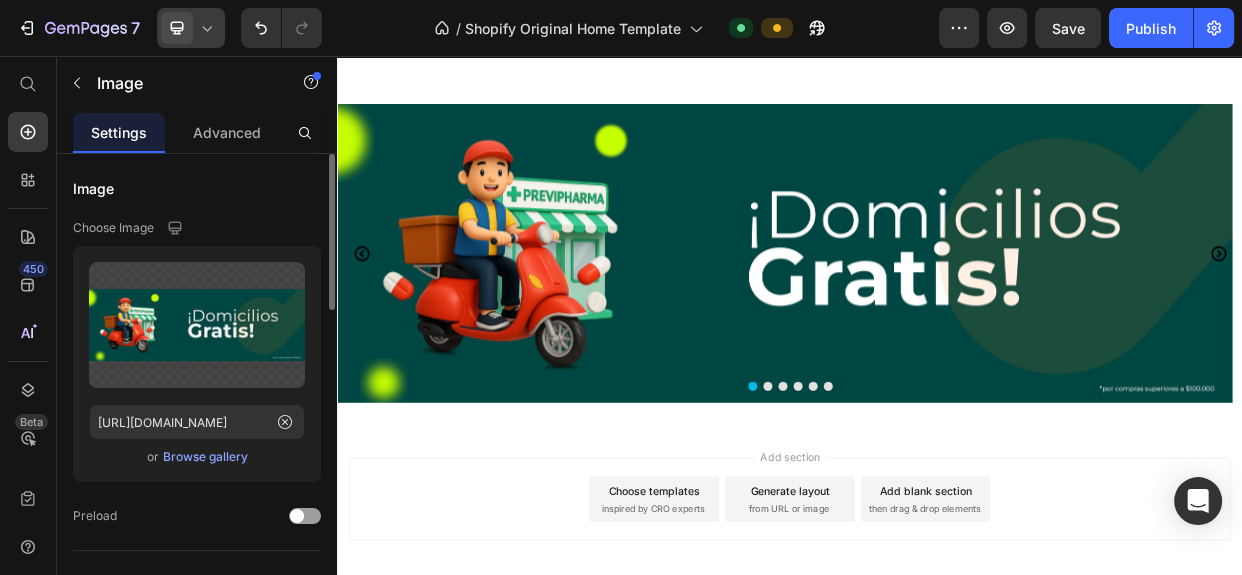 scroll, scrollTop: 2599, scrollLeft: 0, axis: vertical 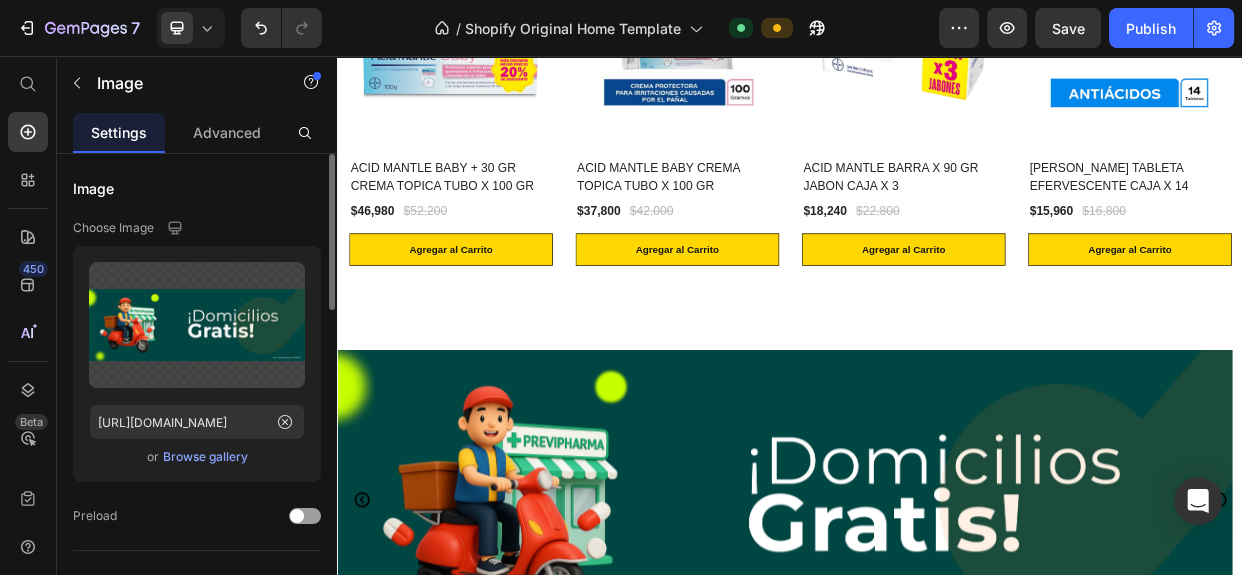 click 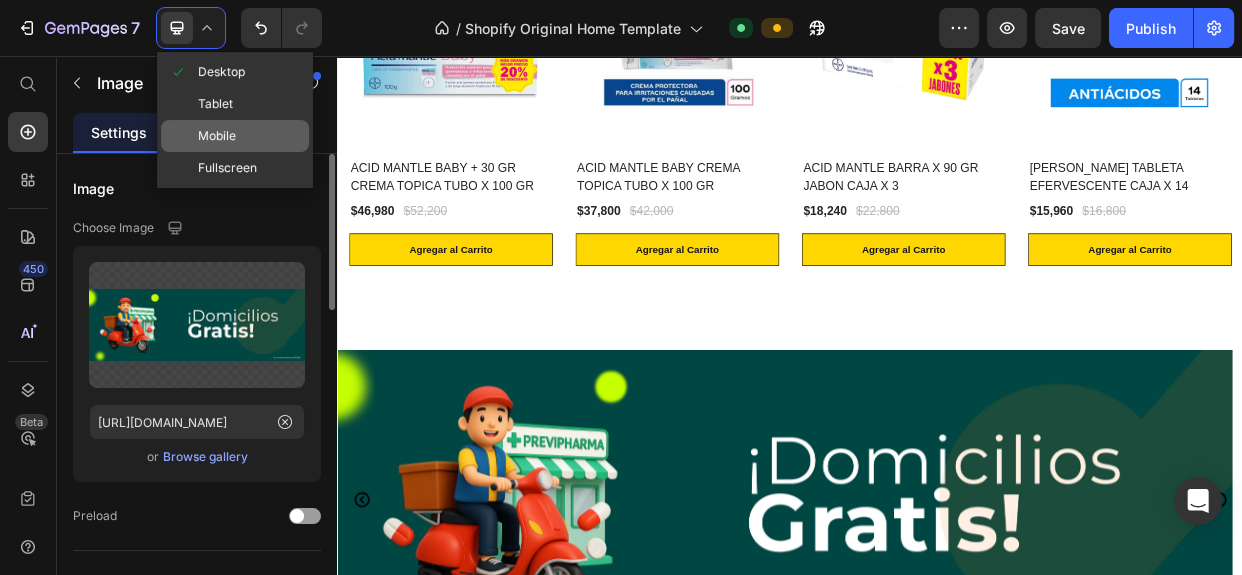 drag, startPoint x: 217, startPoint y: 127, endPoint x: 50, endPoint y: 90, distance: 171.0497 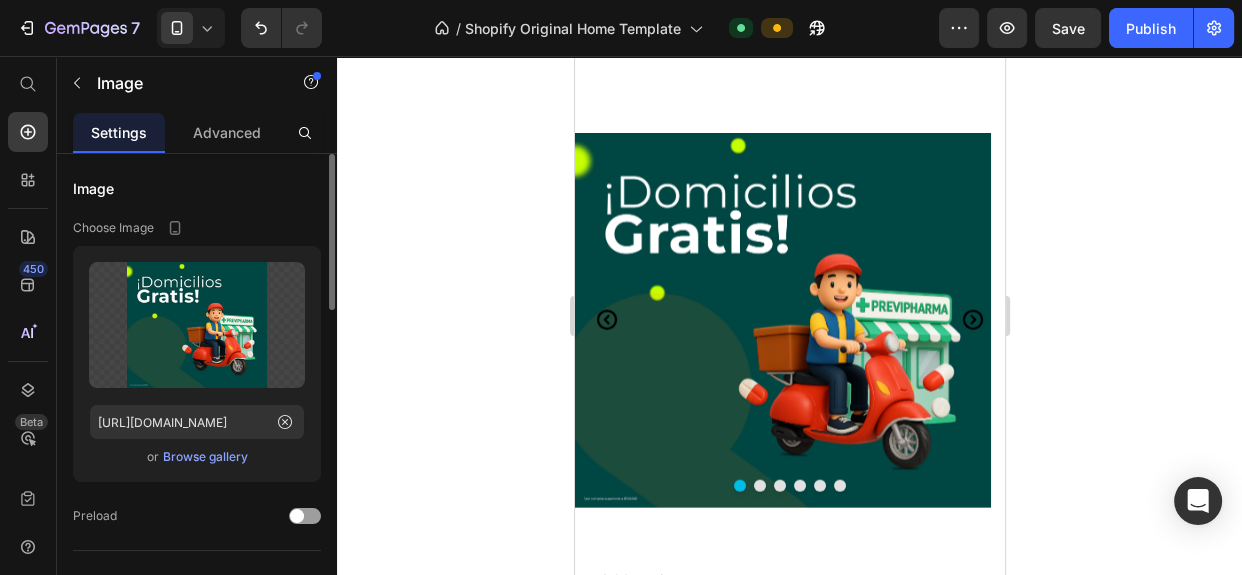 scroll, scrollTop: 4081, scrollLeft: 0, axis: vertical 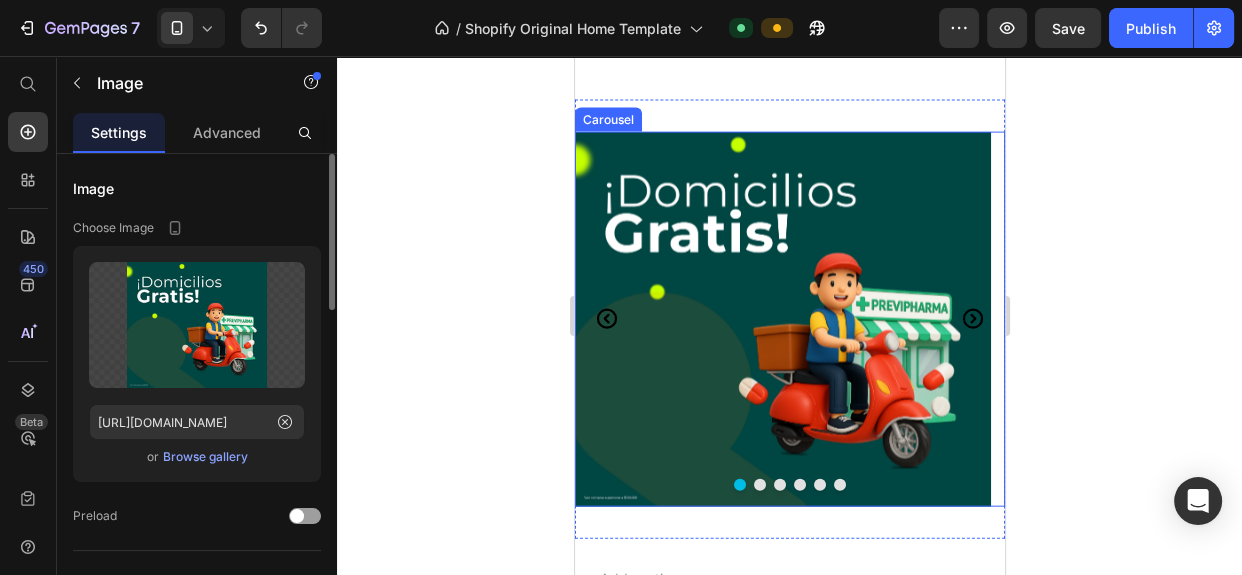 click 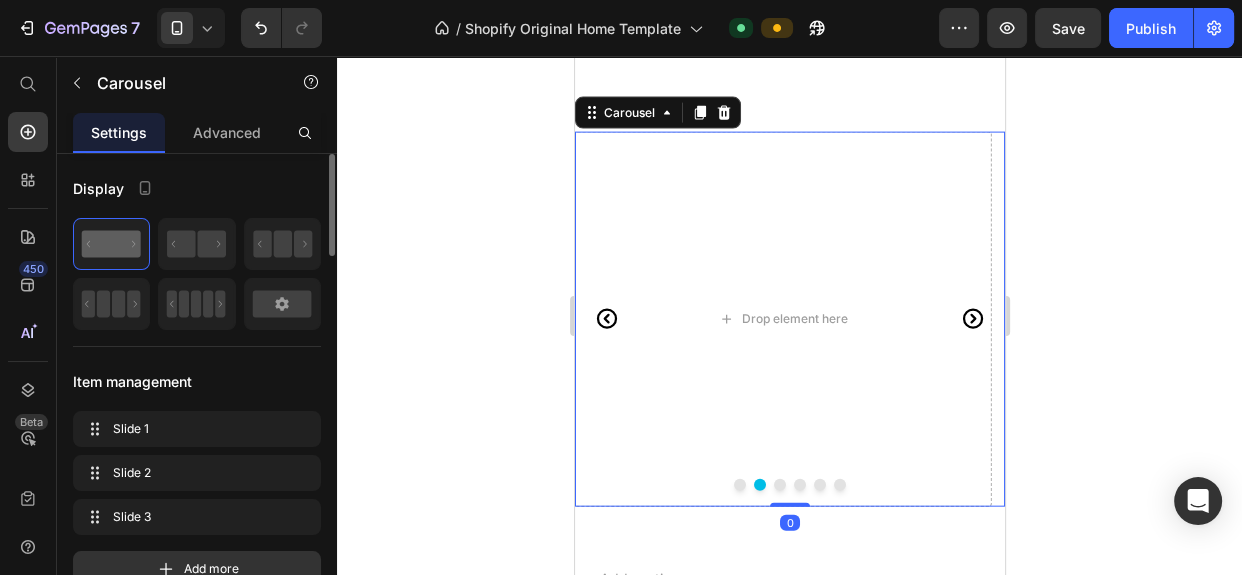 click 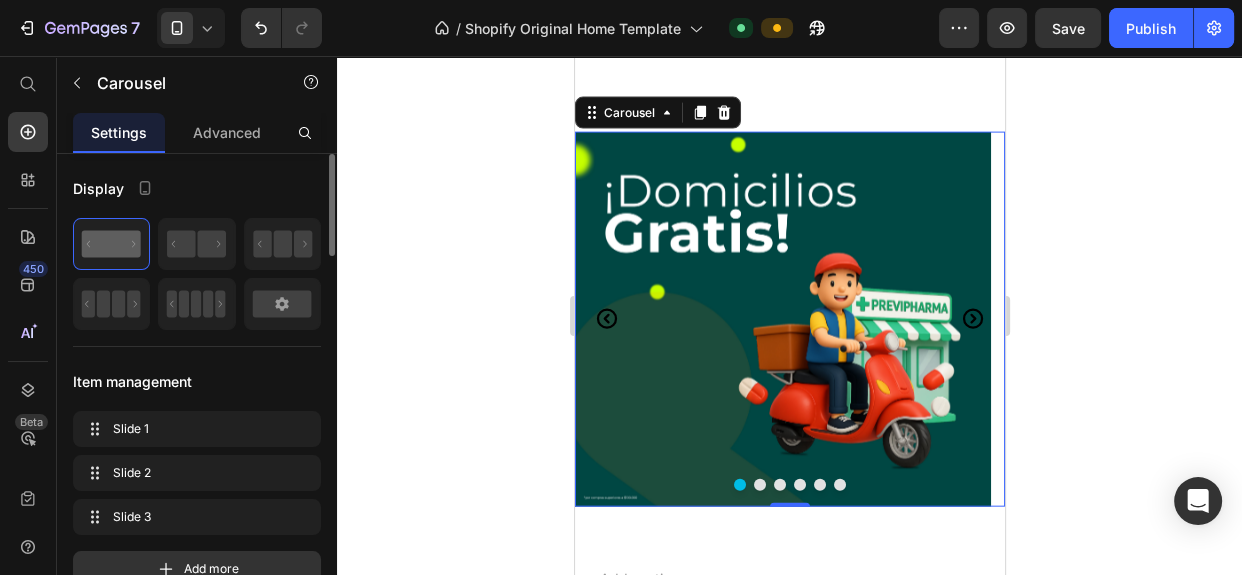 click 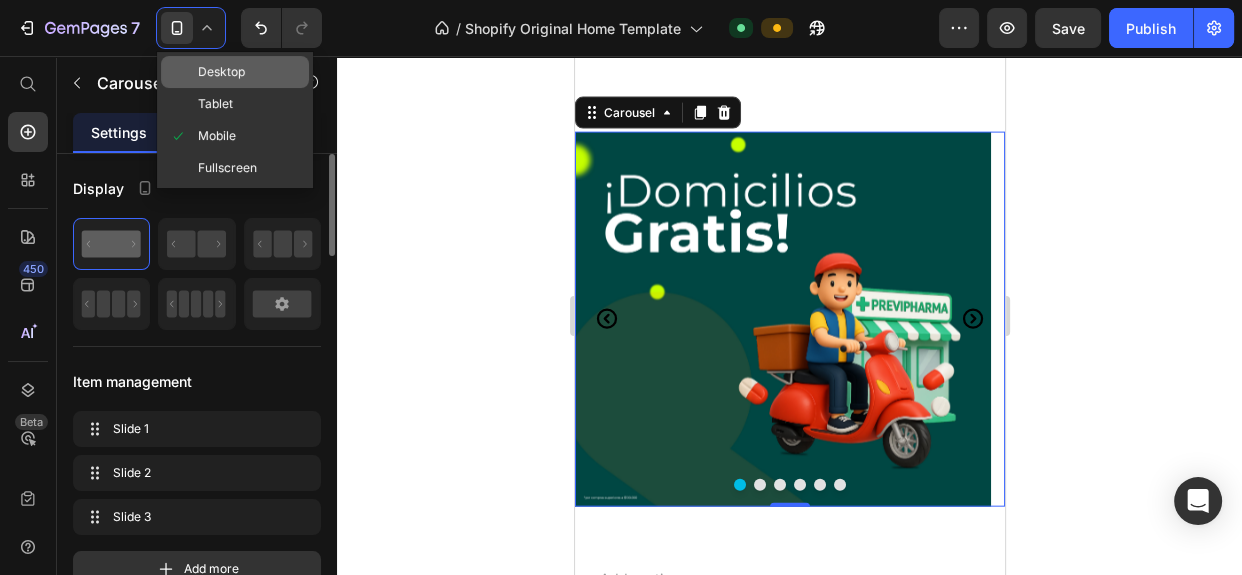 click on "Desktop" at bounding box center (221, 72) 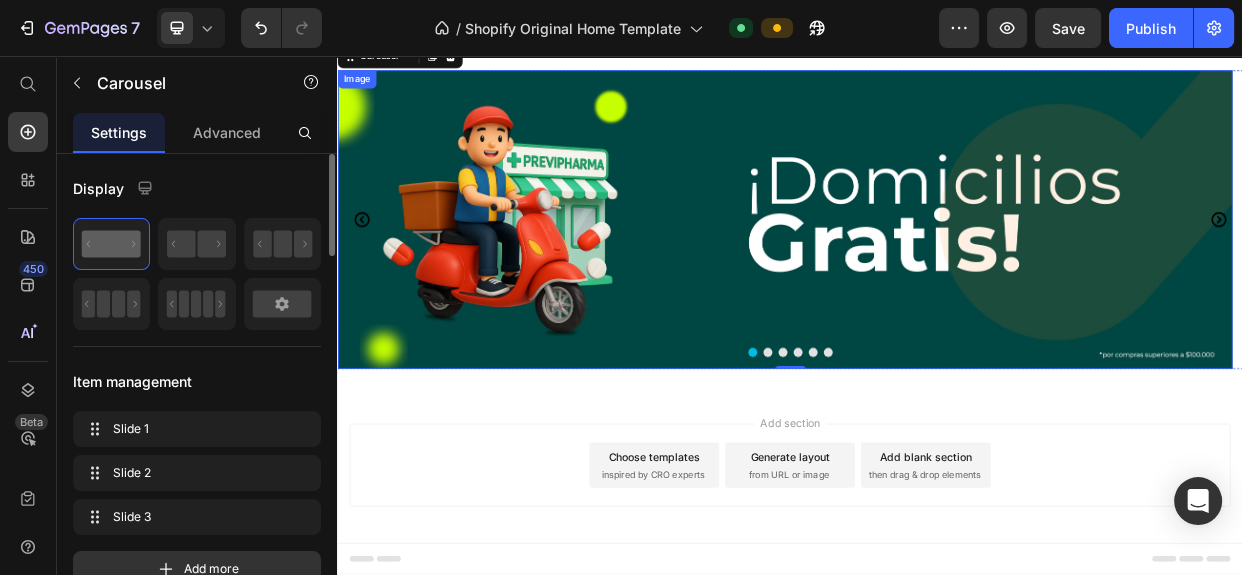 scroll, scrollTop: 2640, scrollLeft: 0, axis: vertical 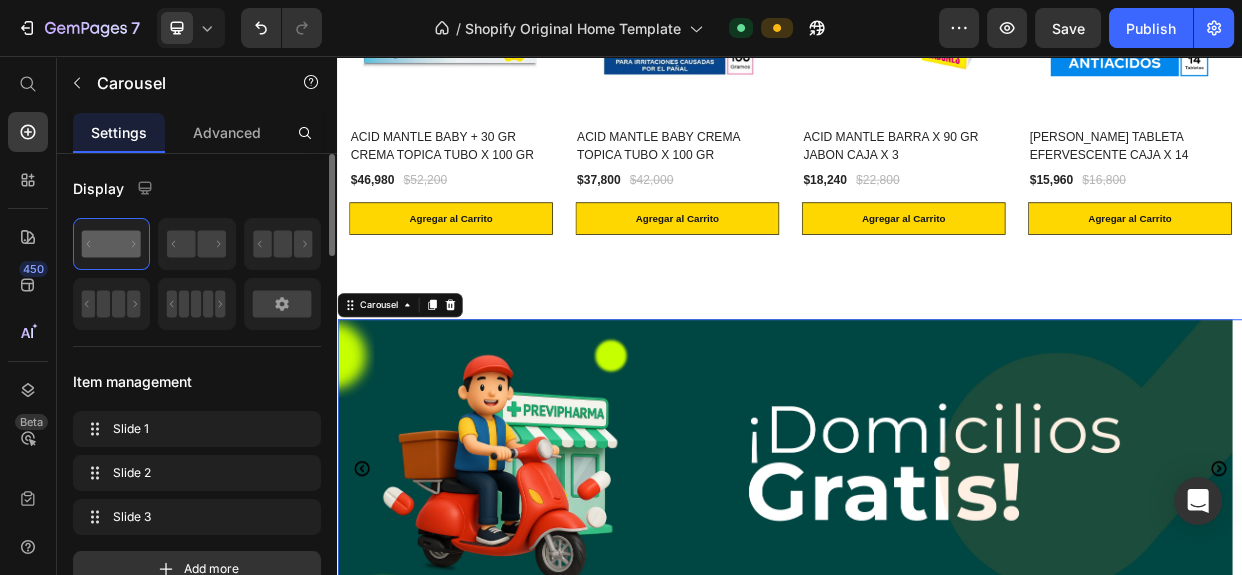 click 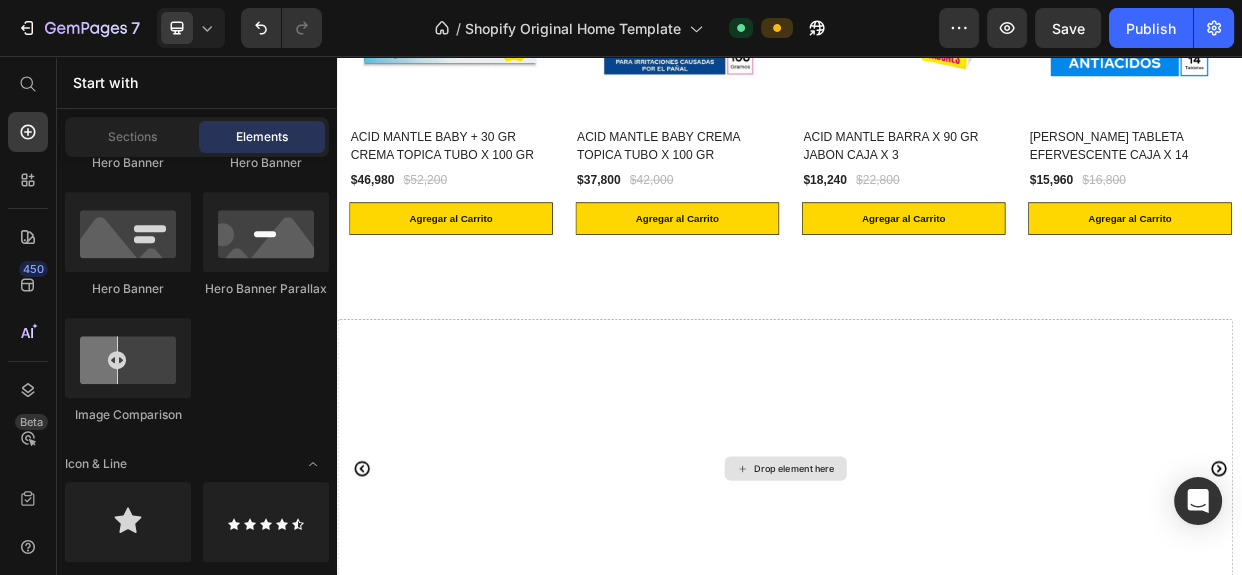 click on "Drop element here" at bounding box center (942, 604) 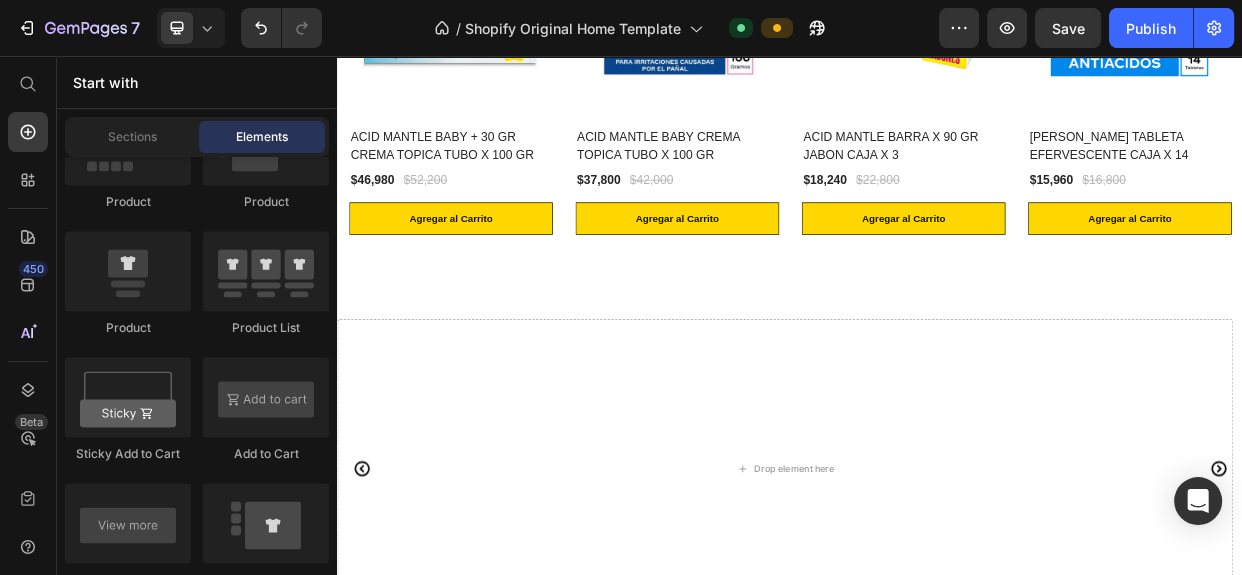 scroll, scrollTop: 2313, scrollLeft: 0, axis: vertical 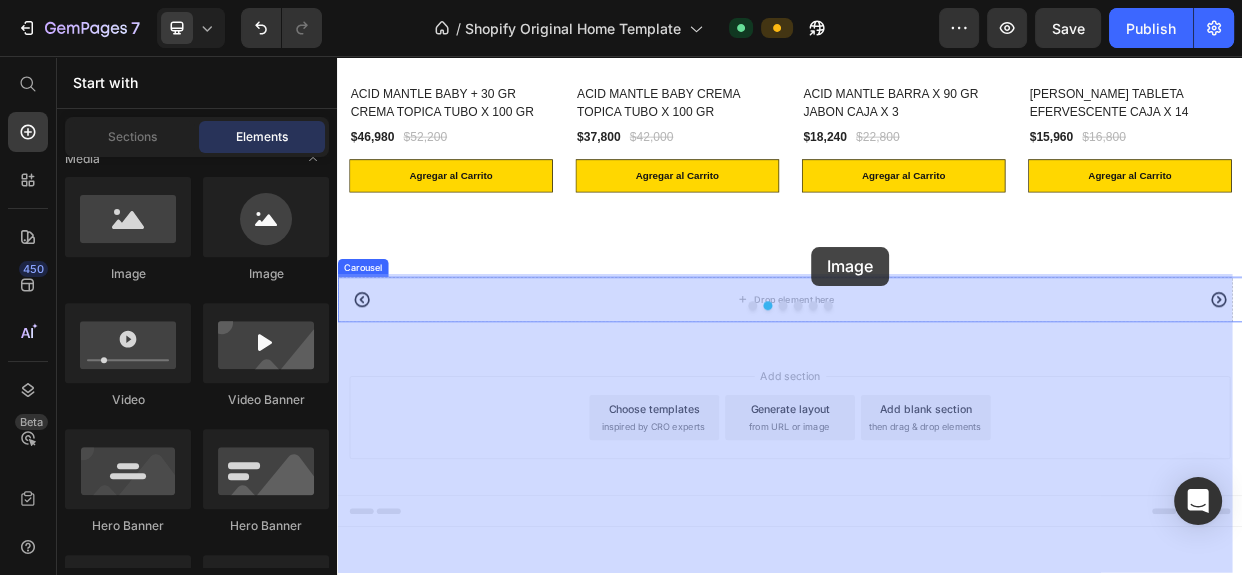 drag, startPoint x: 734, startPoint y: 350, endPoint x: 965, endPoint y: 309, distance: 234.61032 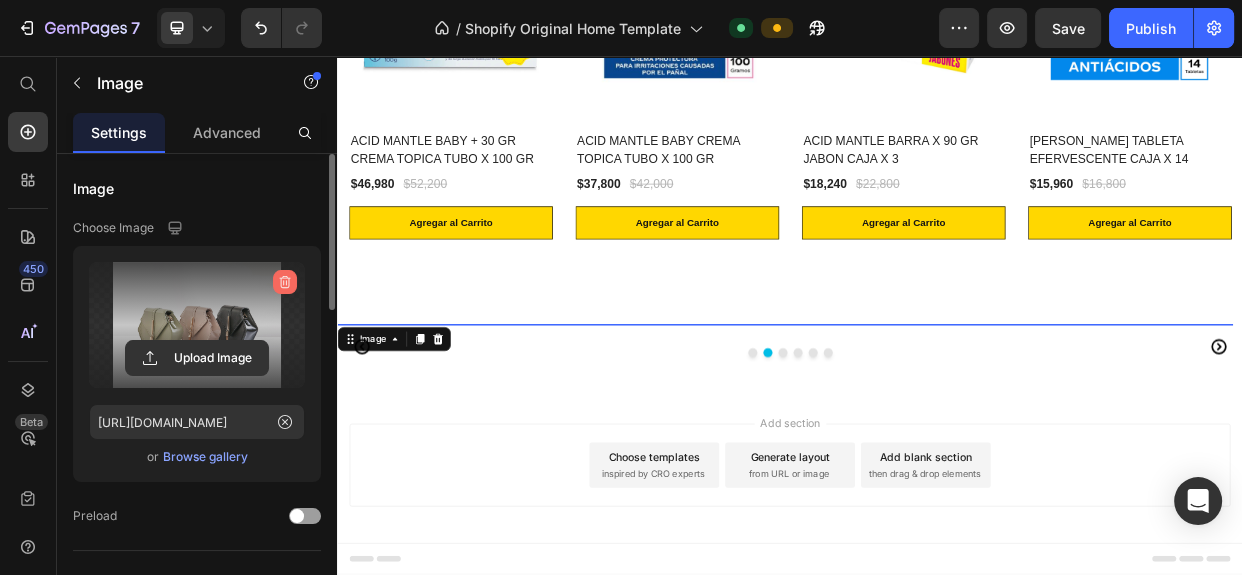 click 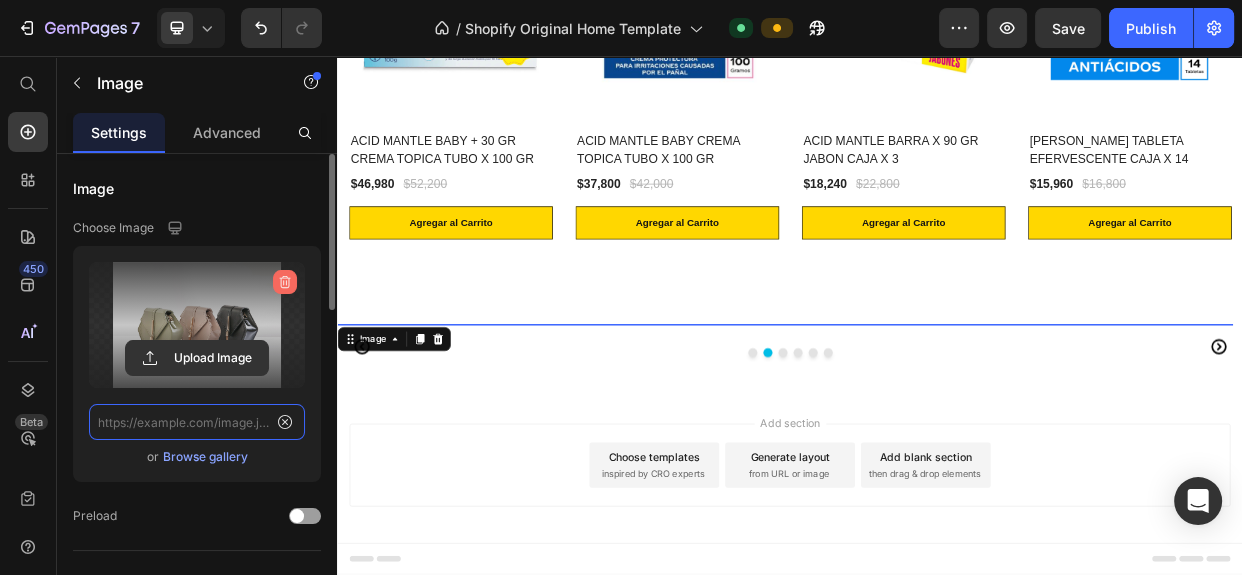 scroll, scrollTop: 0, scrollLeft: 0, axis: both 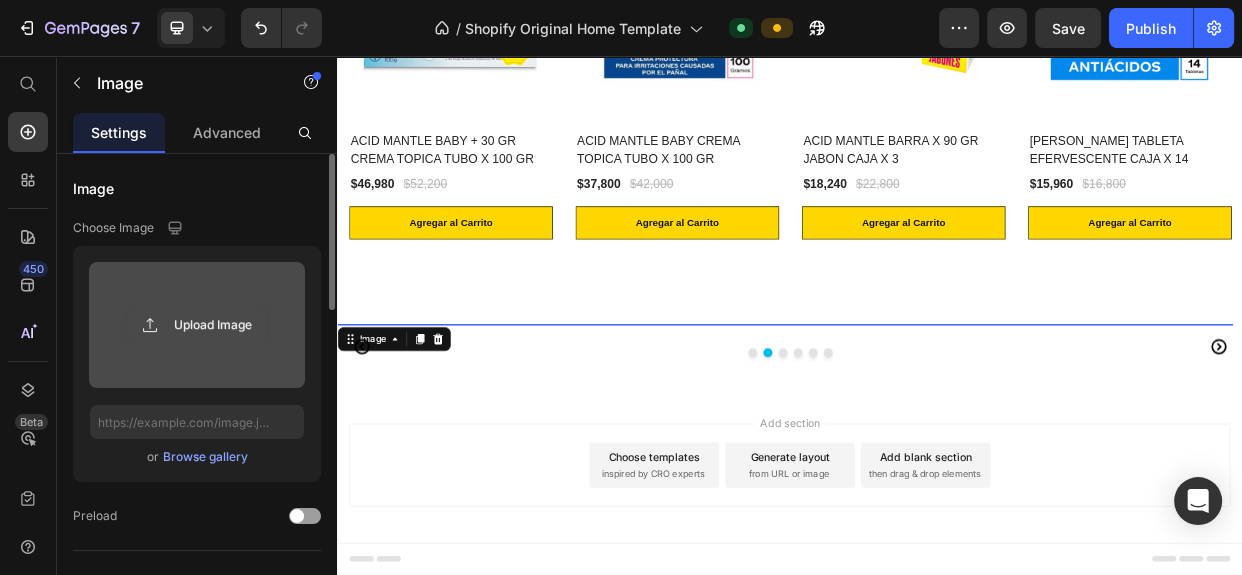 click 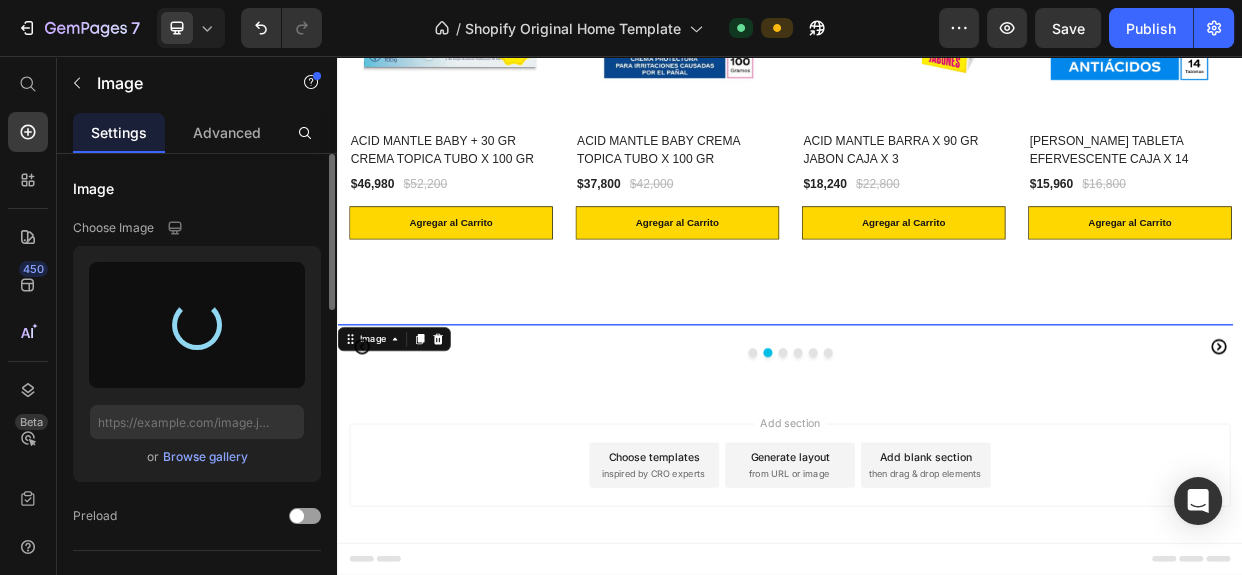 type on "https://cdn.shopify.com/s/files/1/0902/2121/6055/files/gempages_572724603940504391-360114c0-c9e9-47b7-a8cb-5e2dc288ff59.webp" 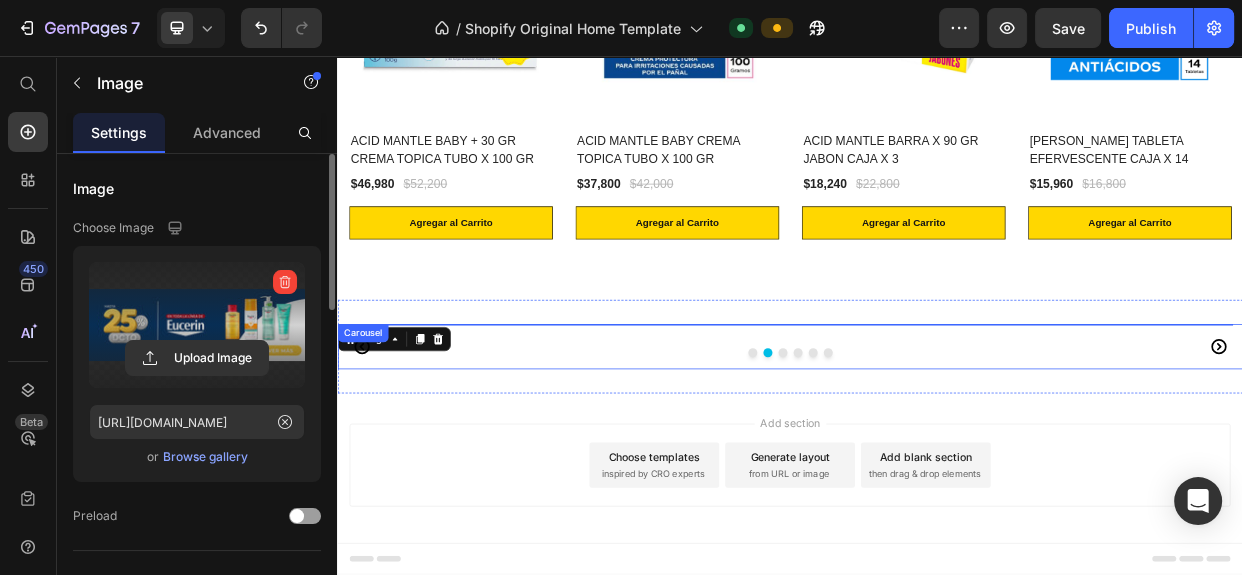 click 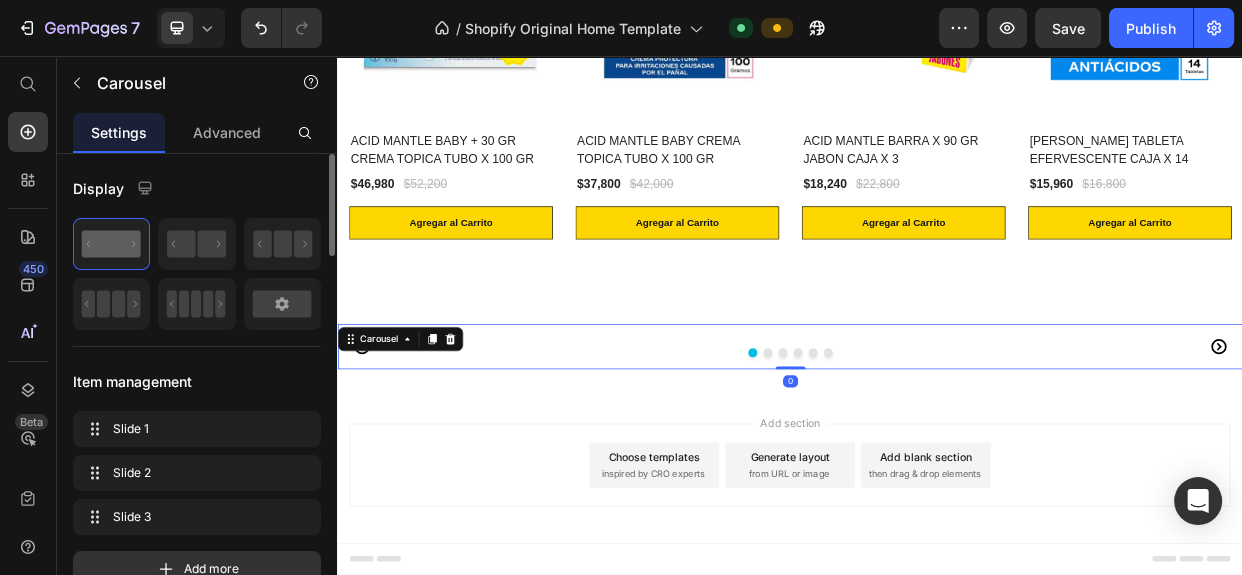 click 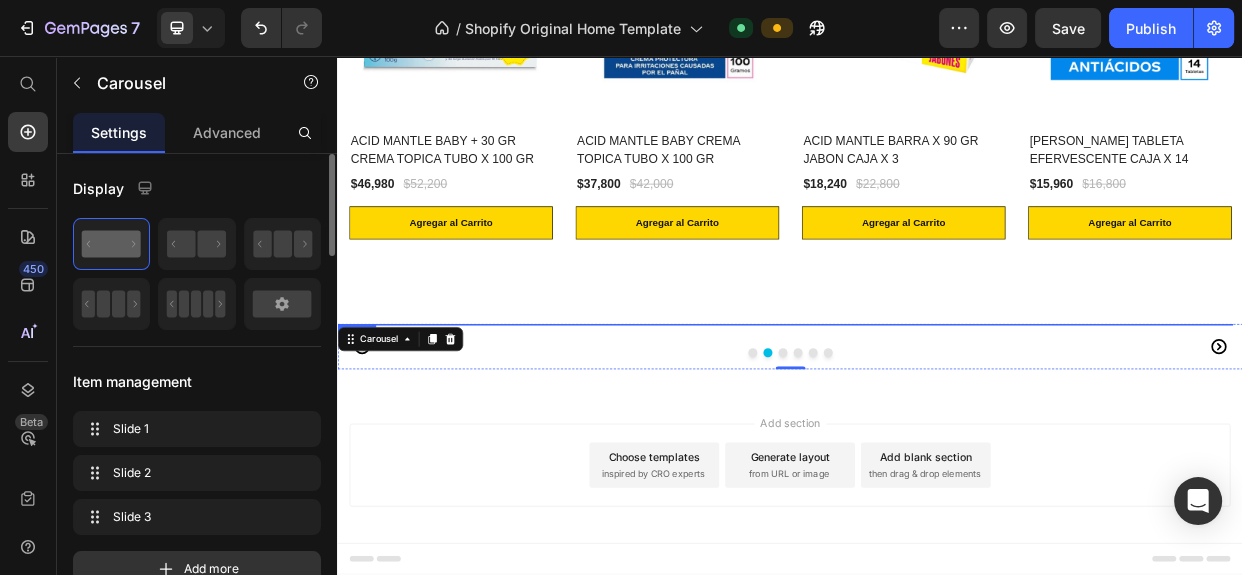 scroll, scrollTop: 2871, scrollLeft: 0, axis: vertical 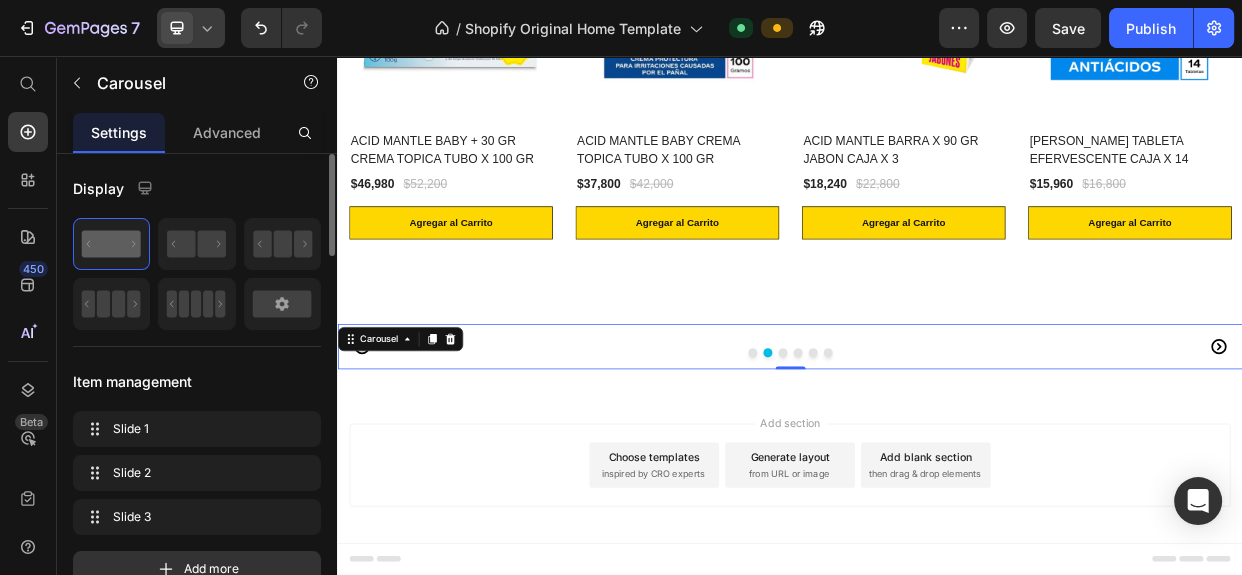 click 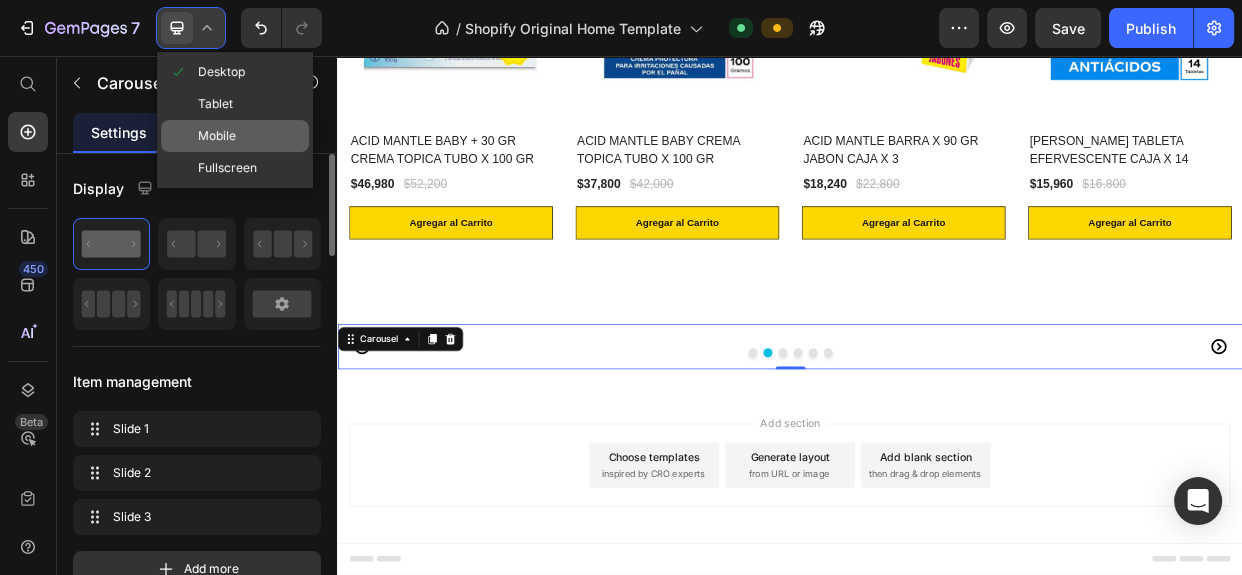 click on "Mobile" at bounding box center [217, 136] 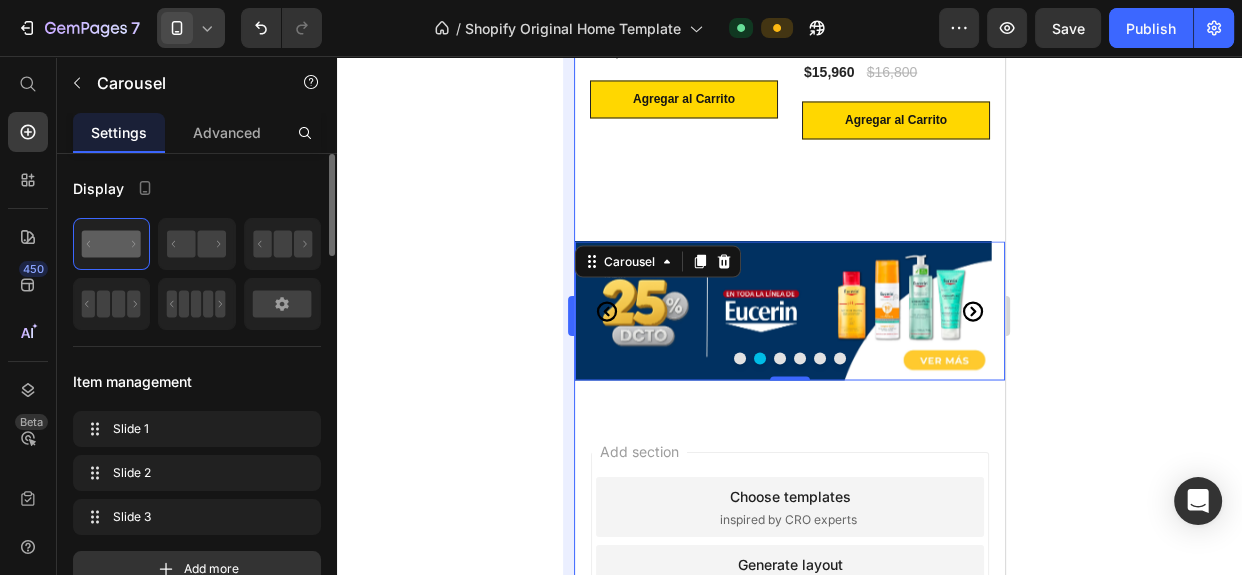 scroll, scrollTop: 3347, scrollLeft: 0, axis: vertical 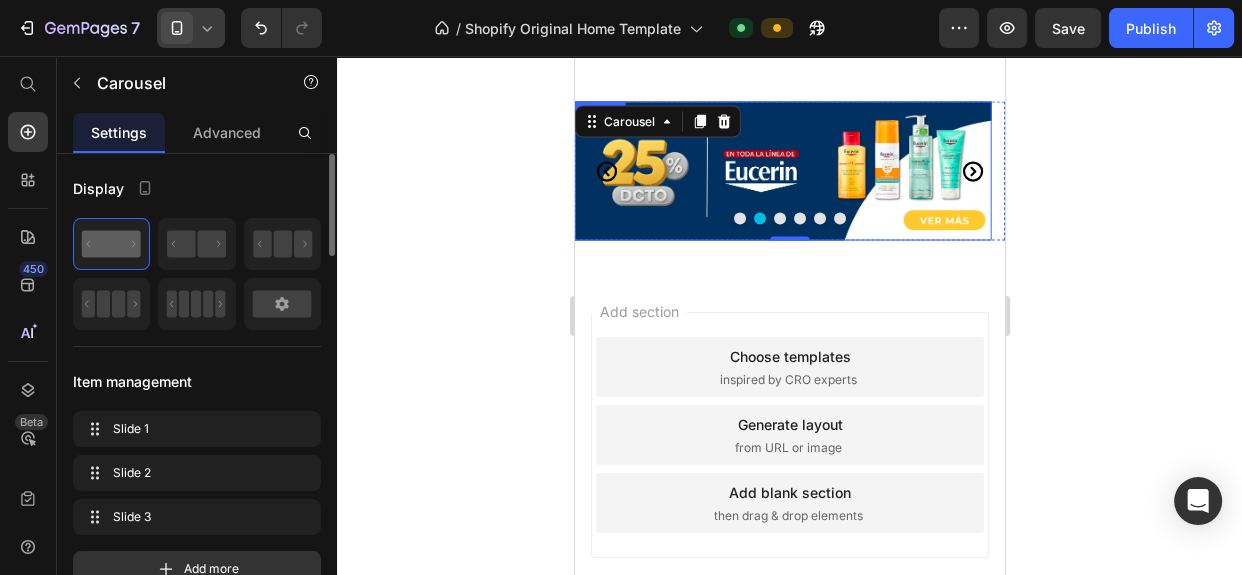 click at bounding box center (782, 170) 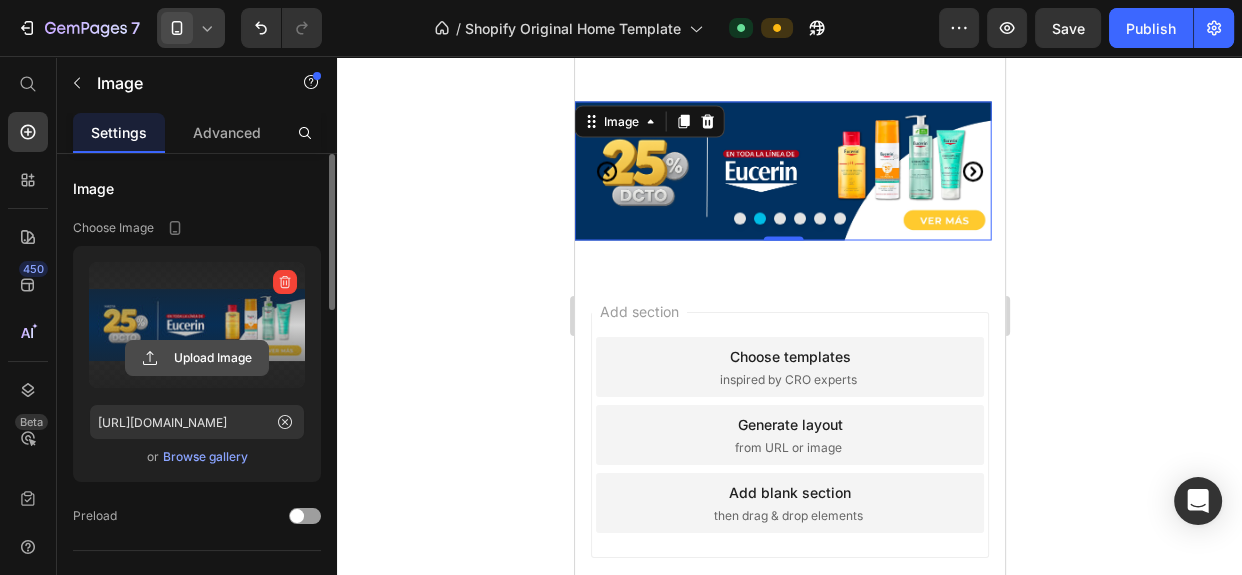 click 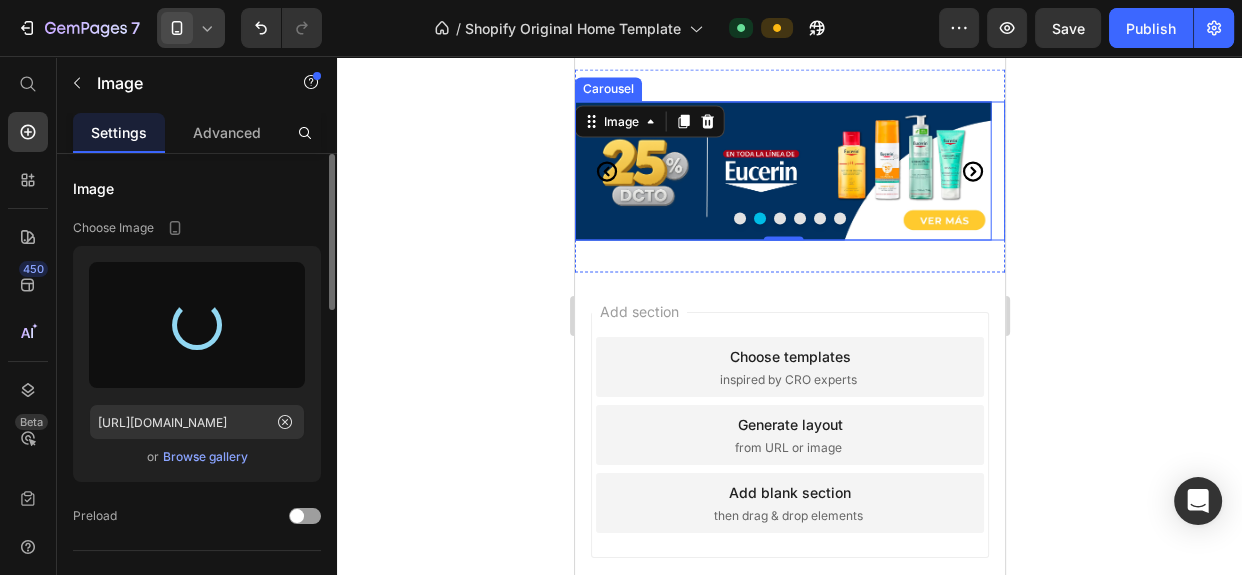 type on "https://cdn.shopify.com/s/files/1/0902/2121/6055/files/gempages_572724603940504391-62b95abf-6b49-46fb-9ba8-dfbc8f1436d8.webp" 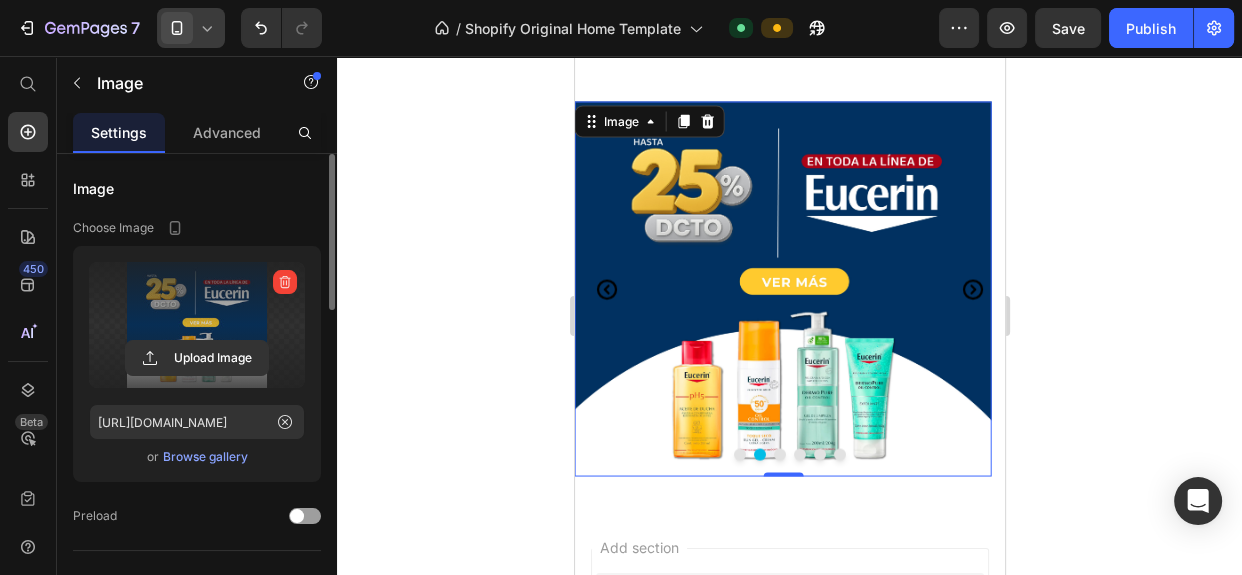 click 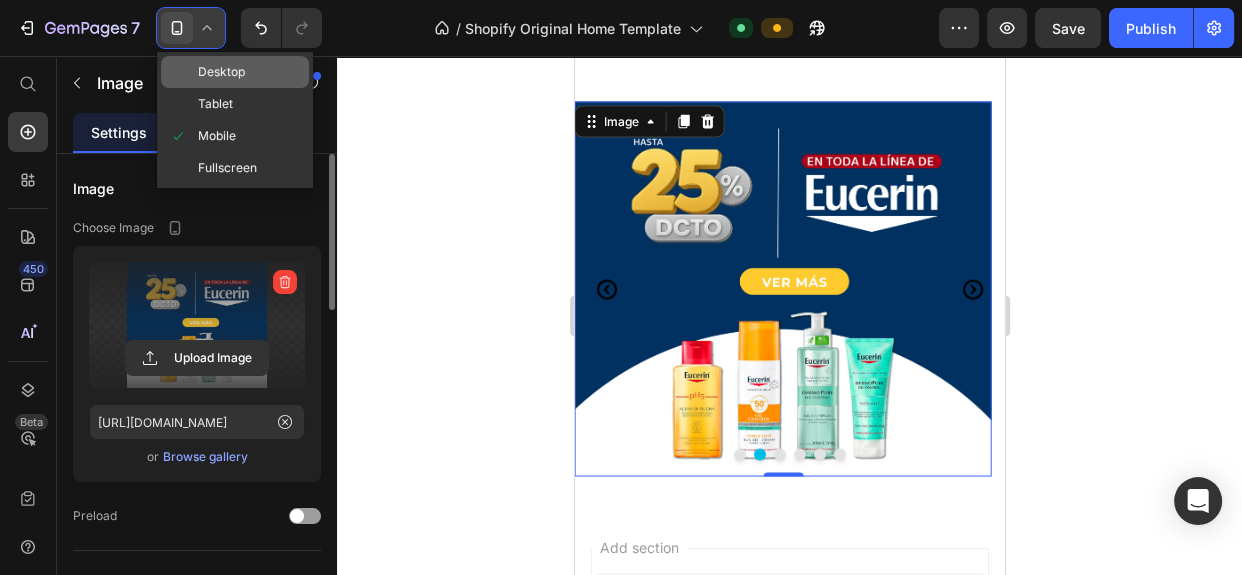 click on "Desktop" at bounding box center [221, 72] 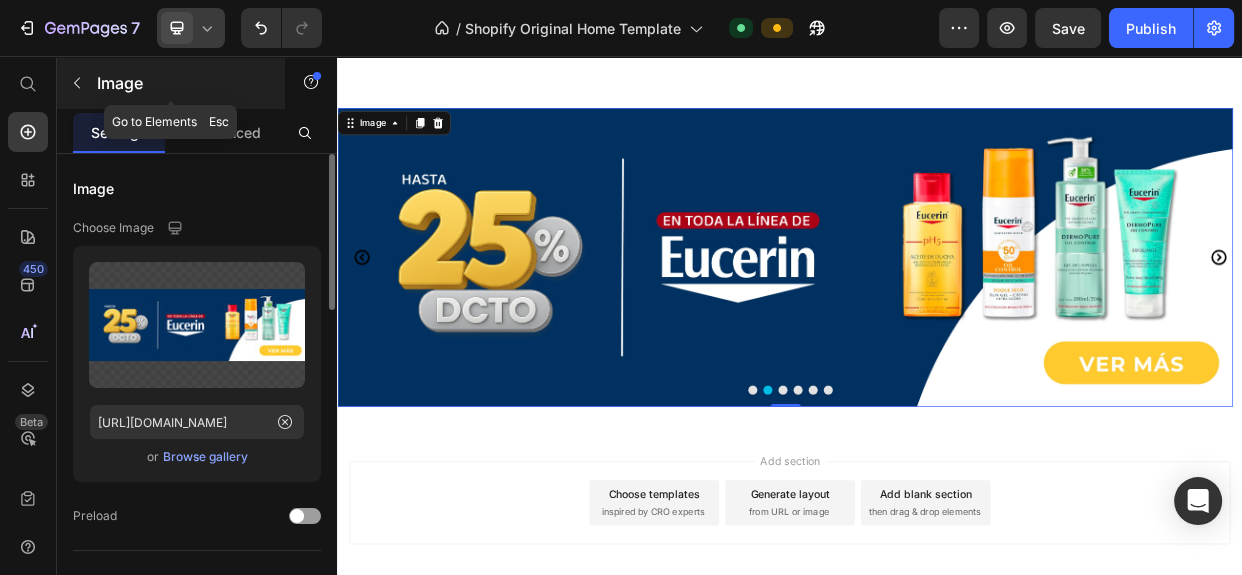 scroll, scrollTop: 2912, scrollLeft: 0, axis: vertical 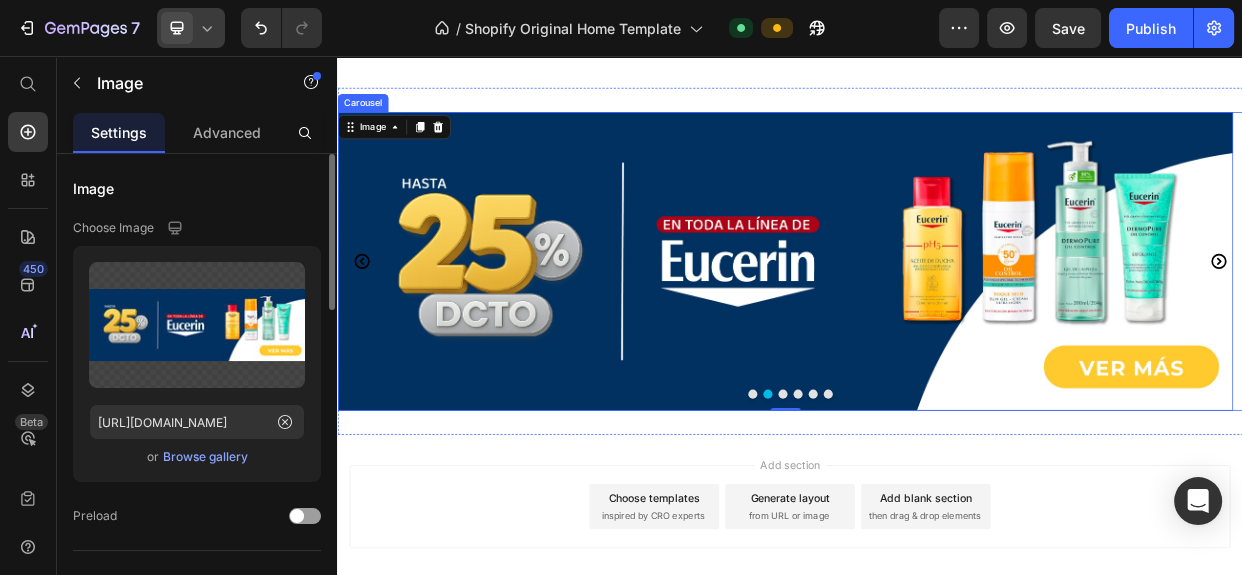 click 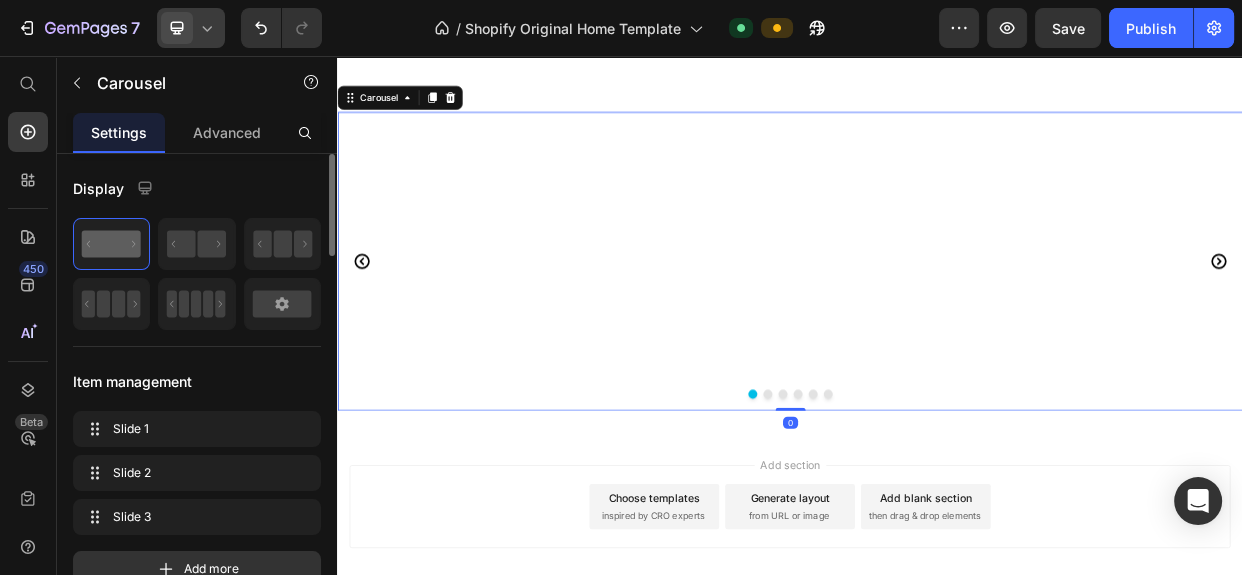 click 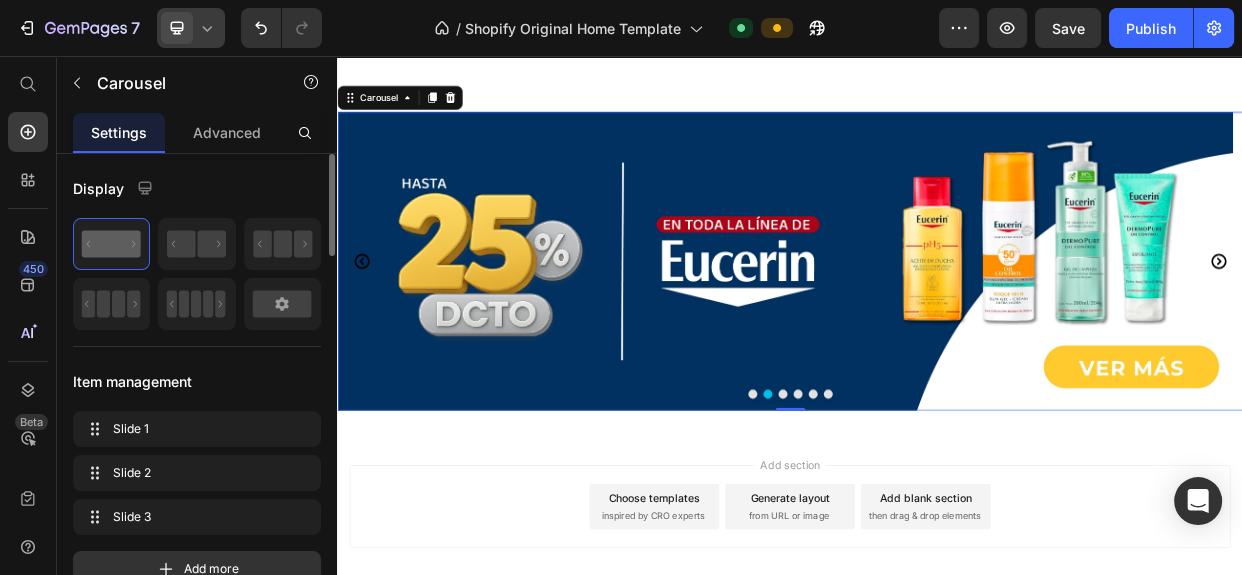 click 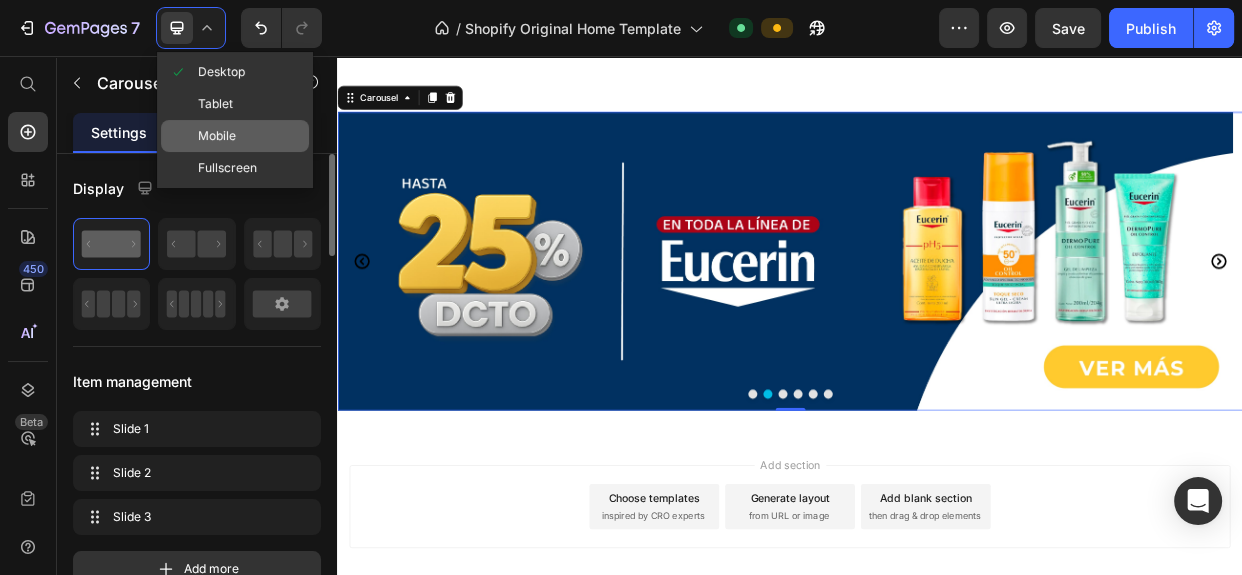 click on "Mobile" 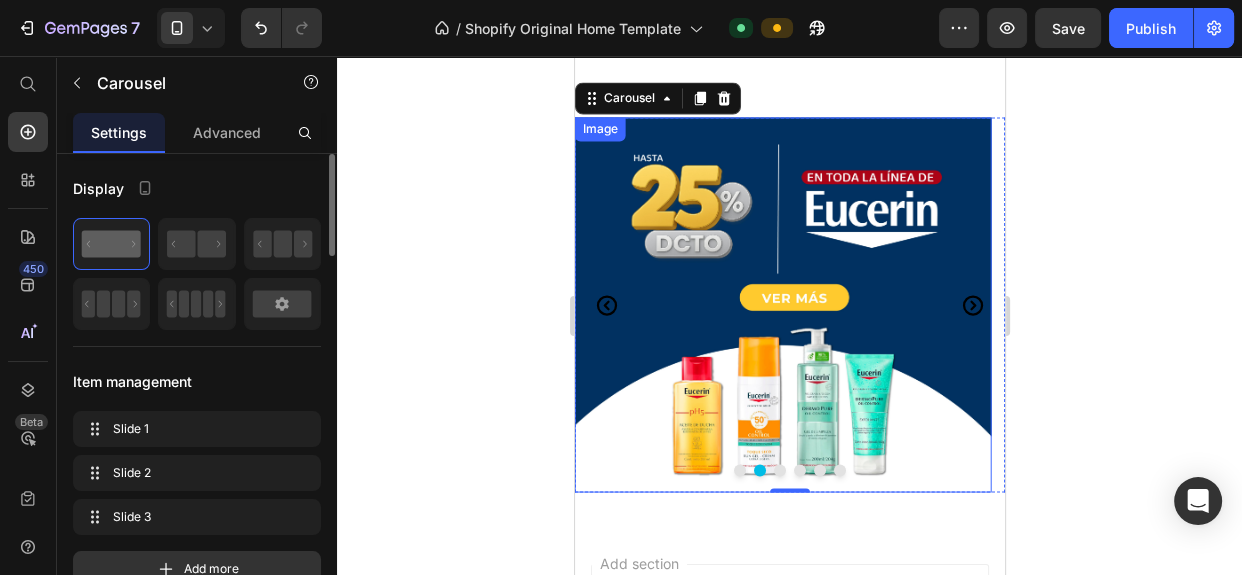 scroll, scrollTop: 3347, scrollLeft: 0, axis: vertical 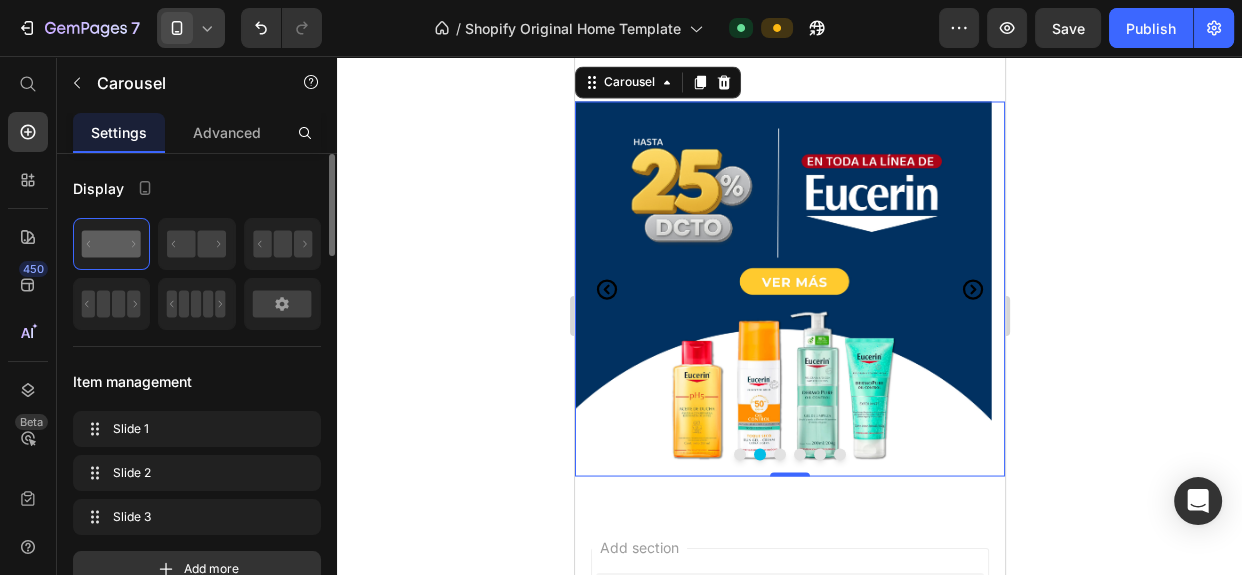 click 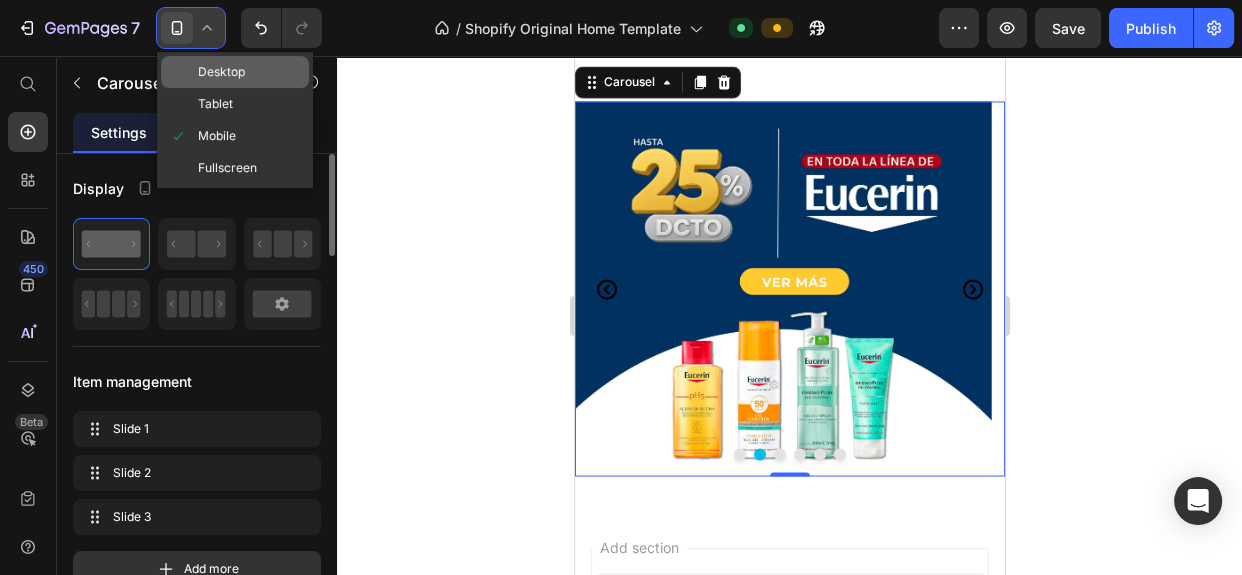 click on "Desktop" at bounding box center (221, 72) 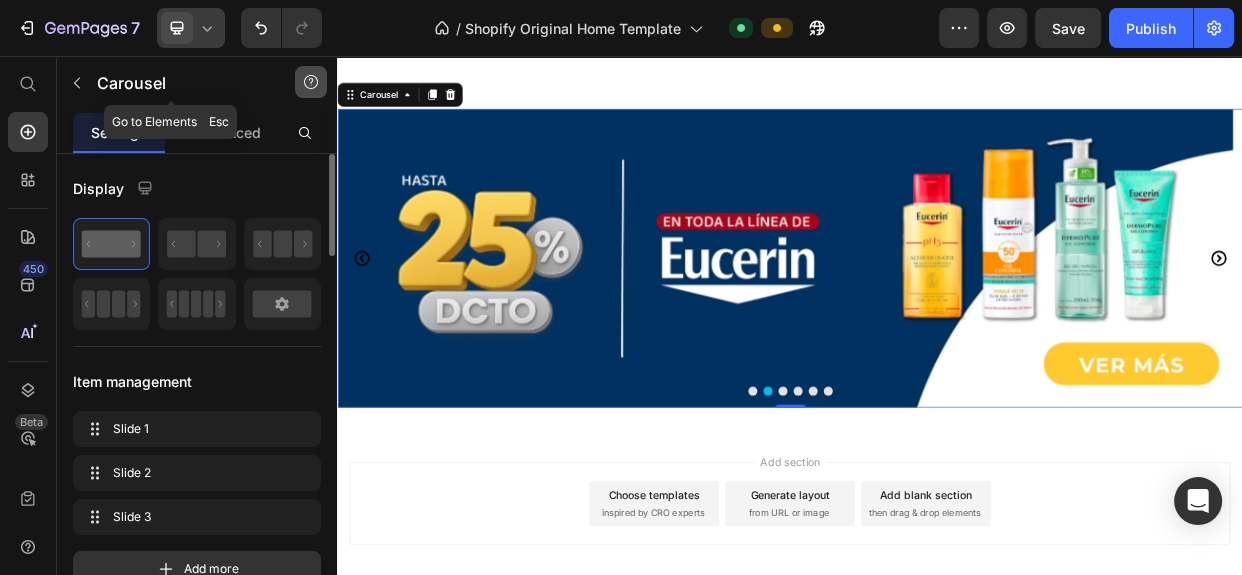 scroll, scrollTop: 2912, scrollLeft: 0, axis: vertical 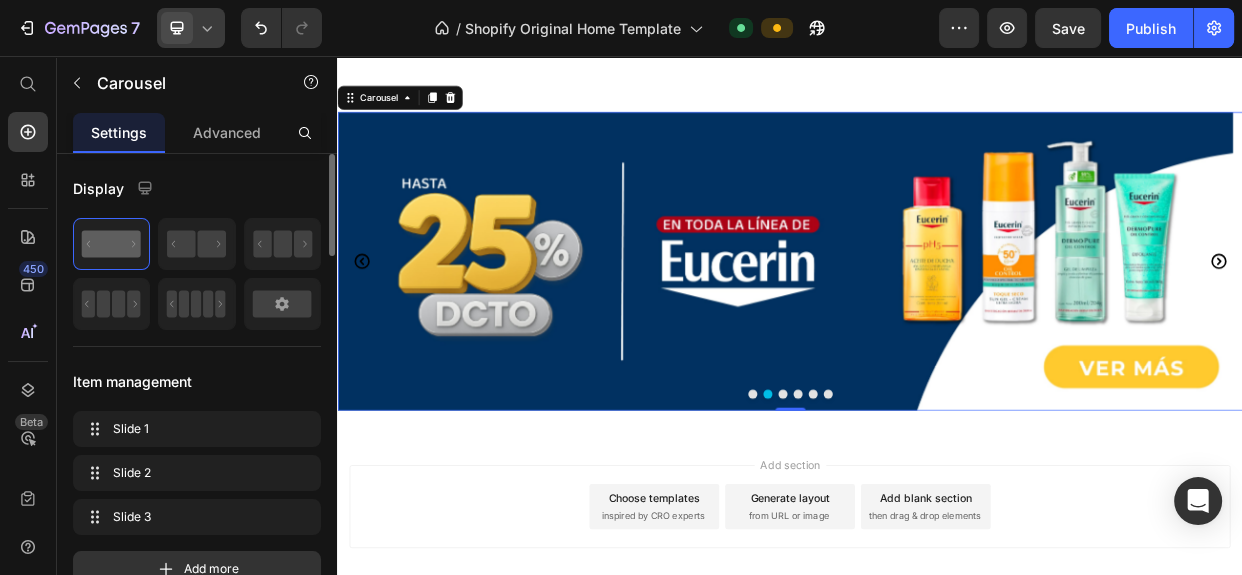 click 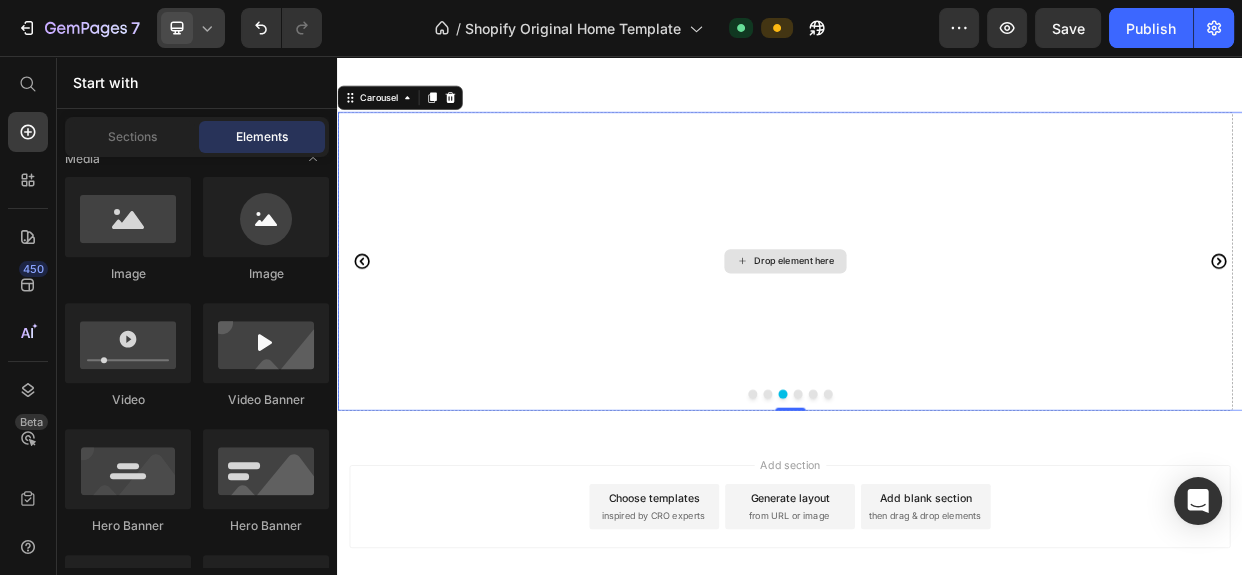 click on "Drop element here" at bounding box center (930, 329) 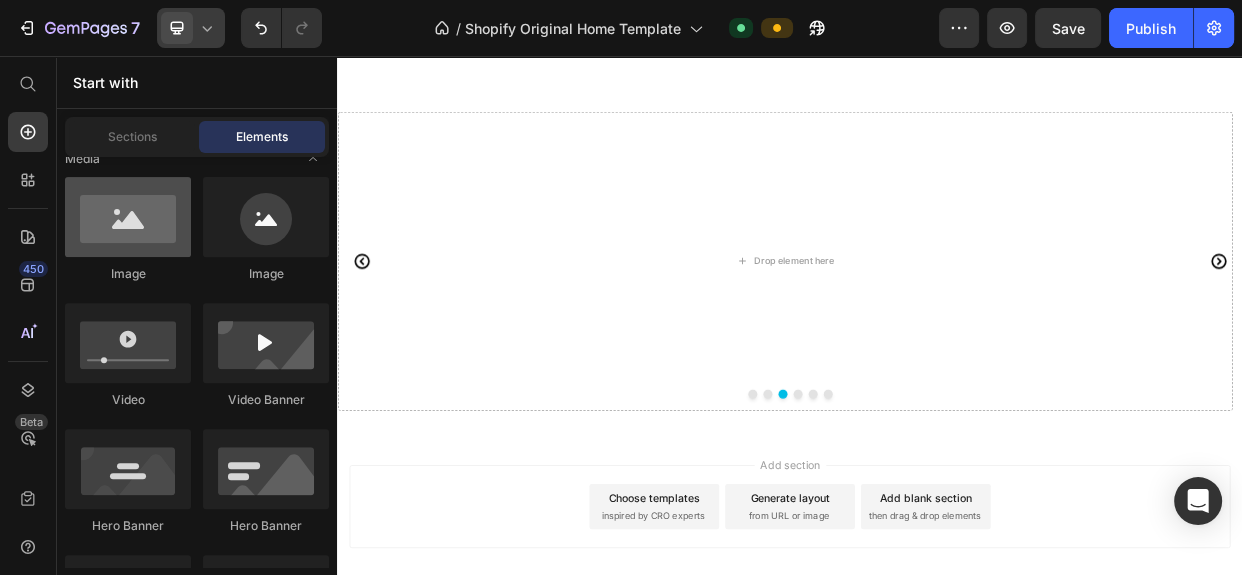 click at bounding box center (128, 217) 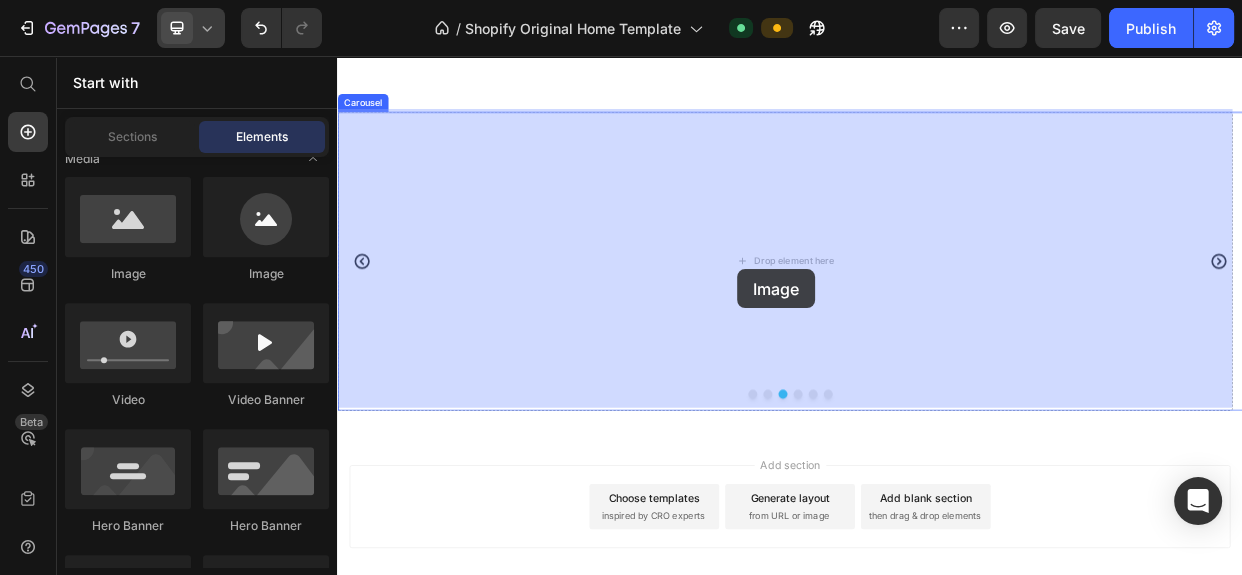 drag, startPoint x: 726, startPoint y: 295, endPoint x: 867, endPoint y: 339, distance: 147.7058 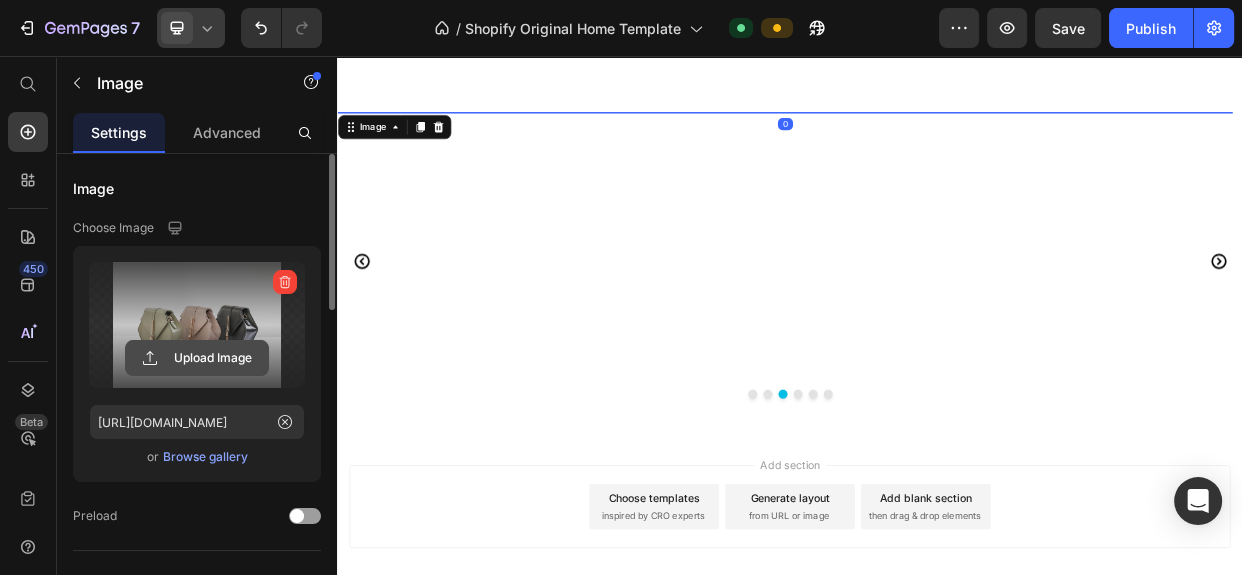 click 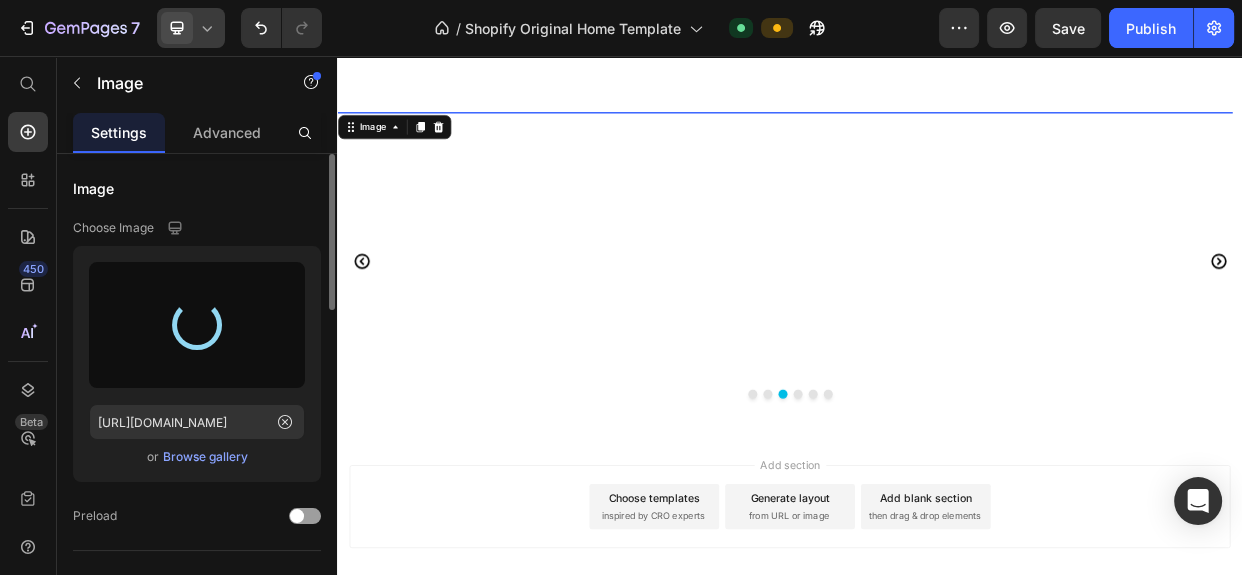type on "https://cdn.shopify.com/s/files/1/0902/2121/6055/files/gempages_572724603940504391-ea0e9fb0-e0cd-44e3-b52f-425c20d37569.webp" 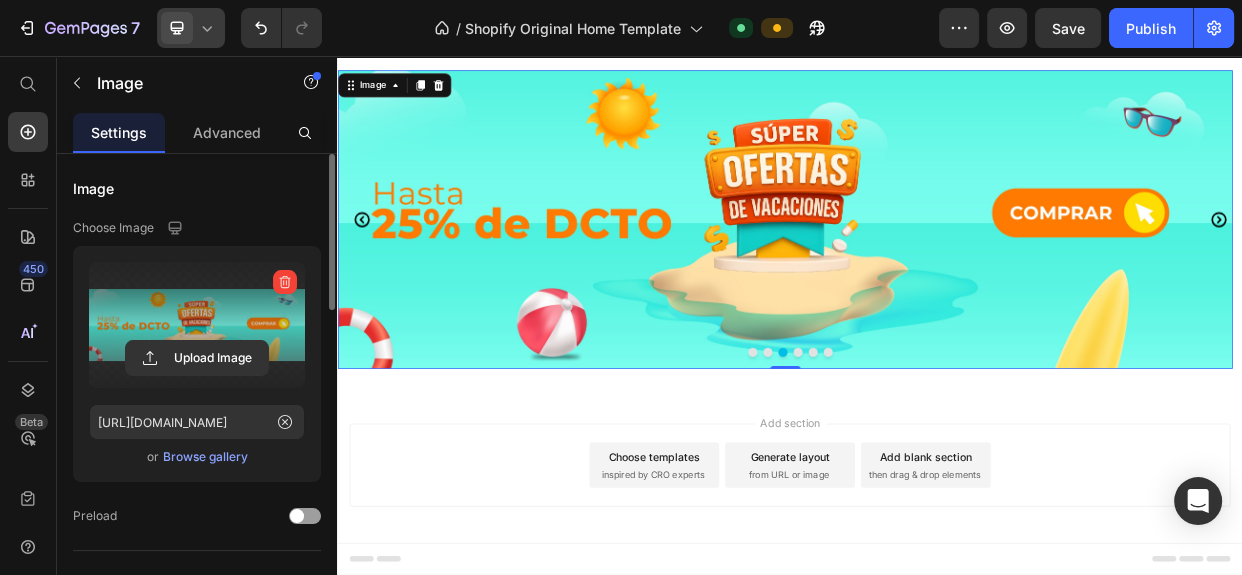 scroll, scrollTop: 2844, scrollLeft: 0, axis: vertical 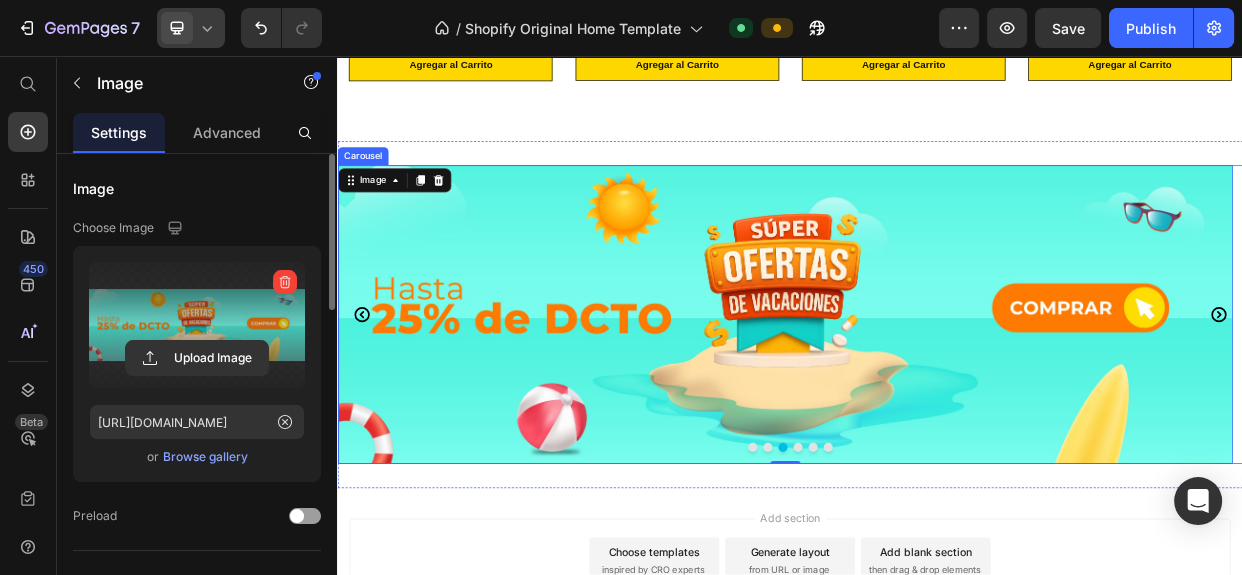 click 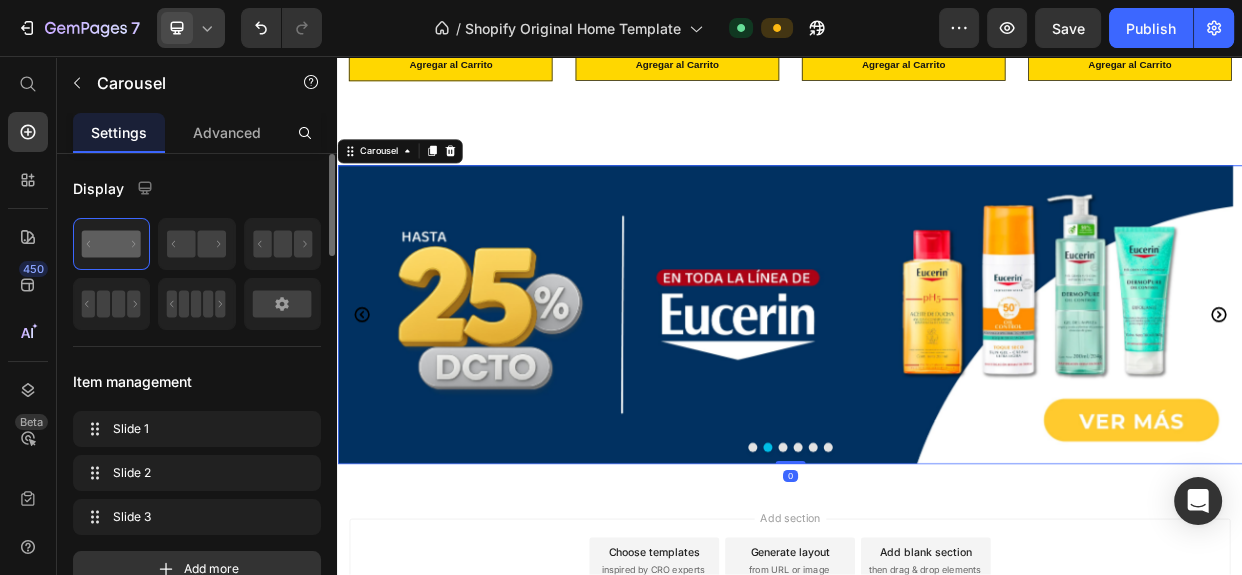 click 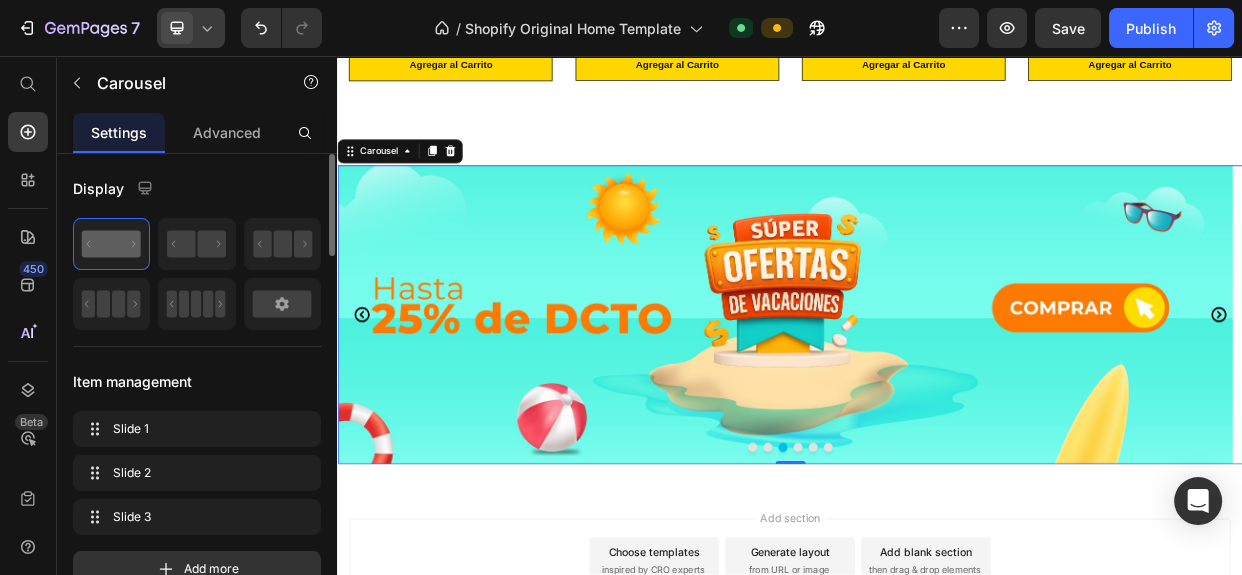 click 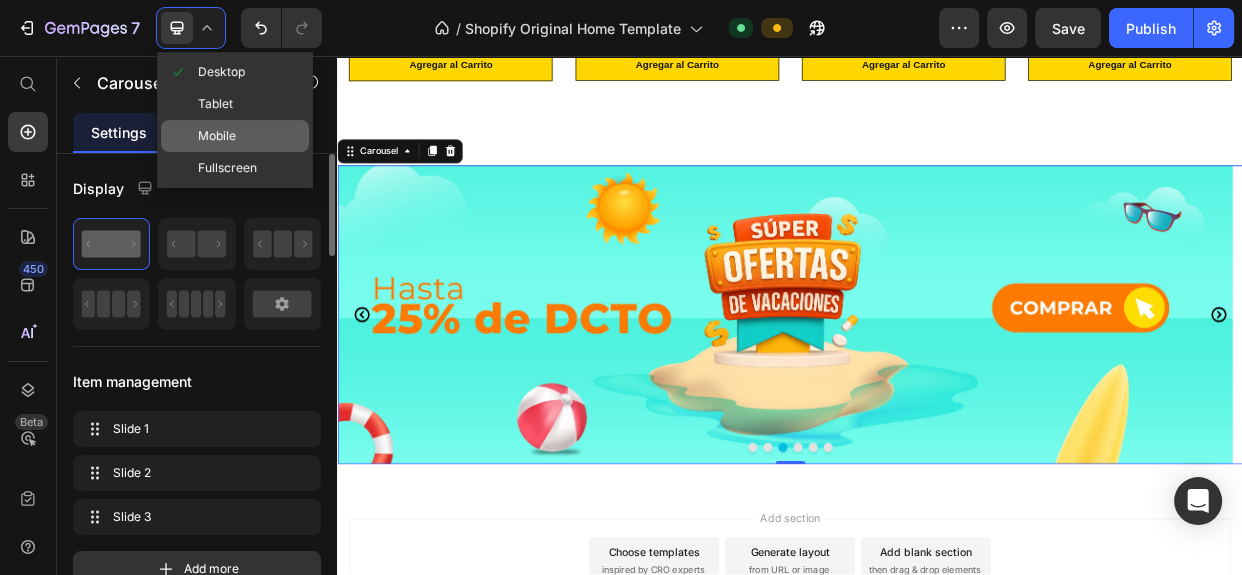 click on "Mobile" at bounding box center (217, 136) 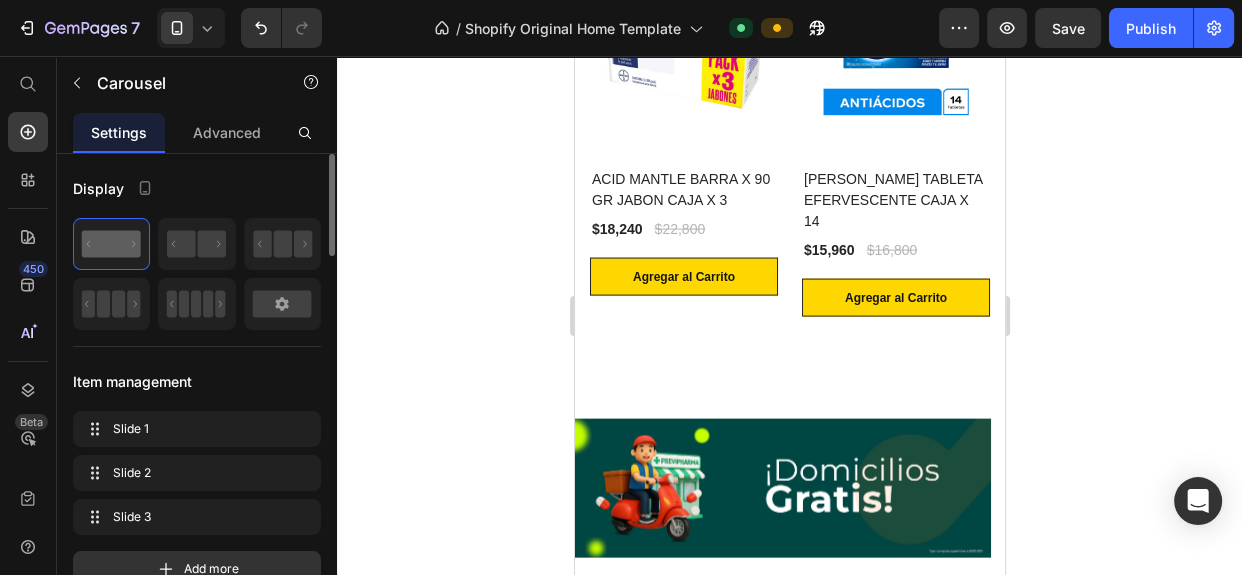 scroll, scrollTop: 4150, scrollLeft: 0, axis: vertical 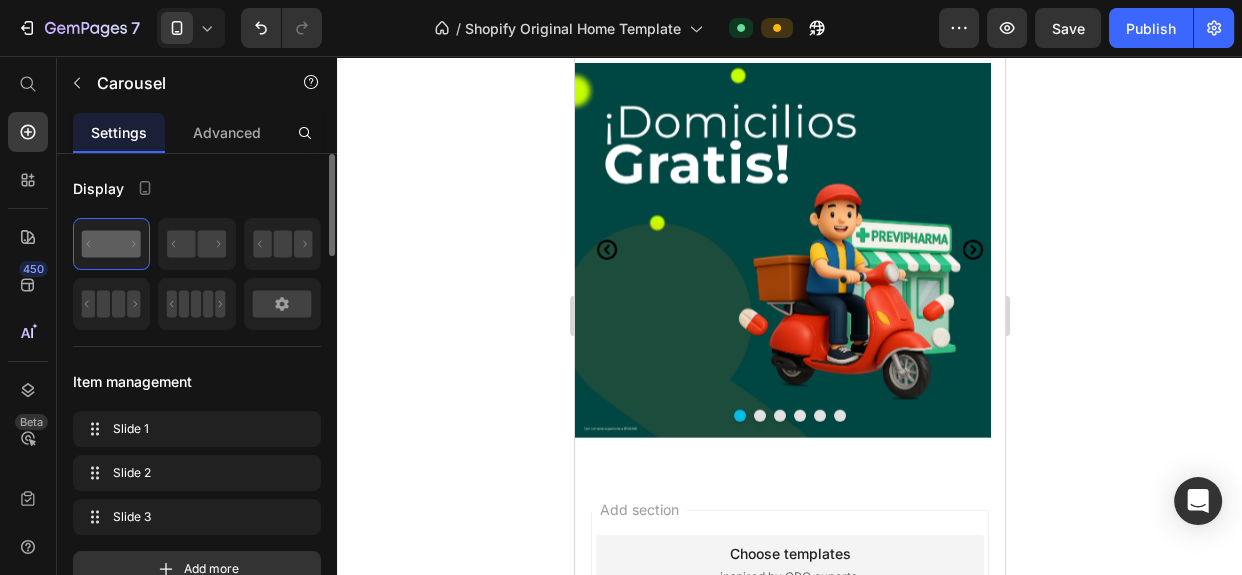 click 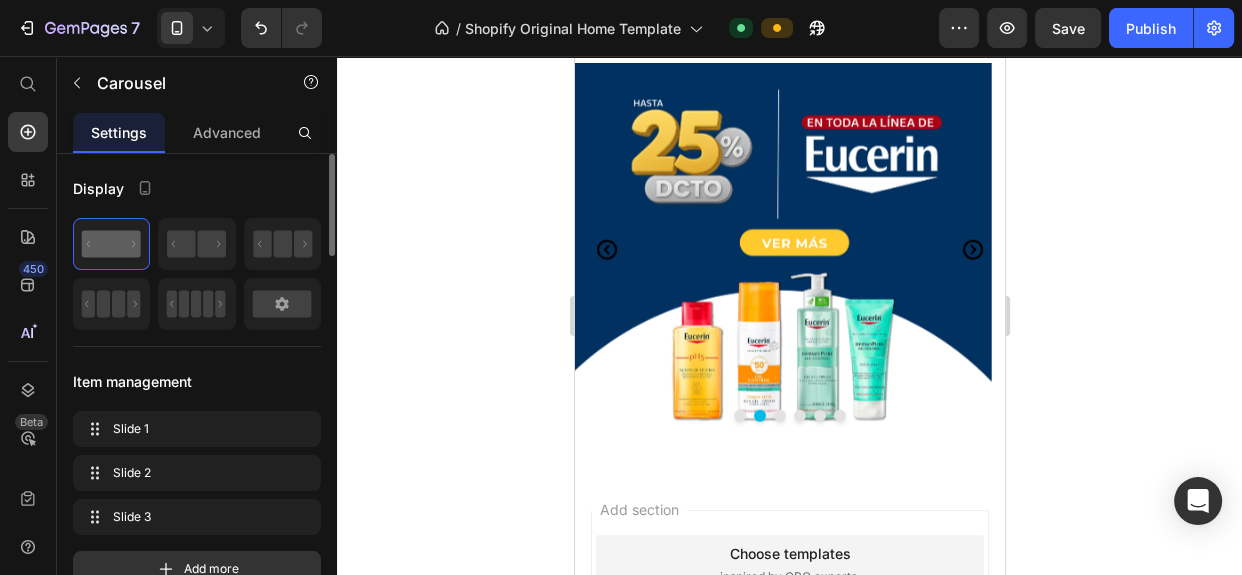 click 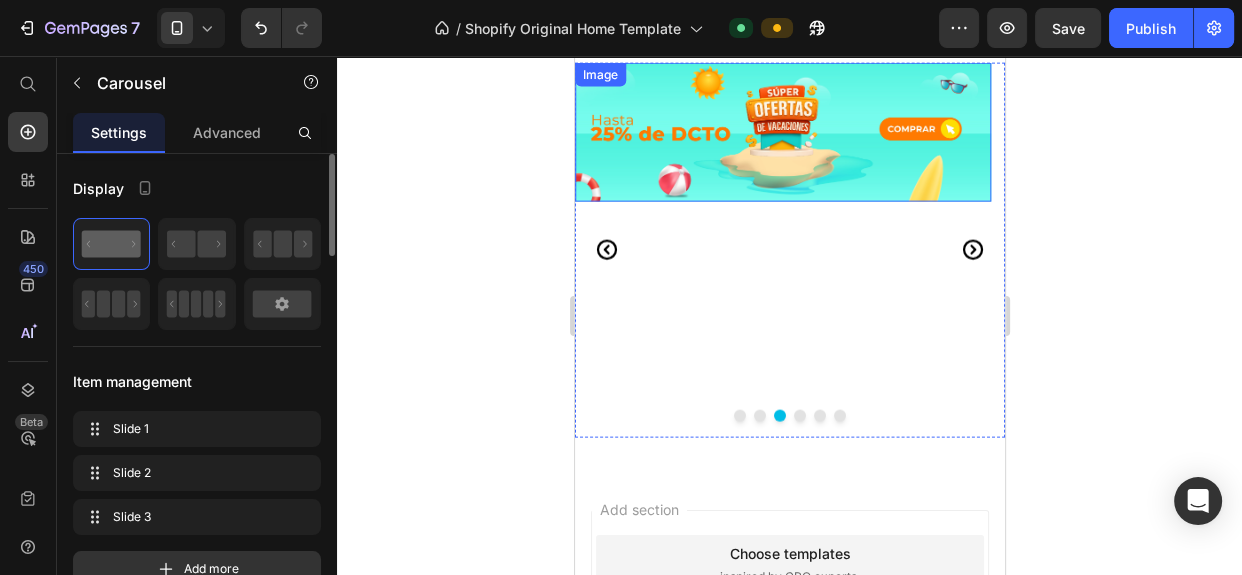click at bounding box center (782, 132) 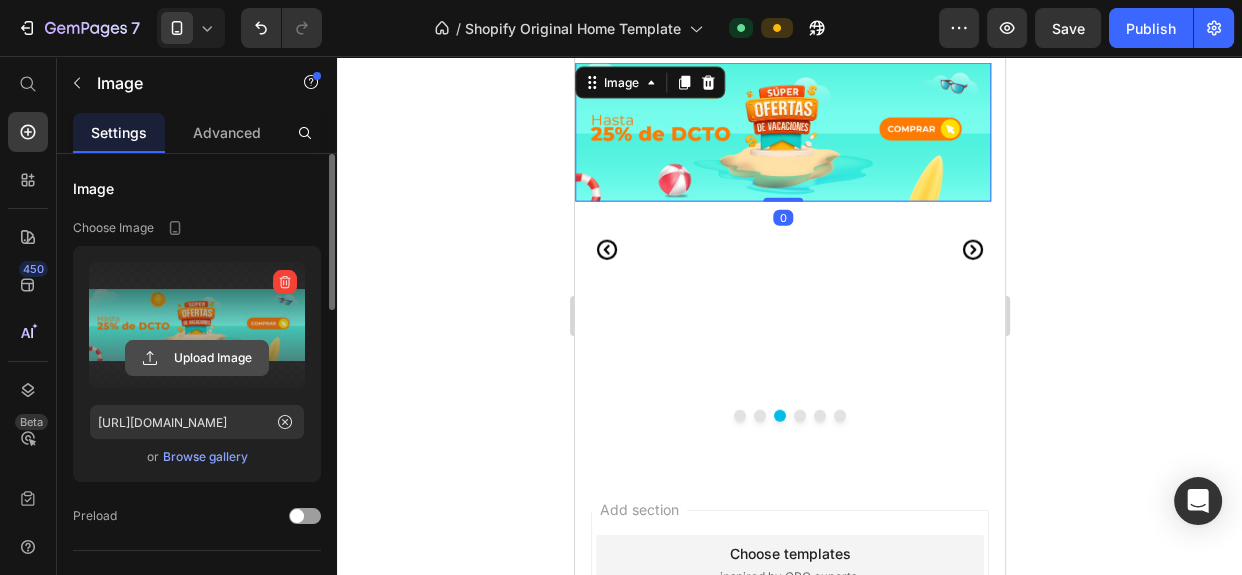 click 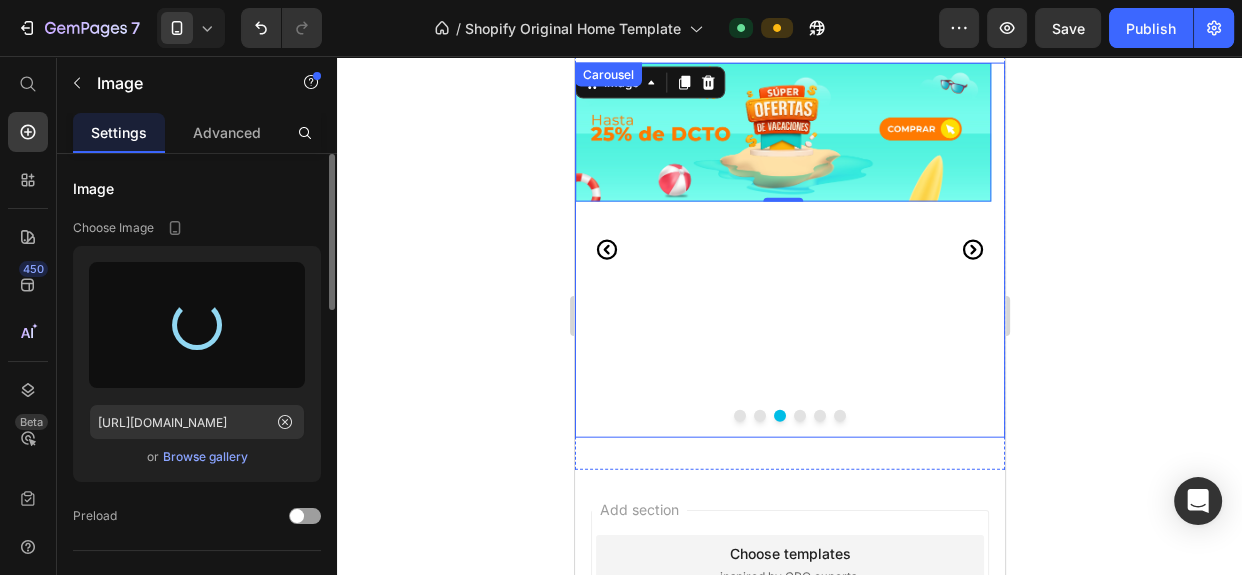 type on "https://cdn.shopify.com/s/files/1/0902/2121/6055/files/gempages_572724603940504391-5ecc12cd-fc65-44b9-a012-7a173c0d3ecf.webp" 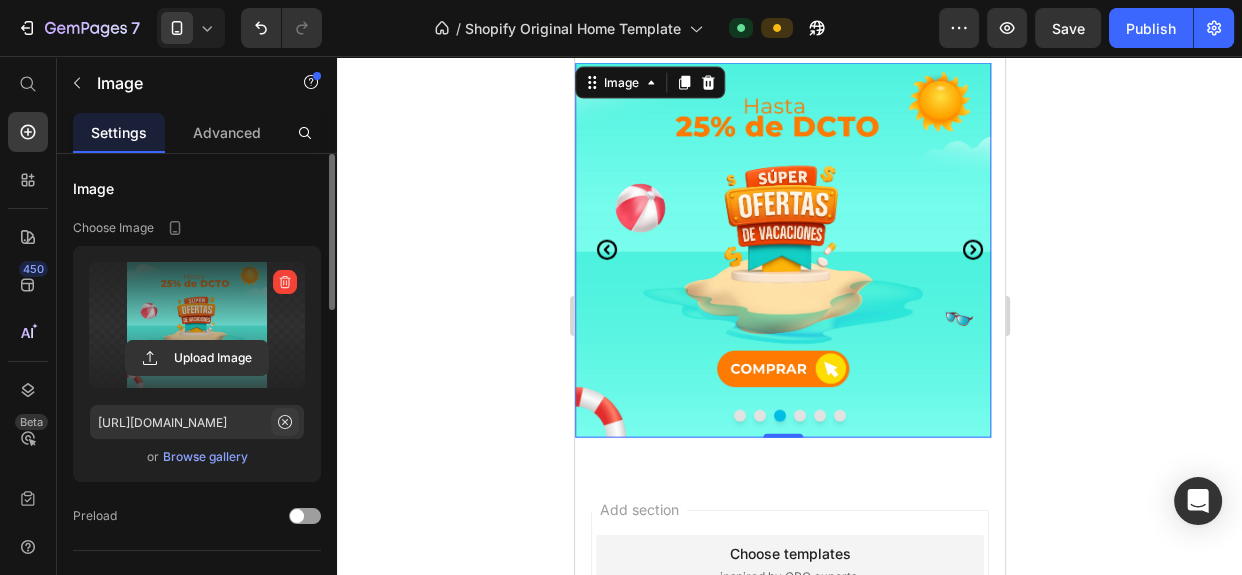 click 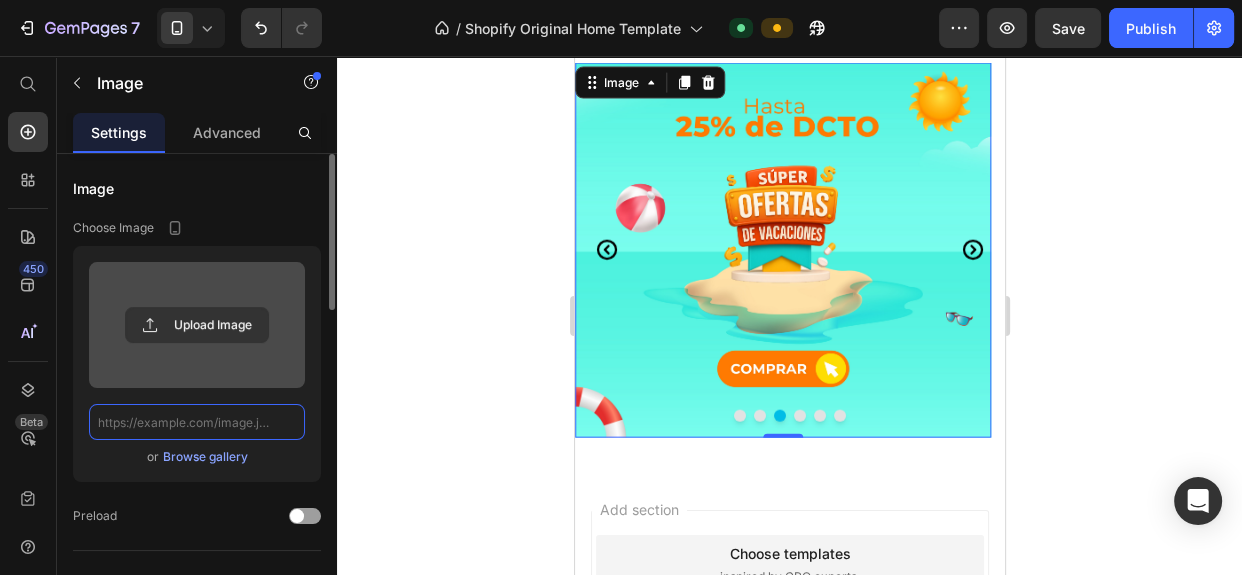 scroll, scrollTop: 0, scrollLeft: 0, axis: both 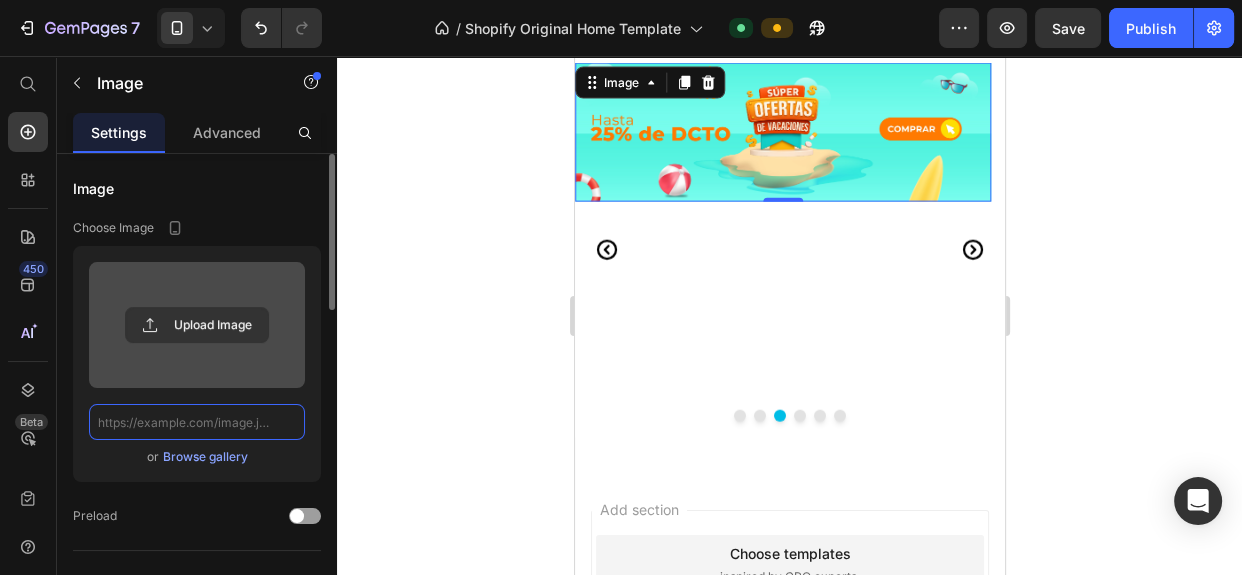 click 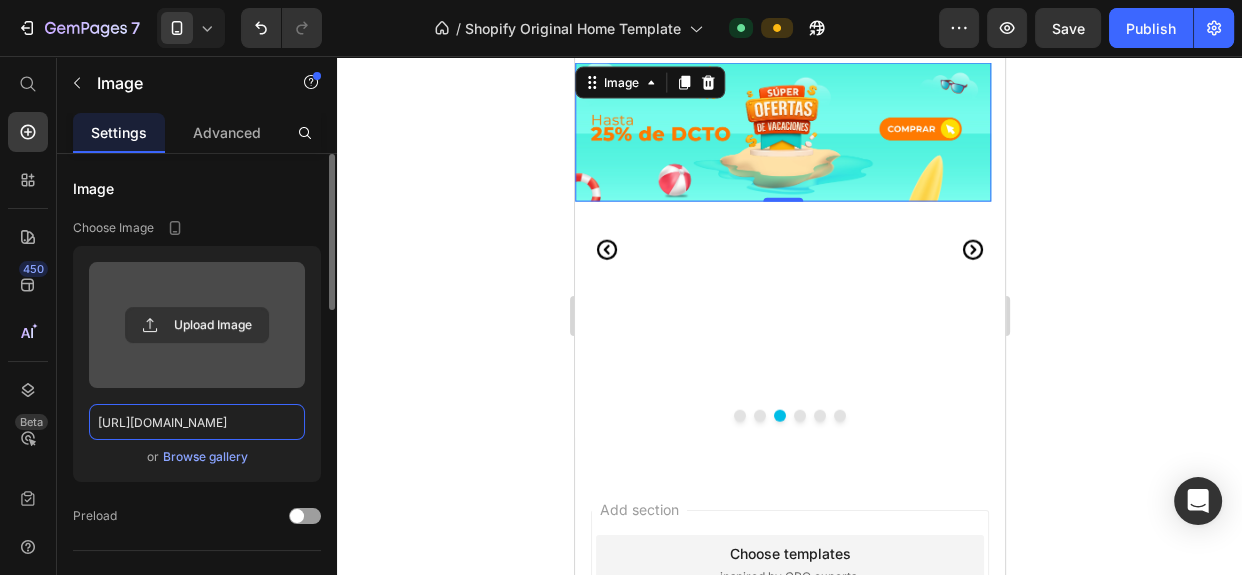 scroll, scrollTop: 0, scrollLeft: 67, axis: horizontal 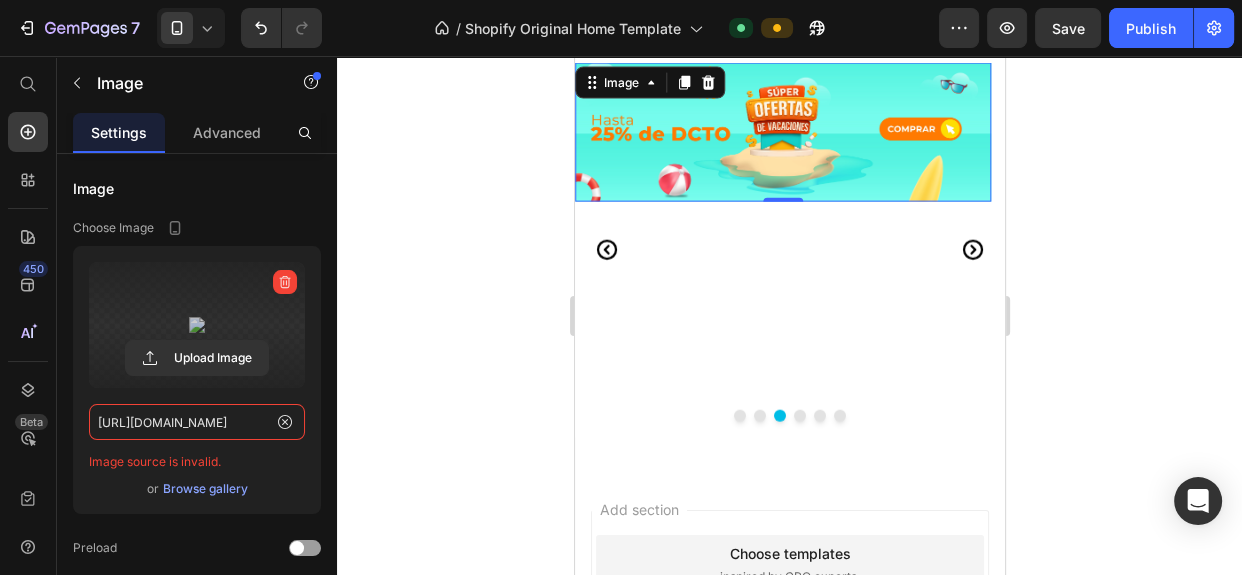 drag, startPoint x: 242, startPoint y: 418, endPoint x: 0, endPoint y: 416, distance: 242.00827 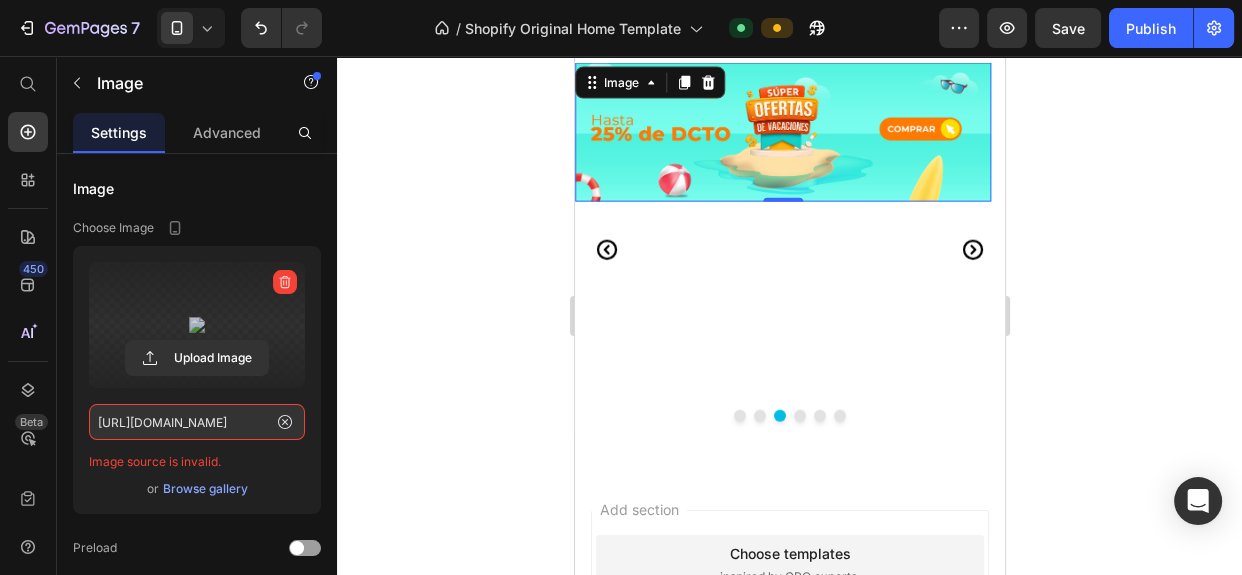 click 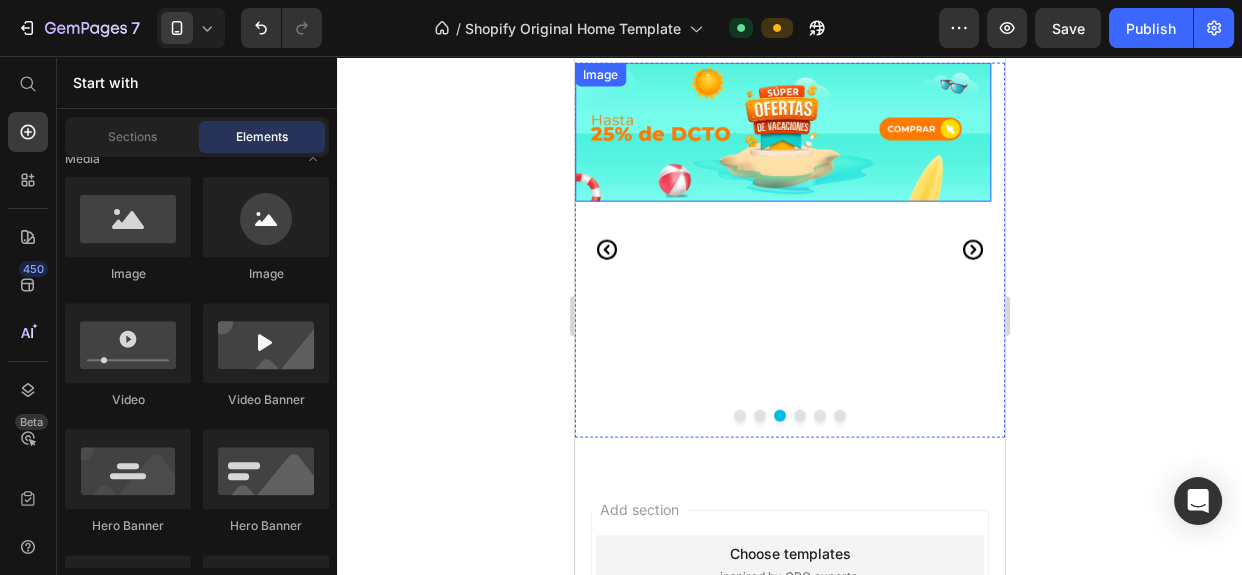 click at bounding box center [782, 132] 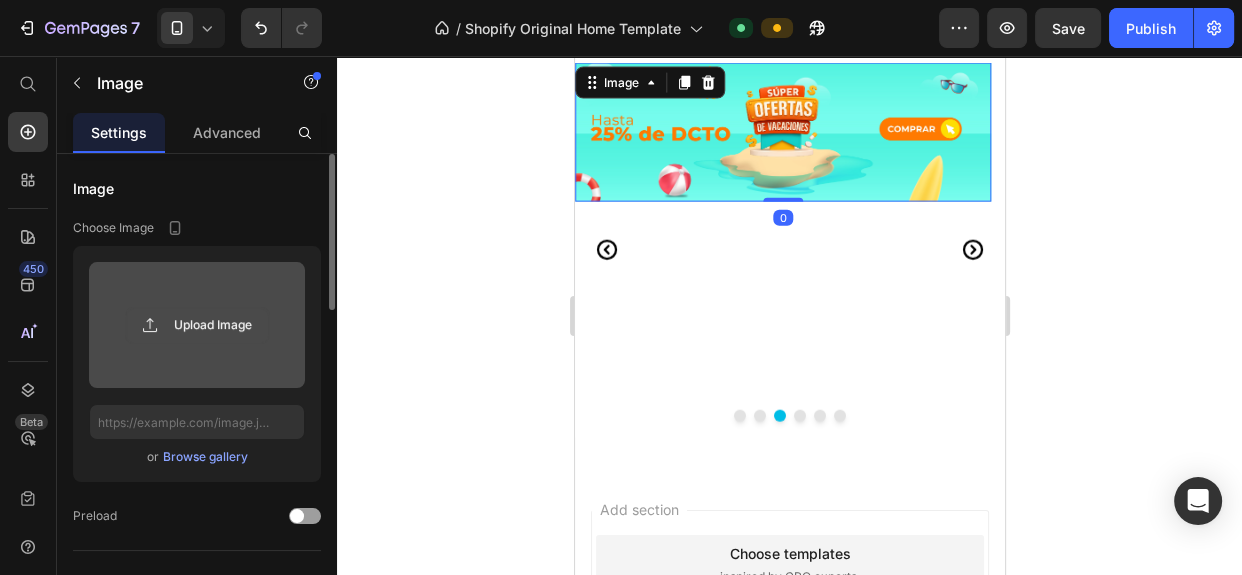 click 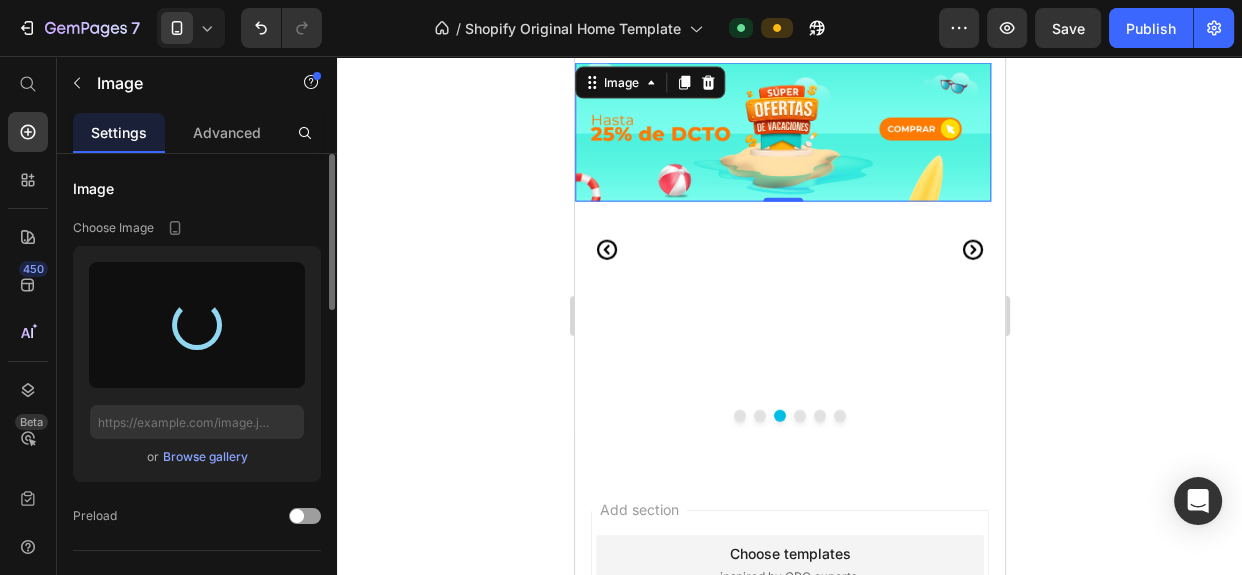 type on "https://cdn.shopify.com/s/files/1/0902/2121/6055/files/gempages_572724603940504391-5ecc12cd-fc65-44b9-a012-7a173c0d3ecf.webp" 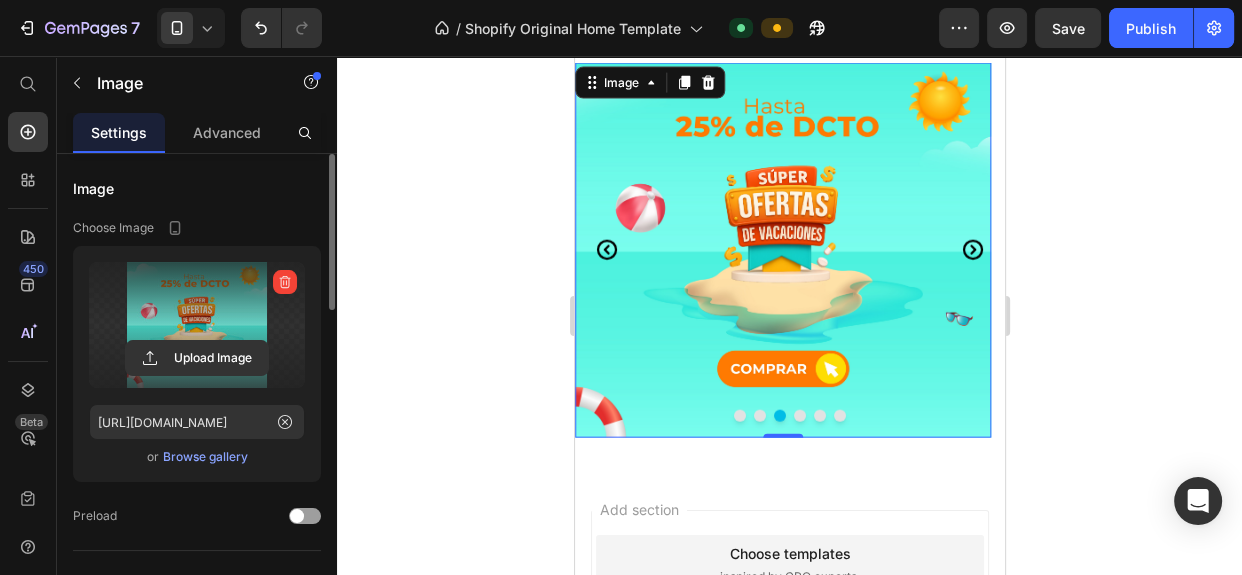 scroll, scrollTop: 181, scrollLeft: 0, axis: vertical 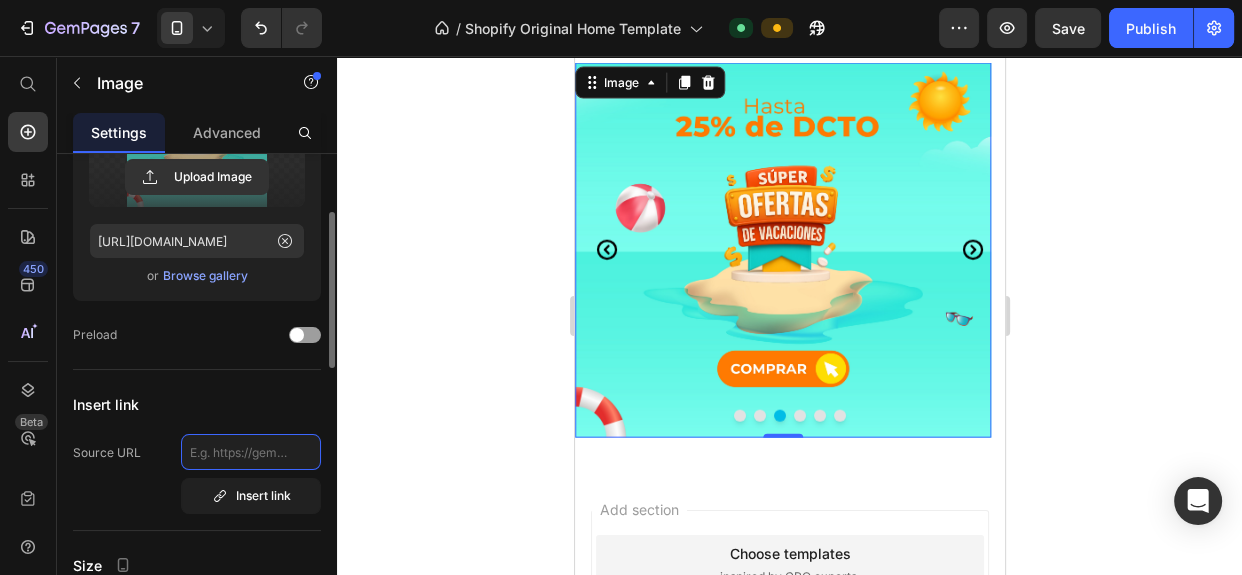 click 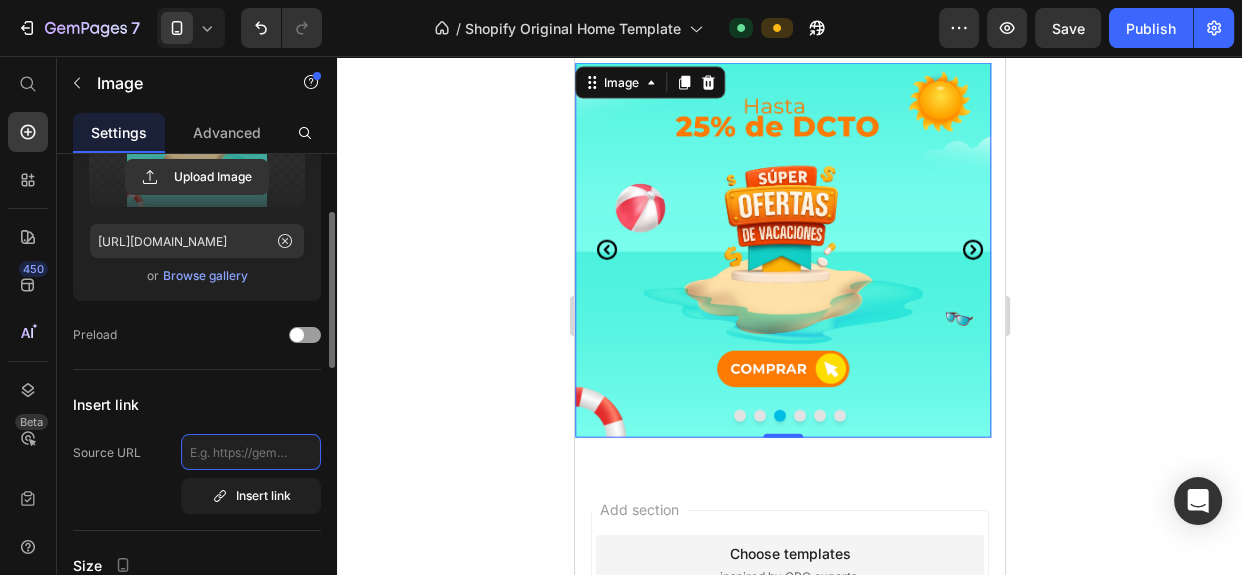 paste on "[URL][DOMAIN_NAME]" 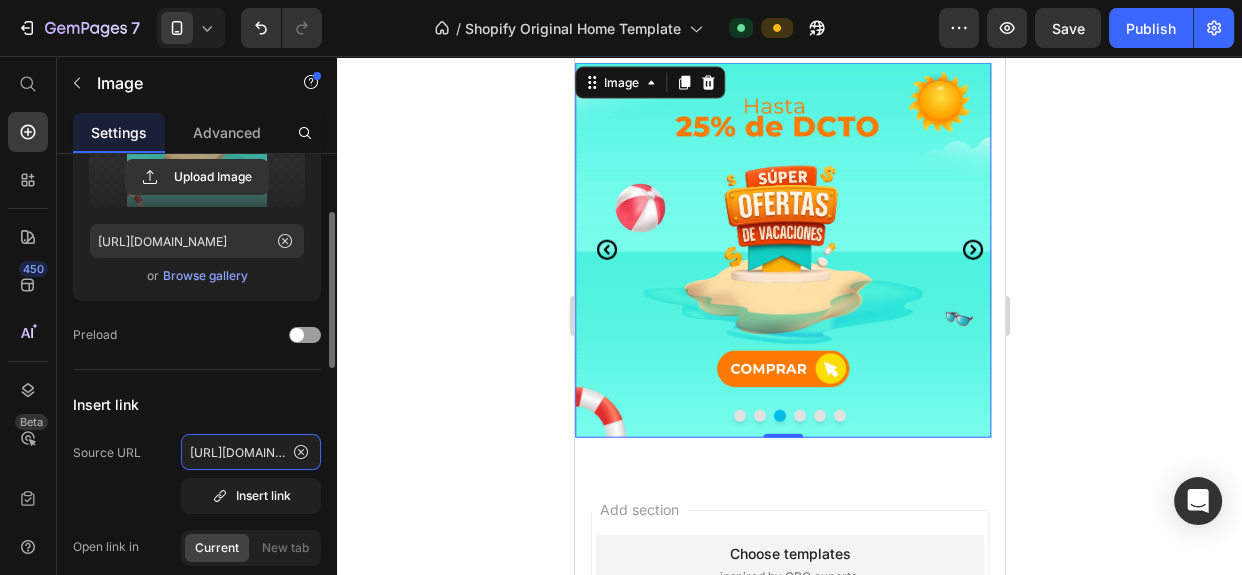 scroll, scrollTop: 0, scrollLeft: 143, axis: horizontal 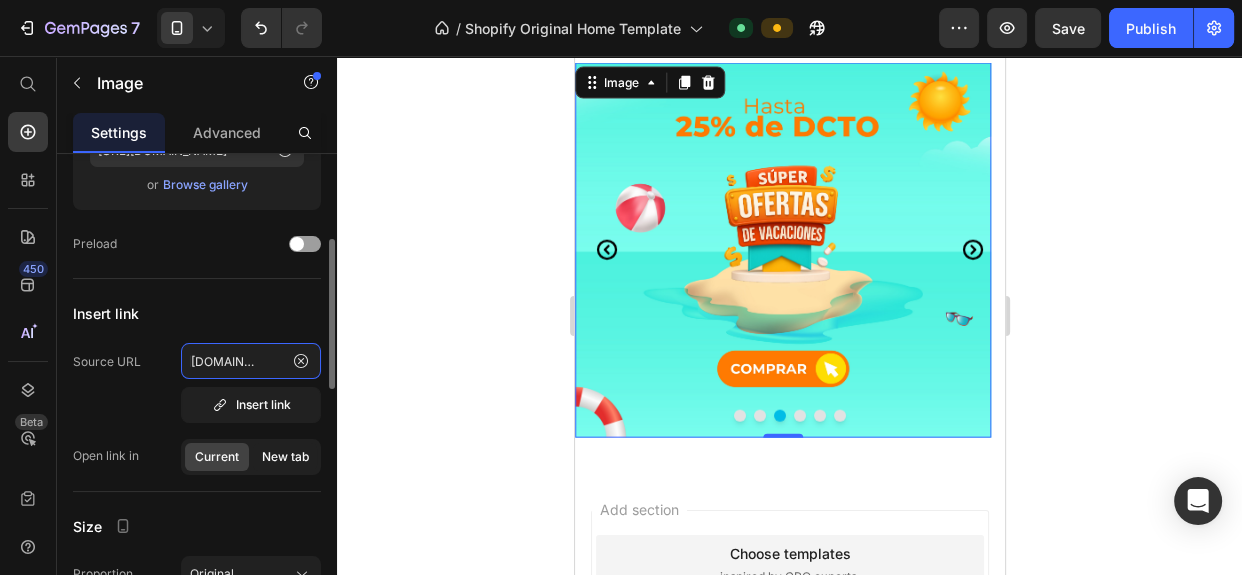 type on "[URL][DOMAIN_NAME]" 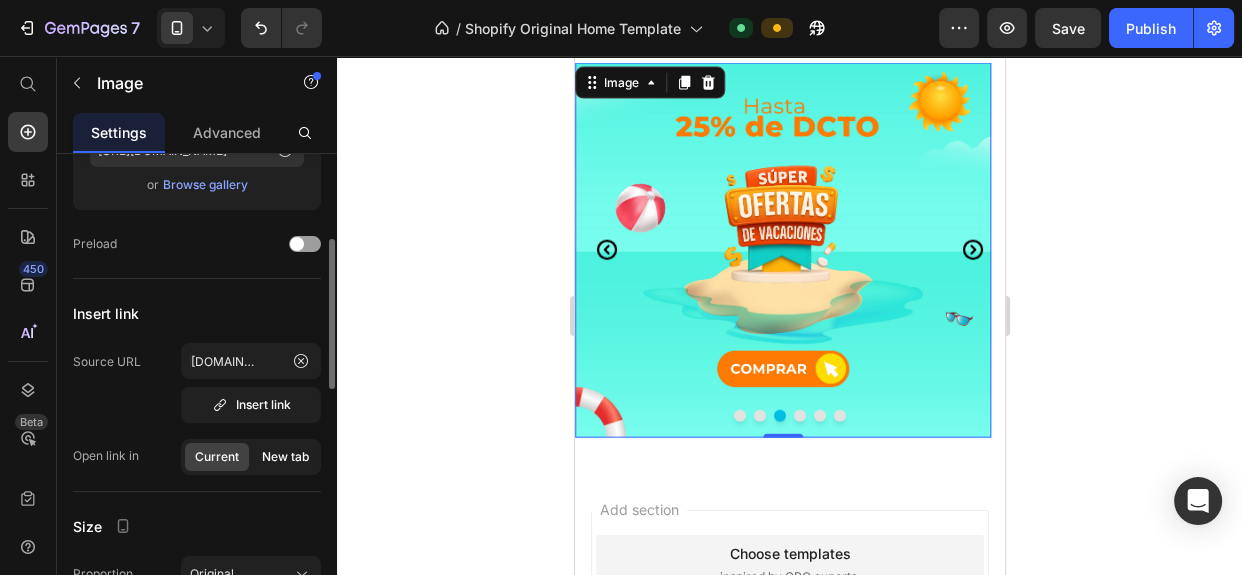 scroll, scrollTop: 0, scrollLeft: 0, axis: both 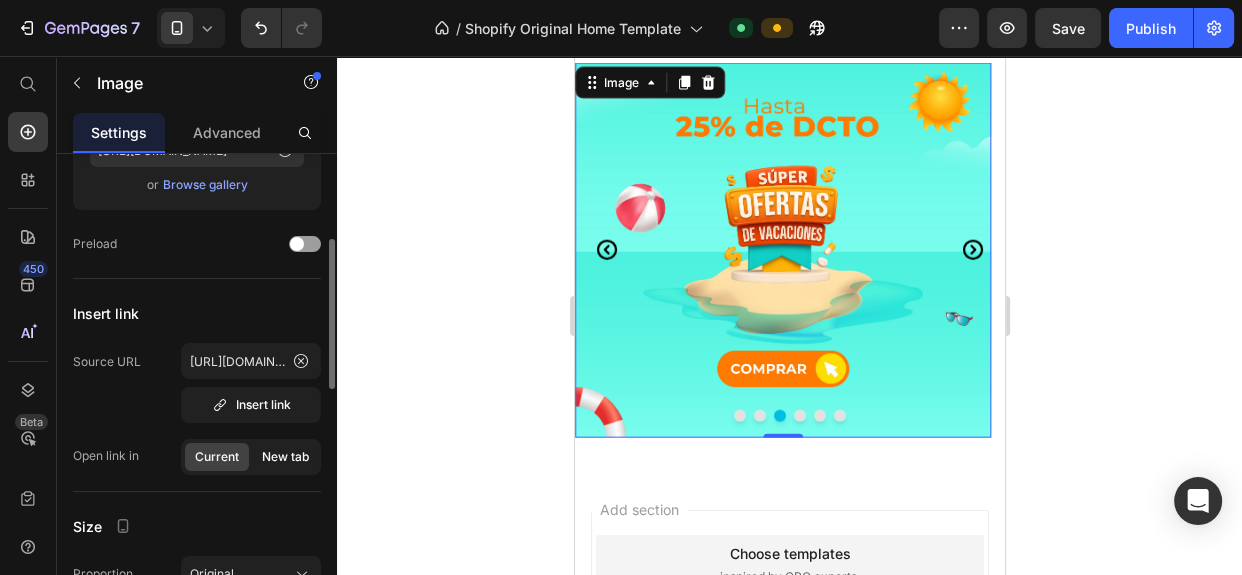 click on "New tab" 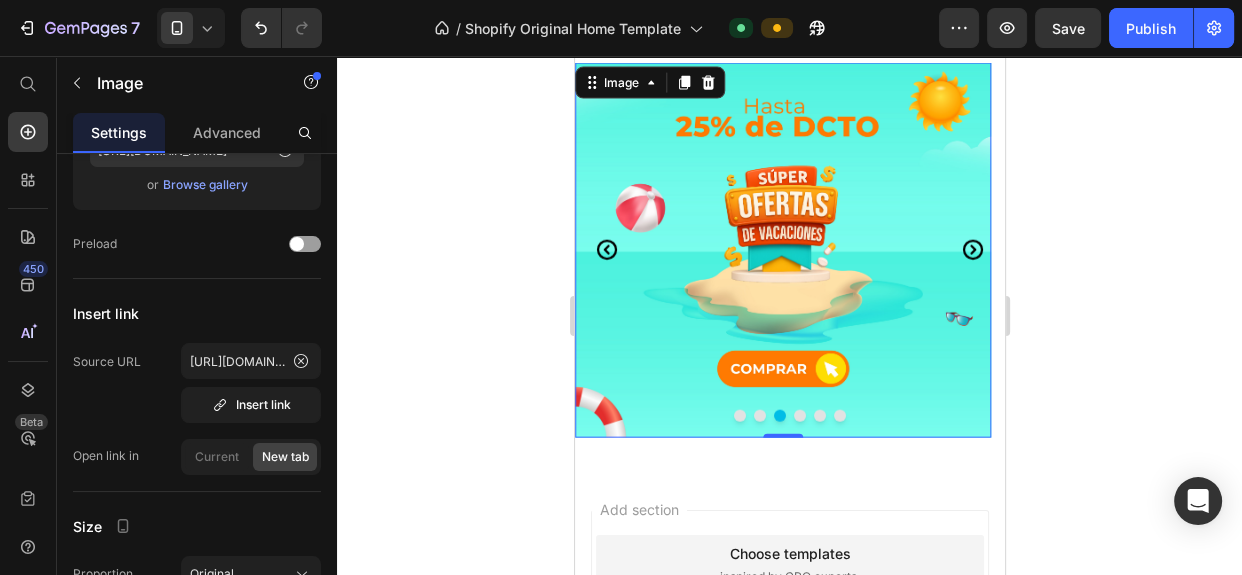click 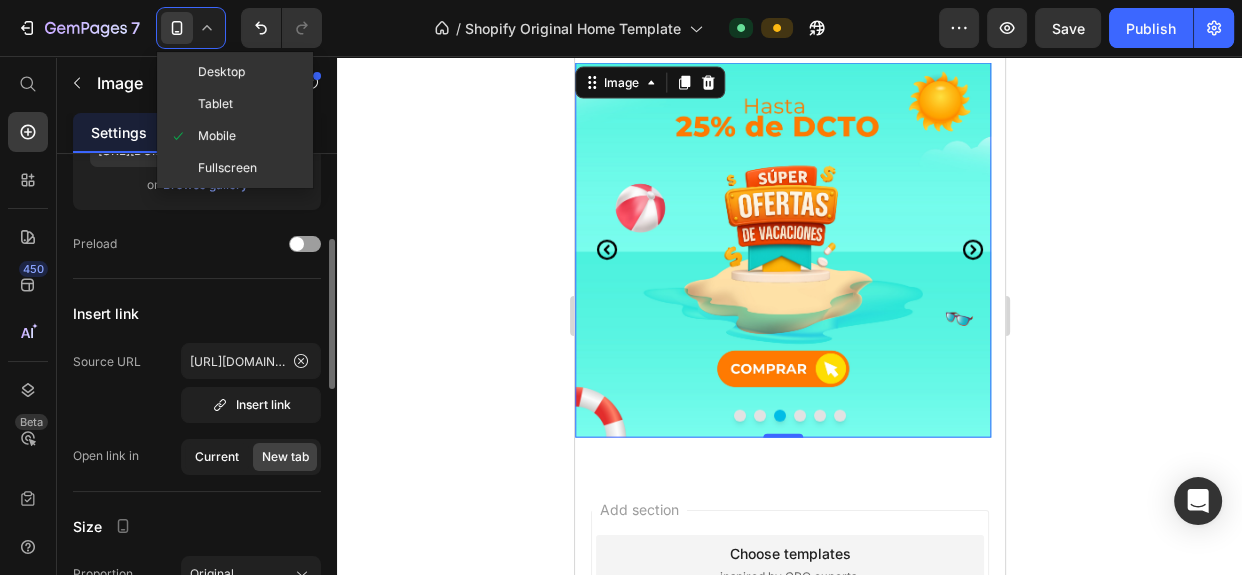 click on "Current" 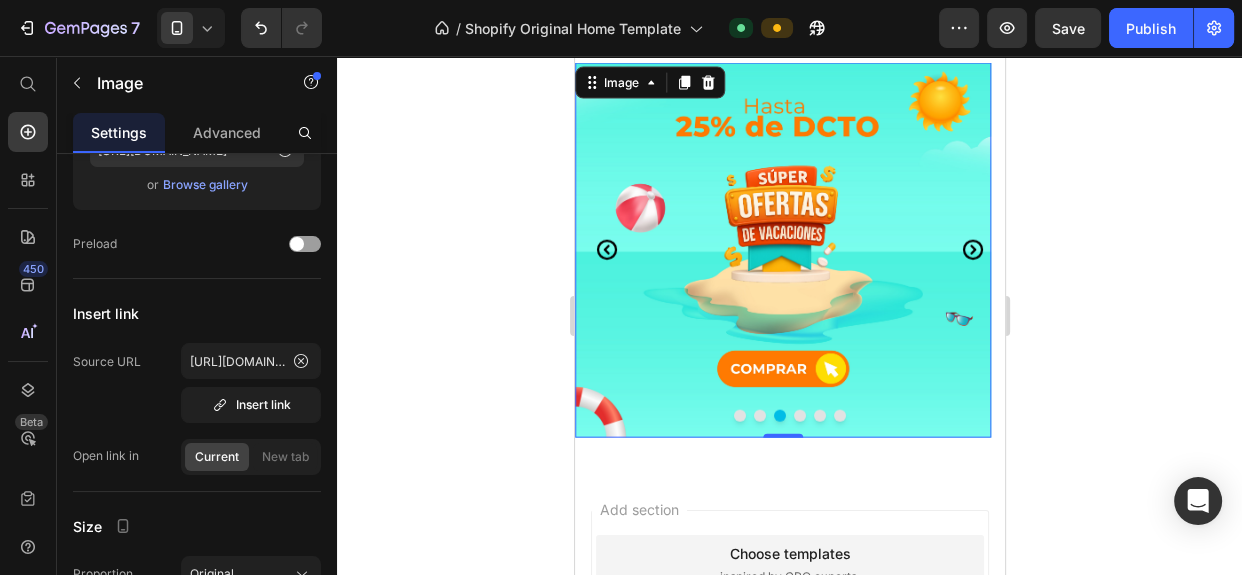 click 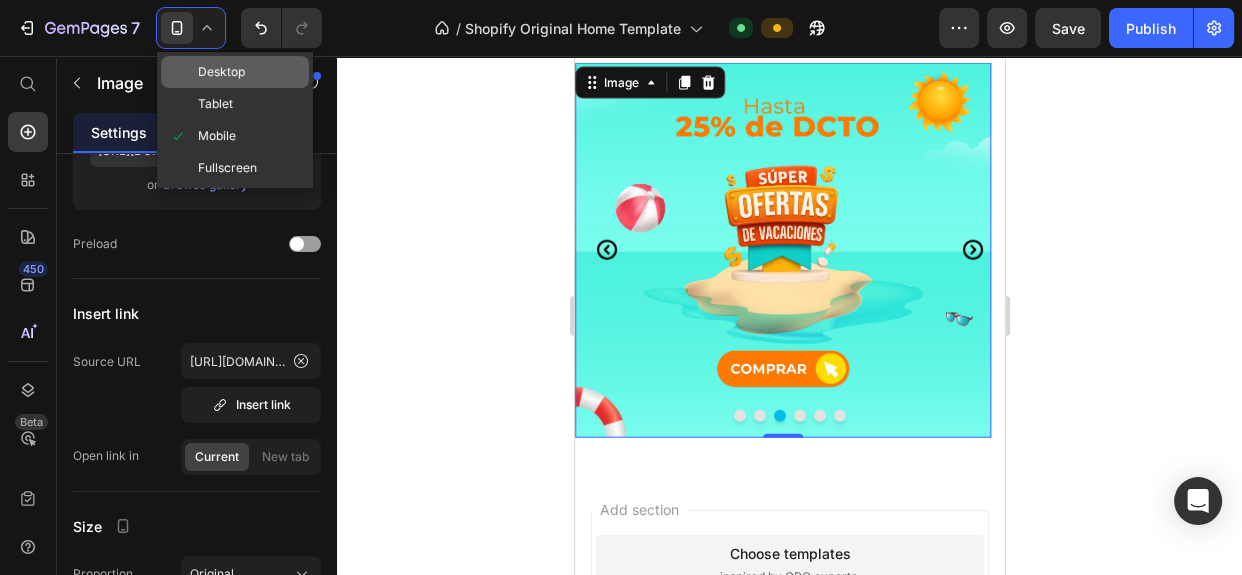 click on "Desktop" at bounding box center [221, 72] 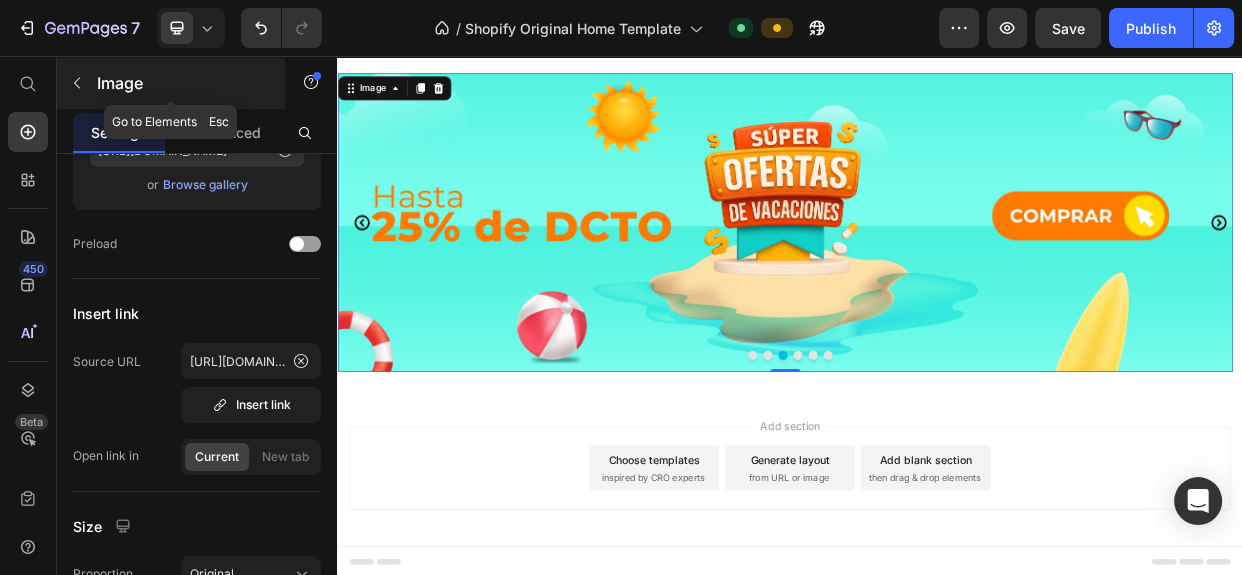 scroll, scrollTop: 3677, scrollLeft: 0, axis: vertical 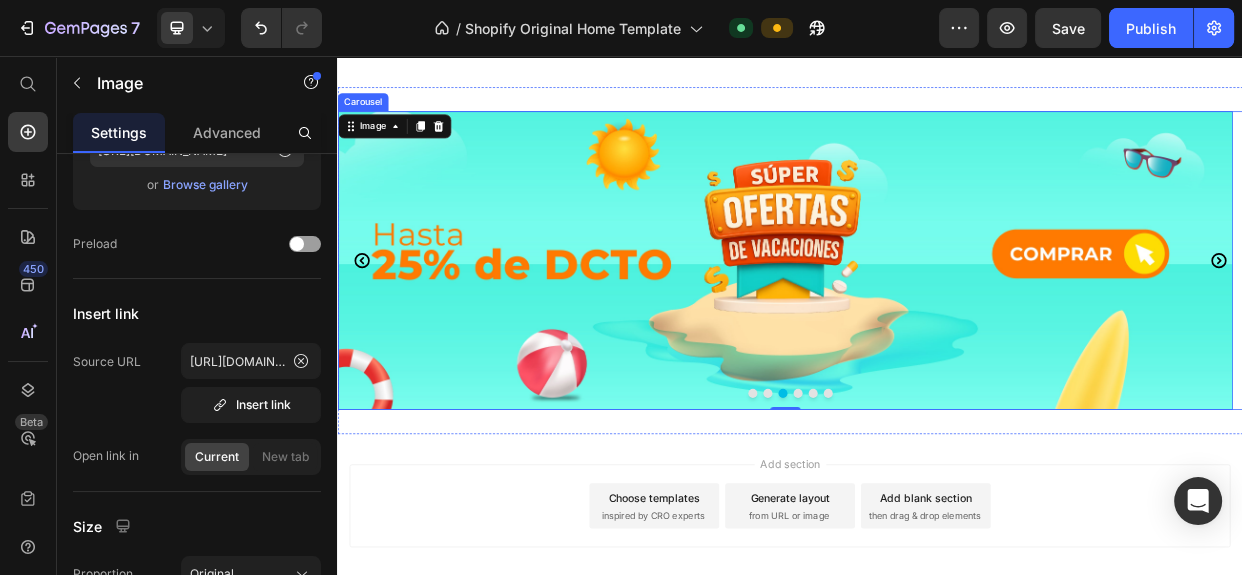 click 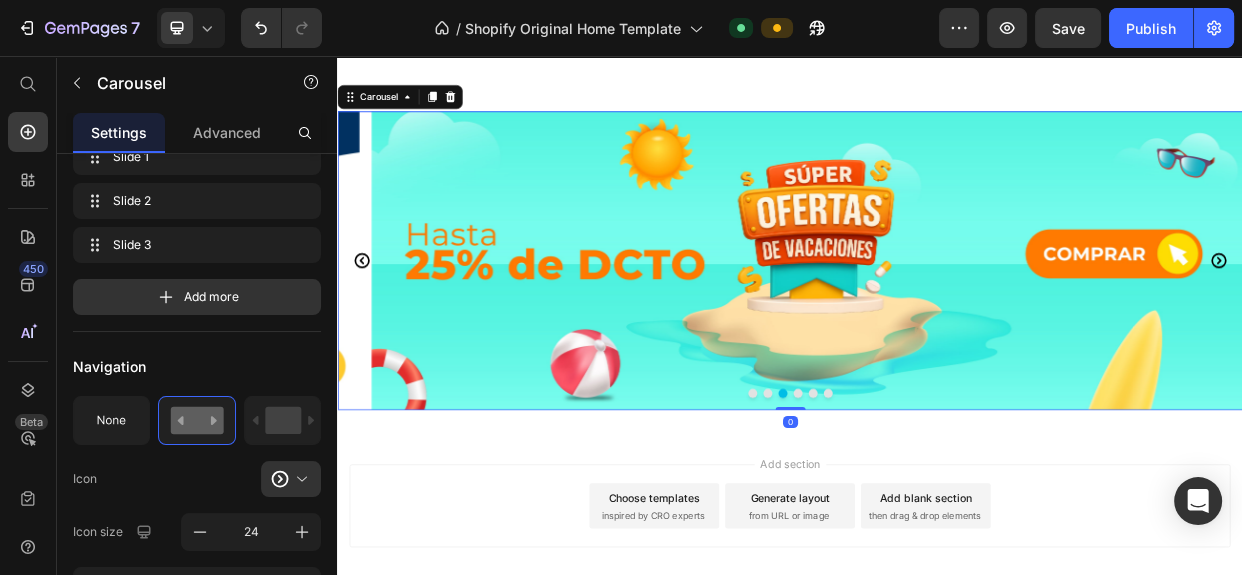 scroll, scrollTop: 0, scrollLeft: 0, axis: both 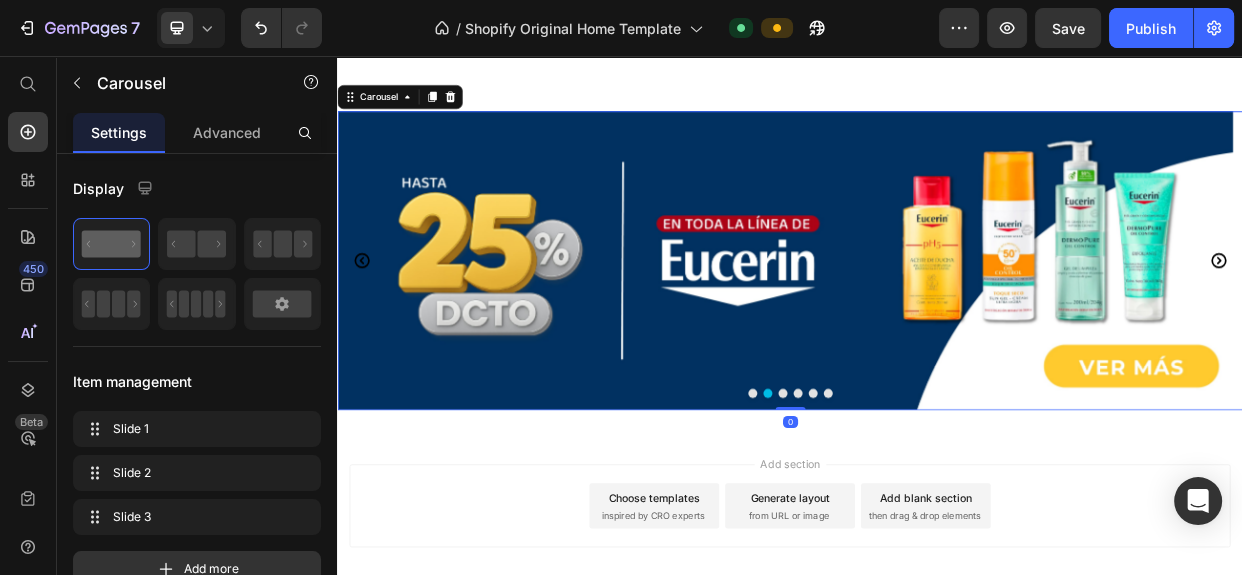 click at bounding box center (930, 328) 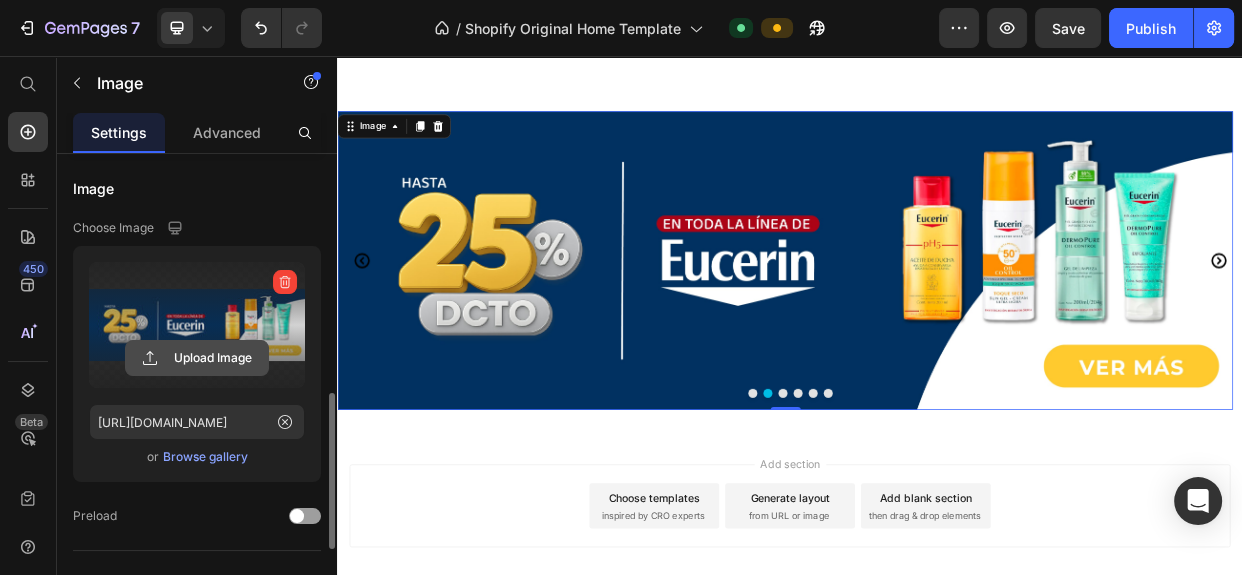 scroll, scrollTop: 272, scrollLeft: 0, axis: vertical 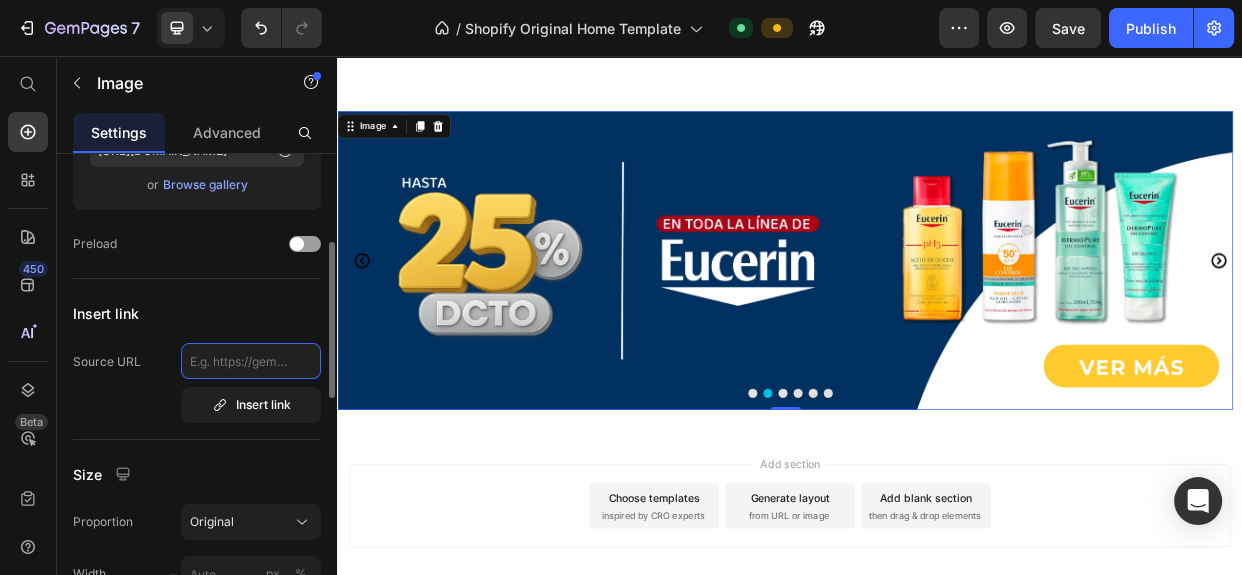click 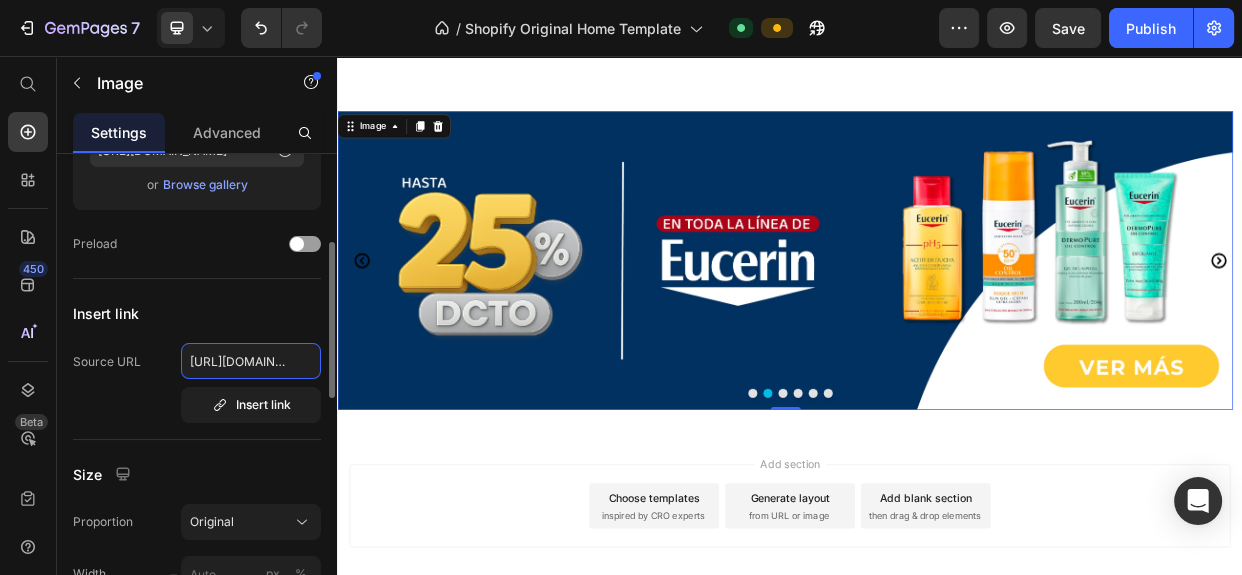 scroll, scrollTop: 0, scrollLeft: 143, axis: horizontal 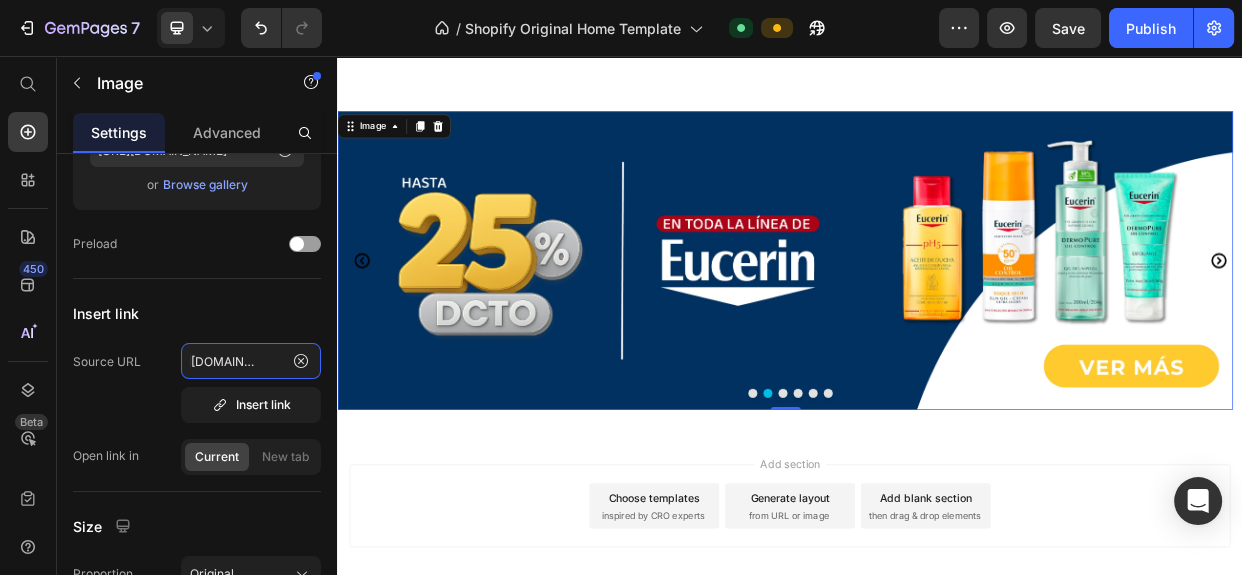 type on "[URL][DOMAIN_NAME]" 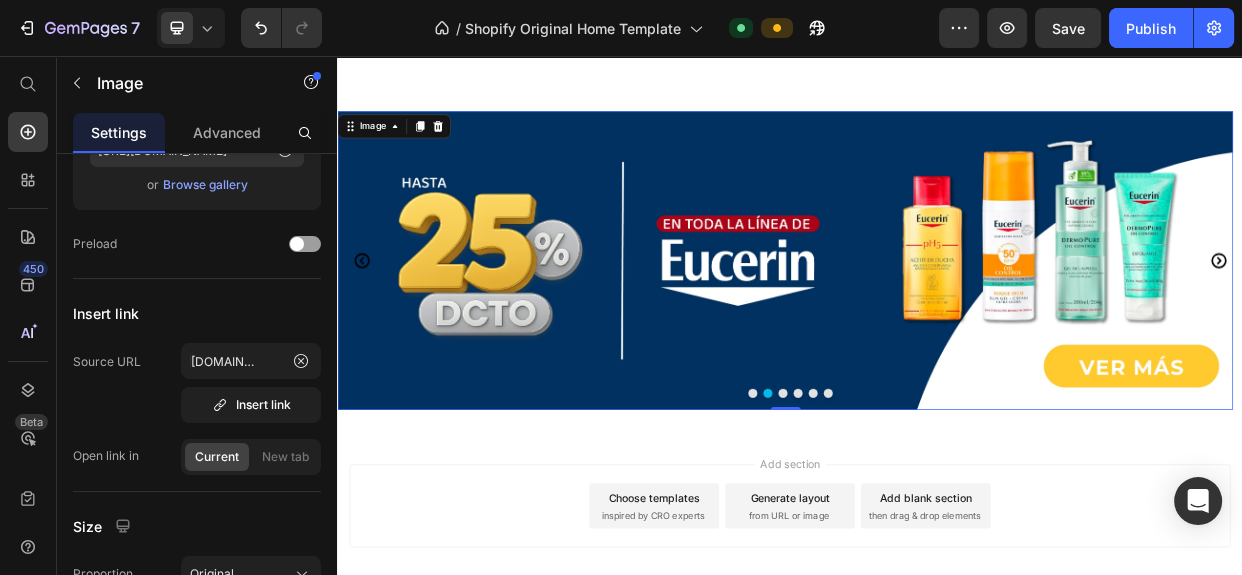 scroll, scrollTop: 0, scrollLeft: 0, axis: both 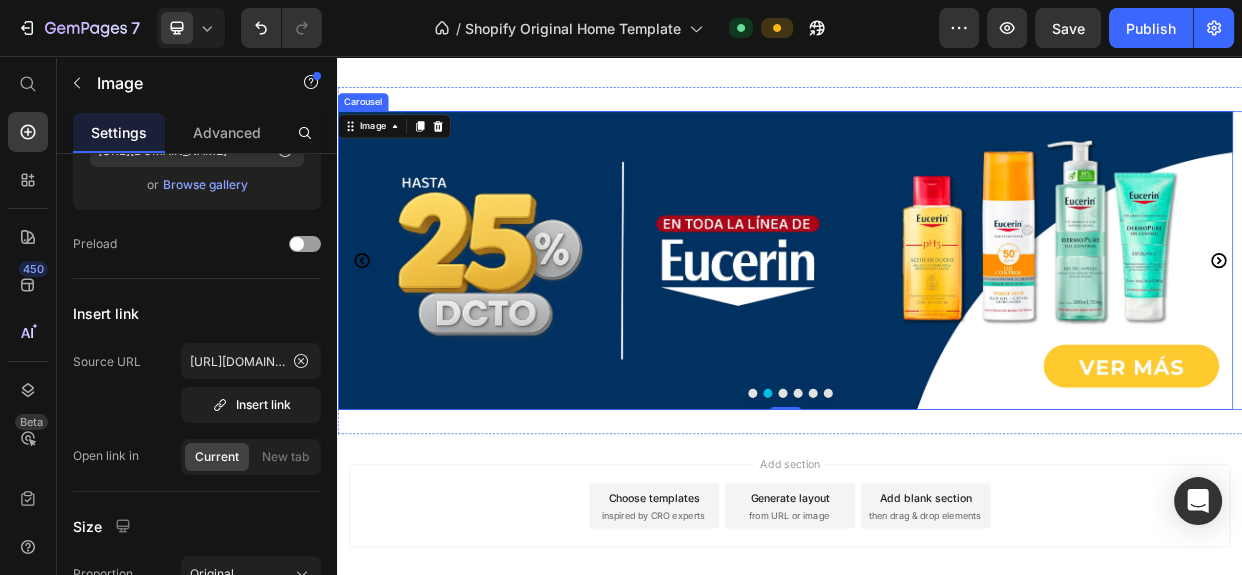 click 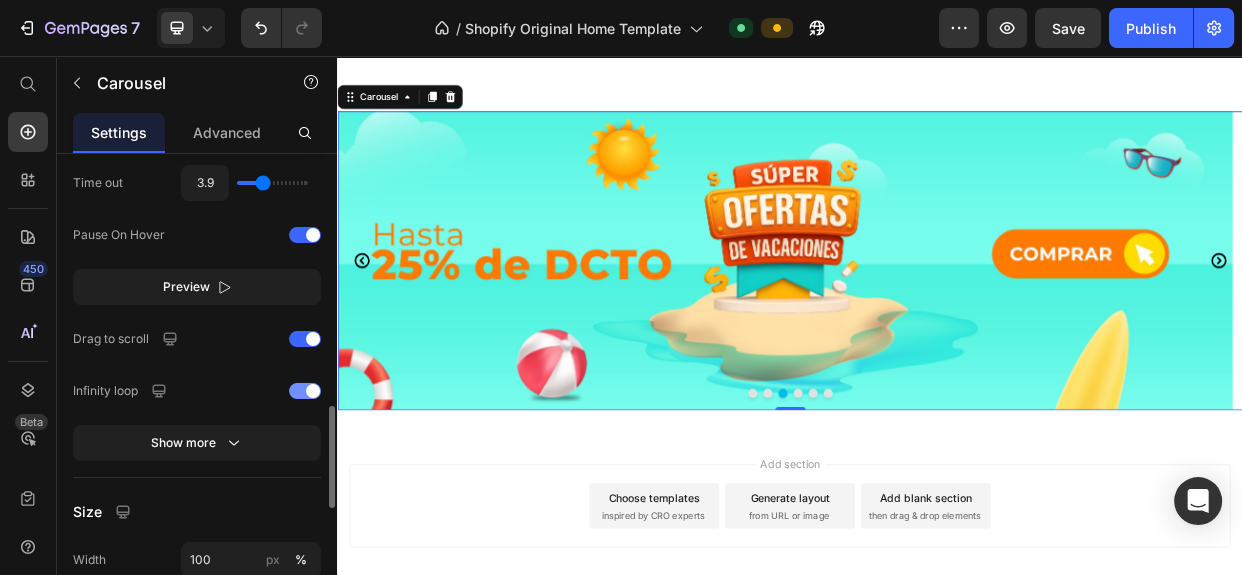scroll, scrollTop: 1545, scrollLeft: 0, axis: vertical 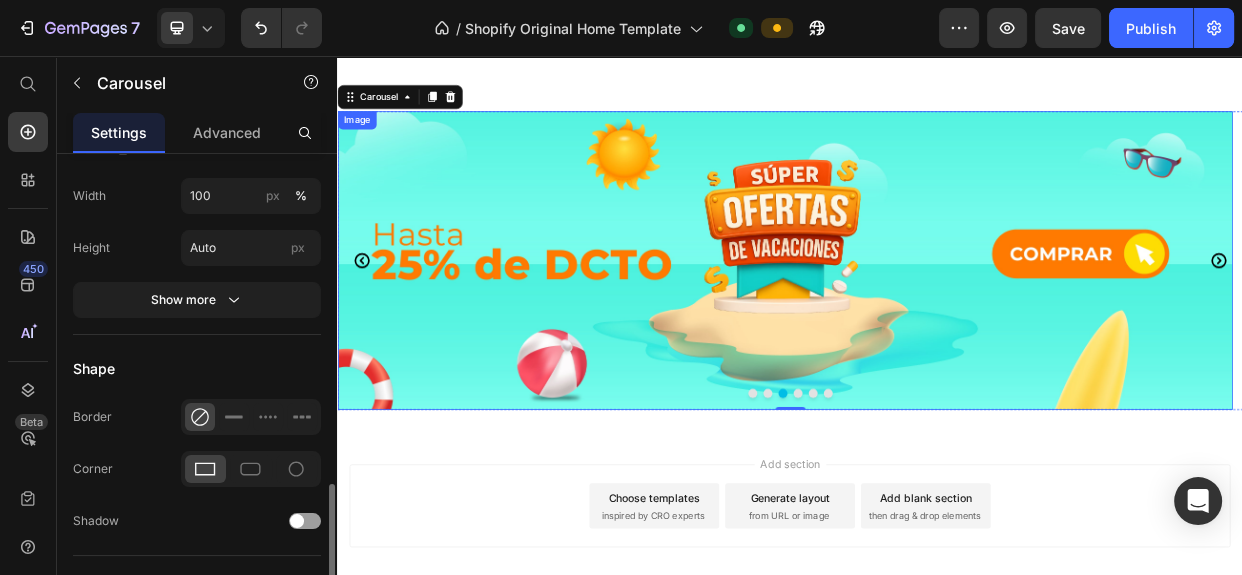 click at bounding box center [930, 328] 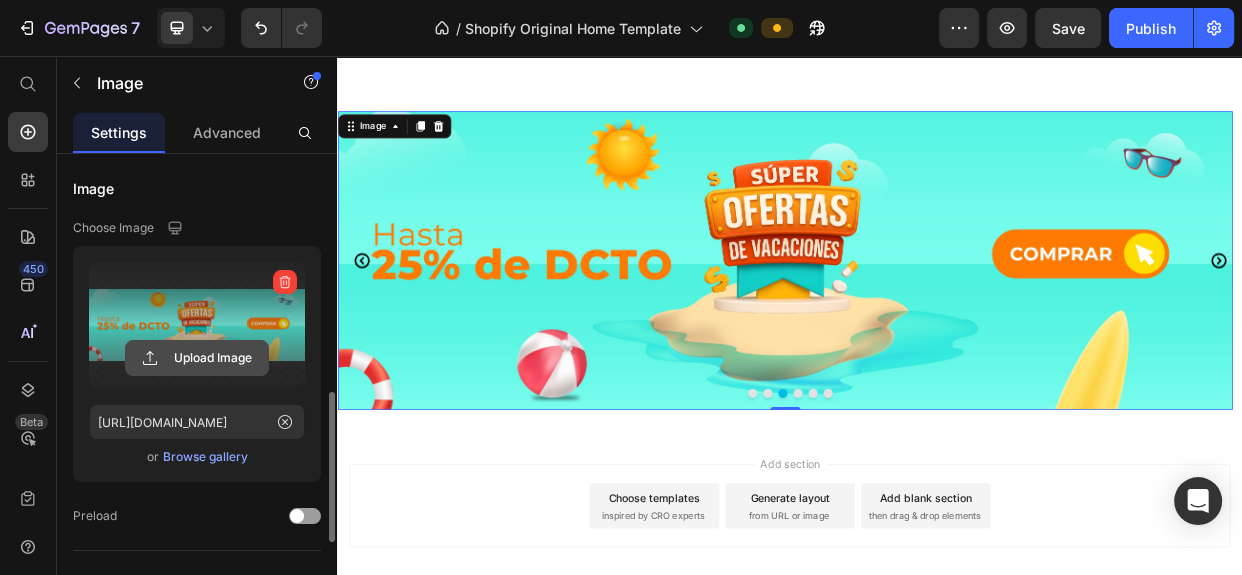 scroll, scrollTop: 363, scrollLeft: 0, axis: vertical 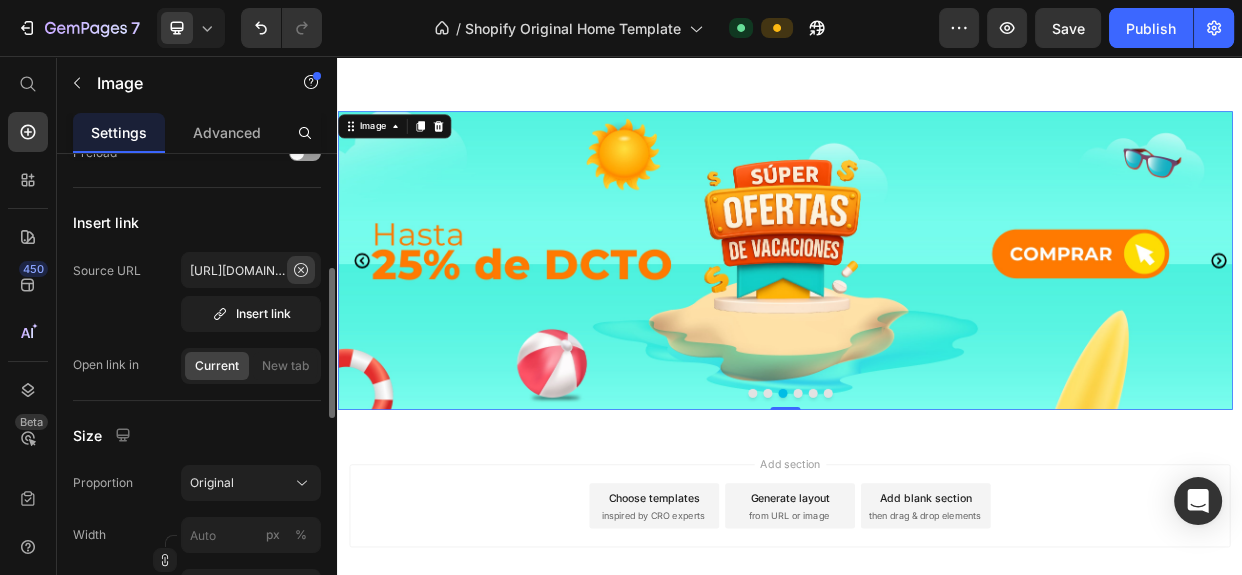 click 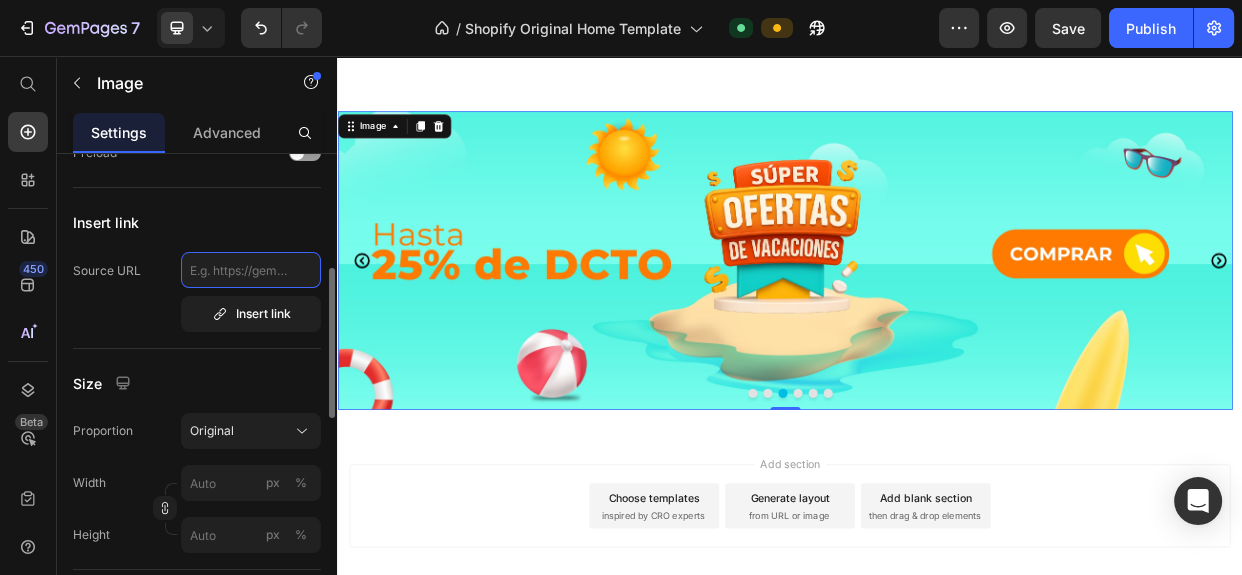 scroll, scrollTop: 0, scrollLeft: 0, axis: both 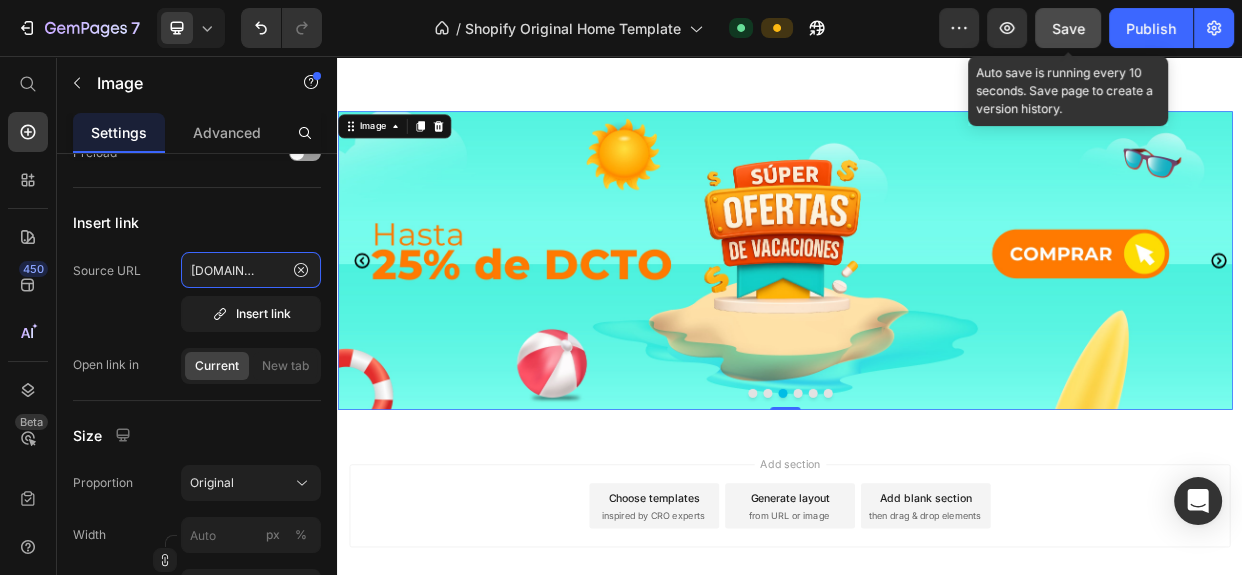 type on "[URL][DOMAIN_NAME]" 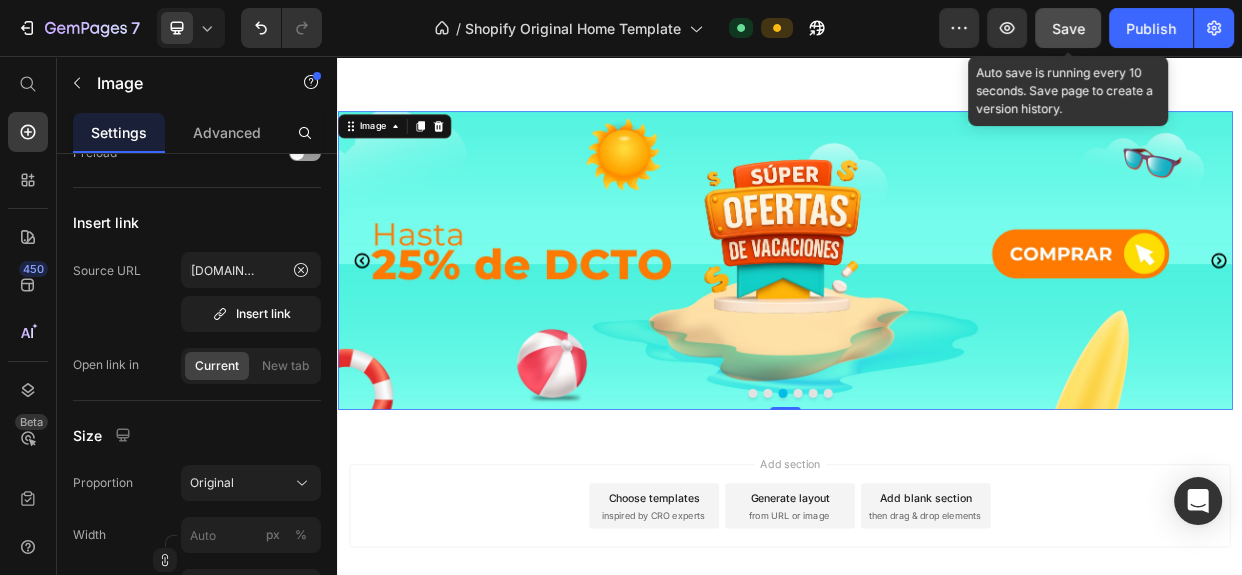 click on "Save" 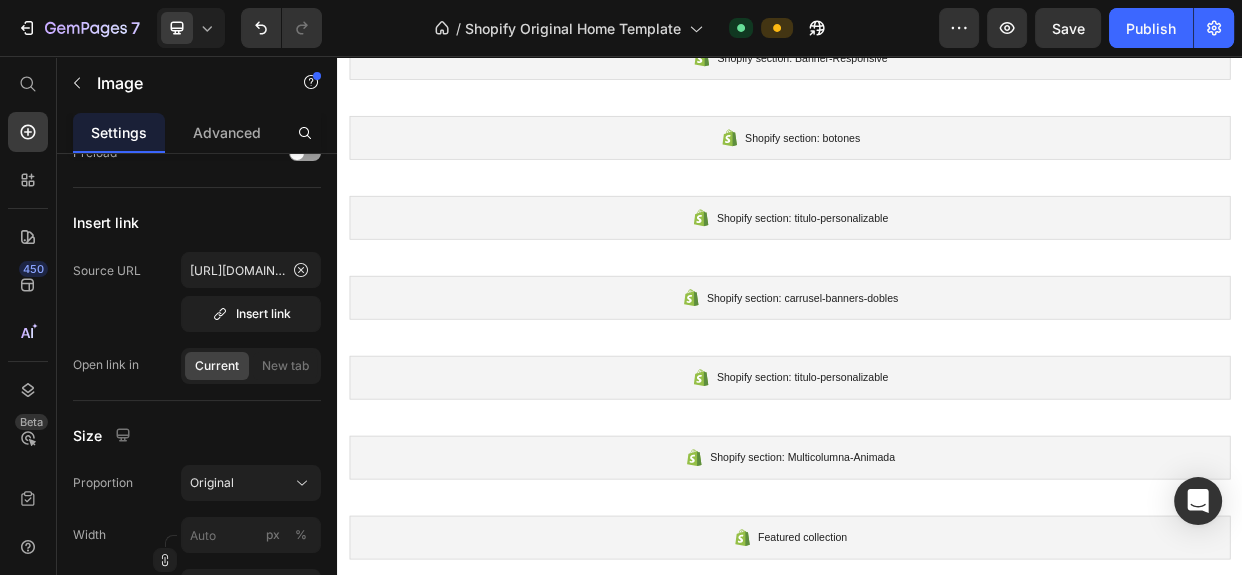 scroll, scrollTop: 0, scrollLeft: 0, axis: both 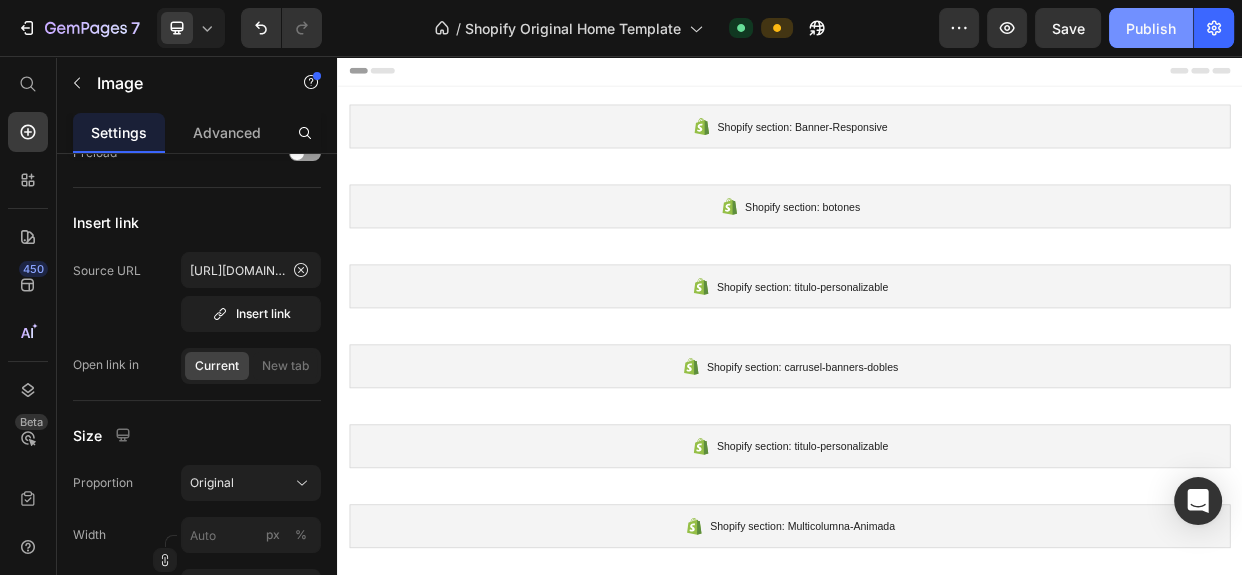 click on "Publish" at bounding box center [1151, 28] 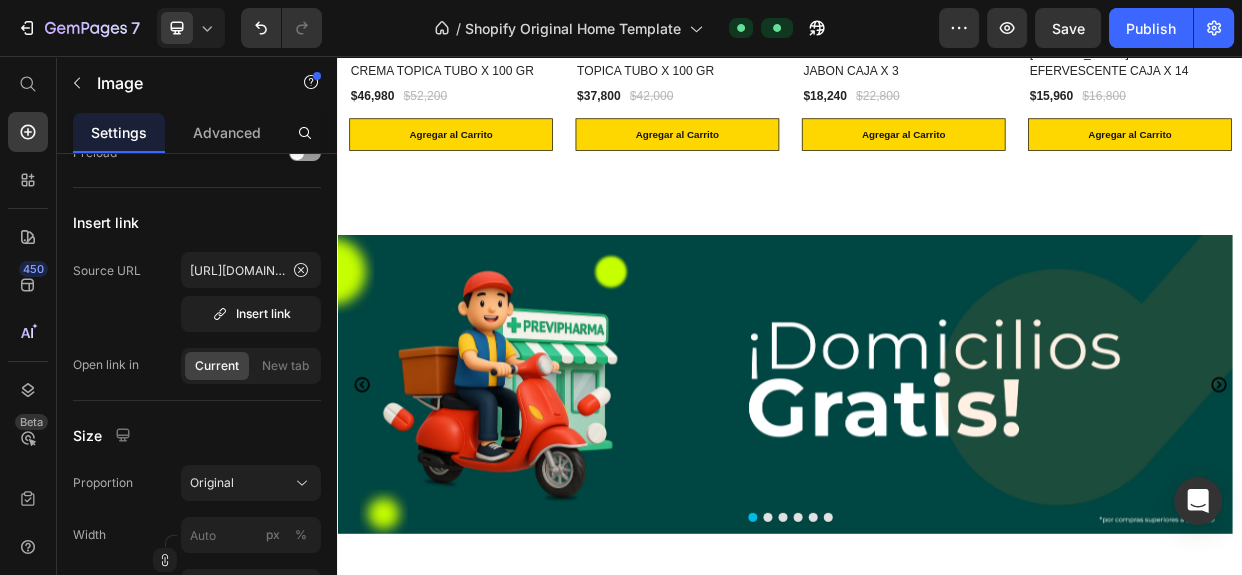 scroll, scrollTop: 2817, scrollLeft: 0, axis: vertical 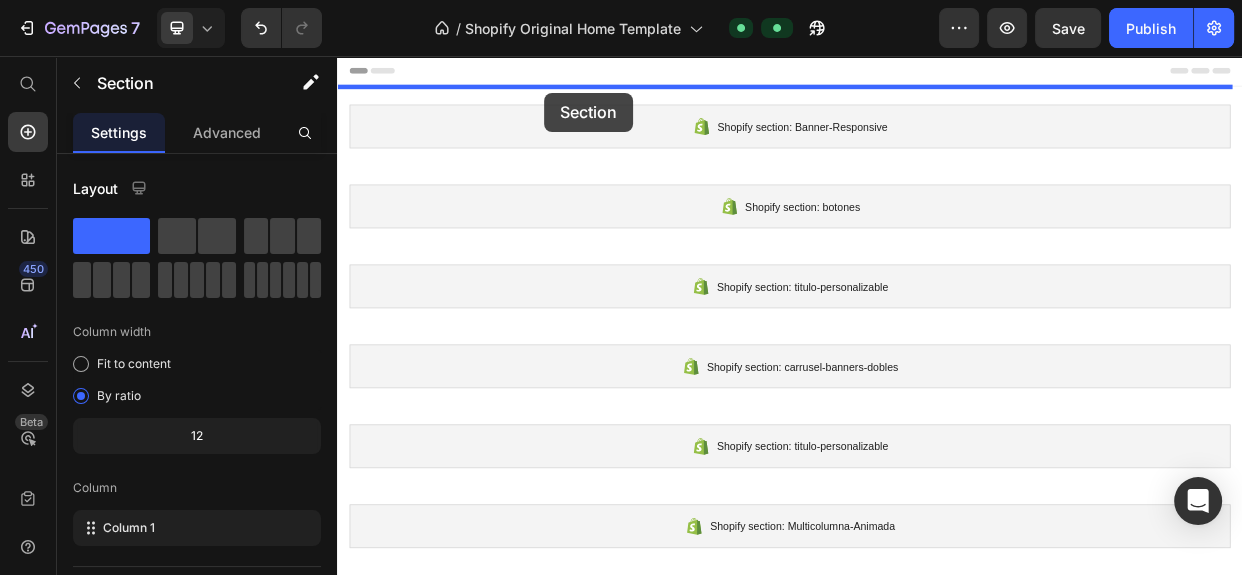 drag, startPoint x: 599, startPoint y: 205, endPoint x: 612, endPoint y: 105, distance: 100.84146 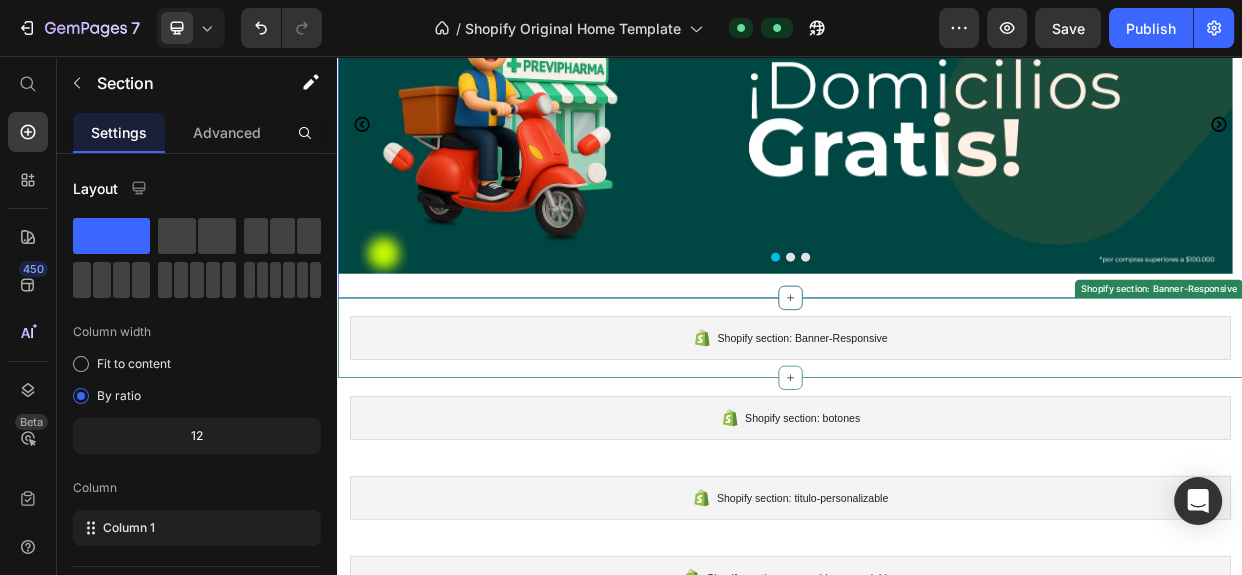 scroll, scrollTop: 181, scrollLeft: 0, axis: vertical 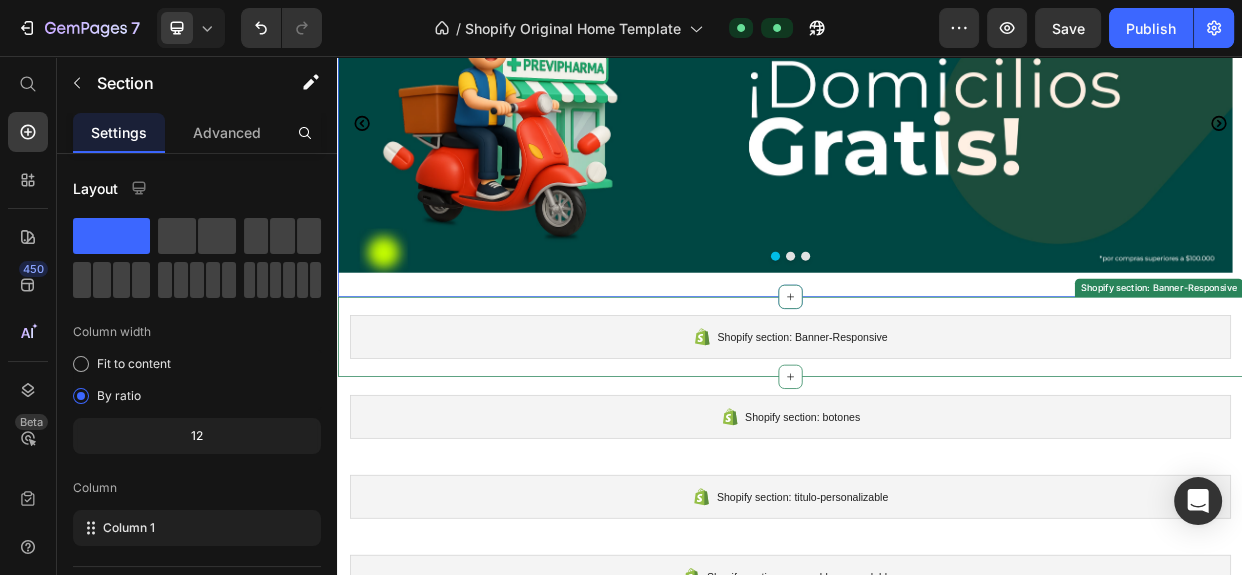 click on "Shopify section: Banner-Responsive Shopify section: Banner-Responsive" at bounding box center (937, 429) 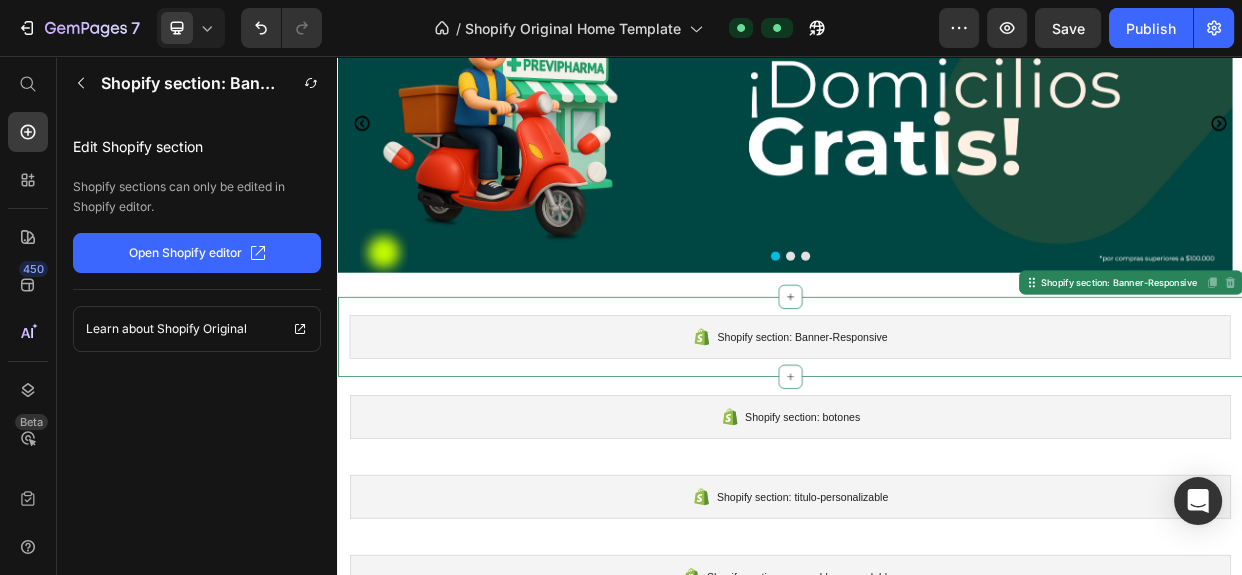 click on "Open Shopify editor" 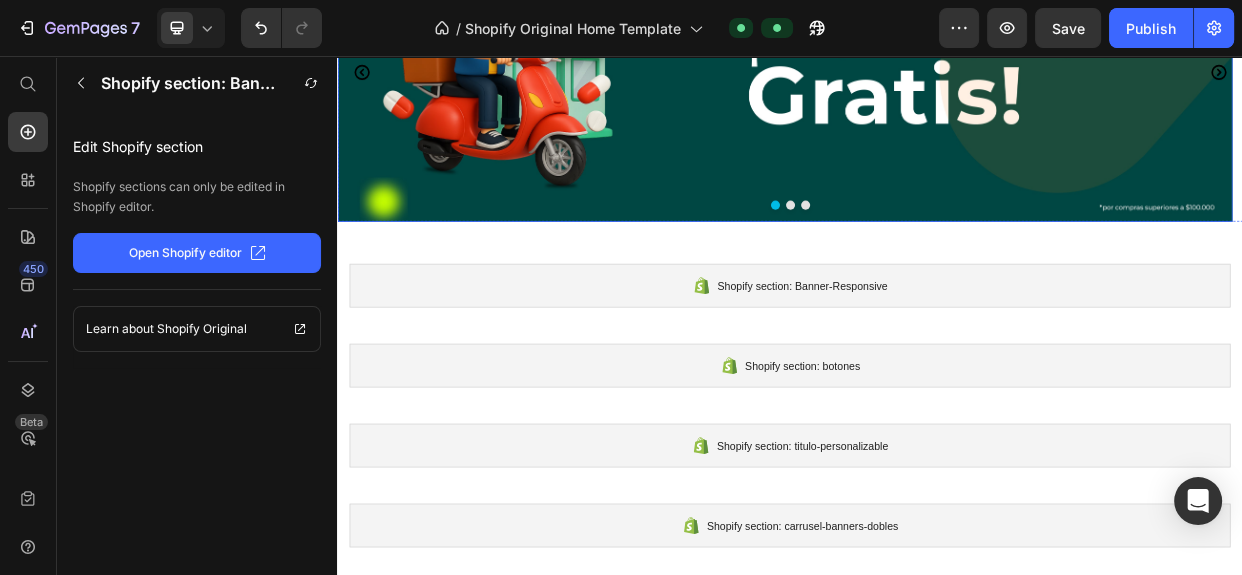 scroll, scrollTop: 272, scrollLeft: 0, axis: vertical 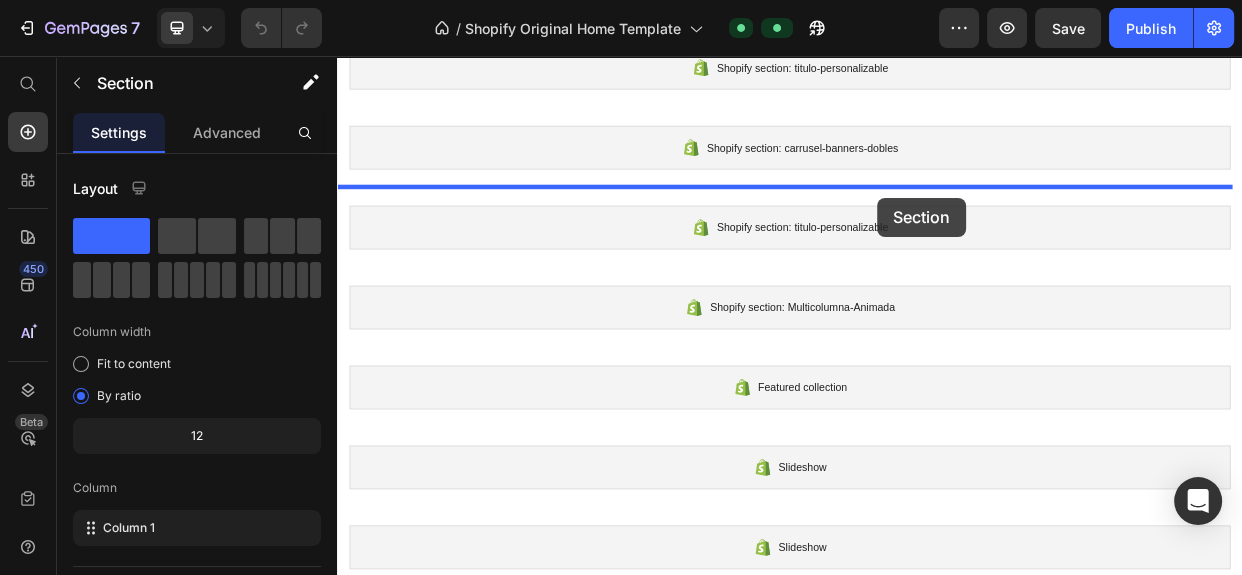 drag, startPoint x: 867, startPoint y: 365, endPoint x: 1053, endPoint y: 244, distance: 221.89412 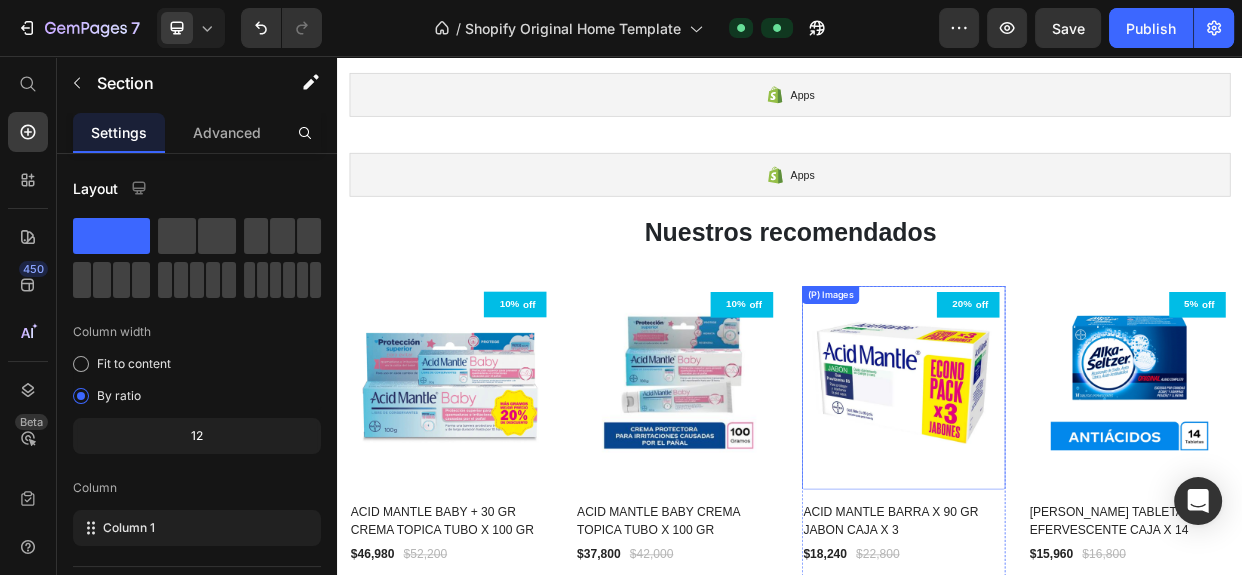 scroll, scrollTop: 2598, scrollLeft: 0, axis: vertical 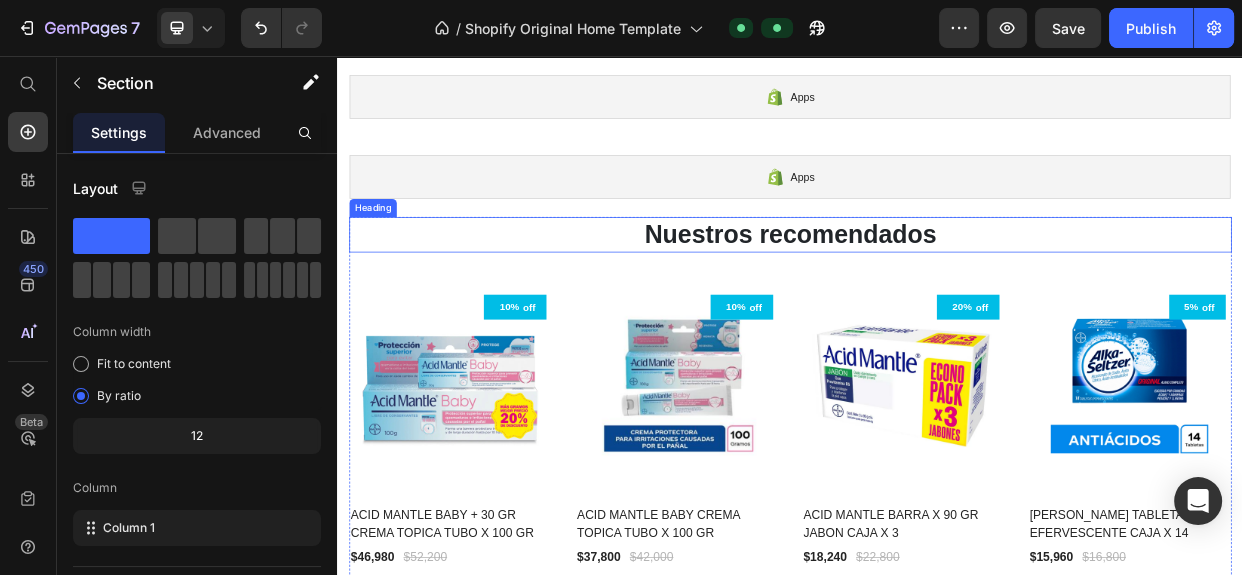 click on "Nuestros recomendados" at bounding box center [937, 293] 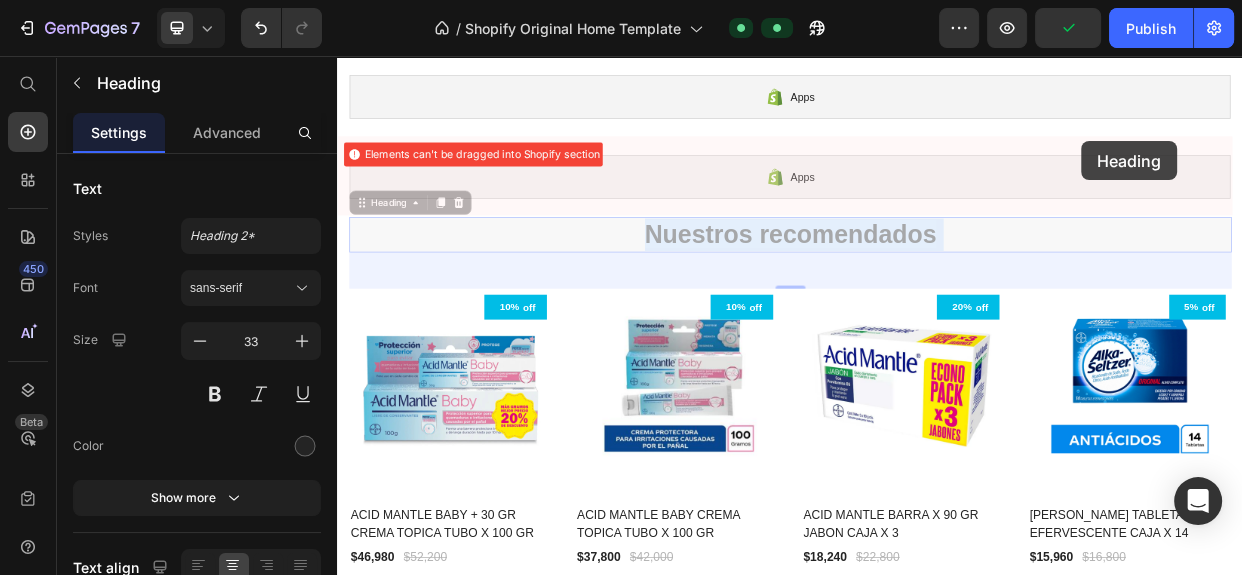 drag, startPoint x: 1362, startPoint y: 289, endPoint x: 1306, endPoint y: 193, distance: 111.13955 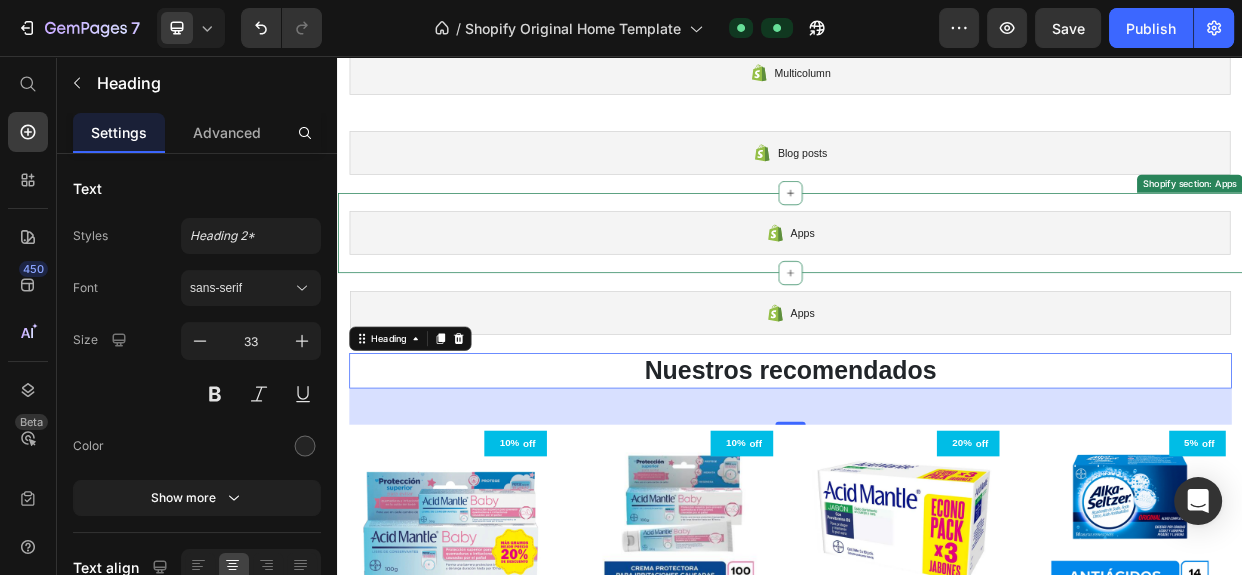 scroll, scrollTop: 2598, scrollLeft: 0, axis: vertical 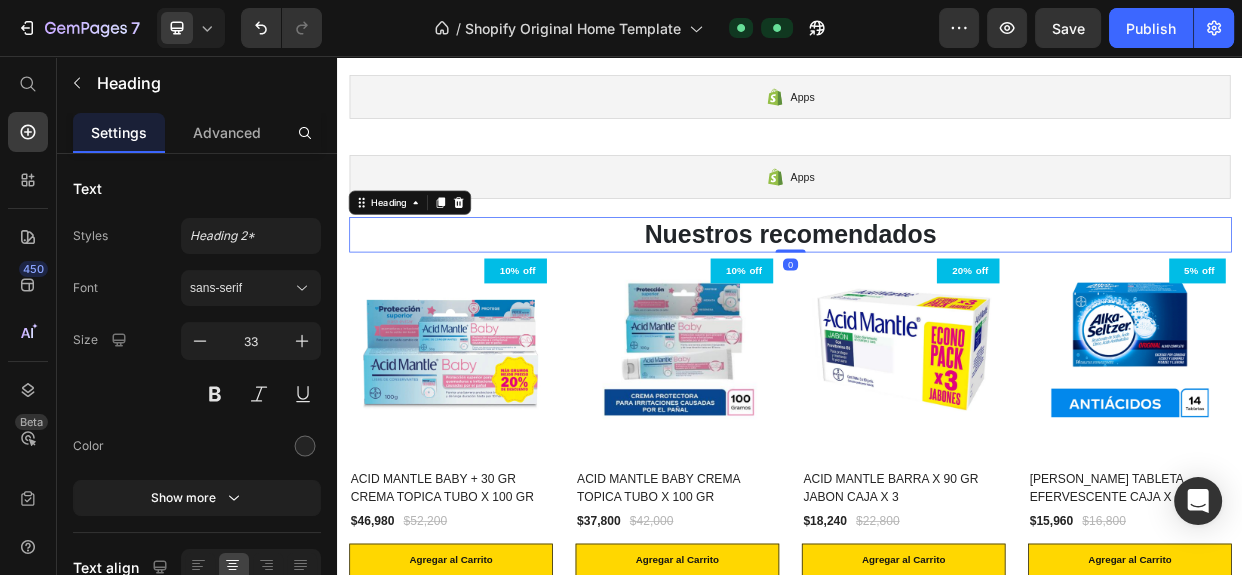 drag, startPoint x: 926, startPoint y: 361, endPoint x: 916, endPoint y: 281, distance: 80.622574 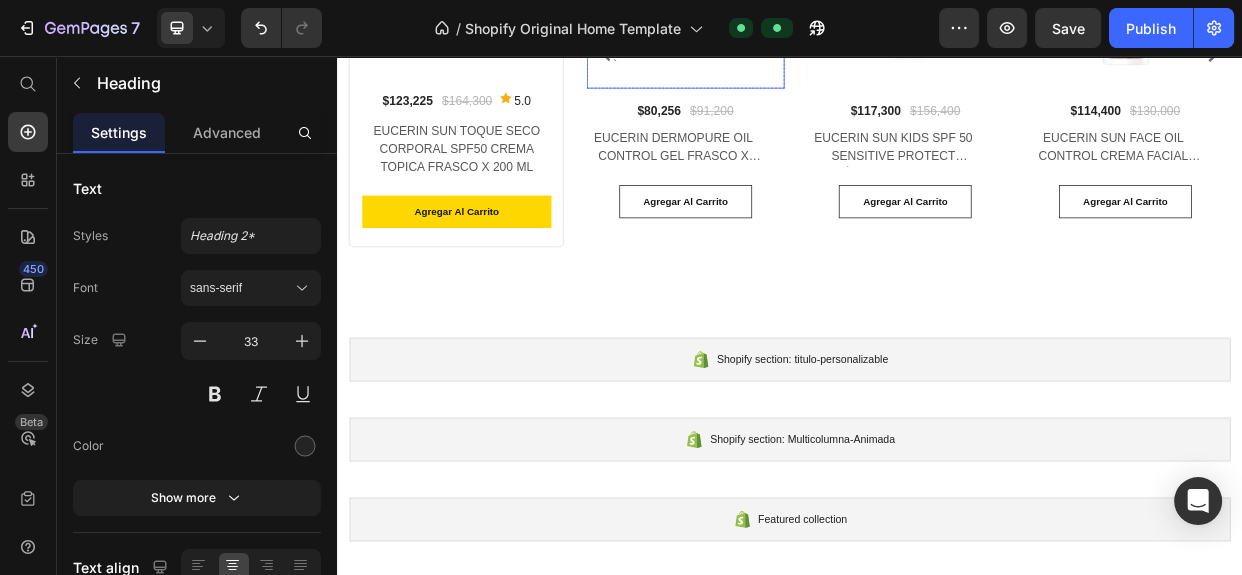 scroll, scrollTop: 1143, scrollLeft: 0, axis: vertical 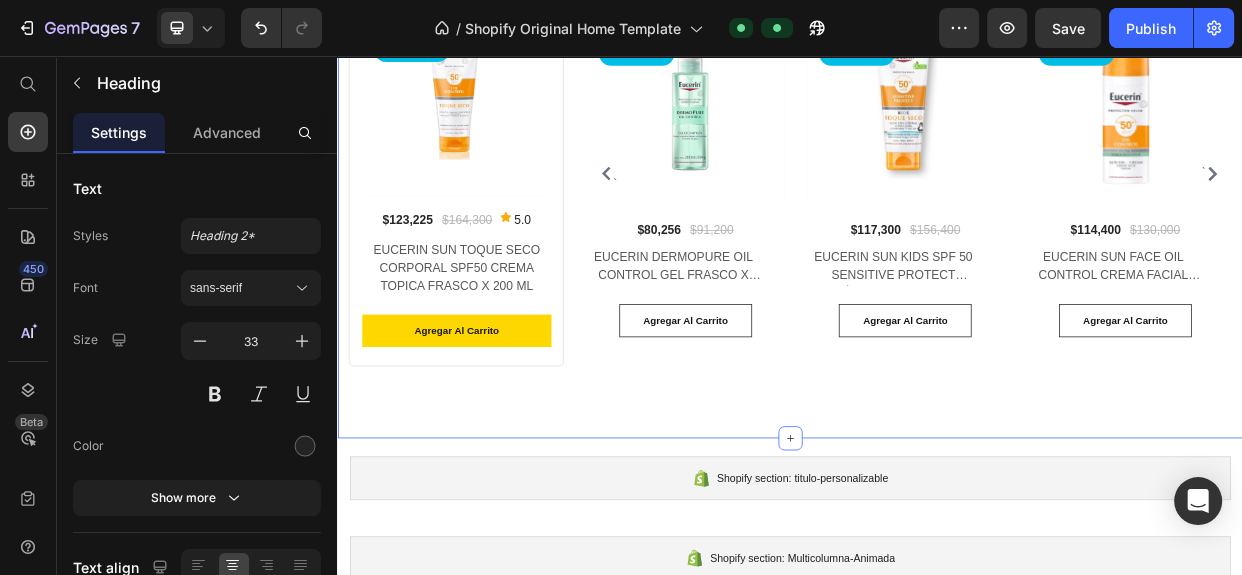 drag, startPoint x: 648, startPoint y: 287, endPoint x: 876, endPoint y: 551, distance: 348.8266 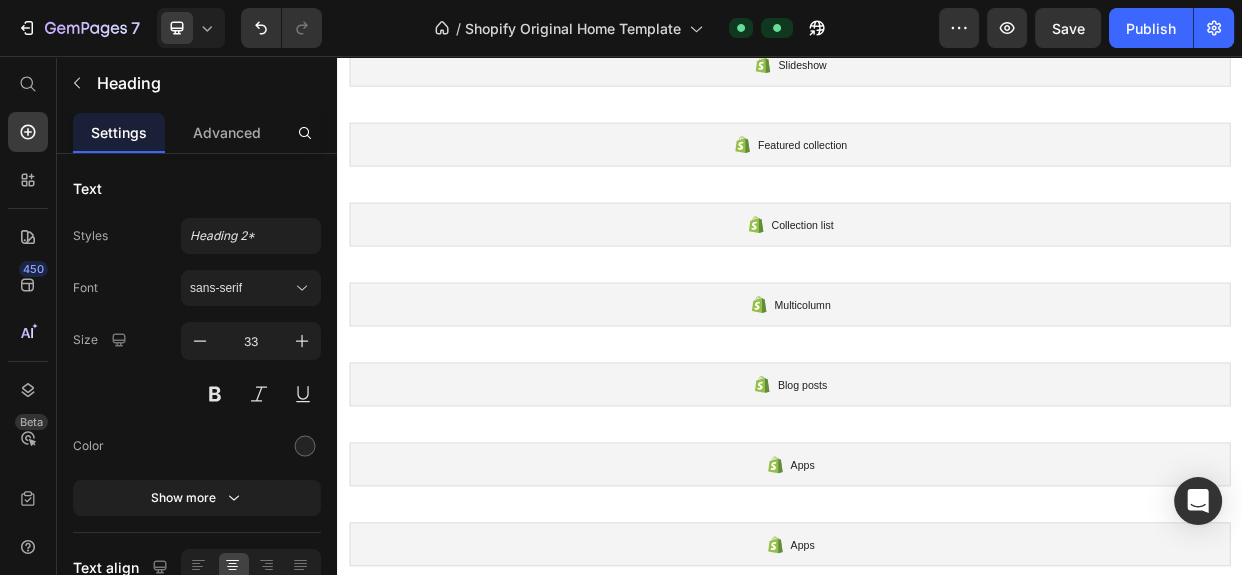 scroll, scrollTop: 2416, scrollLeft: 0, axis: vertical 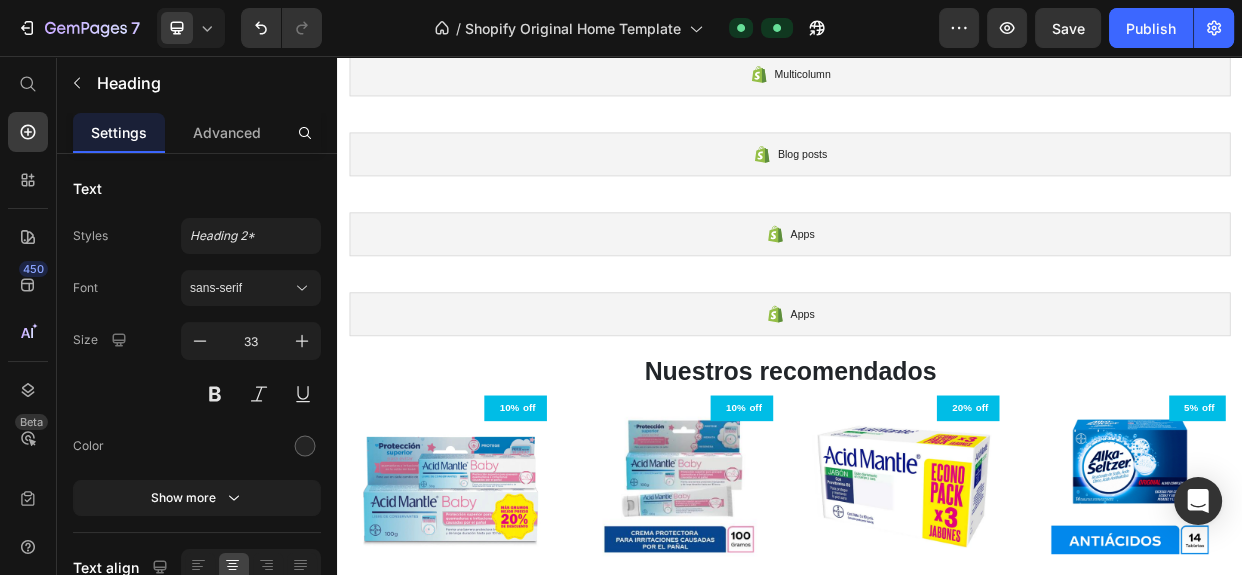 click on "Nuestros recomendados" at bounding box center (937, 475) 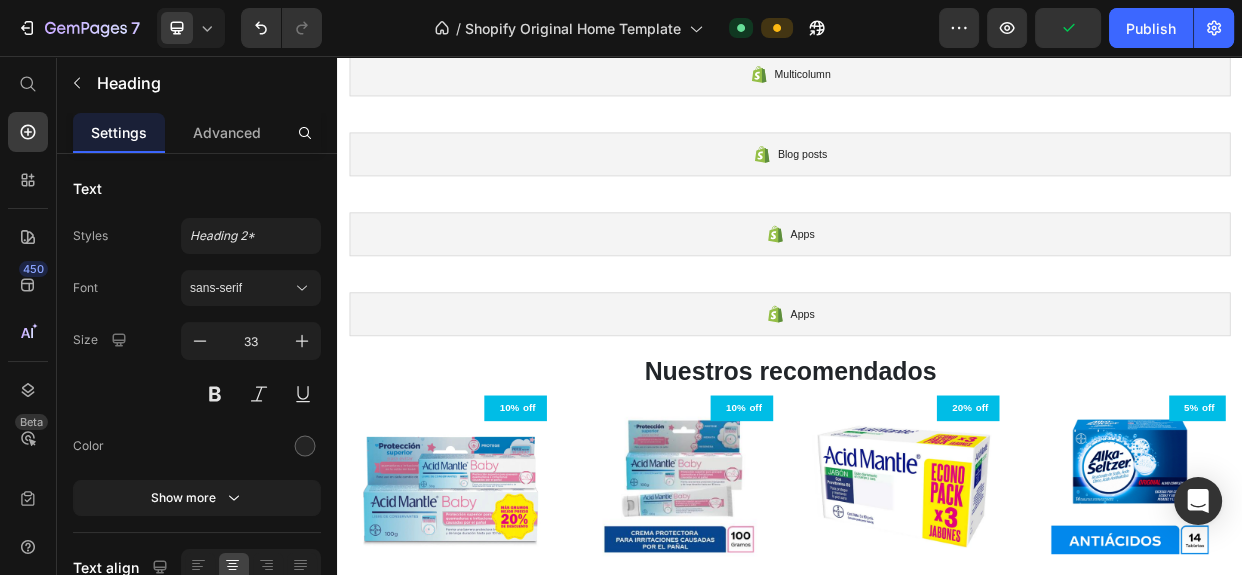click on "Nuestros recomendados" at bounding box center (937, 475) 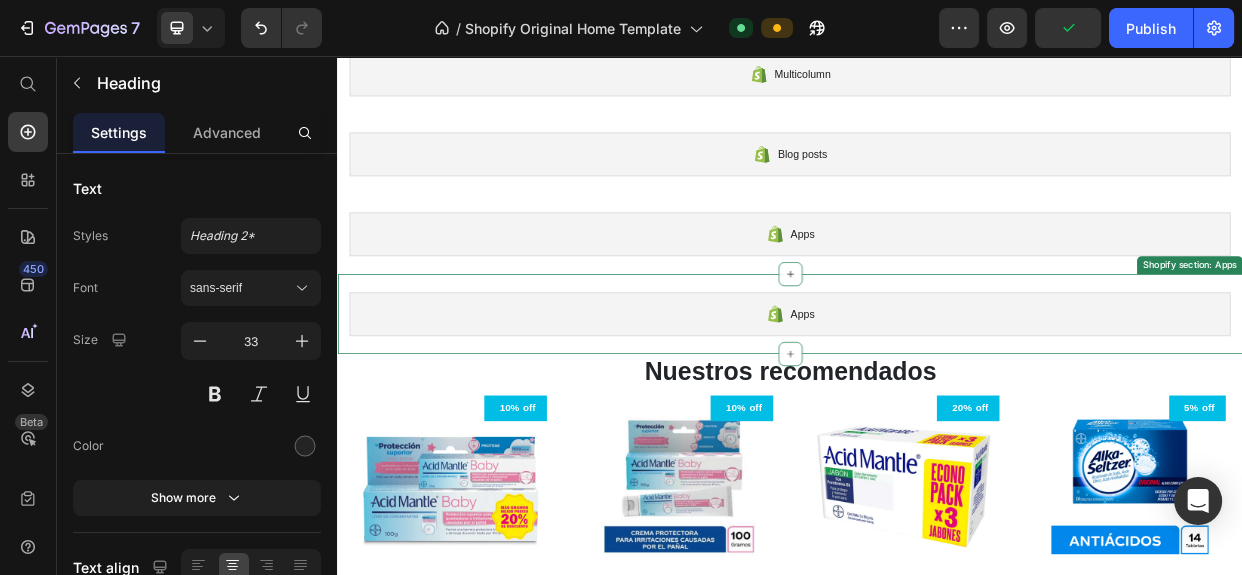 click on "Apps Shopify section: Apps" at bounding box center (937, 399) 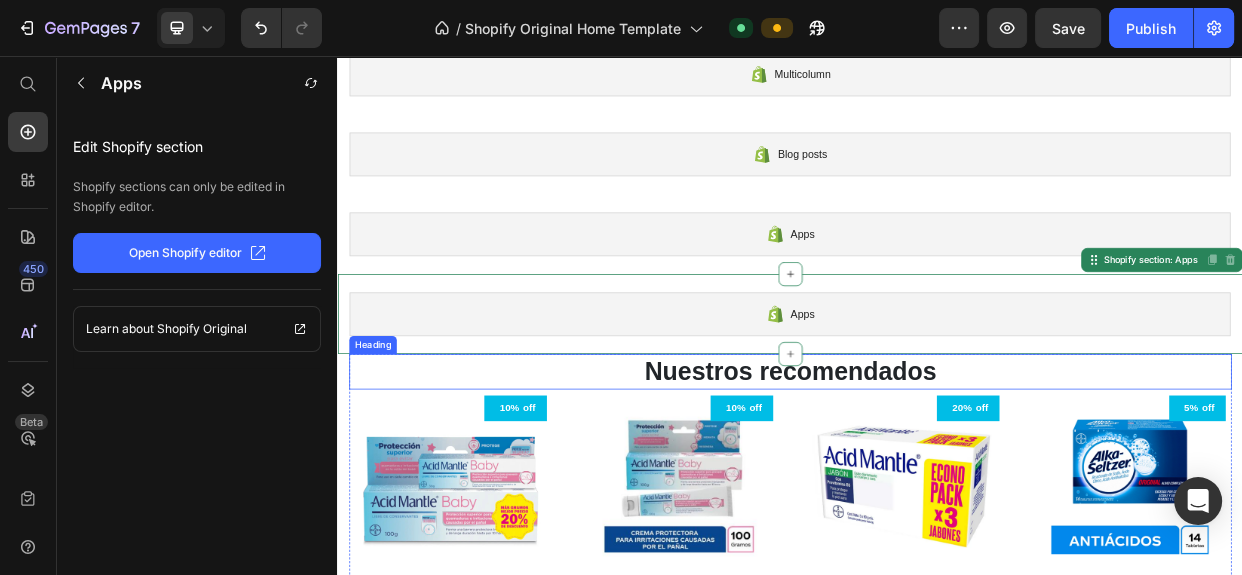 click on "⁠⁠⁠⁠⁠⁠⁠ Nuestros recomendados" at bounding box center (937, 475) 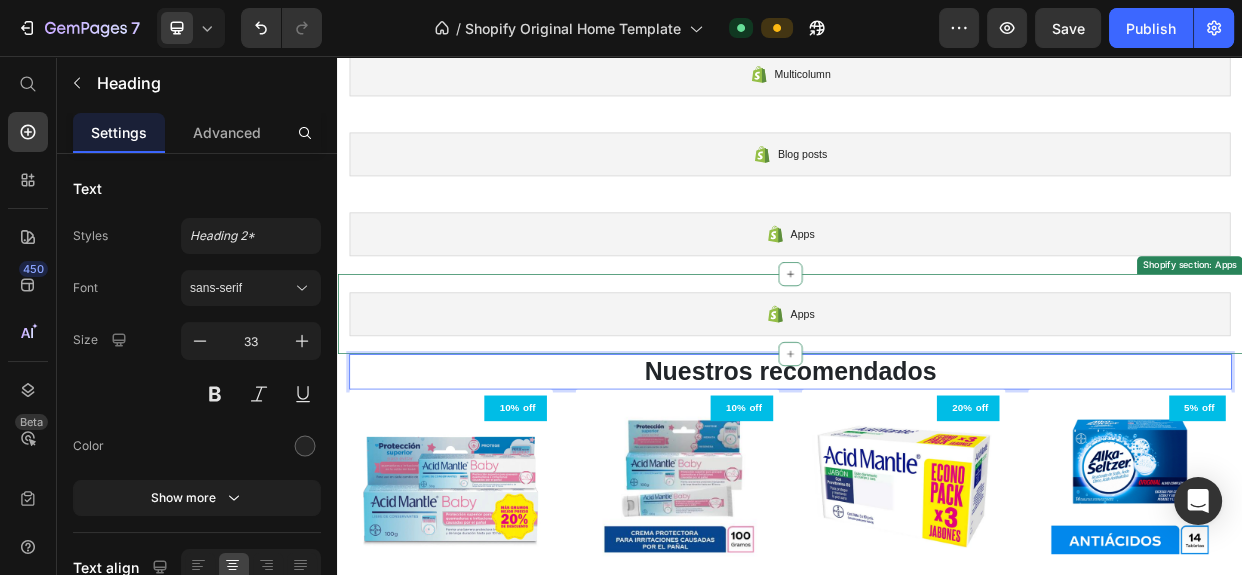 drag, startPoint x: 697, startPoint y: 478, endPoint x: 671, endPoint y: 422, distance: 61.741398 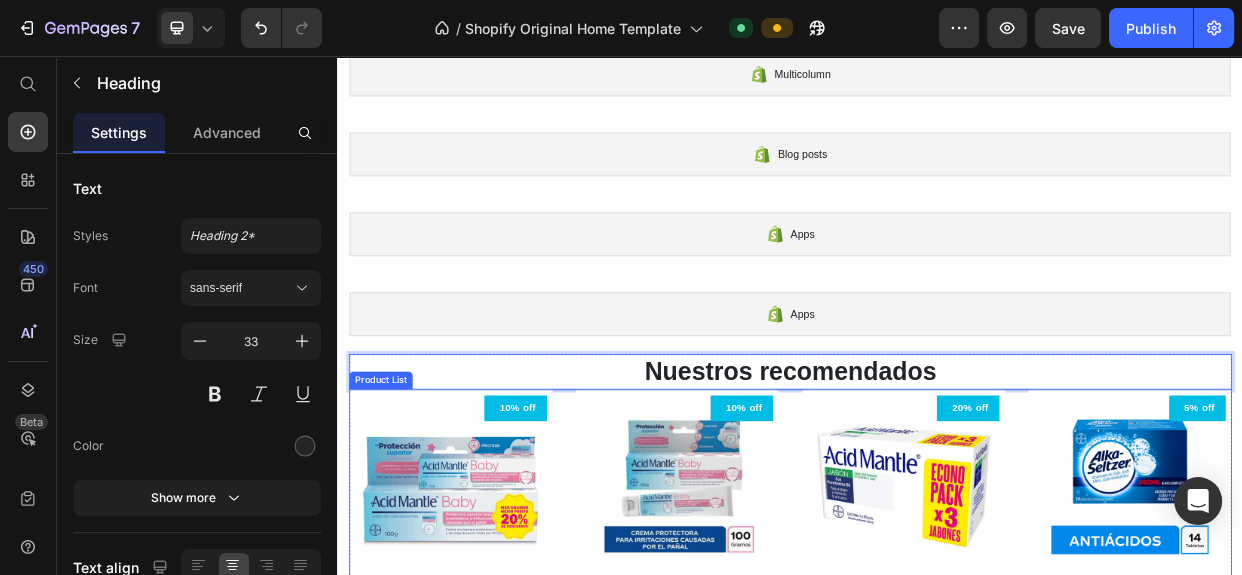 click on "10% off (P) Tag (P) Images ACID MANTLE BABY + 30 GR CREMA TOPICA TUBO X 100 GR (P) Title $46,980 (P) Price $52,200 (P) Price Row Agregar al Carrito (P) Cart Button Row 10% off (P) Tag (P) Images ACID MANTLE BABY CREMA TOPICA TUBO X 100 GR (P) Title $37,800 (P) Price $42,000 (P) Price Row Agregar al Carrito (P) Cart Button Row 20% off (P) Tag (P) Images ACID MANTLE BARRA X 90 GR JABON CAJA X 3 (P) Title $18,240 (P) Price $22,800 (P) Price Row Agregar al Carrito (P) Cart Button Row 5% off (P) Tag (P) Images ALKA-SELTZER TABLETA EFERVESCENTE CAJA X 14 (P) Title $15,960 (P) Price $16,800 (P) Price Row Agregar al Carrito (P) Cart Button Row" at bounding box center [937, 714] 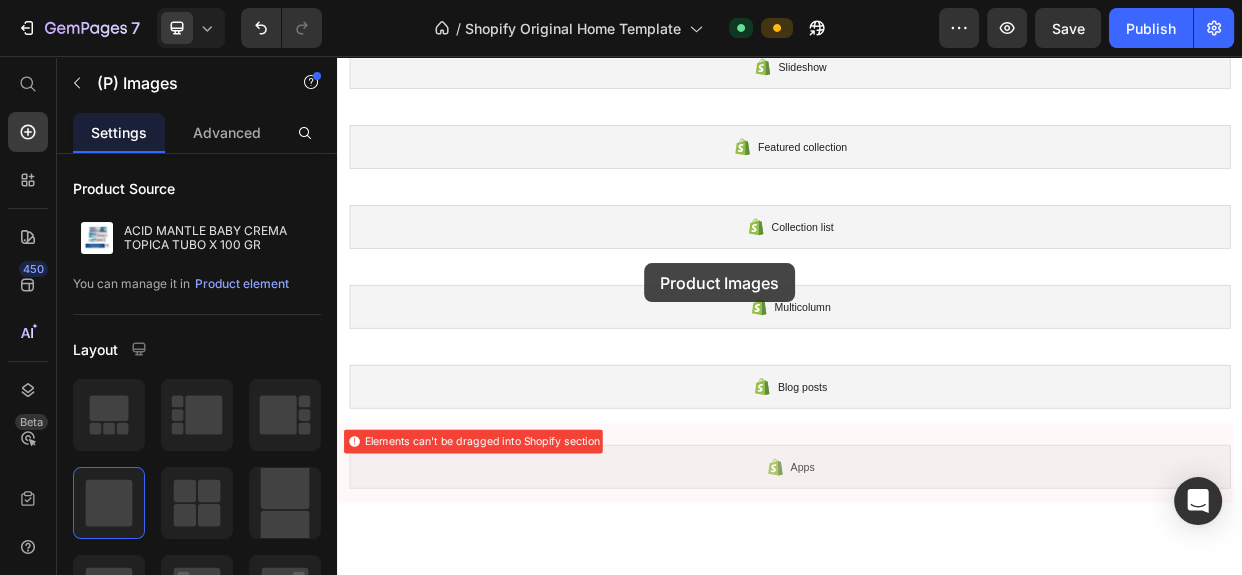 scroll, scrollTop: 1507, scrollLeft: 0, axis: vertical 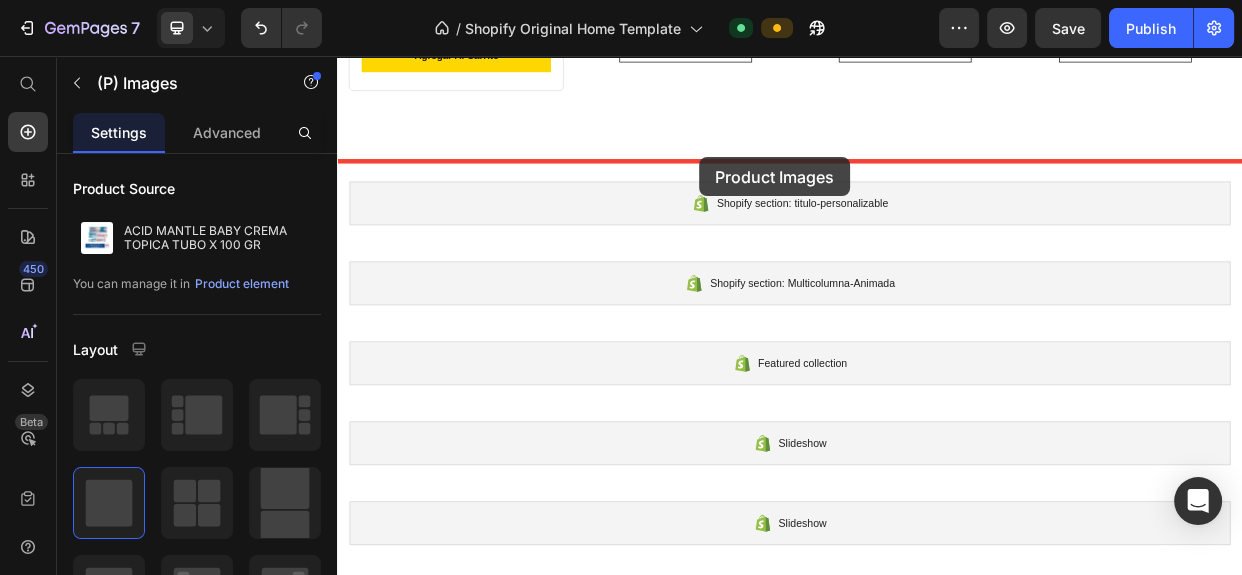 drag, startPoint x: 650, startPoint y: 524, endPoint x: 817, endPoint y: 190, distance: 373.42334 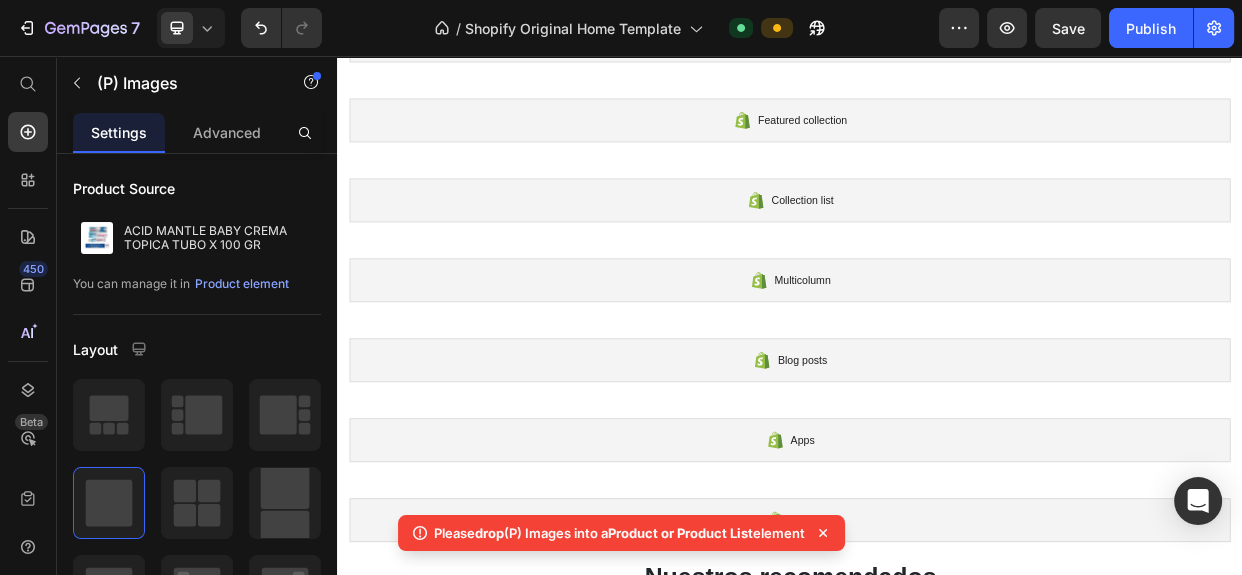 scroll, scrollTop: 2504, scrollLeft: 0, axis: vertical 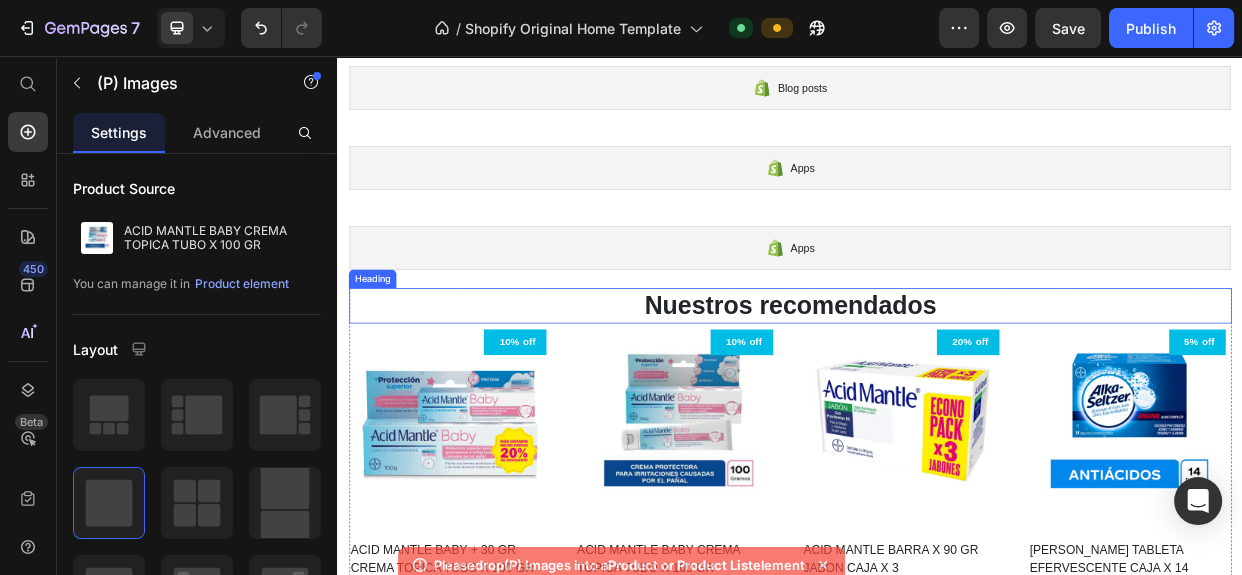click on "Nuestros recomendados" at bounding box center (937, 387) 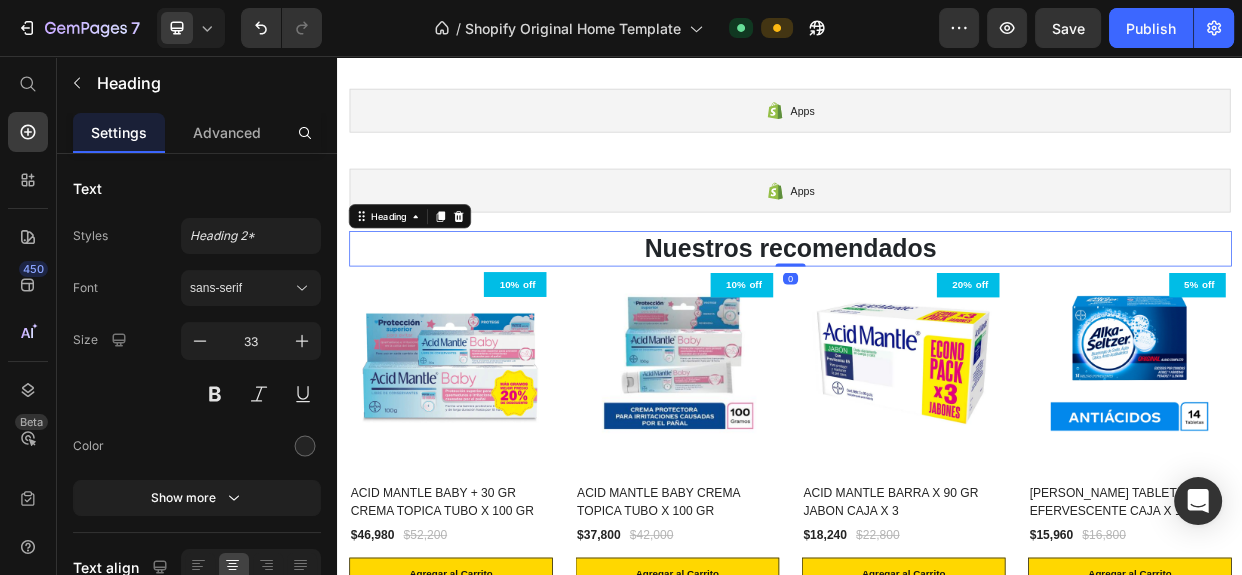 scroll, scrollTop: 2868, scrollLeft: 0, axis: vertical 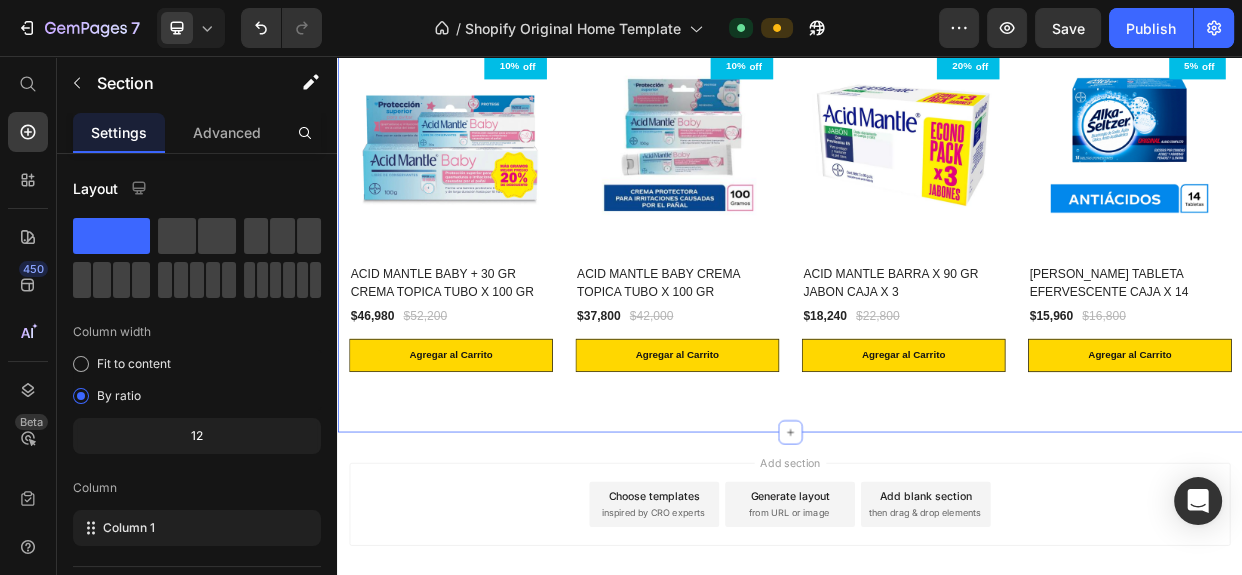 click on "Nuestros recomendados Heading   0 10% off (P) Tag (P) Images ACID MANTLE BABY + 30 GR CREMA TOPICA TUBO X 100 GR (P) Title $46,980 (P) Price $52,200 (P) Price Row Agregar al Carrito (P) Cart Button Row 10% off (P) Tag (P) Images ACID MANTLE BABY CREMA TOPICA TUBO X 100 GR (P) Title $37,800 (P) Price $42,000 (P) Price Row Agregar al Carrito (P) Cart Button Row 20% off (P) Tag (P) Images ACID MANTLE BARRA X 90 GR JABON CAJA X 3 (P) Title $18,240 (P) Price $22,800 (P) Price Row Agregar al Carrito (P) Cart Button Row 5% off (P) Tag (P) Images ALKA-SELTZER TABLETA EFERVESCENTE CAJA X 14 (P) Title $15,960 (P) Price $16,800 (P) Price Row Agregar al Carrito (P) Cart Button Row Product List Row Section 18" at bounding box center (937, 278) 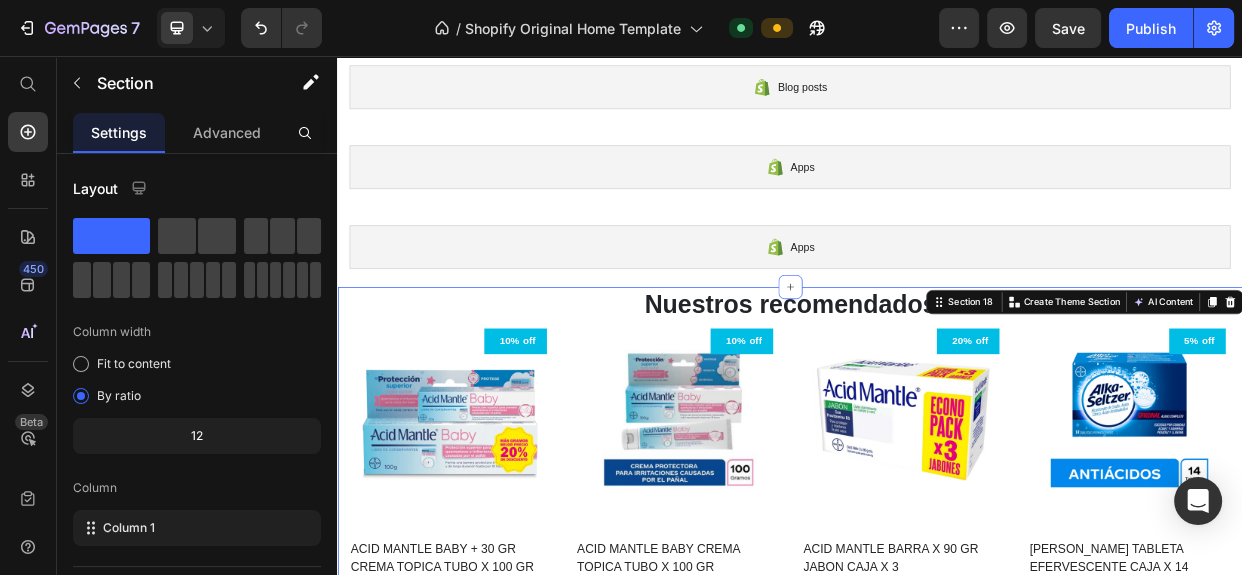 scroll, scrollTop: 2504, scrollLeft: 0, axis: vertical 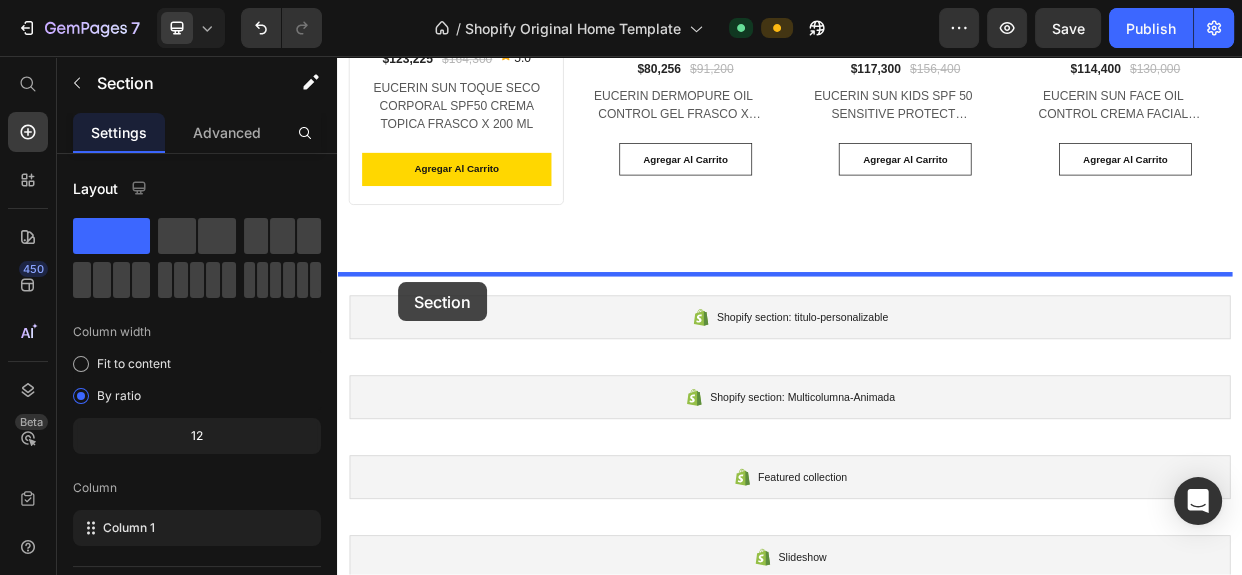 drag, startPoint x: 342, startPoint y: 379, endPoint x: 418, endPoint y: 356, distance: 79.40403 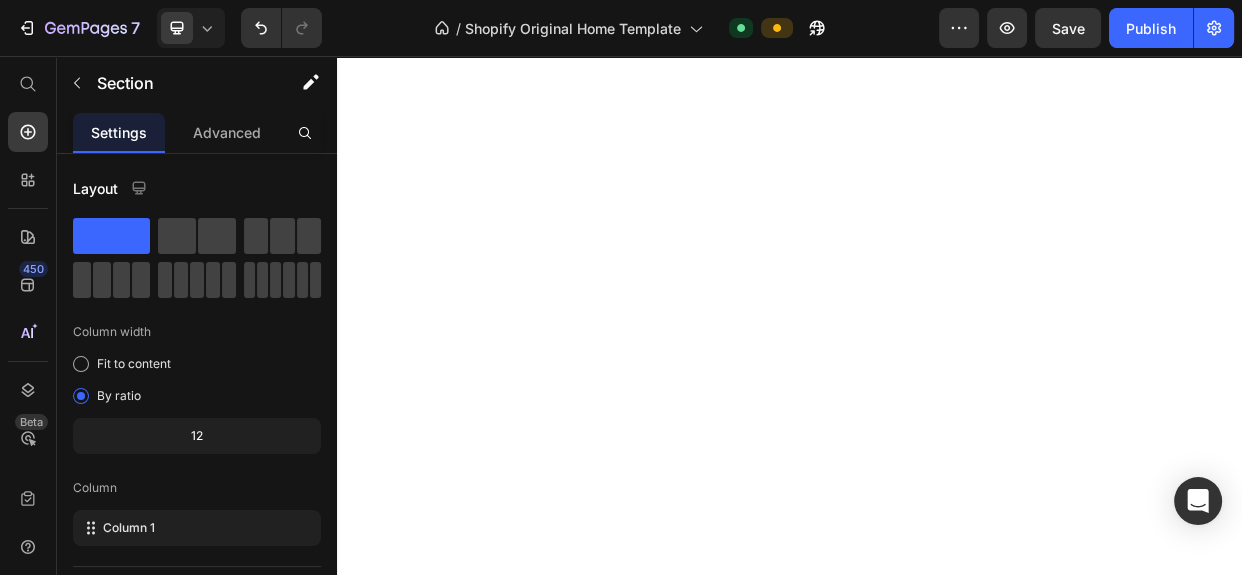 scroll, scrollTop: 914, scrollLeft: 0, axis: vertical 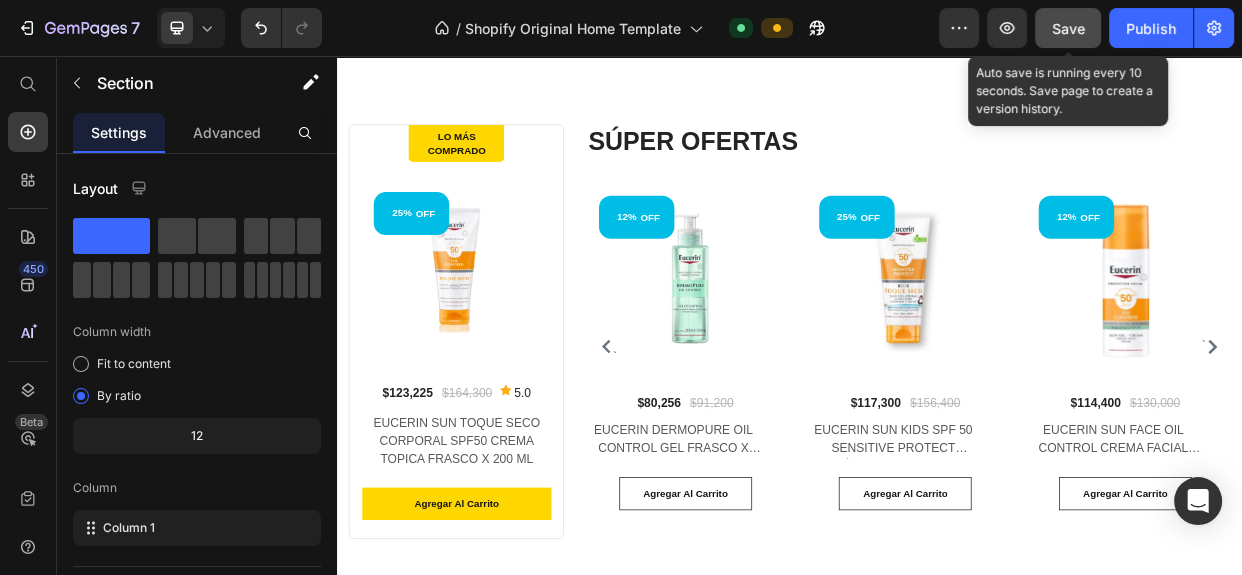 click on "Save" at bounding box center [1068, 28] 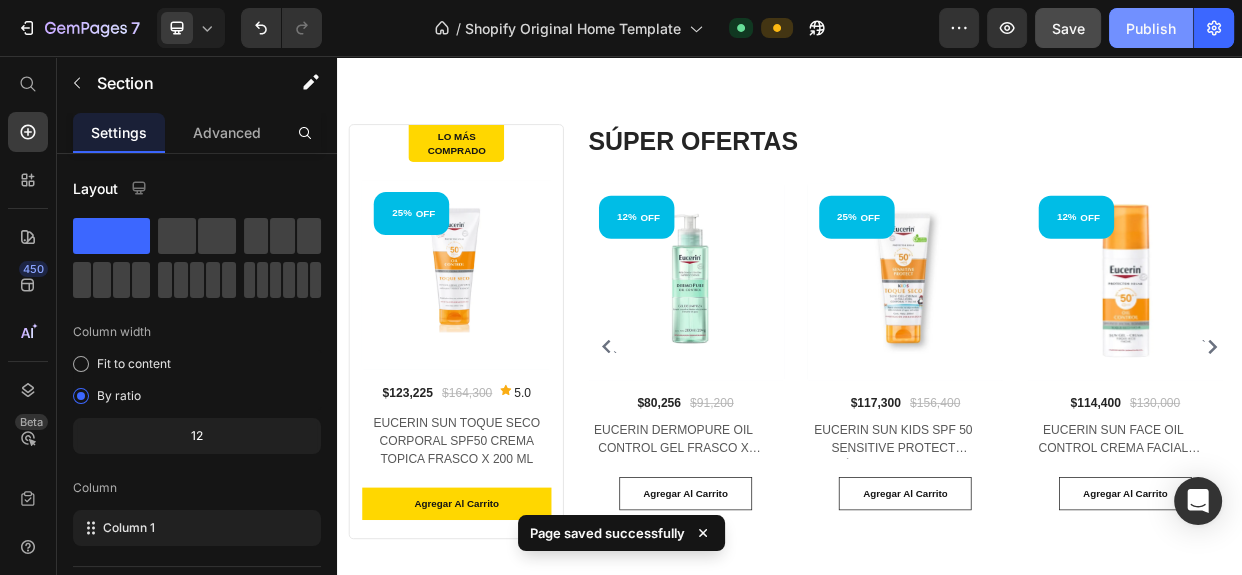 click on "Publish" at bounding box center [1151, 28] 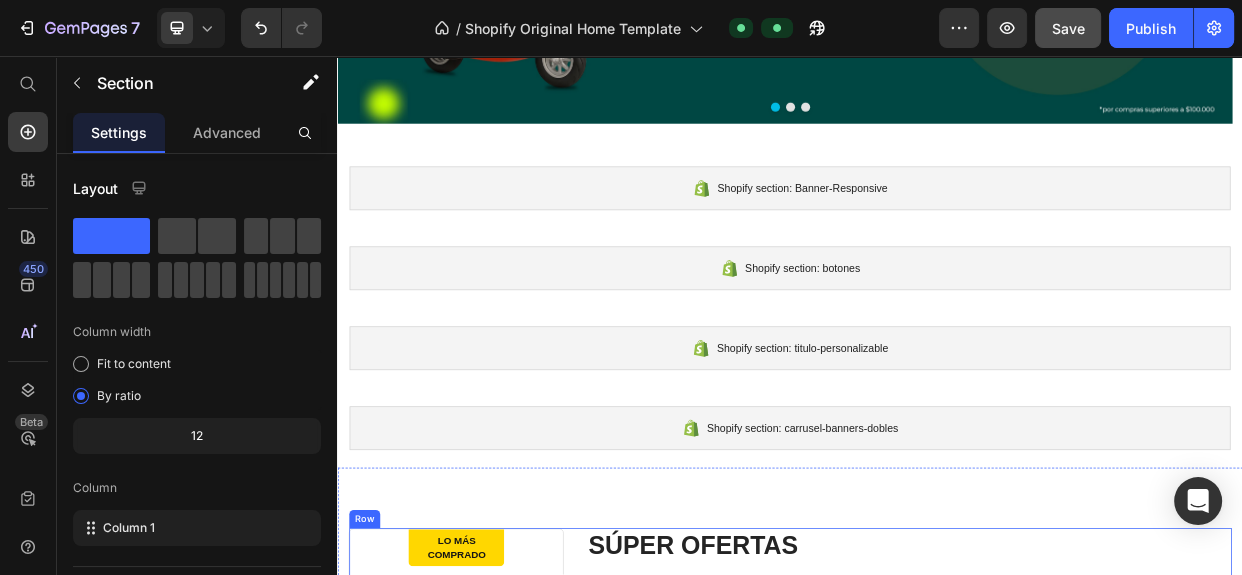 scroll, scrollTop: 369, scrollLeft: 0, axis: vertical 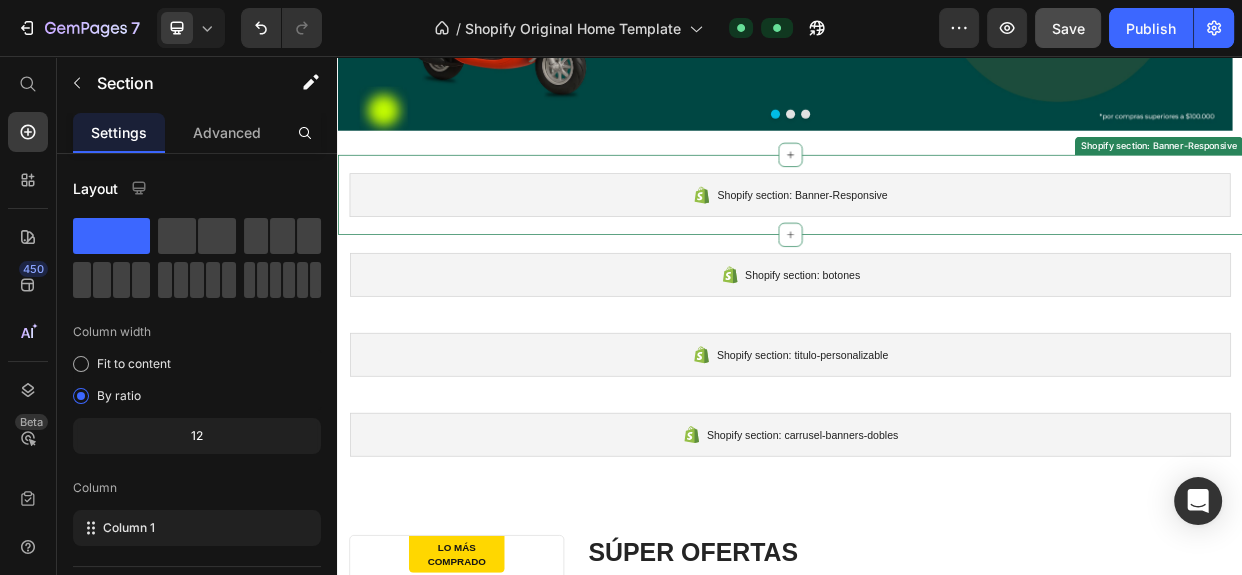 click on "Shopify section: Banner-Responsive" at bounding box center (937, 241) 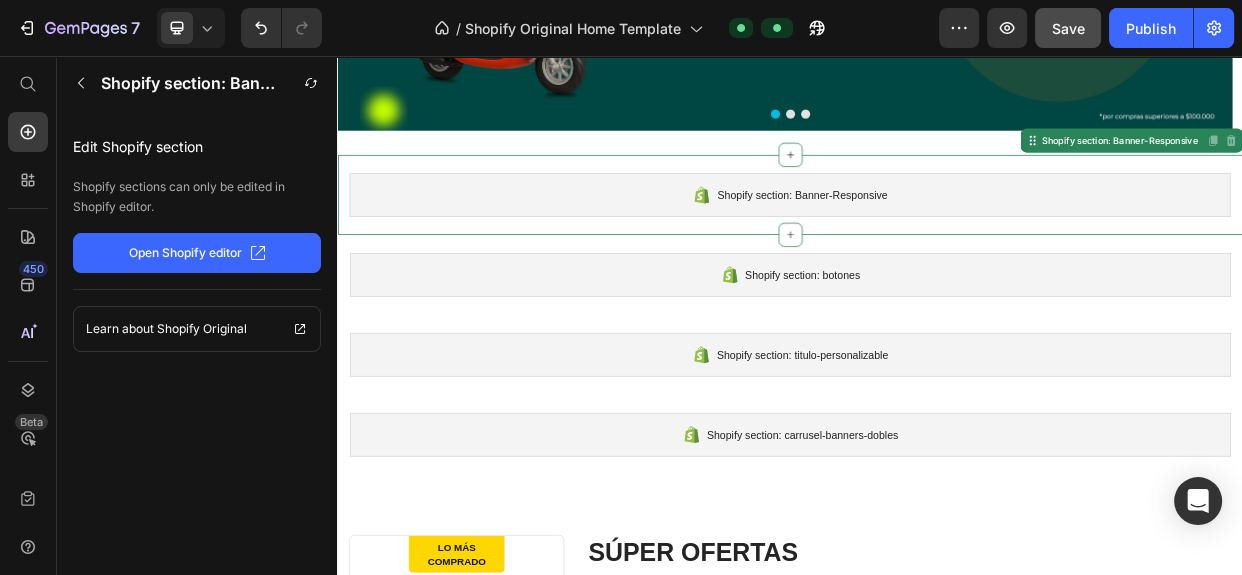 click on "Shopify section: Banner-Responsive" at bounding box center (937, 241) 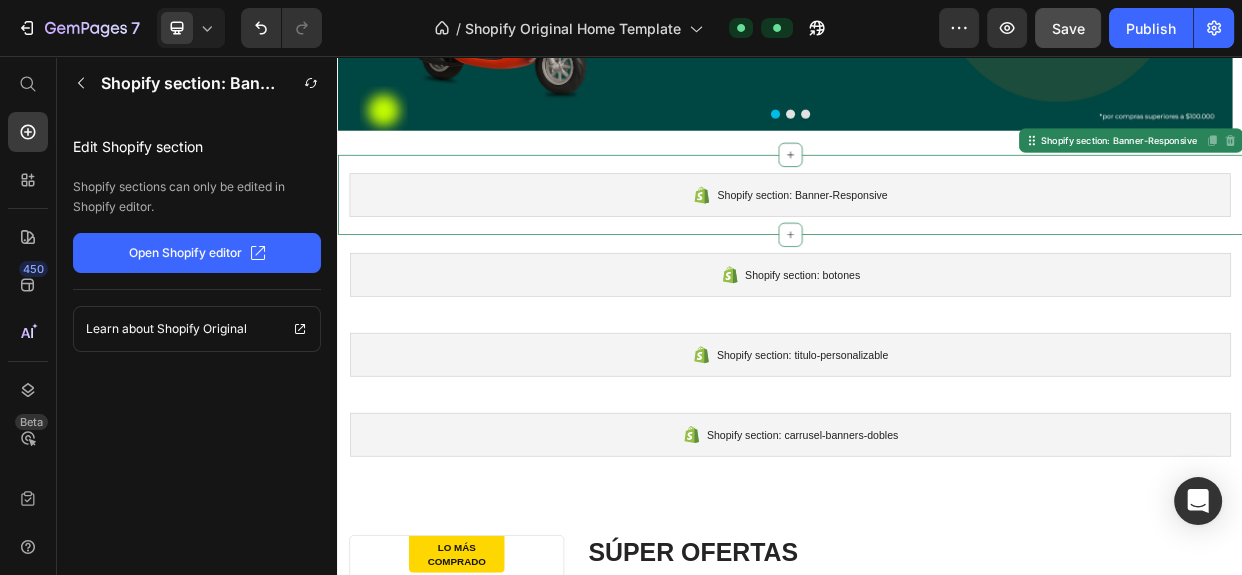 click on "Open Shopify editor" 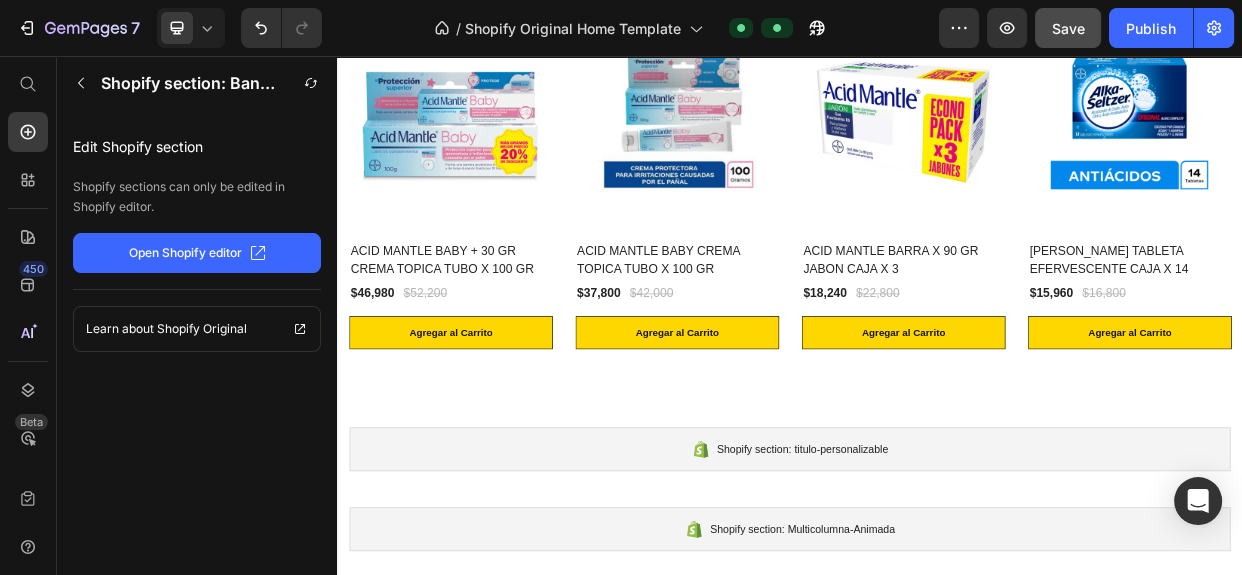 scroll, scrollTop: 1914, scrollLeft: 0, axis: vertical 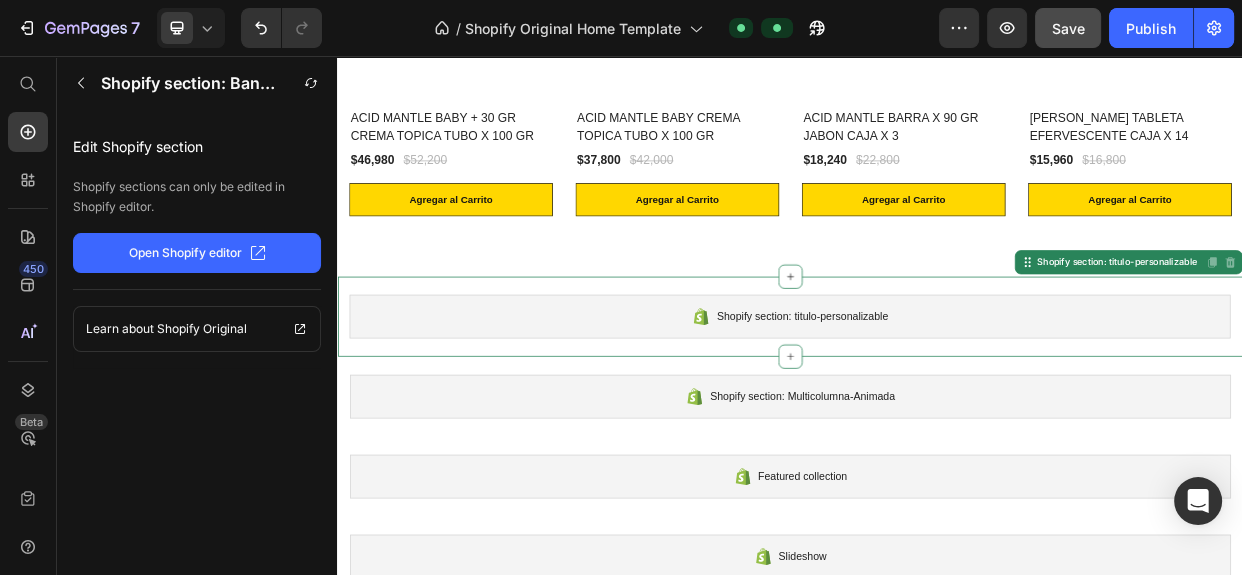 click on "Shopify section: titulo-personalizable" at bounding box center (937, 402) 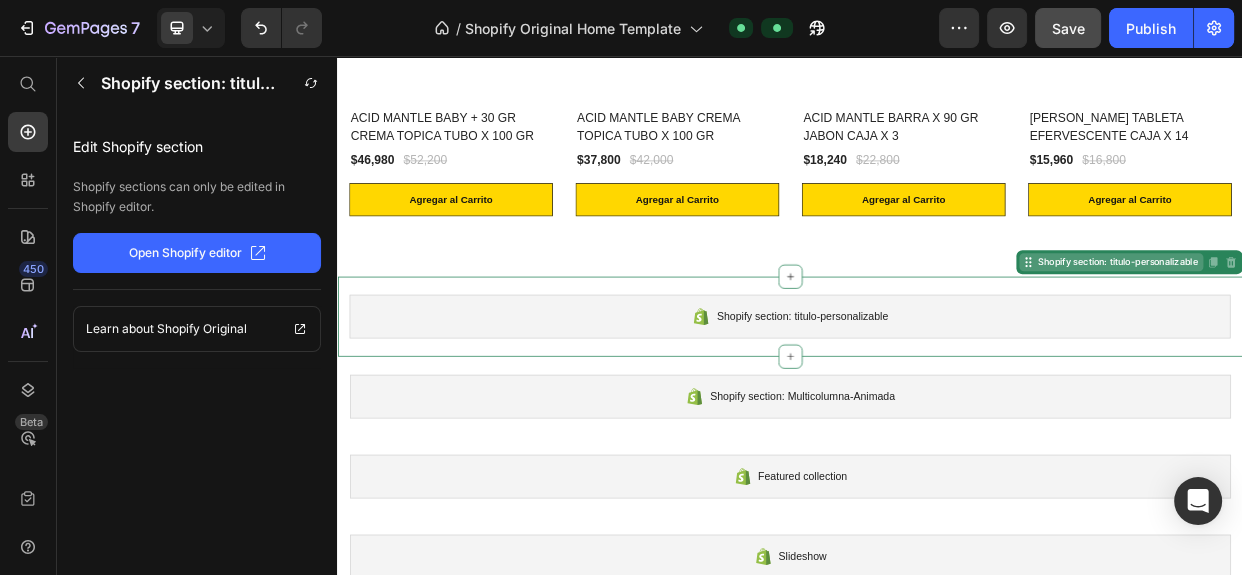 click on "Shopify section: titulo-personalizable" at bounding box center (1371, 330) 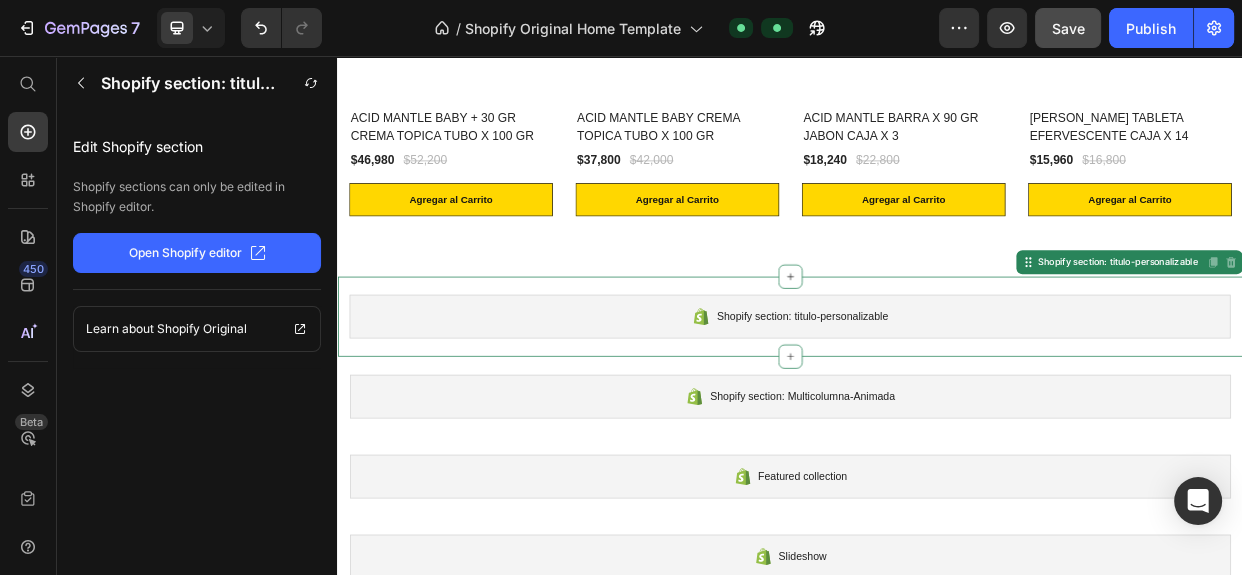 click on "Shopify section: titulo-personalizable   Disabled. Please edit in Shopify Editor Disabled. Please edit in Shopify Editor" at bounding box center (1387, 330) 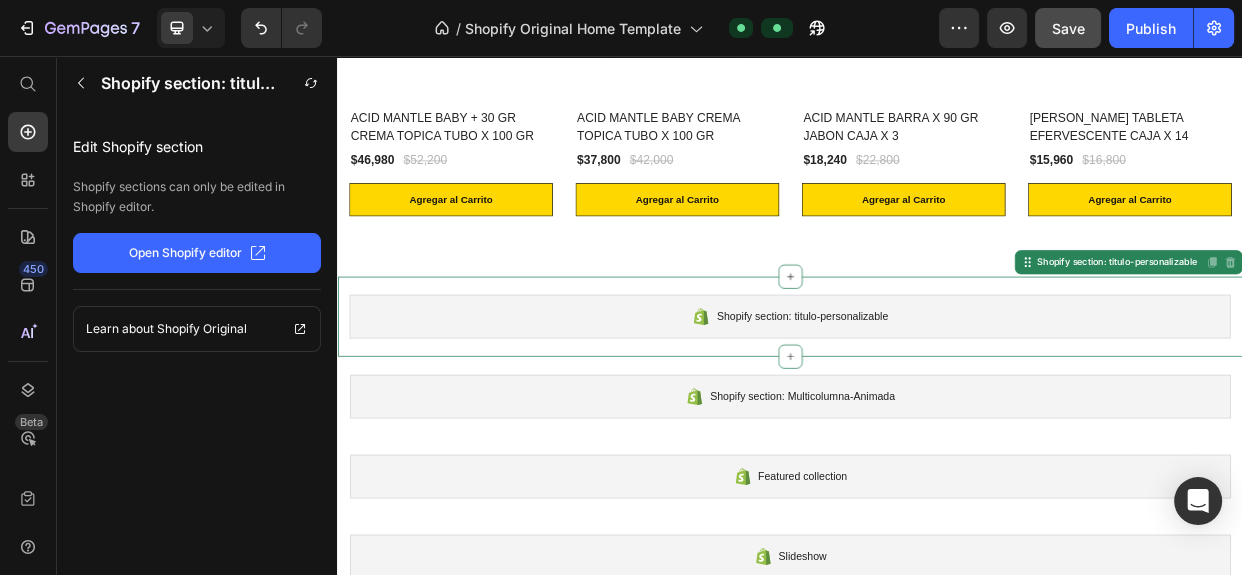 click on "Open Shopify editor" 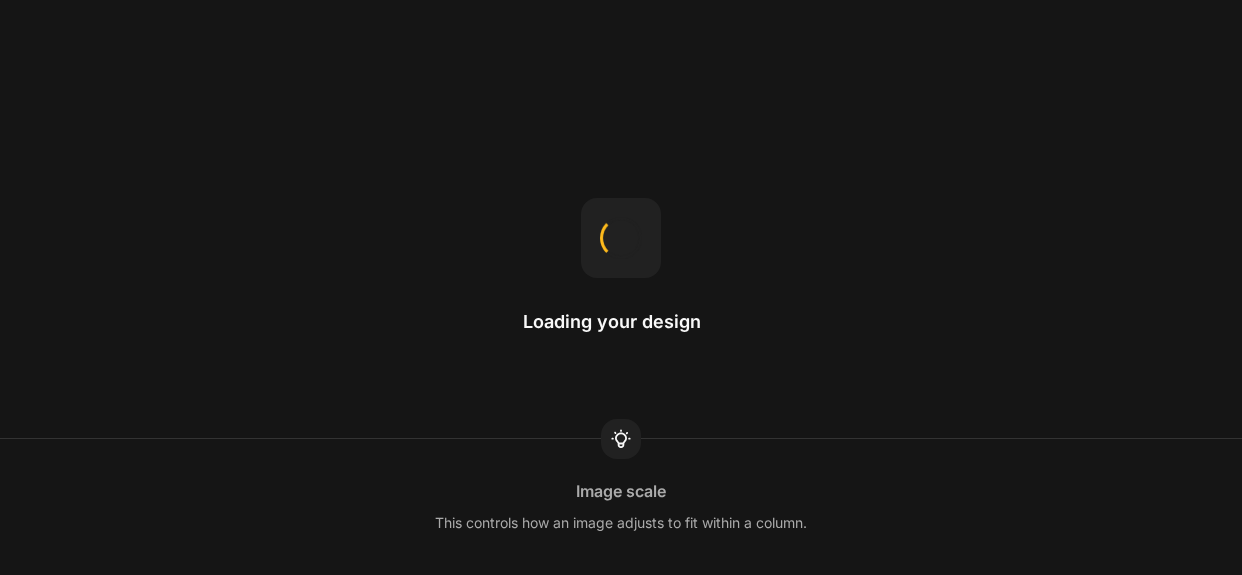 scroll, scrollTop: 0, scrollLeft: 0, axis: both 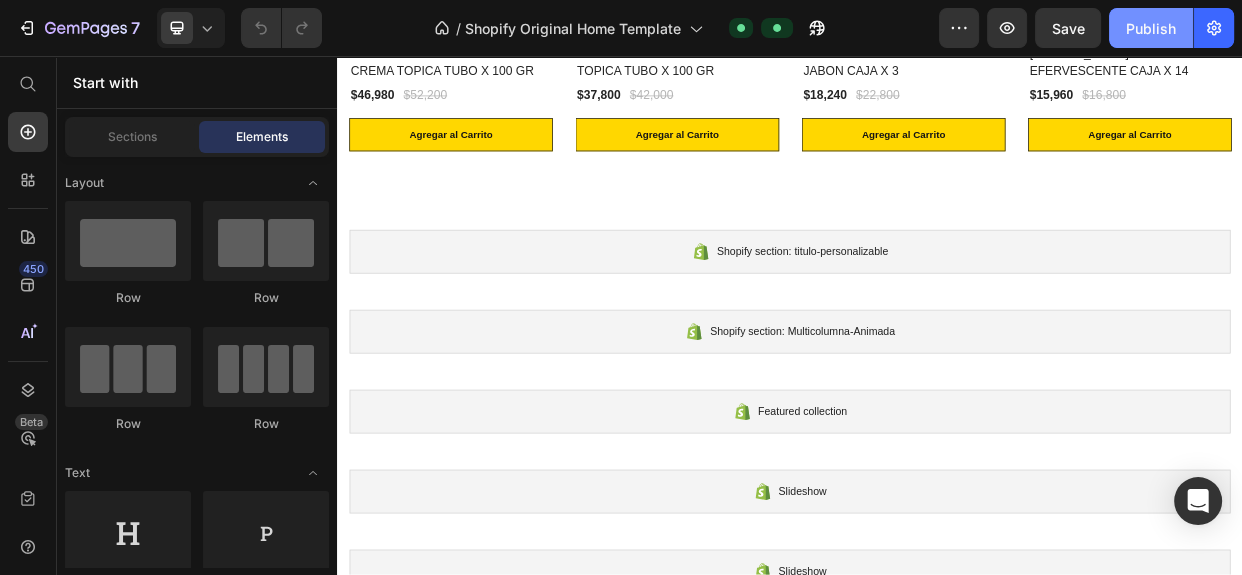 click on "Publish" at bounding box center [1151, 28] 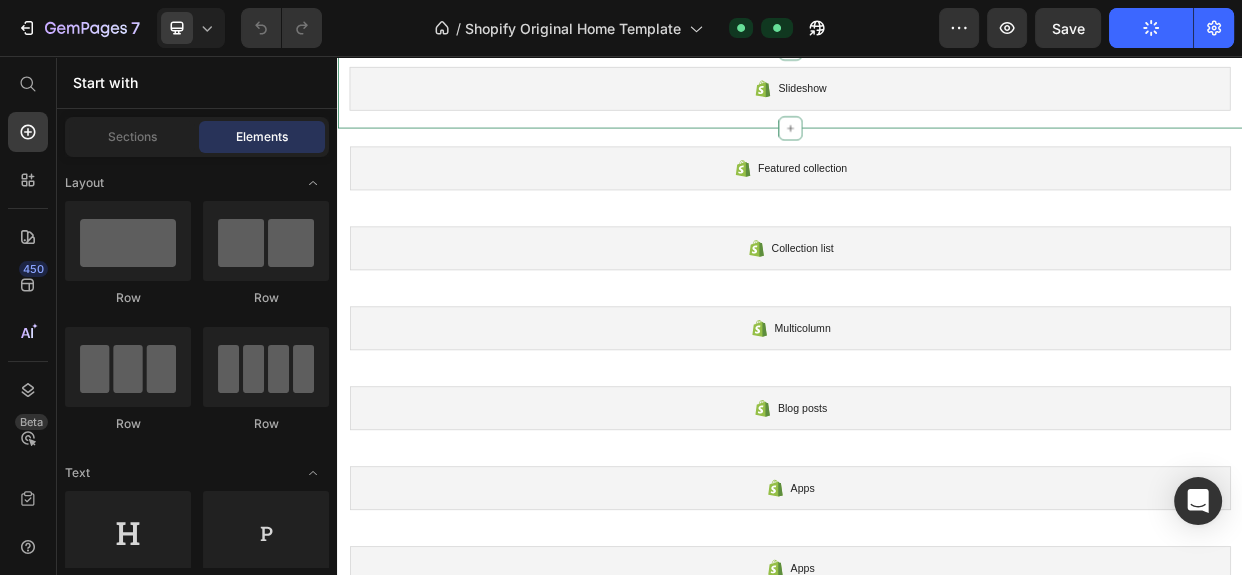scroll, scrollTop: 2909, scrollLeft: 0, axis: vertical 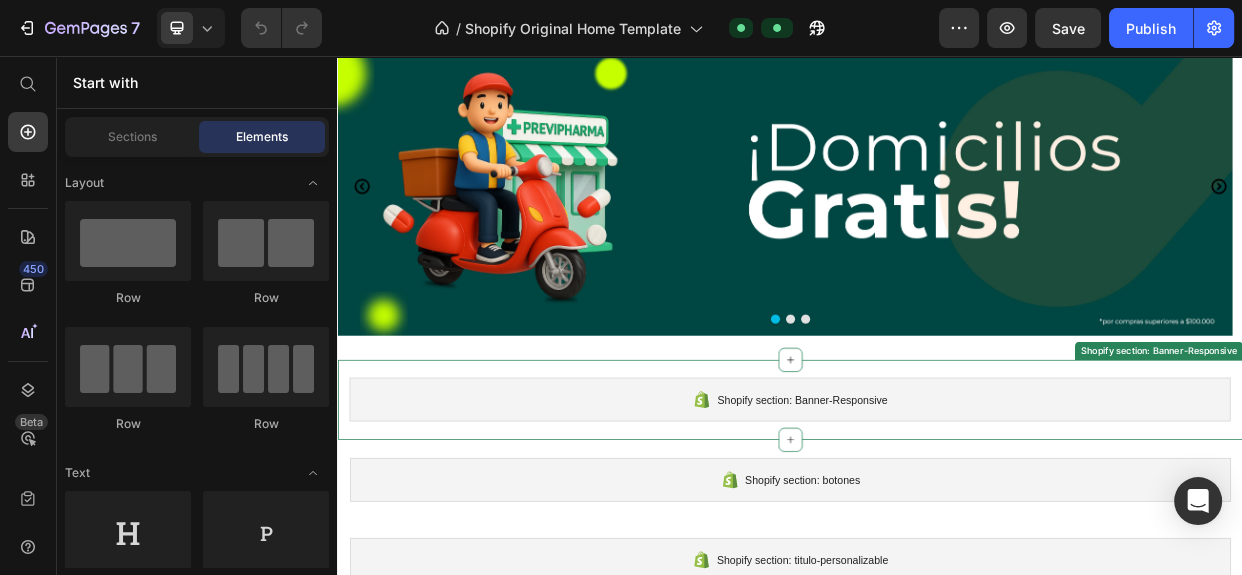 click on "Shopify section: Banner-Responsive" at bounding box center [937, 512] 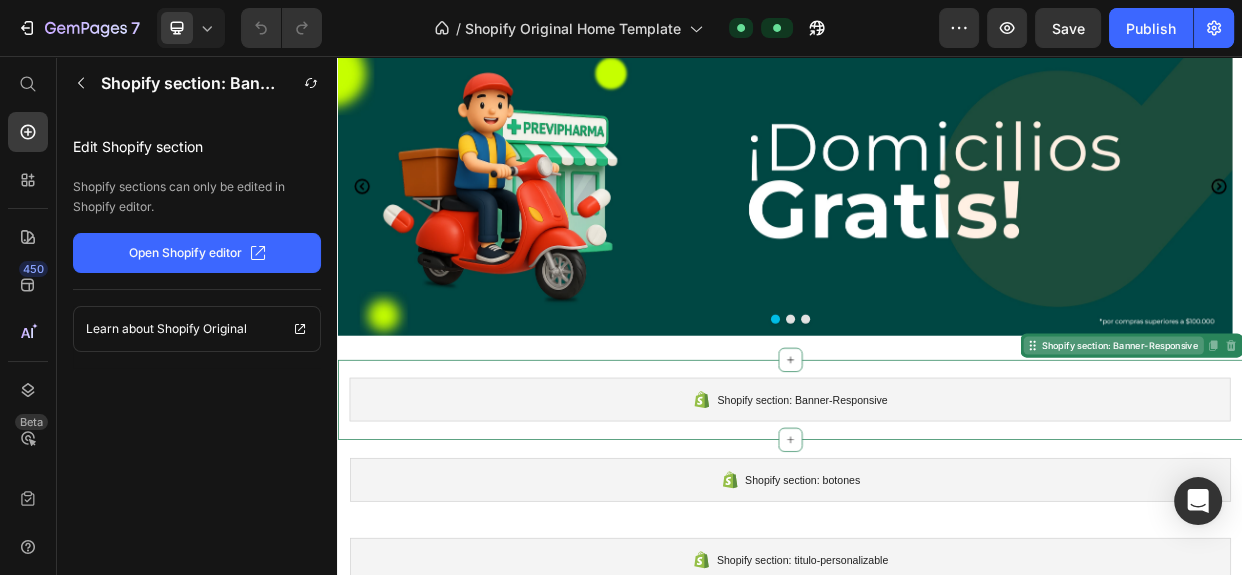 click on "Shopify section: Banner-Responsive" at bounding box center (1373, 440) 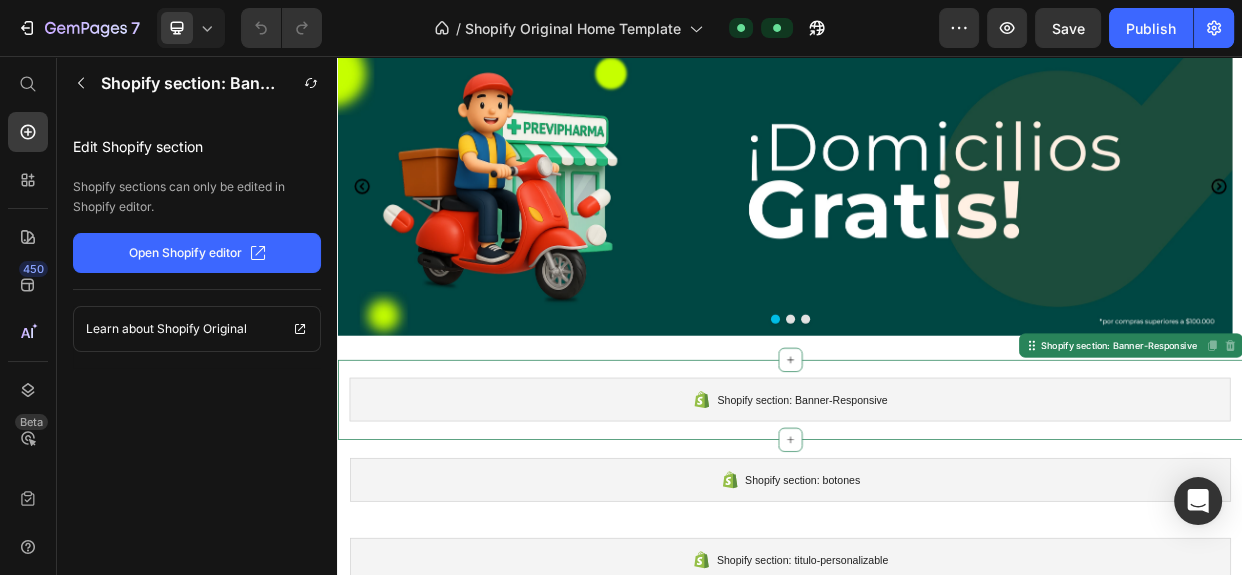 click on "Open Shopify editor" 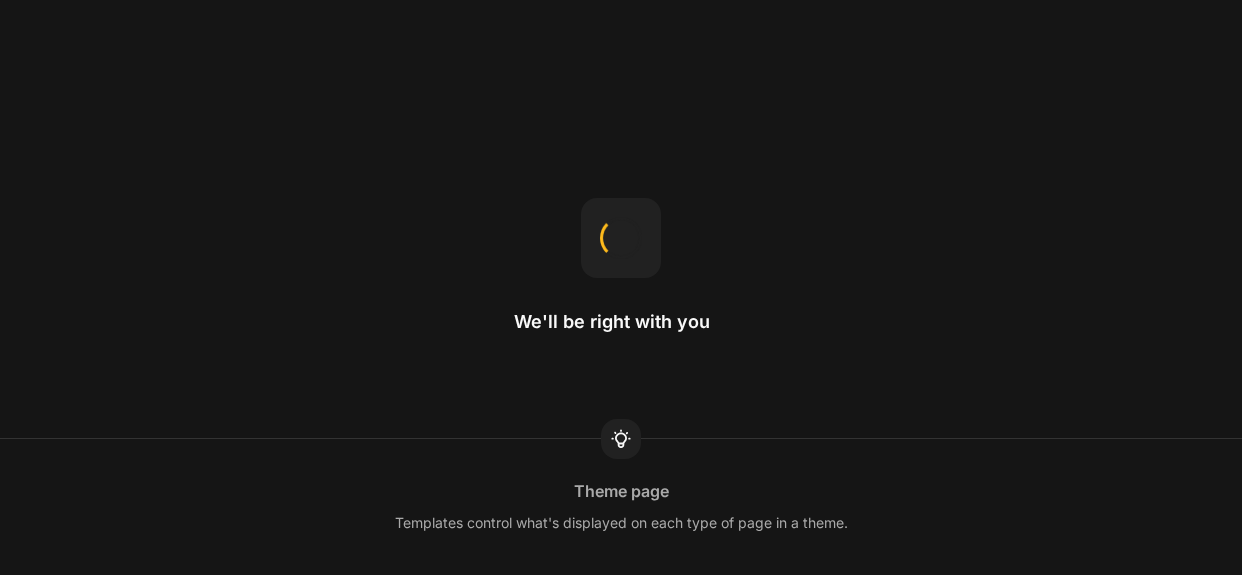 scroll, scrollTop: 0, scrollLeft: 0, axis: both 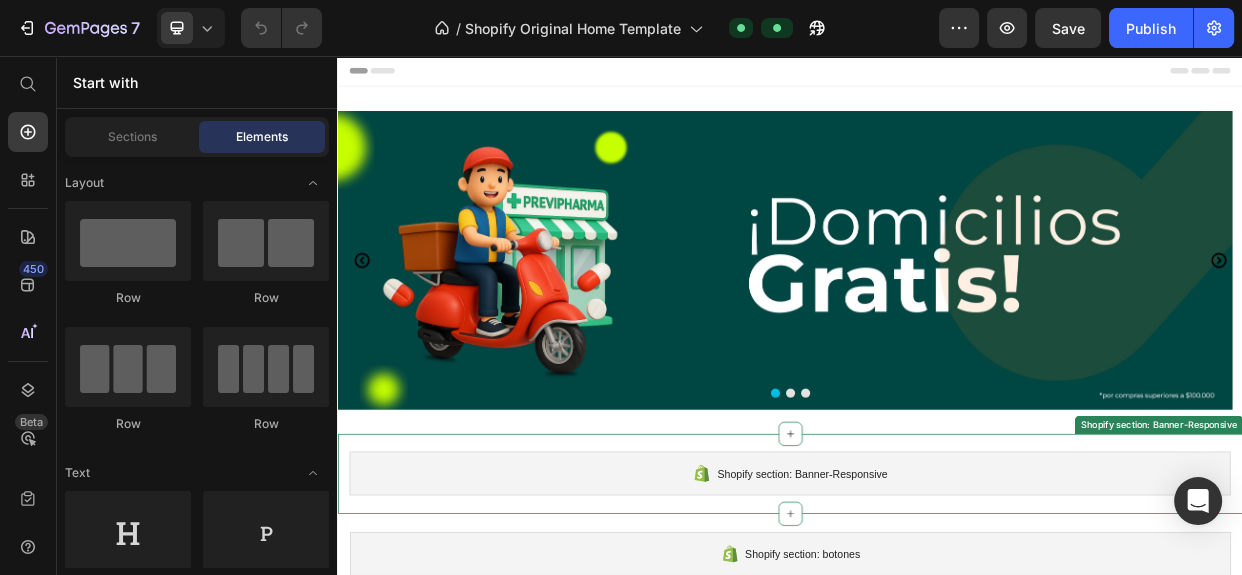 click on "Shopify section: Banner-Responsive" at bounding box center (937, 610) 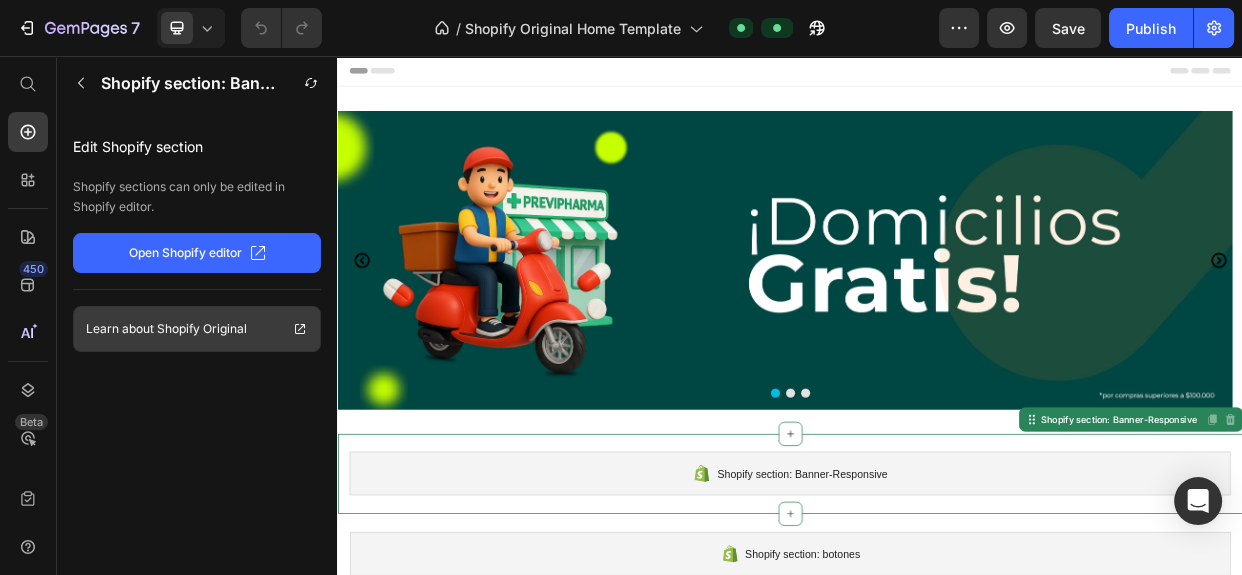 click on "Learn about" at bounding box center (120, 329) 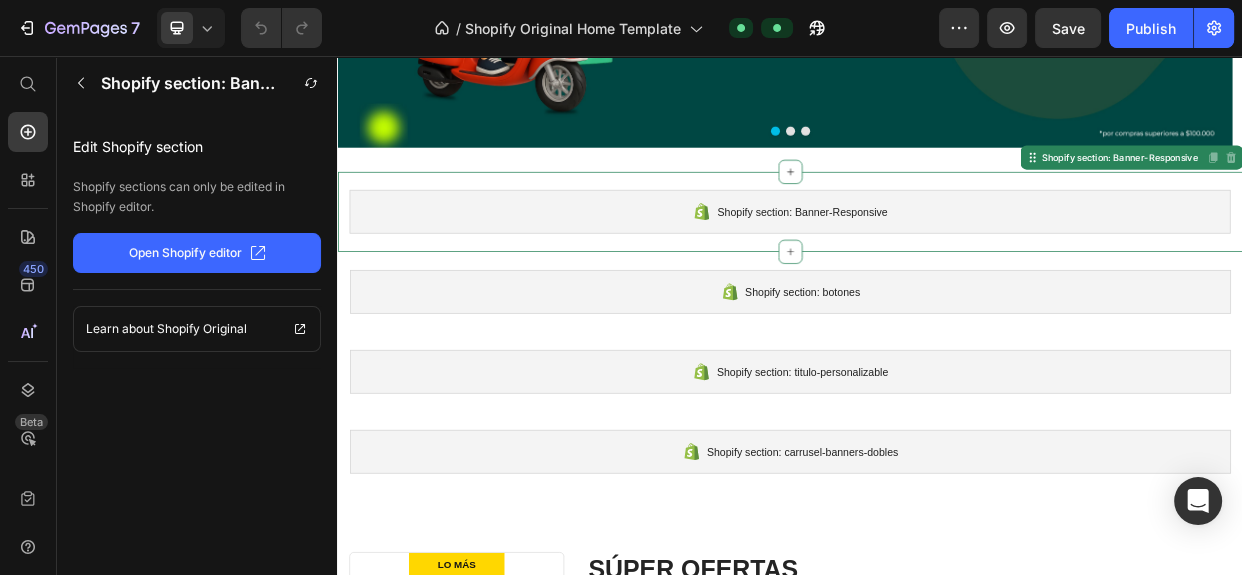 scroll, scrollTop: 272, scrollLeft: 0, axis: vertical 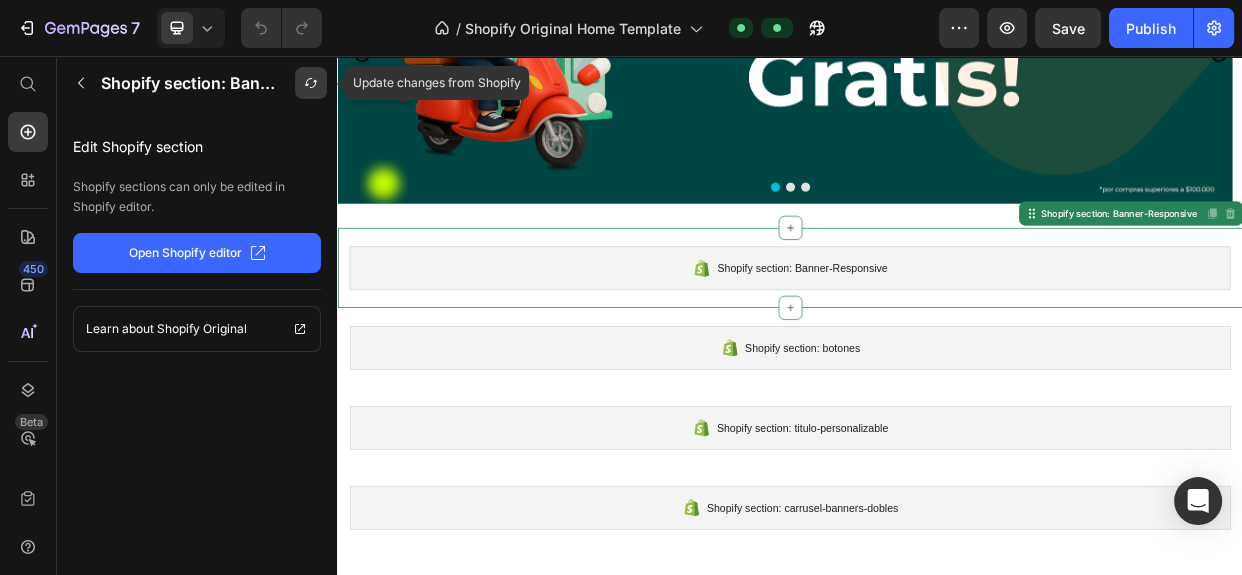 click 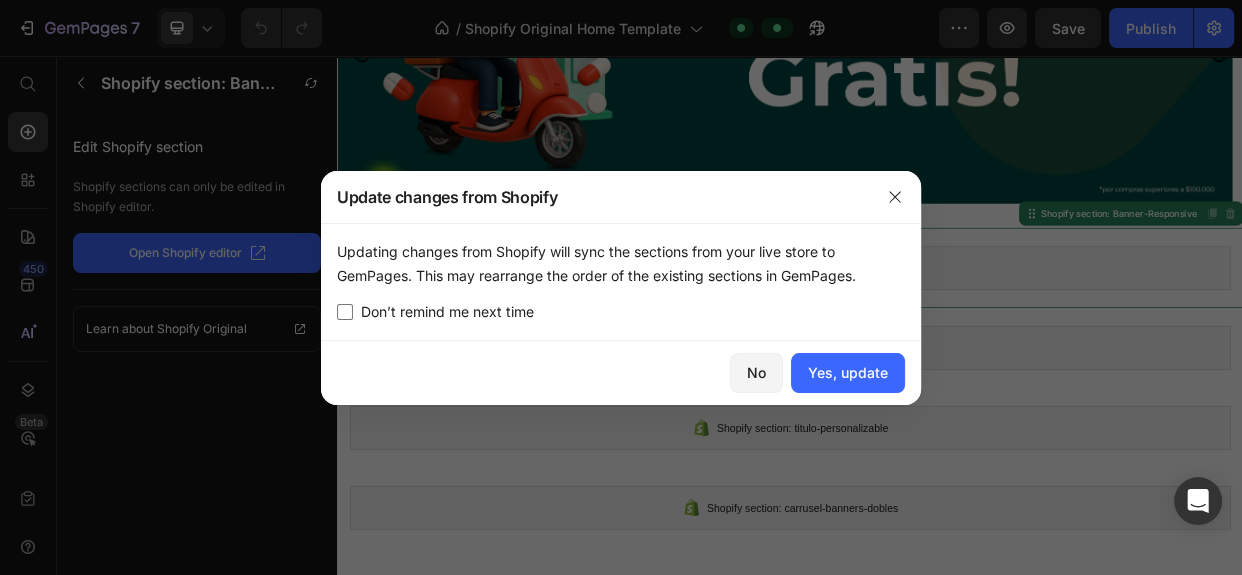 click on "Updating changes from Shopify will sync the sections from your live store to GemPages. This may rearrange the order of the existing sections in GemPages.  Don’t remind me next time" at bounding box center [621, 282] 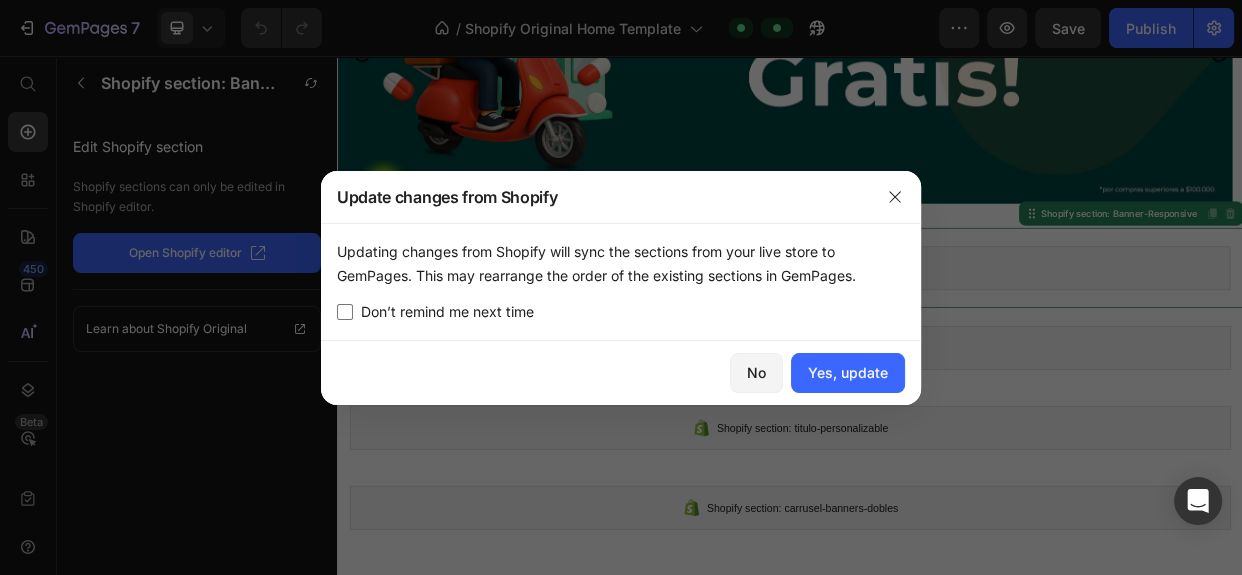 click on "Don’t remind me next time" at bounding box center [447, 312] 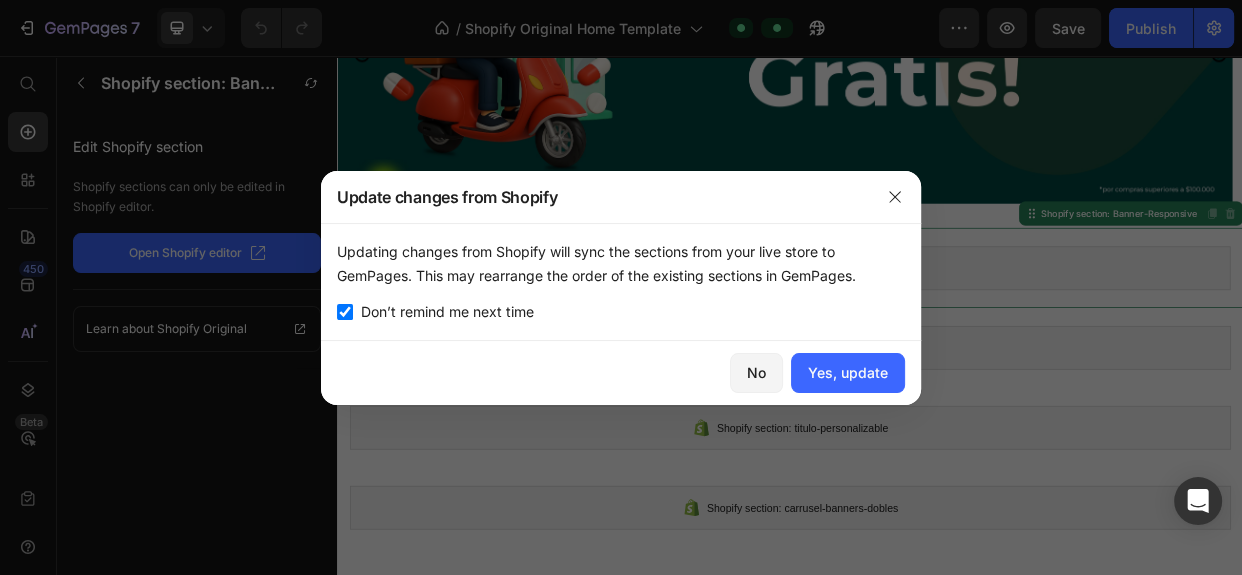 checkbox on "true" 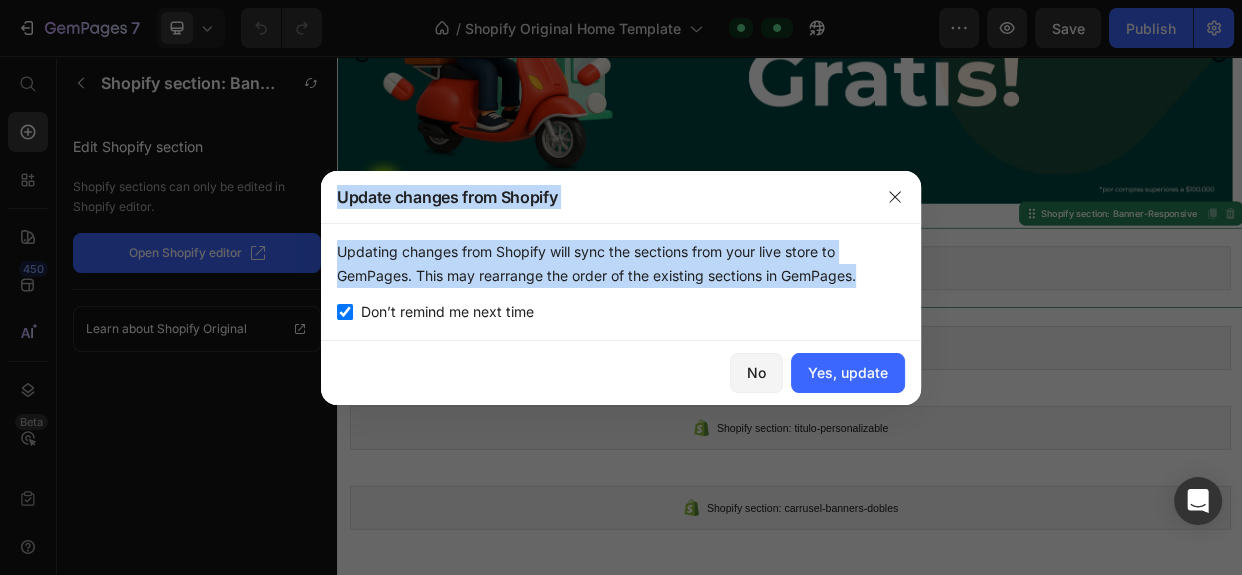 click on "Updating changes from Shopify will sync the sections from your live store to GemPages. This may rearrange the order of the existing sections in GemPages." 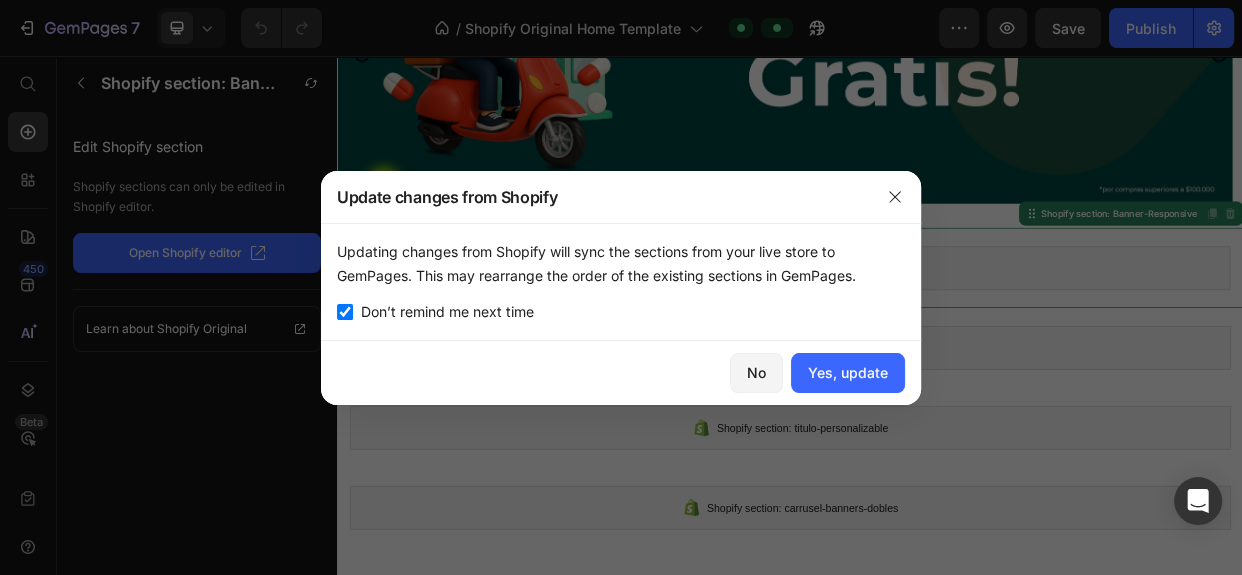 drag, startPoint x: 869, startPoint y: 273, endPoint x: 340, endPoint y: 261, distance: 529.1361 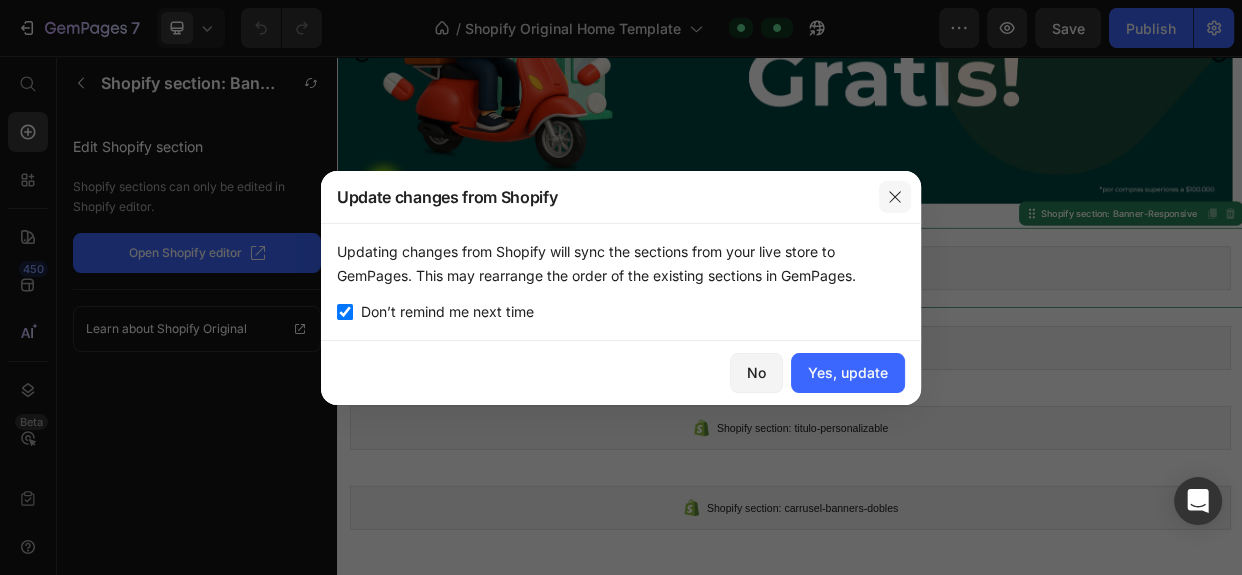 click at bounding box center [895, 197] 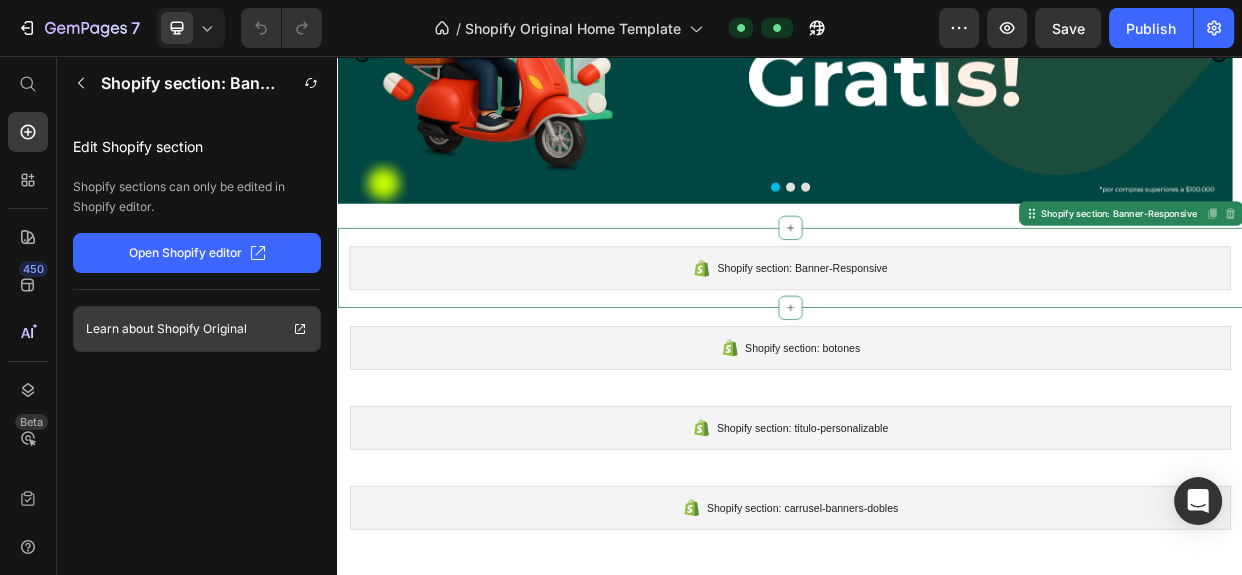 click on "Shopify Original" at bounding box center (202, 329) 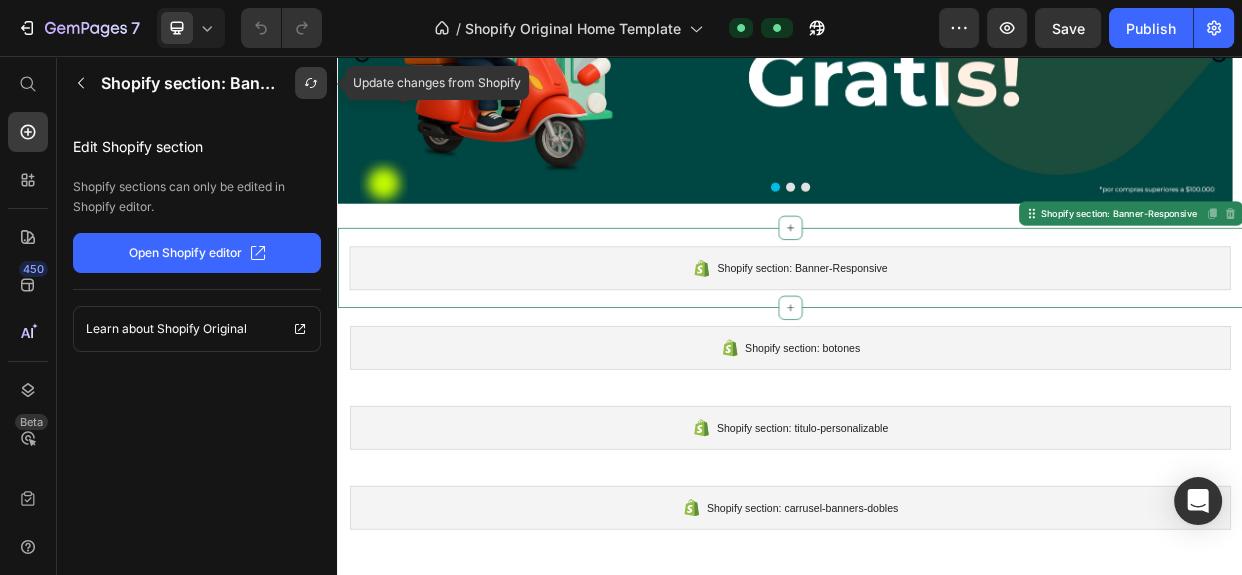 click 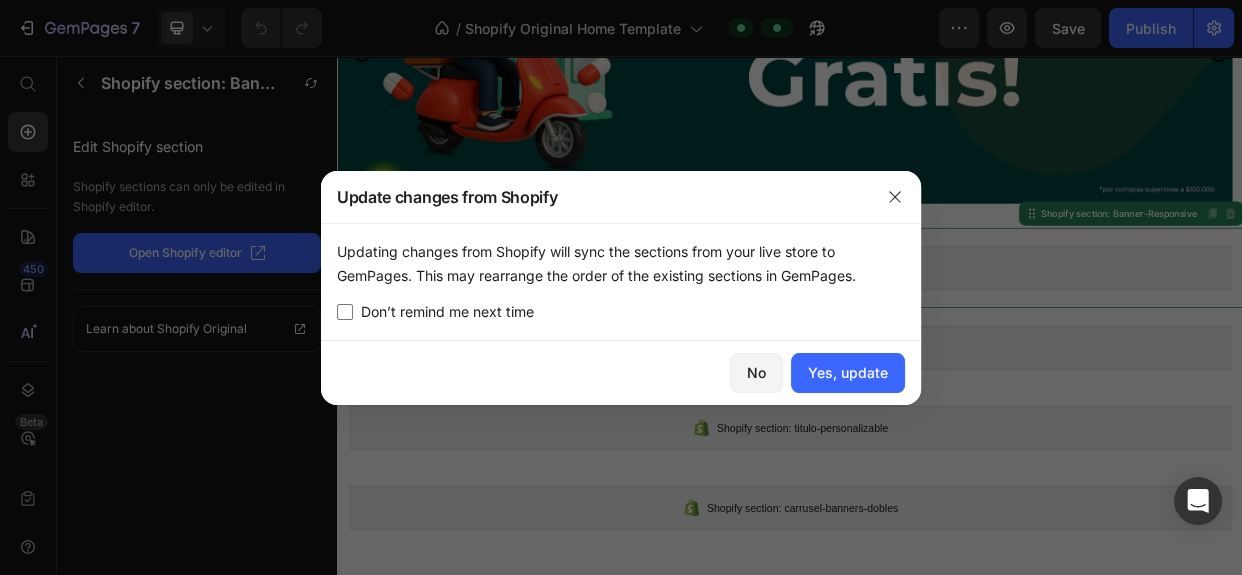 click on "Don’t remind me next time" at bounding box center (447, 312) 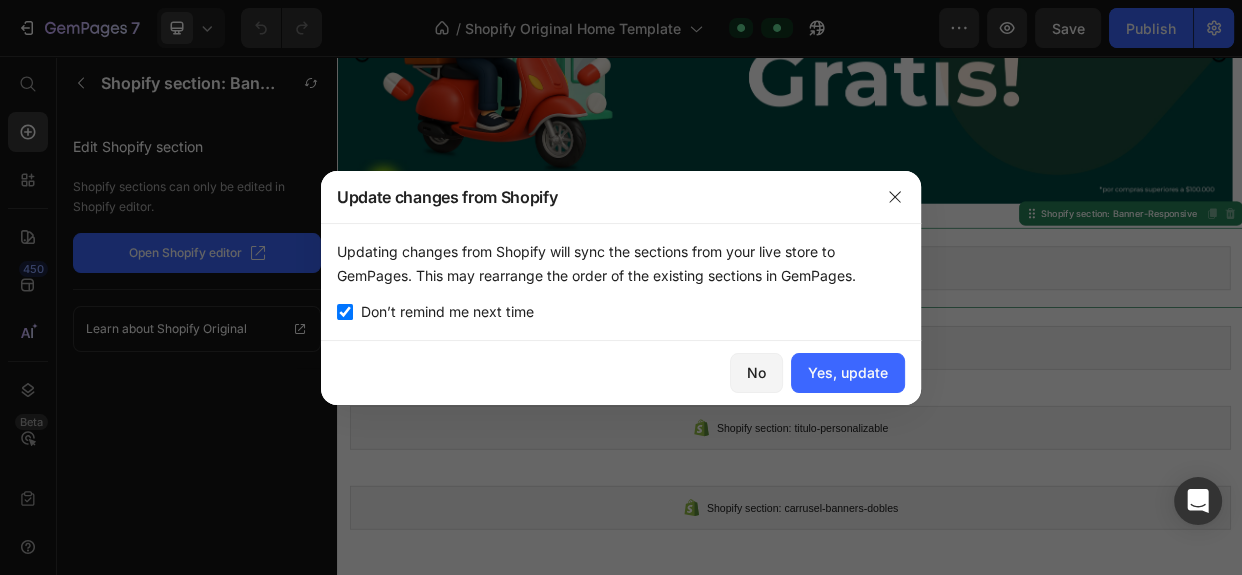 checkbox on "true" 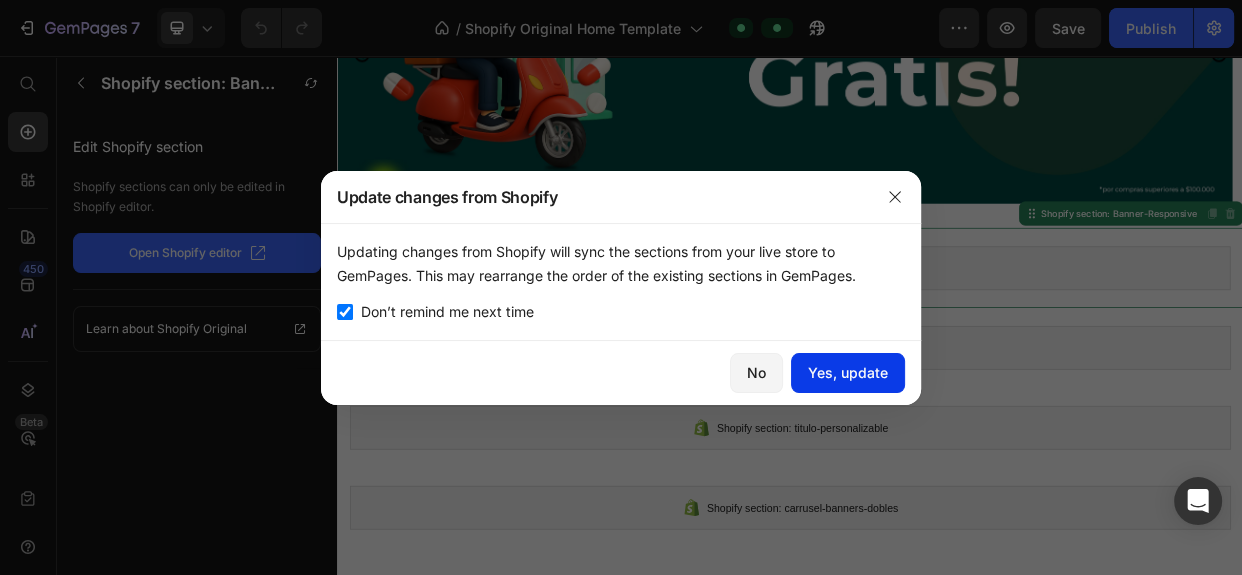 click on "Yes, update" at bounding box center (848, 372) 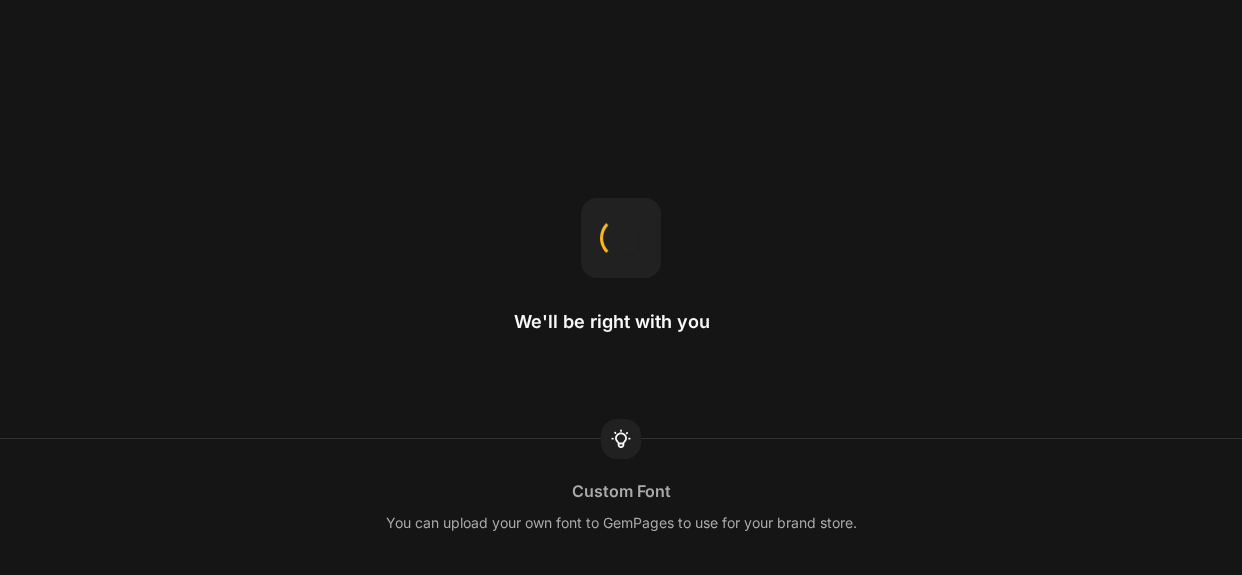 scroll, scrollTop: 0, scrollLeft: 0, axis: both 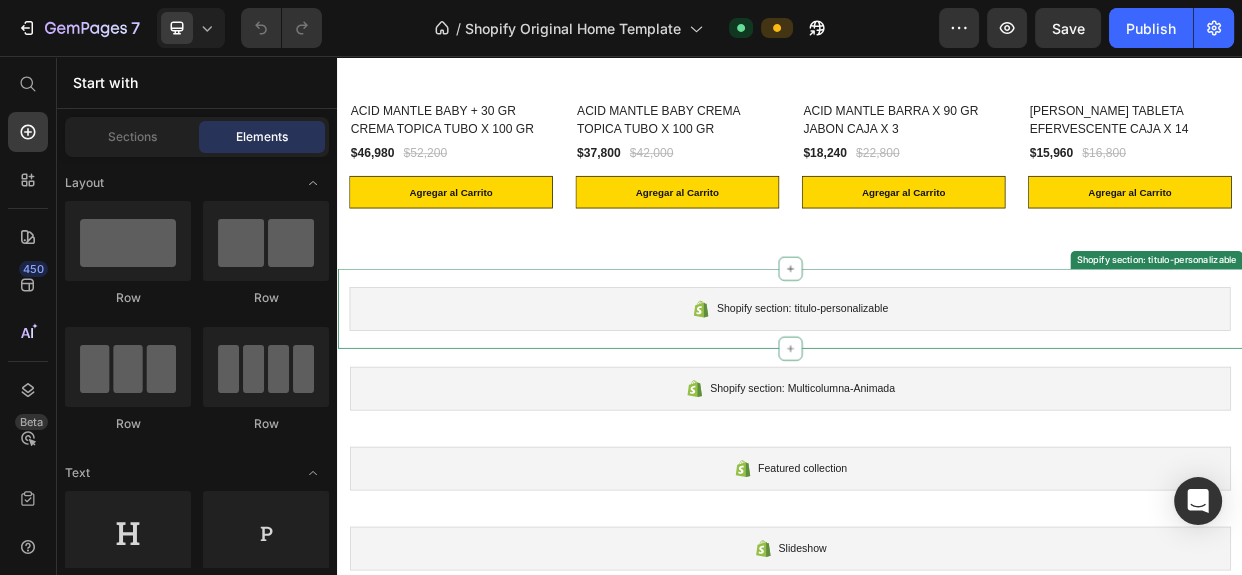 click on "Shopify section: titulo-personalizable" at bounding box center (937, 392) 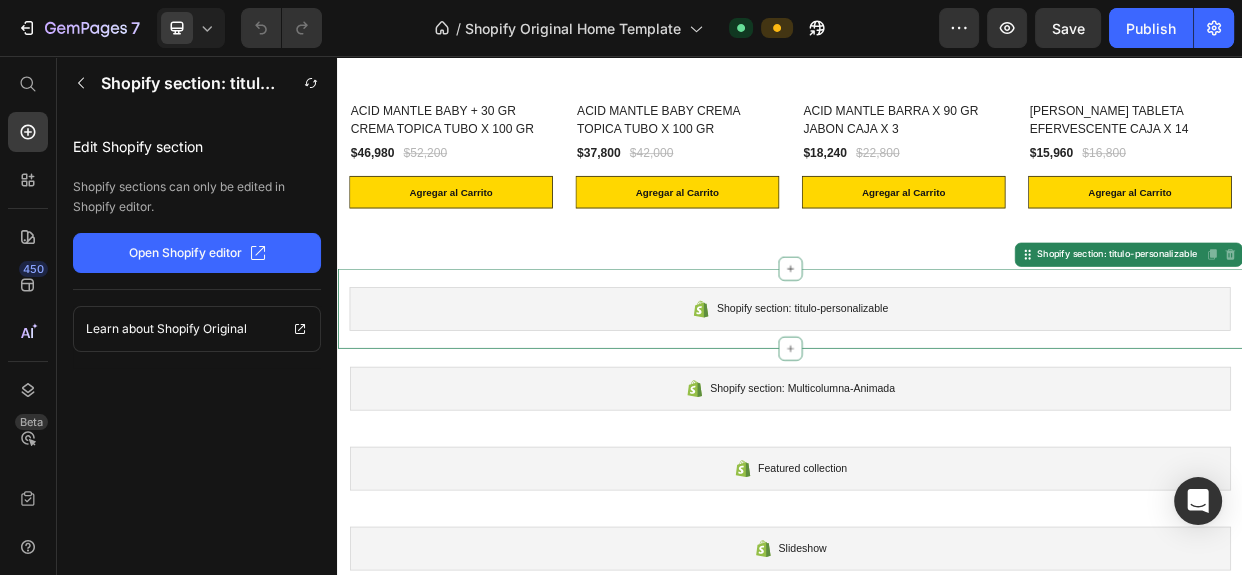 click on "Open Shopify editor" 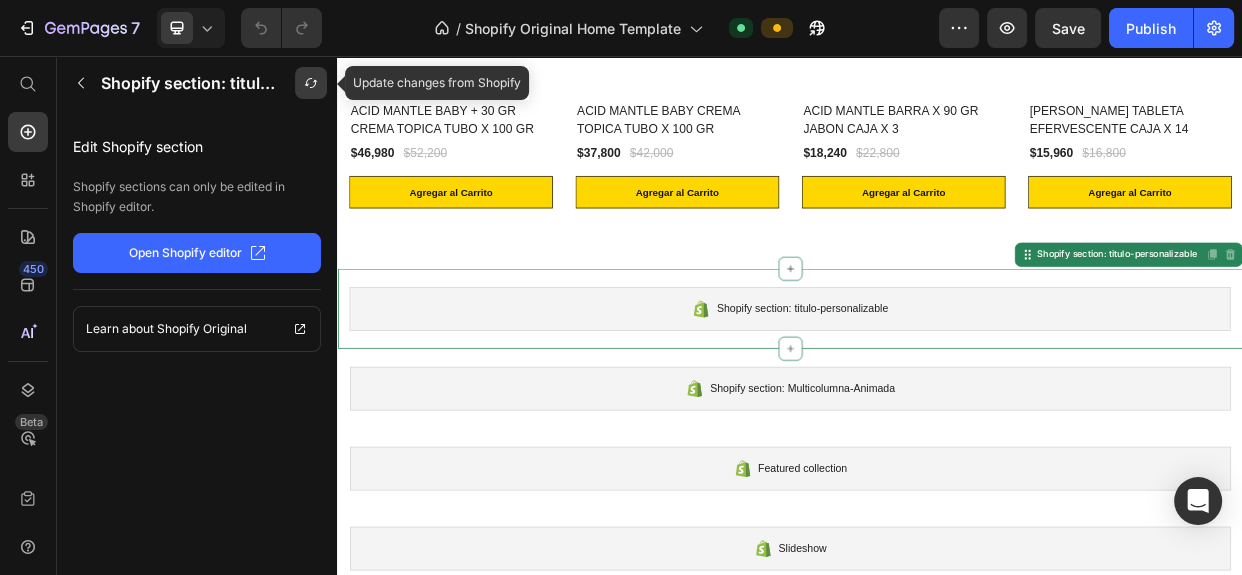 click 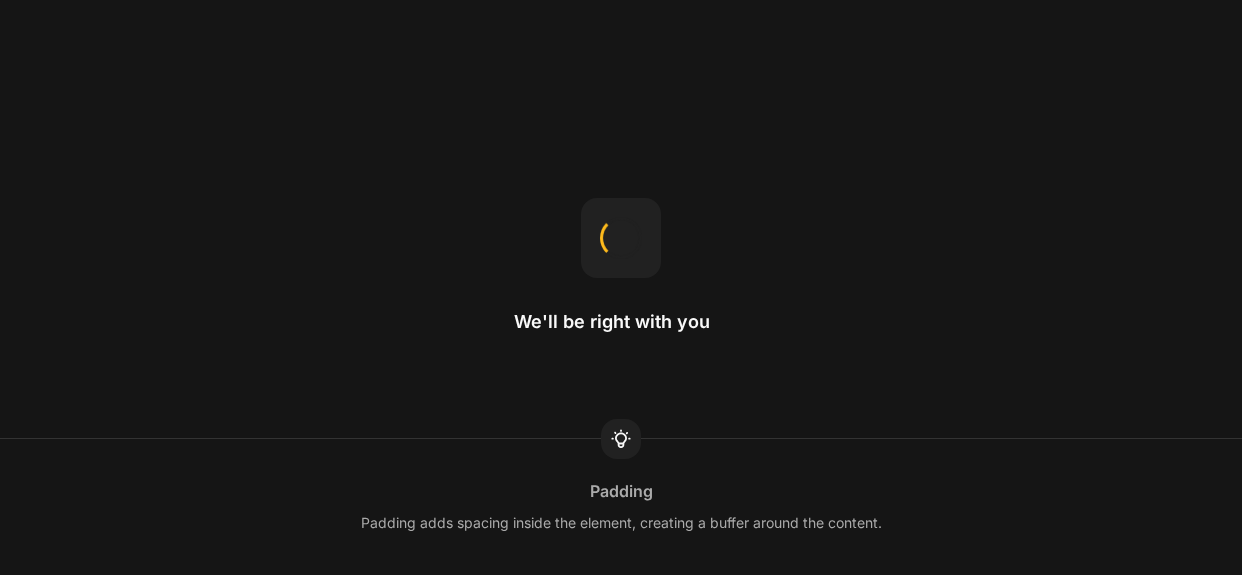 scroll, scrollTop: 0, scrollLeft: 0, axis: both 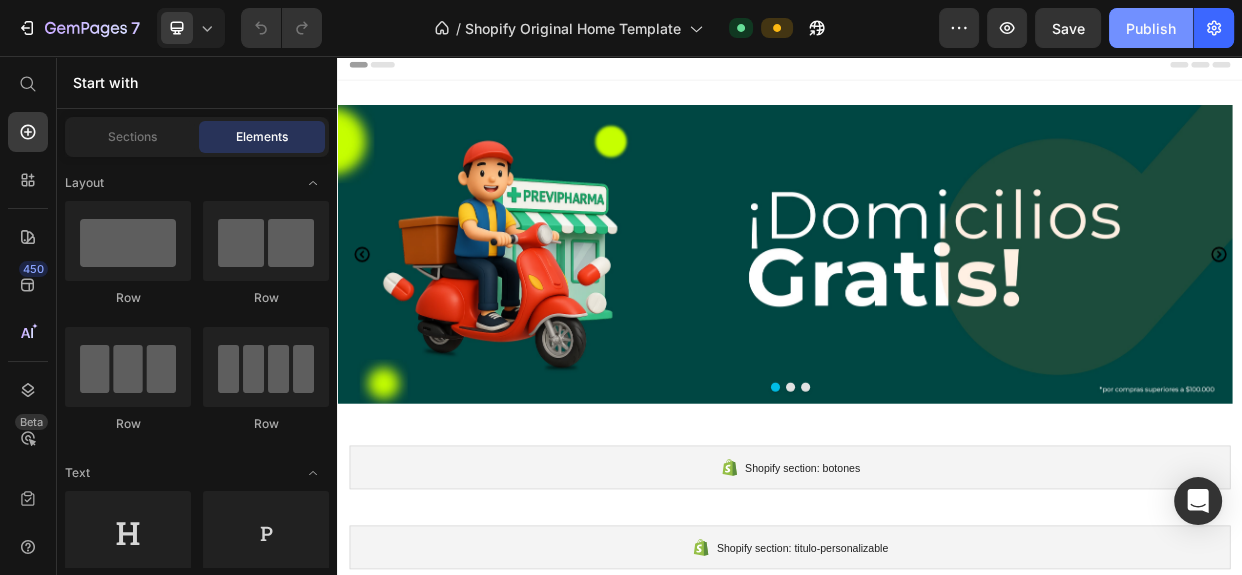 click on "Publish" 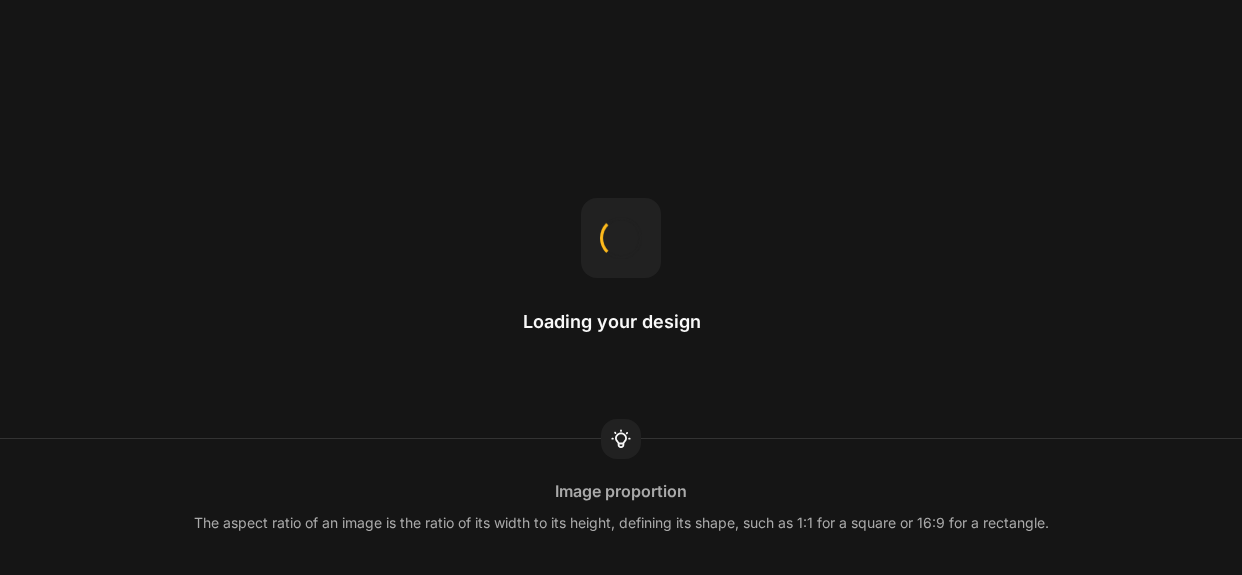 scroll, scrollTop: 0, scrollLeft: 0, axis: both 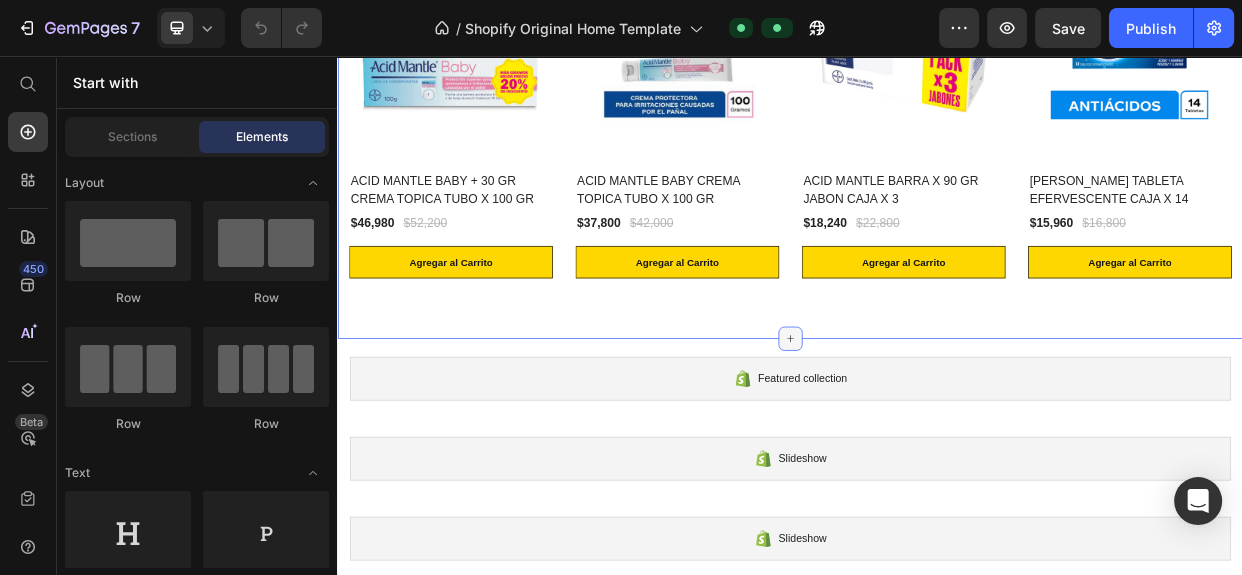 click at bounding box center (937, 431) 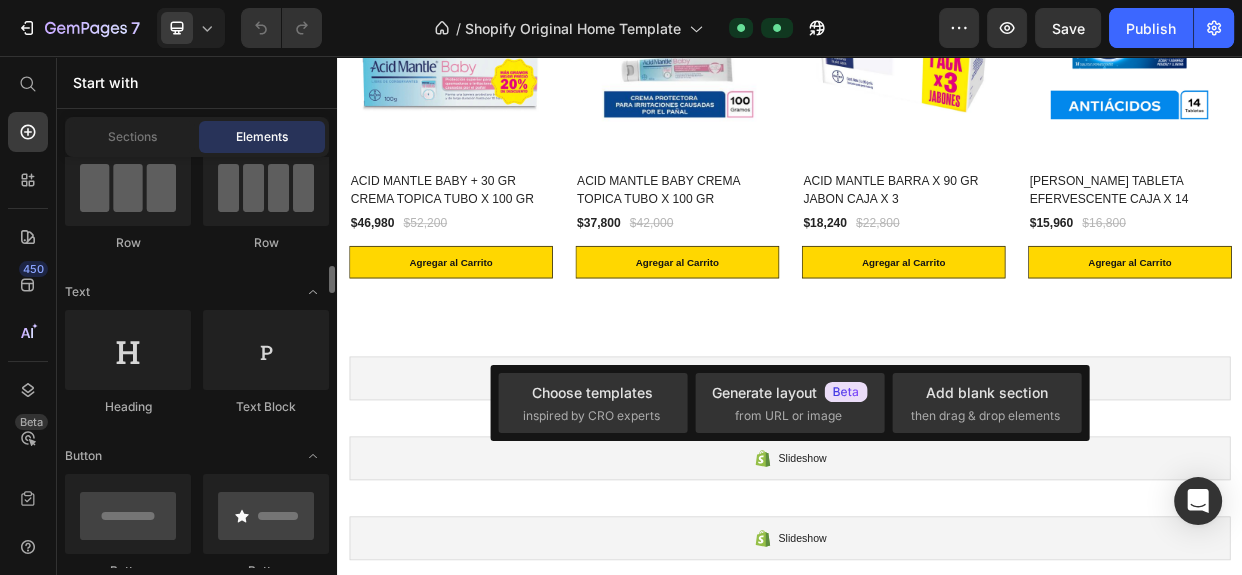 scroll, scrollTop: 363, scrollLeft: 0, axis: vertical 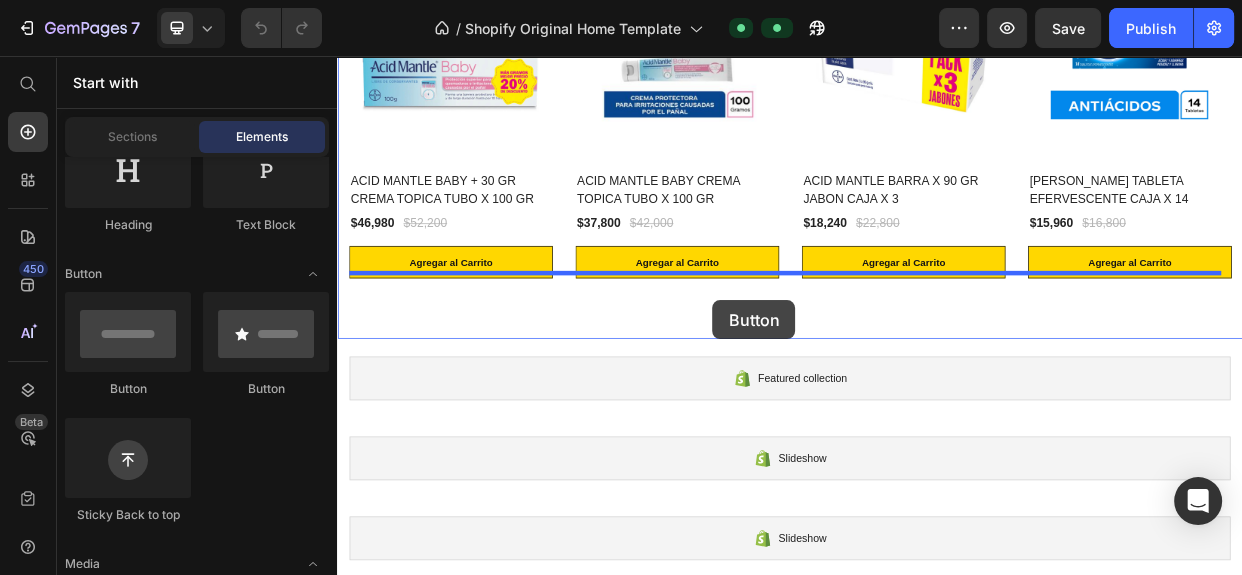 drag, startPoint x: 473, startPoint y: 394, endPoint x: 835, endPoint y: 380, distance: 362.27063 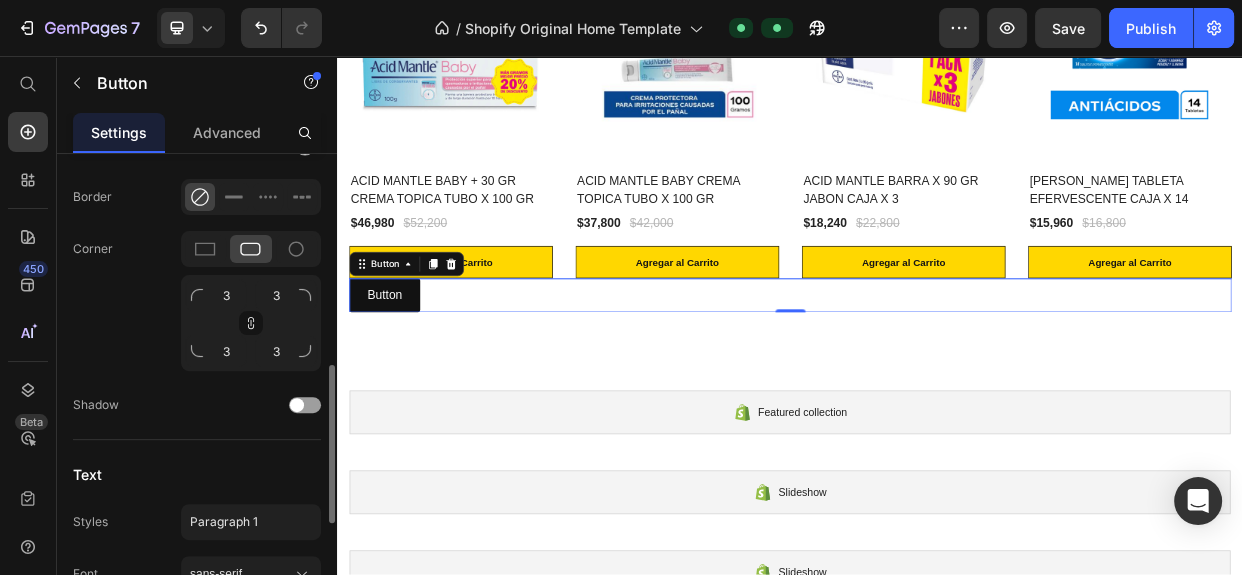 scroll, scrollTop: 965, scrollLeft: 0, axis: vertical 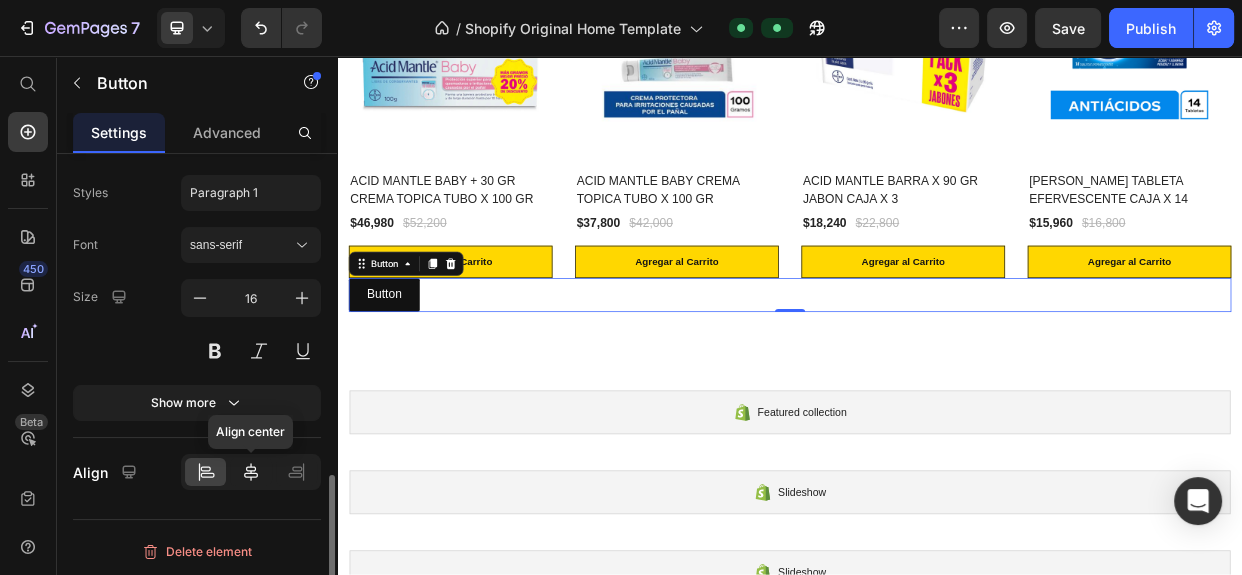 click 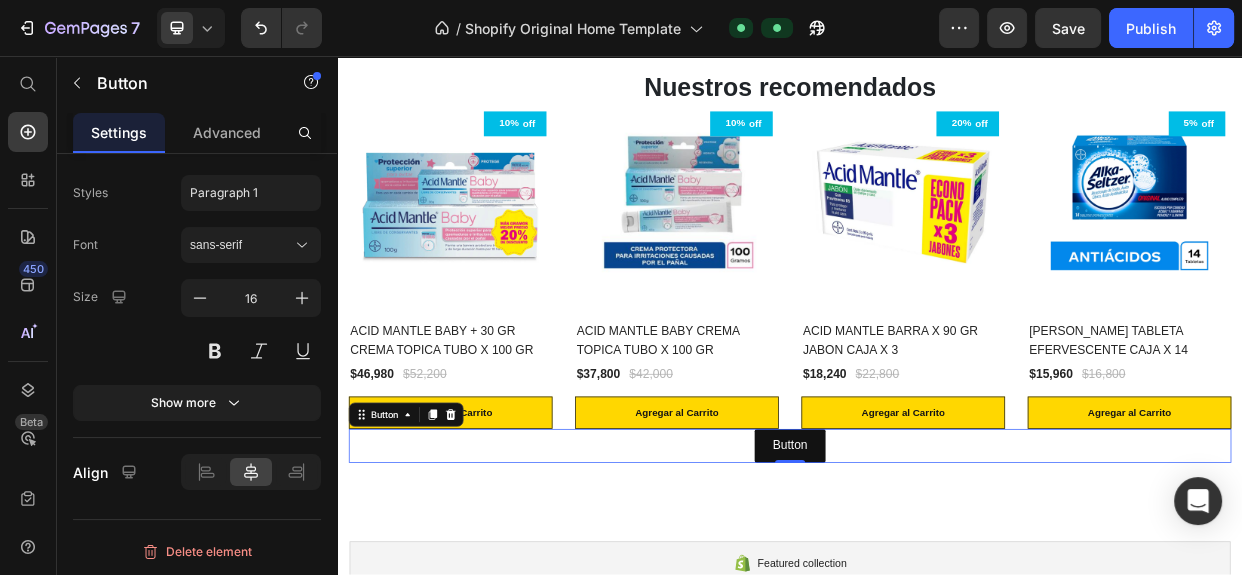scroll, scrollTop: 1362, scrollLeft: 0, axis: vertical 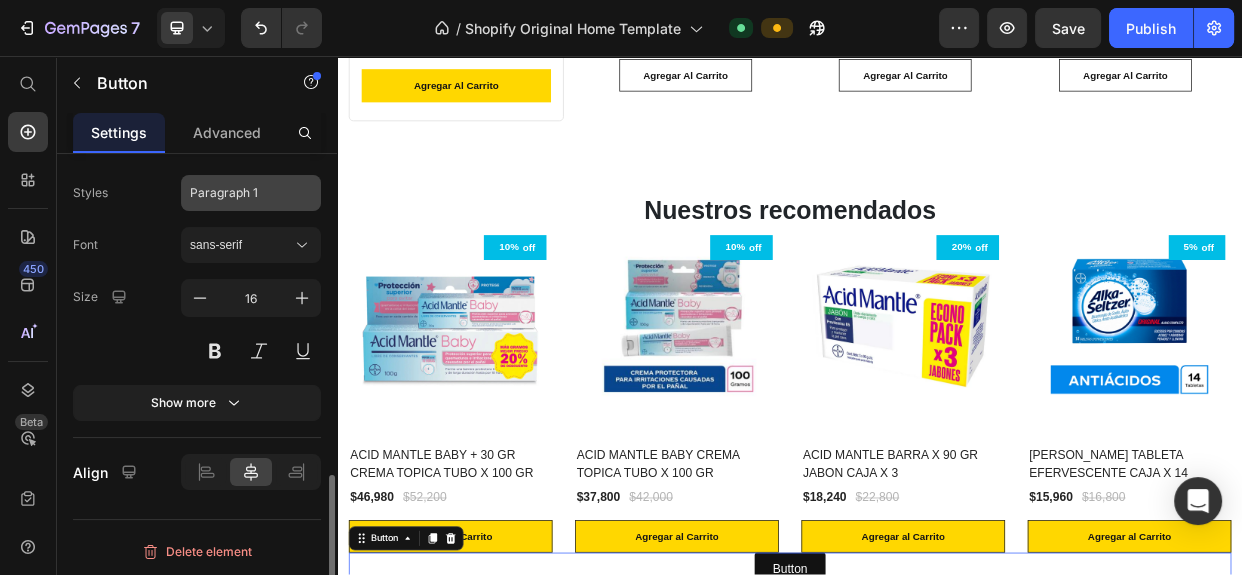 click on "Paragraph 1" 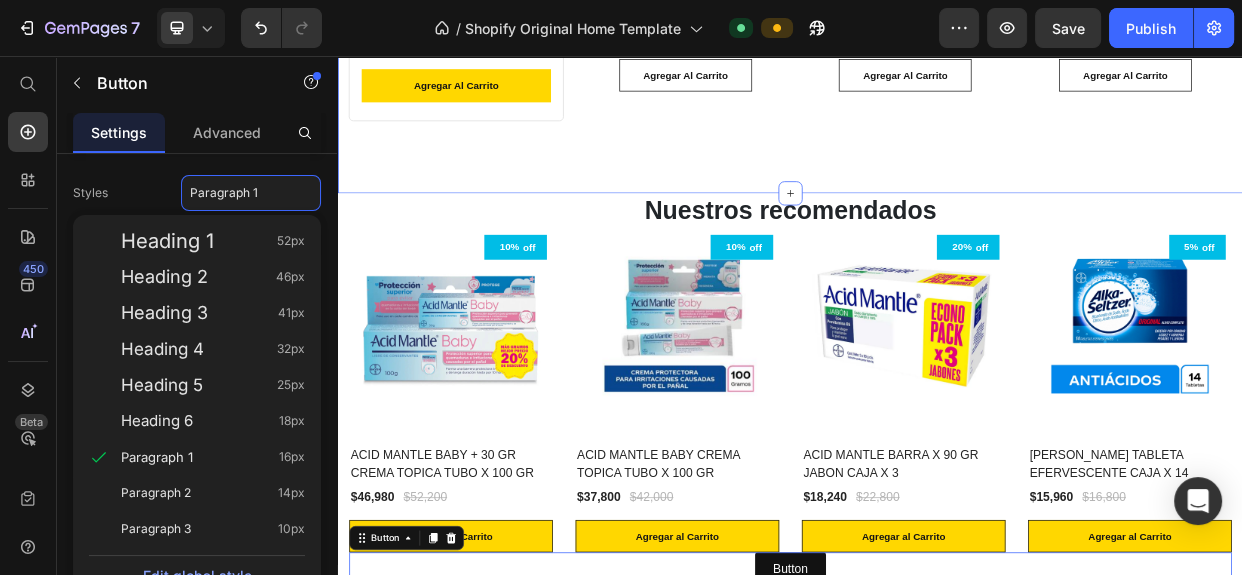click on "LO MÁS COMPRADO Text block Row 25% OFF (P) Tag (P) Images Row $123,225 Product Price $164,300 Product Price                Icon 5.0 Text block Icon List Hoz Row EUCERIN SUN TOQUE SECO CORPORAL SPF50 CREMA TOPICA FRASCO X 200 ML Product Title agregar al carrito Product Cart Button Product SÚPER OFERTAS Heading ` 12% OFF (P) Tag (P) Images Row $80,256 (P) Price $91,200 (P) Price Row EUCERIN DERMOPURE OIL CONTROL GEL FRASCO X 200 ML (P) Title agregar al carrito (P) Cart Button Row 25% OFF (P) Tag (P) Images Row $117,300 (P) Price $156,400 (P) Price Row EUCERIN SUN KIDS SPF 50 SENSITIVE PROTECT LOCIÓN TOPICA FRASCO X 200 ML (P) Title agregar al carrito (P) Cart Button Row 12% OFF (P) Tag (P) Images Row $114,400 (P) Price $130,000 (P) Price Row EUCERIN SUN FACE OIL CONTROL CREMA FACIAL FRASCO X 50 ML (P) Title agregar al carrito (P) Cart Button Row 12% OFF (P) Tag (P) Images Row $117,040 (P) Price $133,000 (P) Price Row EUCERIN SUN FACE HYDRO FPS 50+ FLUID TEXTURA ULTRA-LIGERA  CREMA FACIAL FRASCO X 50 ML Row" at bounding box center (937, -125) 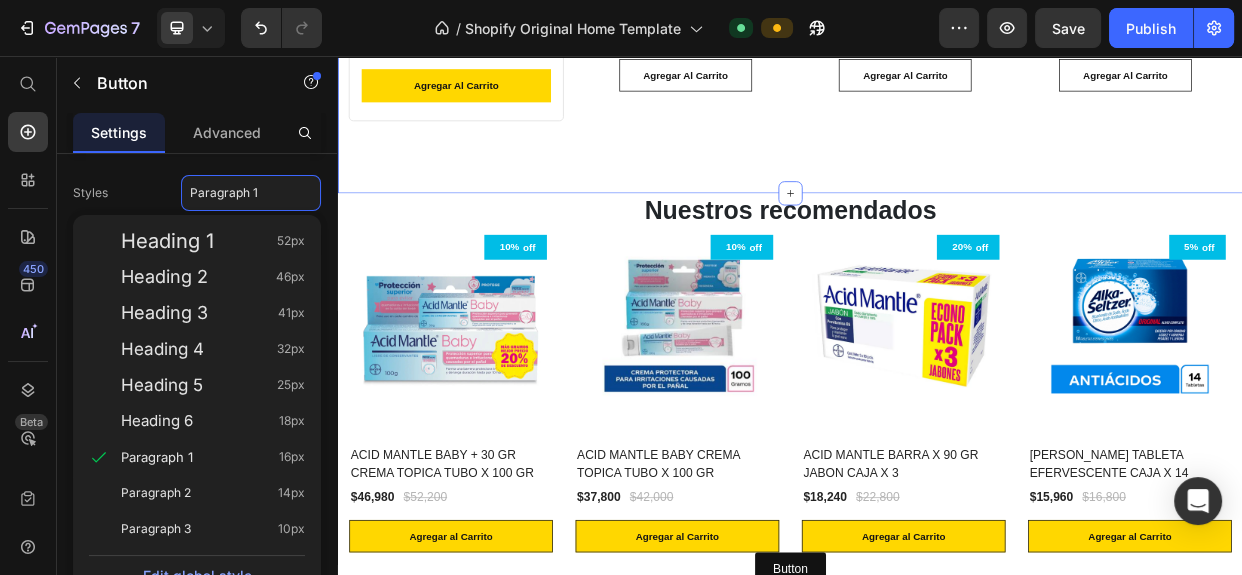 scroll, scrollTop: 0, scrollLeft: 0, axis: both 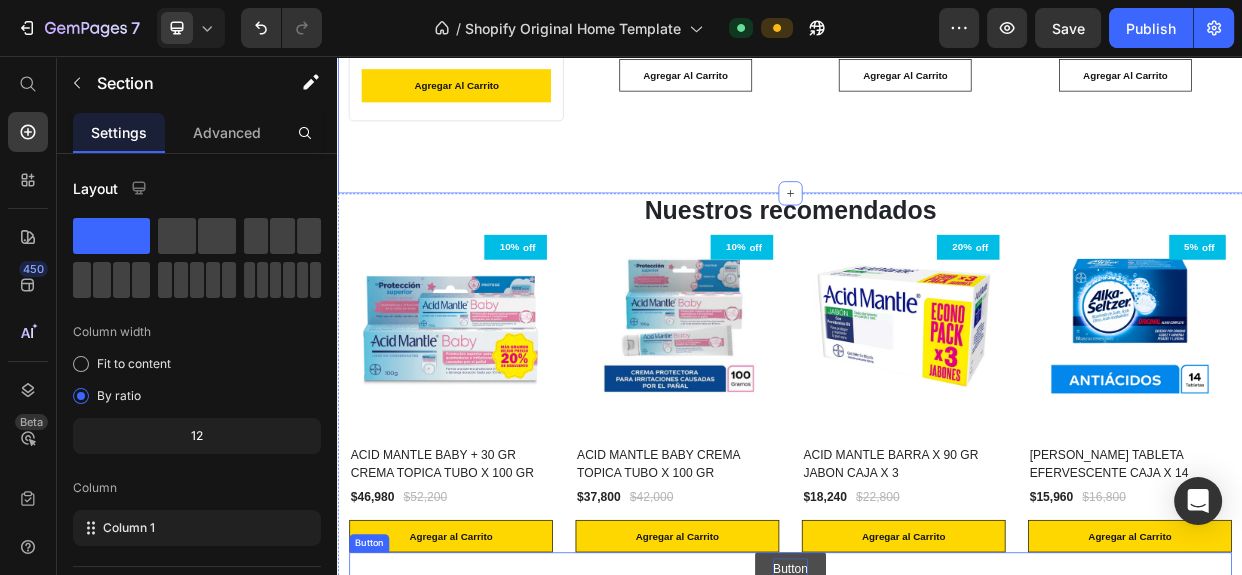 click on "Button" at bounding box center (937, 737) 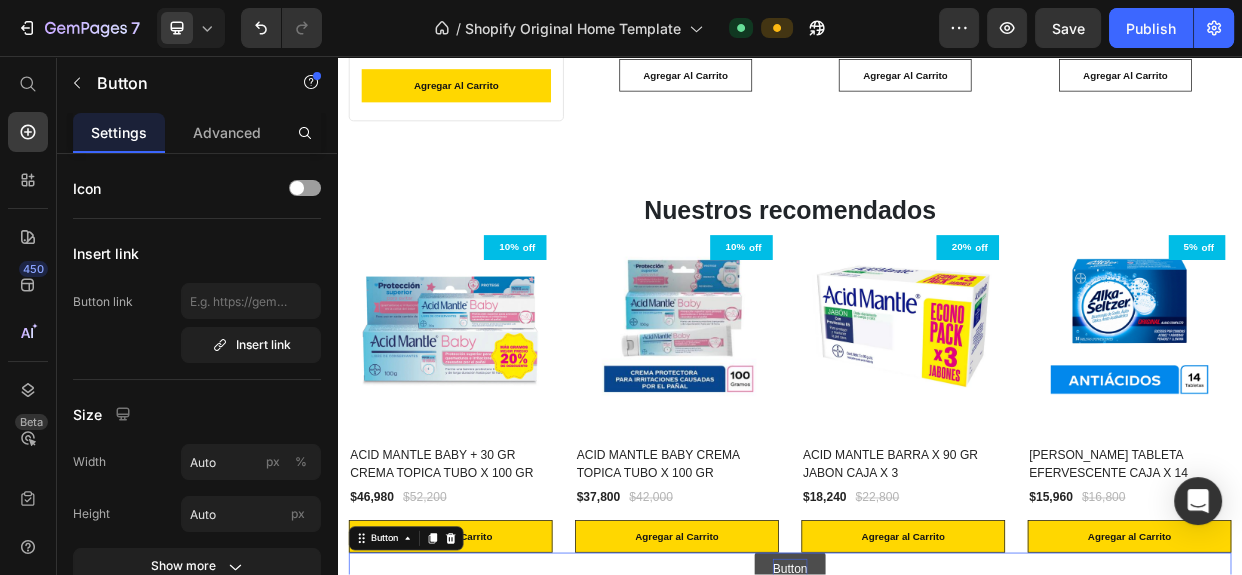 click on "Button" at bounding box center [937, 737] 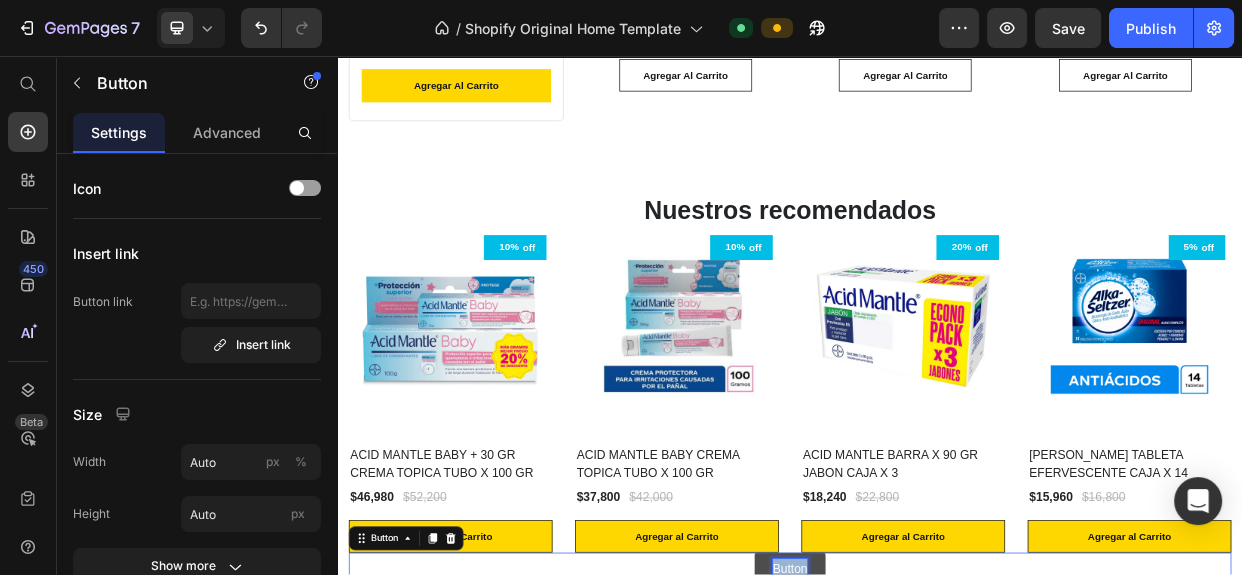 click on "Button" at bounding box center [937, 737] 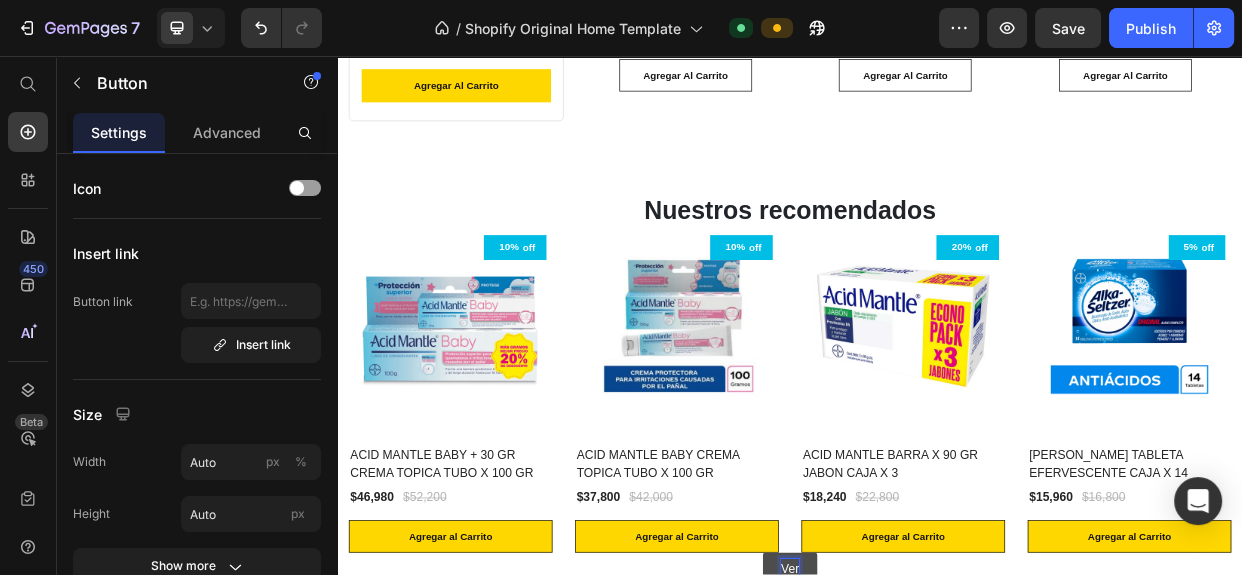 click on "Ver" at bounding box center (937, 737) 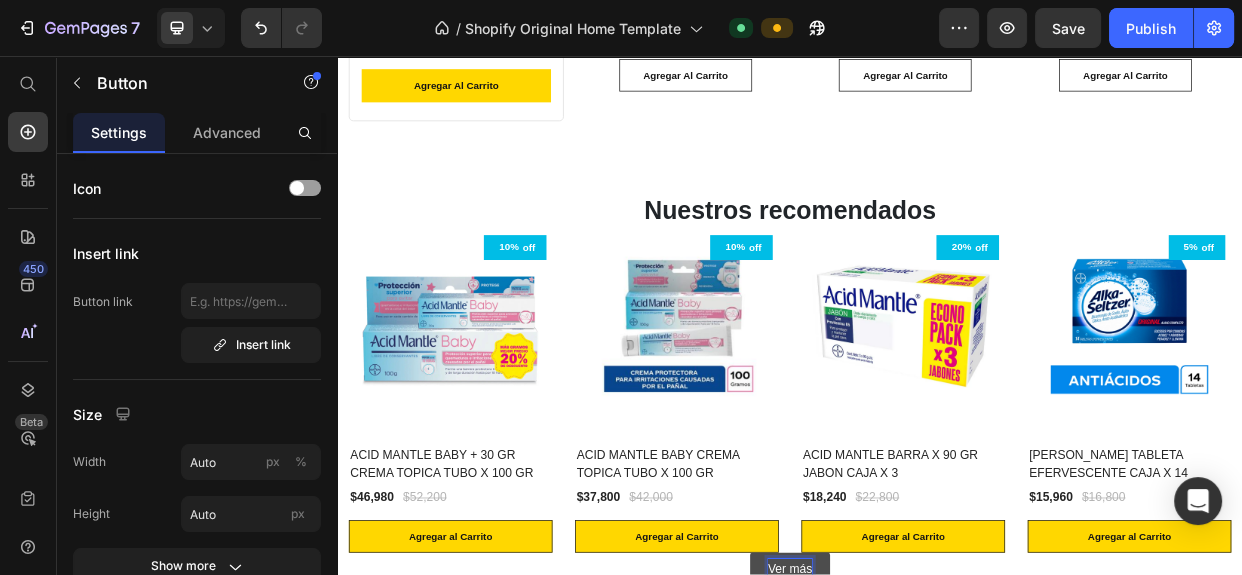 click on "Ver más" at bounding box center [937, 737] 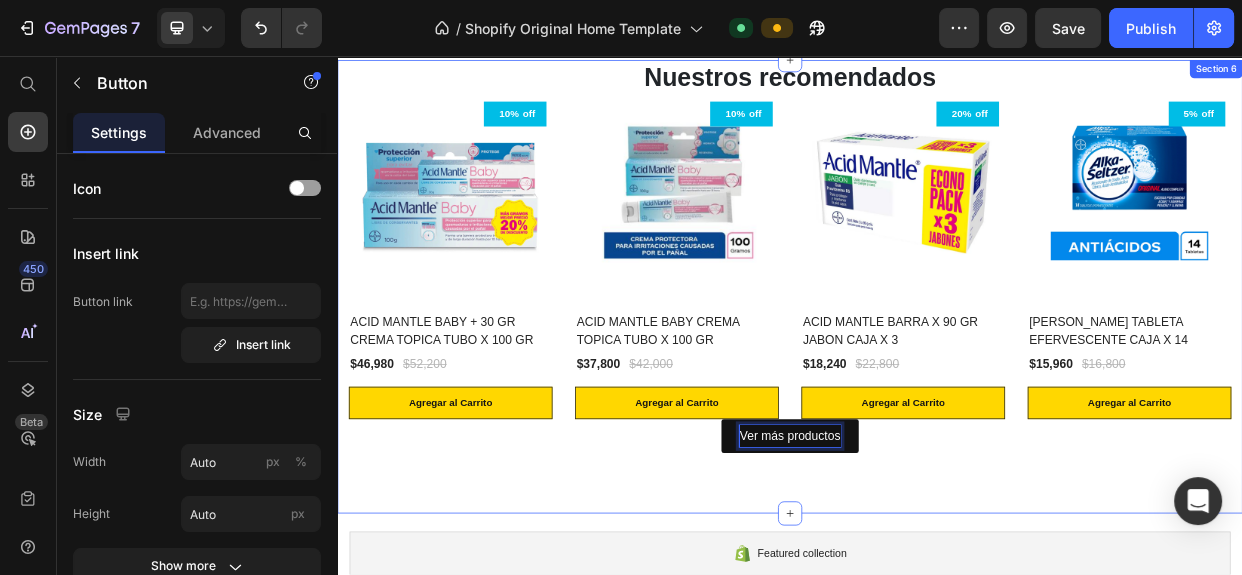 scroll, scrollTop: 1544, scrollLeft: 0, axis: vertical 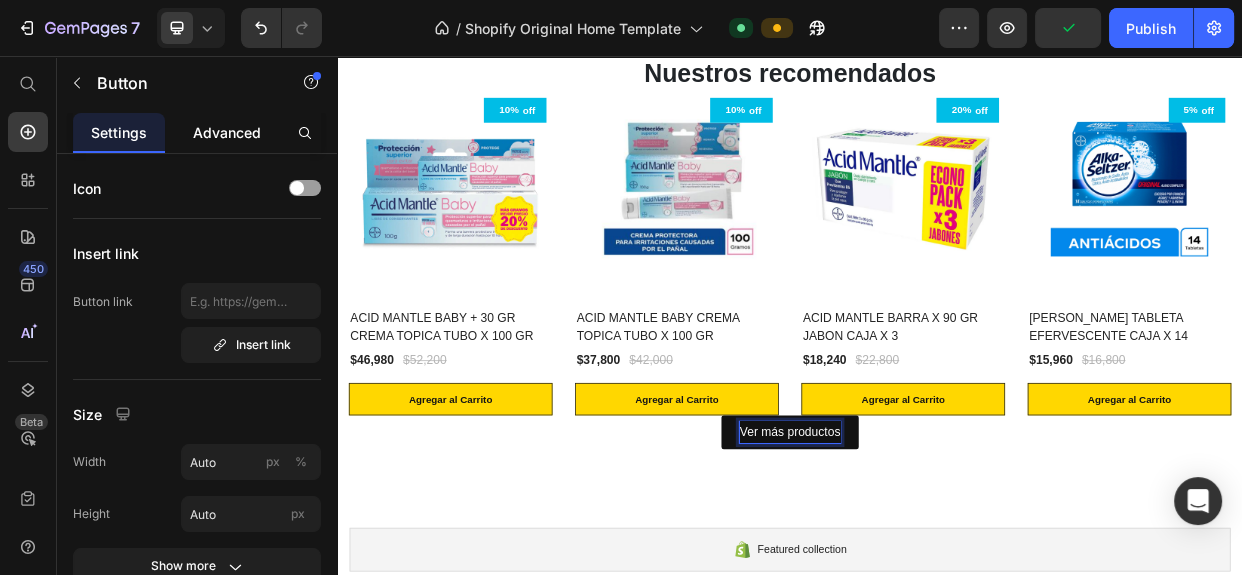 click on "Advanced" at bounding box center (227, 132) 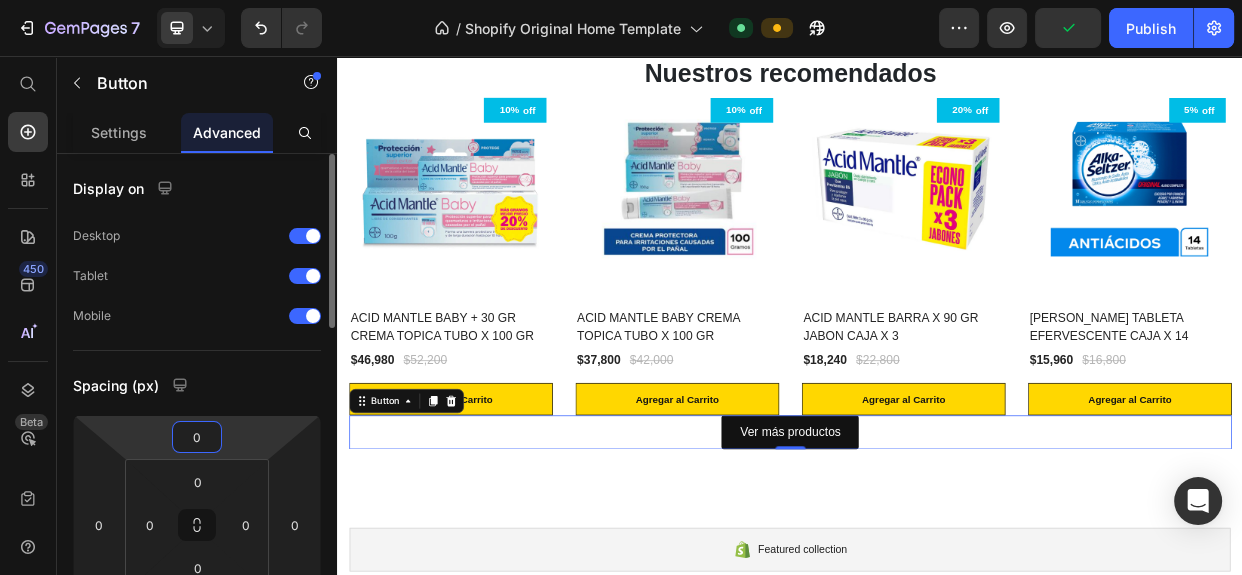 click on "0" at bounding box center (197, 437) 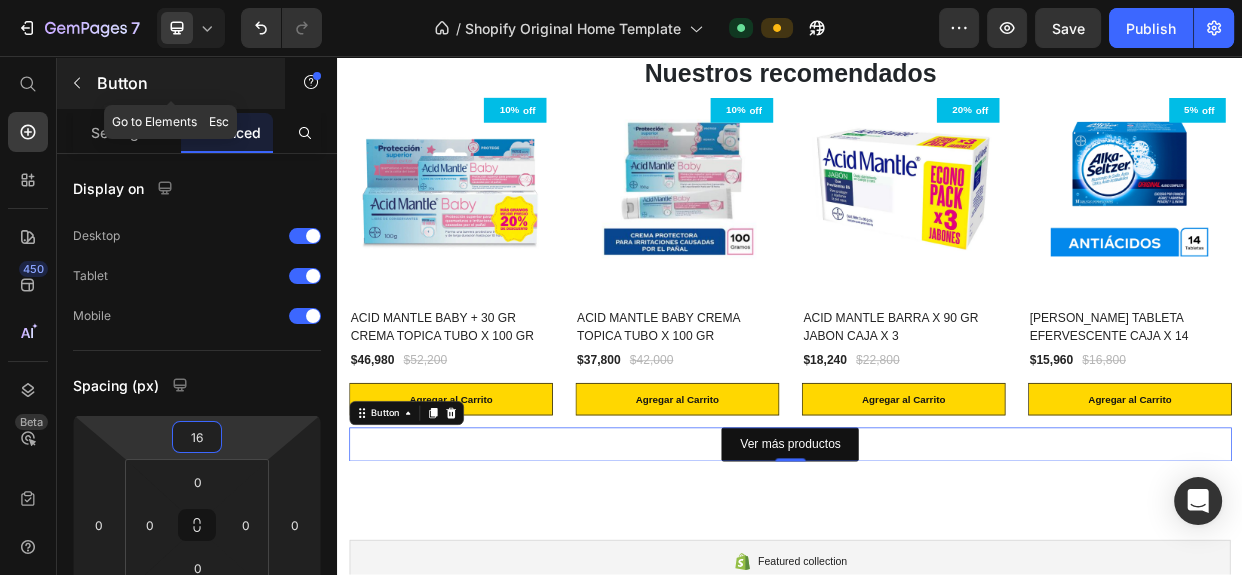 type on "16" 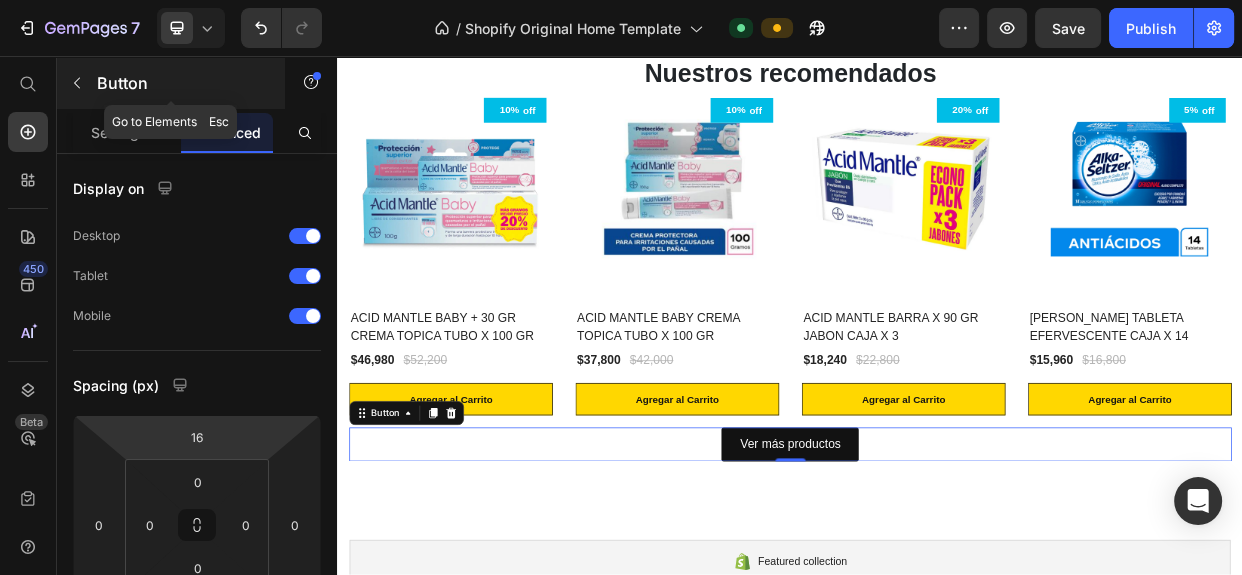 click at bounding box center (77, 83) 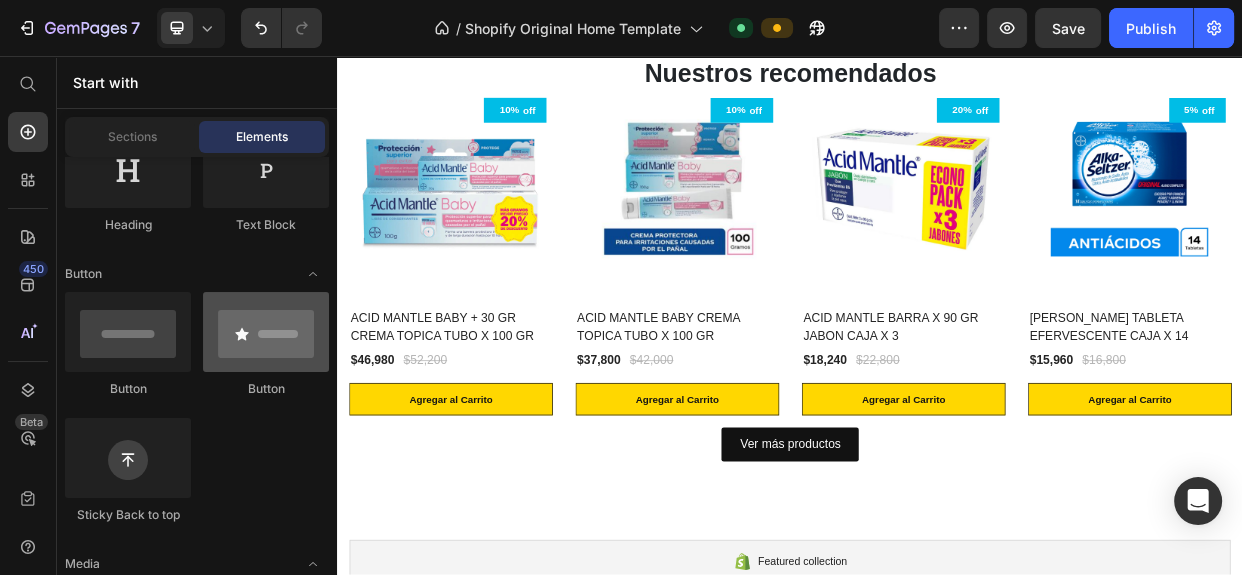 click at bounding box center (266, 332) 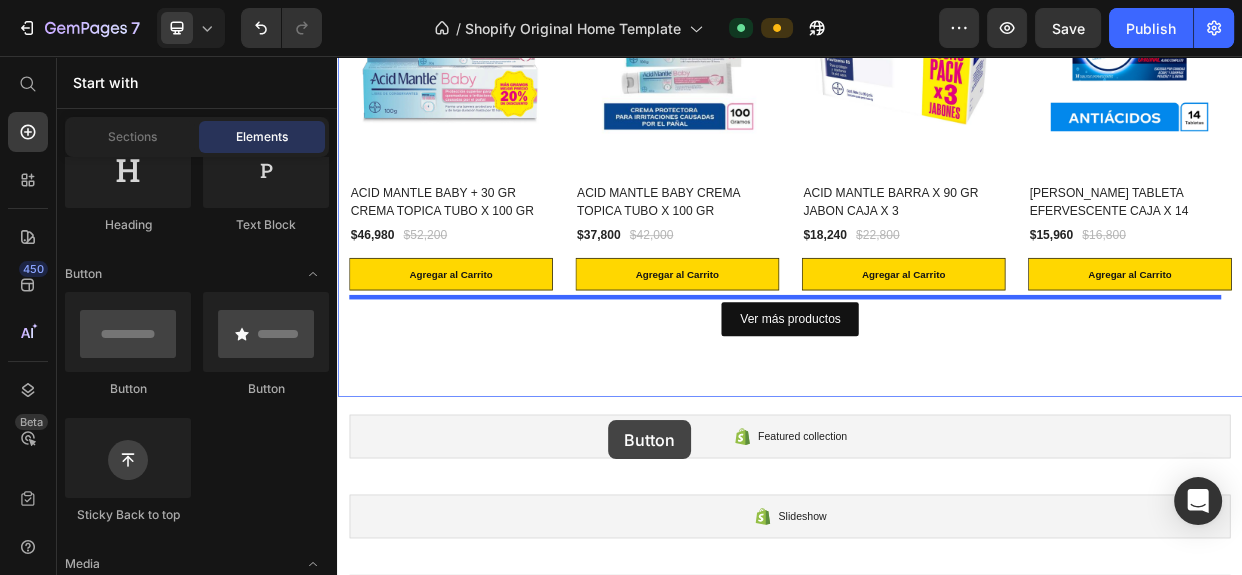 scroll, scrollTop: 1832, scrollLeft: 0, axis: vertical 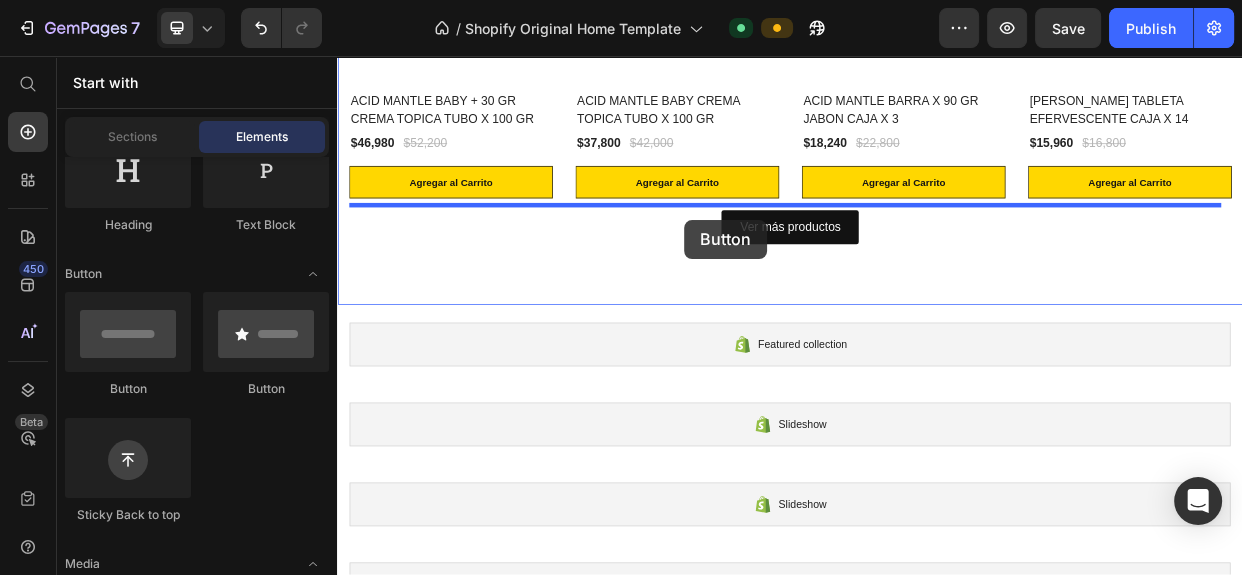 drag, startPoint x: 624, startPoint y: 396, endPoint x: 797, endPoint y: 272, distance: 212.84972 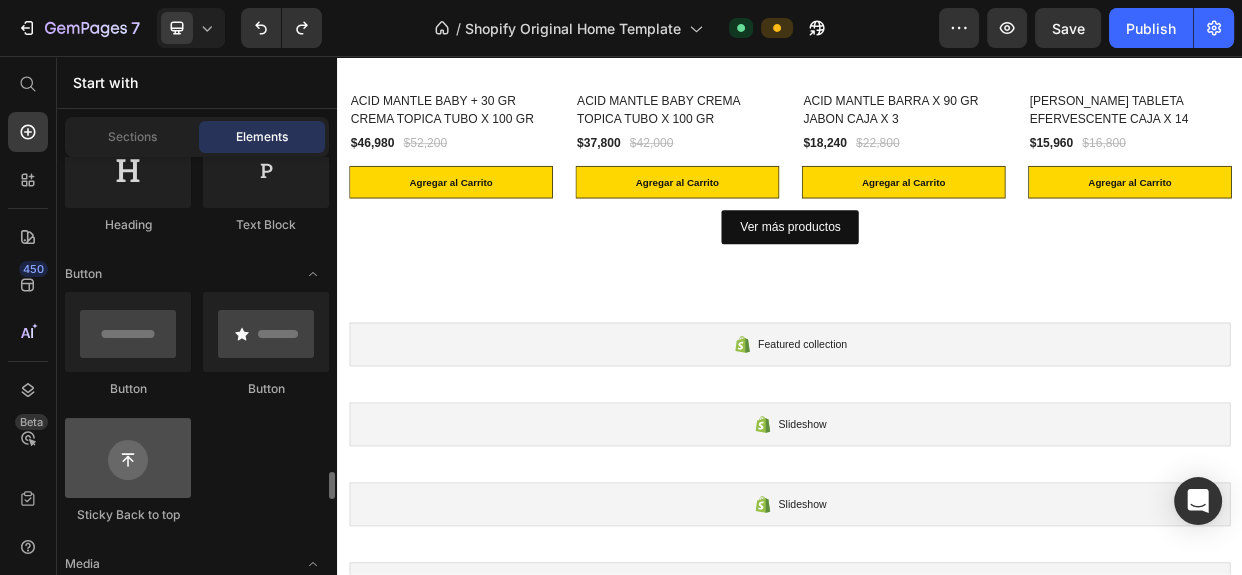 scroll, scrollTop: 727, scrollLeft: 0, axis: vertical 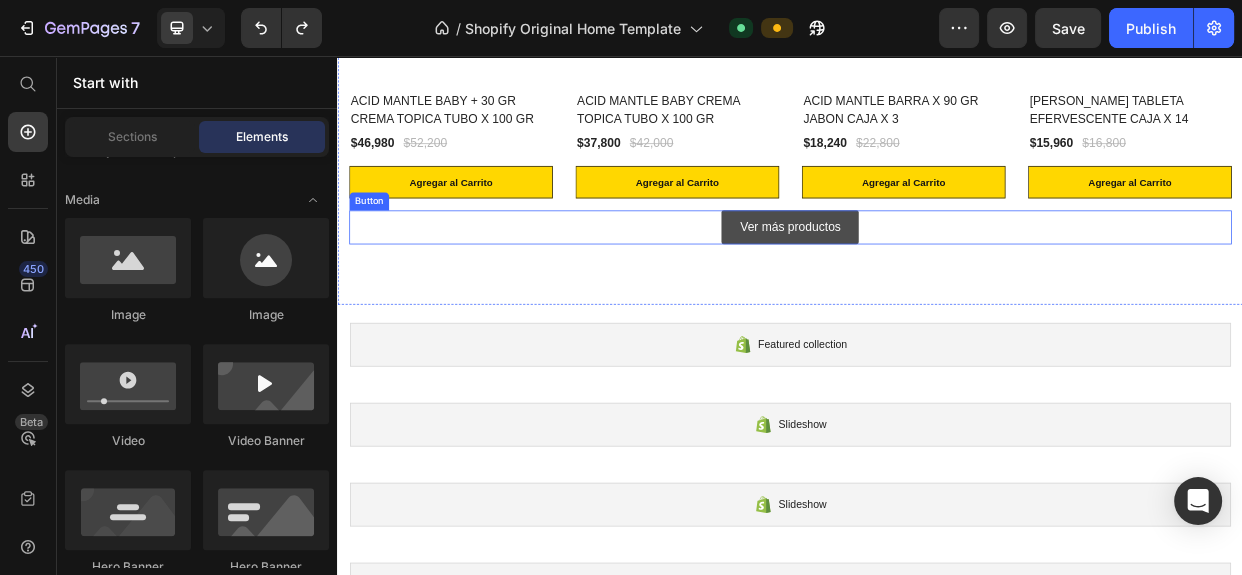 click on "Ver más productos" at bounding box center (936, 283) 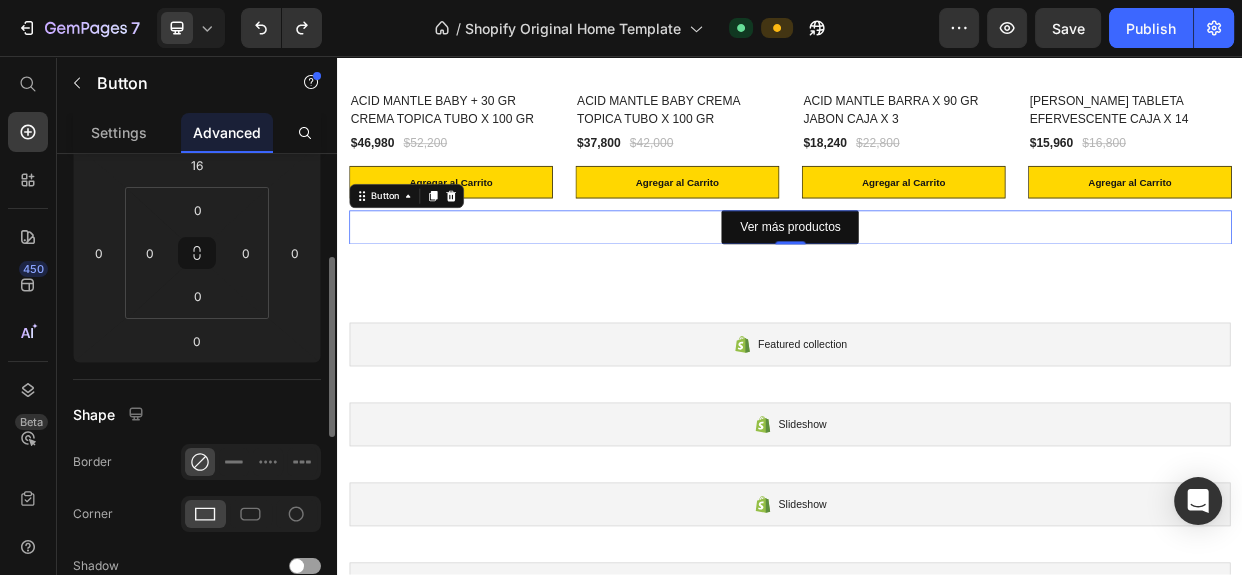 scroll, scrollTop: 636, scrollLeft: 0, axis: vertical 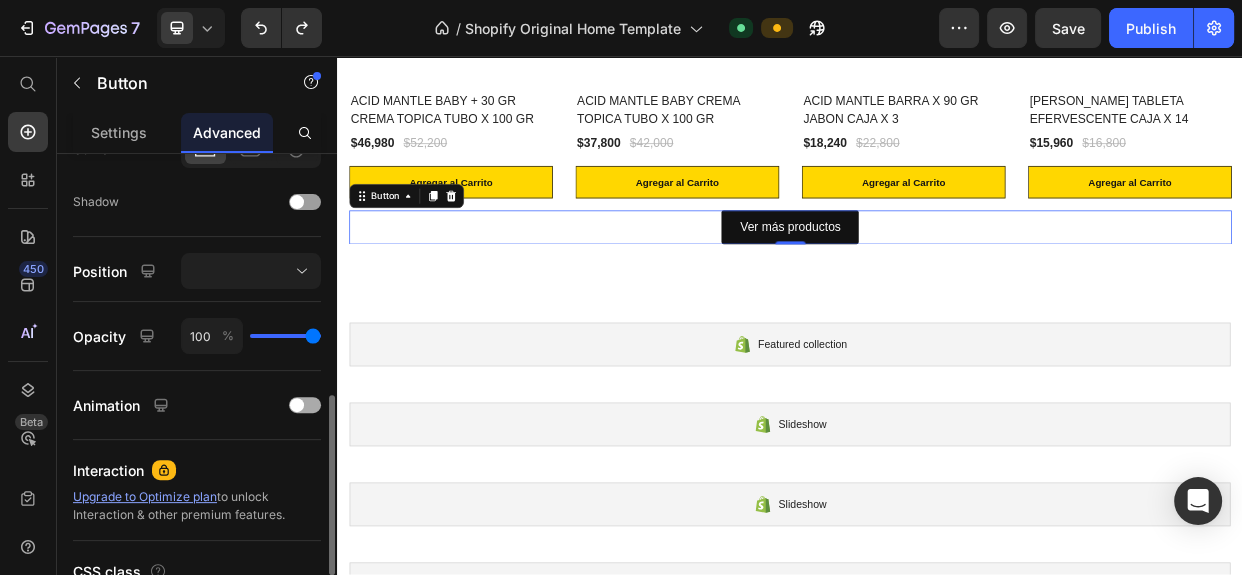 click at bounding box center [297, 405] 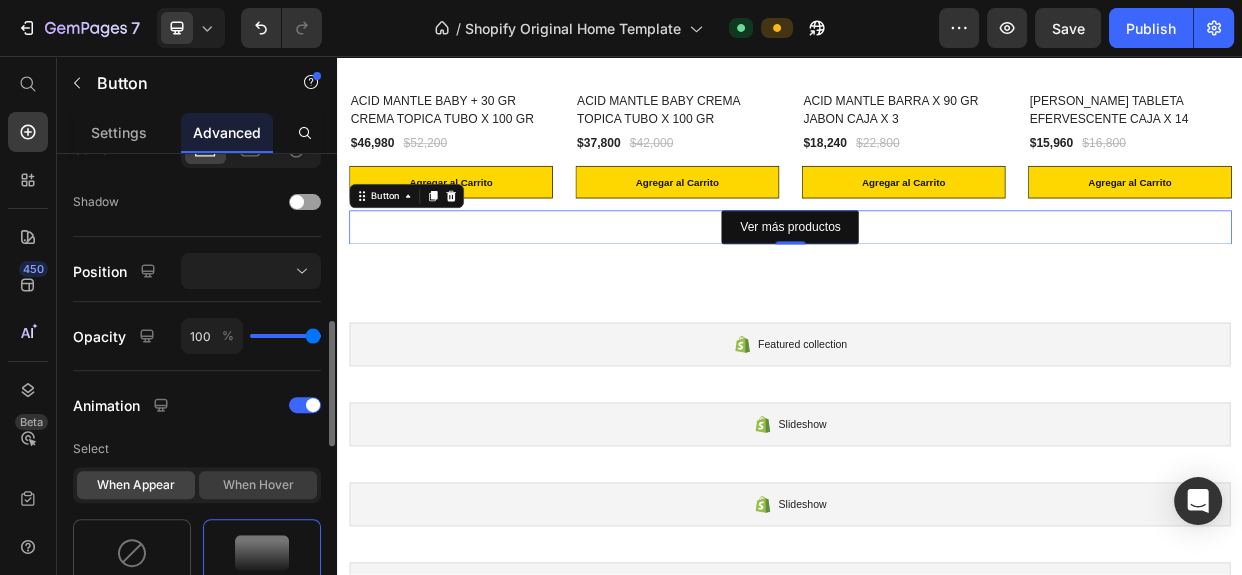 click on "When hover" 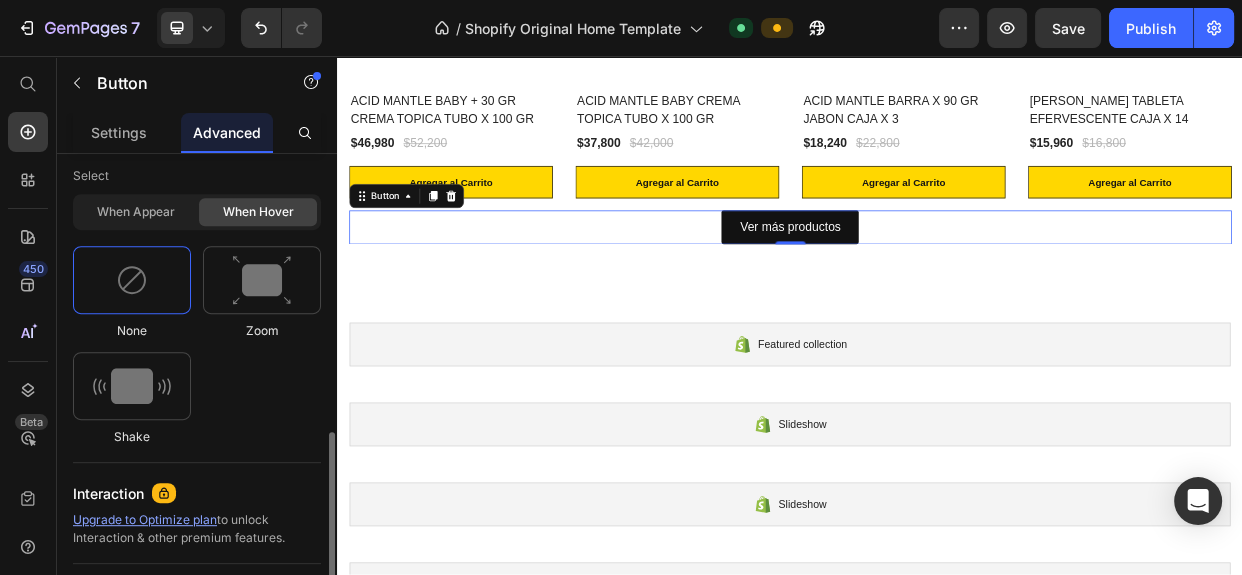 scroll, scrollTop: 818, scrollLeft: 0, axis: vertical 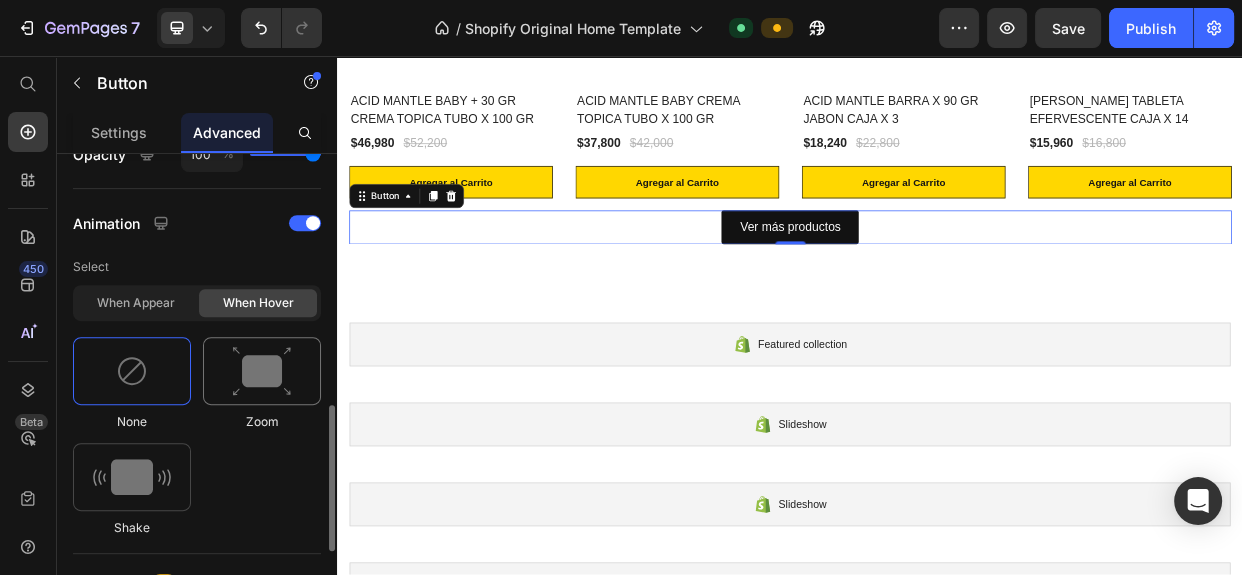 click at bounding box center [262, 371] 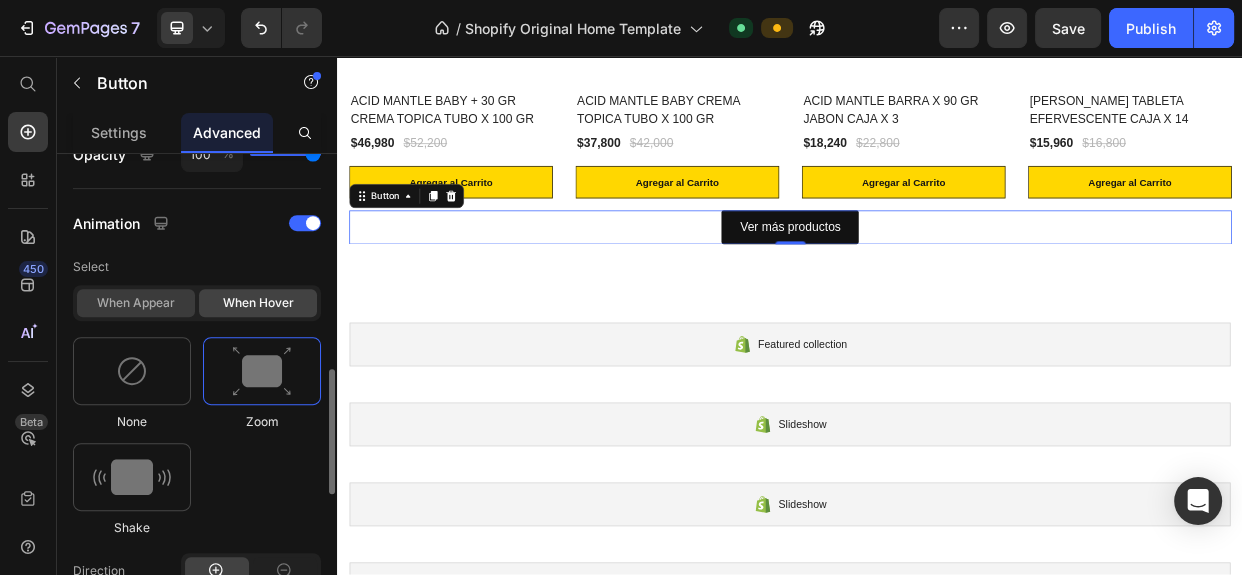 click on "When appear" 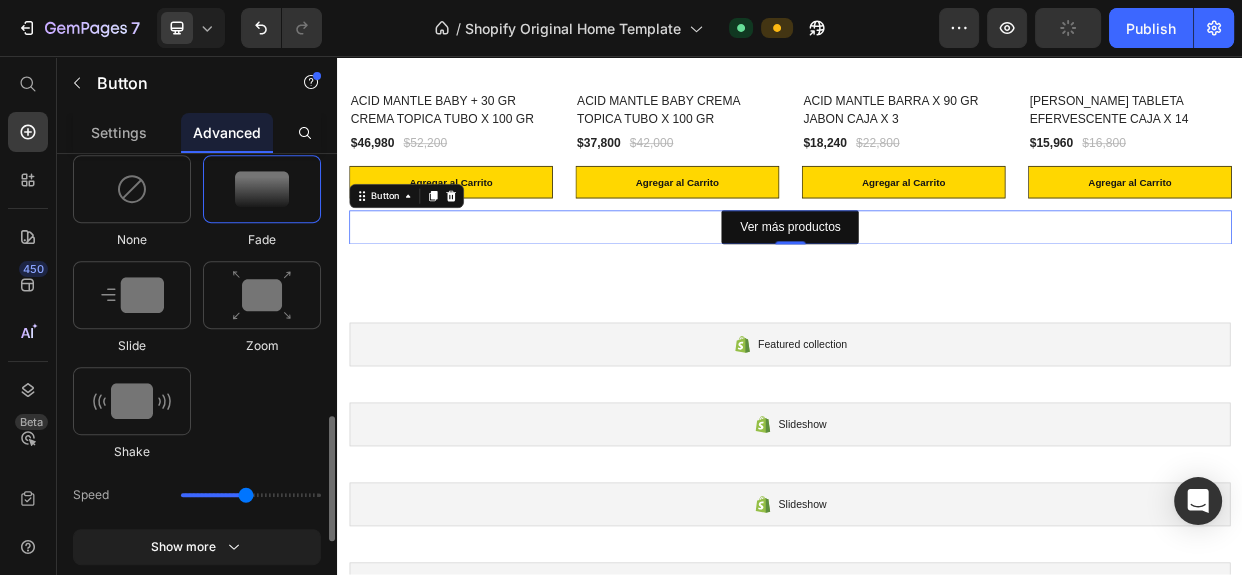 scroll, scrollTop: 818, scrollLeft: 0, axis: vertical 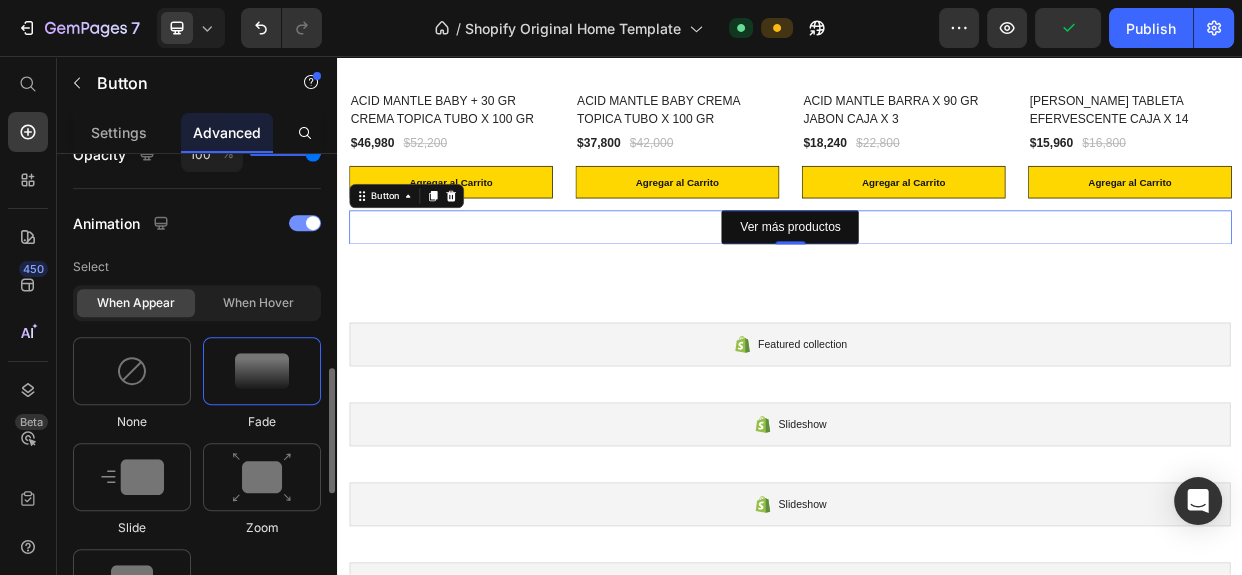 click at bounding box center (305, 223) 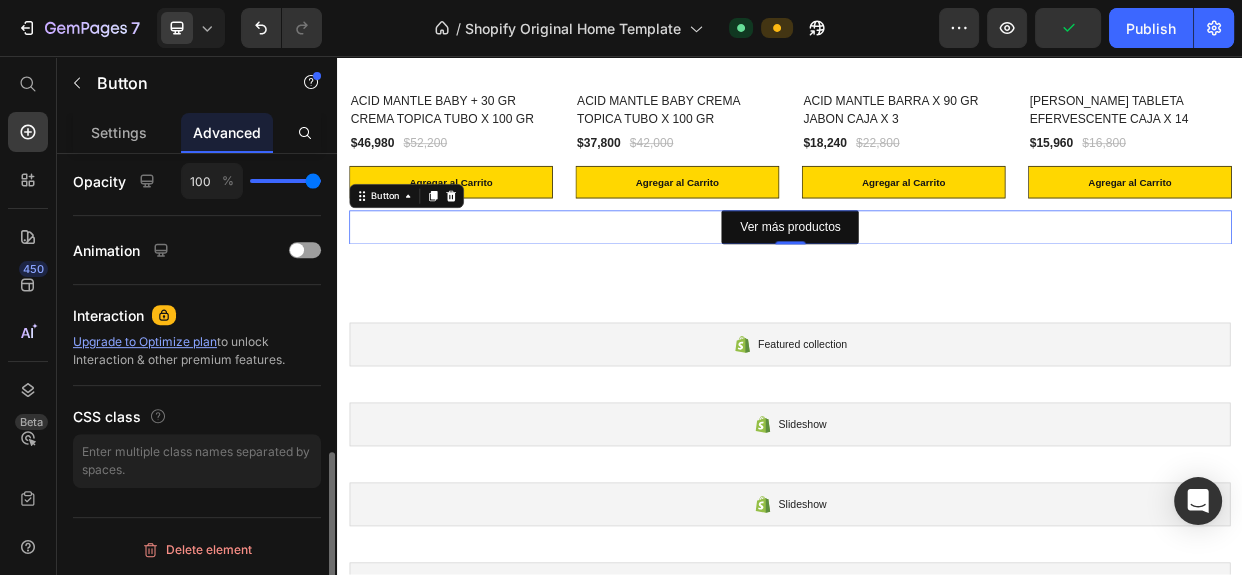 scroll, scrollTop: 790, scrollLeft: 0, axis: vertical 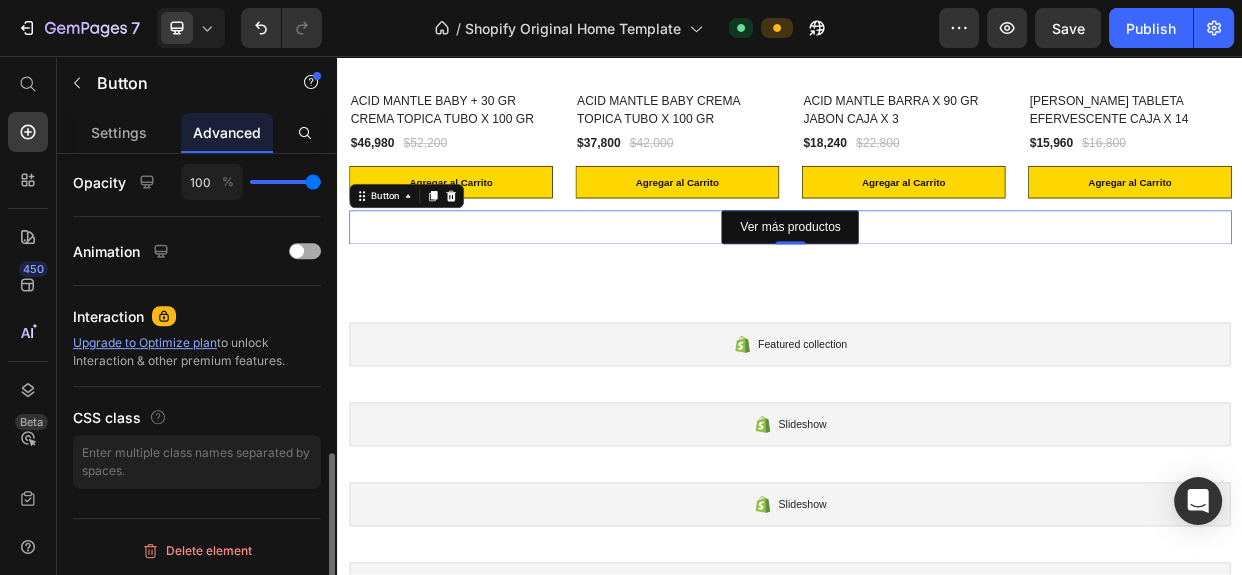 click at bounding box center (297, 251) 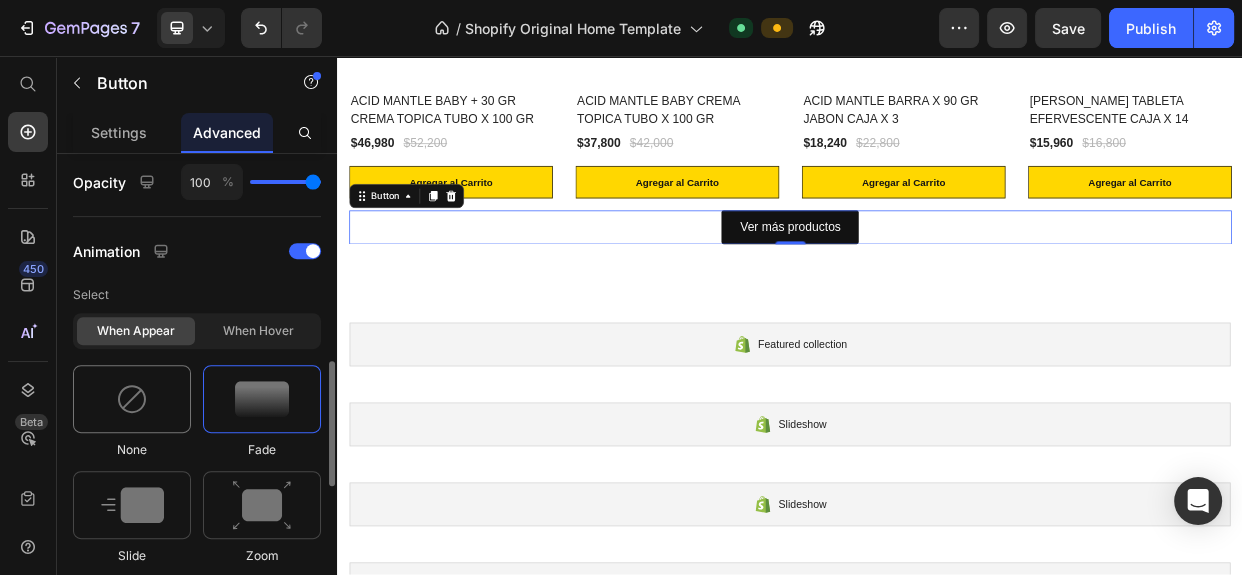 click at bounding box center (132, 399) 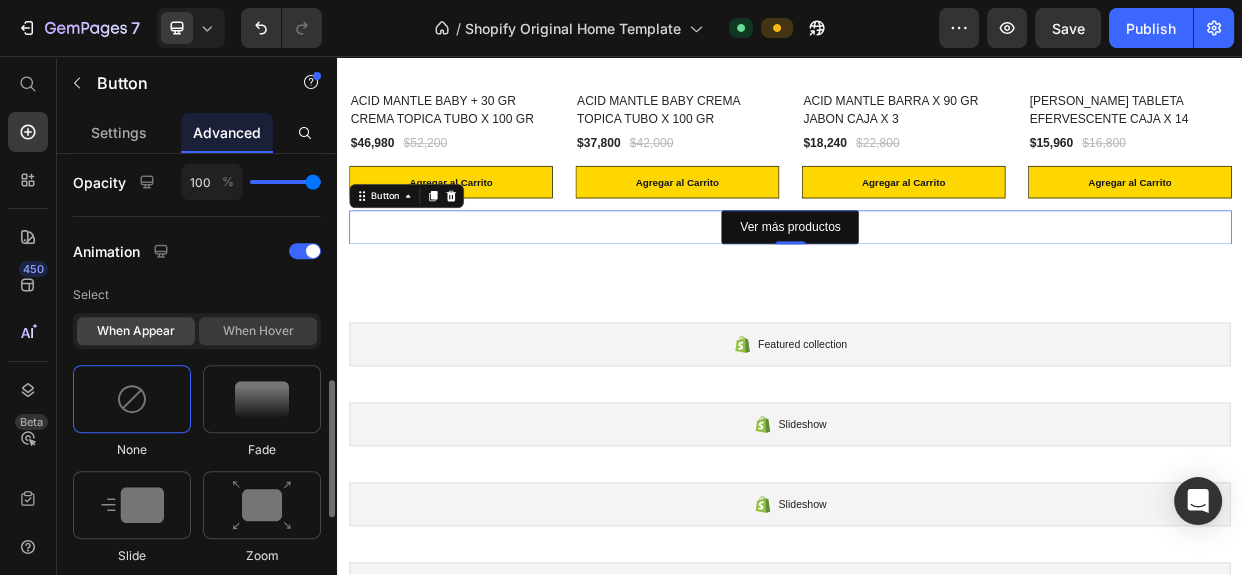 click on "When hover" 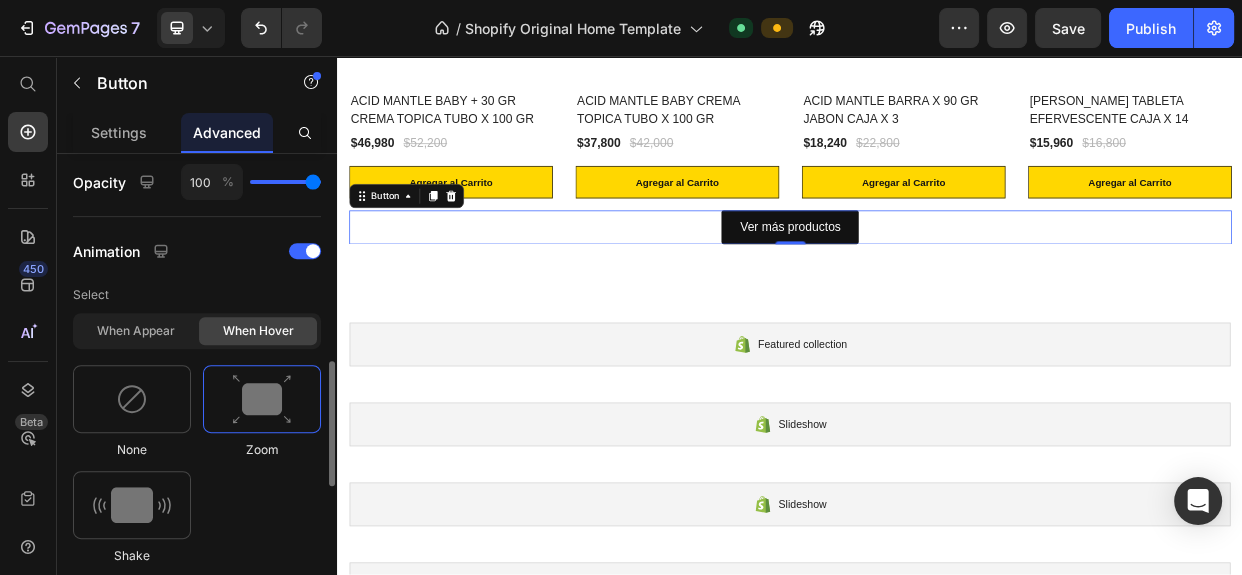 click at bounding box center [262, 399] 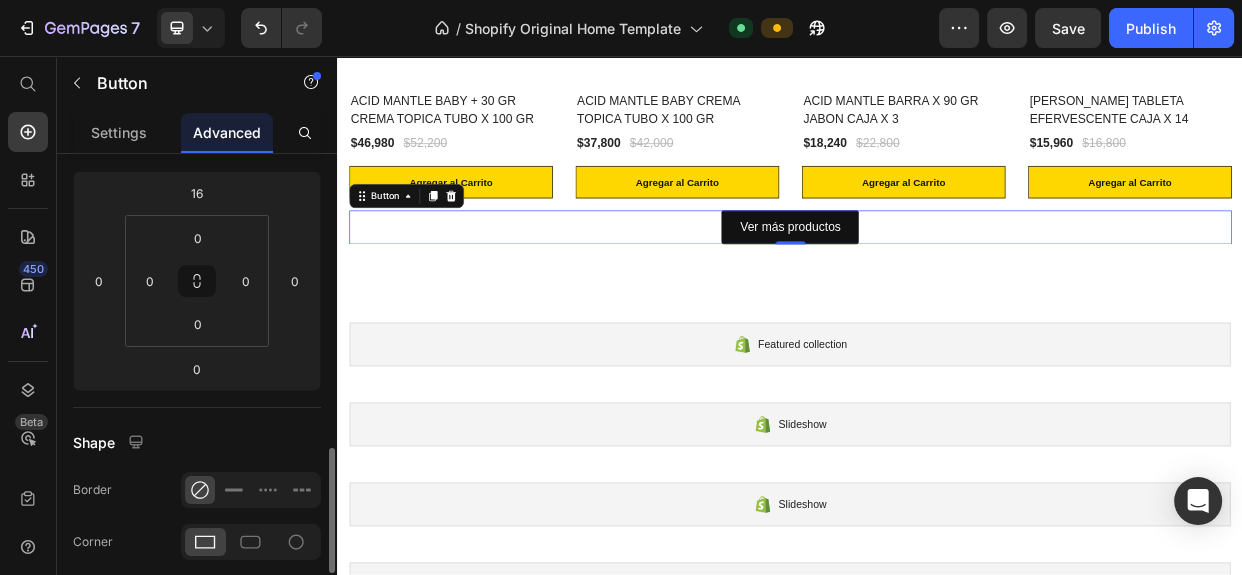 scroll, scrollTop: 426, scrollLeft: 0, axis: vertical 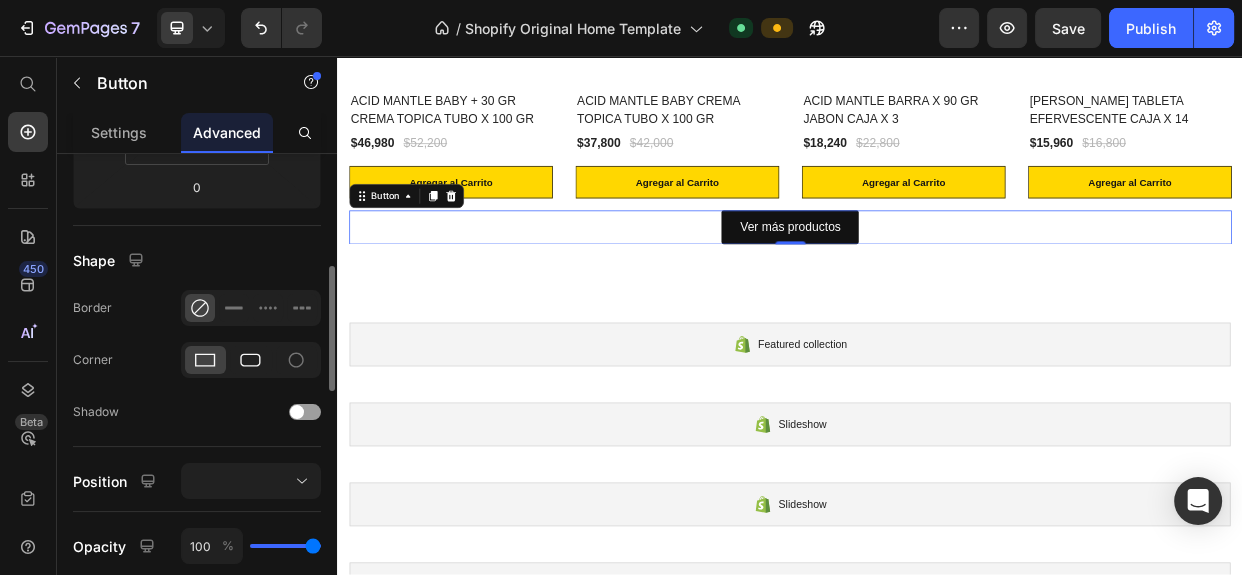 click 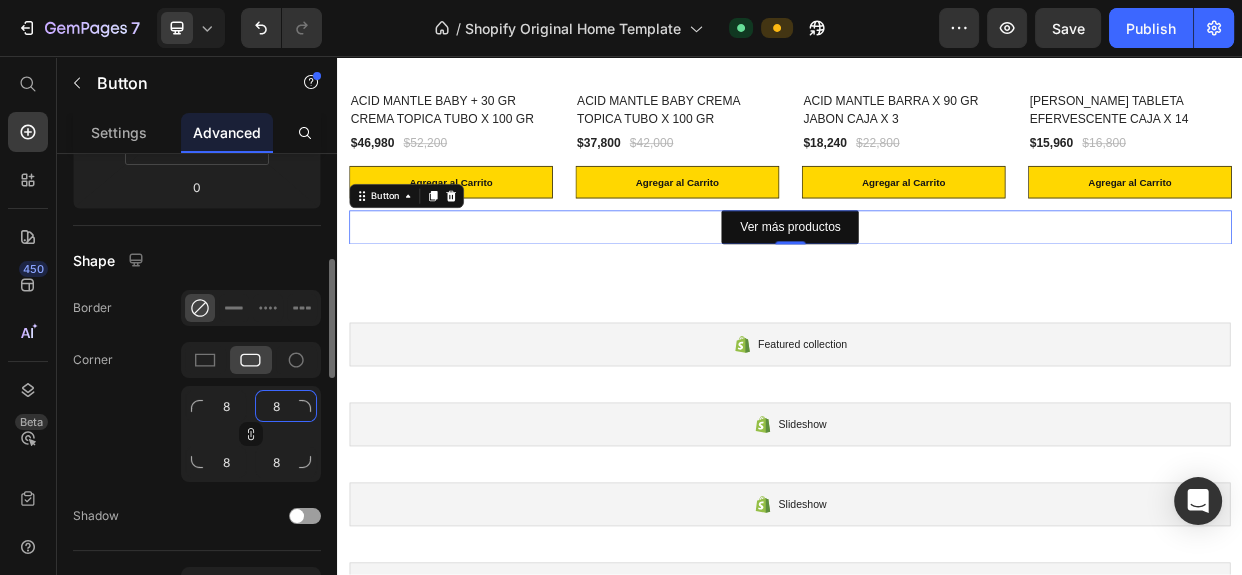 type on "3" 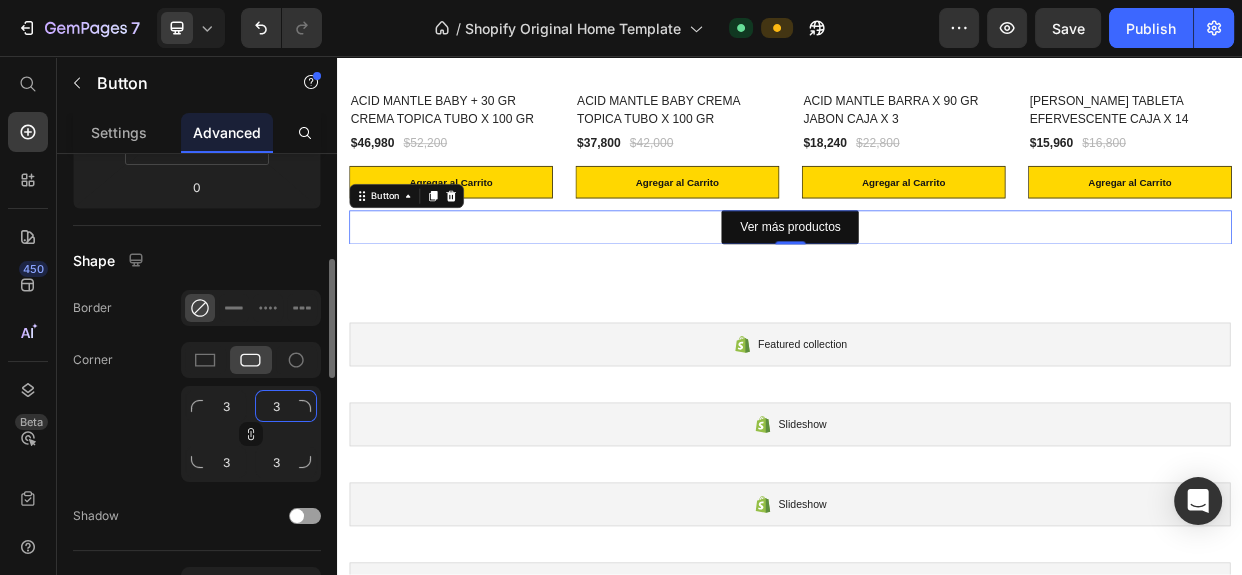 type on "30" 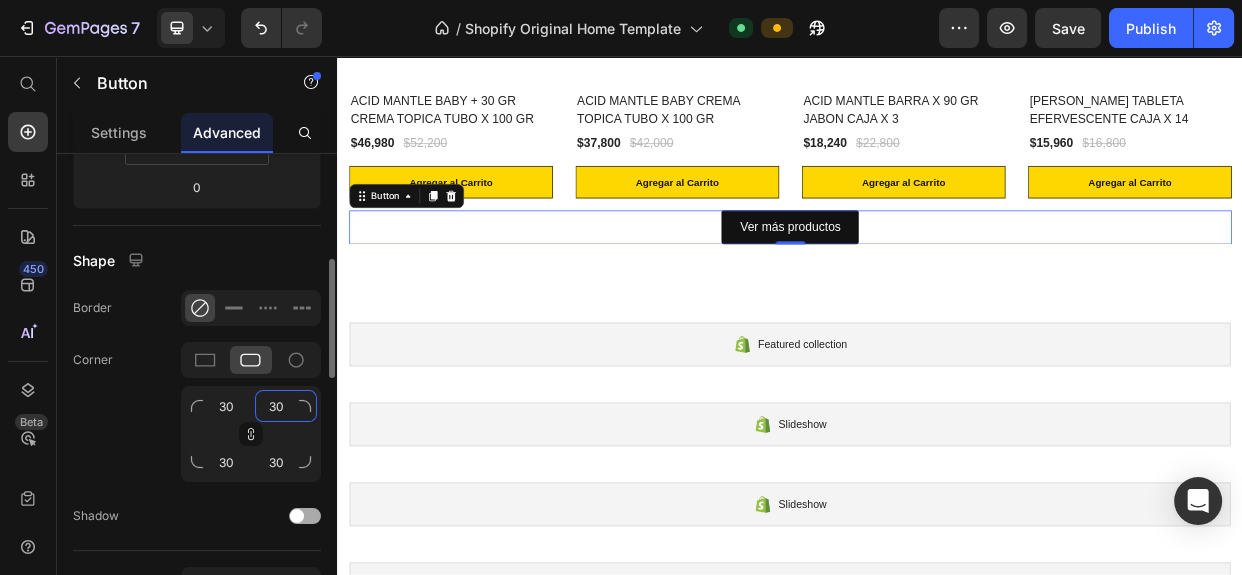 type on "30" 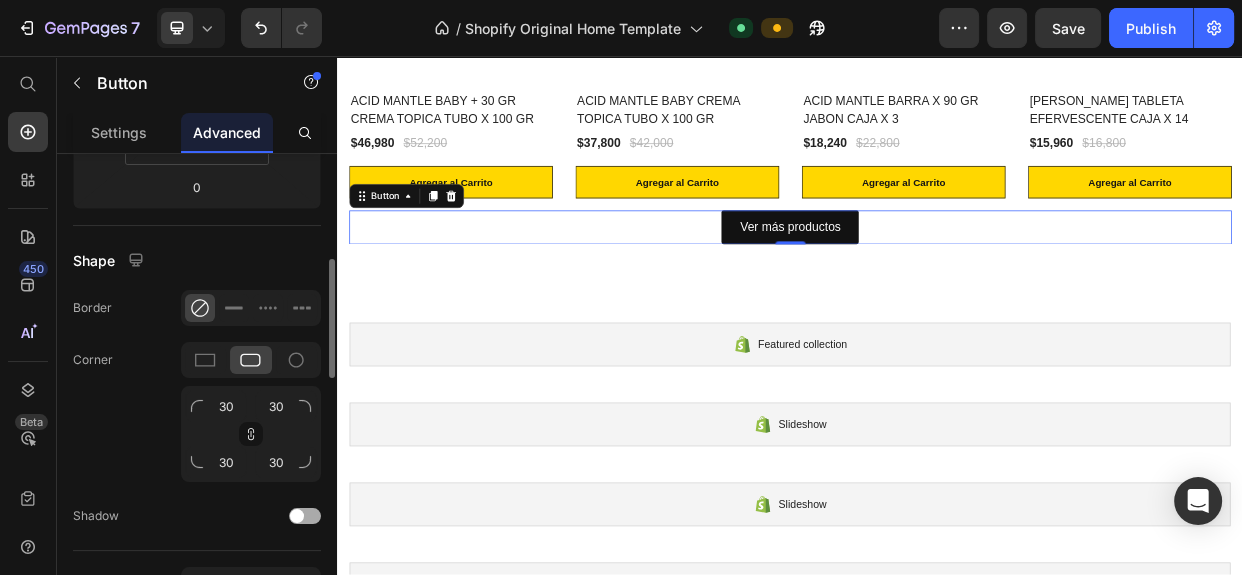 click at bounding box center (297, 516) 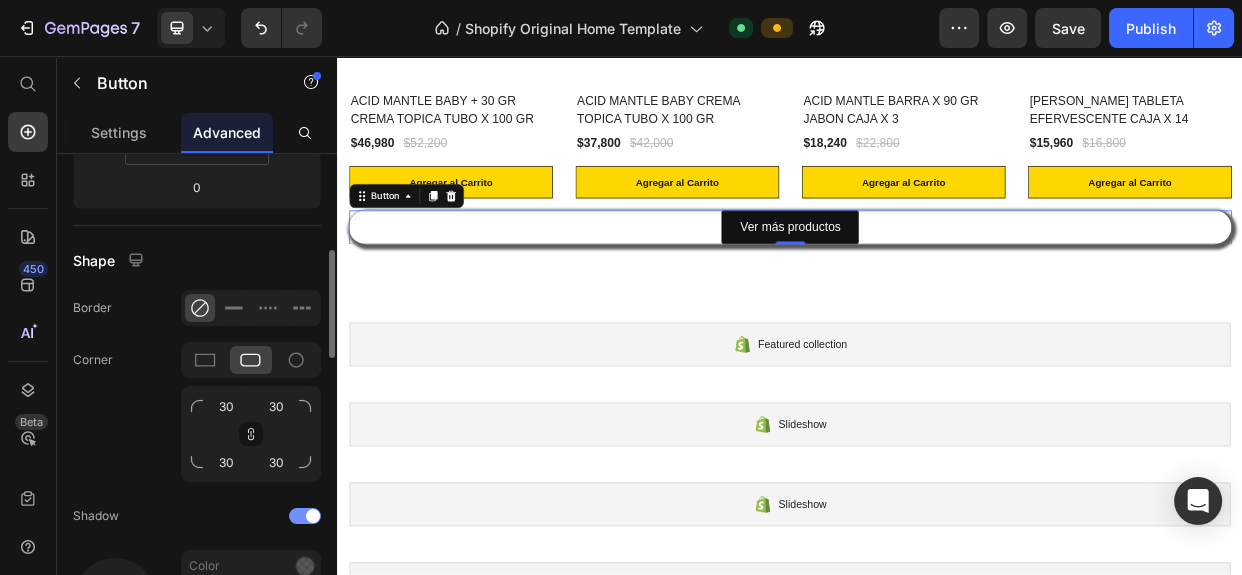 click at bounding box center [305, 516] 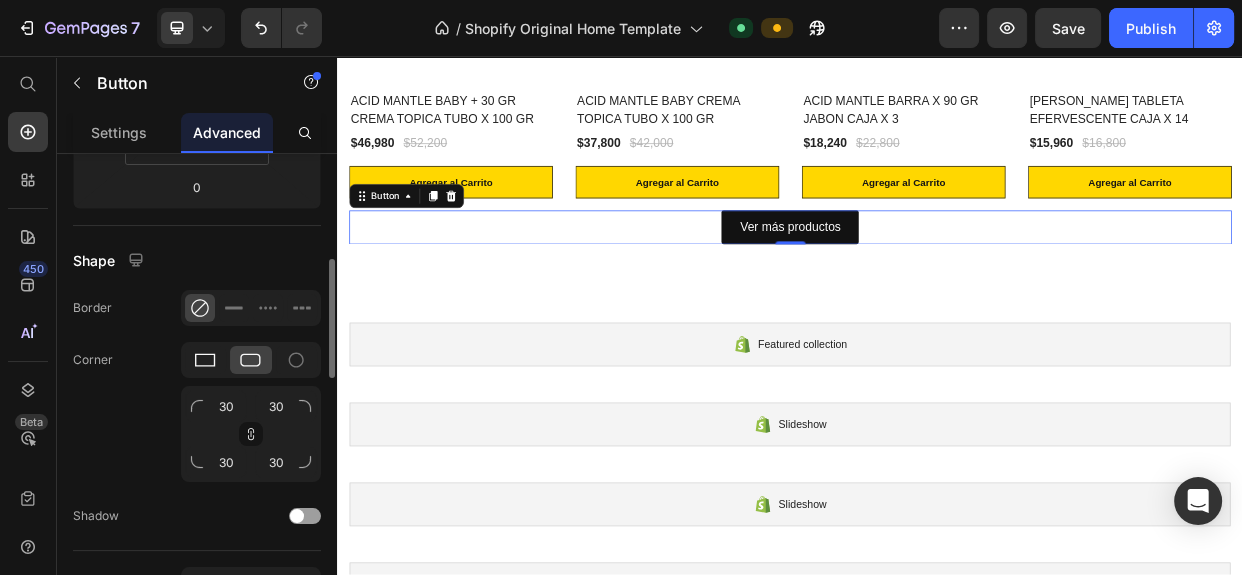 click 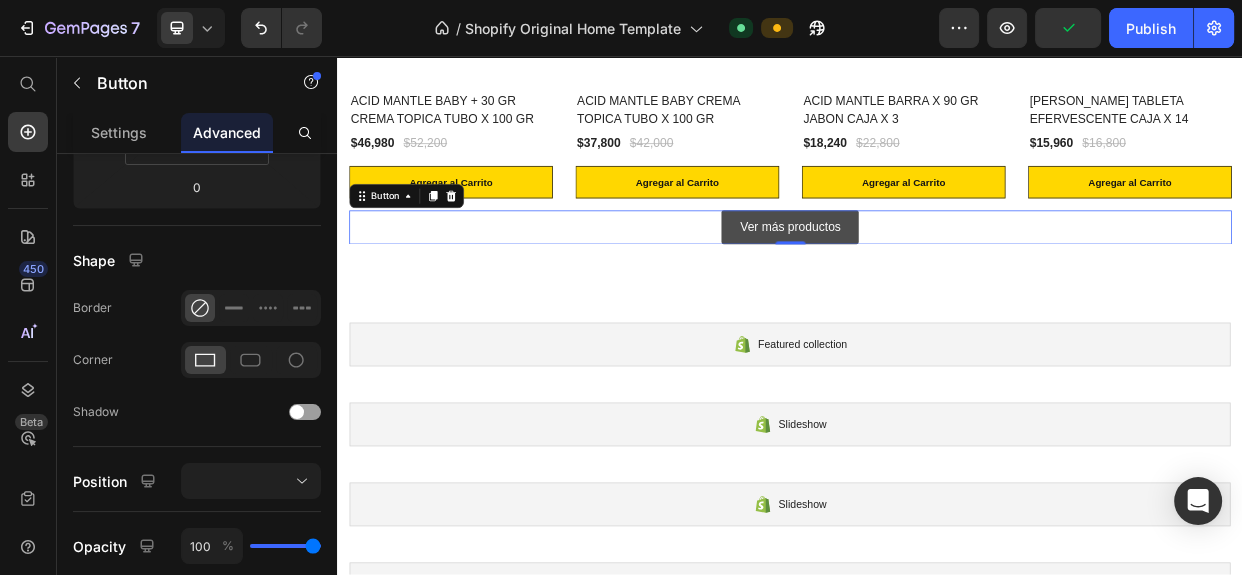 click on "Ver más productos" at bounding box center (936, 283) 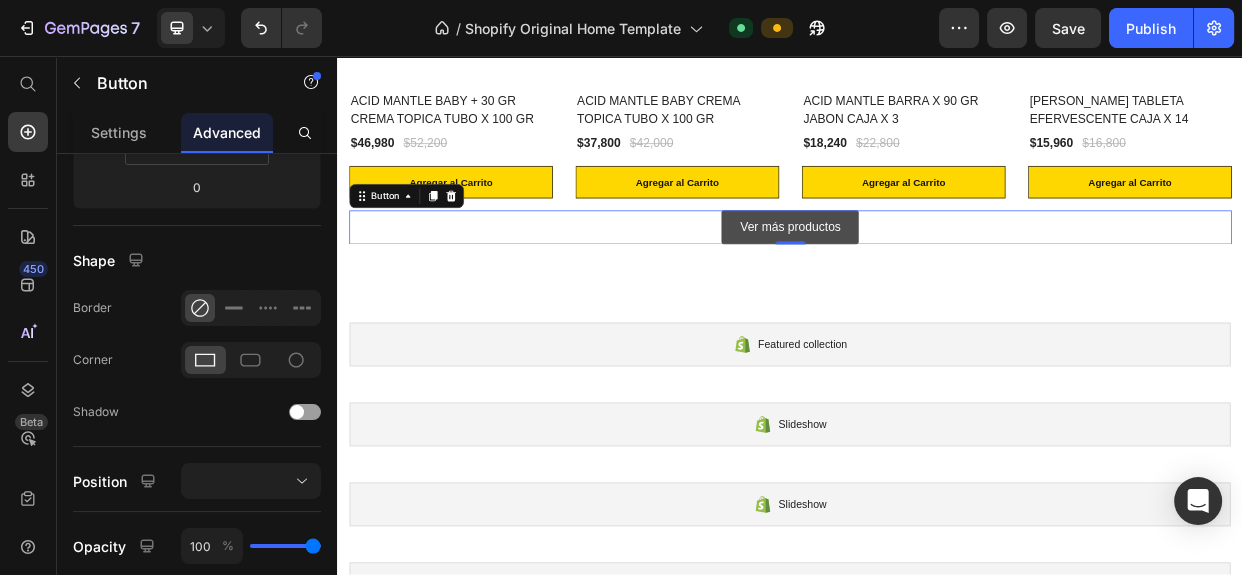 click on "Ver más productos" at bounding box center (936, 283) 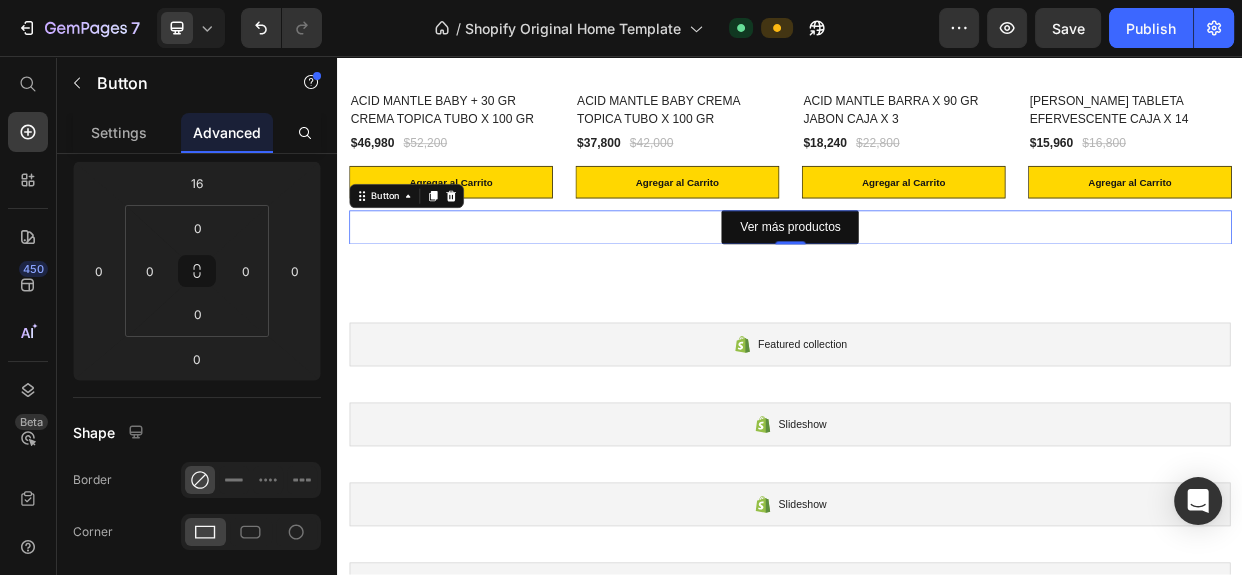scroll, scrollTop: 0, scrollLeft: 0, axis: both 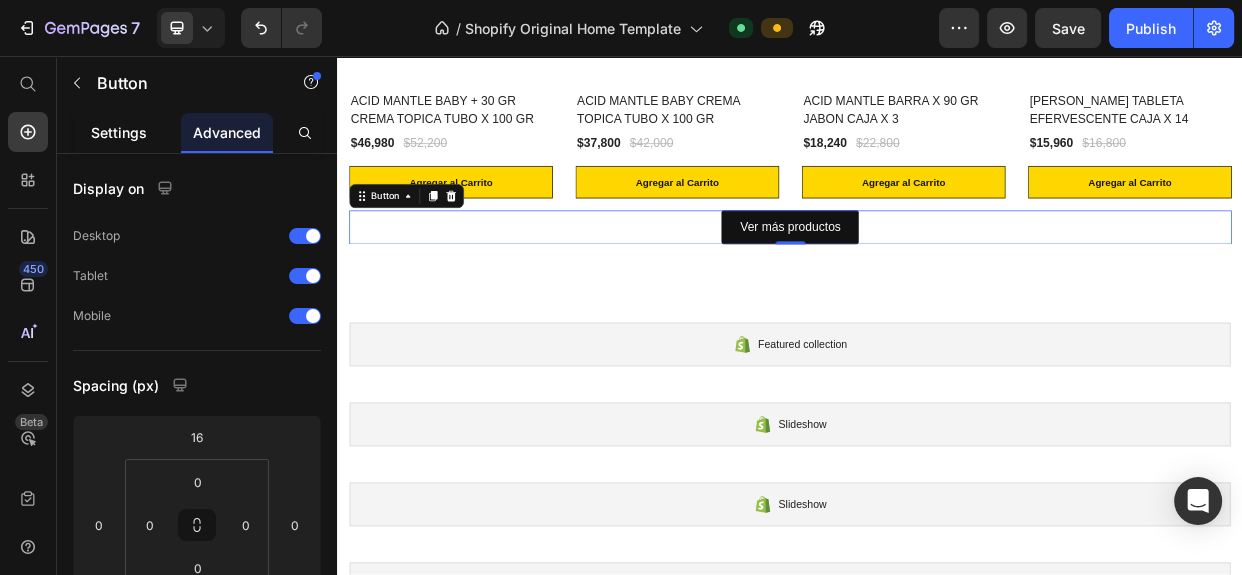 click on "Settings" 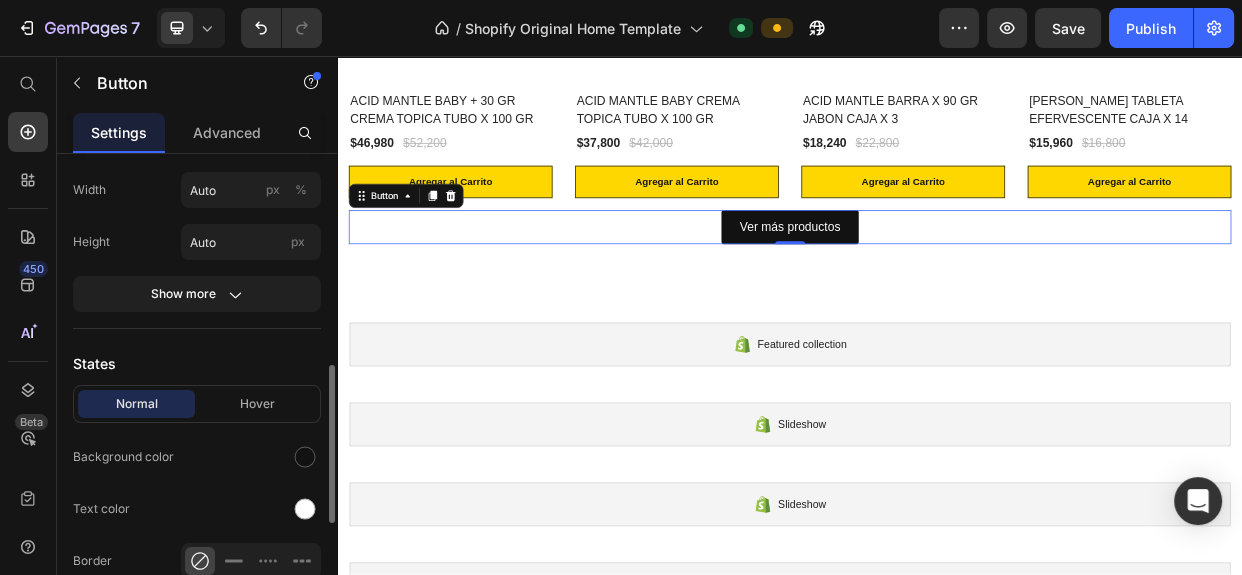 scroll, scrollTop: 363, scrollLeft: 0, axis: vertical 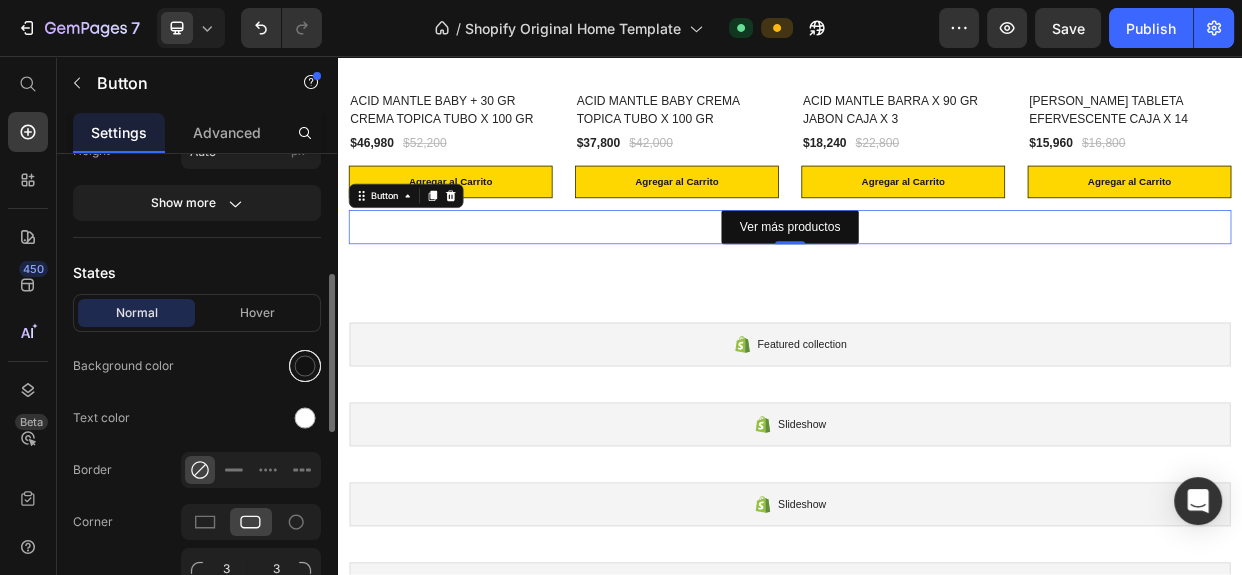 click at bounding box center (305, 366) 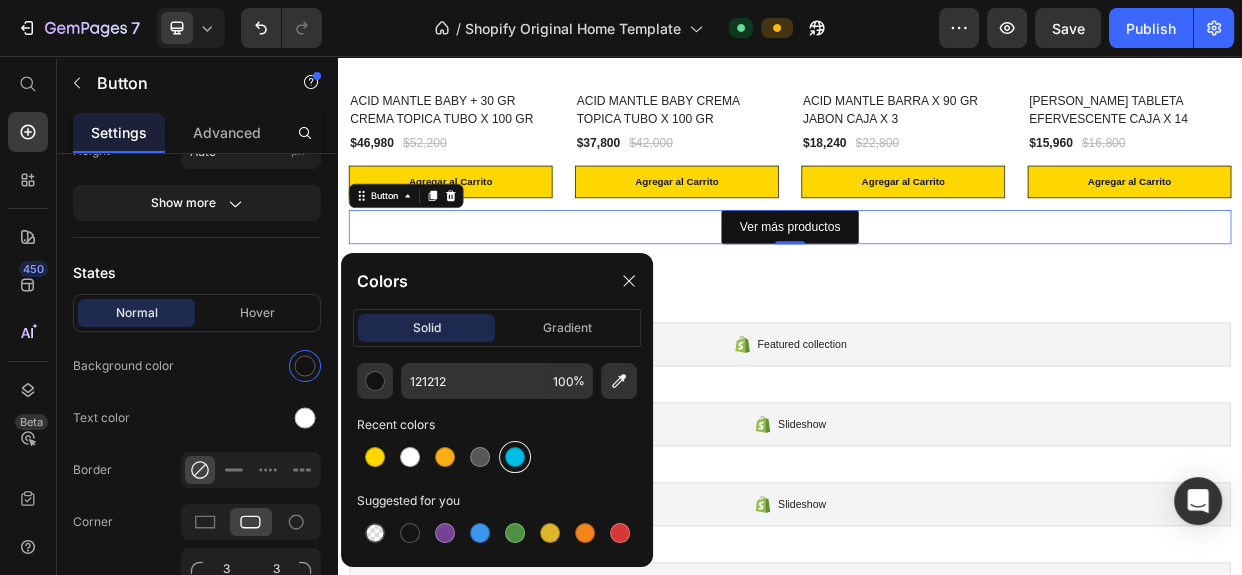 click at bounding box center (515, 457) 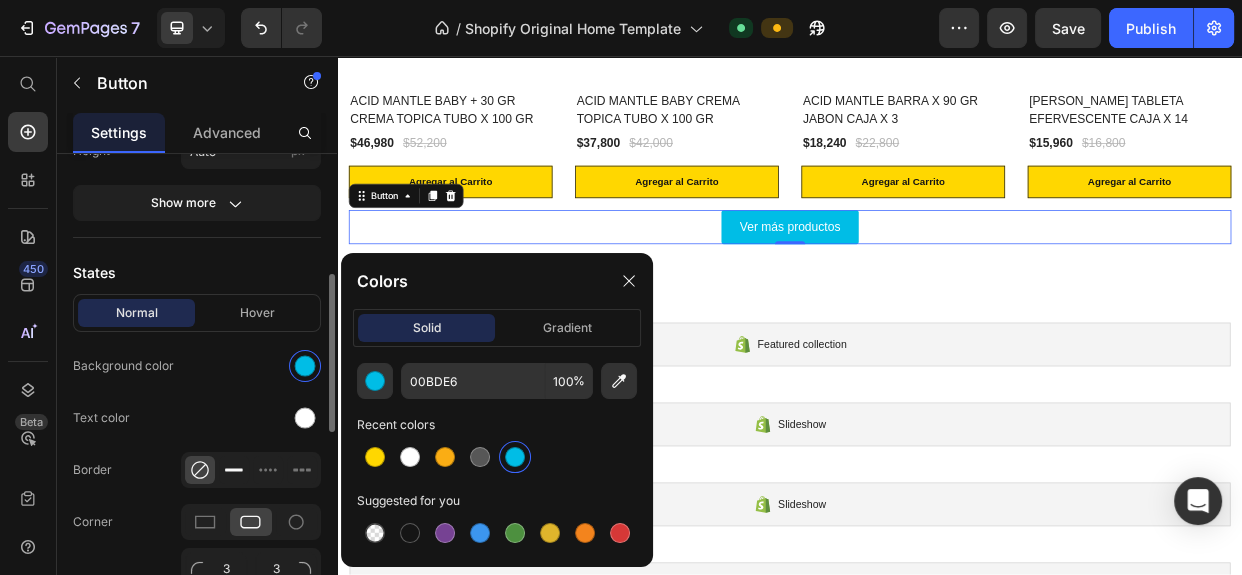 click 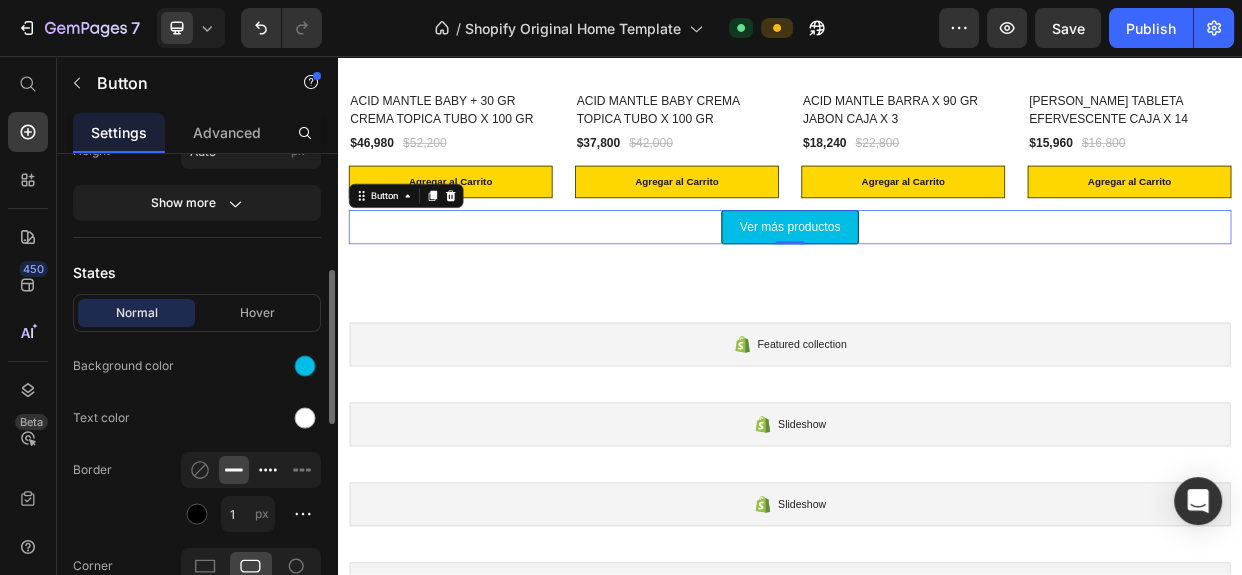 click 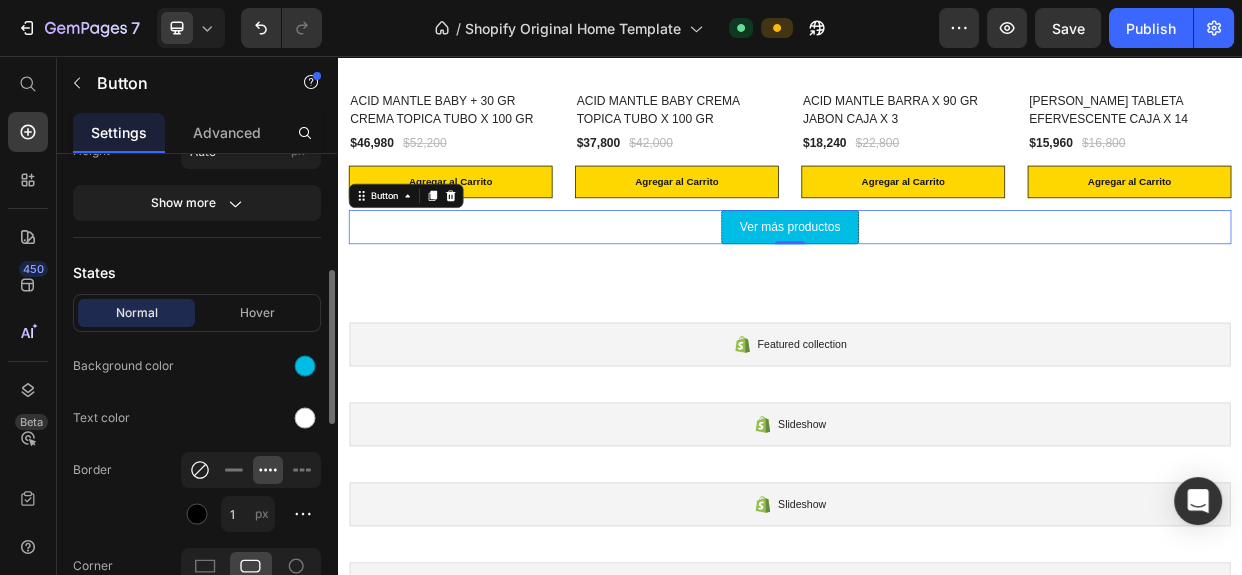 click 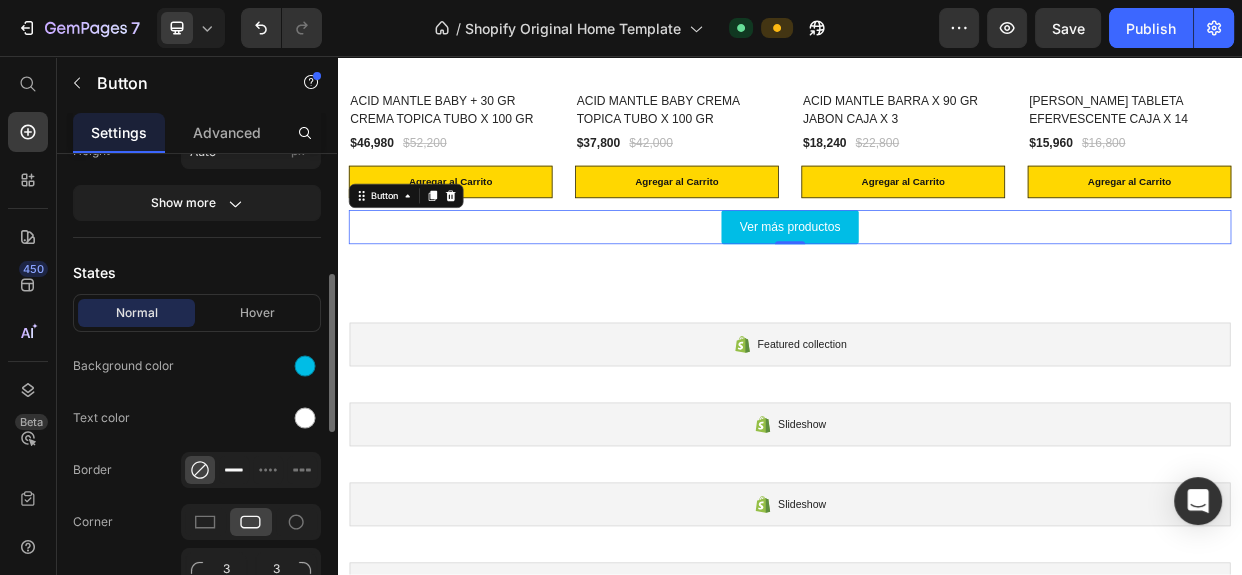 scroll, scrollTop: 545, scrollLeft: 0, axis: vertical 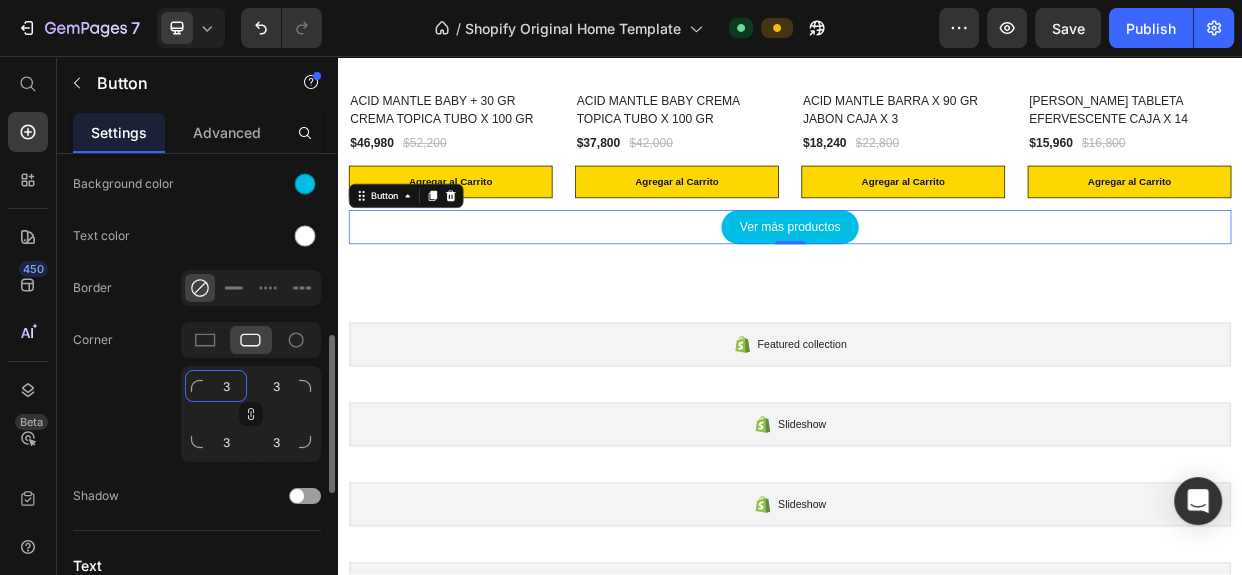 type on "30" 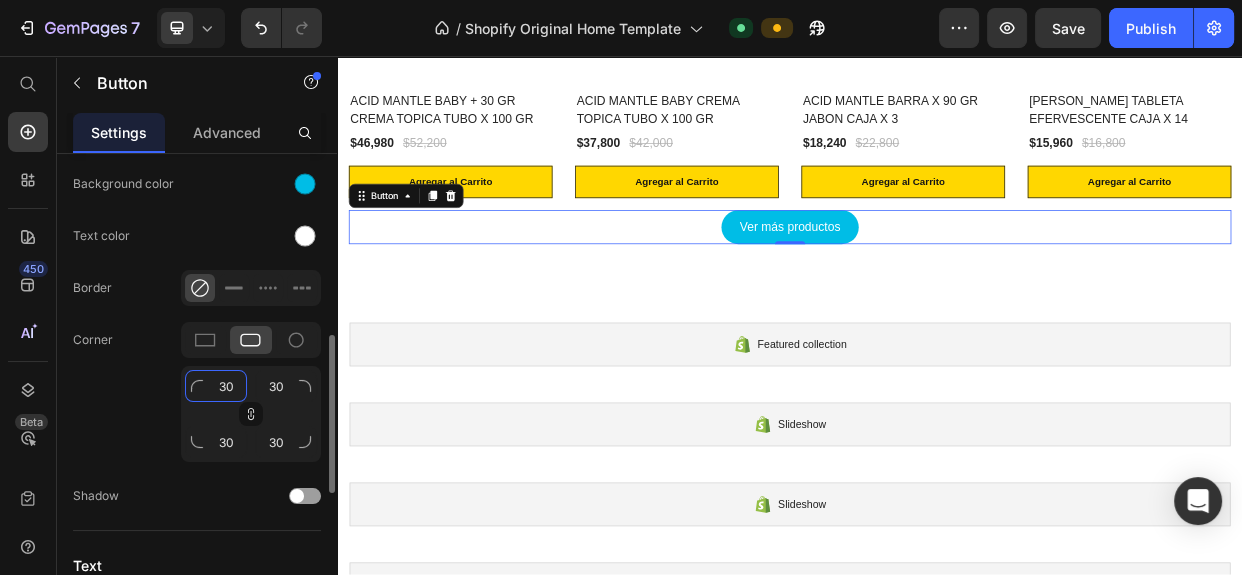type on "3" 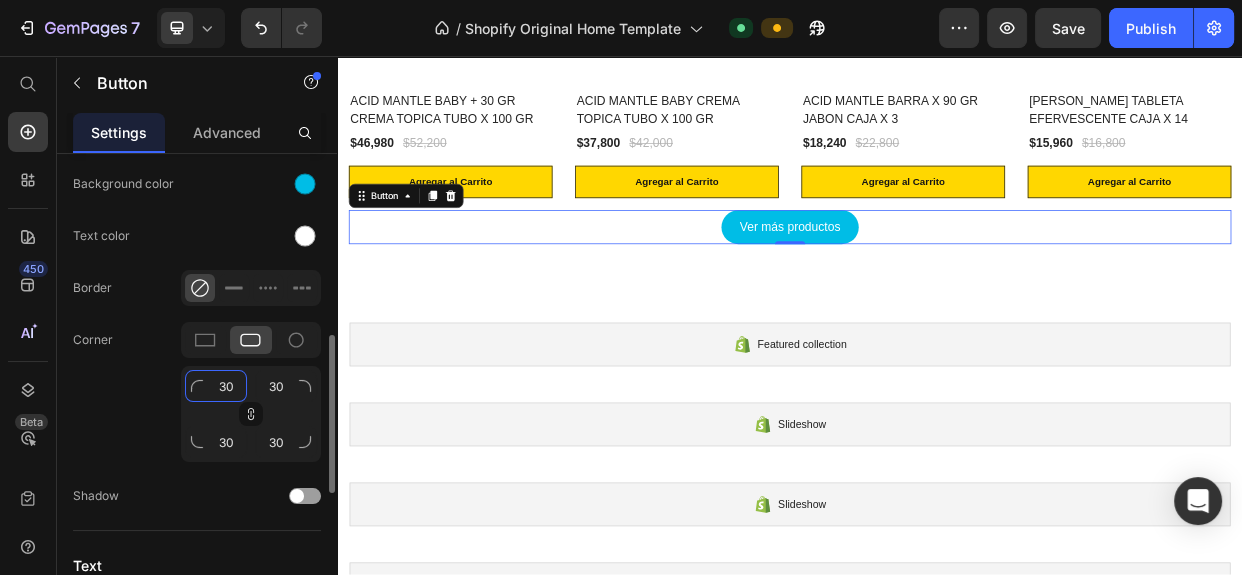 type on "3" 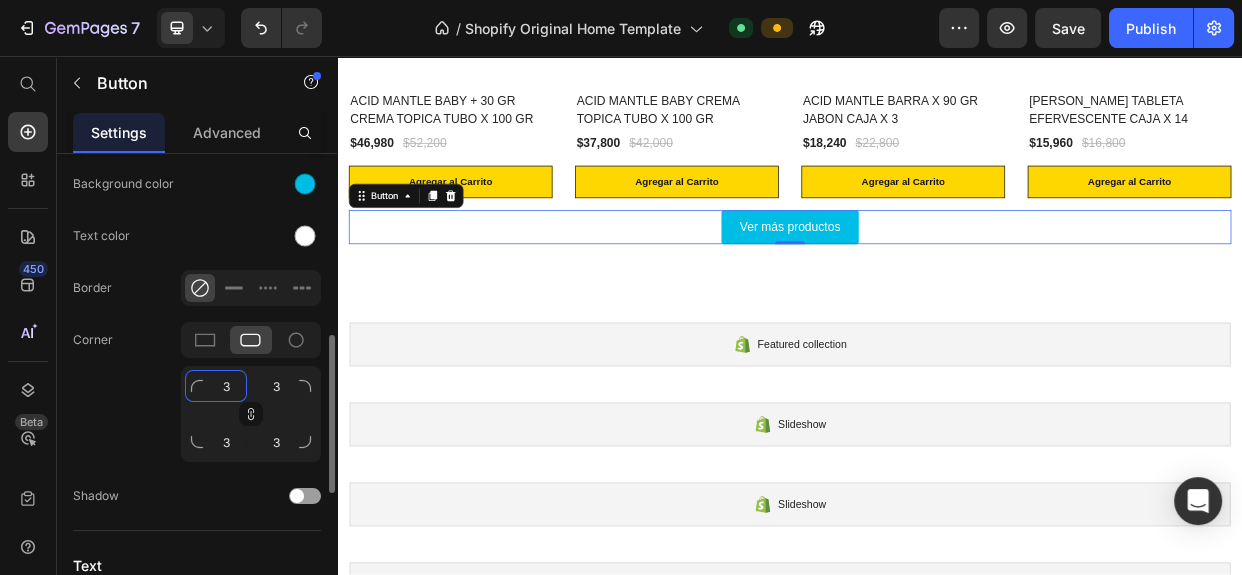 type 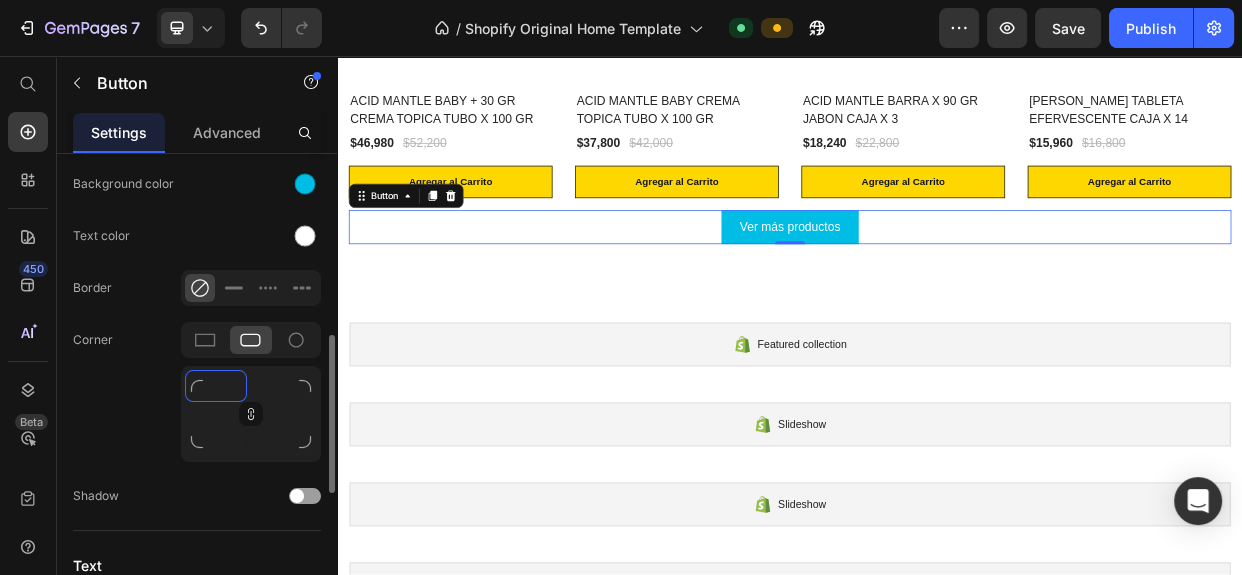 type on "1" 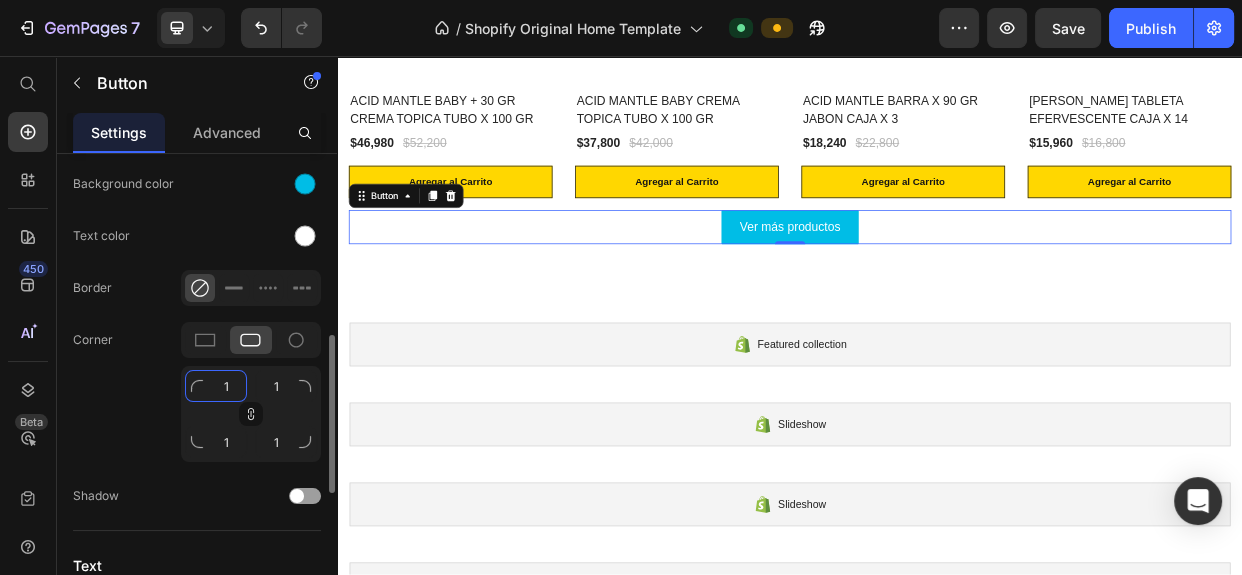 type on "10" 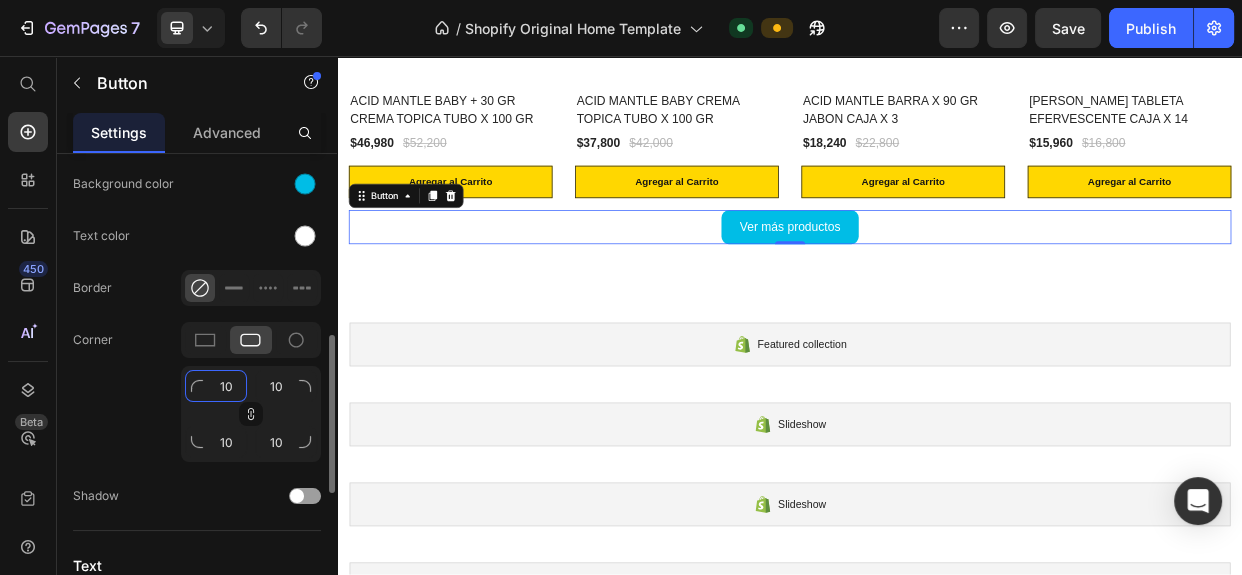 drag, startPoint x: 225, startPoint y: 383, endPoint x: 211, endPoint y: 383, distance: 14 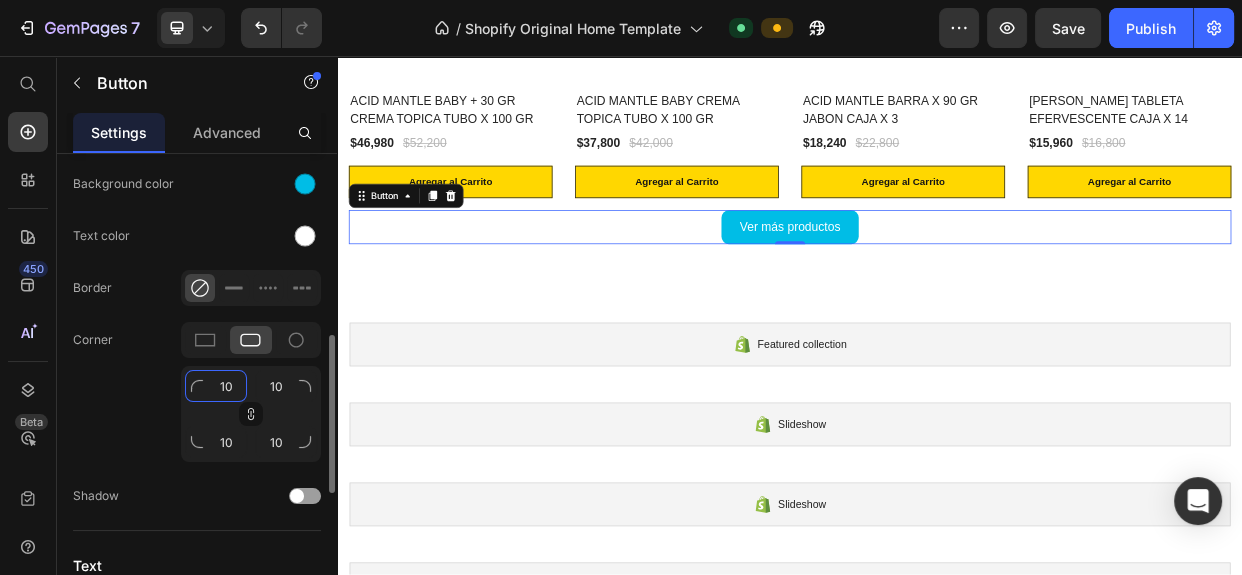 click on "10" 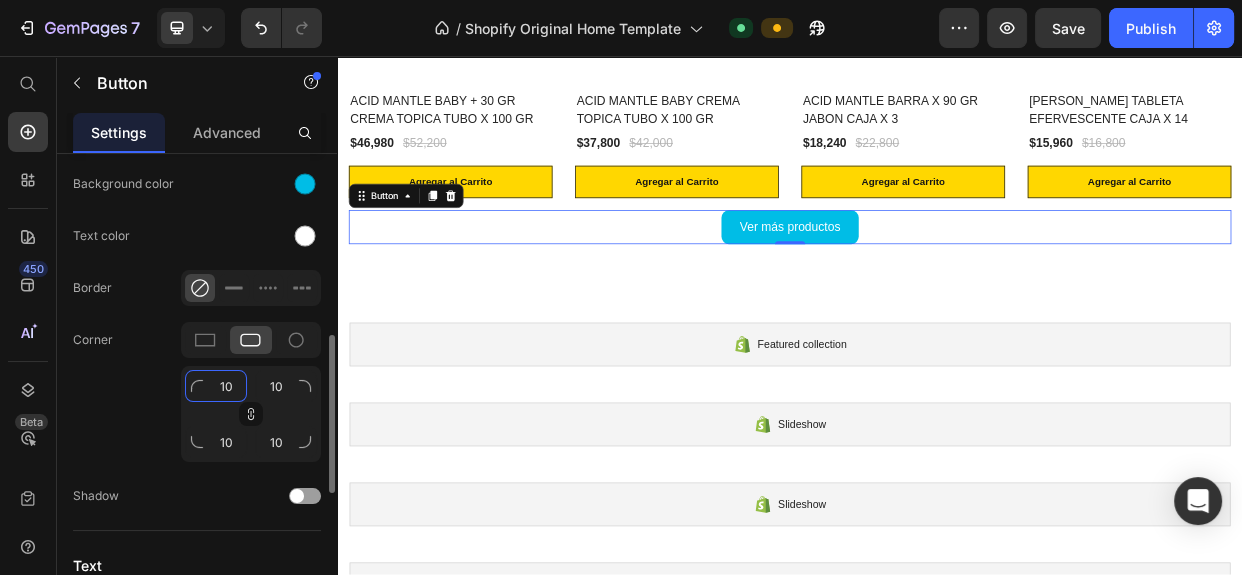 drag, startPoint x: 237, startPoint y: 387, endPoint x: 209, endPoint y: 390, distance: 28.160255 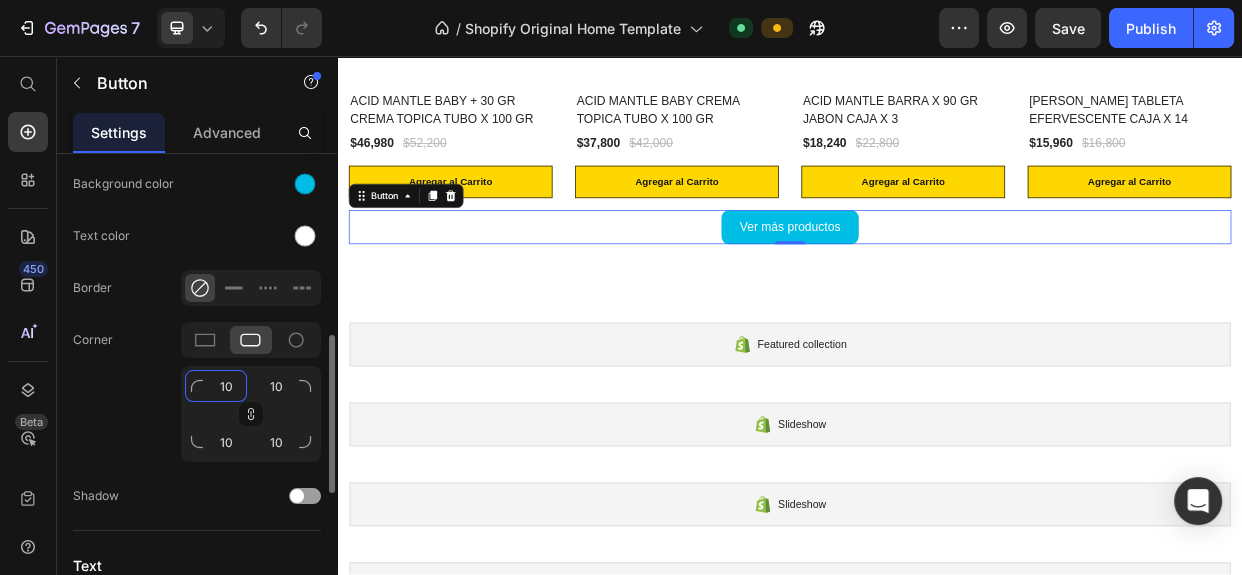 click on "10" 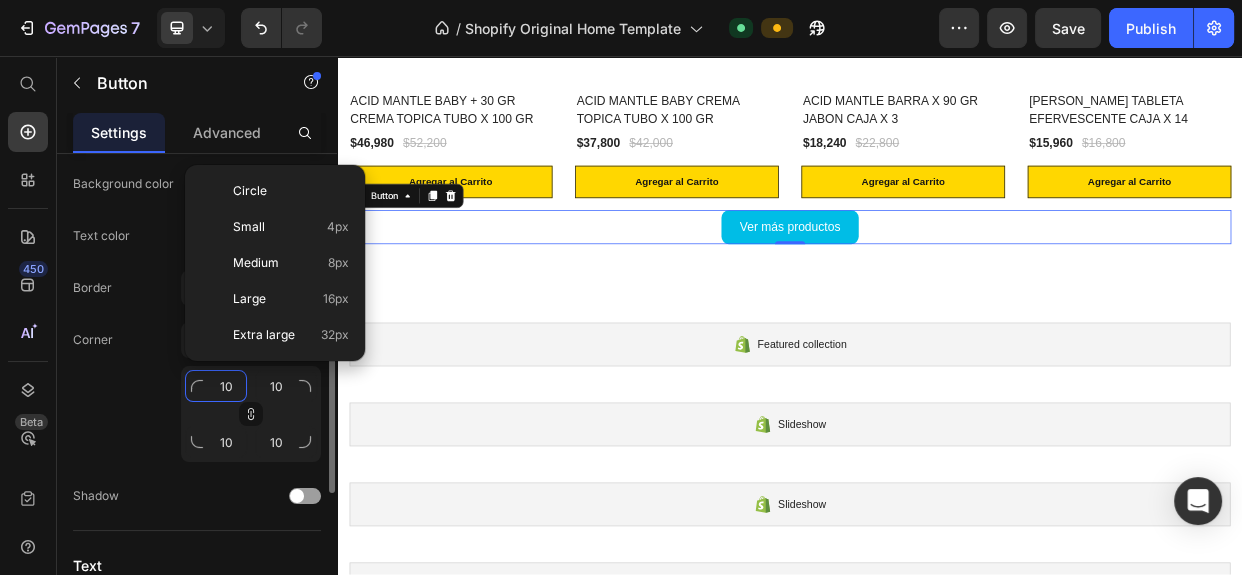 type on "8" 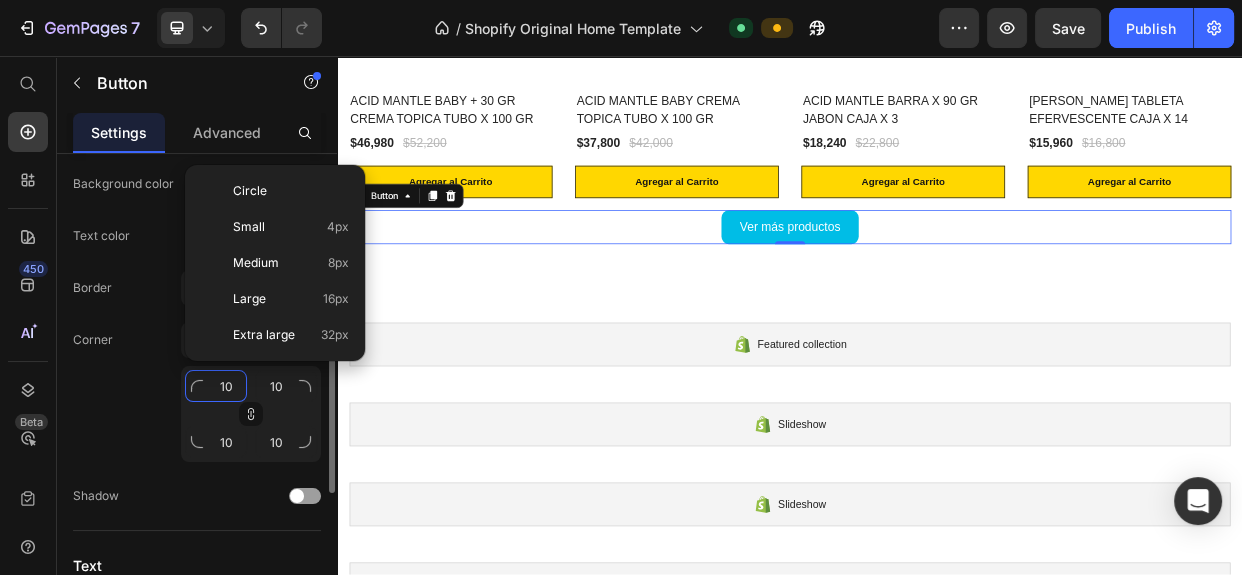 type on "8" 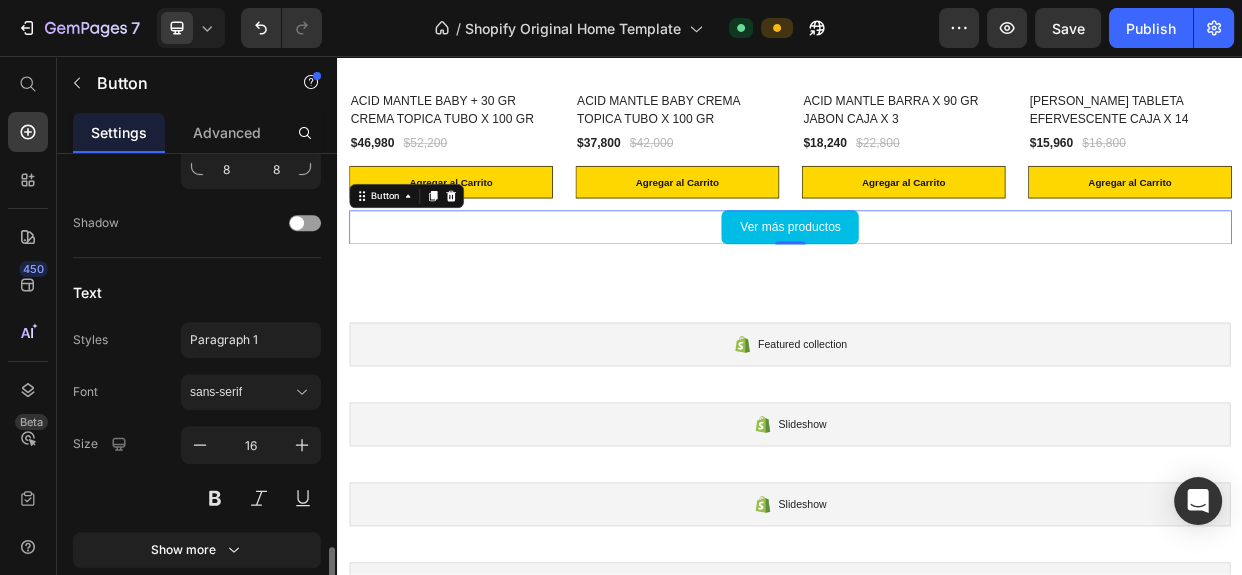scroll, scrollTop: 909, scrollLeft: 0, axis: vertical 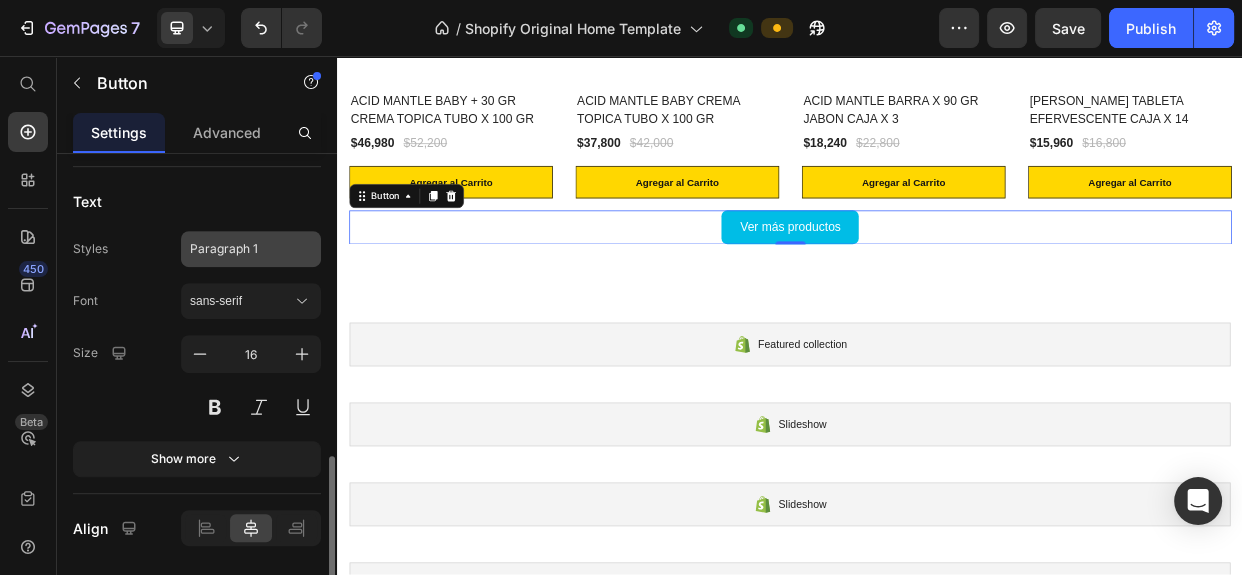type on "8" 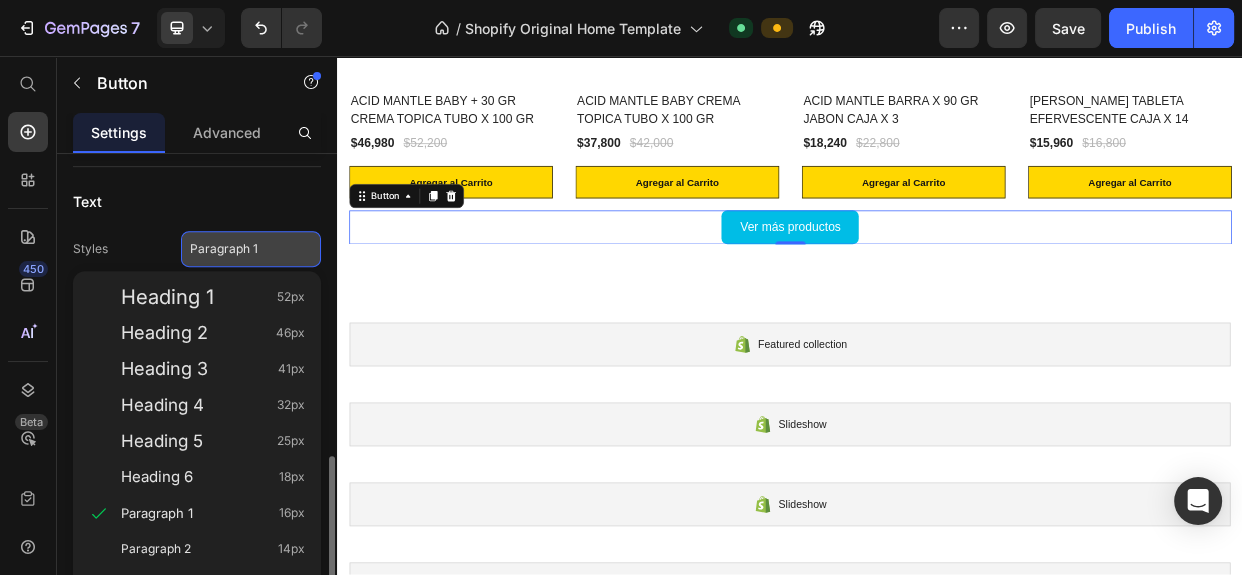 click on "Paragraph 1" at bounding box center [251, 249] 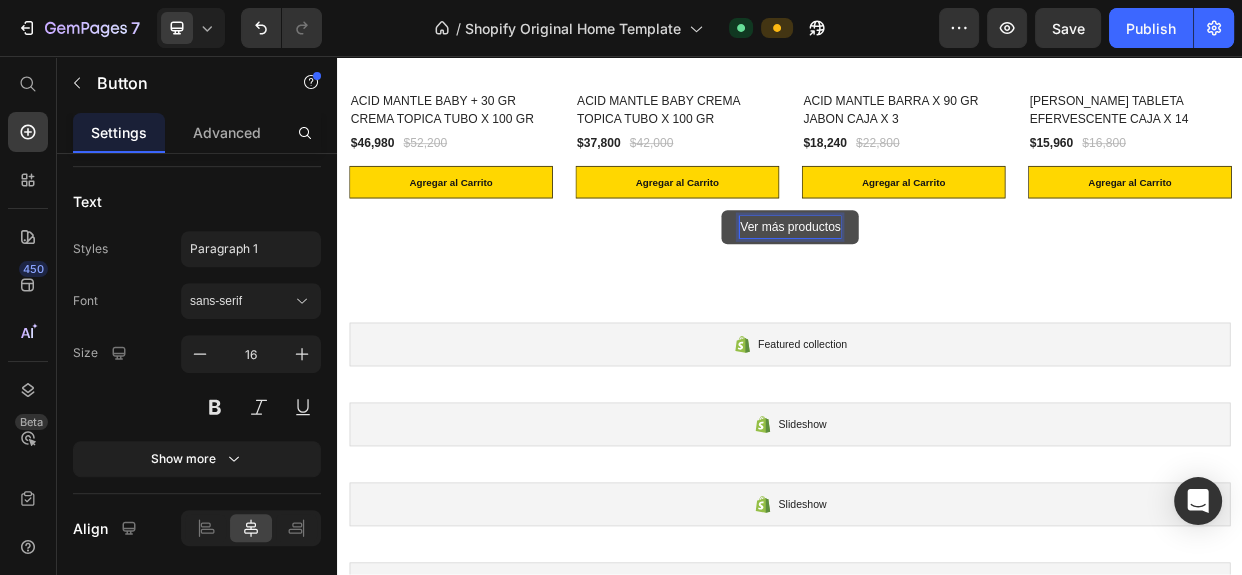 click on "Ver más productos" at bounding box center [936, 283] 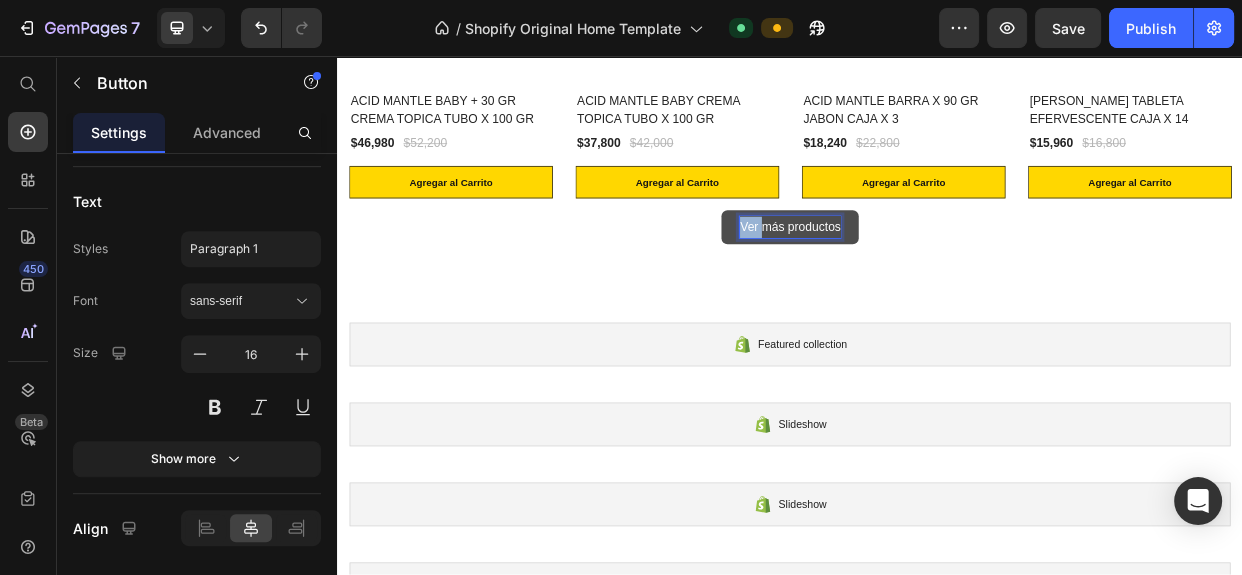 click on "Ver más productos" at bounding box center (936, 283) 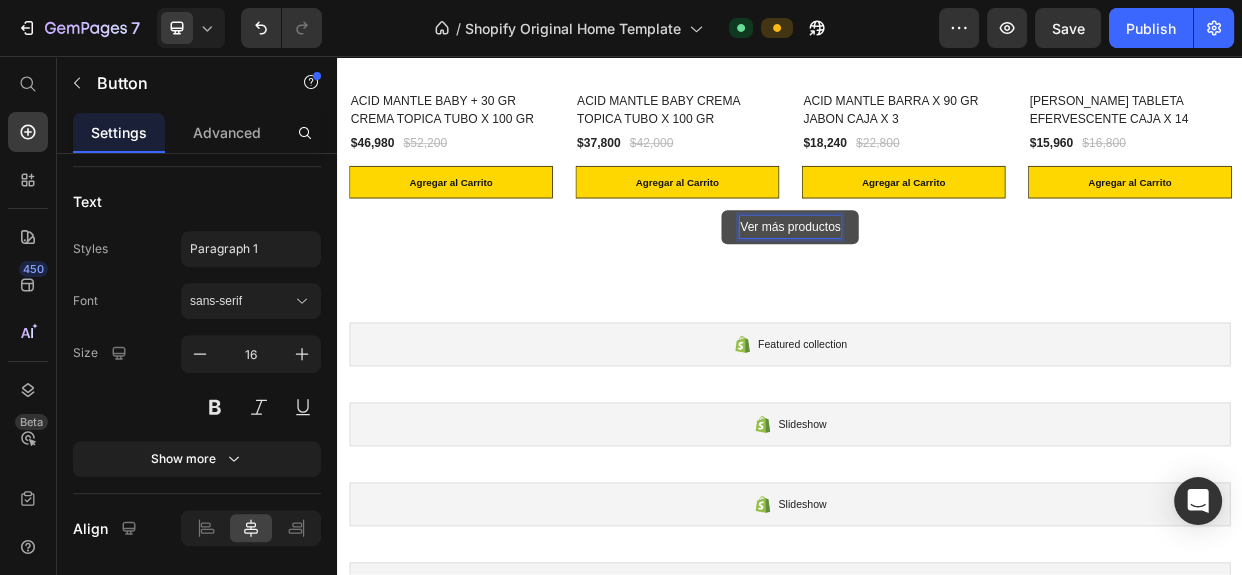 click on "Ver más productos" at bounding box center (936, 283) 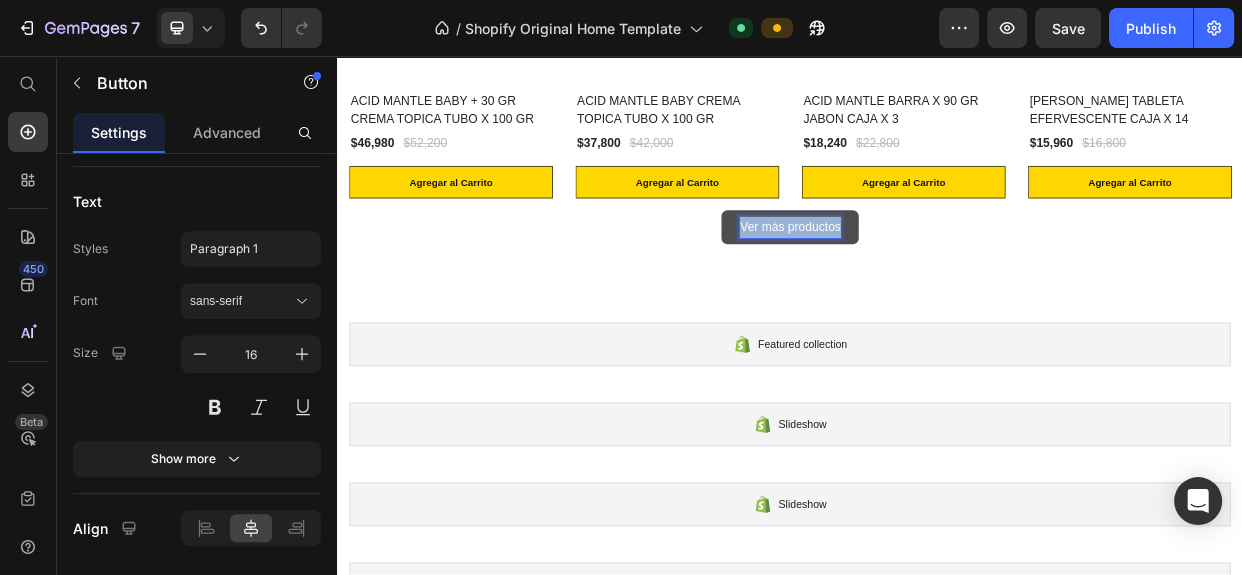 drag, startPoint x: 993, startPoint y: 278, endPoint x: 865, endPoint y: 284, distance: 128.14055 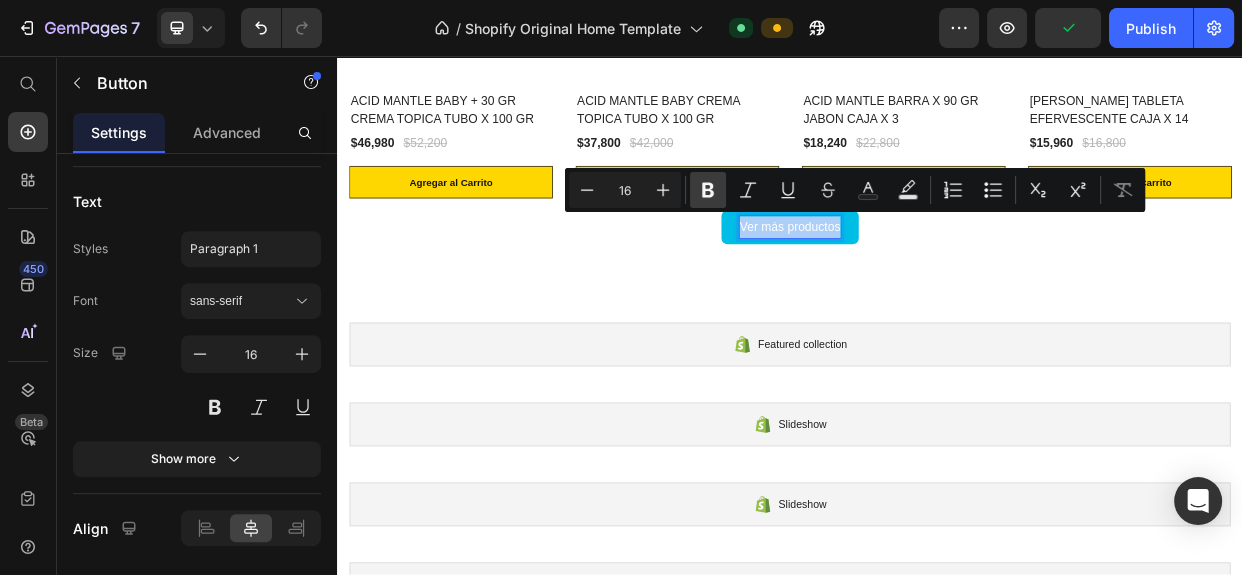 click 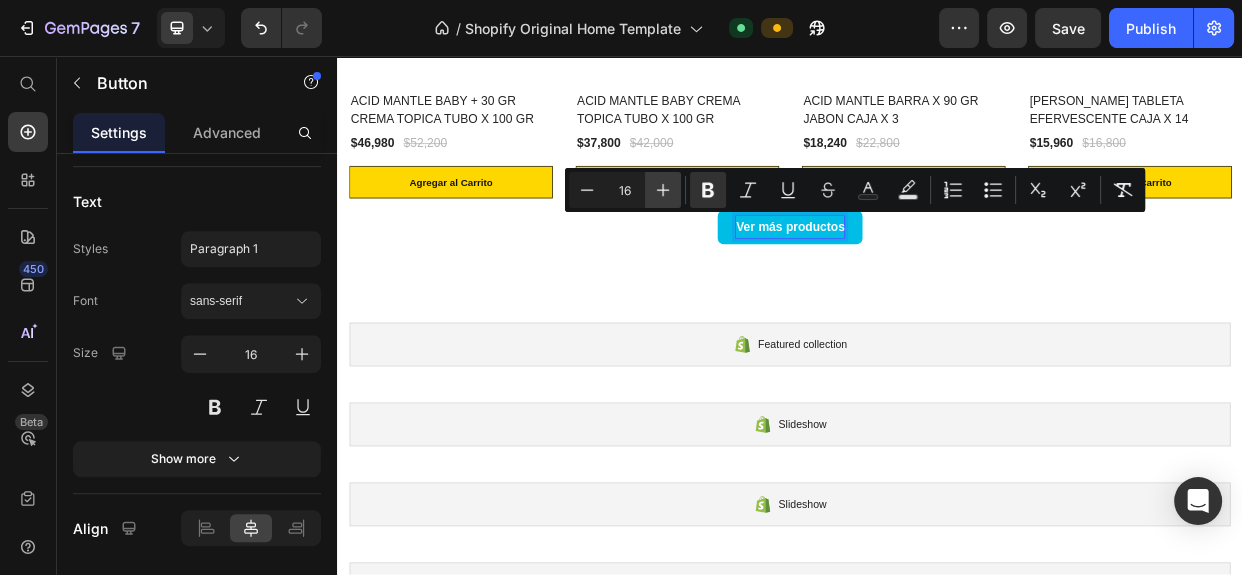 click 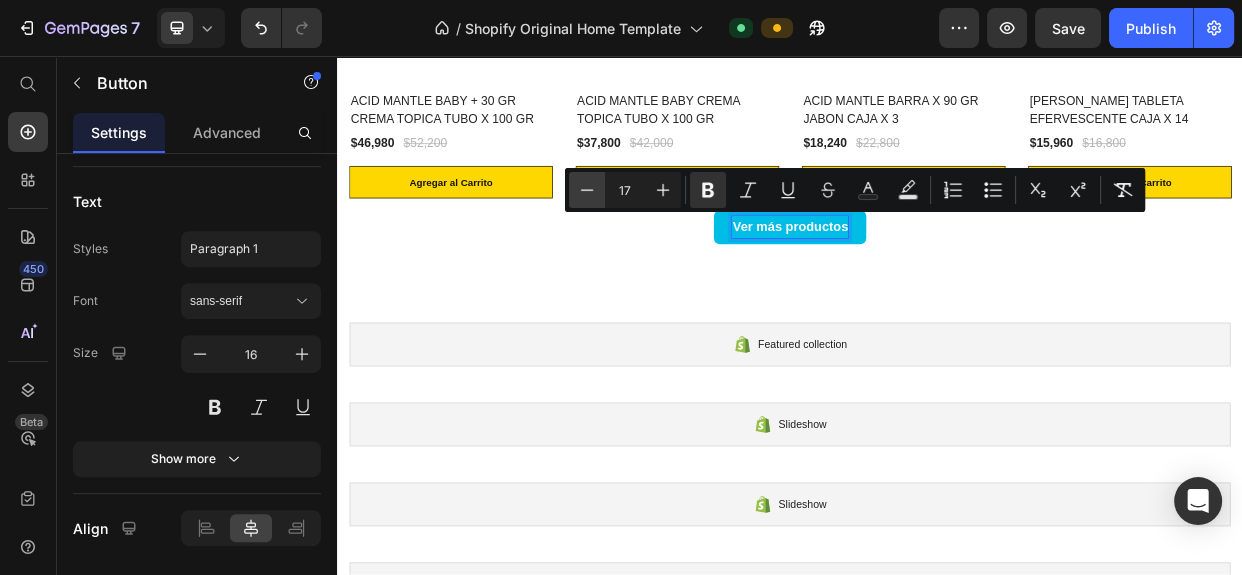click 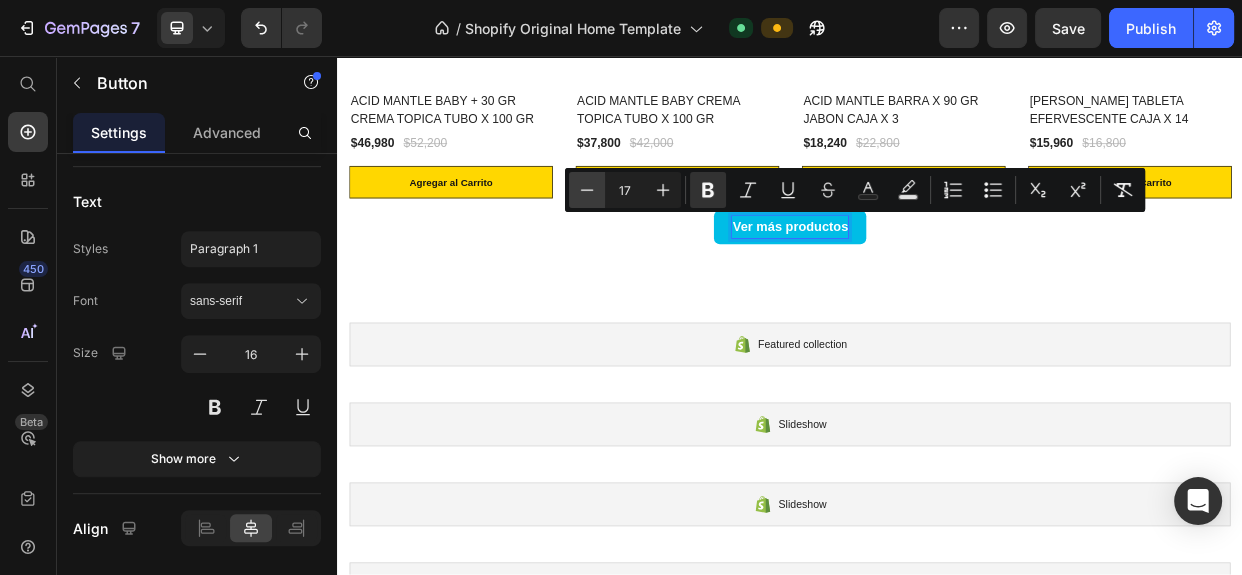 type on "16" 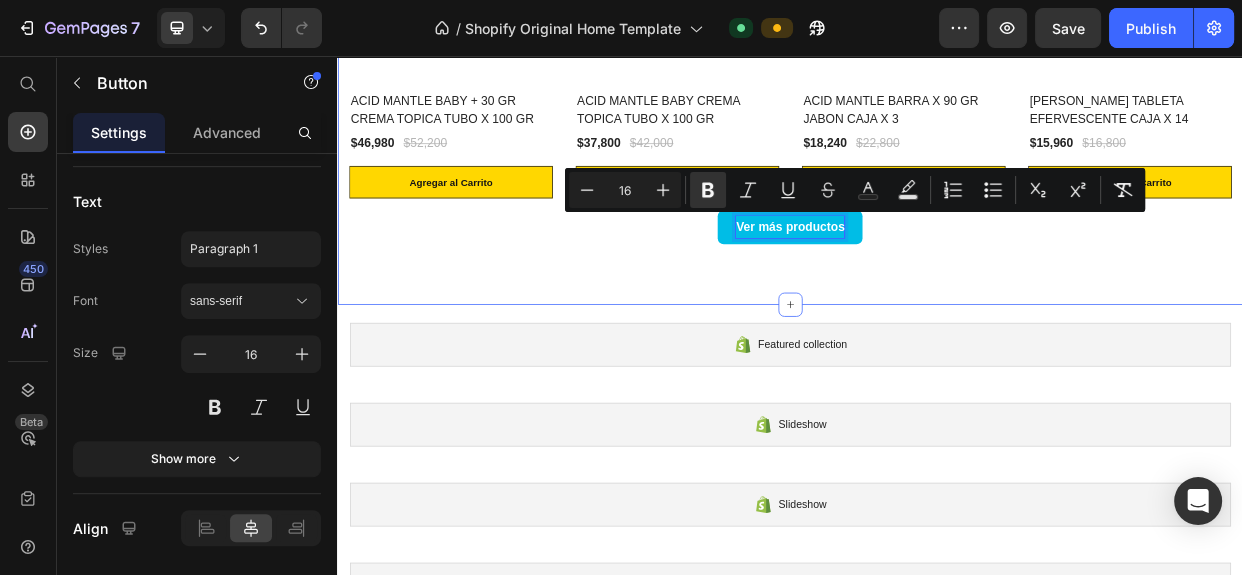 click on "Nuestros recomendados Heading 10% off (P) Tag (P) Images ACID MANTLE BABY + 30 GR CREMA TOPICA TUBO X 100 GR (P) Title $46,980 (P) Price $52,200 (P) Price Row Agregar al Carrito (P) Cart Button Row 10% off (P) Tag (P) Images ACID MANTLE BABY CREMA TOPICA TUBO X 100 GR (P) Title $37,800 (P) Price $42,000 (P) Price Row Agregar al Carrito (P) Cart Button Row 20% off (P) Tag (P) Images ACID MANTLE BARRA X 90 [PERSON_NAME] CAJA X 3 (P) Title $18,240 (P) Price $22,800 (P) Price Row Agregar al Carrito (P) Cart Button Row 5% off (P) Tag (P) Images [PERSON_NAME] TABLETA EFERVESCENTE CAJA X 14 (P) Title $15,960 (P) Price $16,800 (P) Price Row Agregar al Carrito (P) Cart Button Row Product List Row Ver más productos Button   0 Section 6" at bounding box center [937, 77] 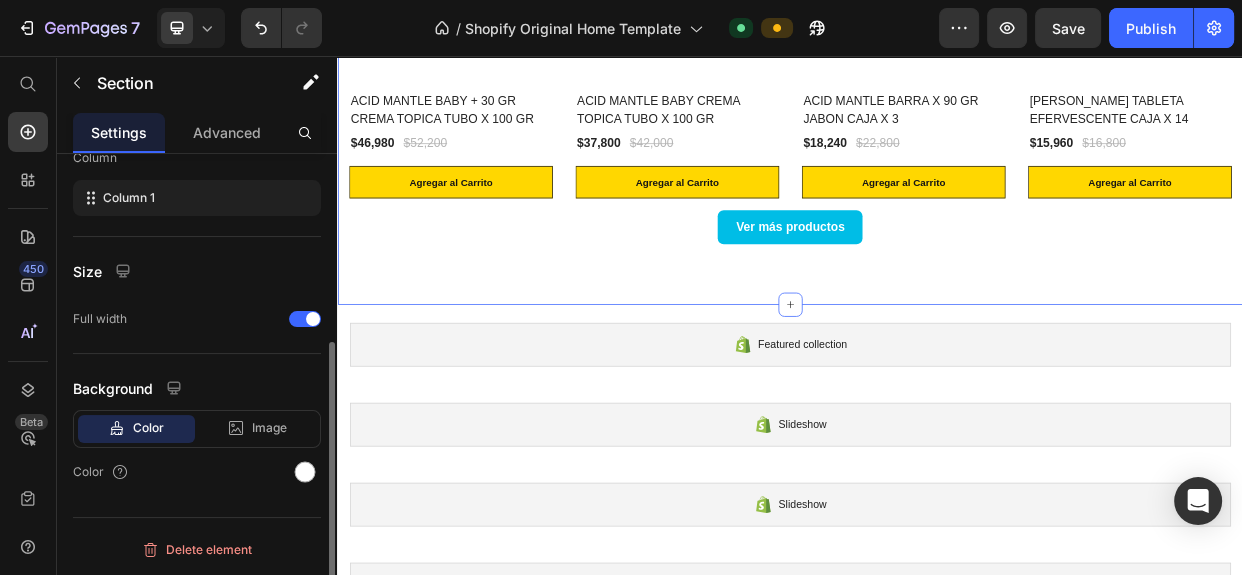 scroll, scrollTop: 0, scrollLeft: 0, axis: both 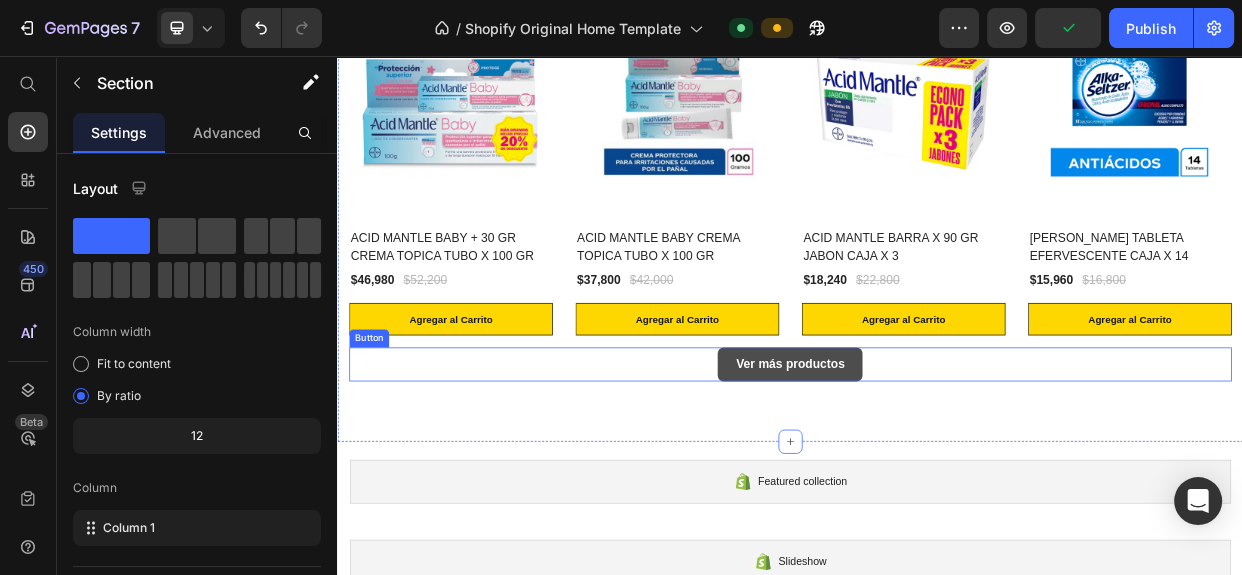 click on "Ver más productos" at bounding box center [937, 465] 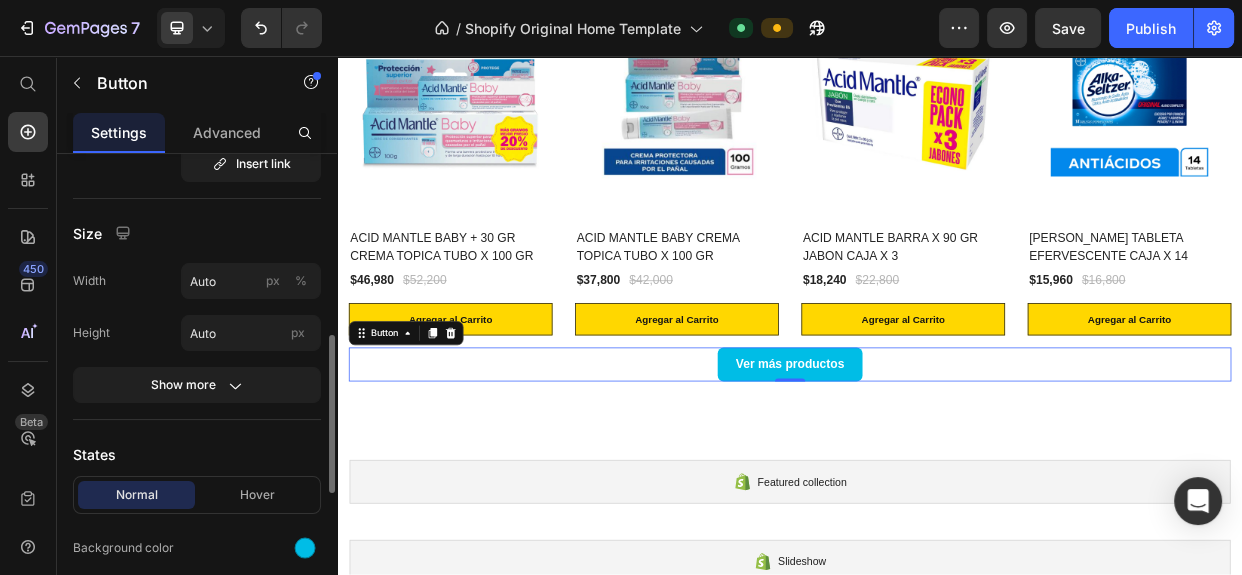 scroll, scrollTop: 363, scrollLeft: 0, axis: vertical 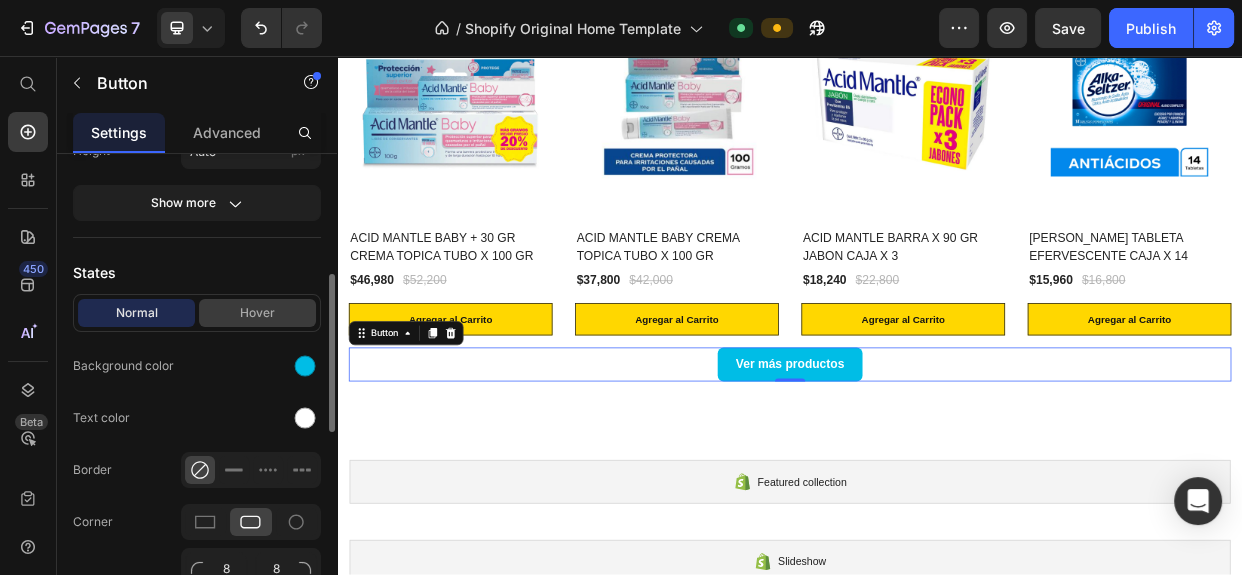 click on "Hover" at bounding box center (257, 313) 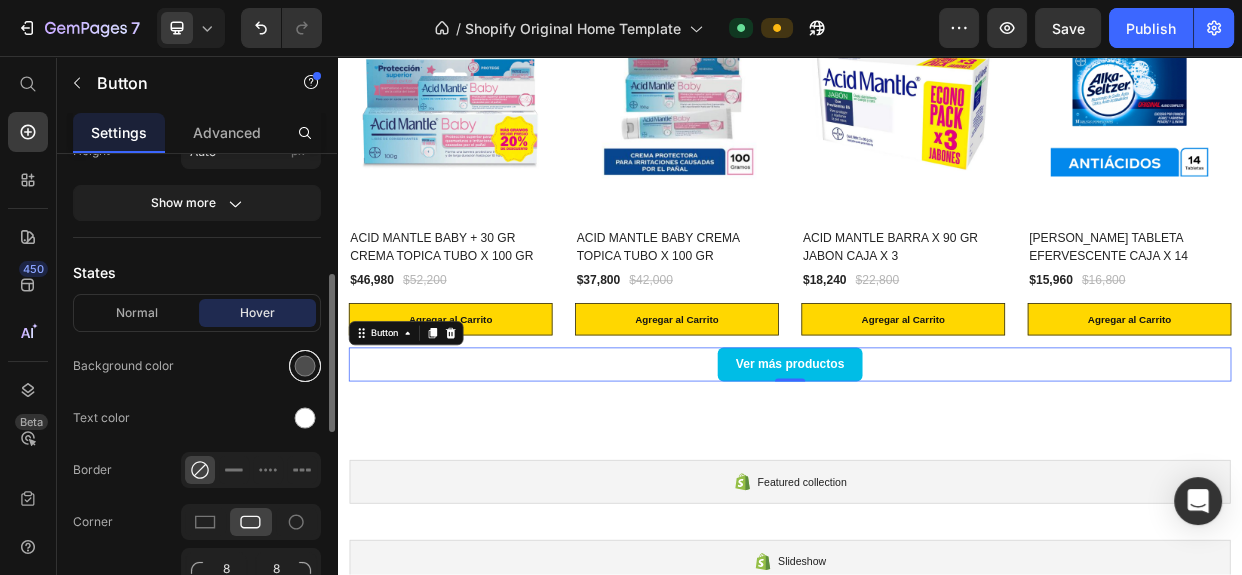 click at bounding box center (305, 366) 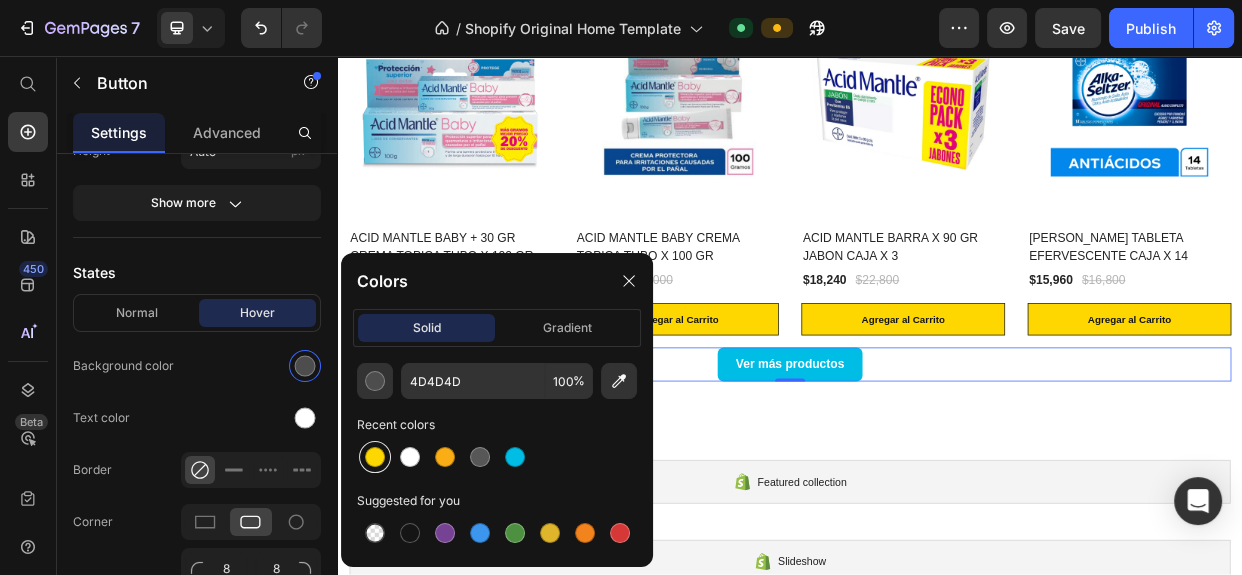 click at bounding box center [375, 457] 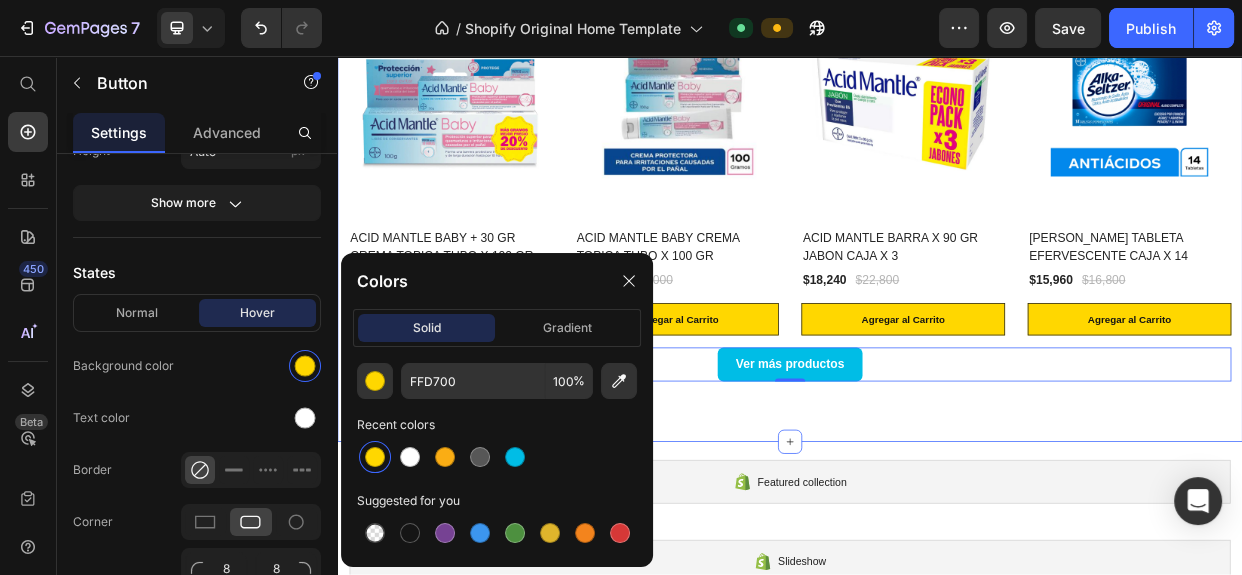 click on "Nuestros recomendados Heading 10% off (P) Tag (P) Images ACID MANTLE BABY + 30 GR CREMA TOPICA TUBO X 100 GR (P) Title $46,980 (P) Price $52,200 (P) Price Row Agregar al Carrito (P) Cart Button Row 10% off (P) Tag (P) Images ACID MANTLE BABY CREMA TOPICA TUBO X 100 GR (P) Title $37,800 (P) Price $42,000 (P) Price Row Agregar al Carrito (P) Cart Button Row 20% off (P) Tag (P) Images ACID MANTLE BARRA X 90 [PERSON_NAME] CAJA X 3 (P) Title $18,240 (P) Price $22,800 (P) Price Row Agregar al Carrito (P) Cart Button Row 5% off (P) Tag (P) Images [PERSON_NAME] TABLETA EFERVESCENTE CAJA X 14 (P) Title $15,960 (P) Price $16,800 (P) Price Row Agregar al Carrito (P) Cart Button Row Product List Row Ver más productos Button   0 Section 6" at bounding box center (937, 259) 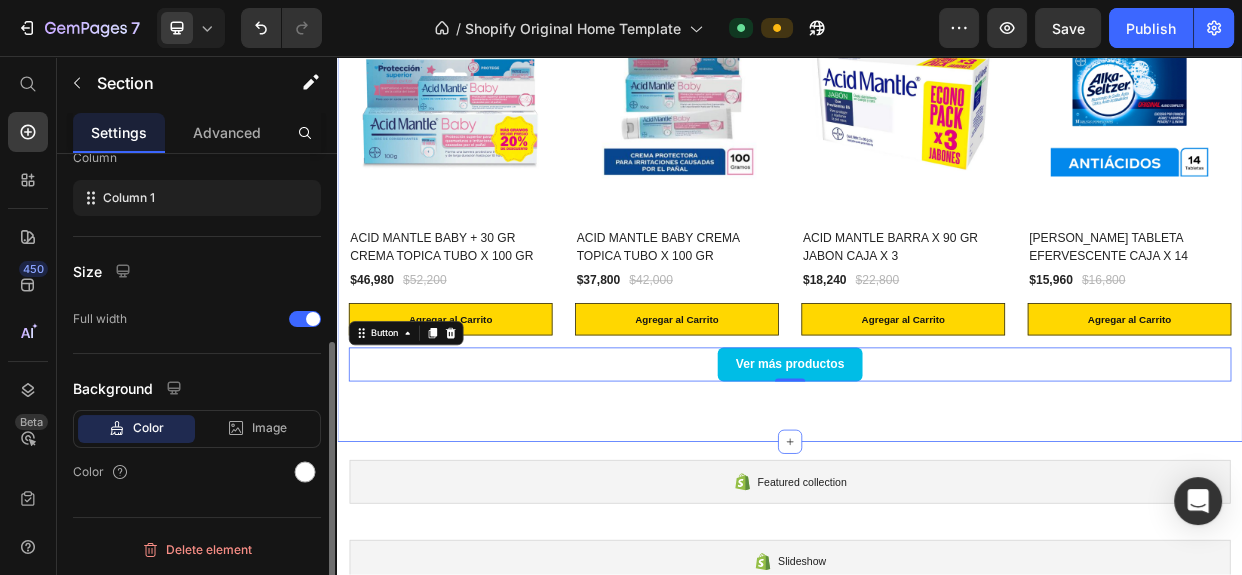 scroll, scrollTop: 0, scrollLeft: 0, axis: both 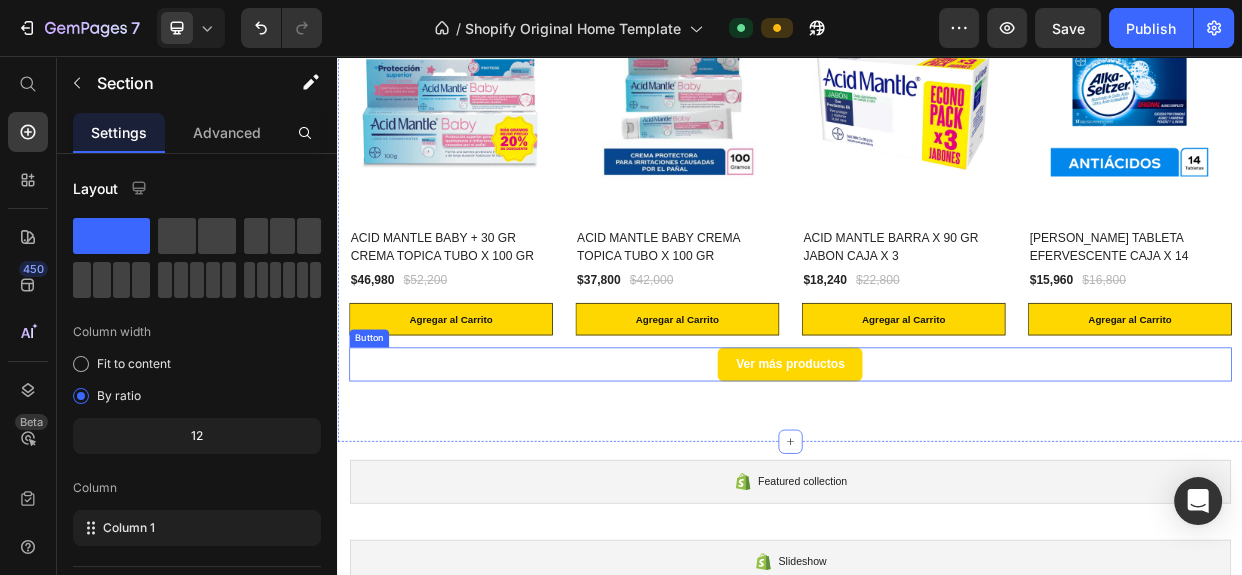 click on "Ver más productos" at bounding box center (937, 465) 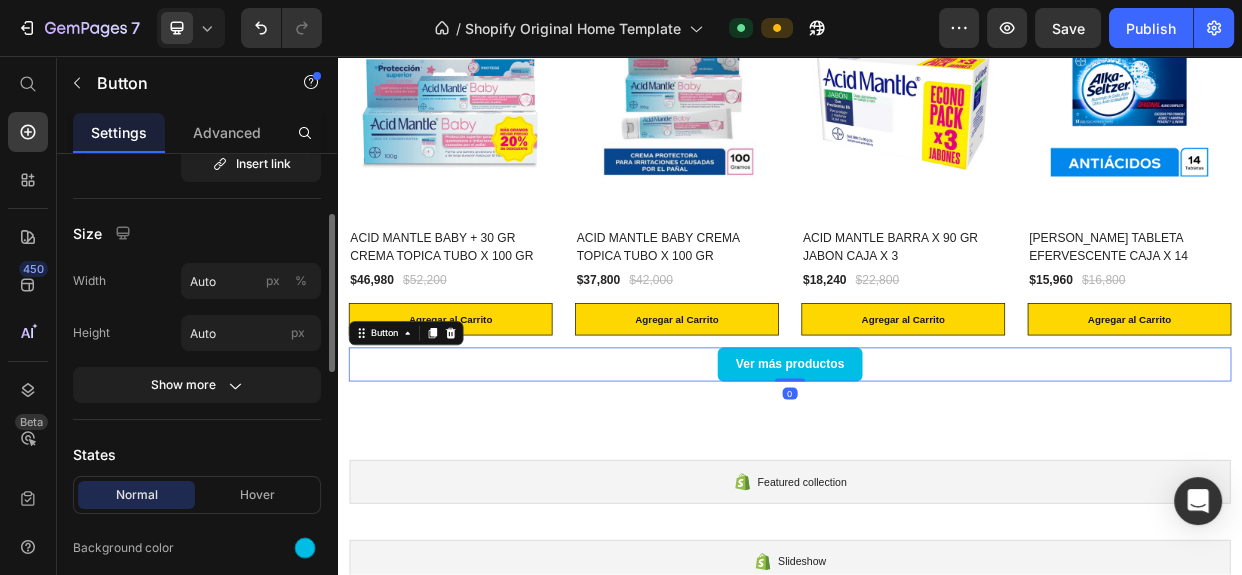 scroll, scrollTop: 272, scrollLeft: 0, axis: vertical 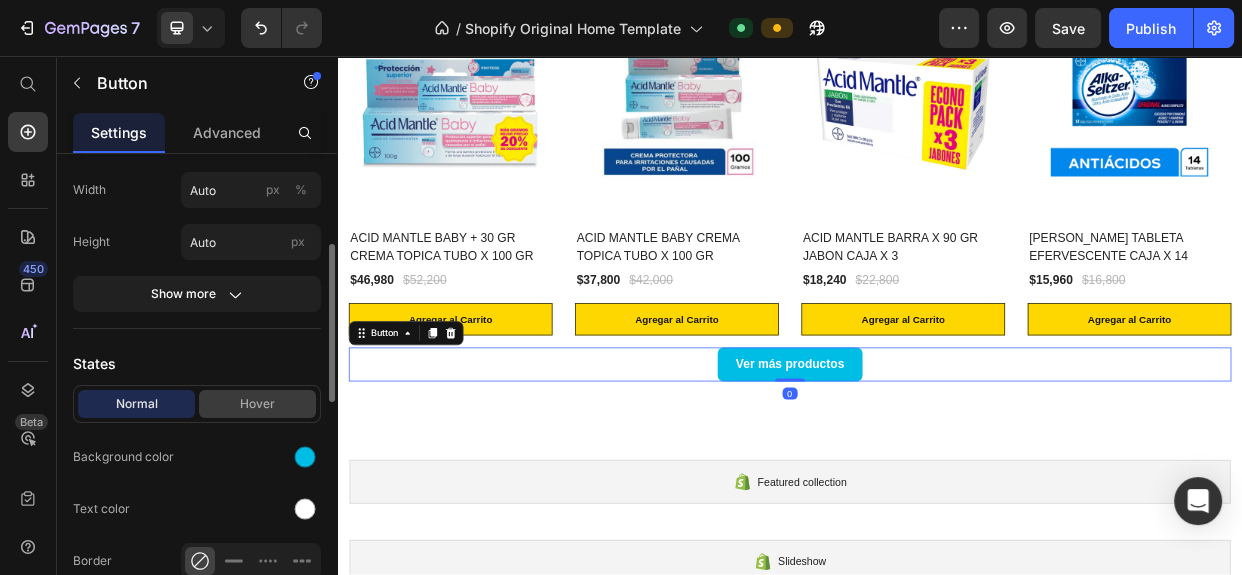 click on "Hover" at bounding box center (257, 404) 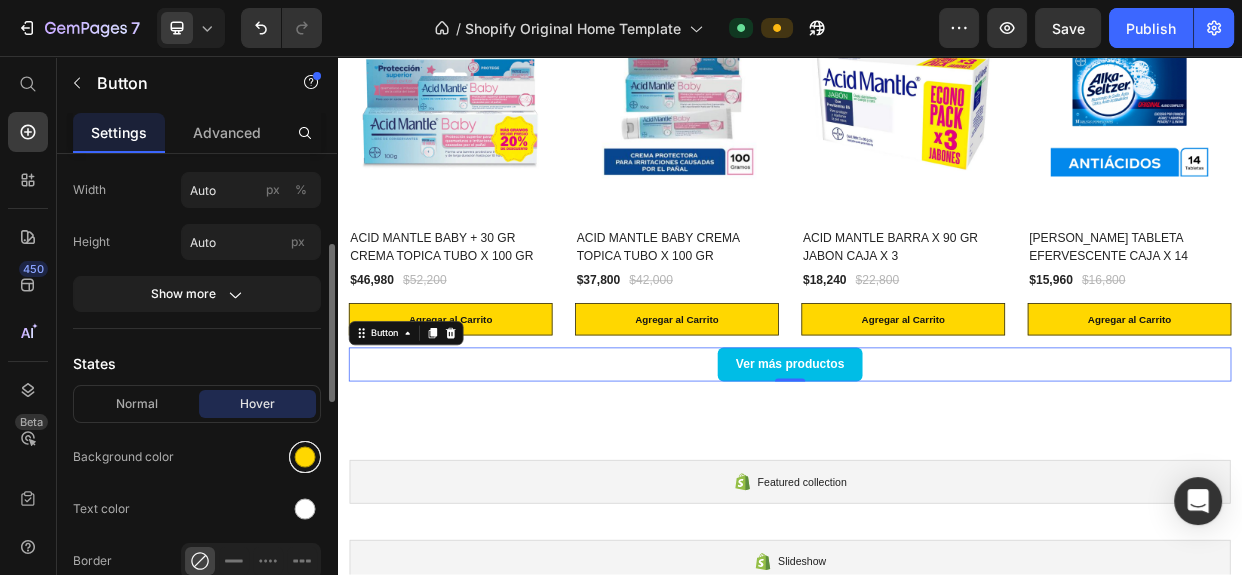 click at bounding box center (305, 457) 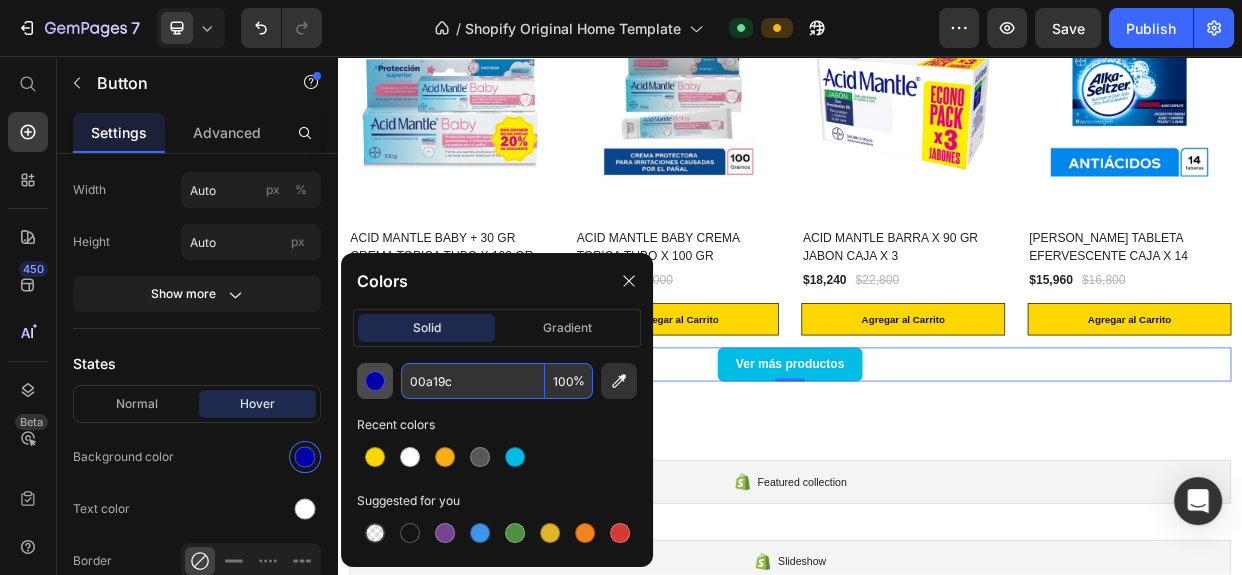 type on "00A19C" 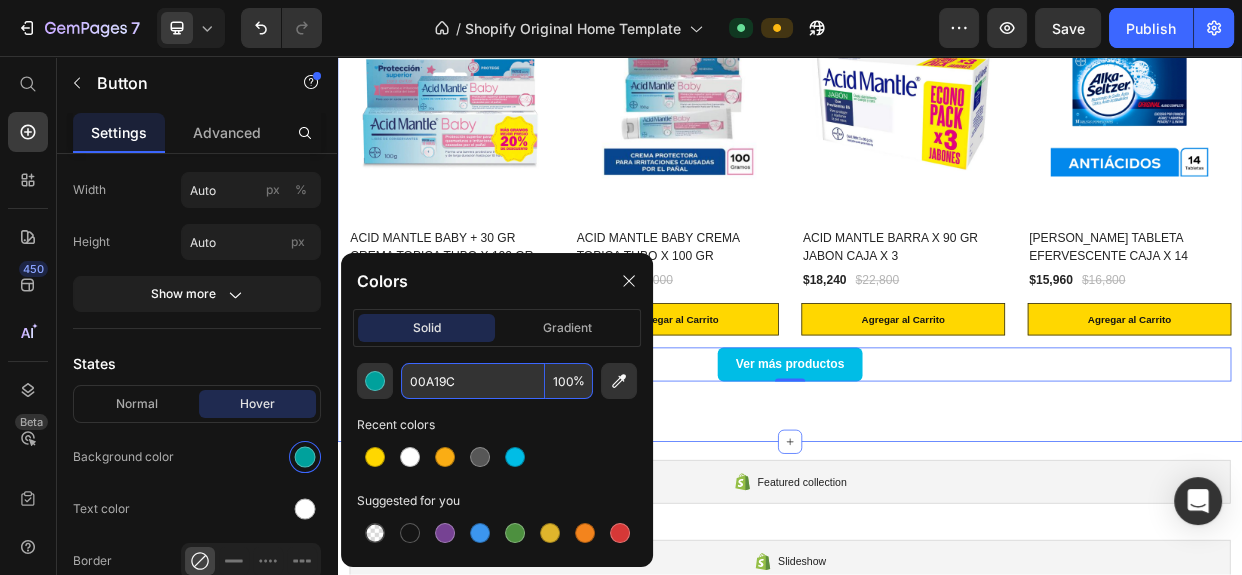 click on "Nuestros recomendados Heading 10% off (P) Tag (P) Images ACID MANTLE BABY + 30 GR CREMA TOPICA TUBO X 100 GR (P) Title $46,980 (P) Price $52,200 (P) Price Row Agregar al Carrito (P) Cart Button Row 10% off (P) Tag (P) Images ACID MANTLE BABY CREMA TOPICA TUBO X 100 GR (P) Title $37,800 (P) Price $42,000 (P) Price Row Agregar al Carrito (P) Cart Button Row 20% off (P) Tag (P) Images ACID MANTLE BARRA X 90 [PERSON_NAME] CAJA X 3 (P) Title $18,240 (P) Price $22,800 (P) Price Row Agregar al Carrito (P) Cart Button Row 5% off (P) Tag (P) Images [PERSON_NAME] TABLETA EFERVESCENTE CAJA X 14 (P) Title $15,960 (P) Price $16,800 (P) Price Row Agregar al Carrito (P) Cart Button Row Product List Row Ver más productos Button   0 Section 6" at bounding box center [937, 259] 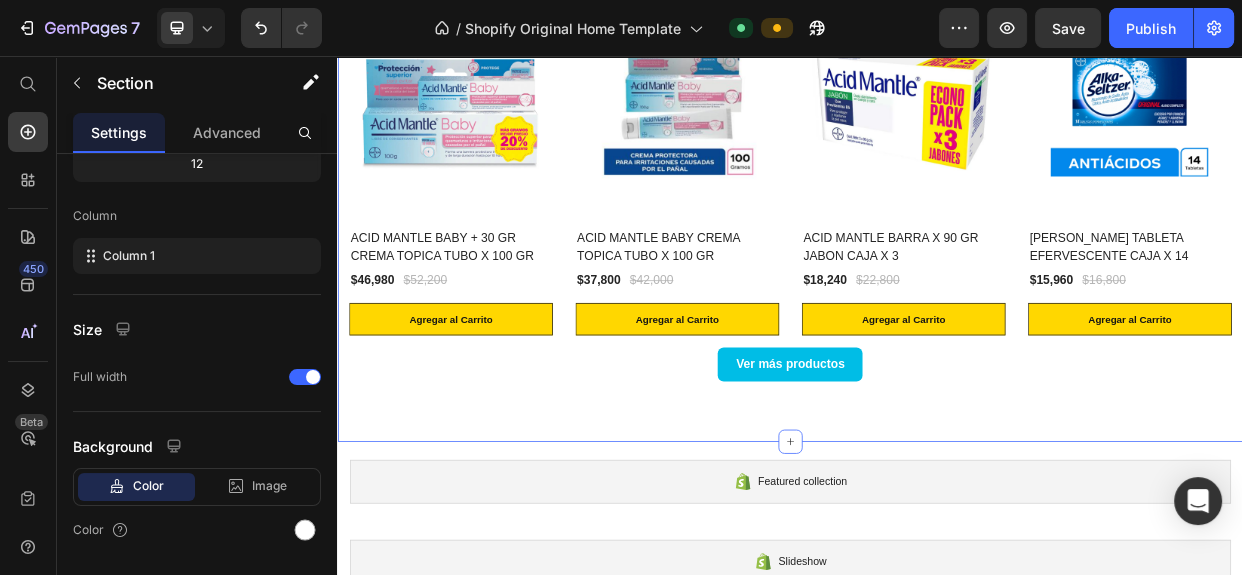 scroll, scrollTop: 0, scrollLeft: 0, axis: both 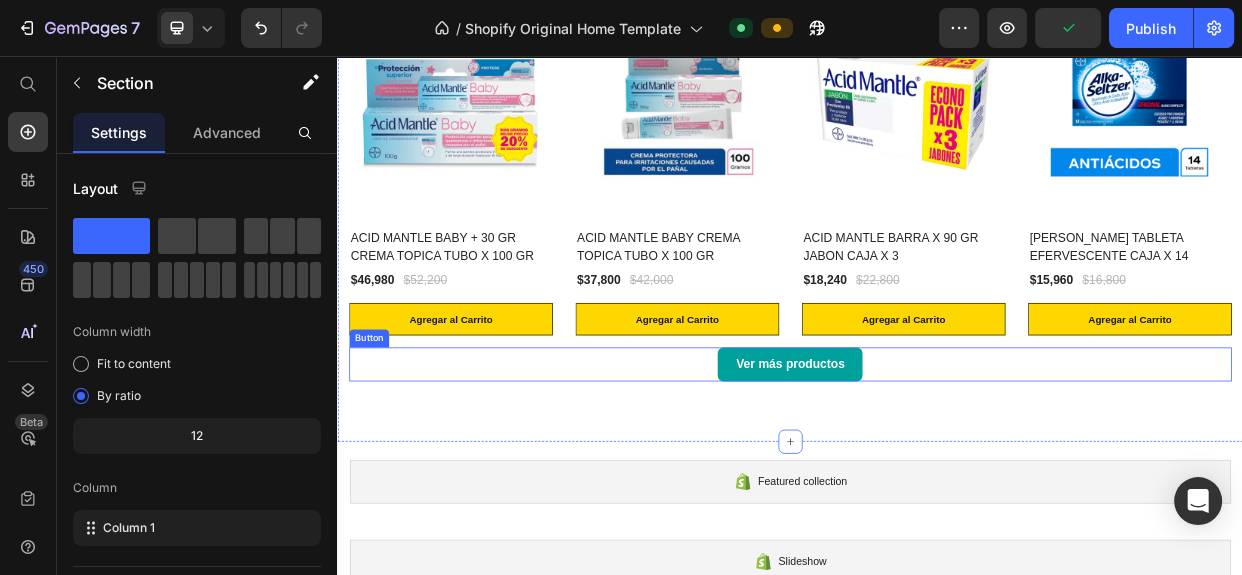 click on "Ver más productos" at bounding box center [937, 465] 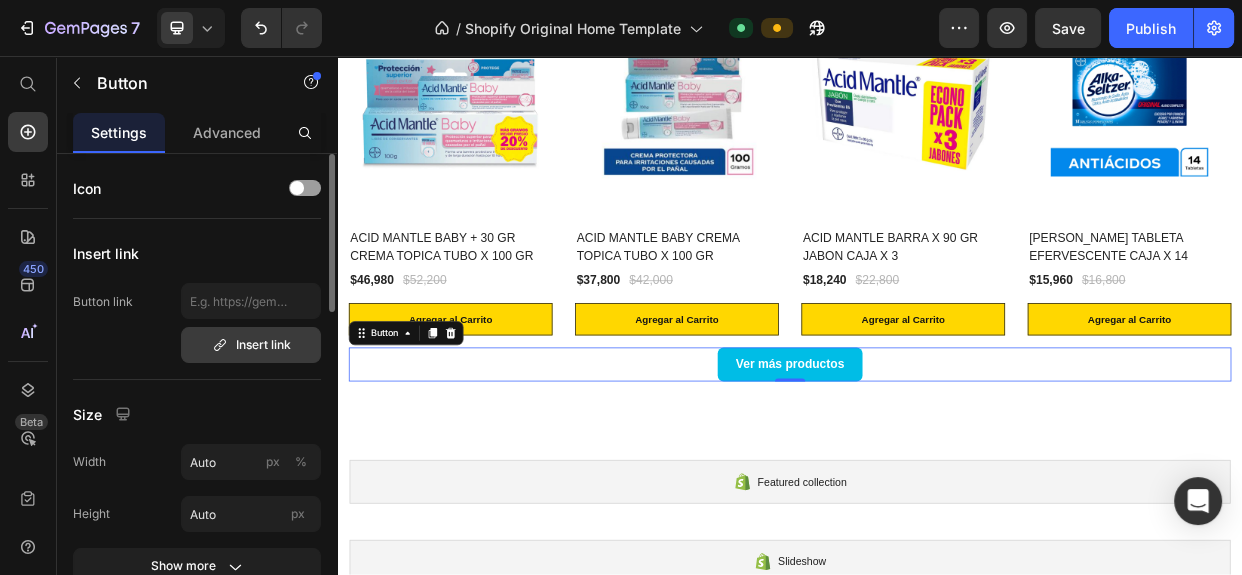 click on "Insert link" at bounding box center [251, 345] 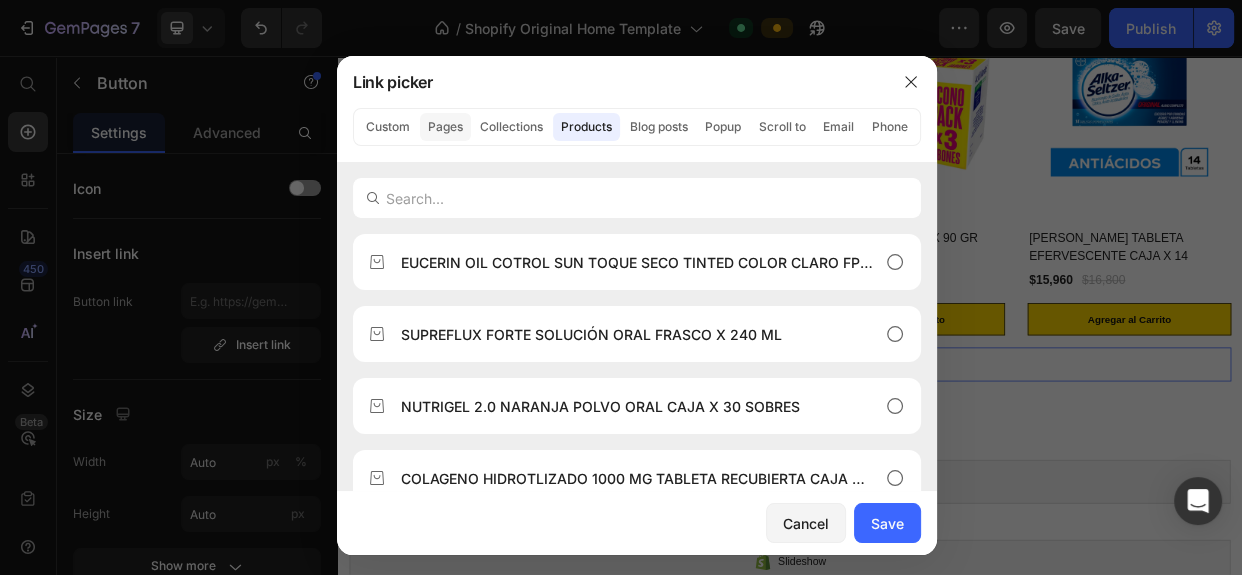 click on "Pages" 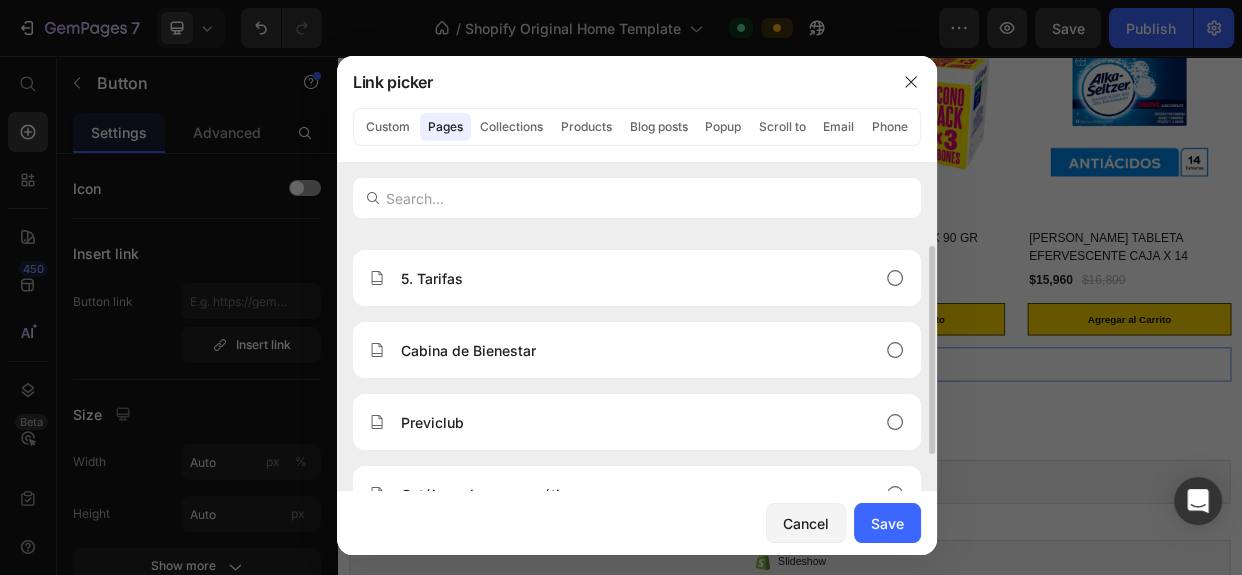 scroll, scrollTop: 280, scrollLeft: 0, axis: vertical 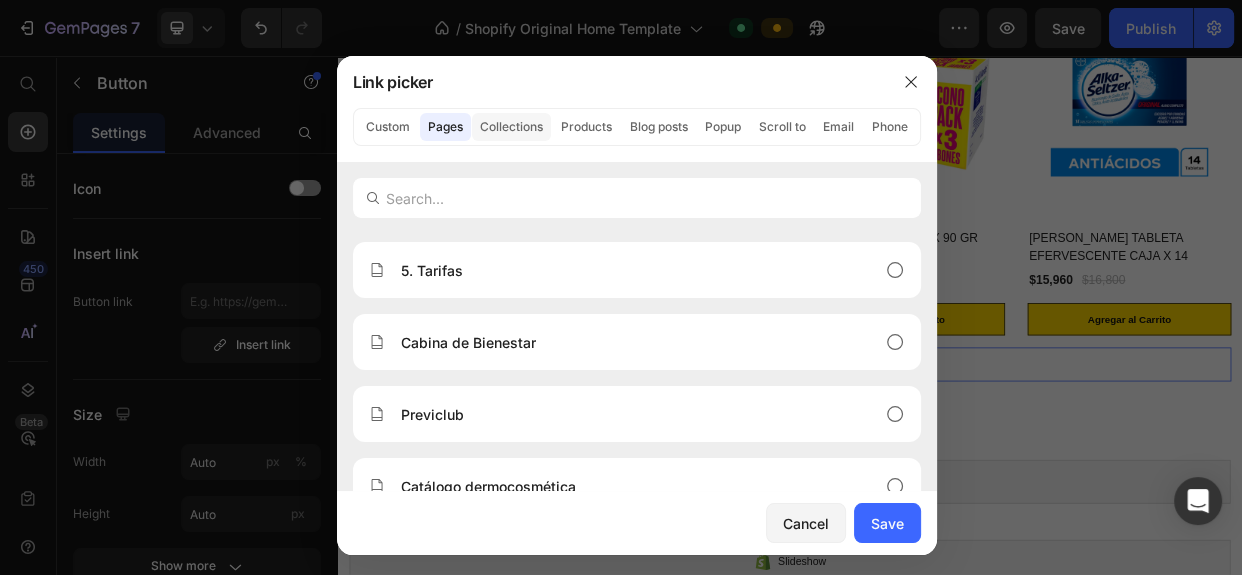 click on "Collections" 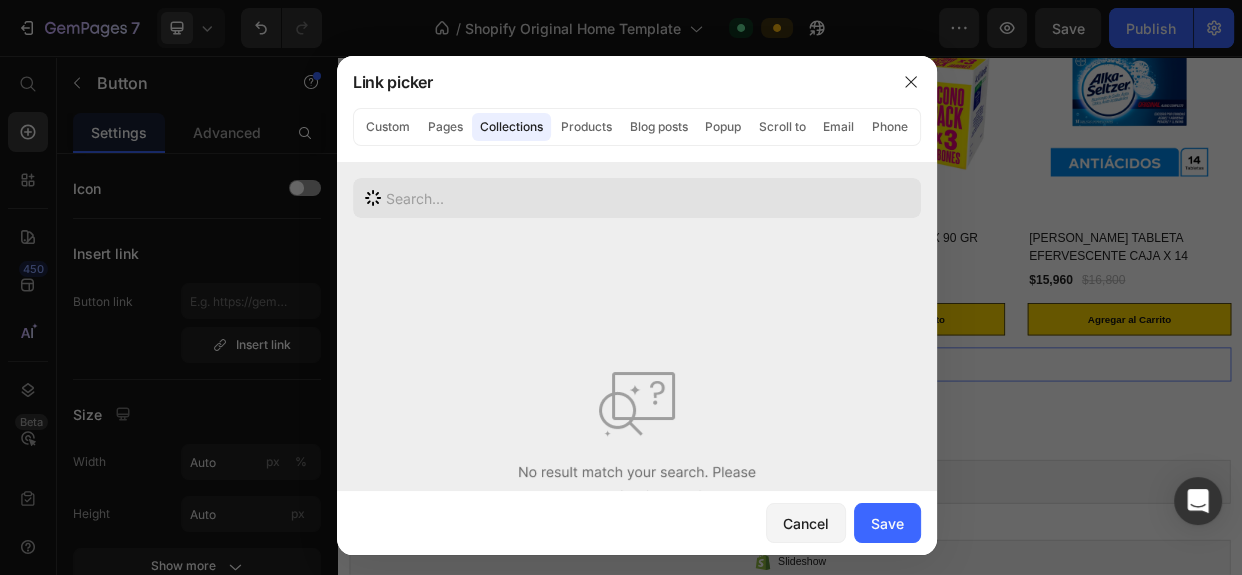 click at bounding box center [637, 198] 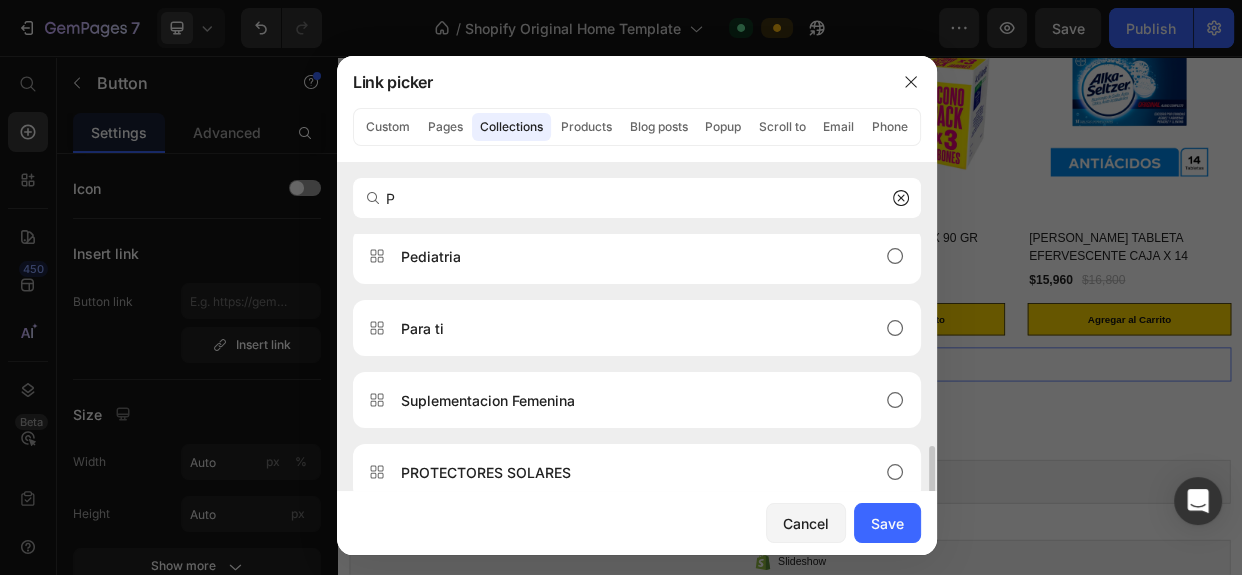 scroll, scrollTop: 689, scrollLeft: 0, axis: vertical 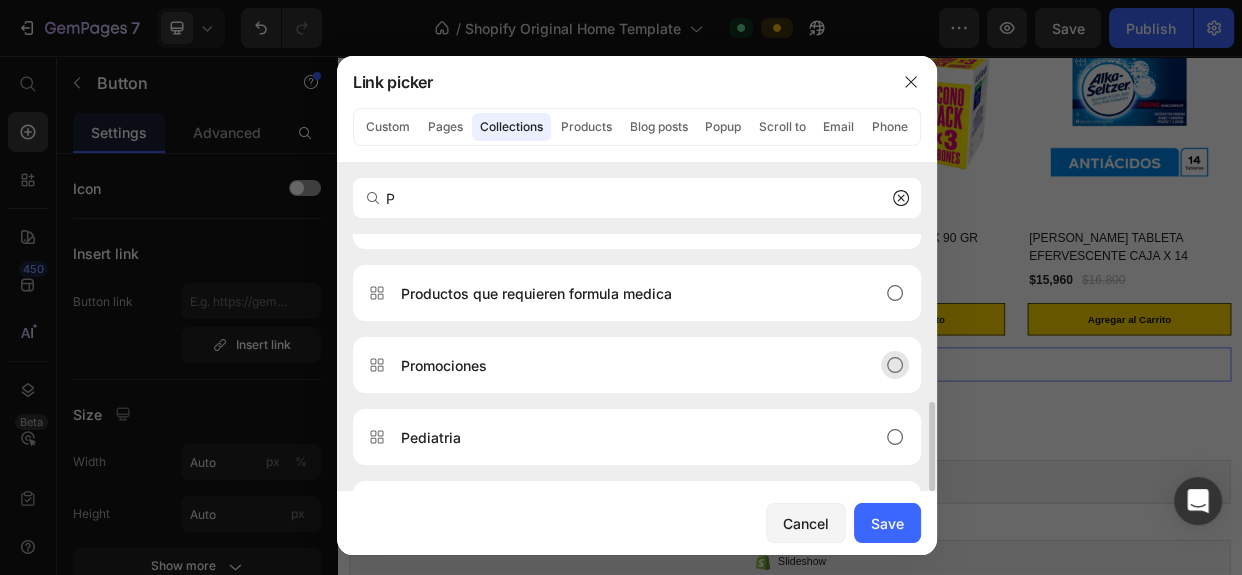 type on "P" 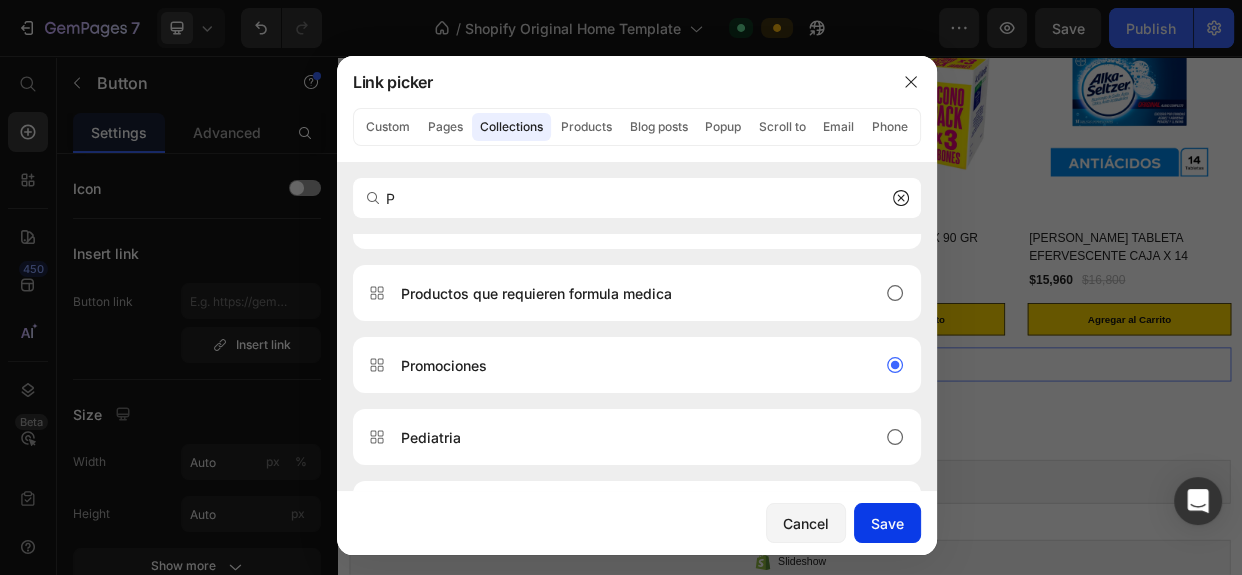click on "Save" at bounding box center [887, 523] 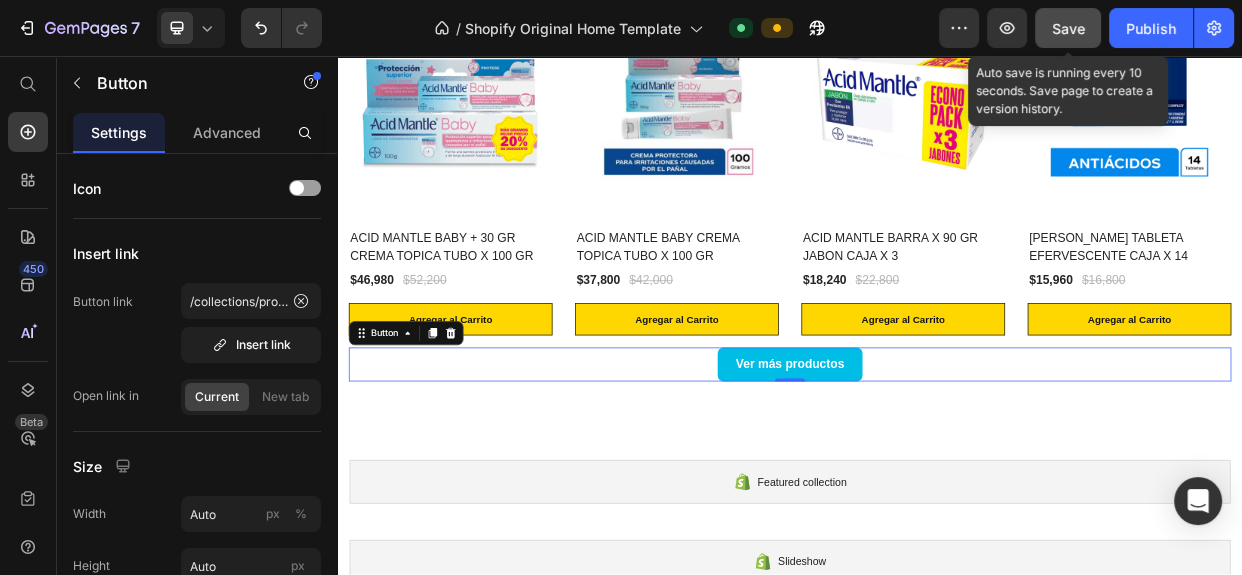 click on "Save" at bounding box center [1068, 28] 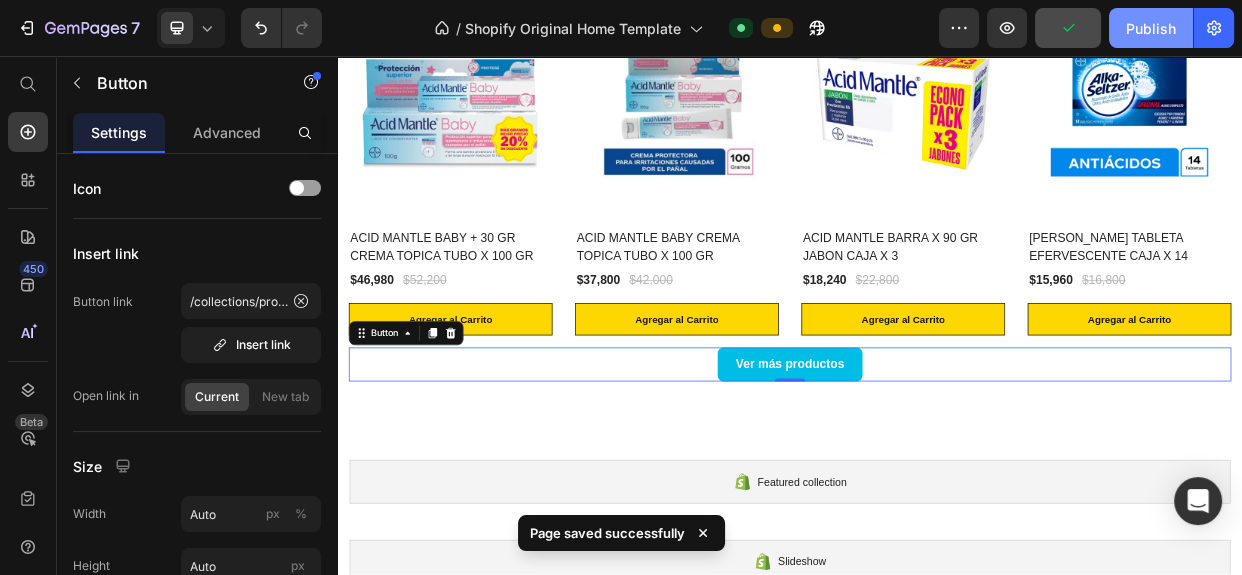 click on "Publish" at bounding box center [1151, 28] 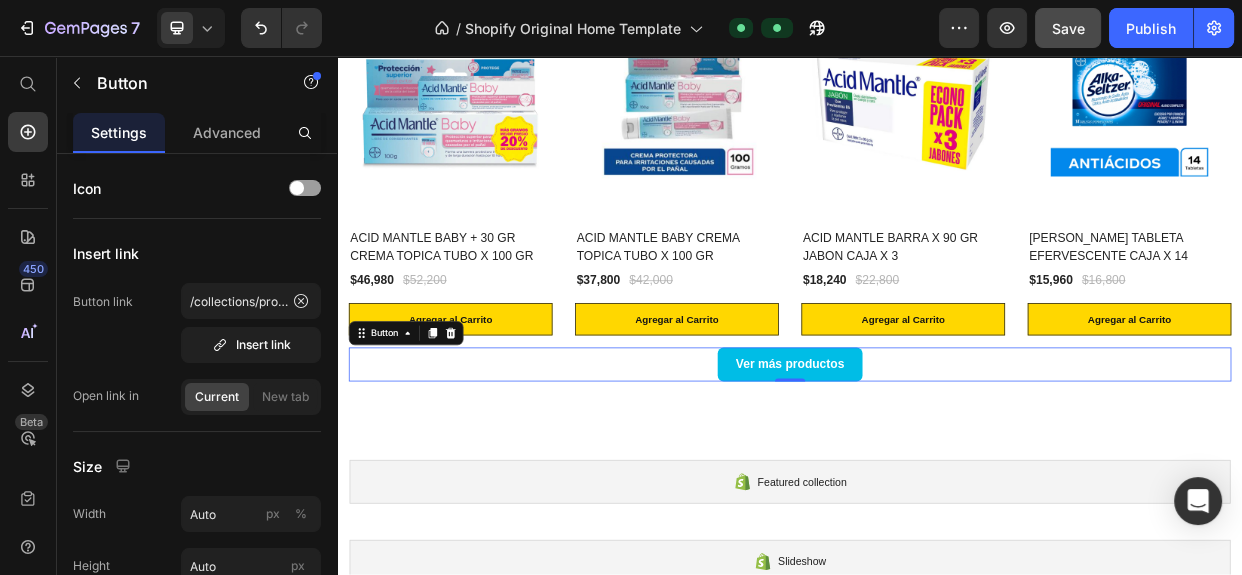 click on "Ver más productos Button   0" at bounding box center (937, 465) 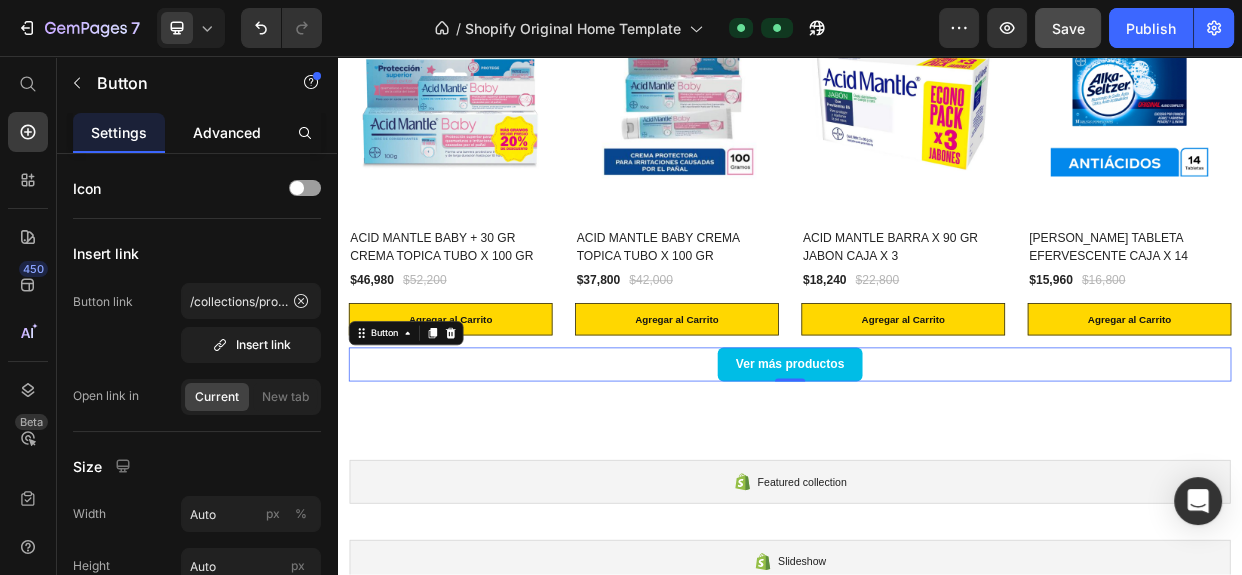 click on "Advanced" at bounding box center (227, 132) 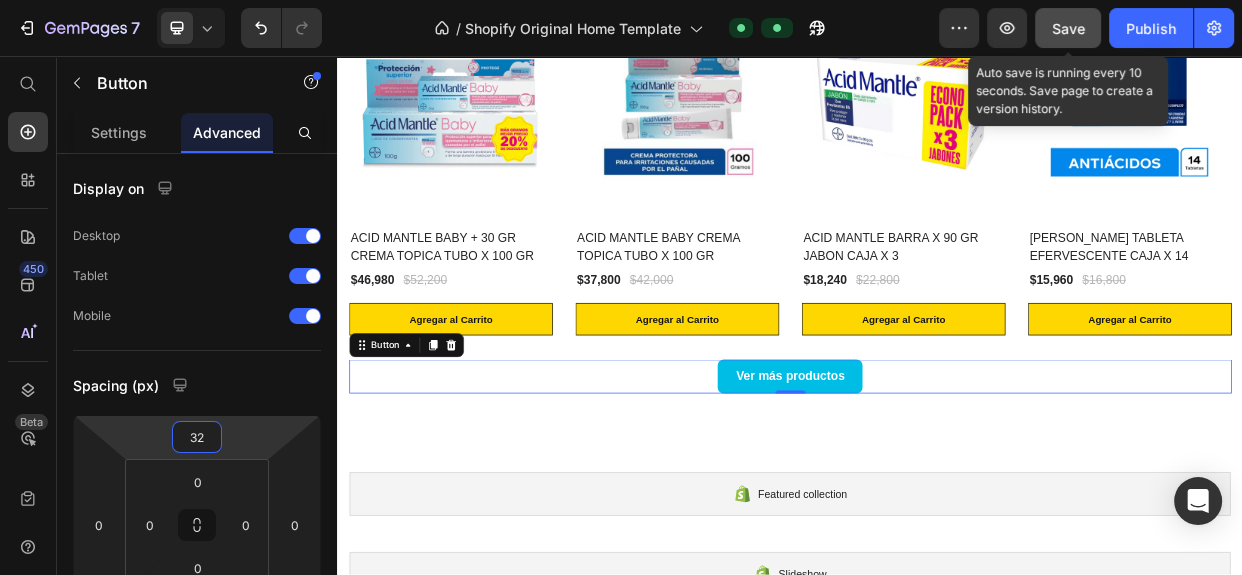 type on "32" 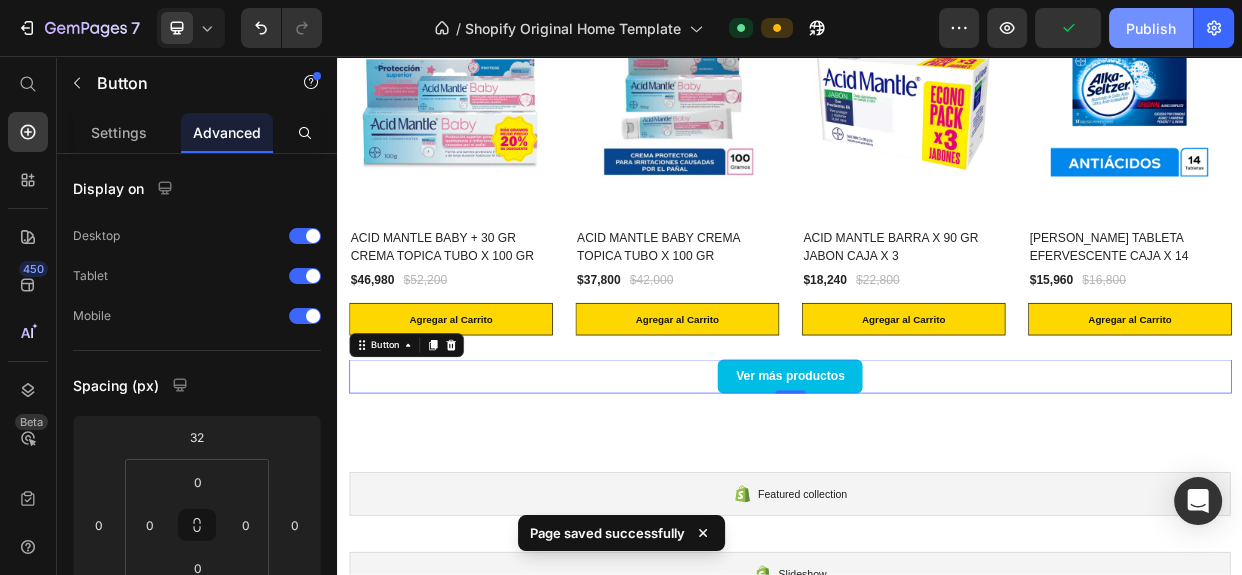 click on "Publish" at bounding box center [1151, 28] 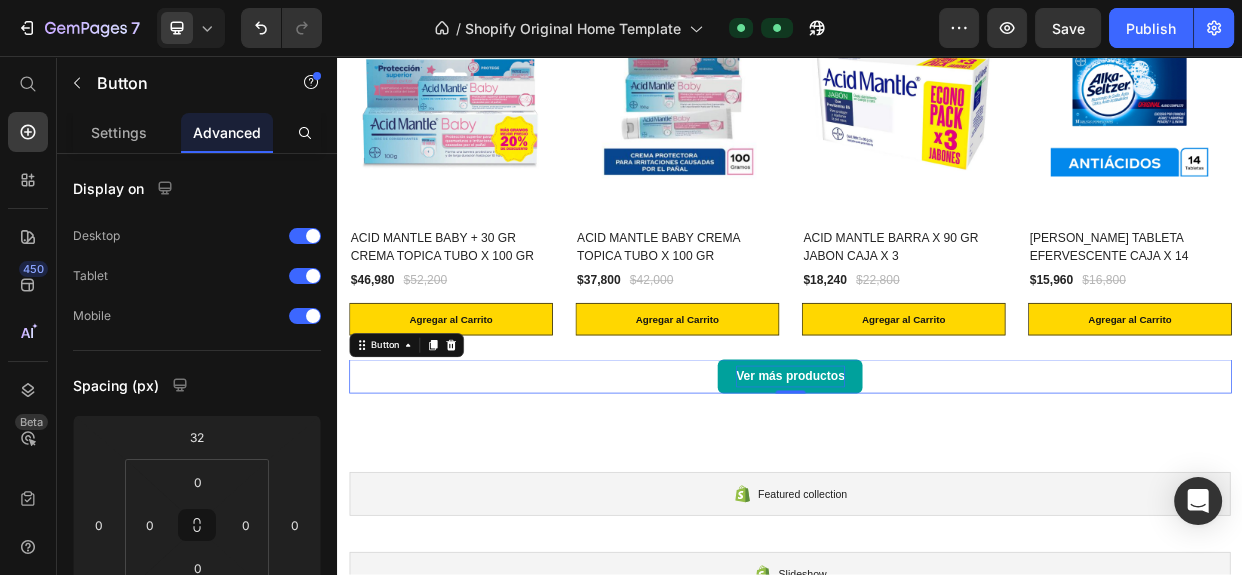 click on "Ver más productos" at bounding box center [937, 480] 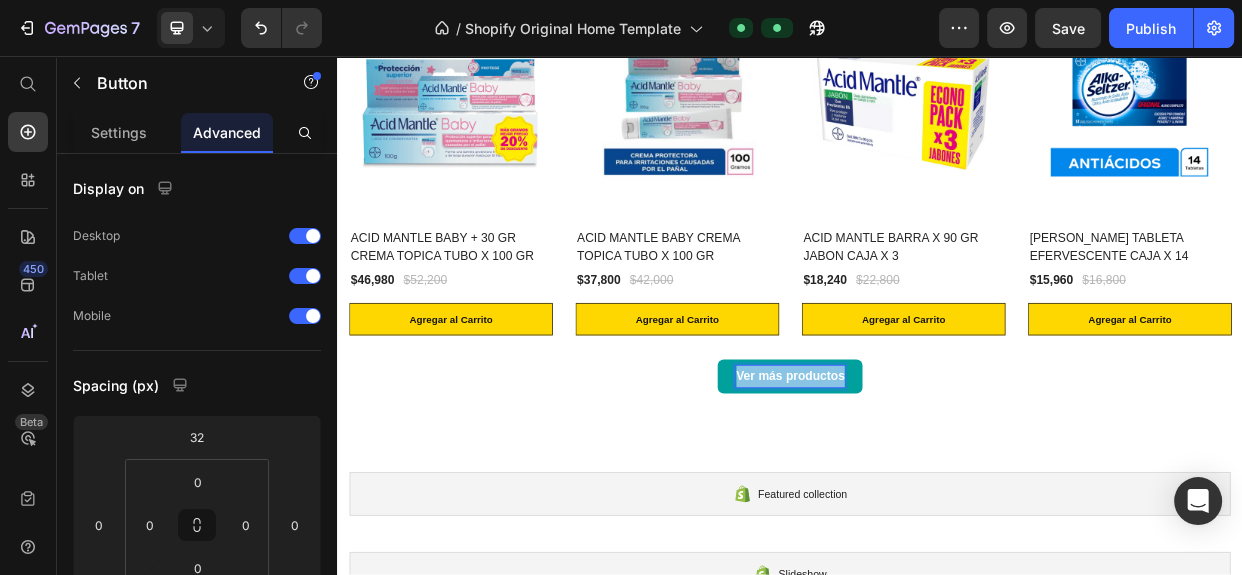 drag, startPoint x: 999, startPoint y: 475, endPoint x: 848, endPoint y: 472, distance: 151.0298 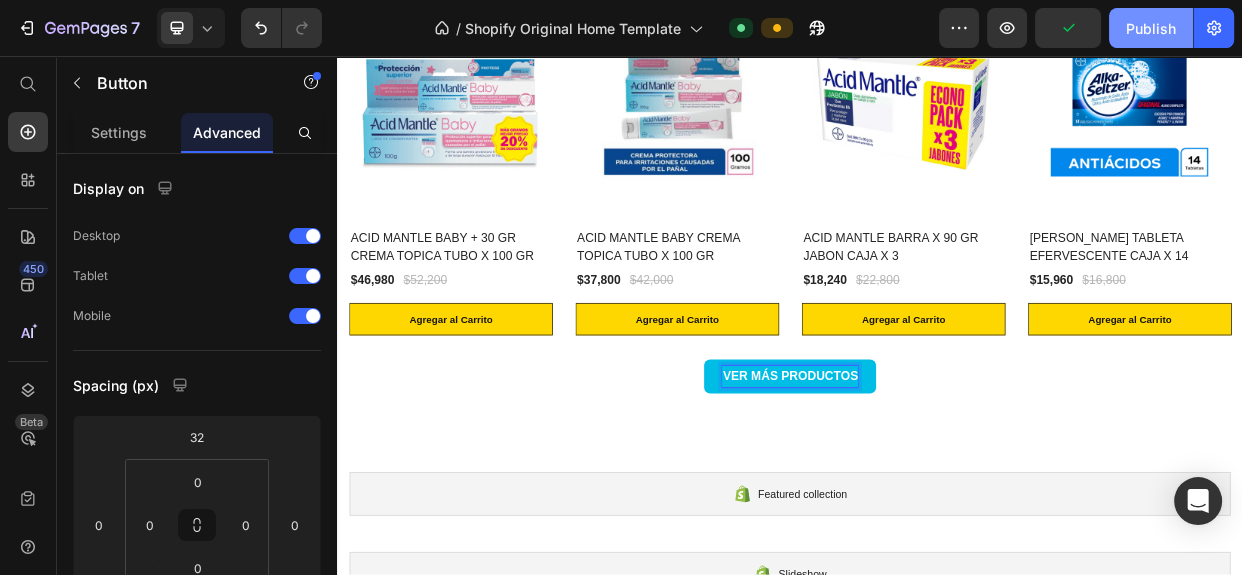 click on "Publish" at bounding box center (1151, 28) 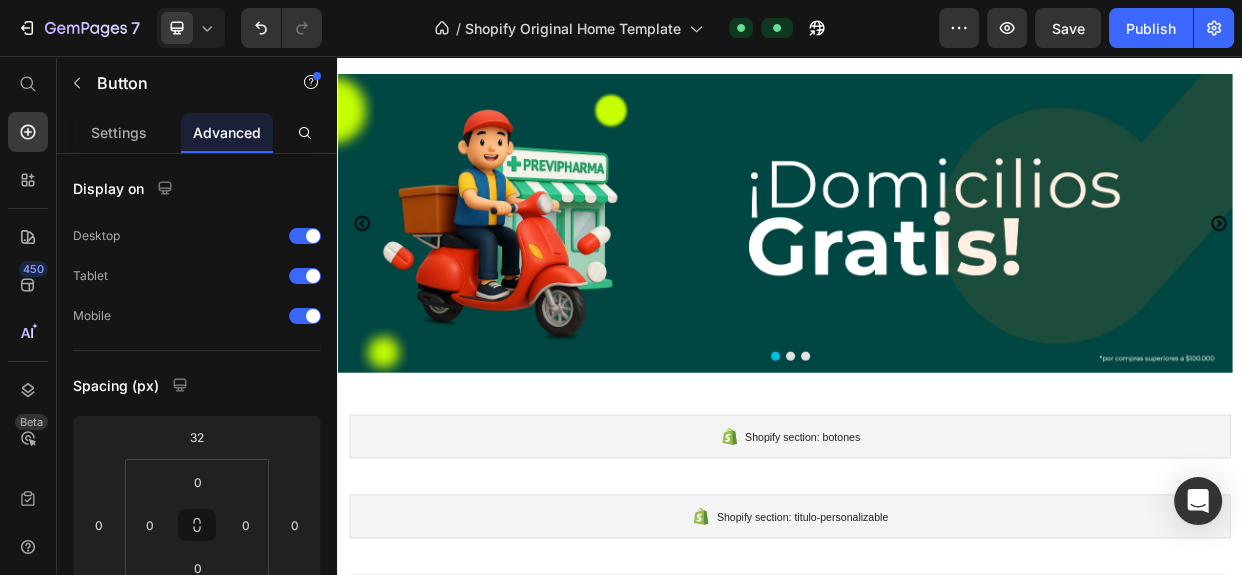 scroll, scrollTop: 0, scrollLeft: 0, axis: both 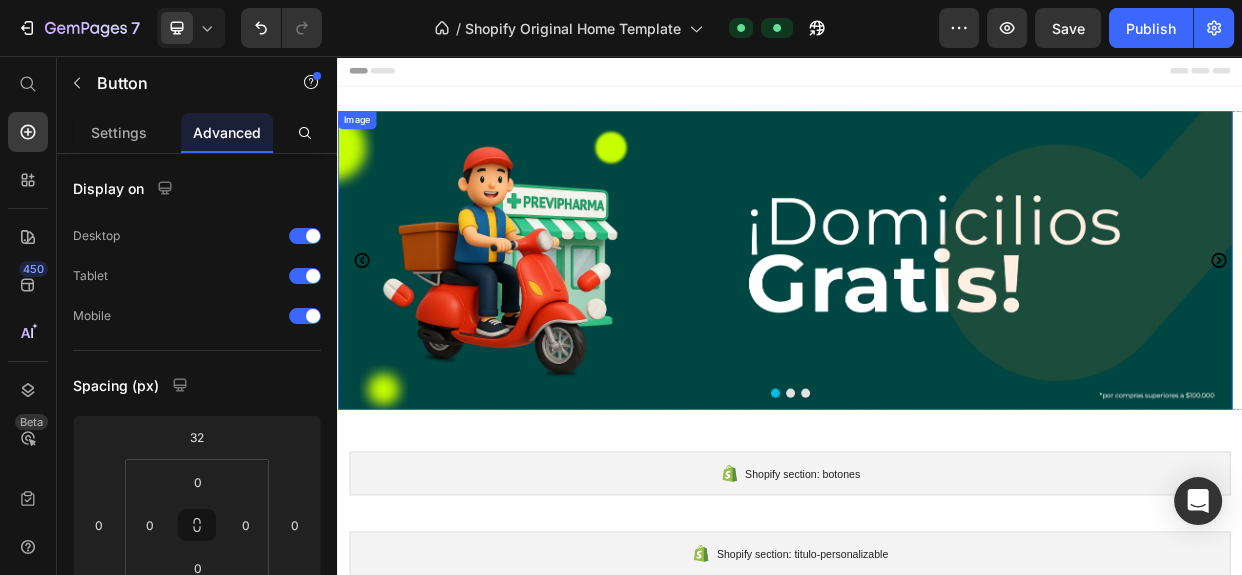 click on "Image" at bounding box center [930, 327] 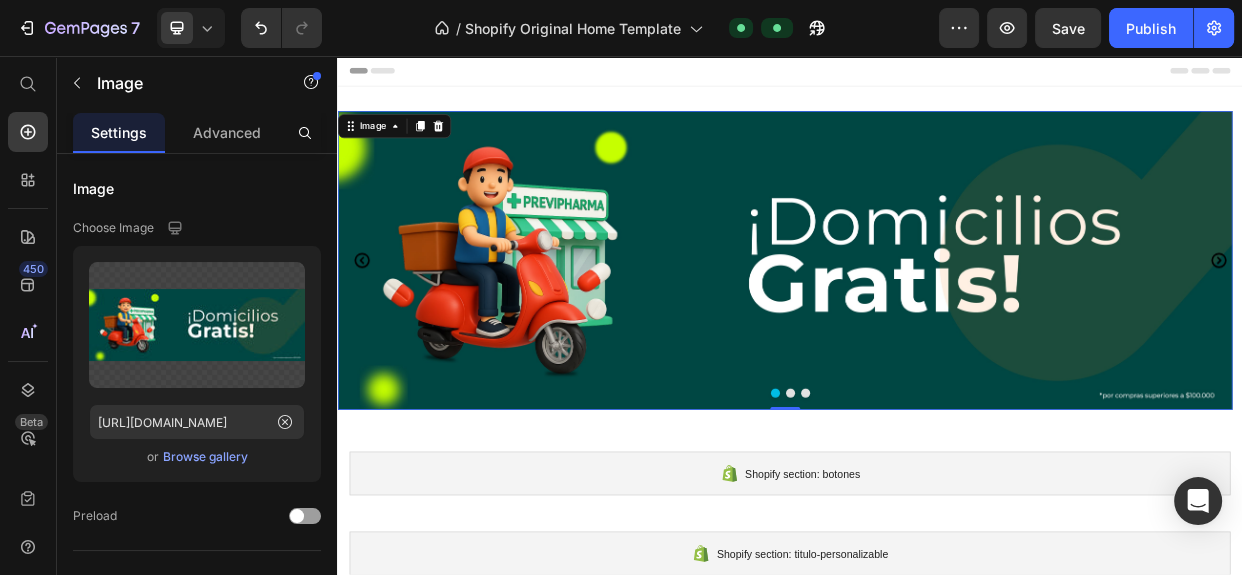 click at bounding box center (930, 327) 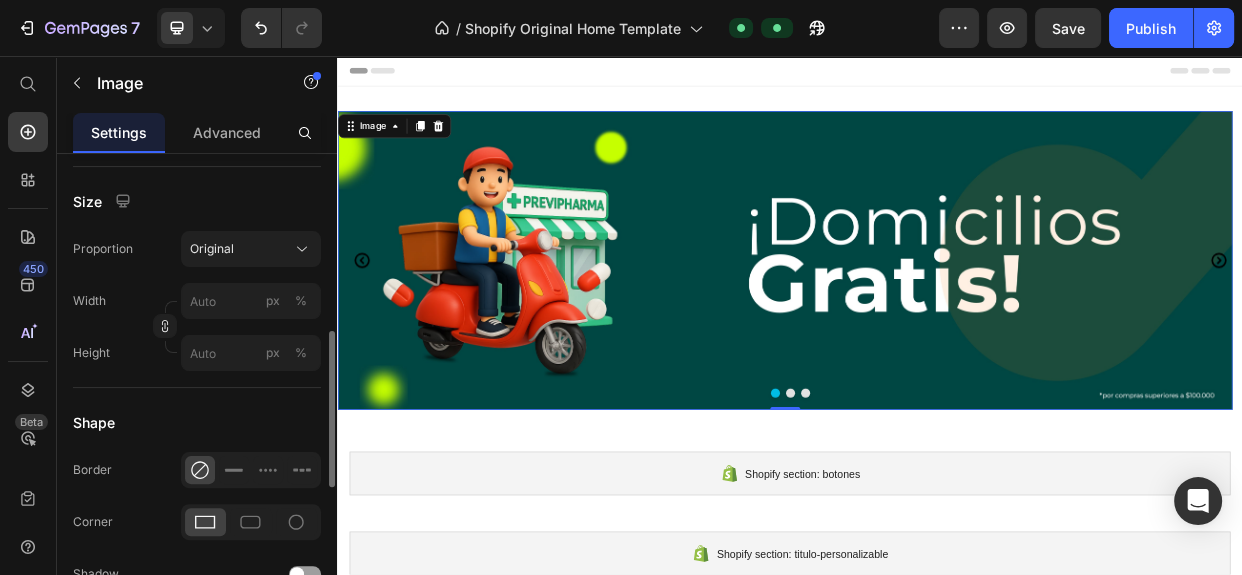 scroll, scrollTop: 818, scrollLeft: 0, axis: vertical 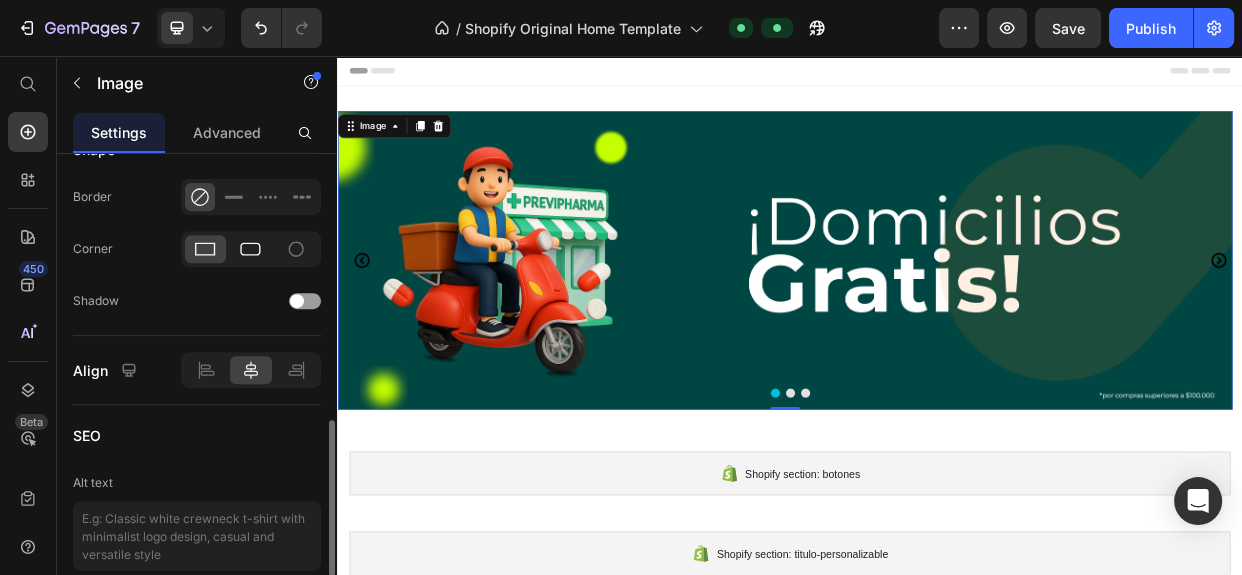 click 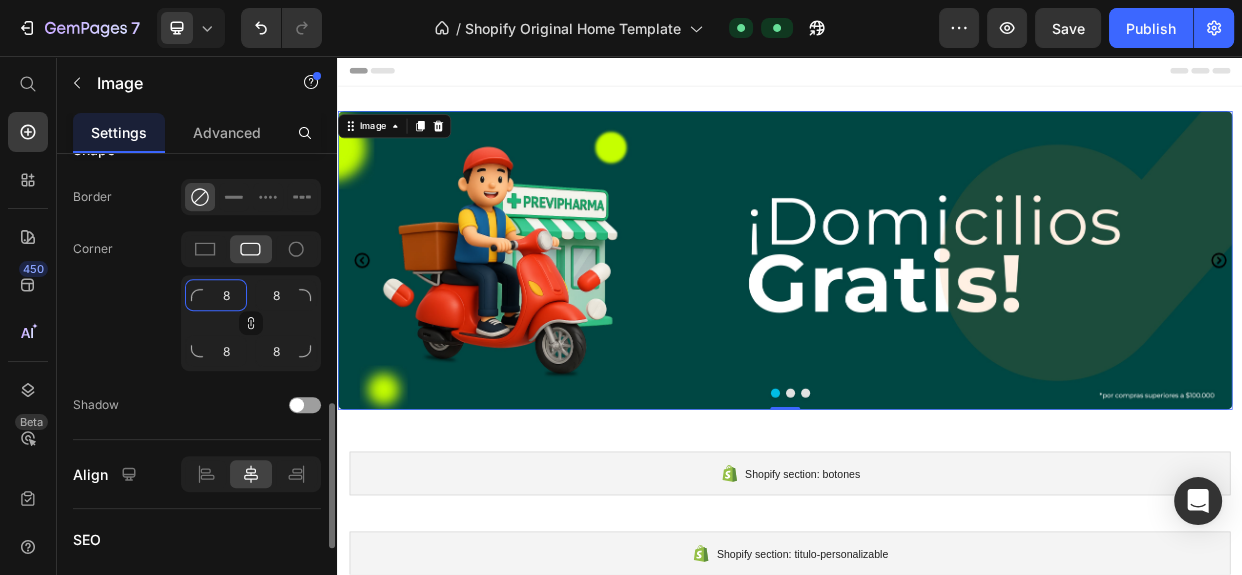 type on "1" 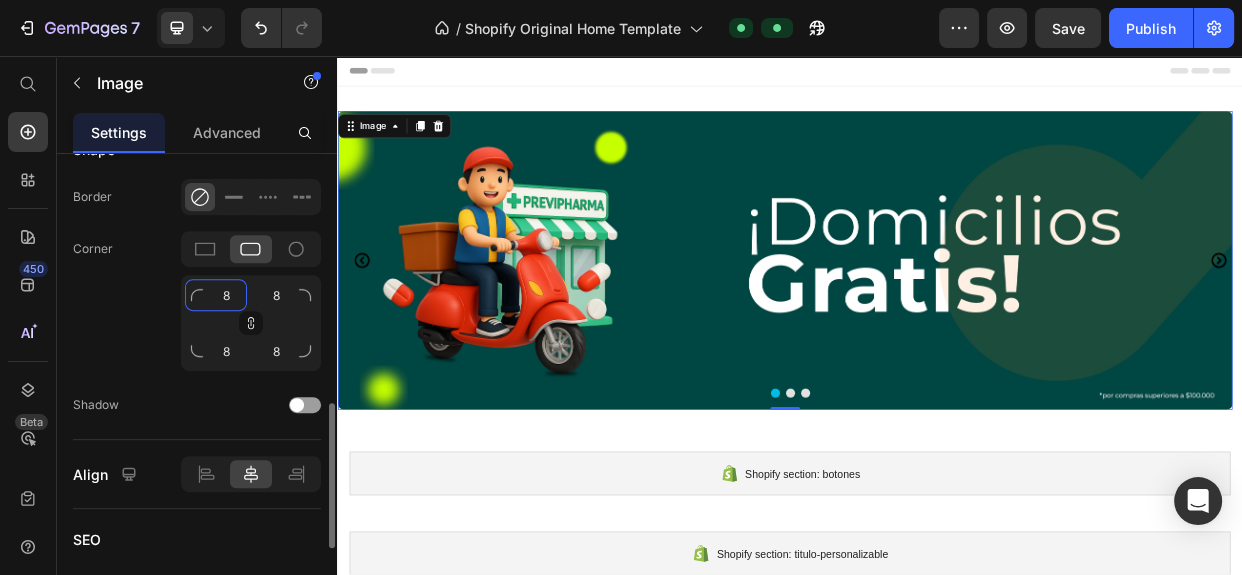 type on "1" 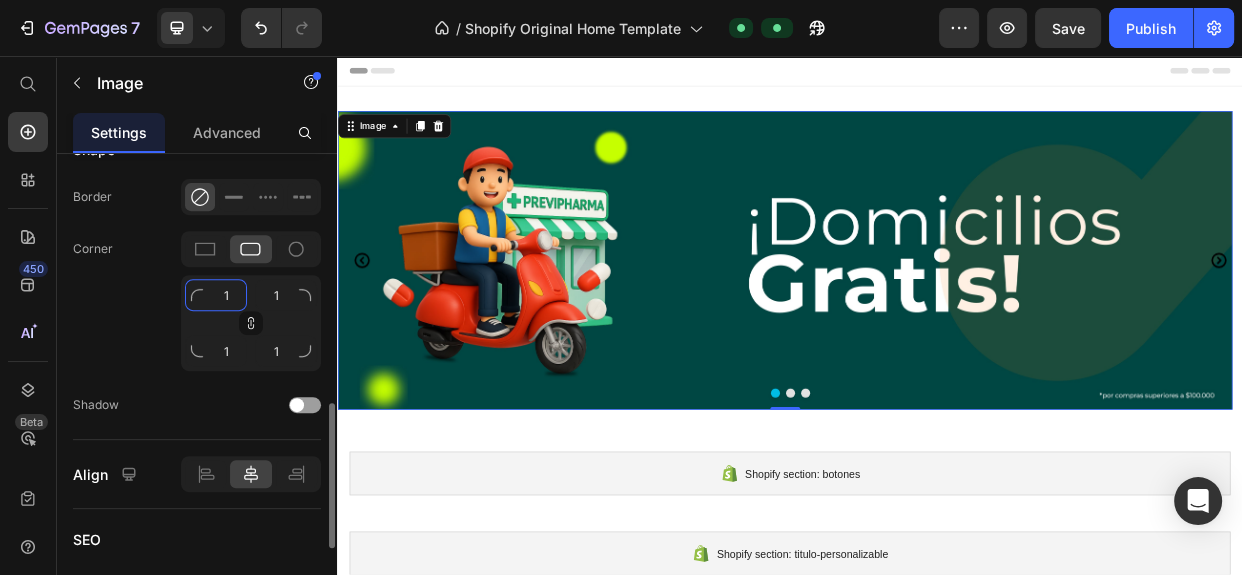 type on "15" 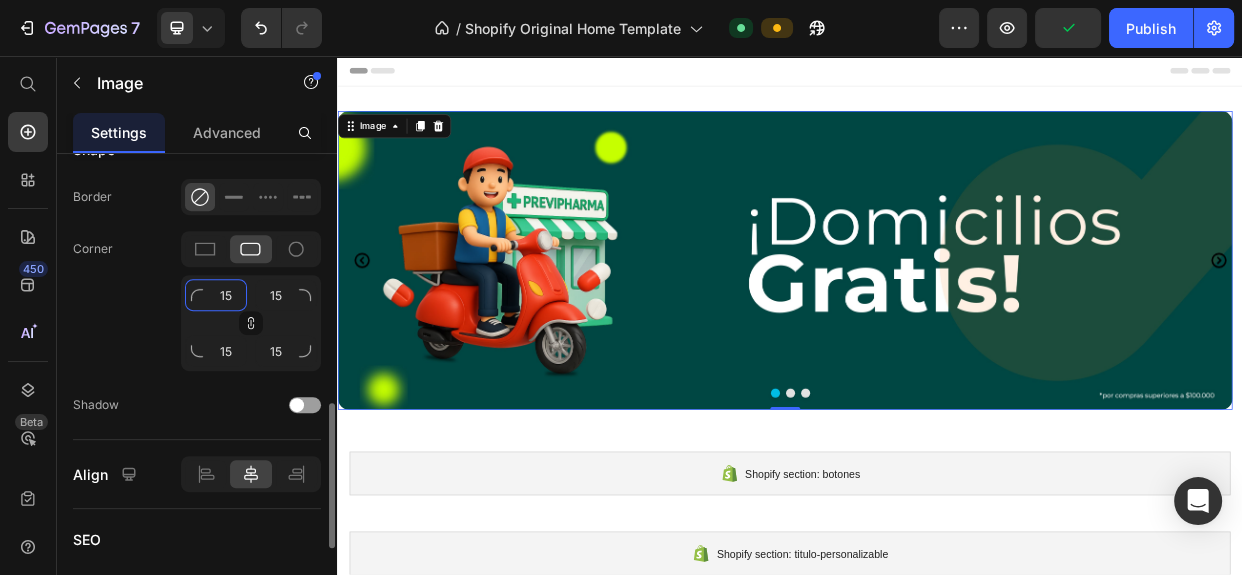 drag, startPoint x: 232, startPoint y: 285, endPoint x: 218, endPoint y: 286, distance: 14.035668 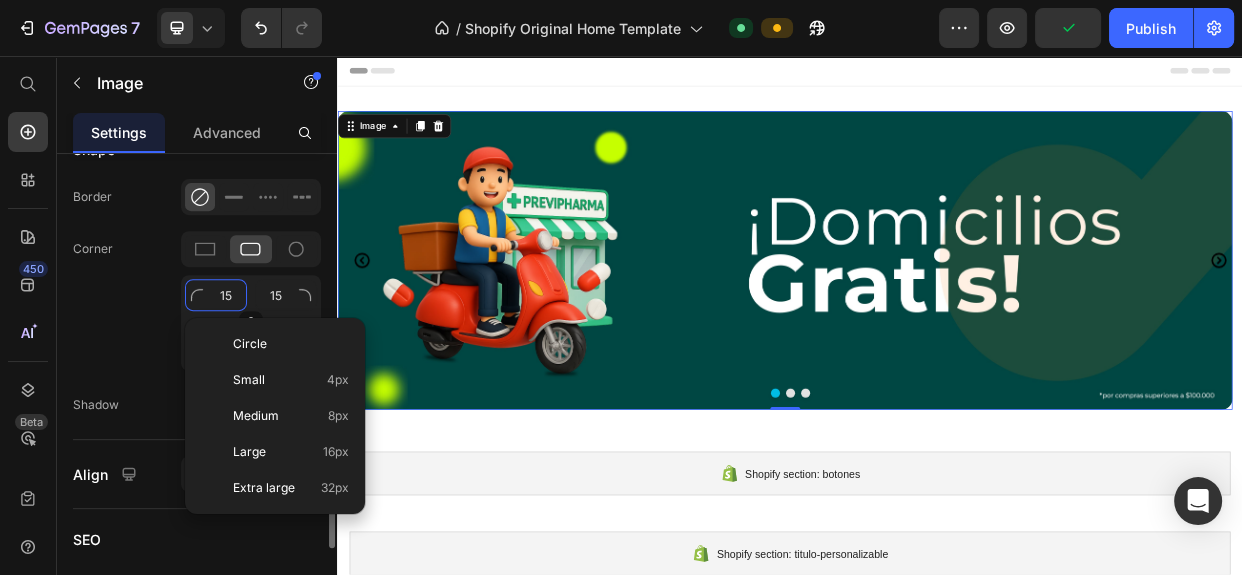 type on "3" 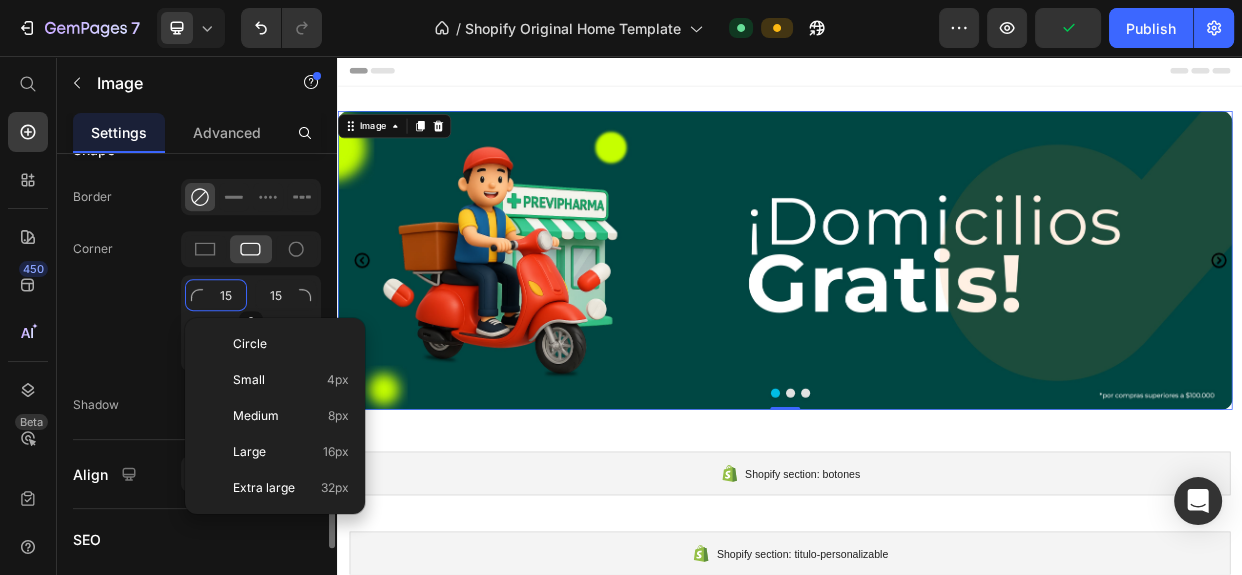 type on "3" 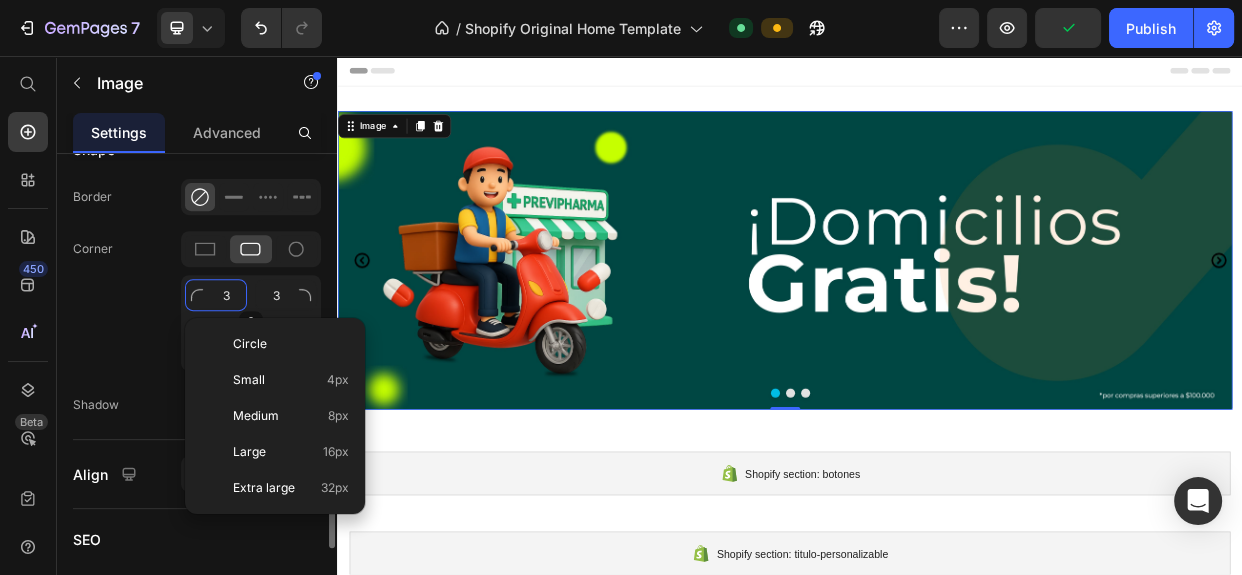 type on "30" 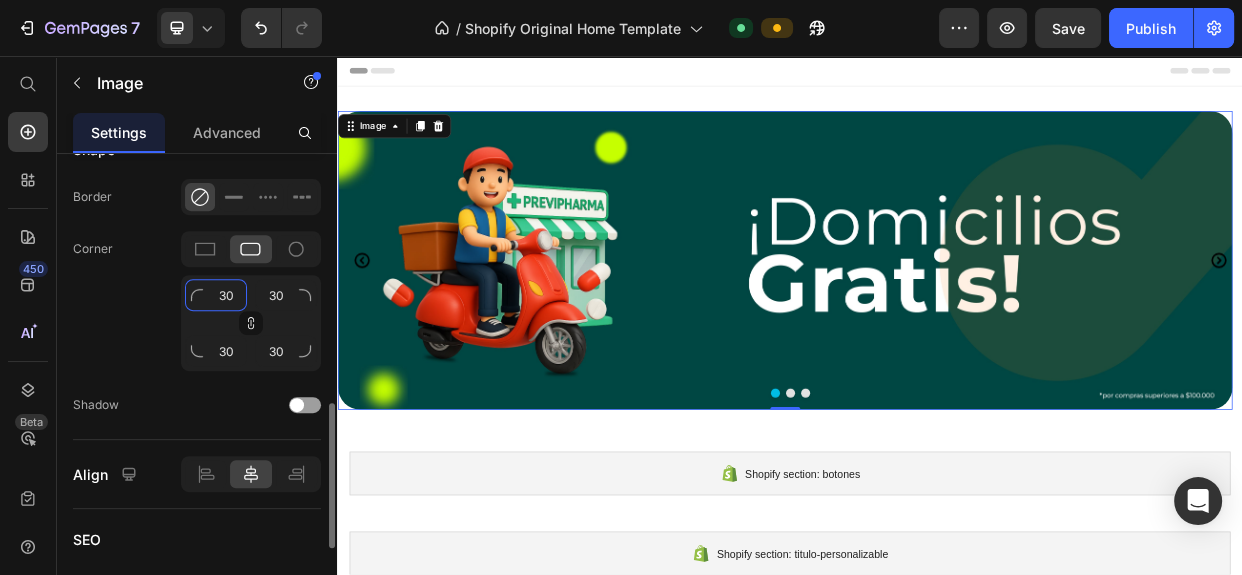 drag, startPoint x: 238, startPoint y: 292, endPoint x: 177, endPoint y: 291, distance: 61.008198 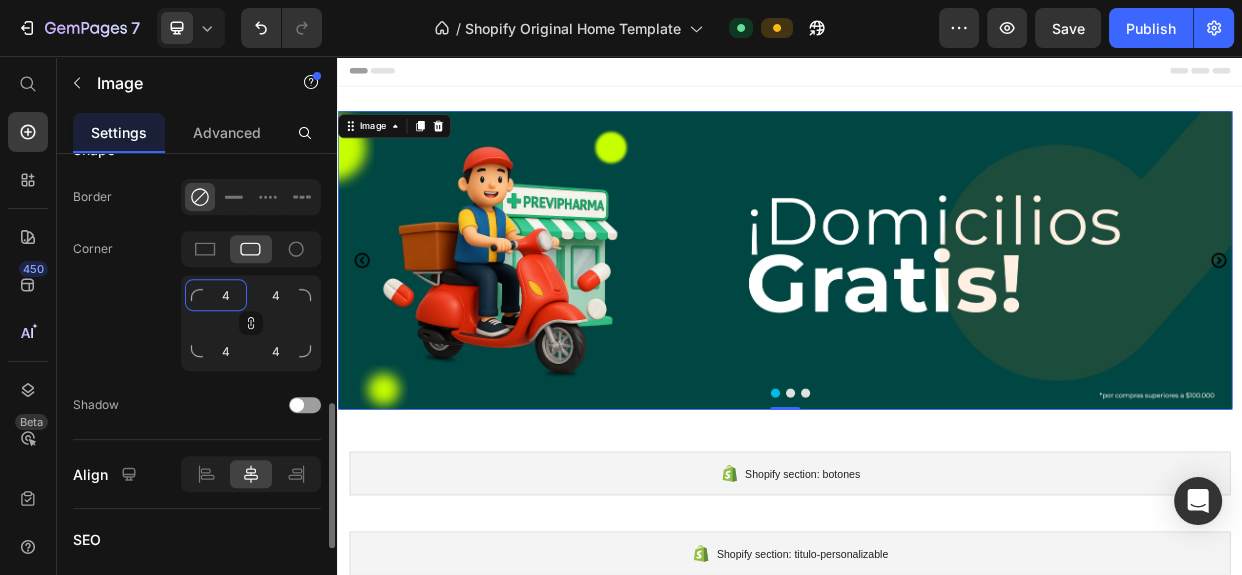 type on "40" 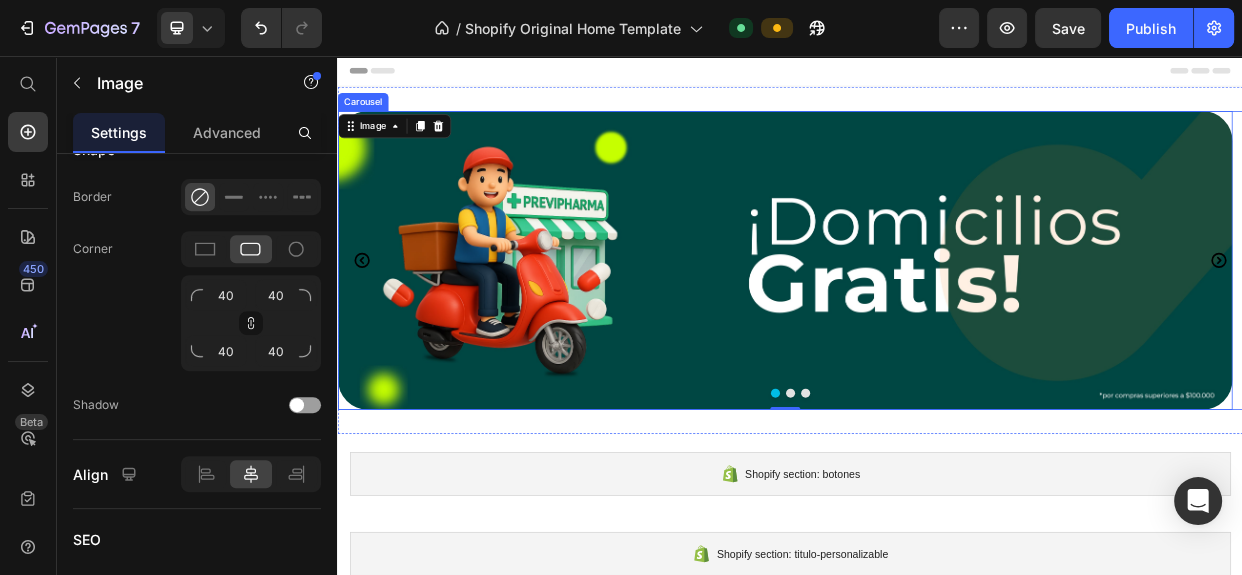click 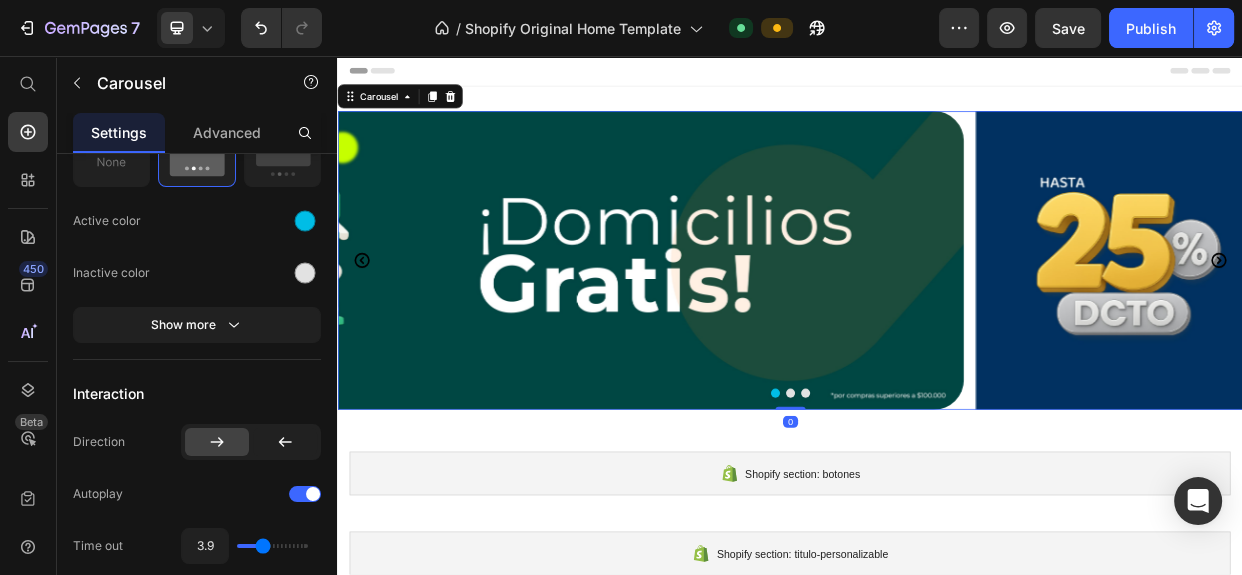 scroll, scrollTop: 0, scrollLeft: 0, axis: both 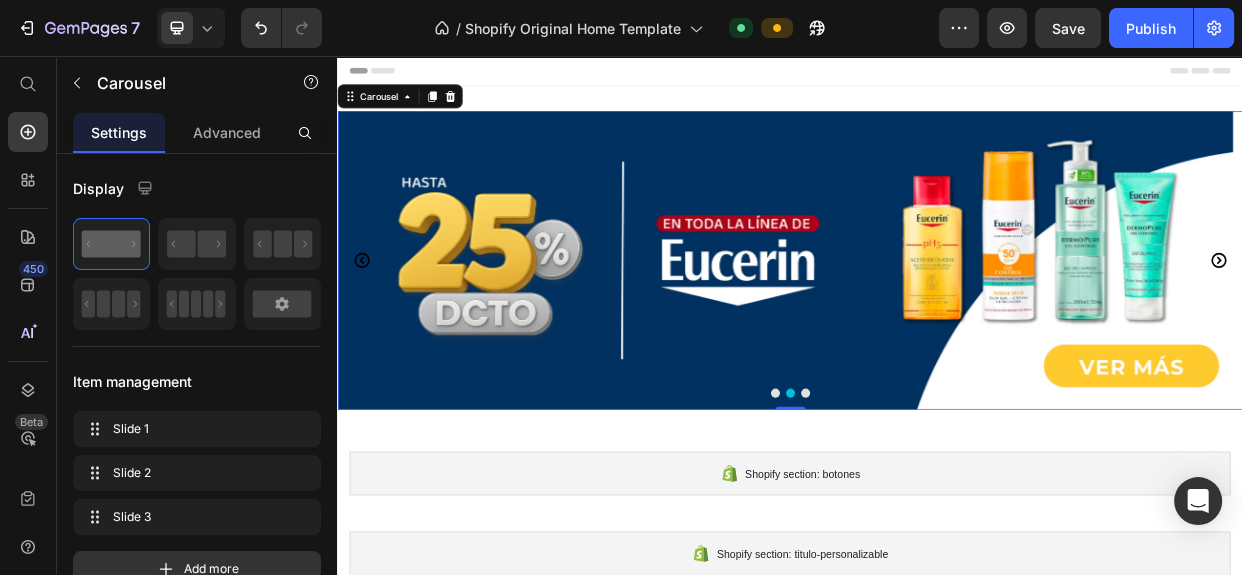 click 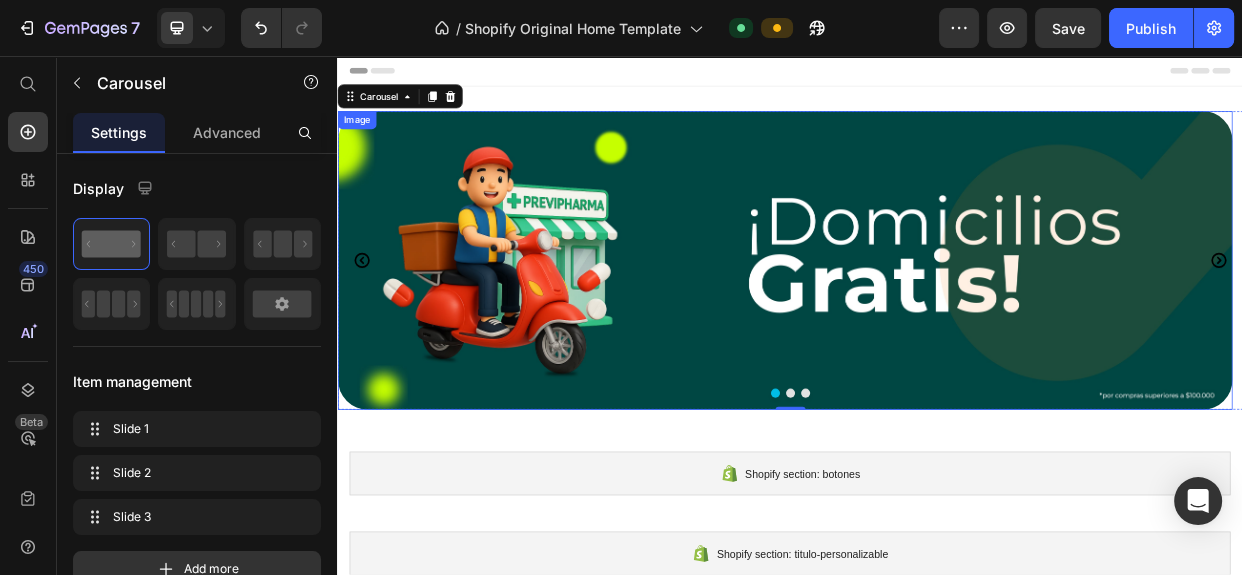 click at bounding box center (930, 327) 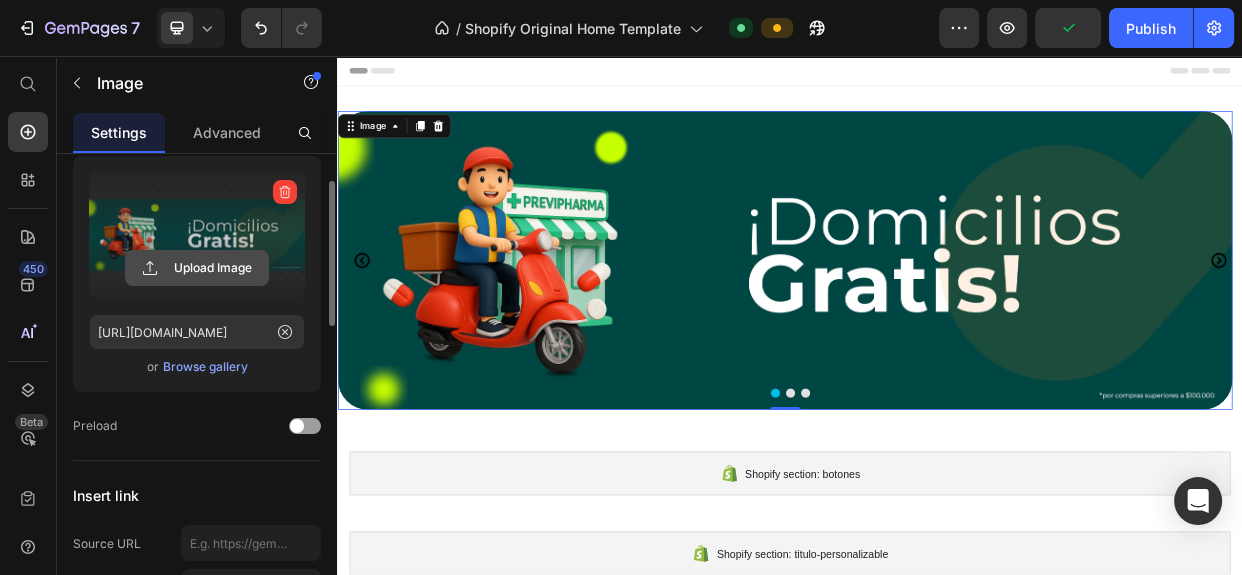 scroll, scrollTop: 0, scrollLeft: 0, axis: both 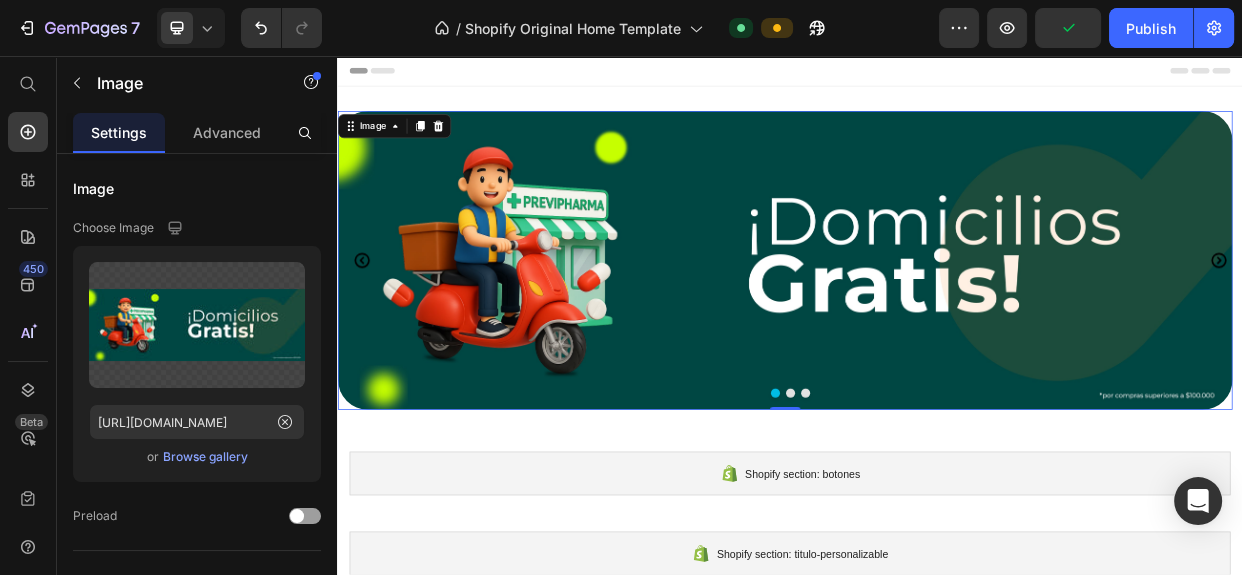 click at bounding box center (930, 327) 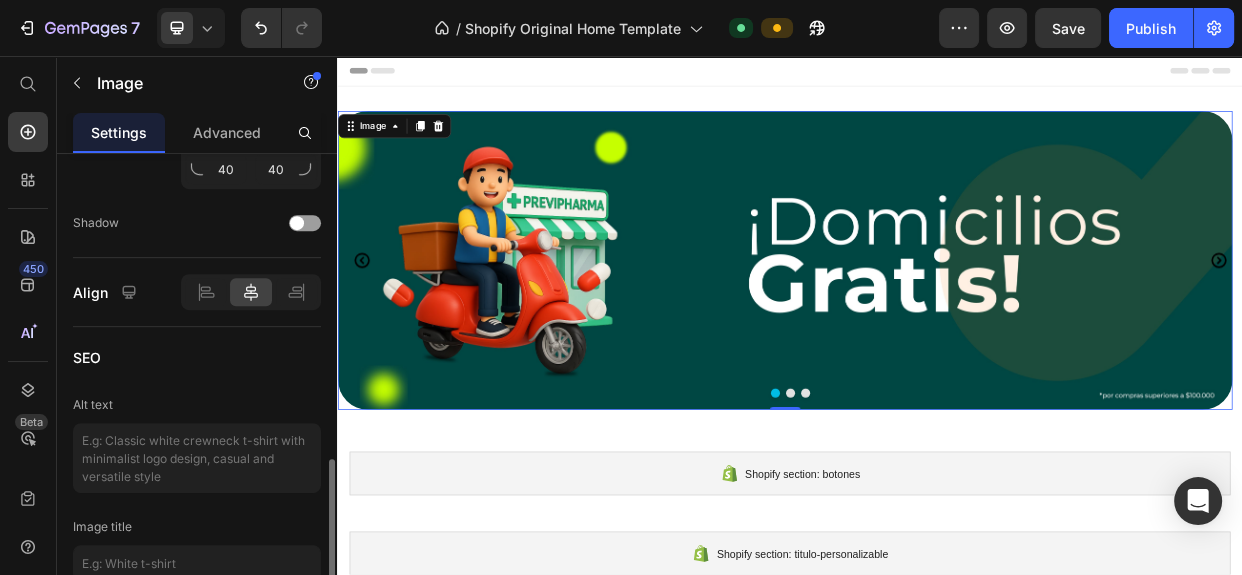 scroll, scrollTop: 818, scrollLeft: 0, axis: vertical 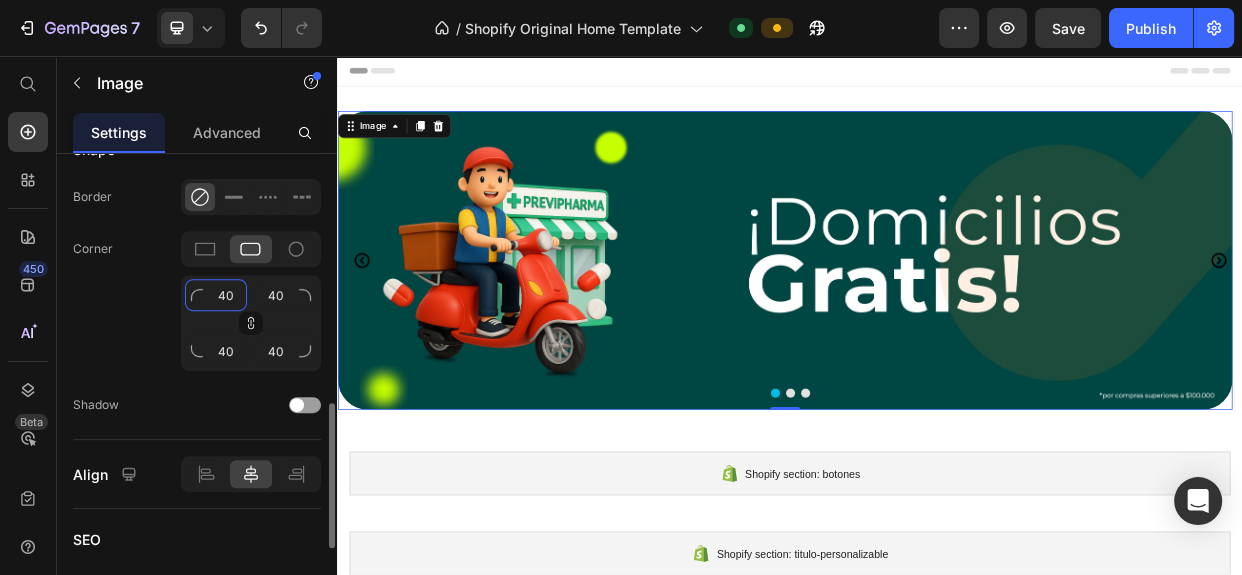 type on "3" 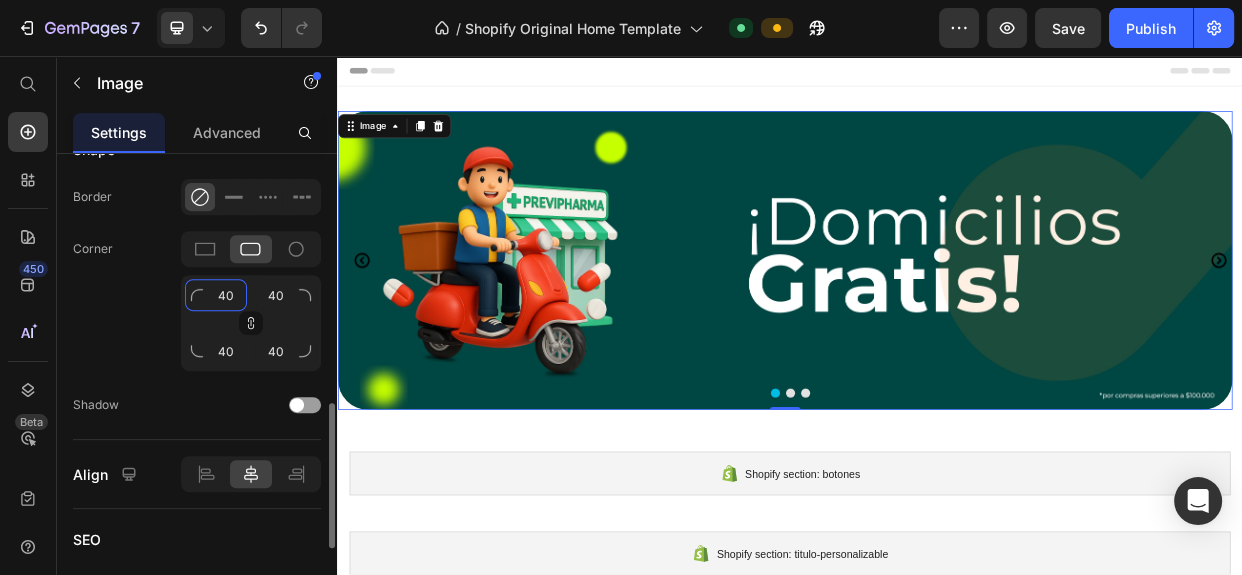 type on "3" 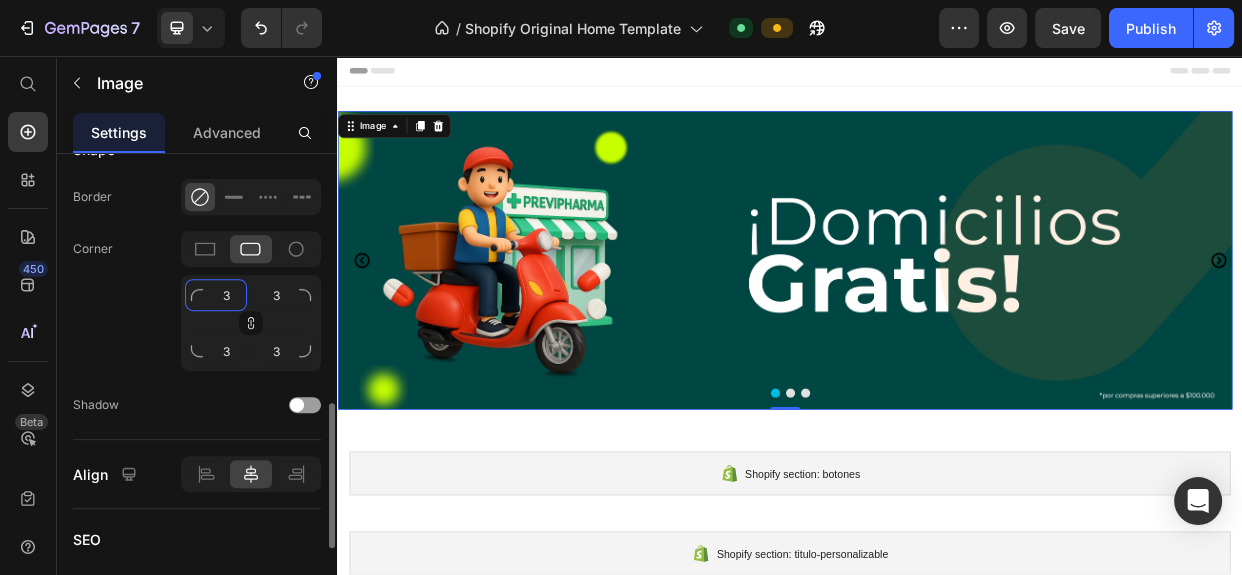 type on "35" 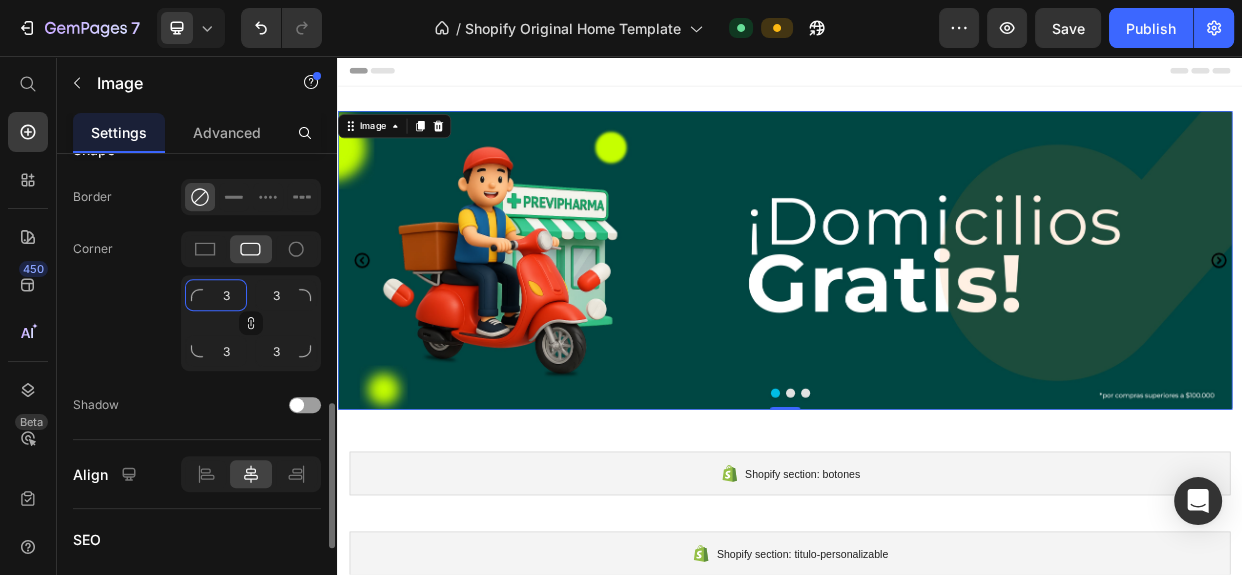 type on "35" 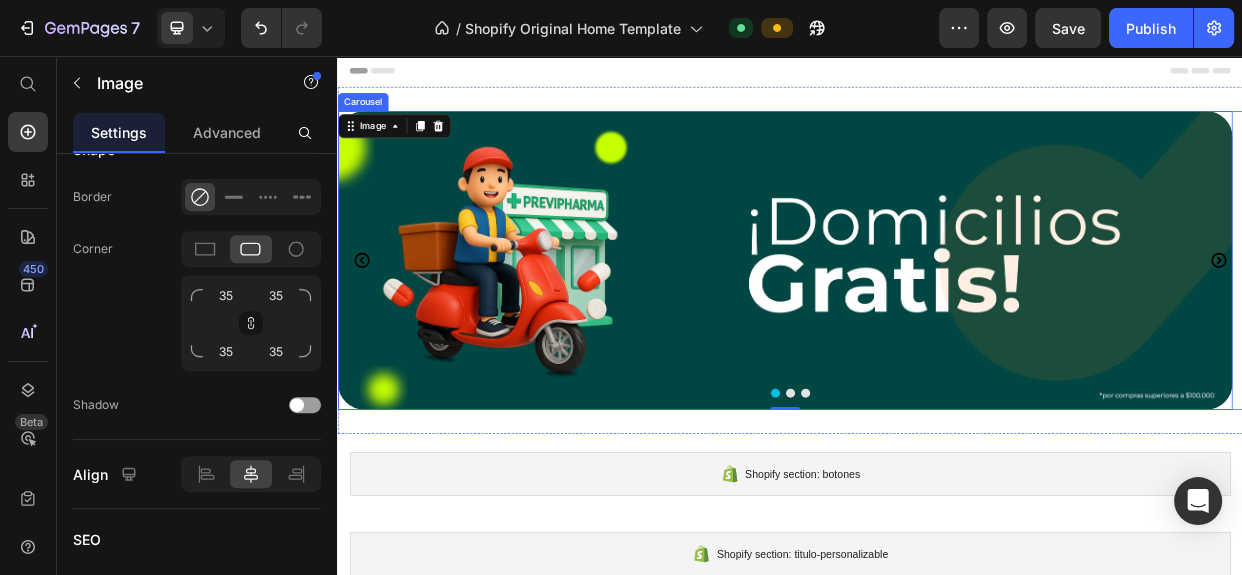click 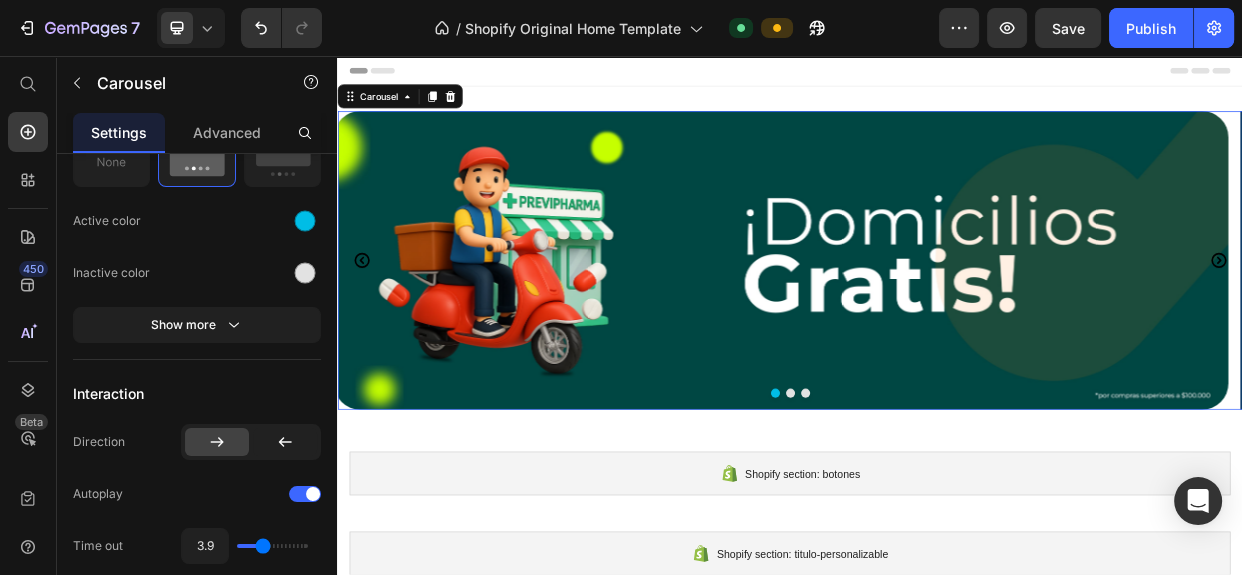 scroll, scrollTop: 0, scrollLeft: 0, axis: both 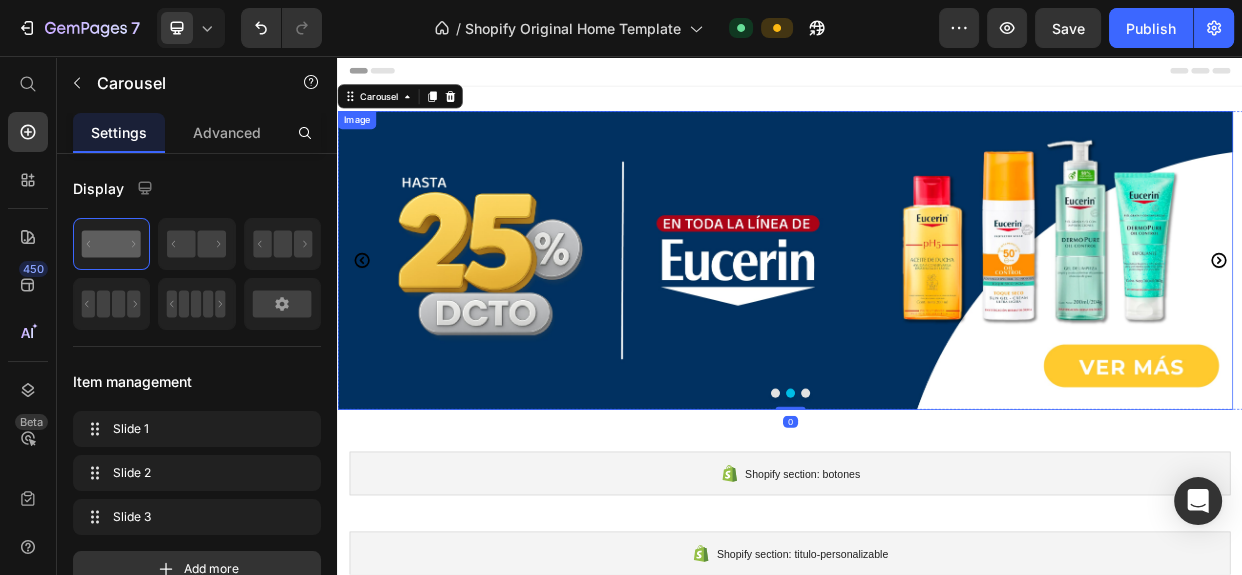 click on "Image" at bounding box center [362, 141] 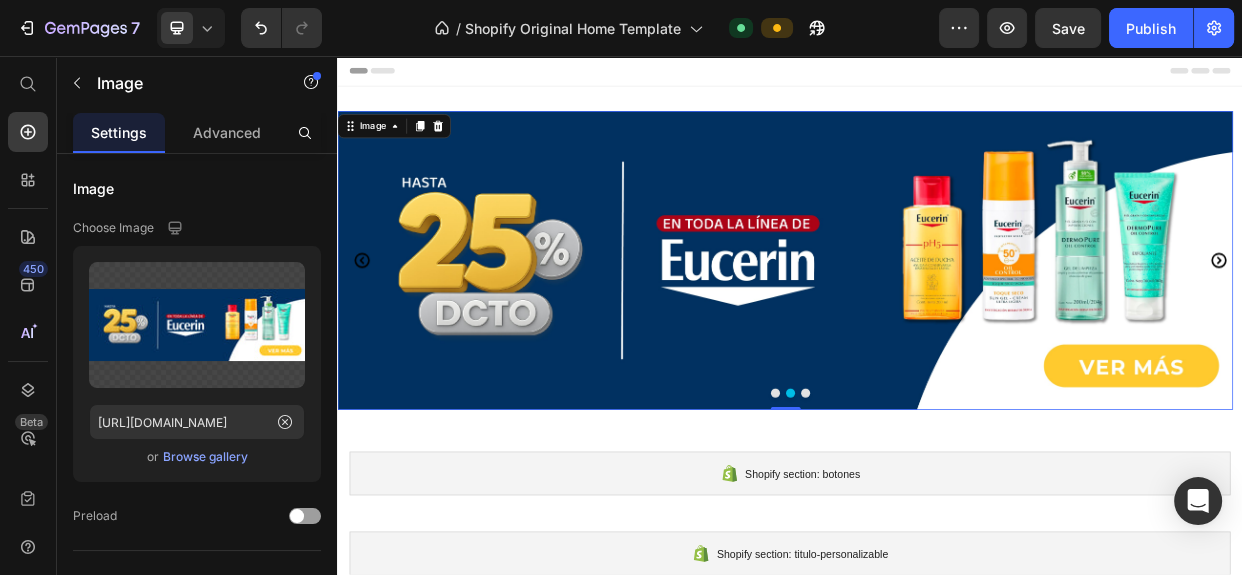 click at bounding box center (930, 327) 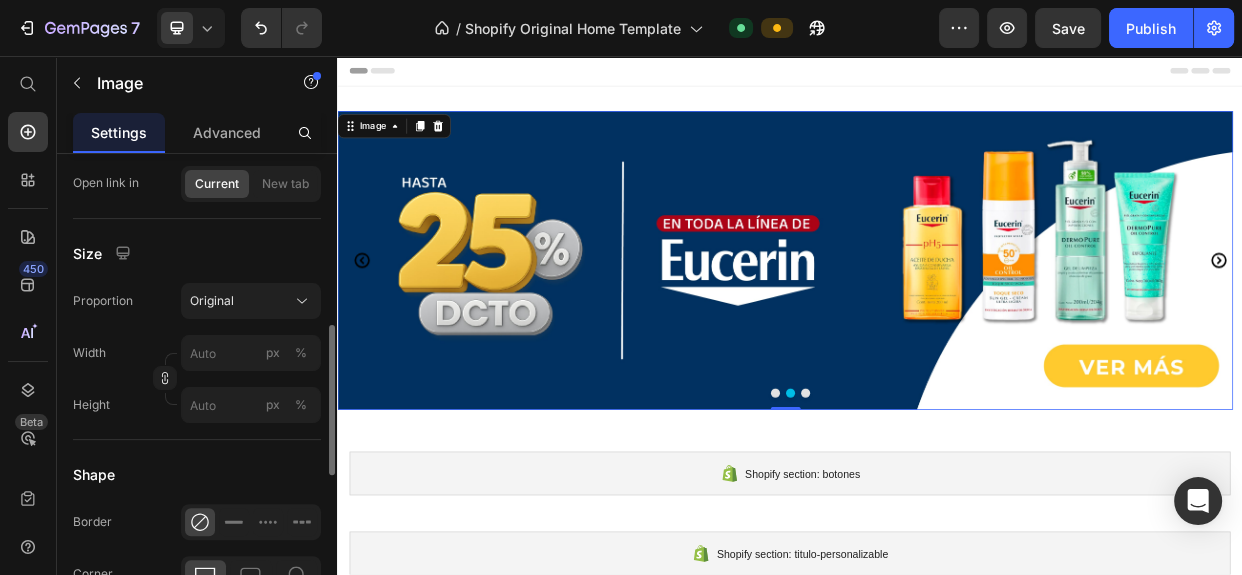 scroll, scrollTop: 727, scrollLeft: 0, axis: vertical 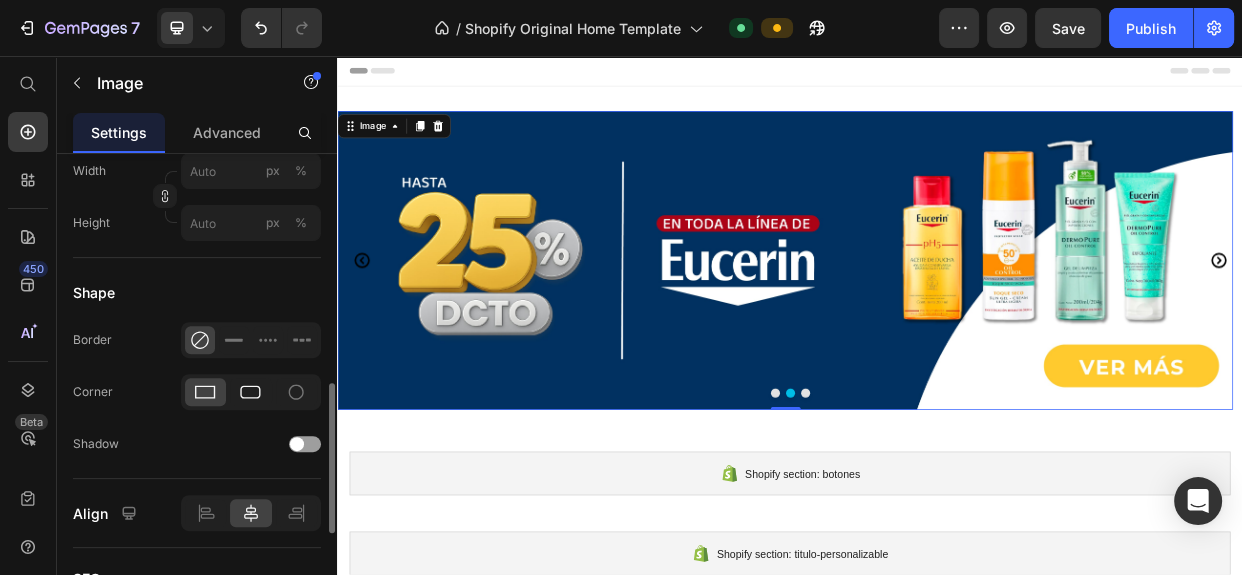 click 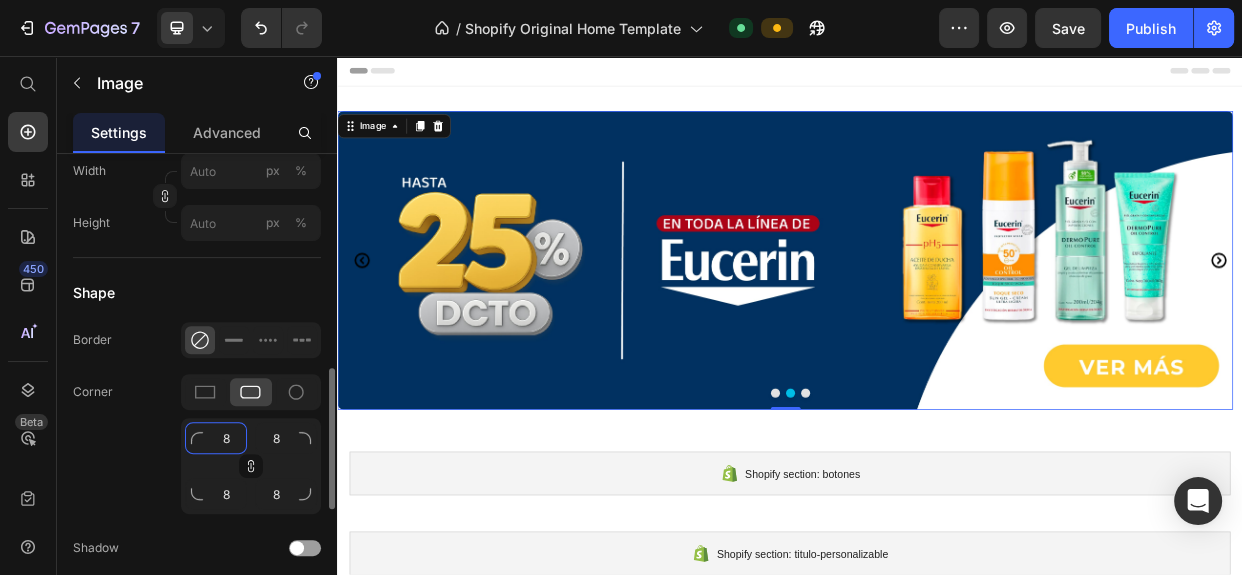 type on "3" 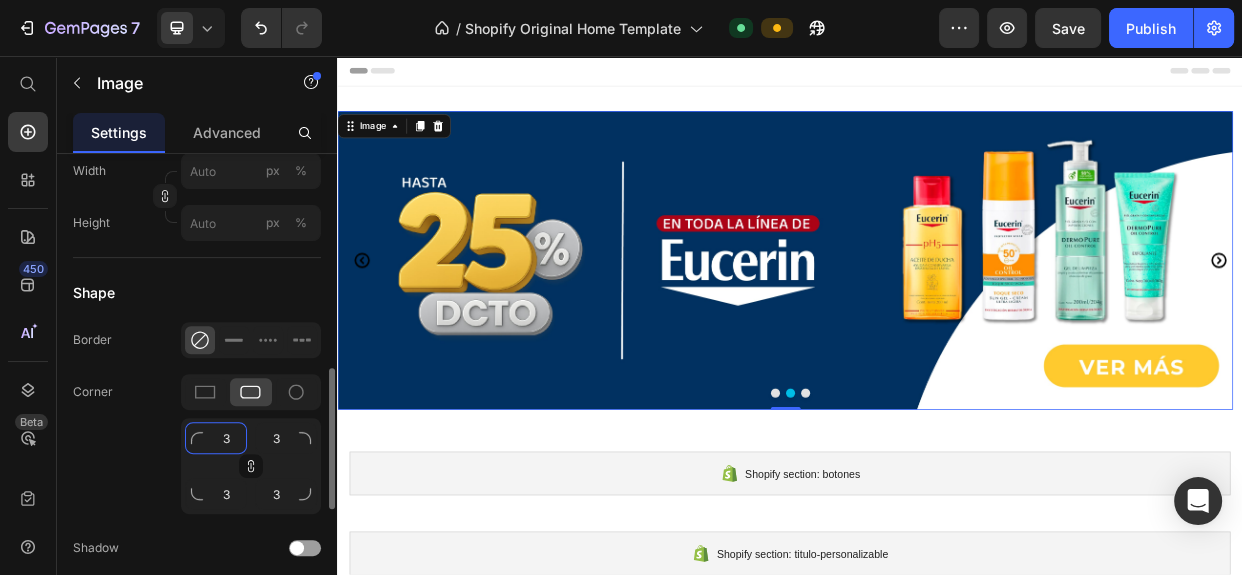 type on "35" 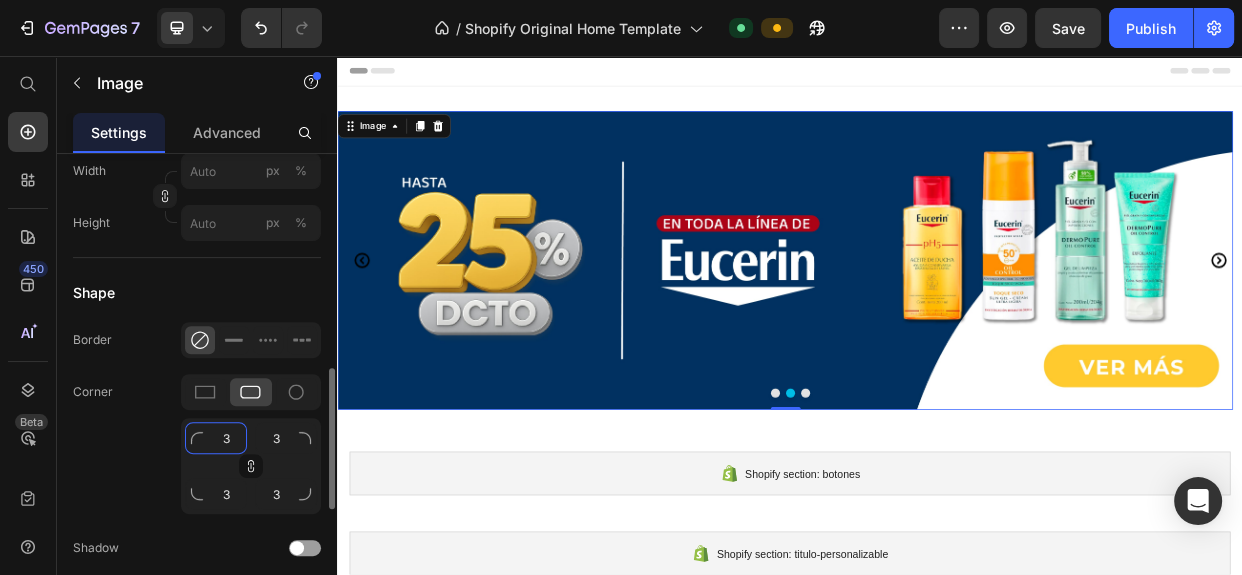 type on "35" 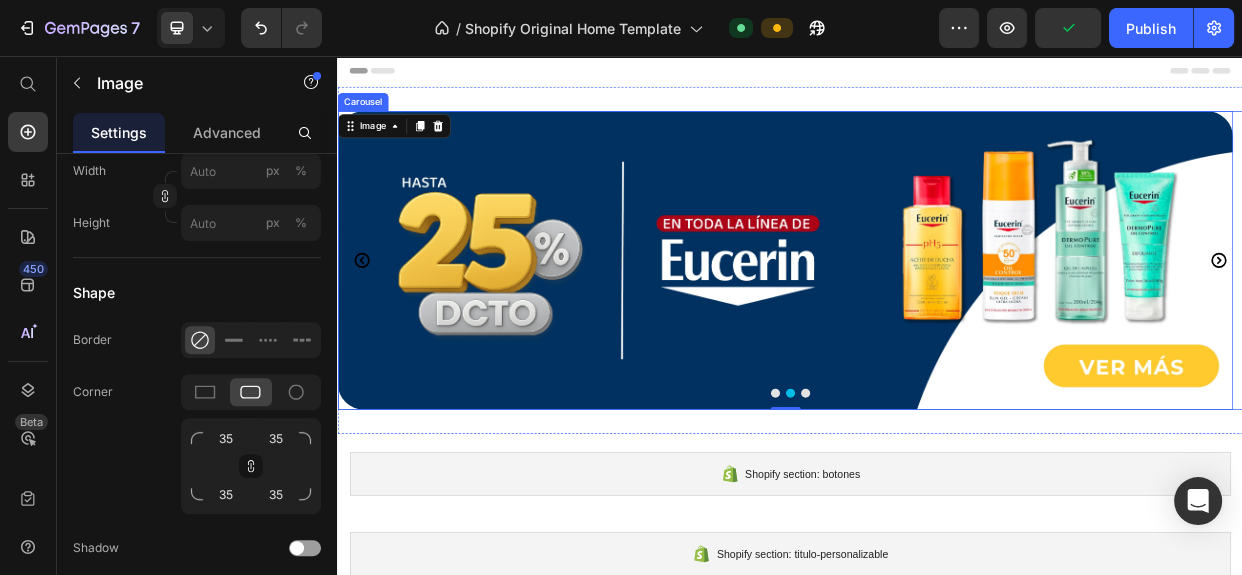 click 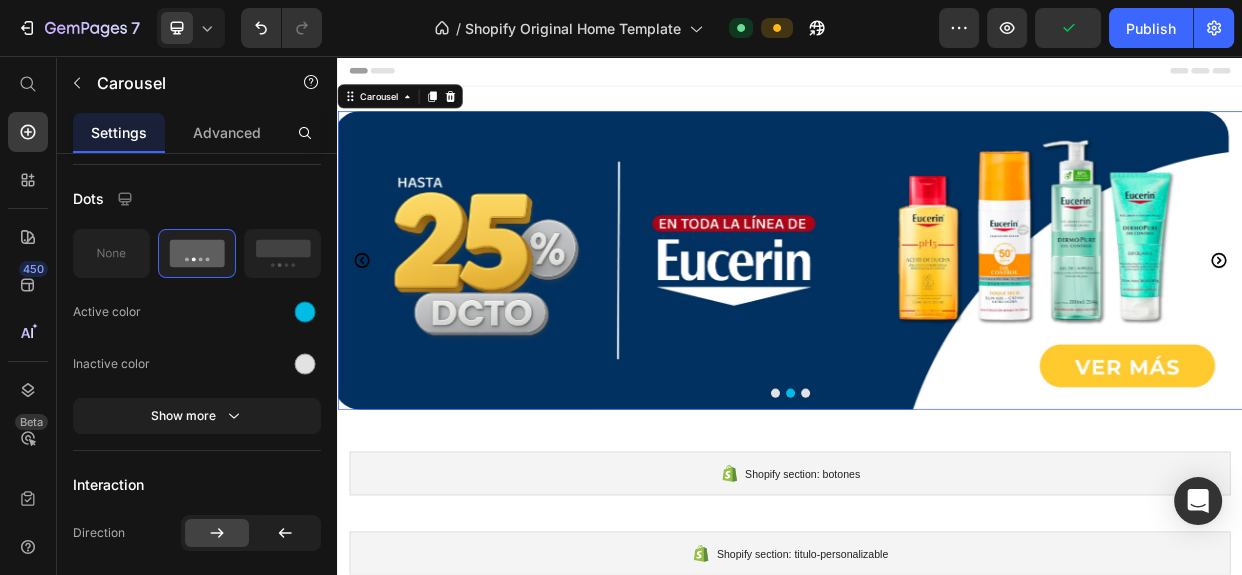 scroll, scrollTop: 0, scrollLeft: 0, axis: both 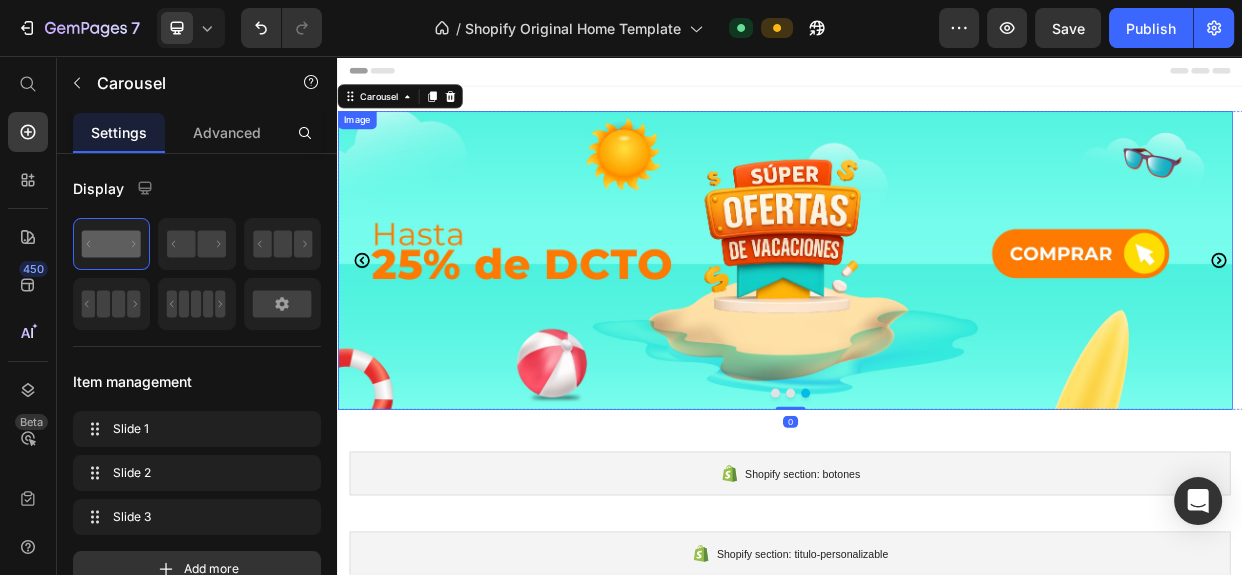 click on "Image" at bounding box center [930, 327] 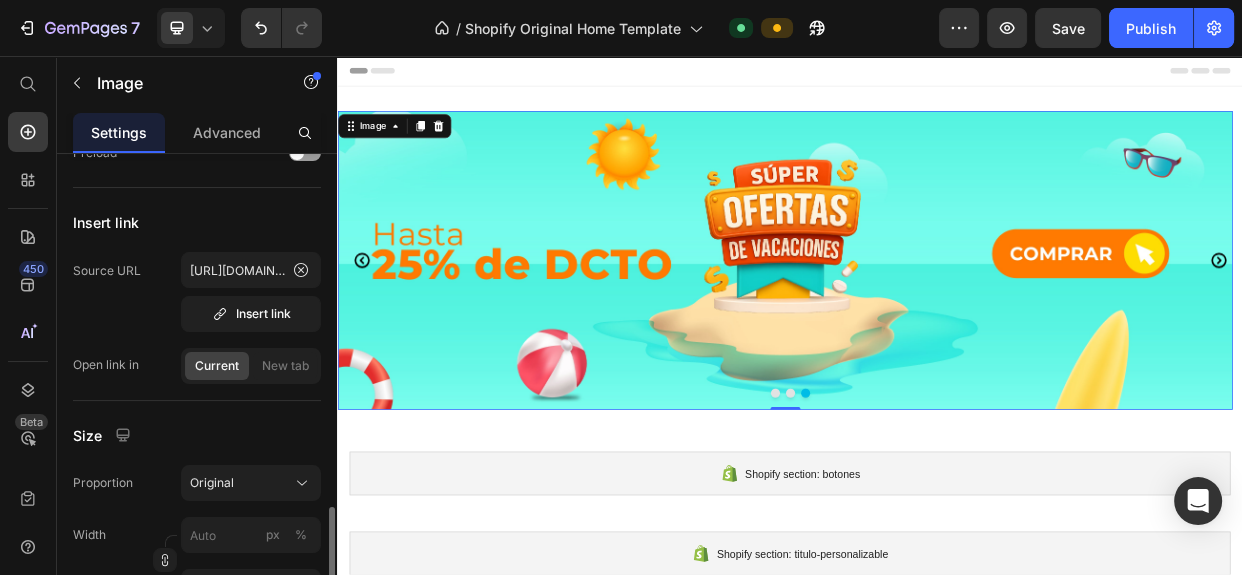scroll, scrollTop: 636, scrollLeft: 0, axis: vertical 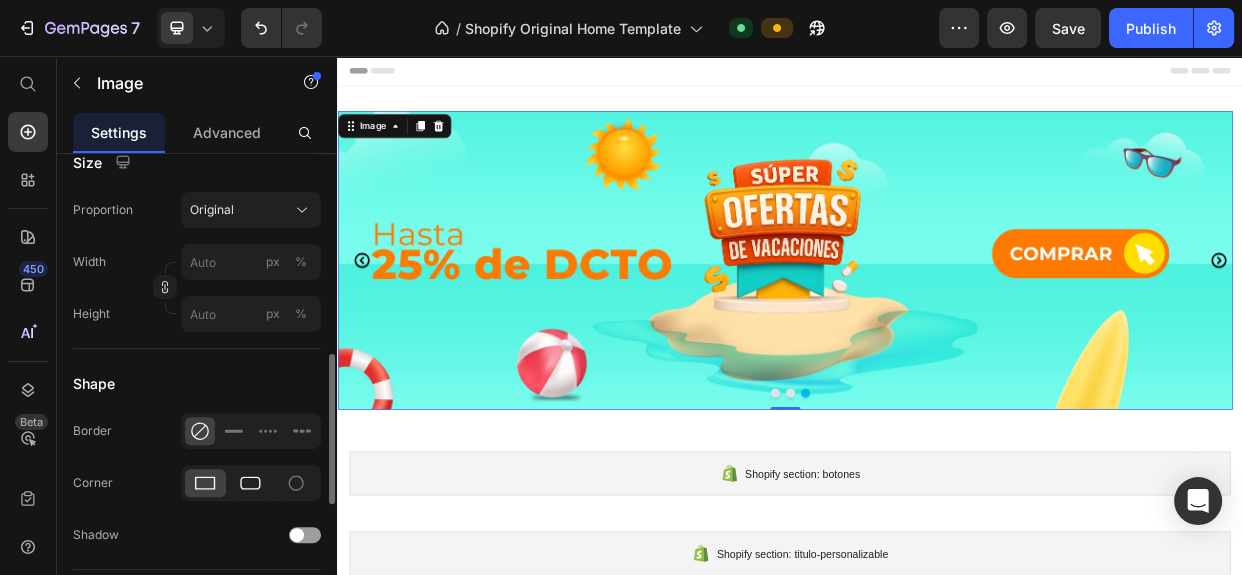 click 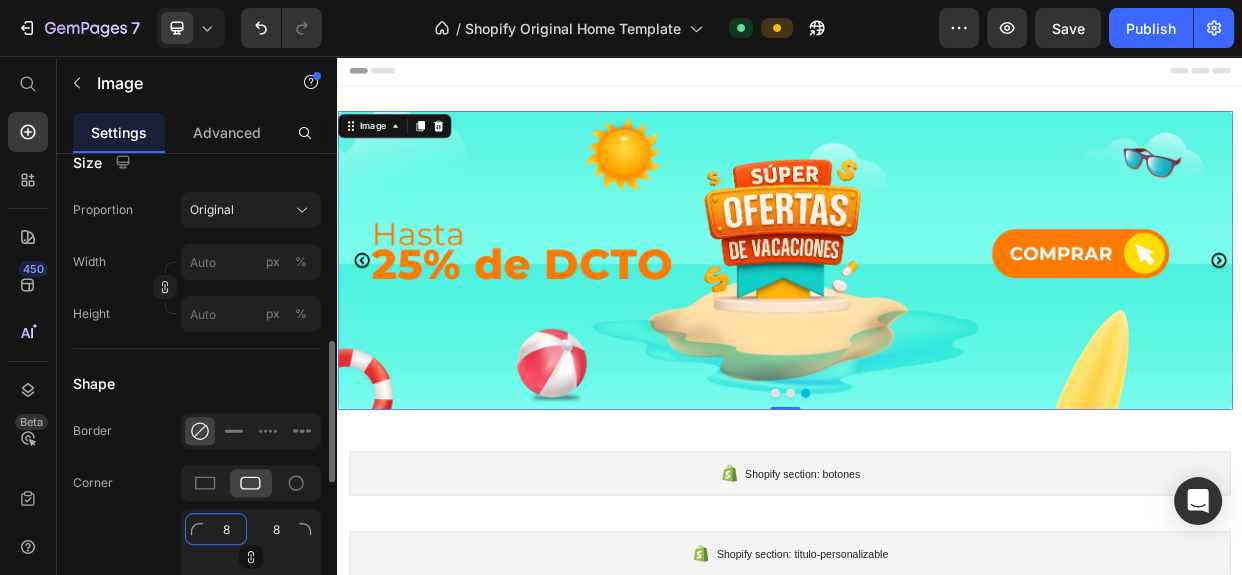 type on "3" 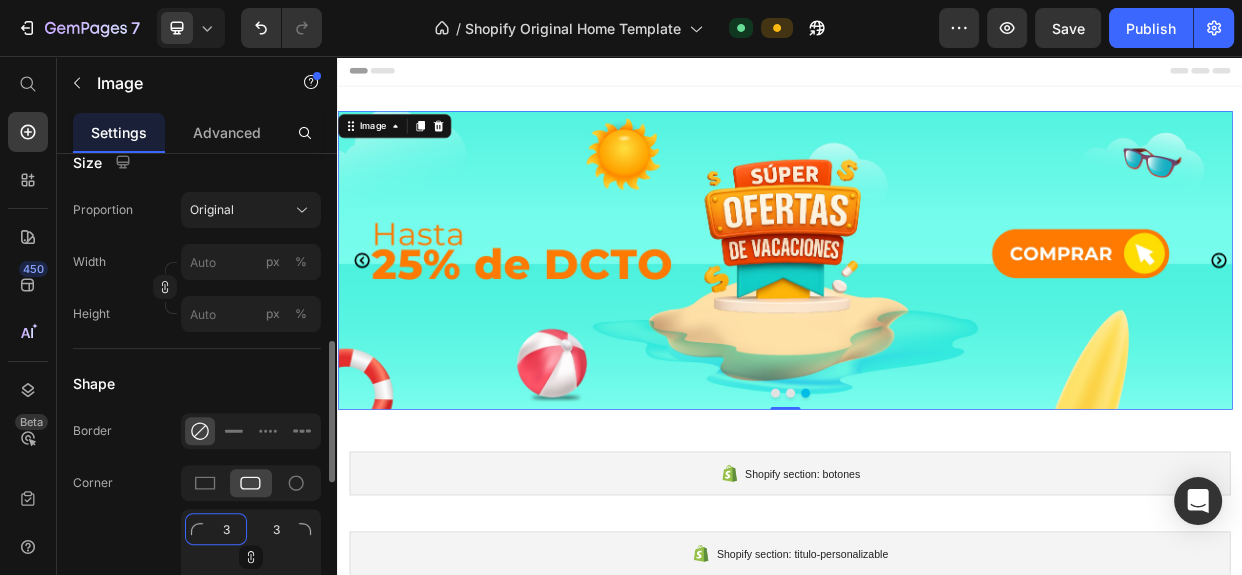 type on "35" 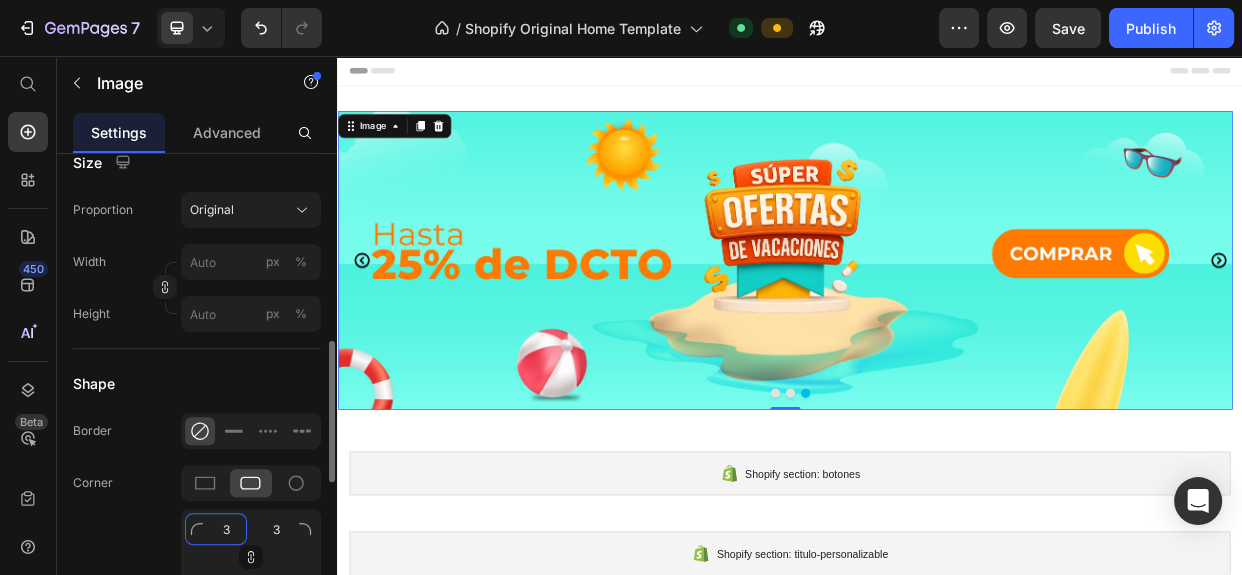 type on "35" 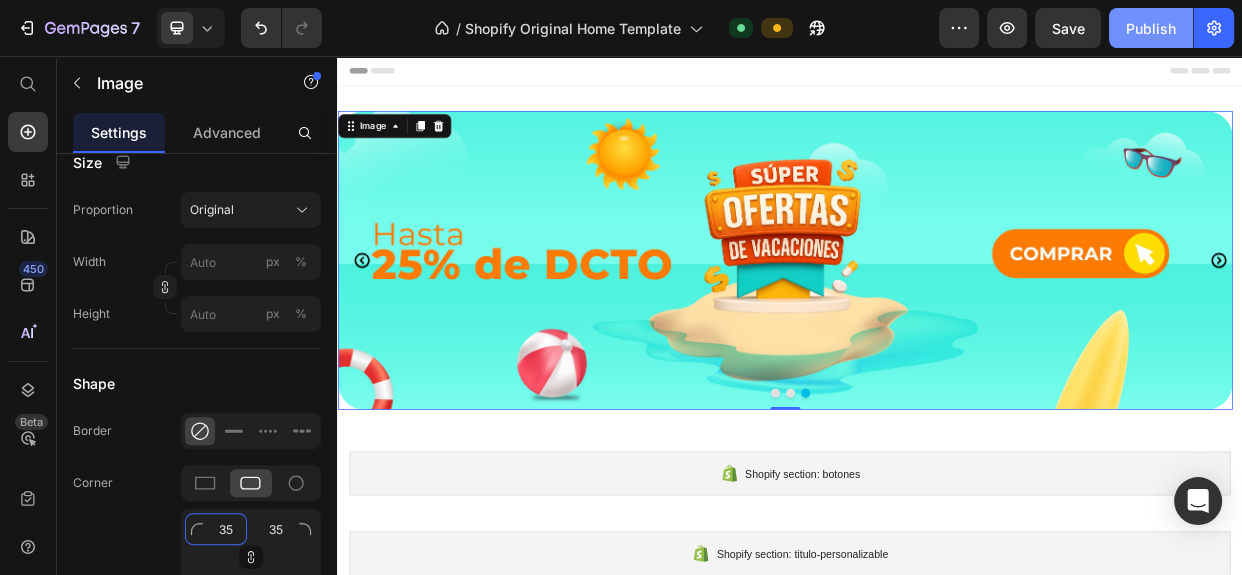 type on "35" 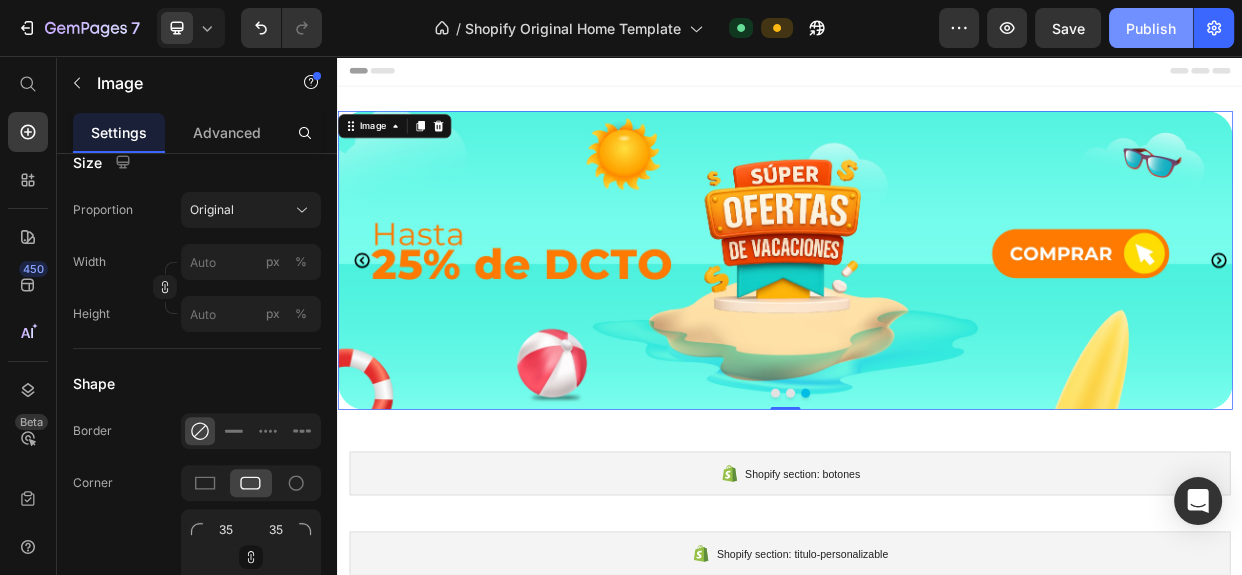 click on "Publish" 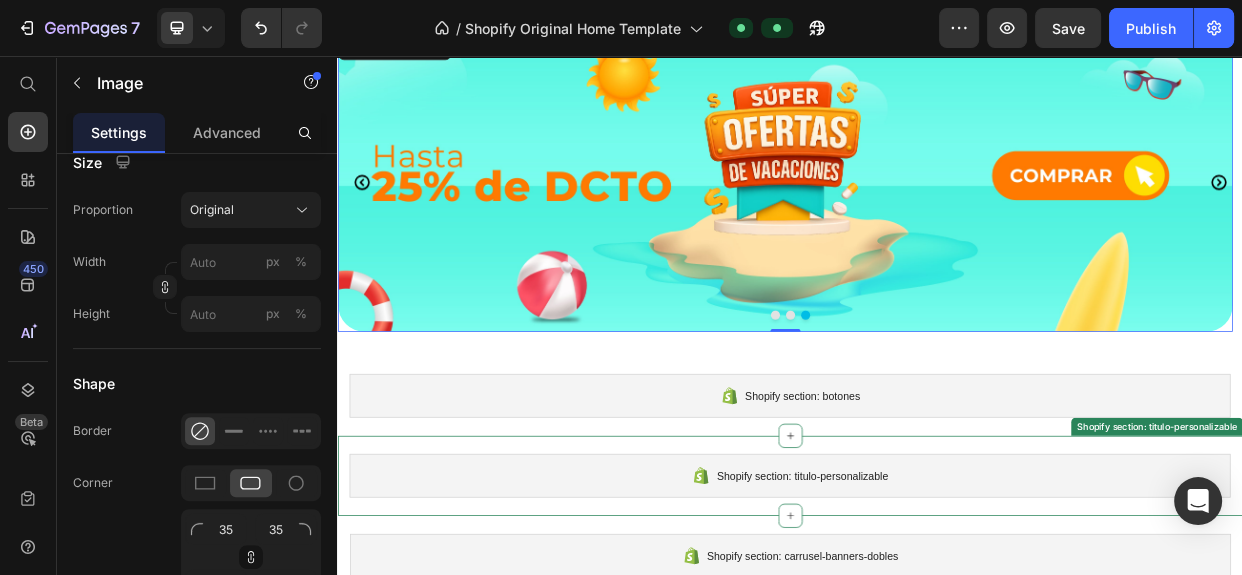 scroll, scrollTop: 0, scrollLeft: 0, axis: both 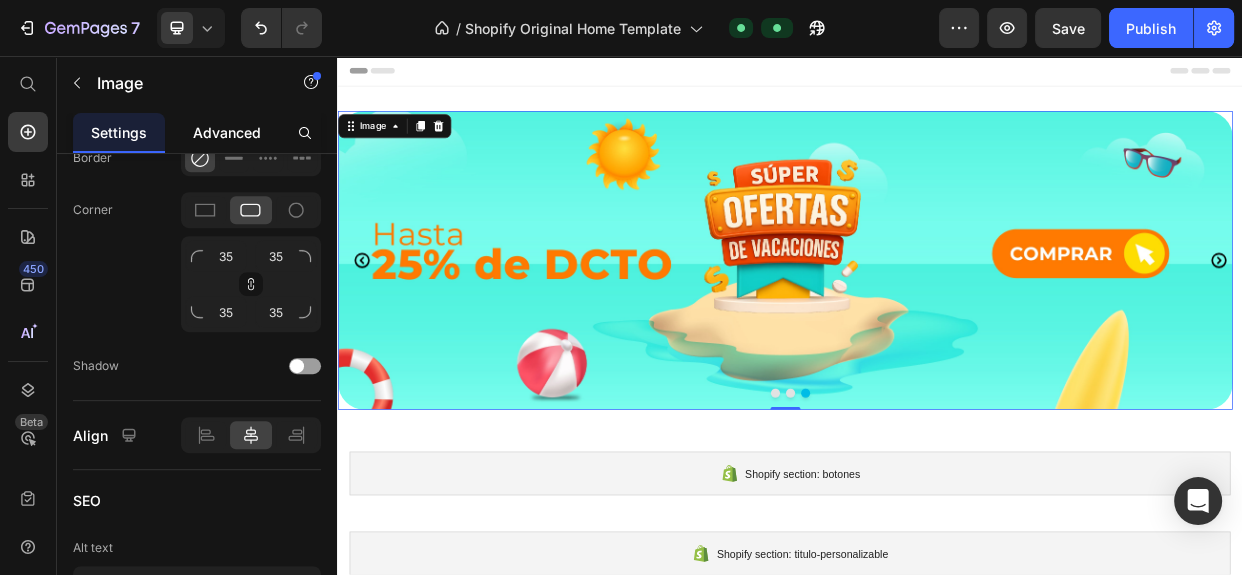 click on "Advanced" 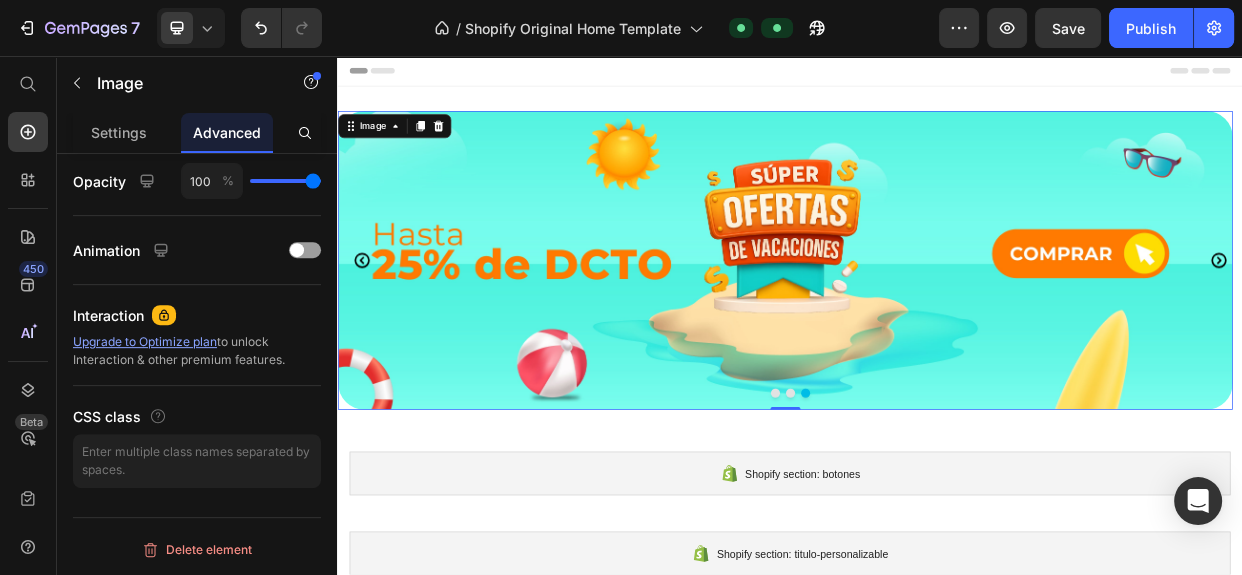 scroll, scrollTop: 0, scrollLeft: 0, axis: both 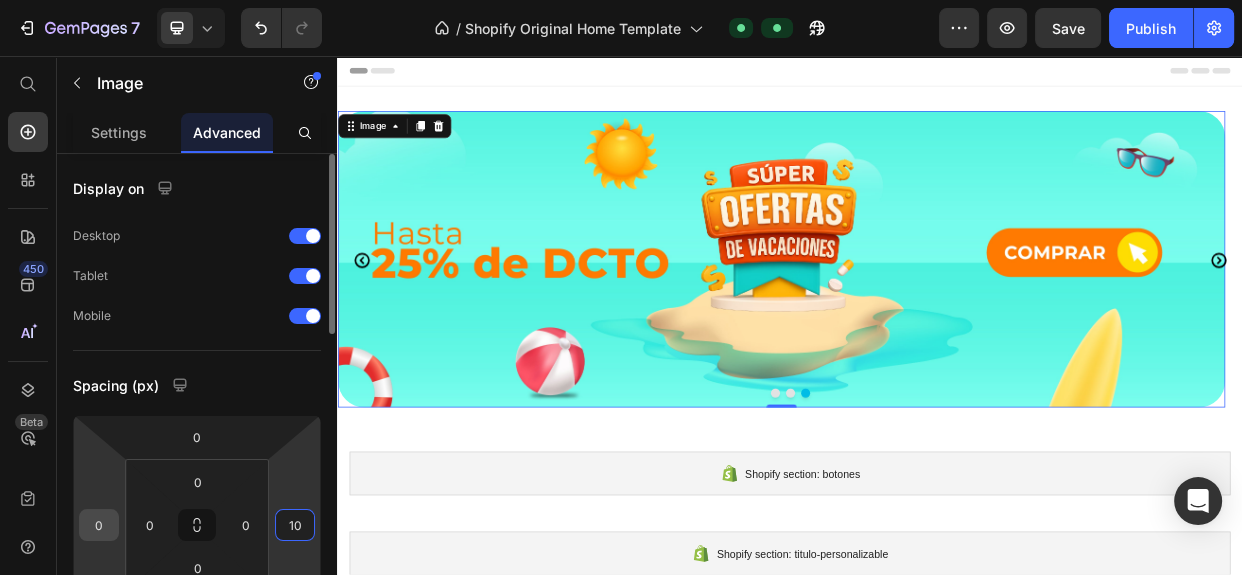 type on "10" 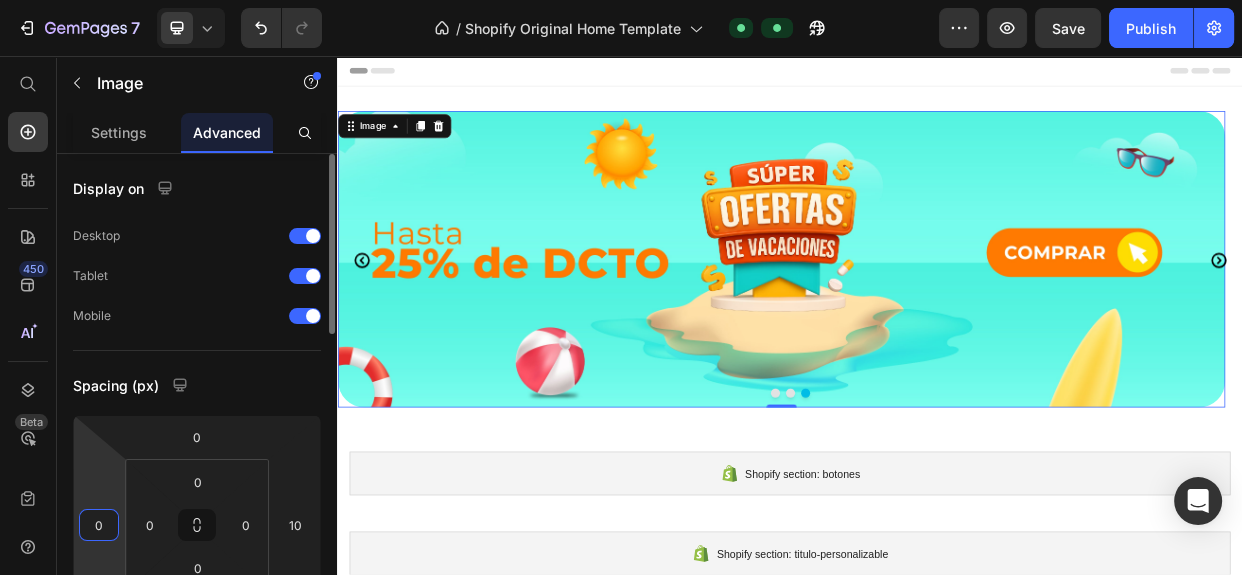 drag, startPoint x: 107, startPoint y: 523, endPoint x: 87, endPoint y: 522, distance: 20.024984 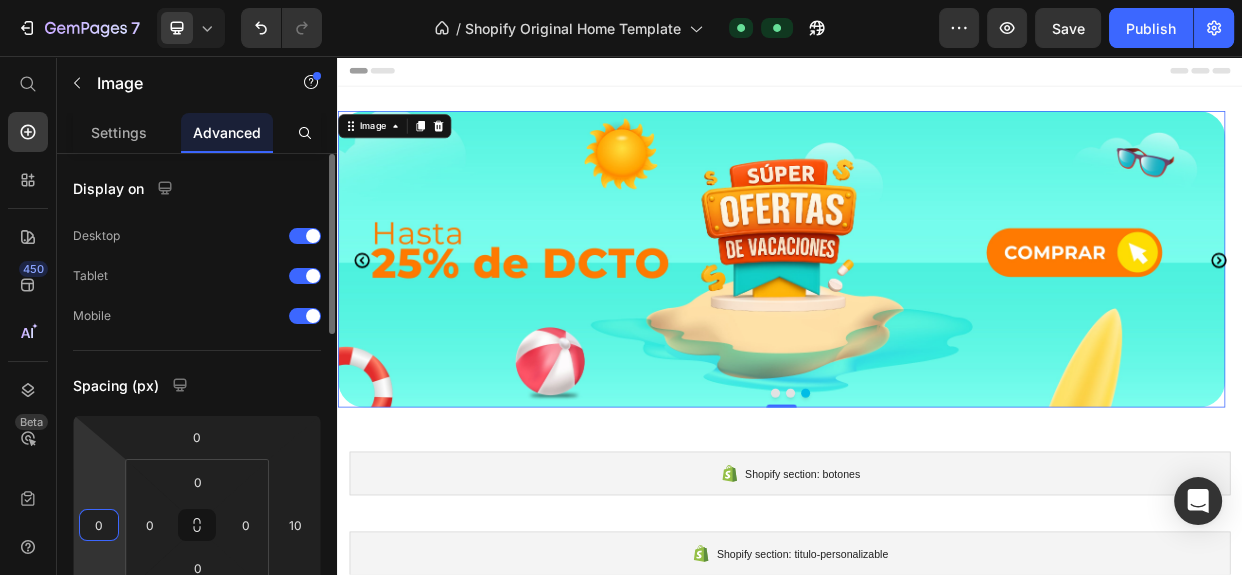 click on "0" at bounding box center (99, 525) 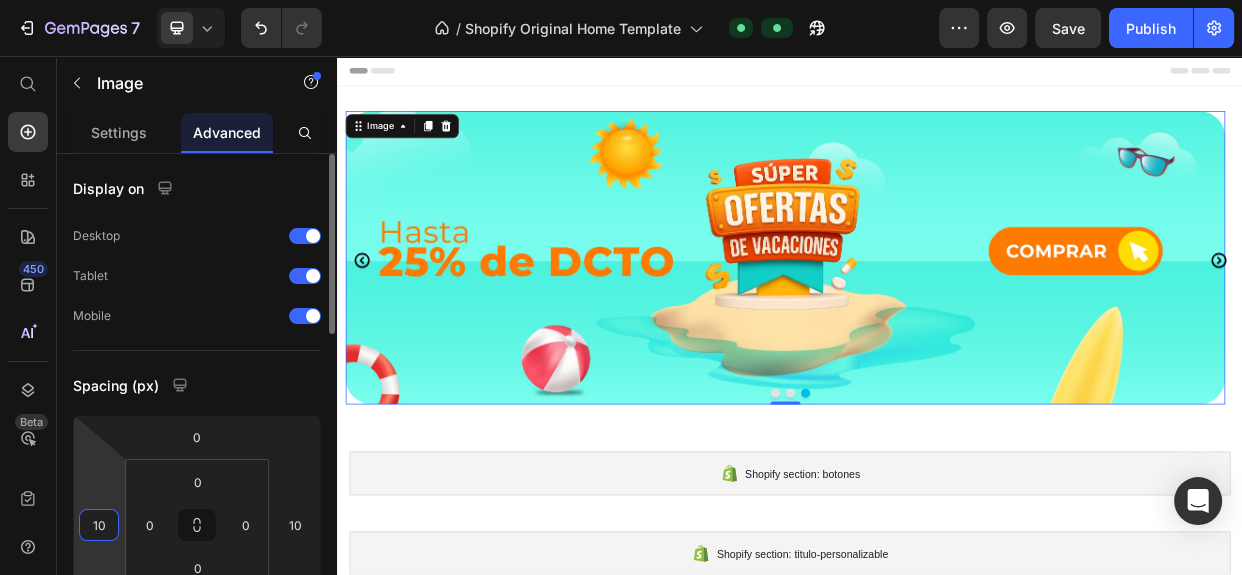 drag, startPoint x: 109, startPoint y: 528, endPoint x: 79, endPoint y: 526, distance: 30.066593 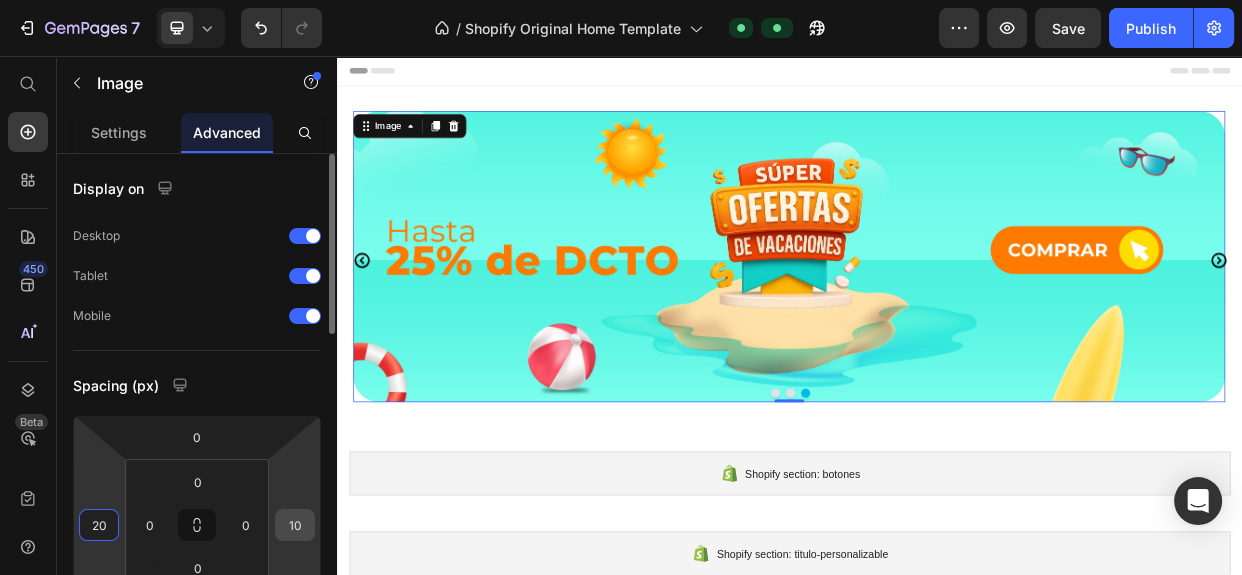 type on "20" 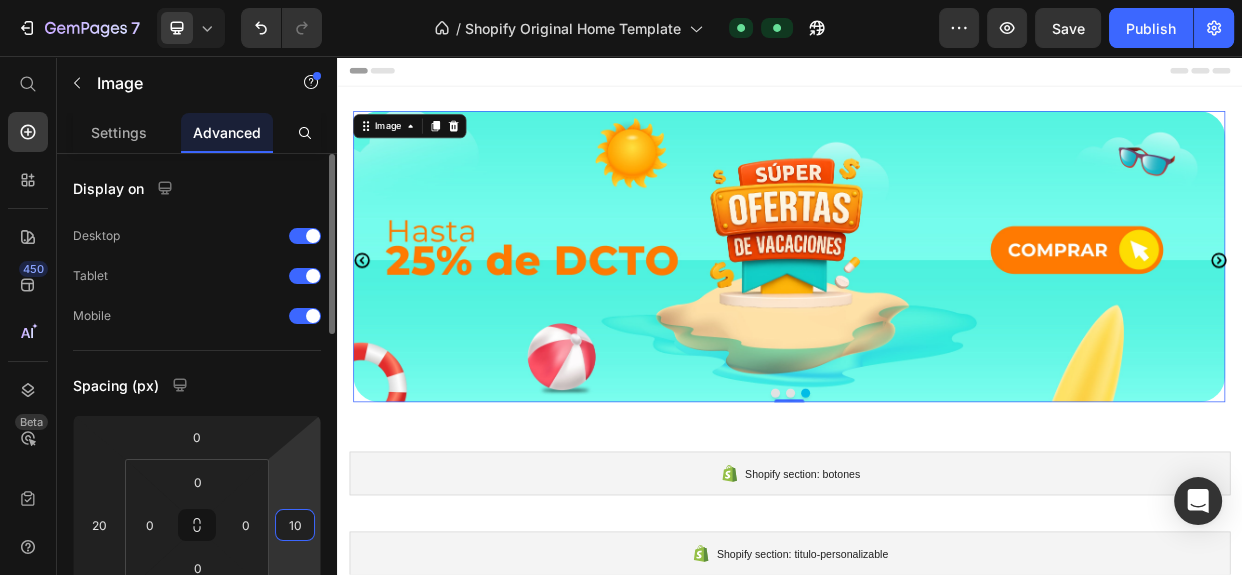 drag, startPoint x: 303, startPoint y: 522, endPoint x: 268, endPoint y: 530, distance: 35.902645 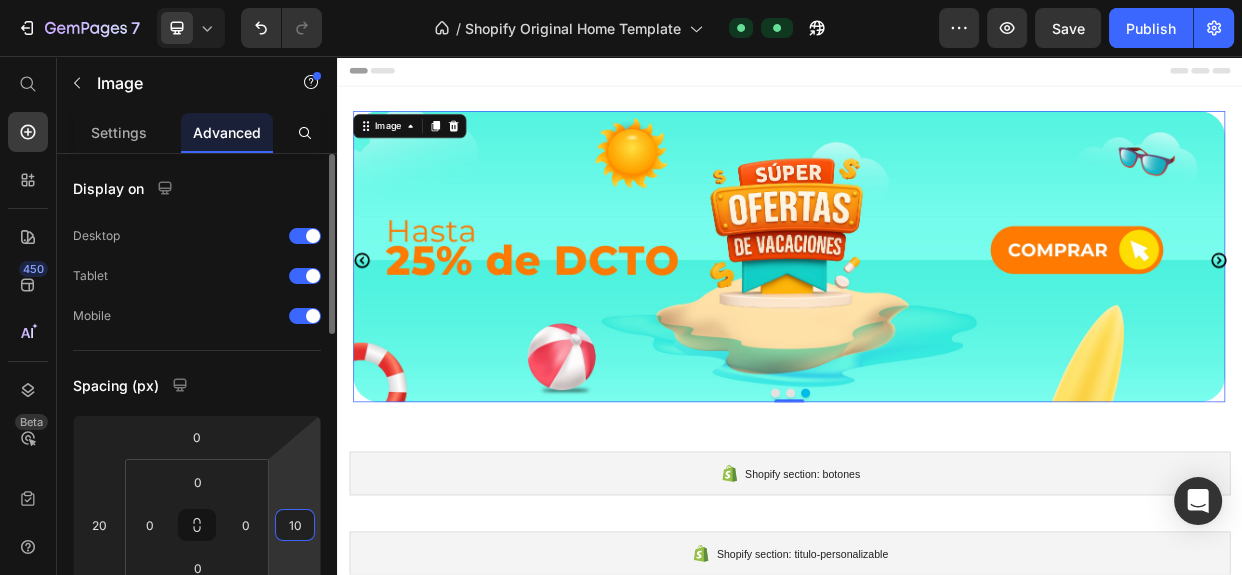 click on "10" at bounding box center (295, 525) 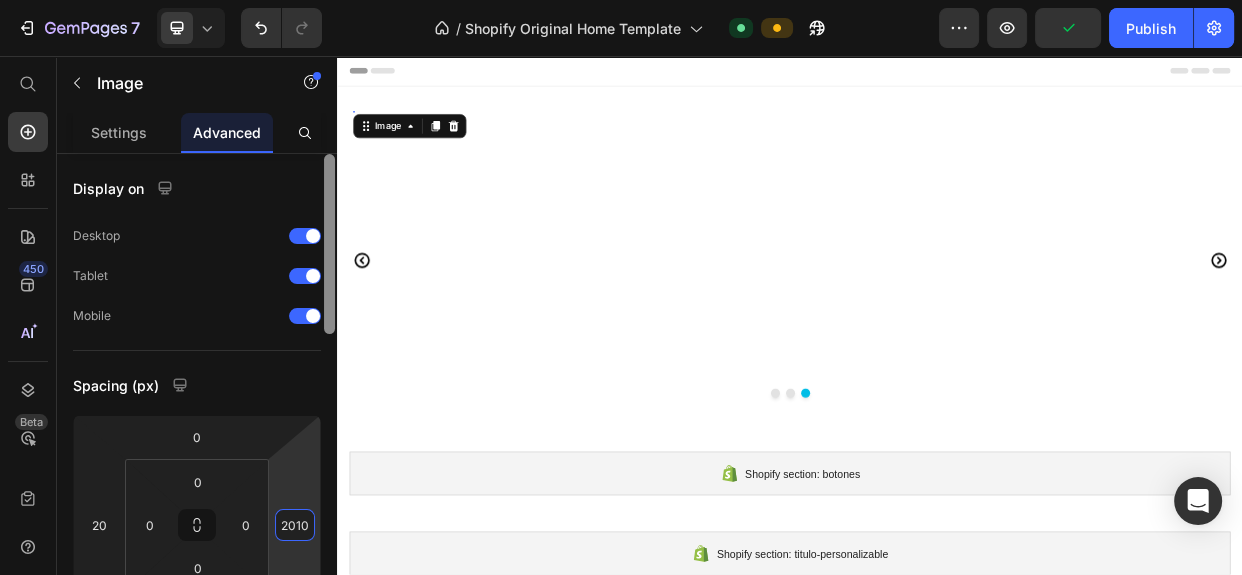 drag, startPoint x: 283, startPoint y: 520, endPoint x: 325, endPoint y: 528, distance: 42.755116 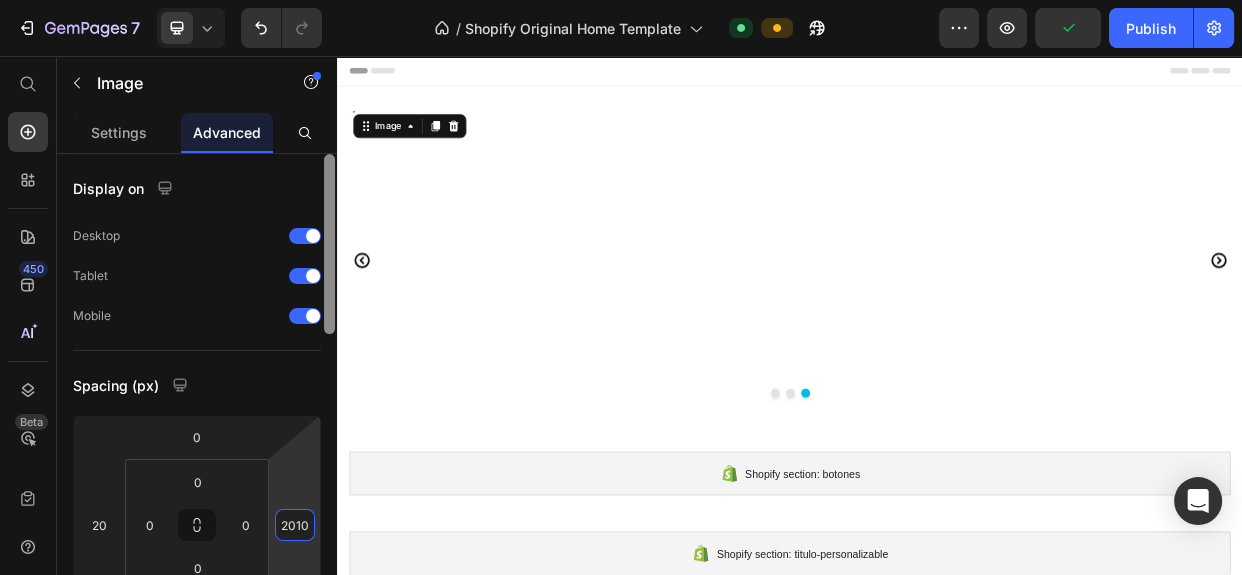 click on "Display on Desktop Tablet Mobile Spacing (px) 0 20 0 2010 0 0 0 0 Shape Border Corner Shadow Position Opacity 100 % Animation Interaction Upgrade to Optimize plan  to unlock Interaction & other premium features. CSS class  Delete element" at bounding box center (197, 393) 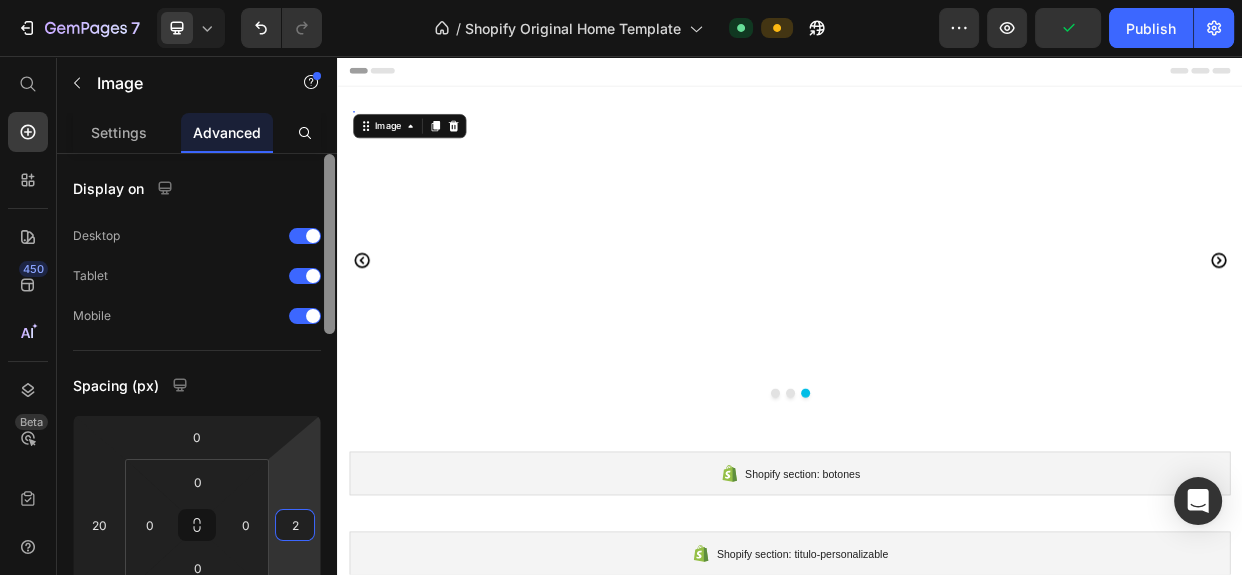type on "20" 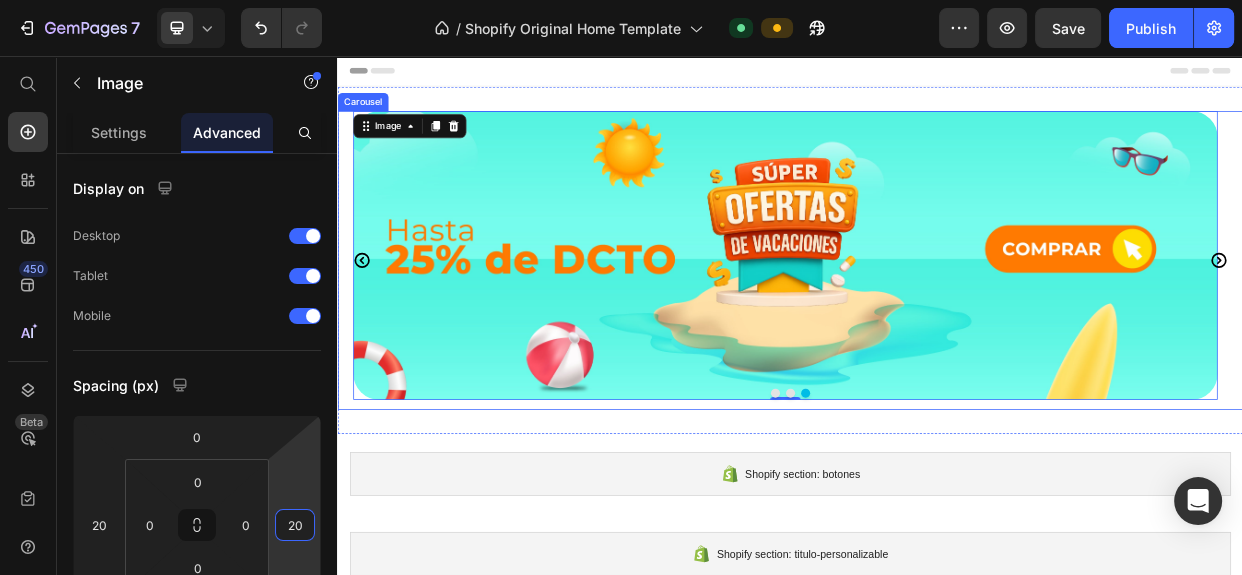 click 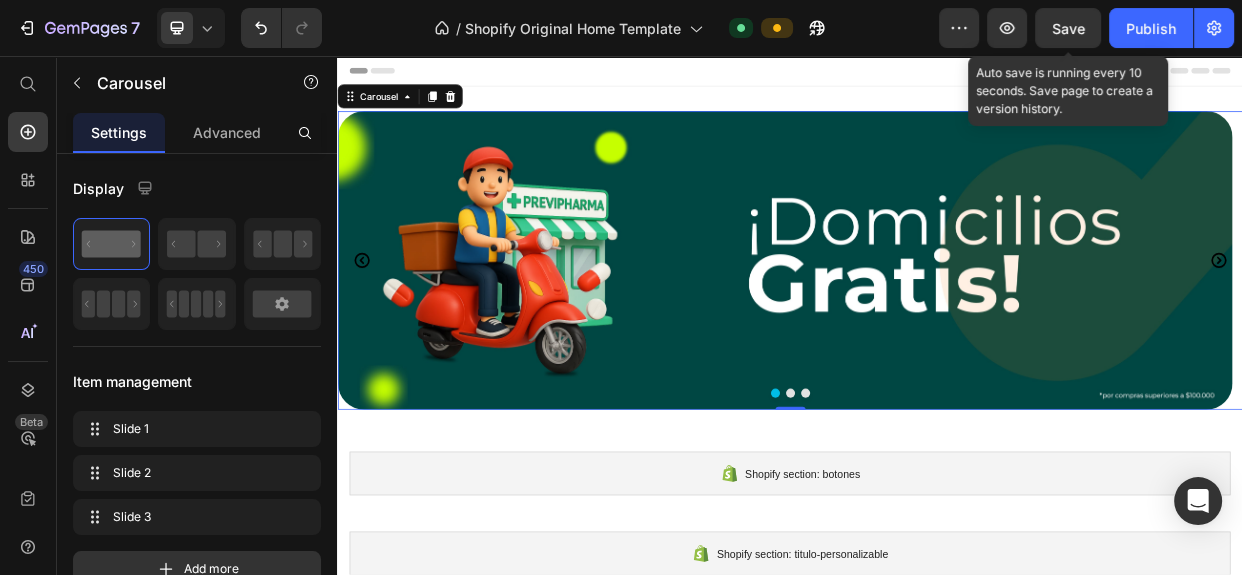 click on "Save" at bounding box center (1068, 28) 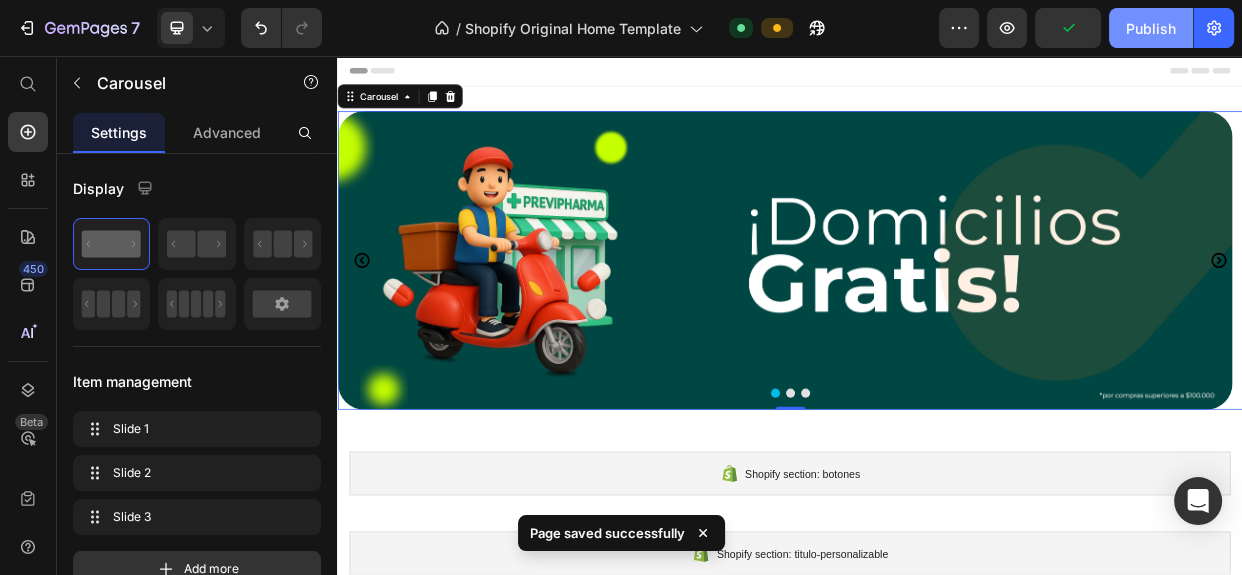 click on "Publish" at bounding box center [1151, 28] 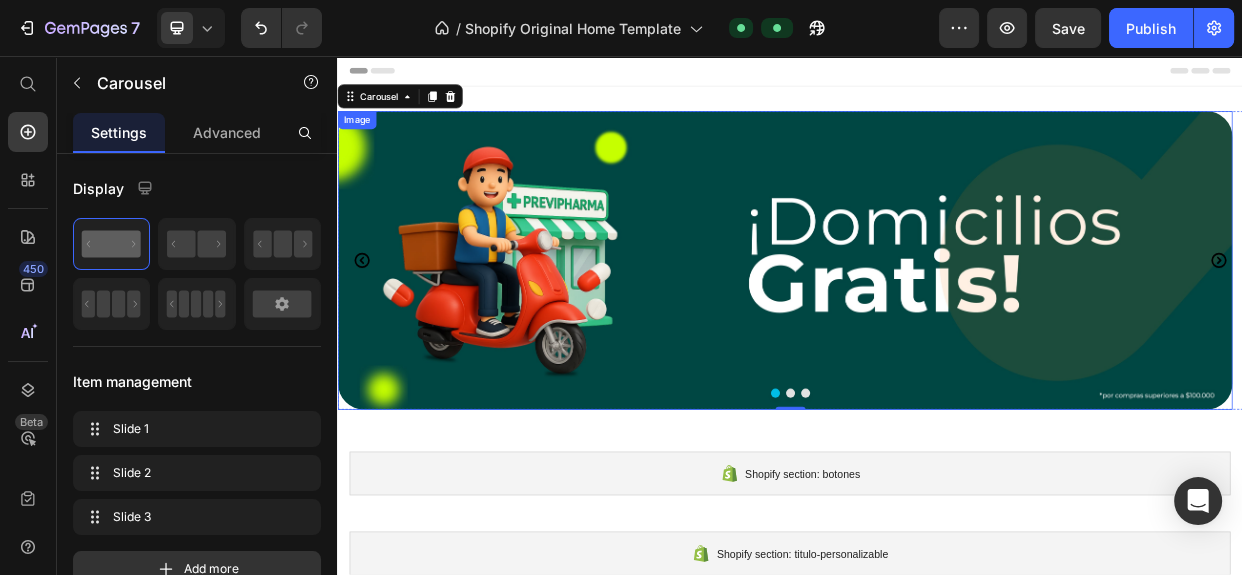 click at bounding box center [930, 327] 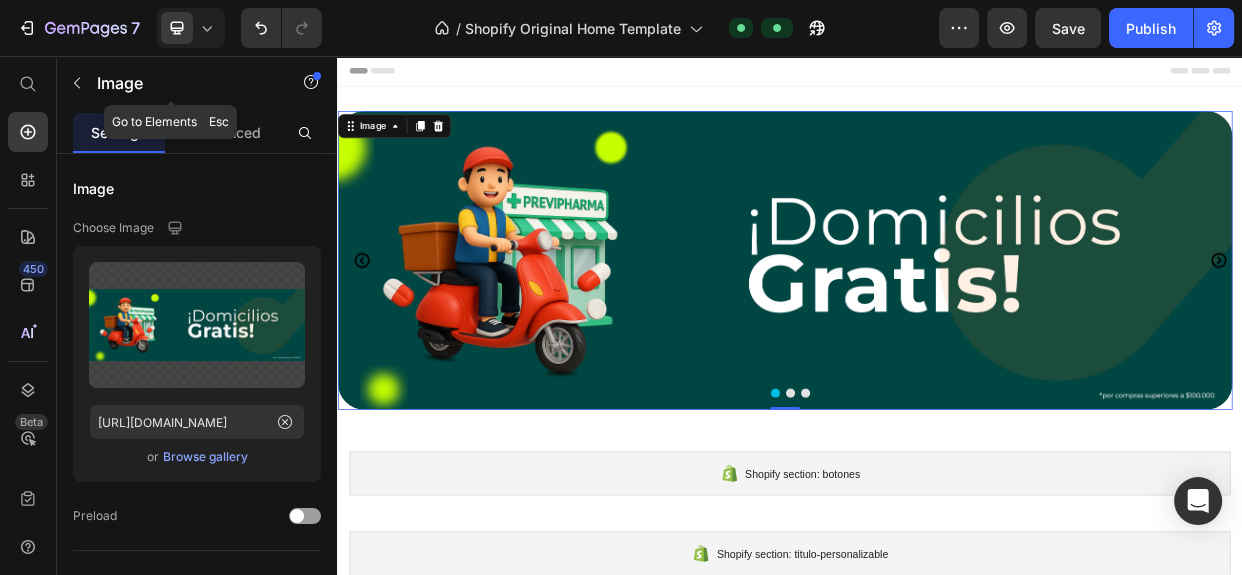 click on "Image" 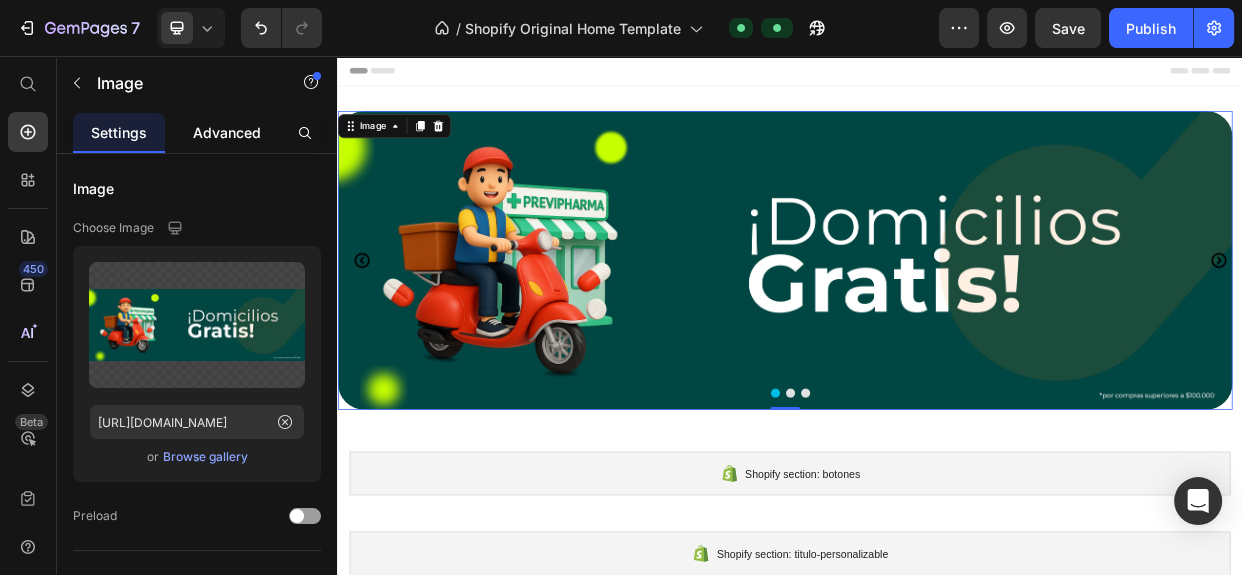 click on "Advanced" at bounding box center (227, 132) 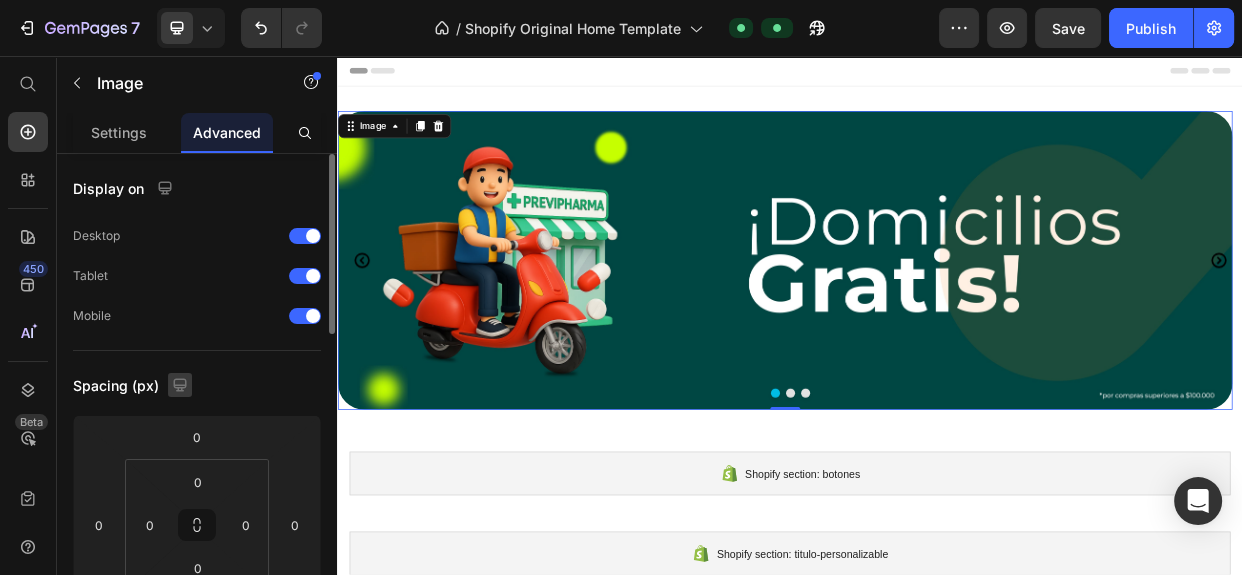 scroll, scrollTop: 181, scrollLeft: 0, axis: vertical 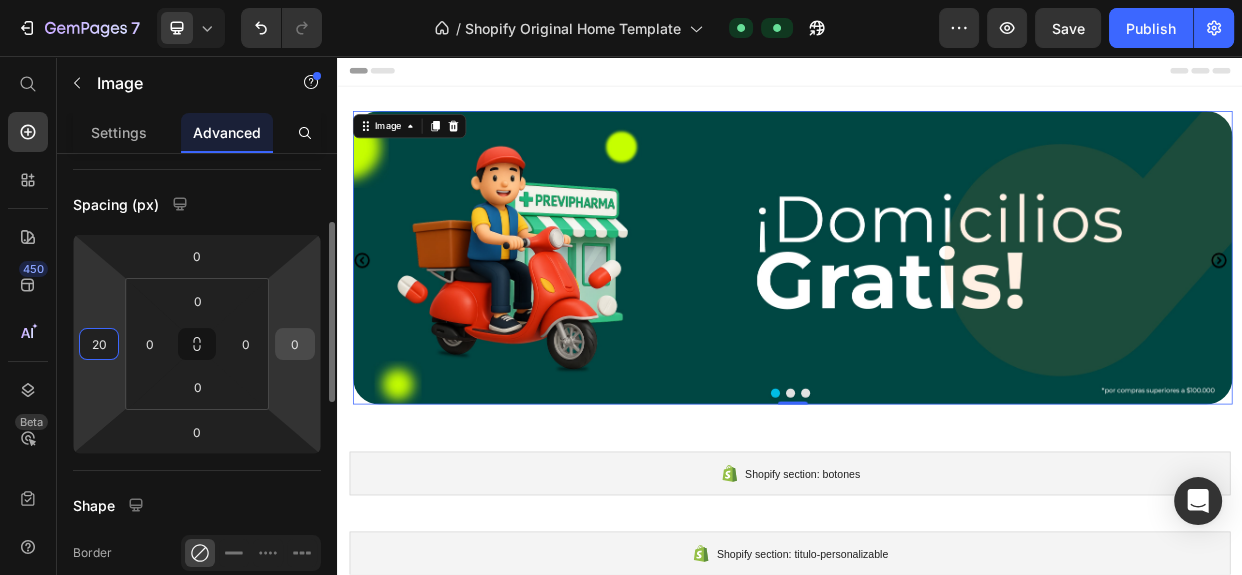 type on "20" 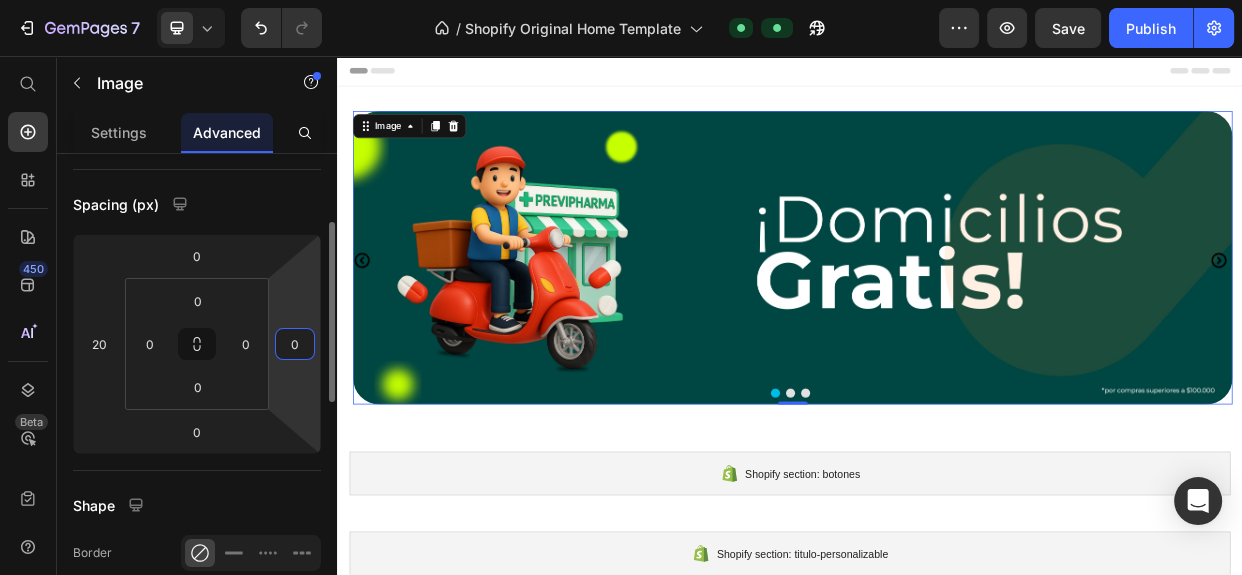 drag, startPoint x: 298, startPoint y: 343, endPoint x: 284, endPoint y: 342, distance: 14.035668 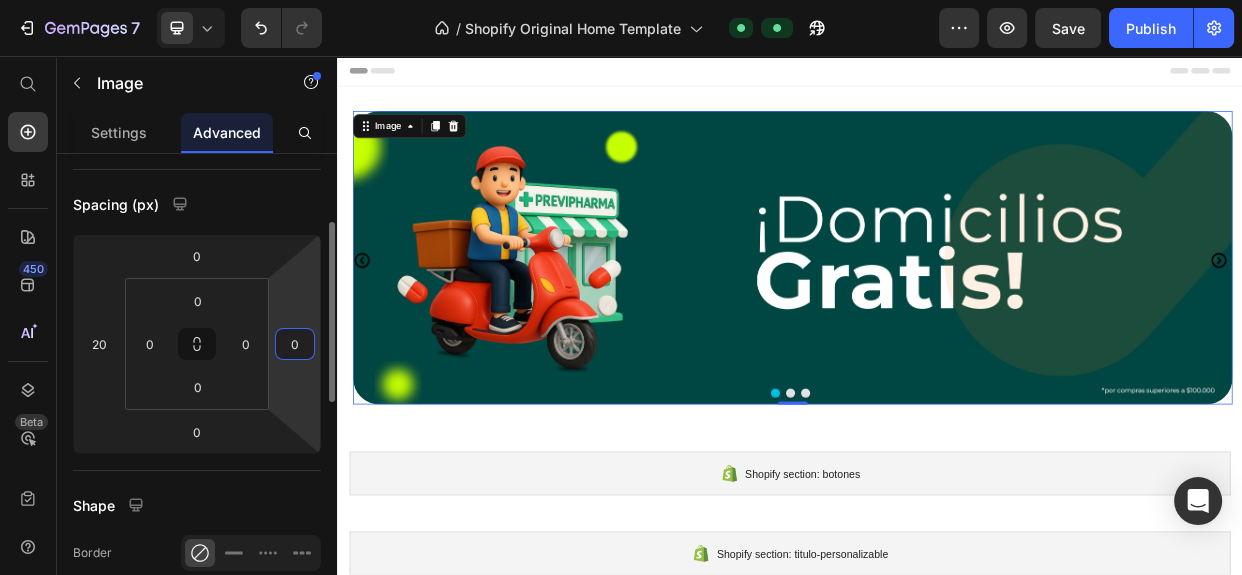 click on "0" at bounding box center (295, 344) 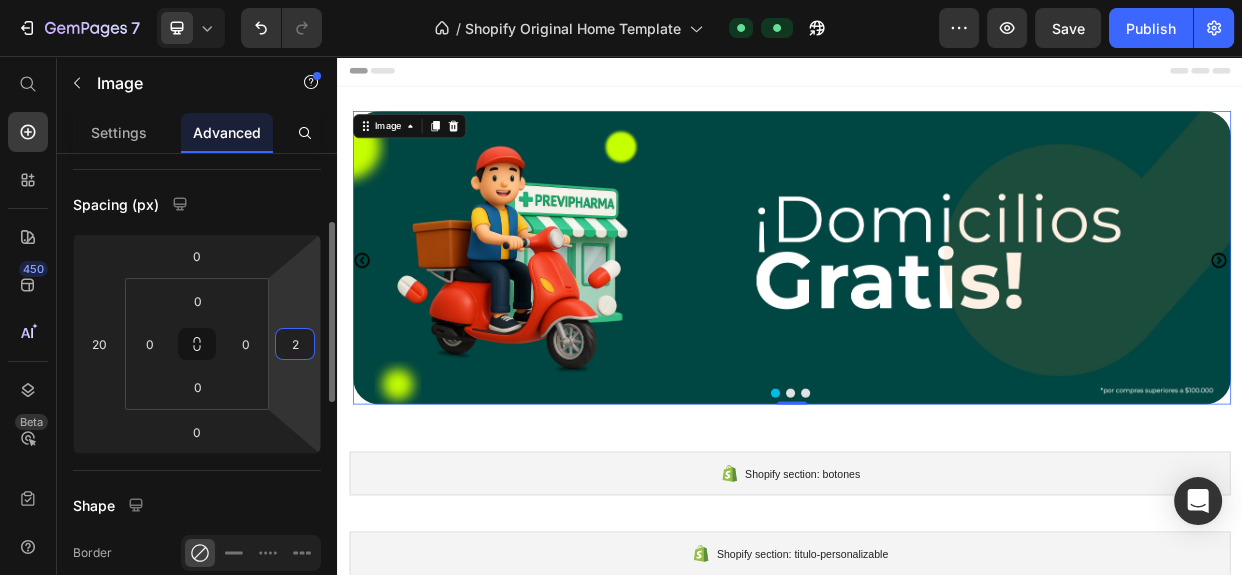 type on "20" 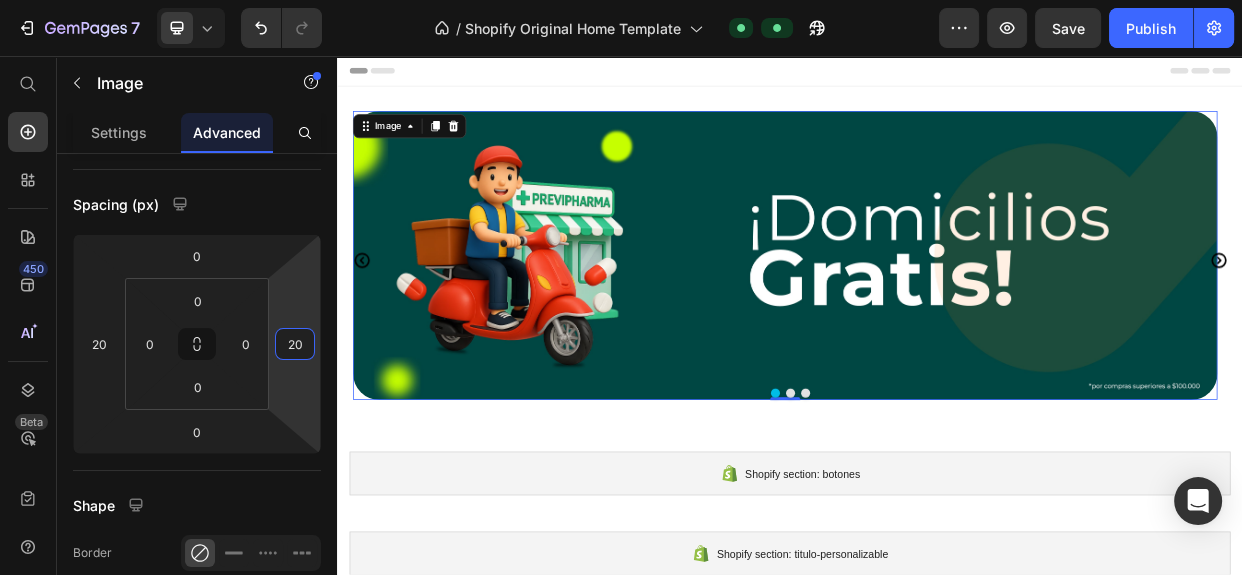 scroll, scrollTop: 0, scrollLeft: 0, axis: both 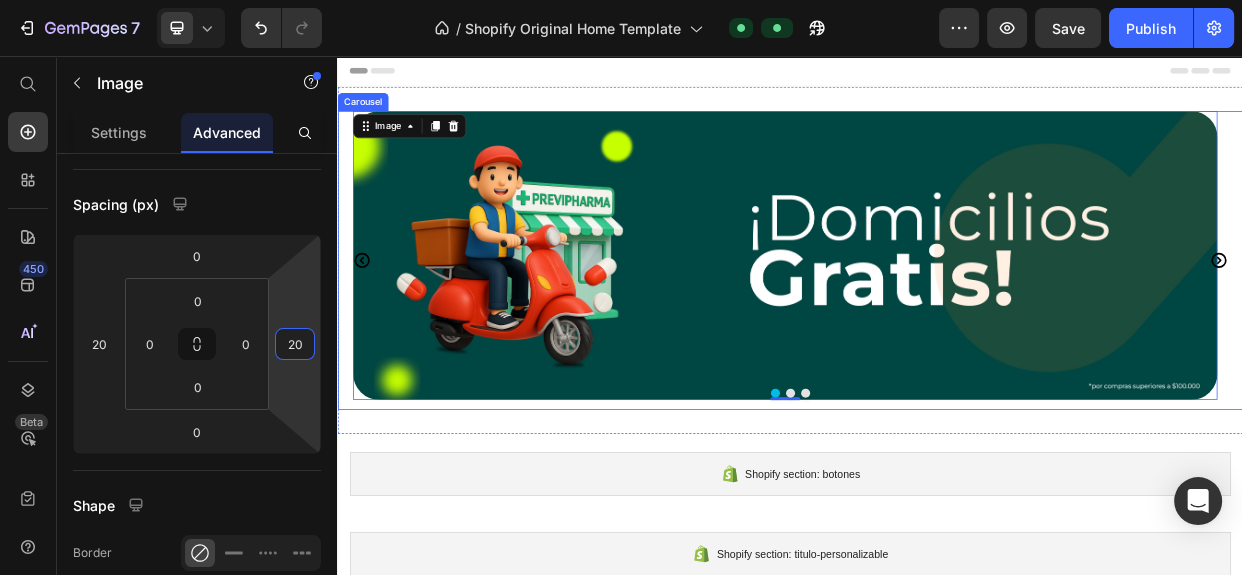 click 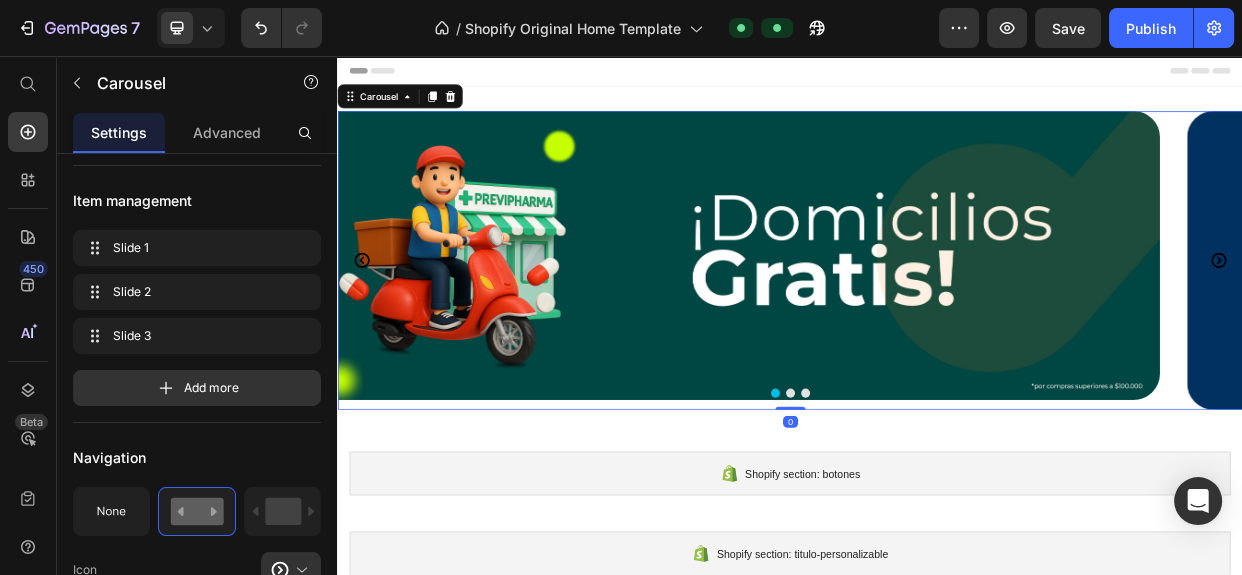 scroll, scrollTop: 0, scrollLeft: 0, axis: both 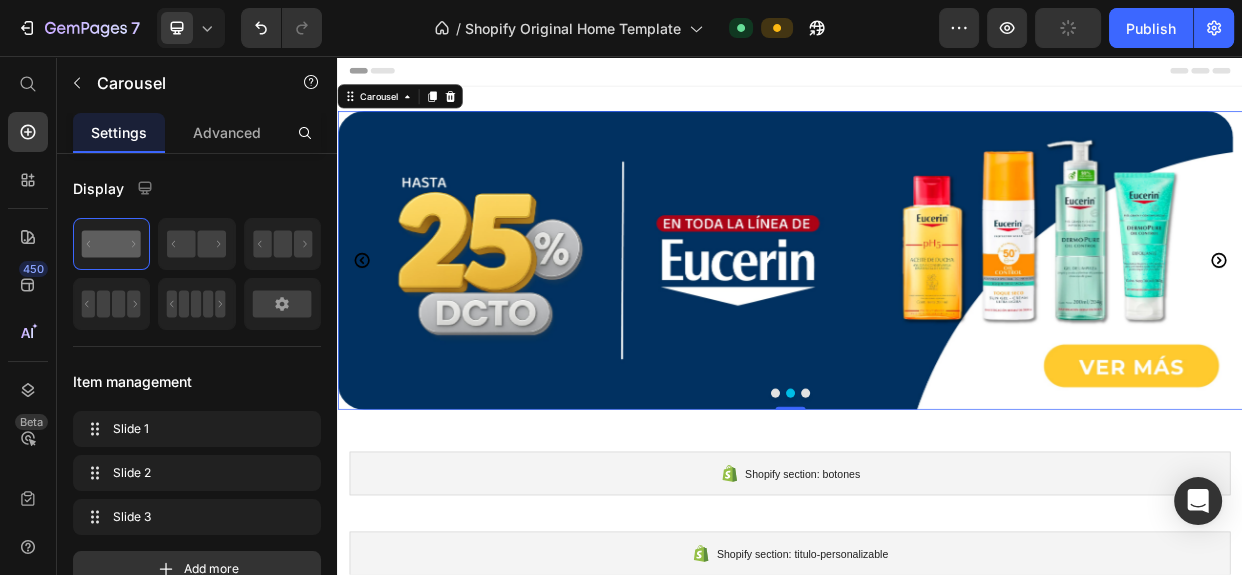 click 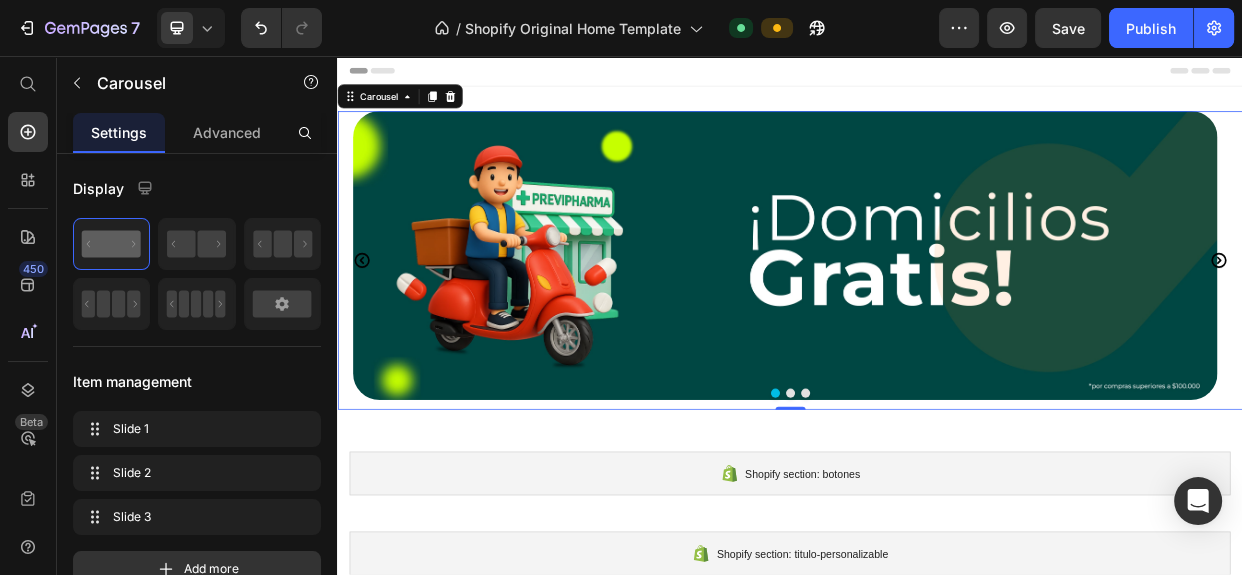 click 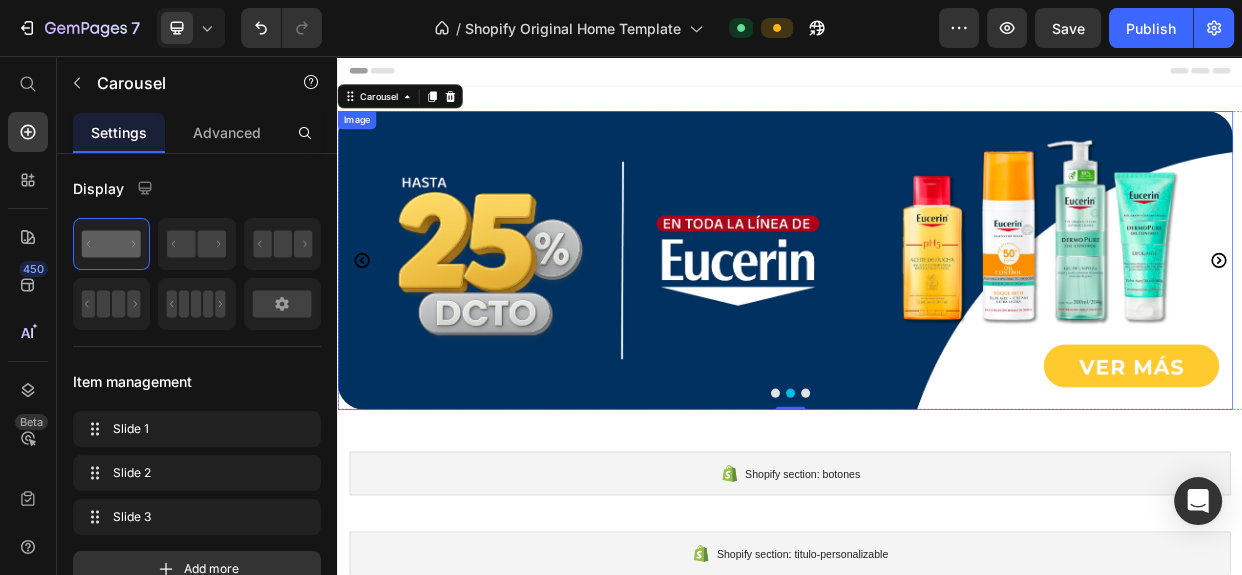 click at bounding box center [930, 327] 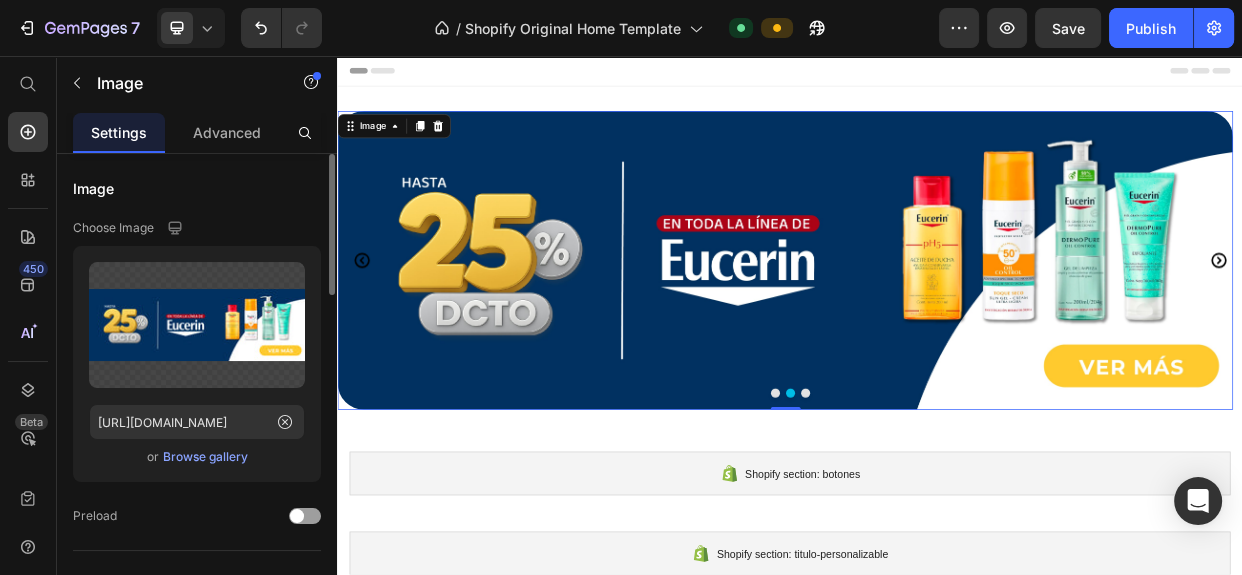scroll, scrollTop: 272, scrollLeft: 0, axis: vertical 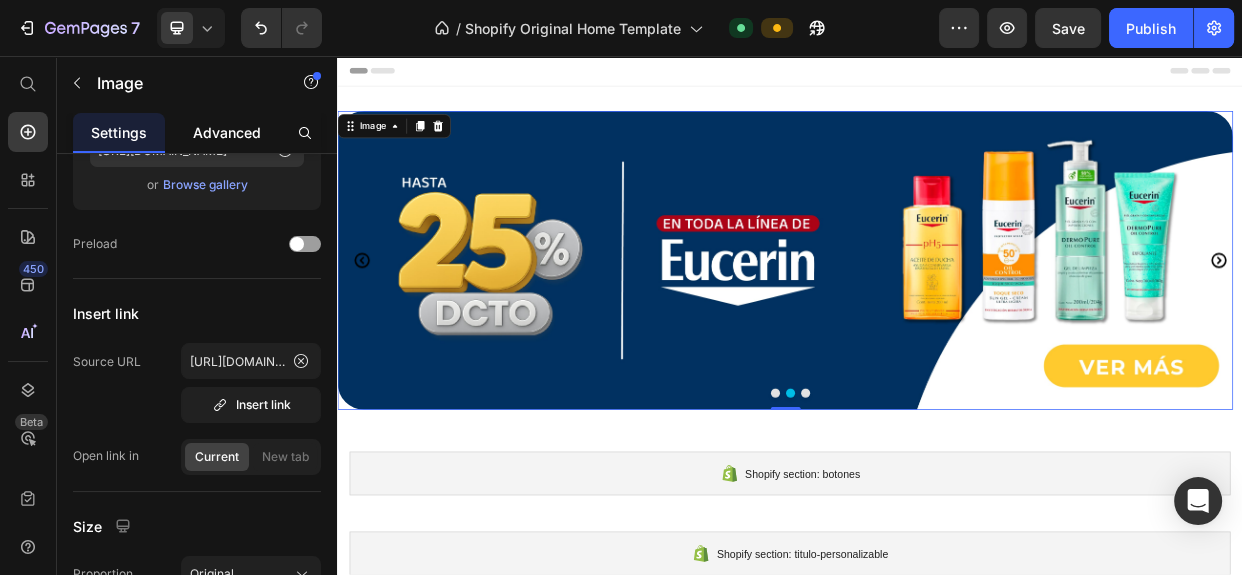 click on "Advanced" at bounding box center [227, 132] 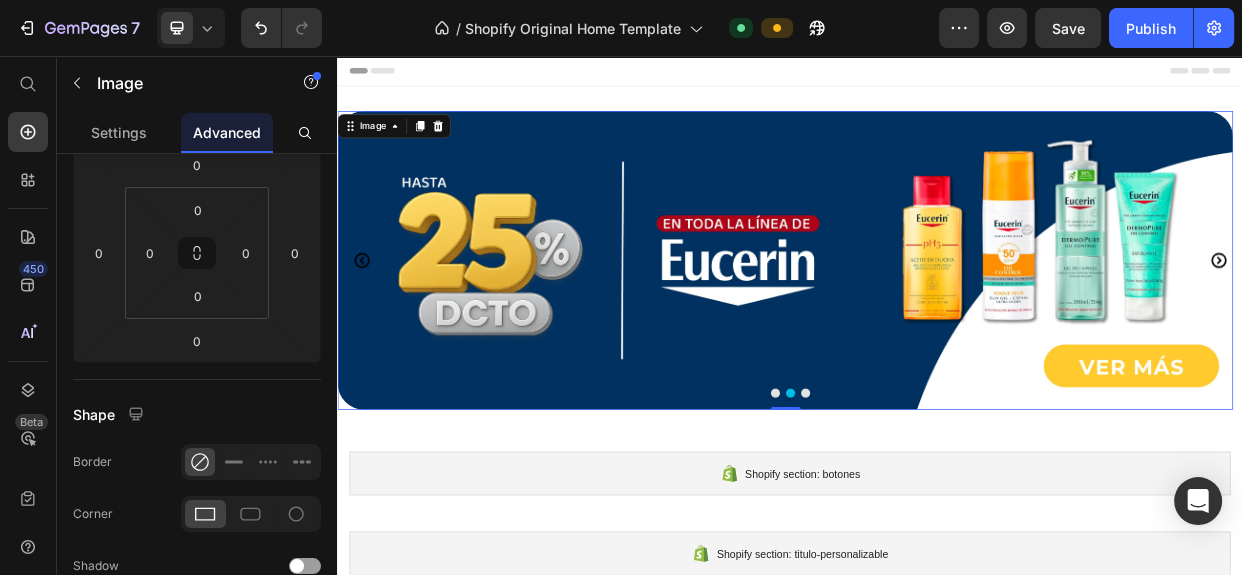 scroll, scrollTop: 0, scrollLeft: 0, axis: both 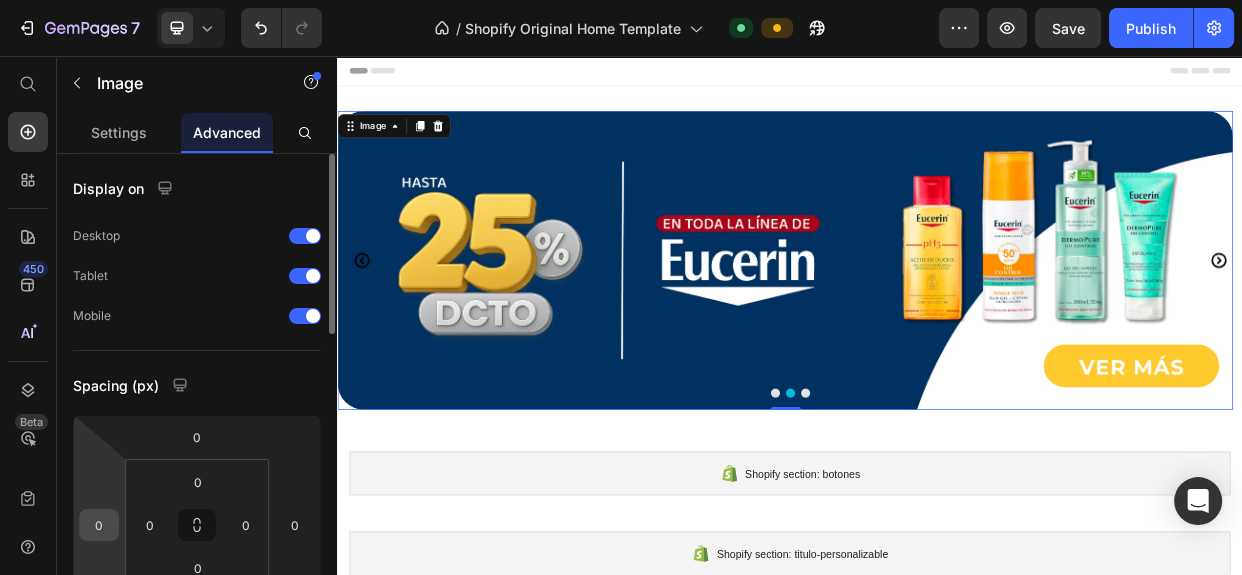 click on "0" at bounding box center [99, 525] 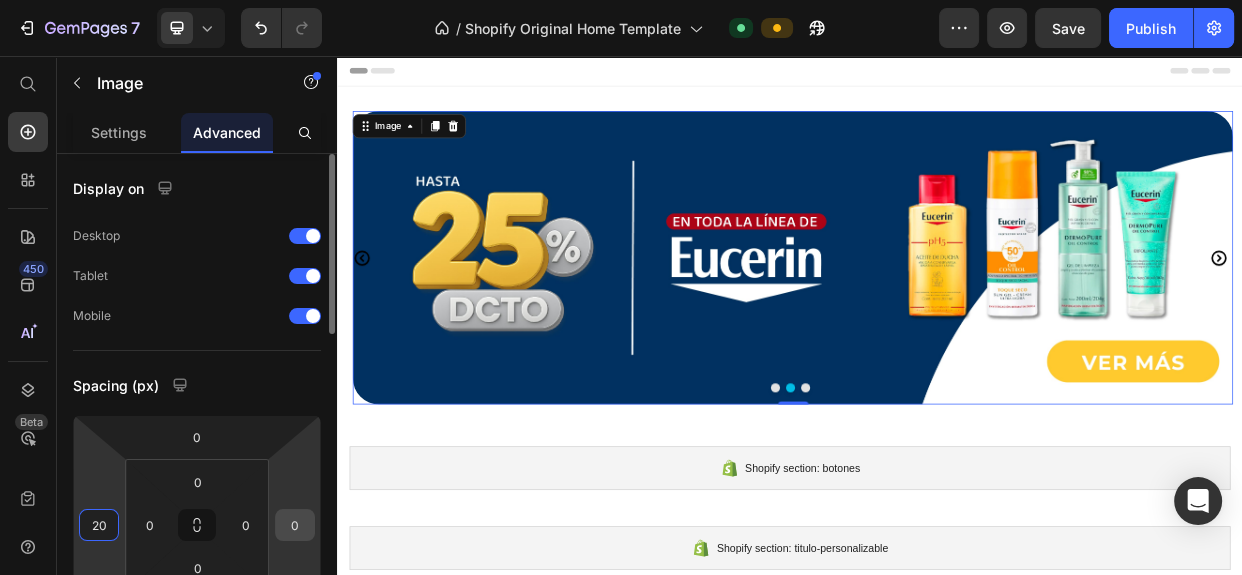 type on "20" 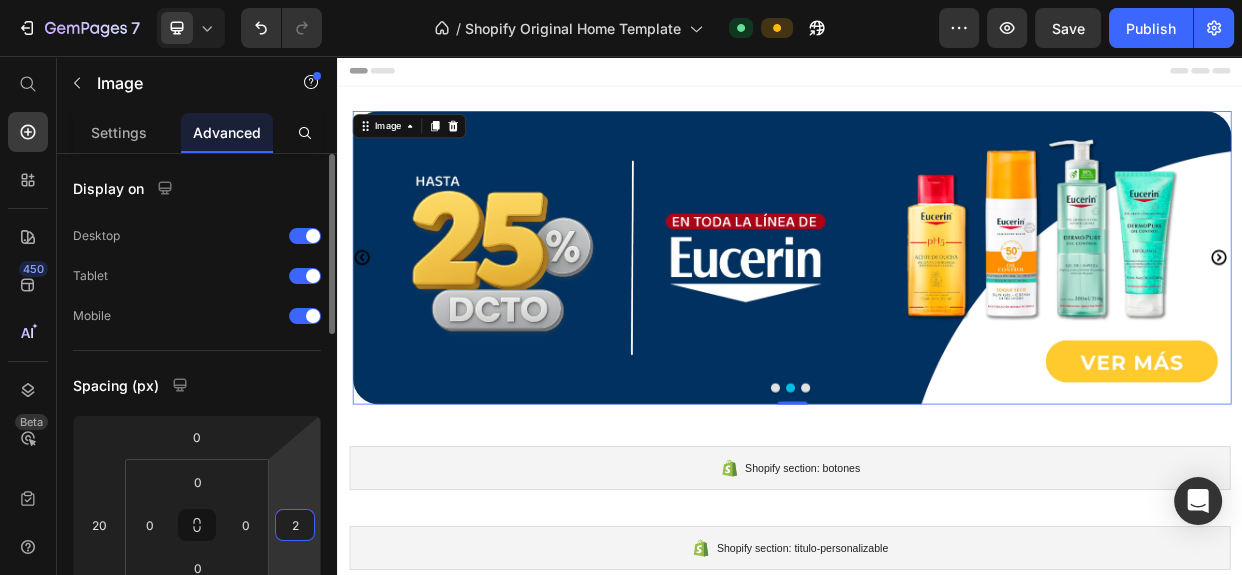 type on "20" 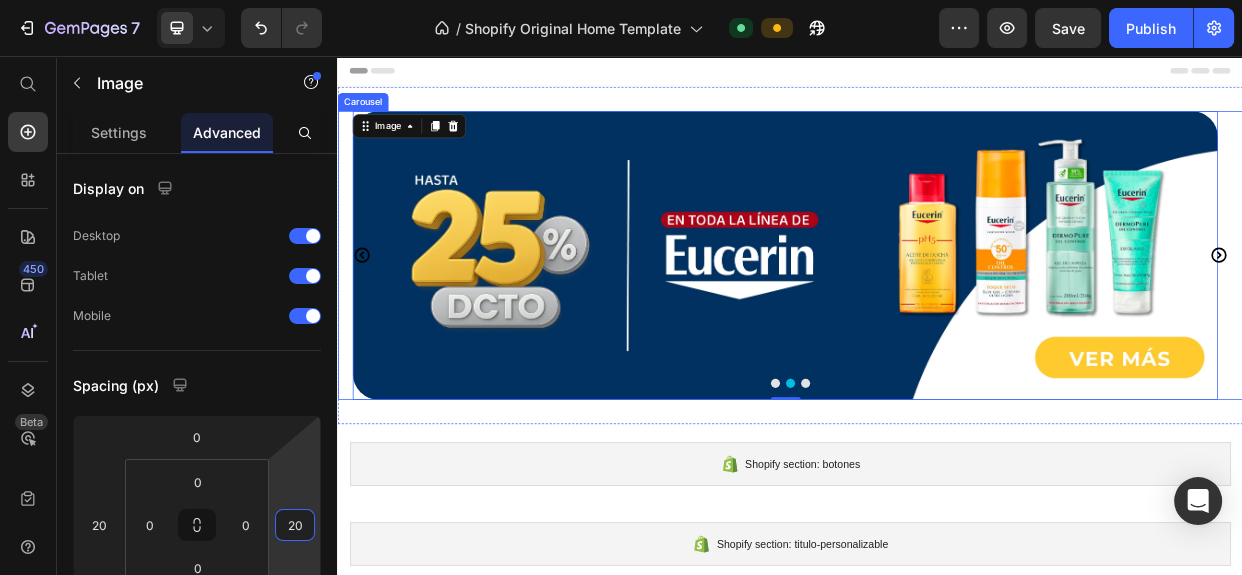 click 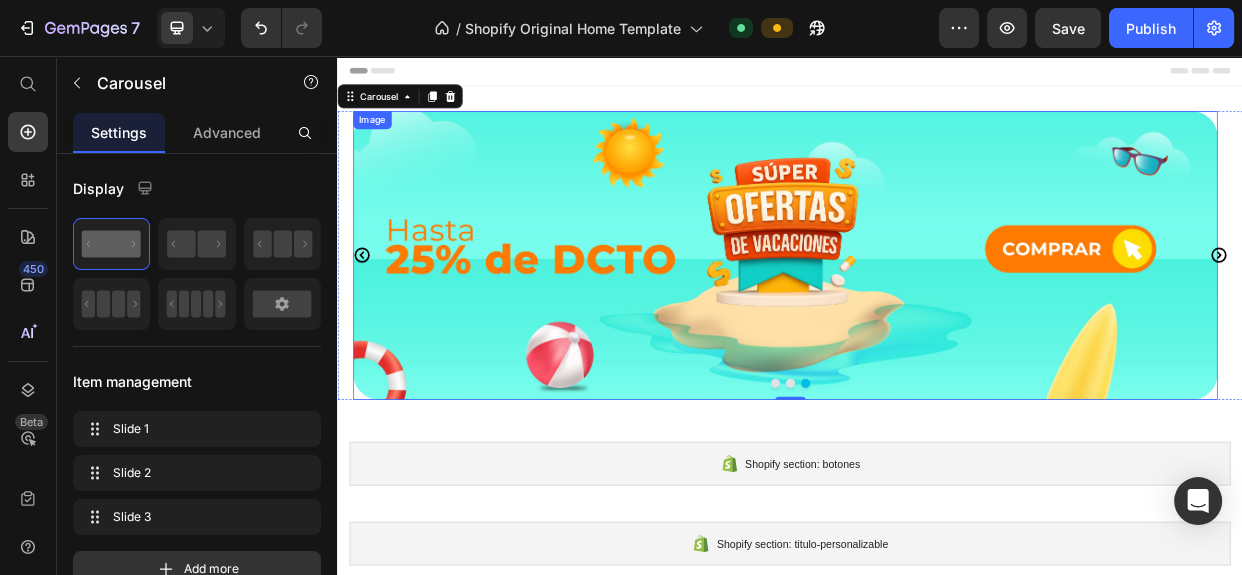 click at bounding box center [930, 320] 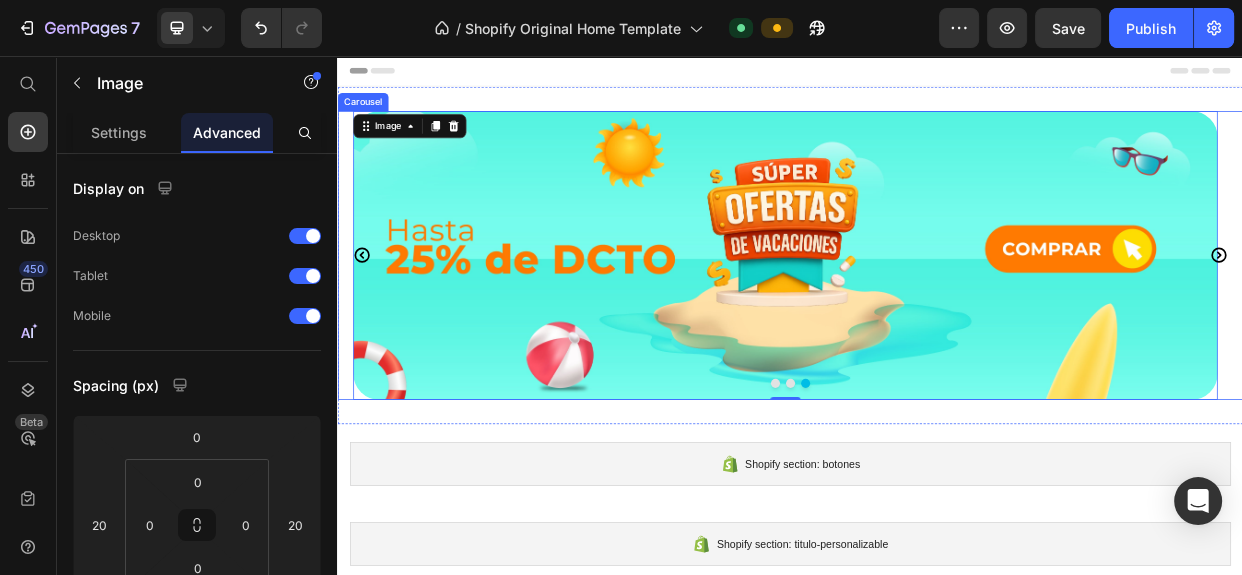 click 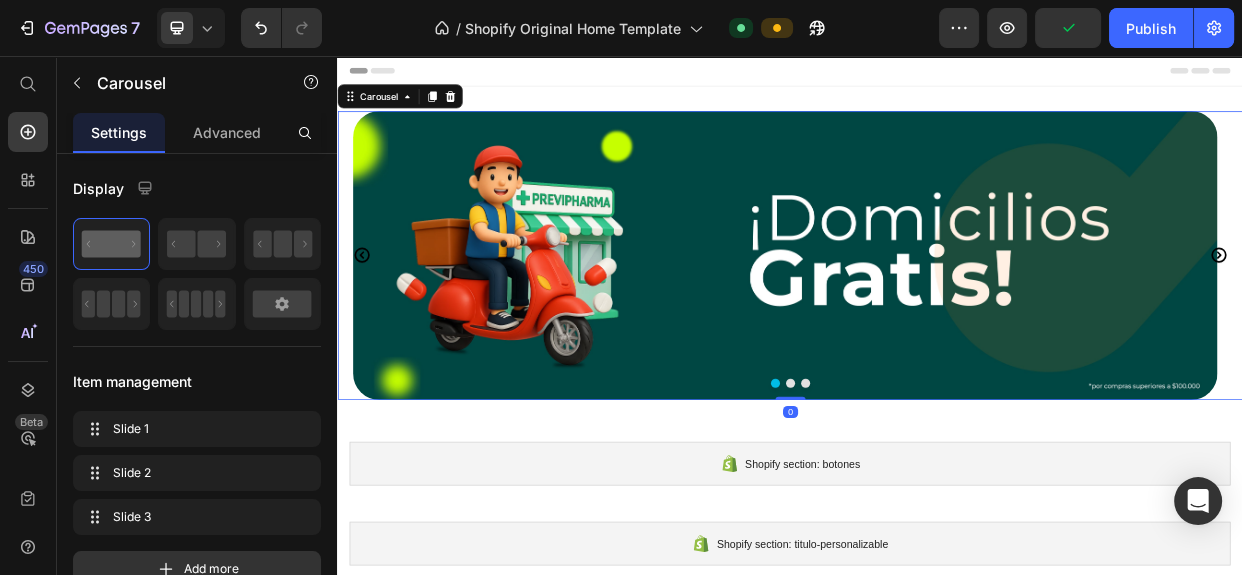 click 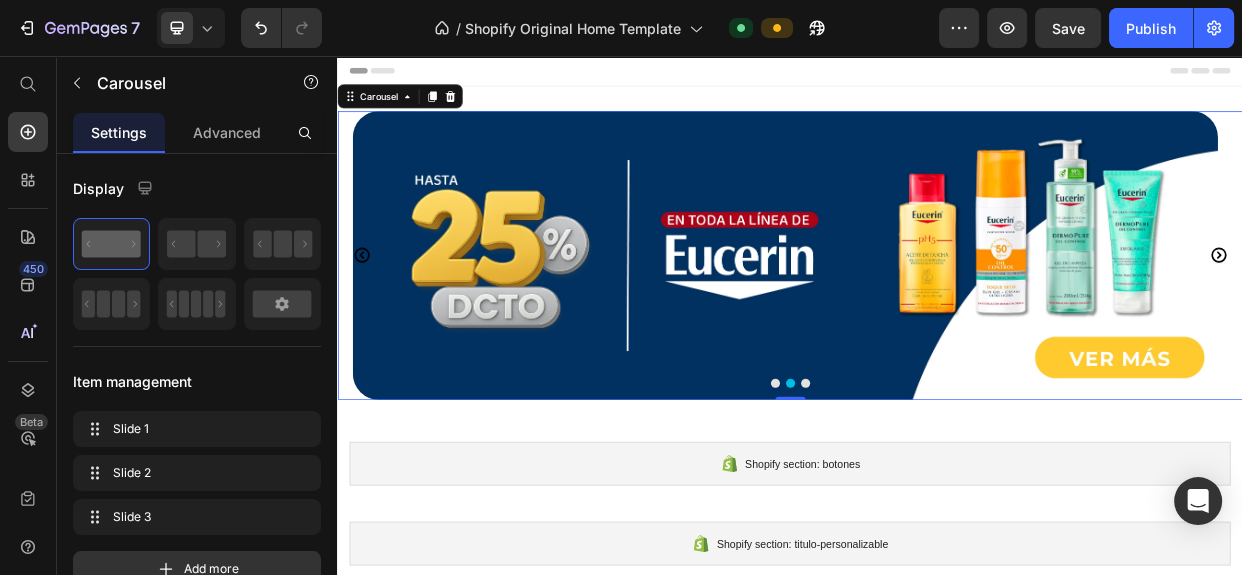 click 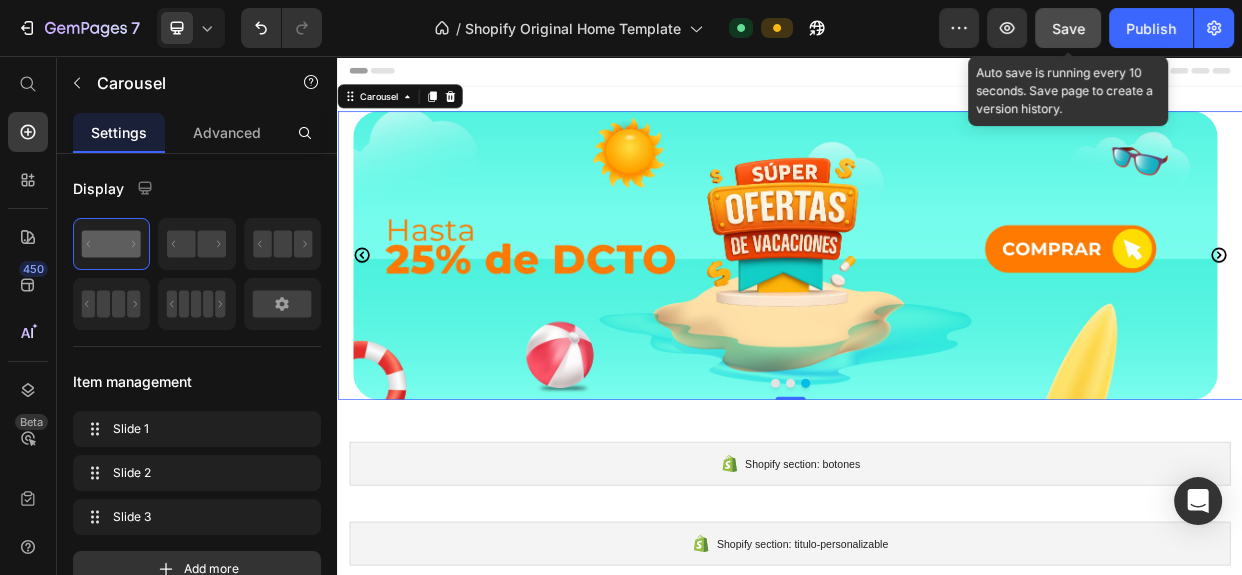 click on "Save" 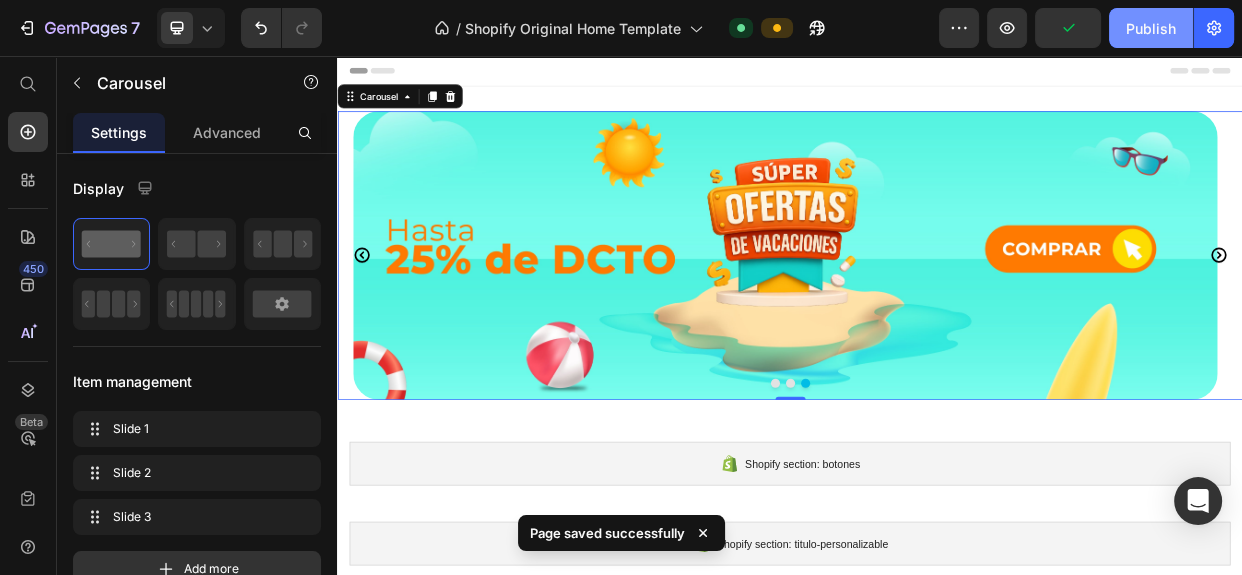 click on "Publish" 